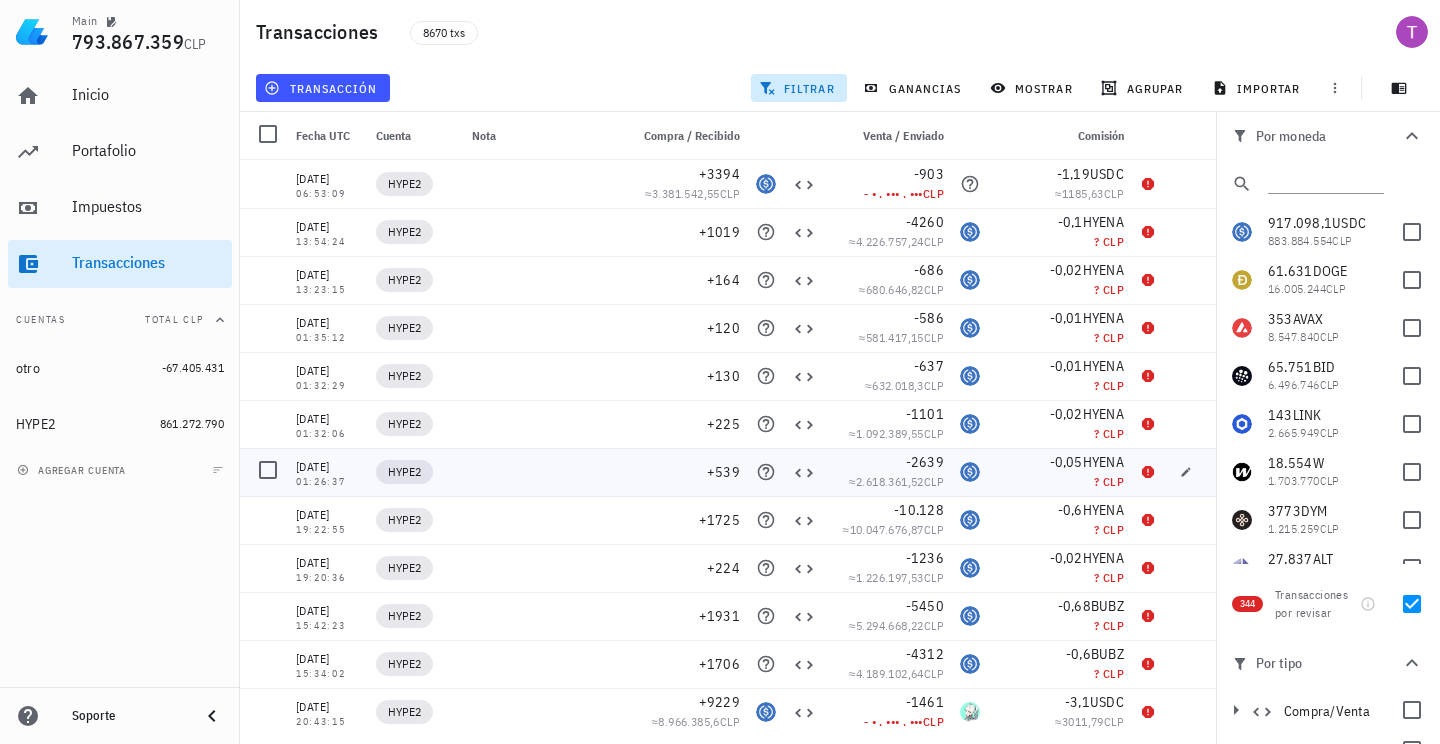 scroll, scrollTop: 0, scrollLeft: 0, axis: both 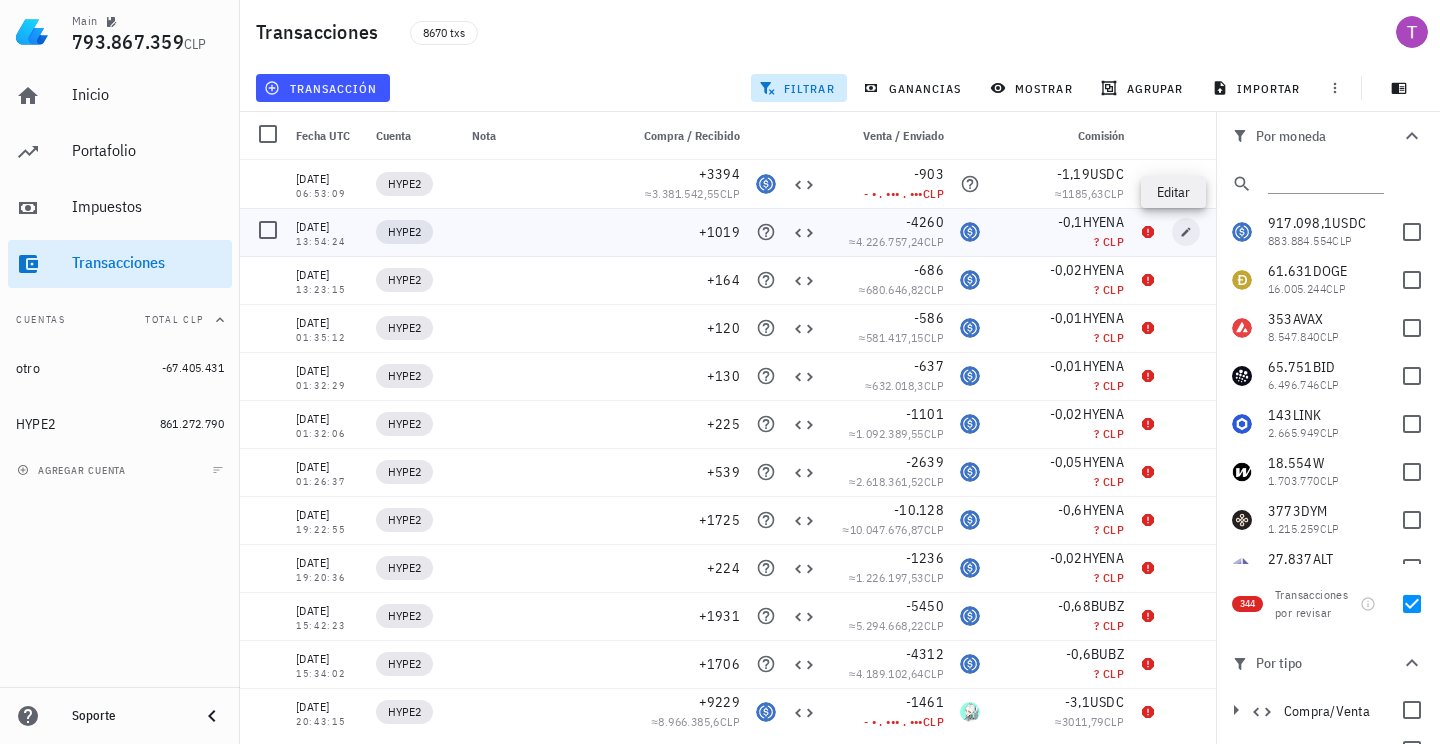 click 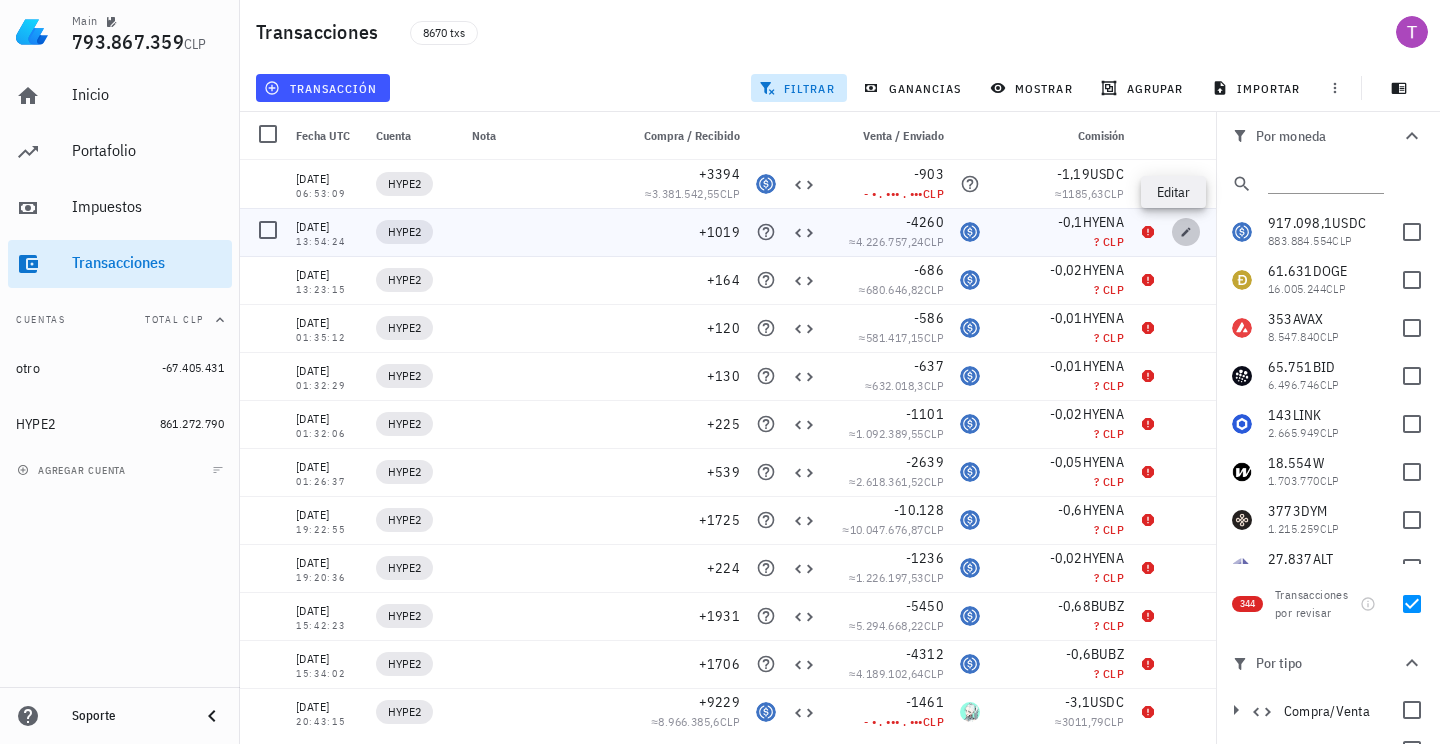 type on "[DATE]" 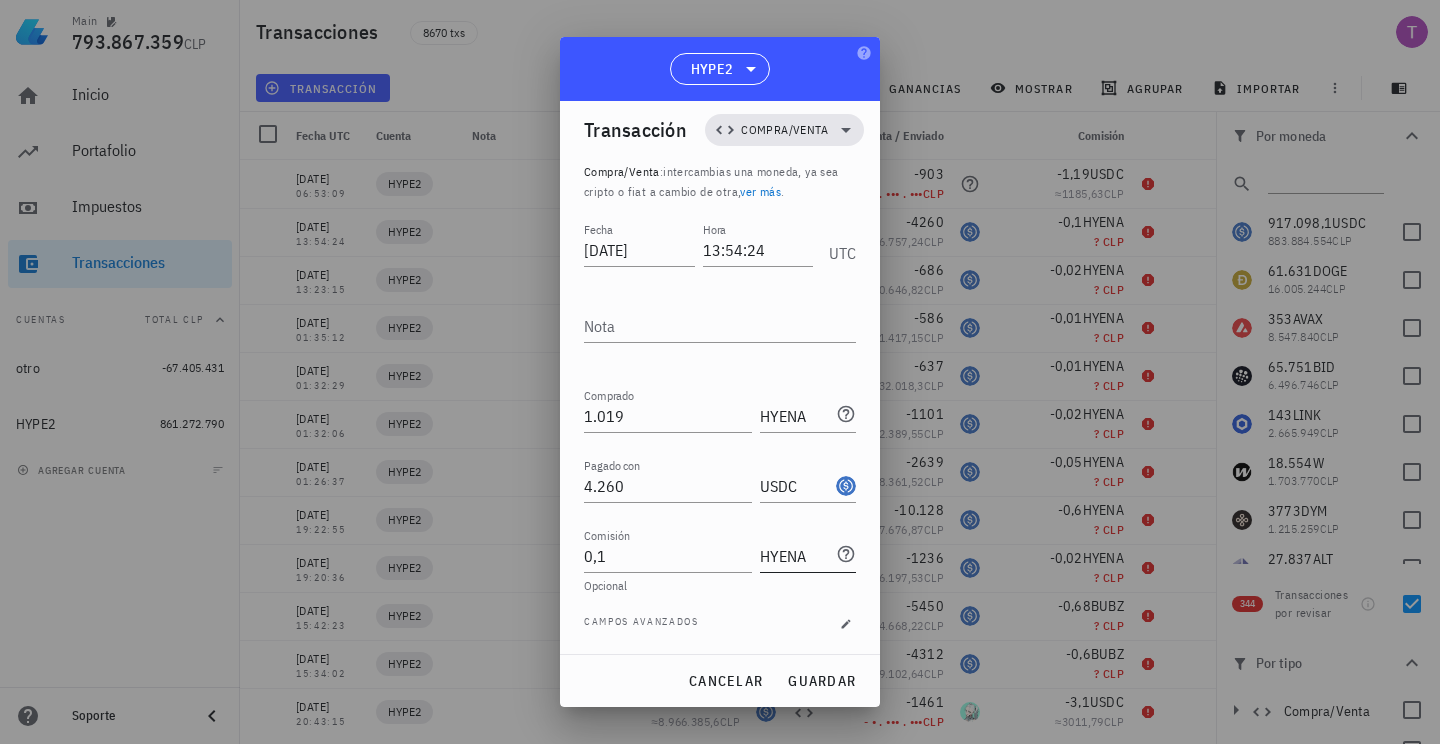 scroll, scrollTop: 11, scrollLeft: 0, axis: vertical 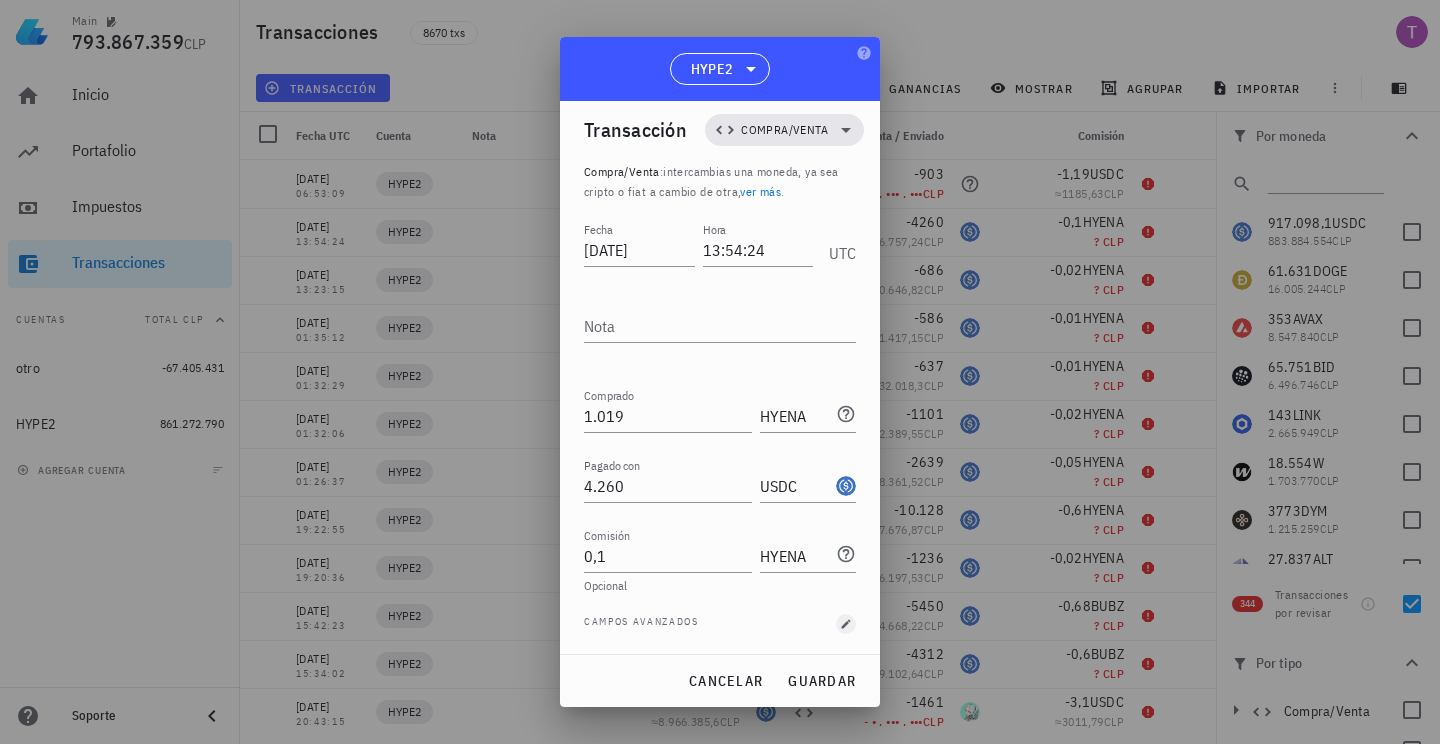 click 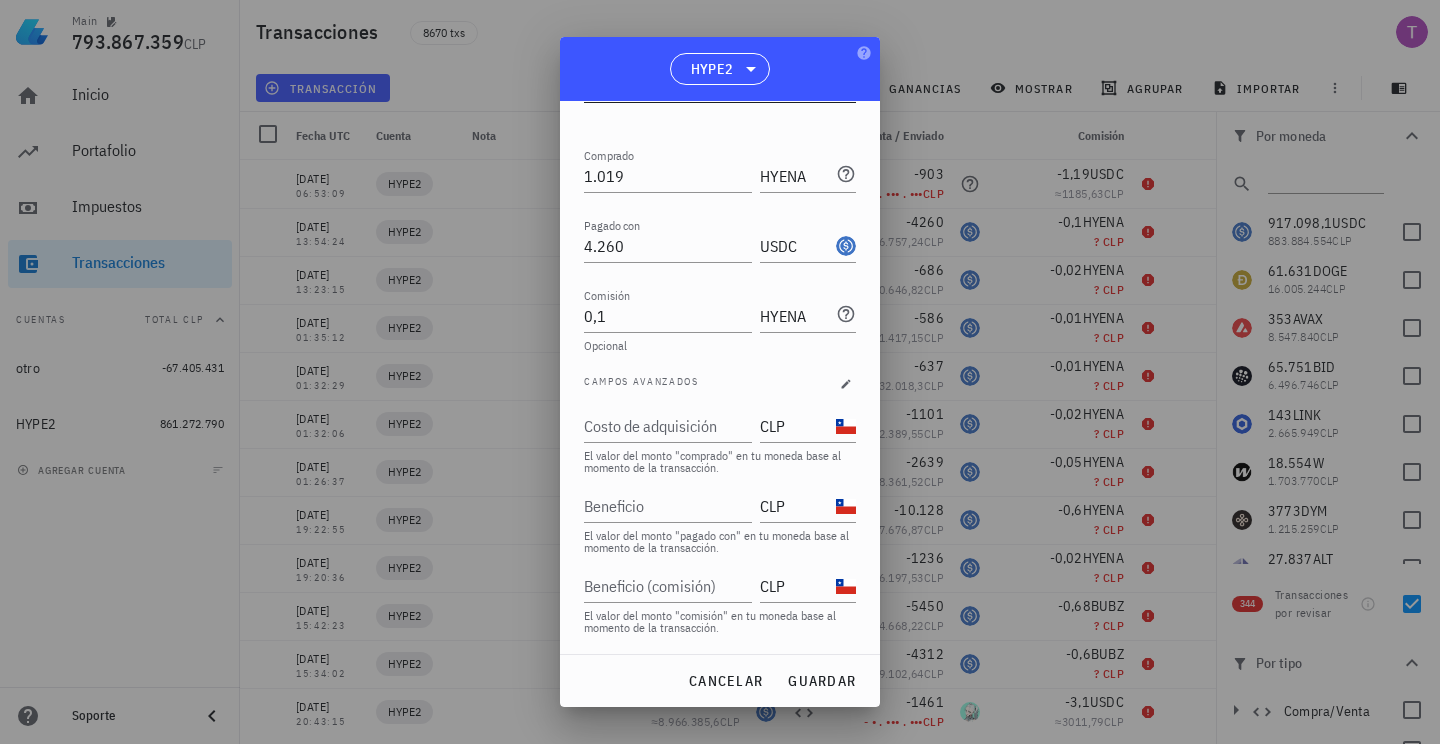 scroll, scrollTop: 251, scrollLeft: 0, axis: vertical 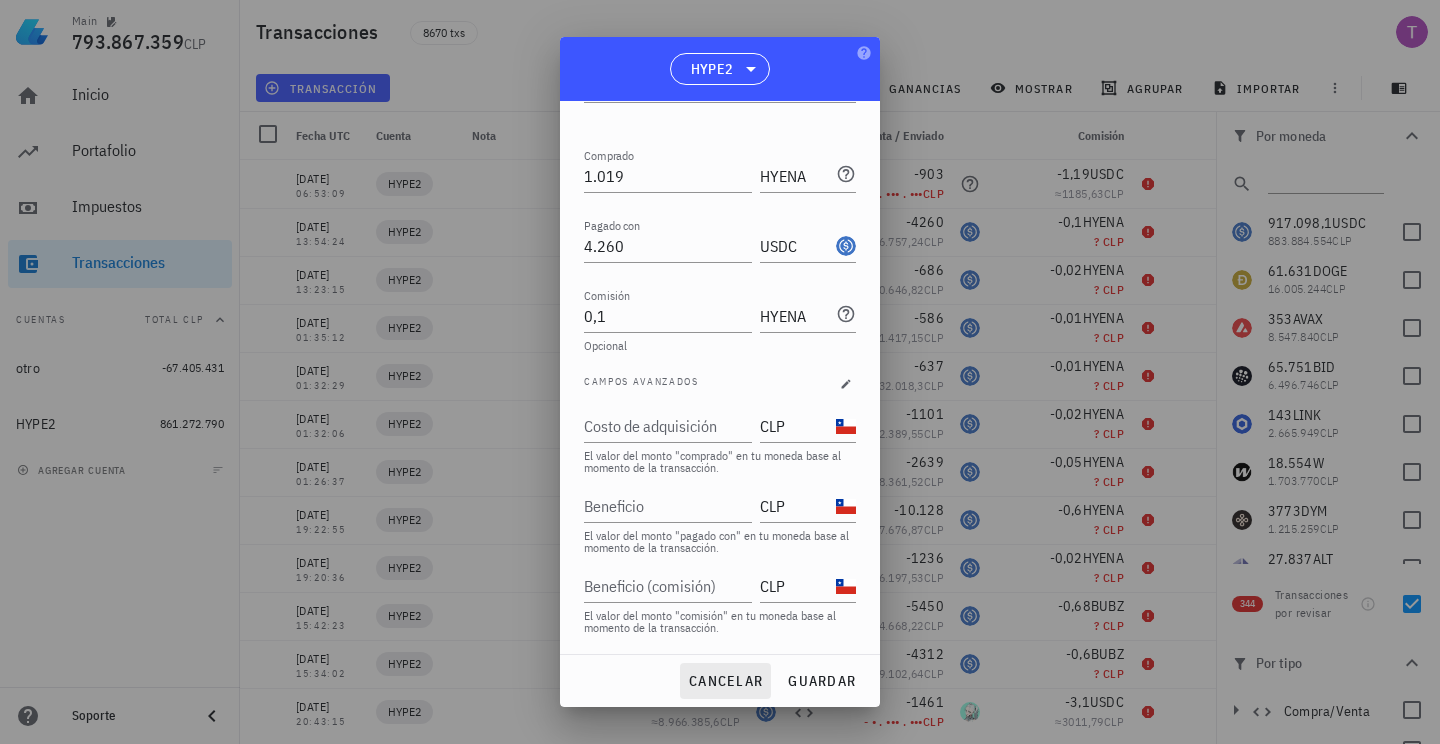 click on "cancelar" at bounding box center (725, 681) 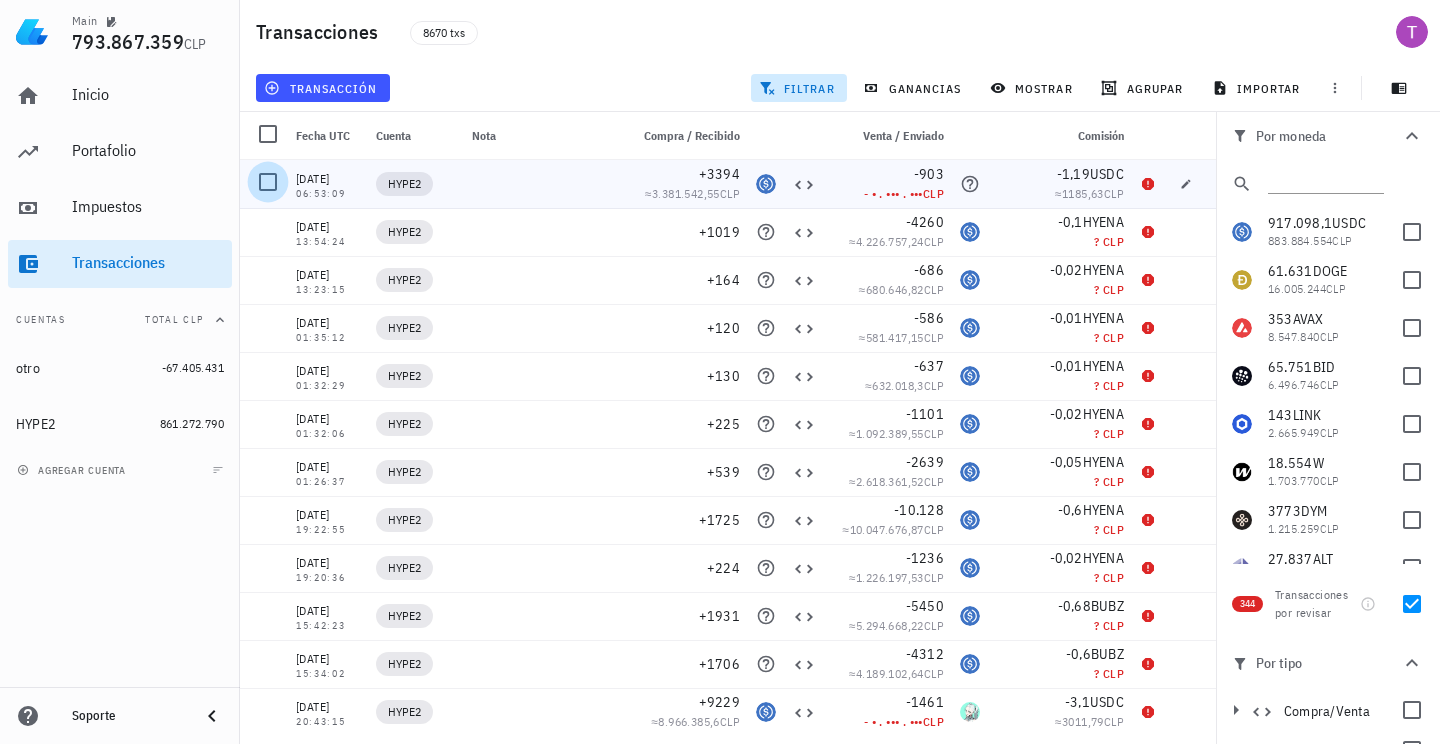 click at bounding box center (268, 182) 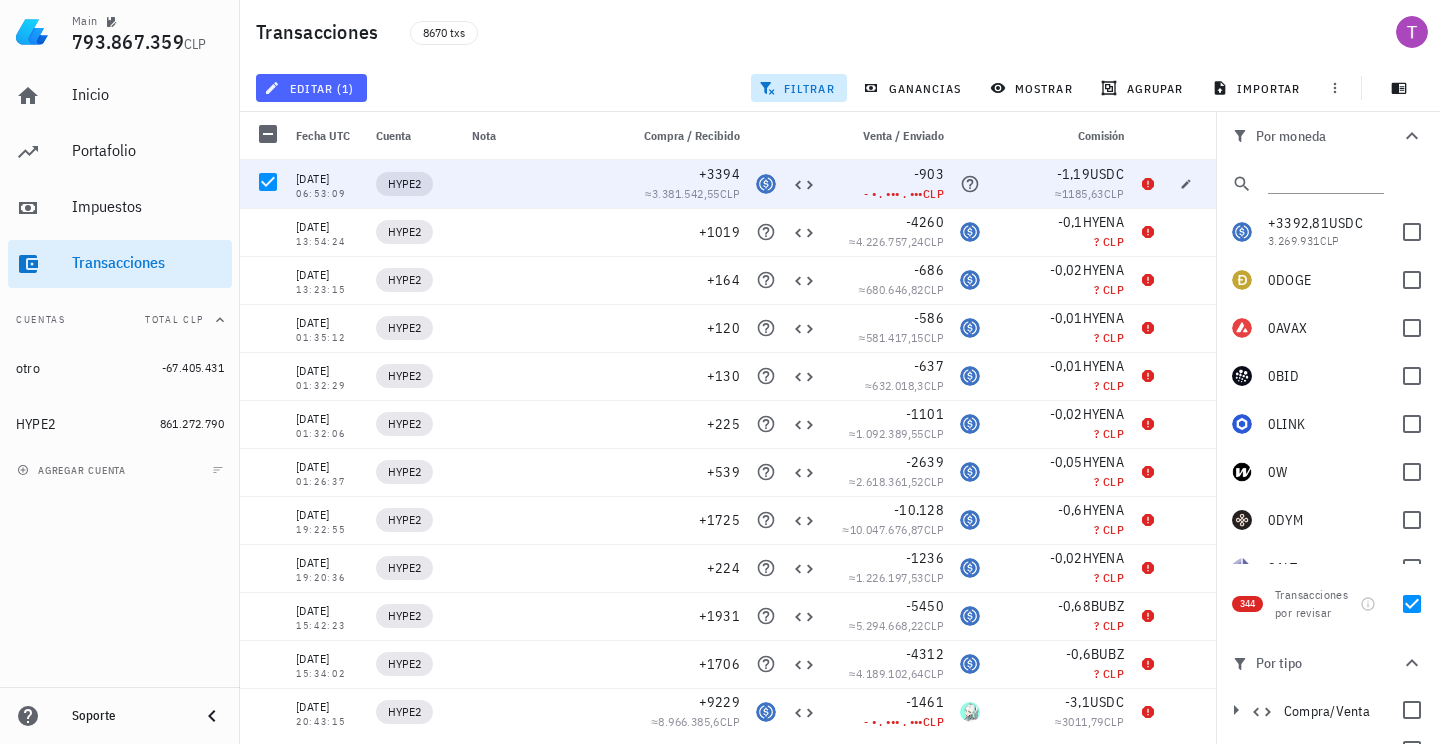 click on "editar (1)" at bounding box center [311, 88] 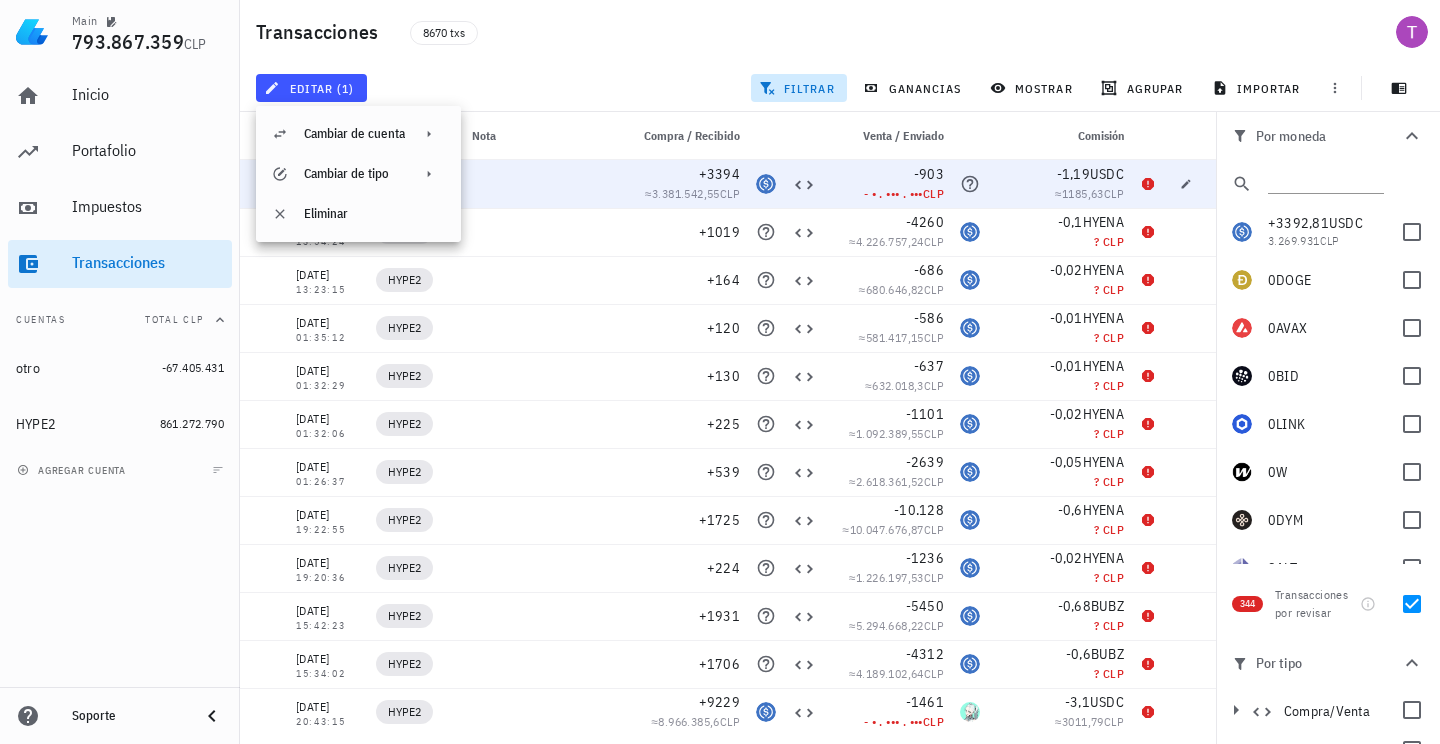click on "editar (1)
filtrar
ganancias
mostrar
[GEOGRAPHIC_DATA]
importar" at bounding box center (840, 88) 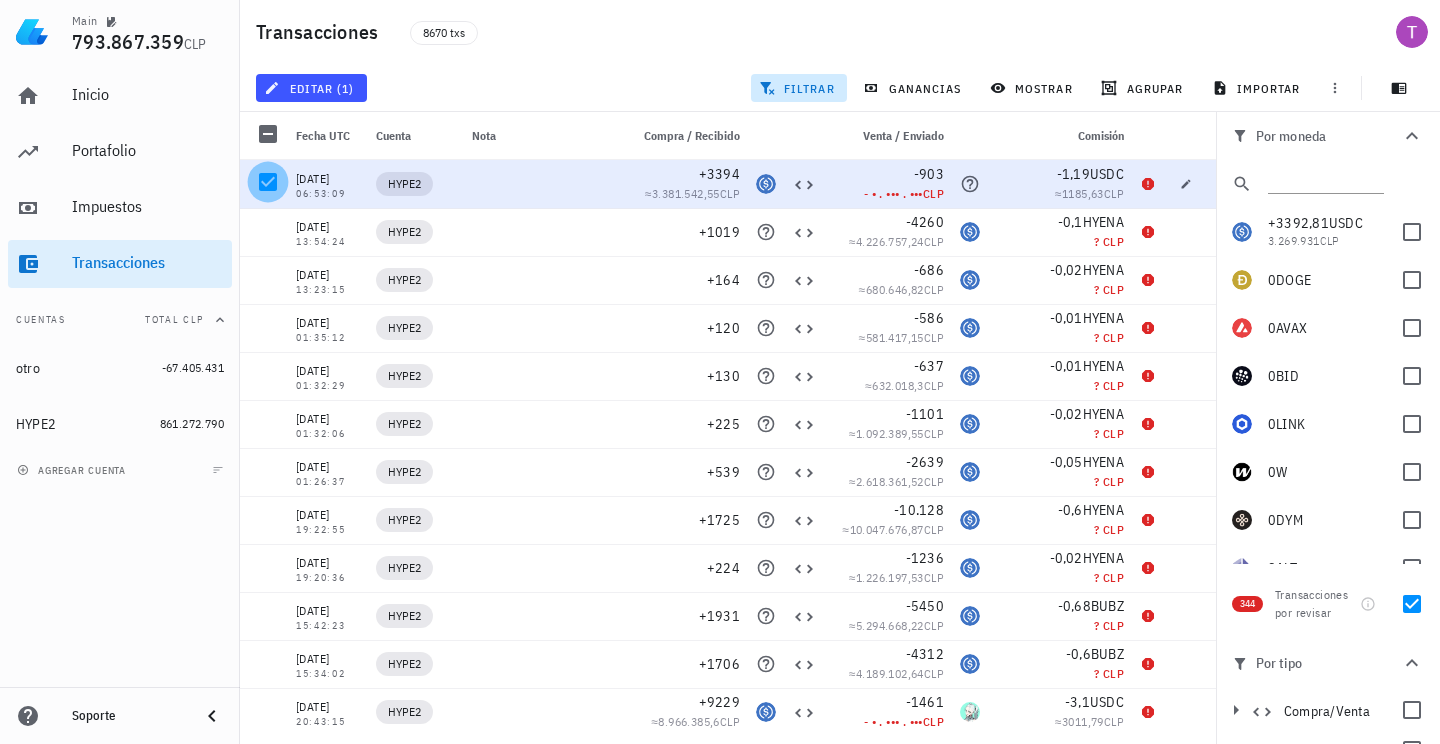 click at bounding box center [268, 182] 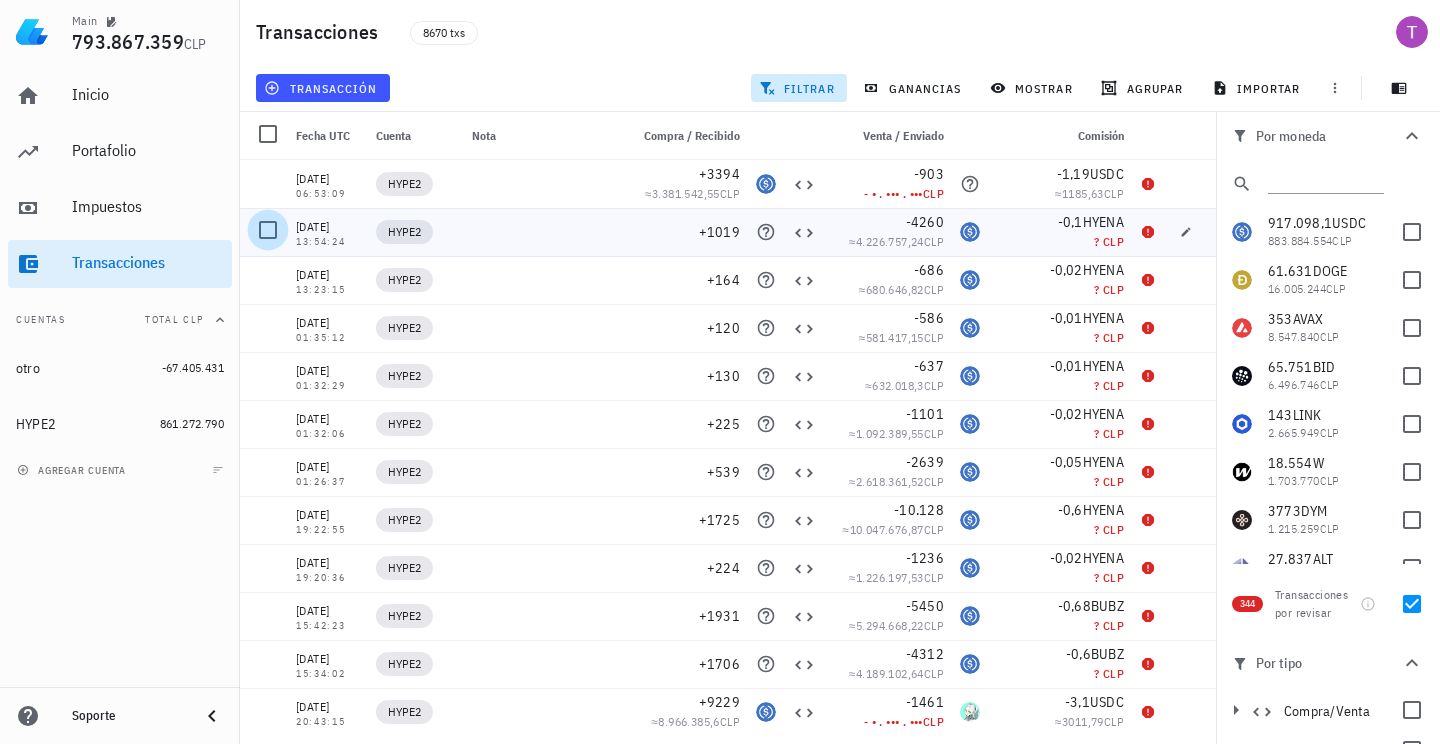 click at bounding box center [268, 230] 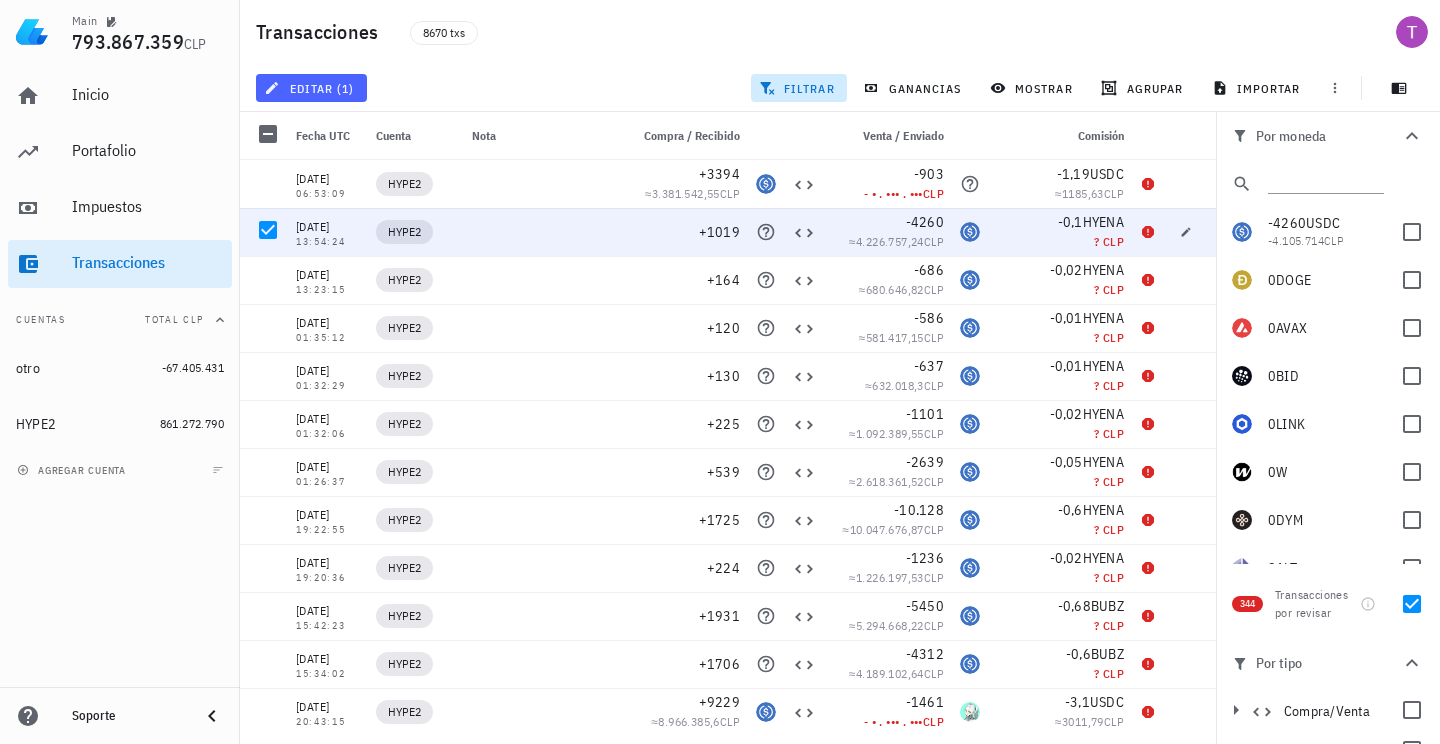 click on "editar (1)" at bounding box center (311, 88) 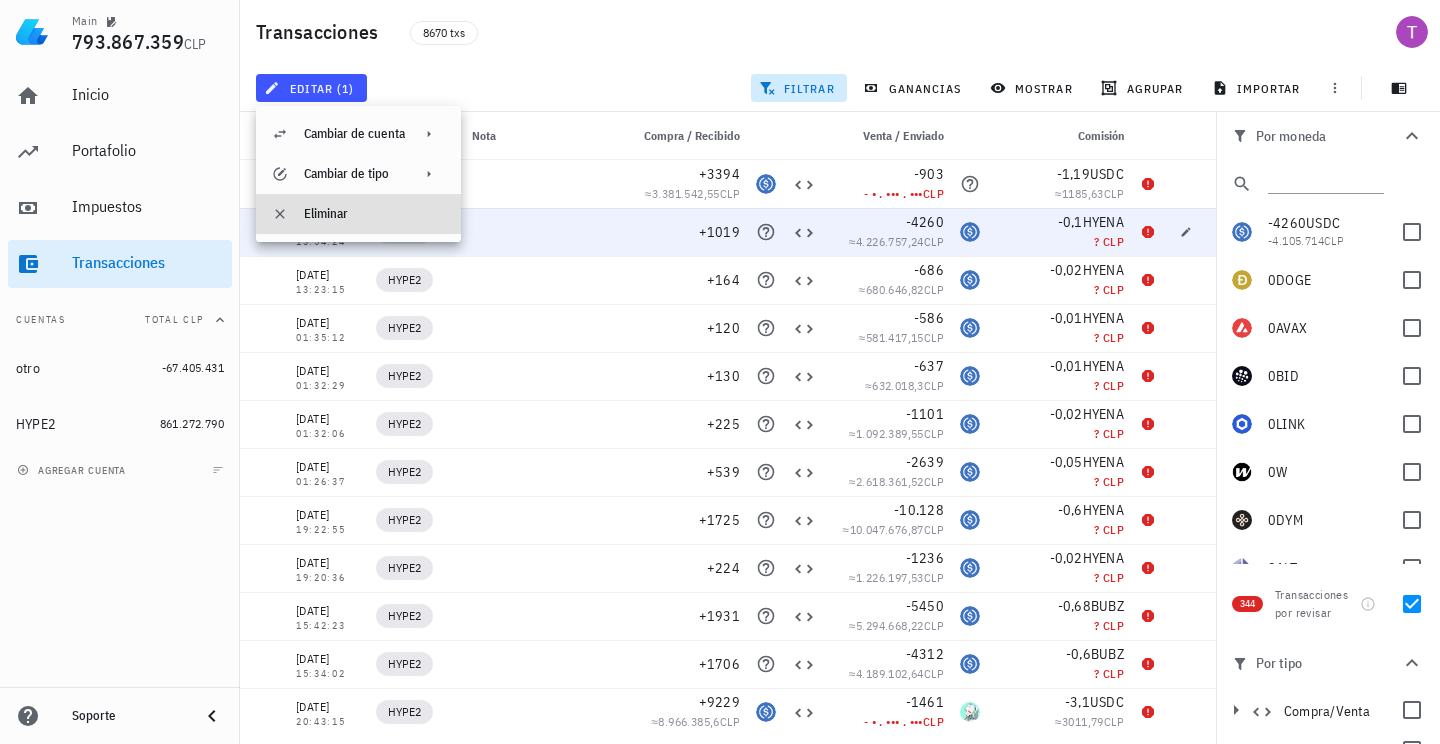 click 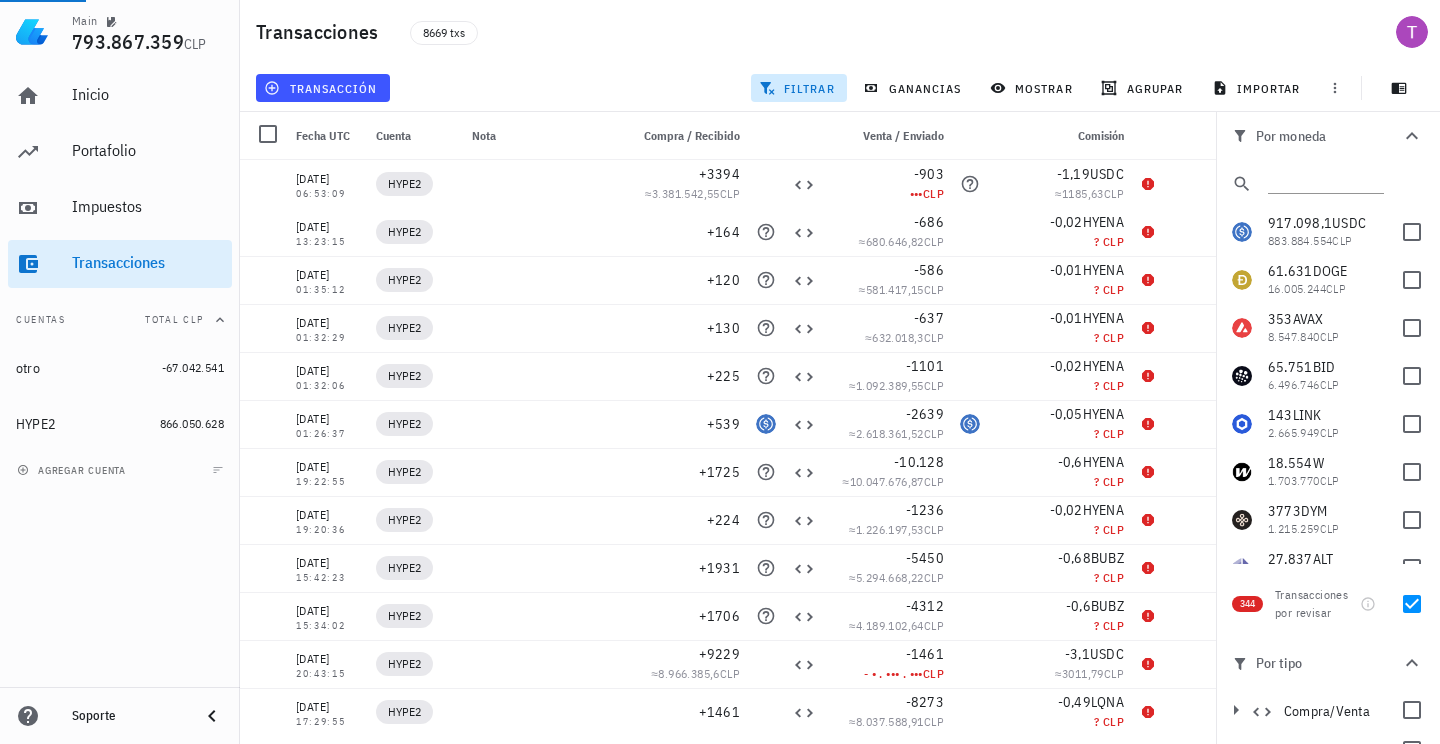 scroll, scrollTop: 0, scrollLeft: 0, axis: both 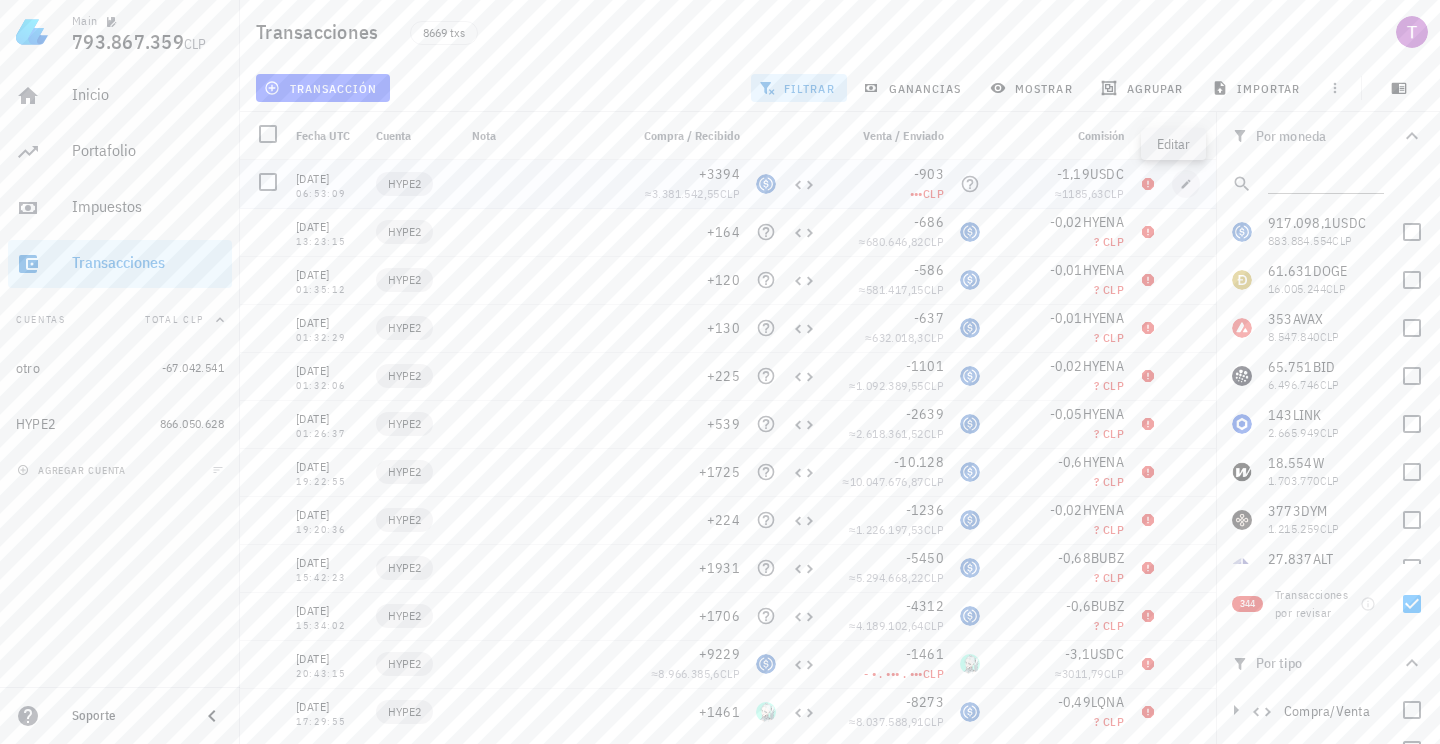 click 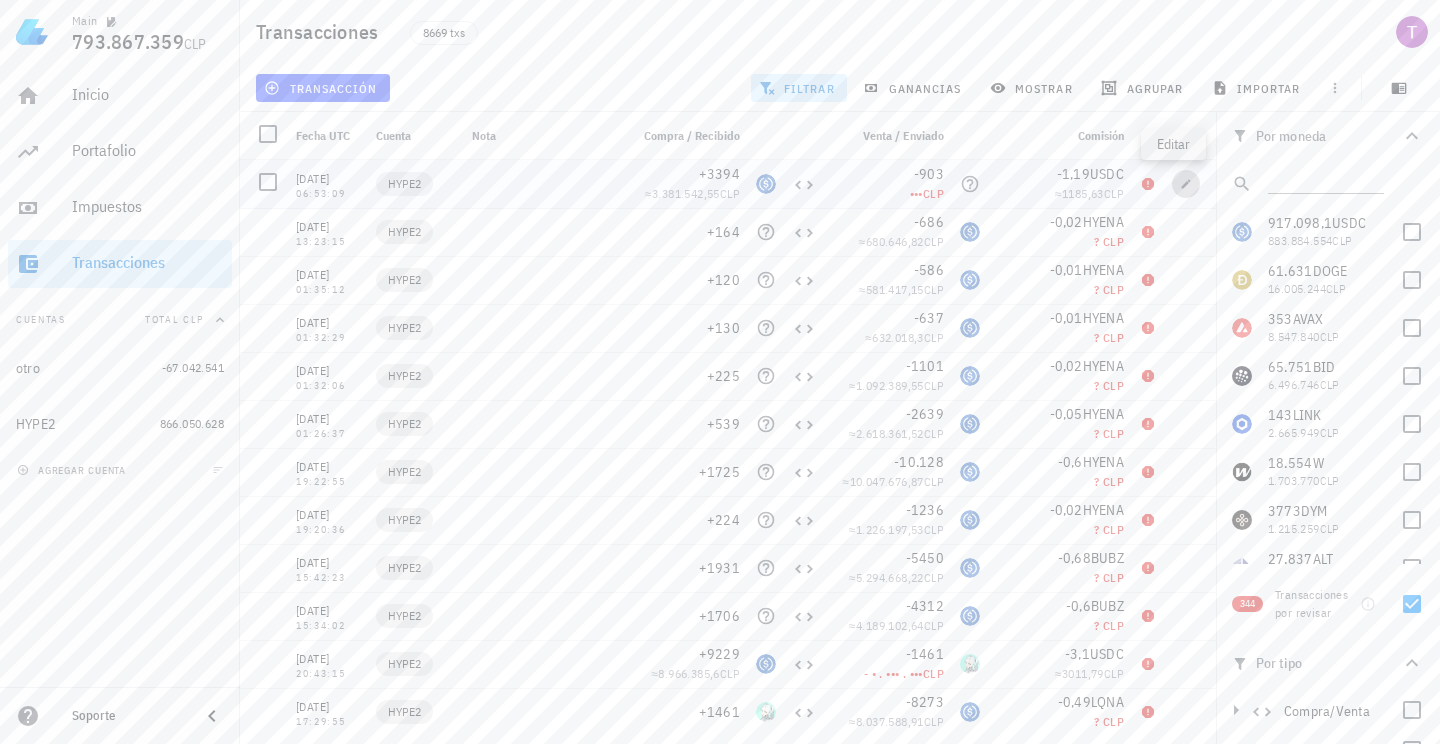 type on "[DATE]" 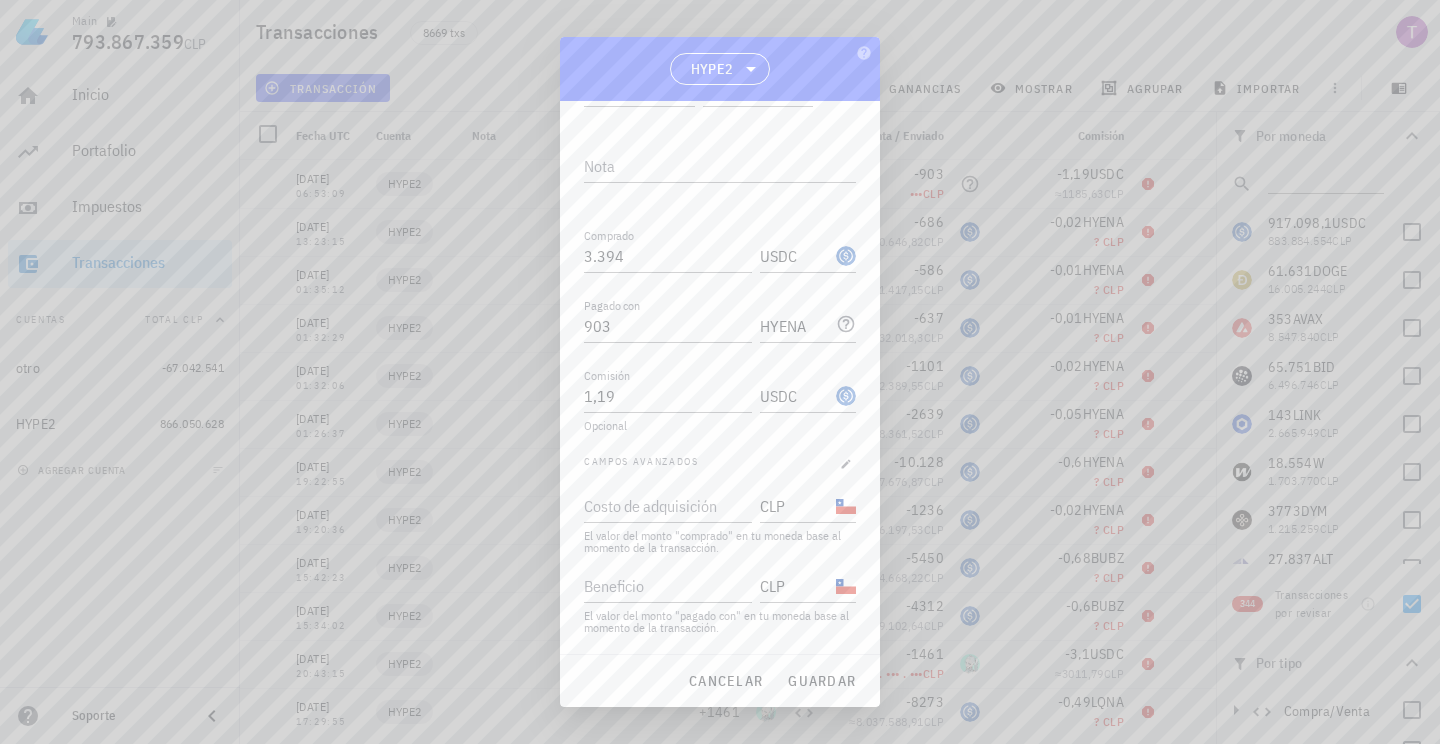 click at bounding box center [720, 372] 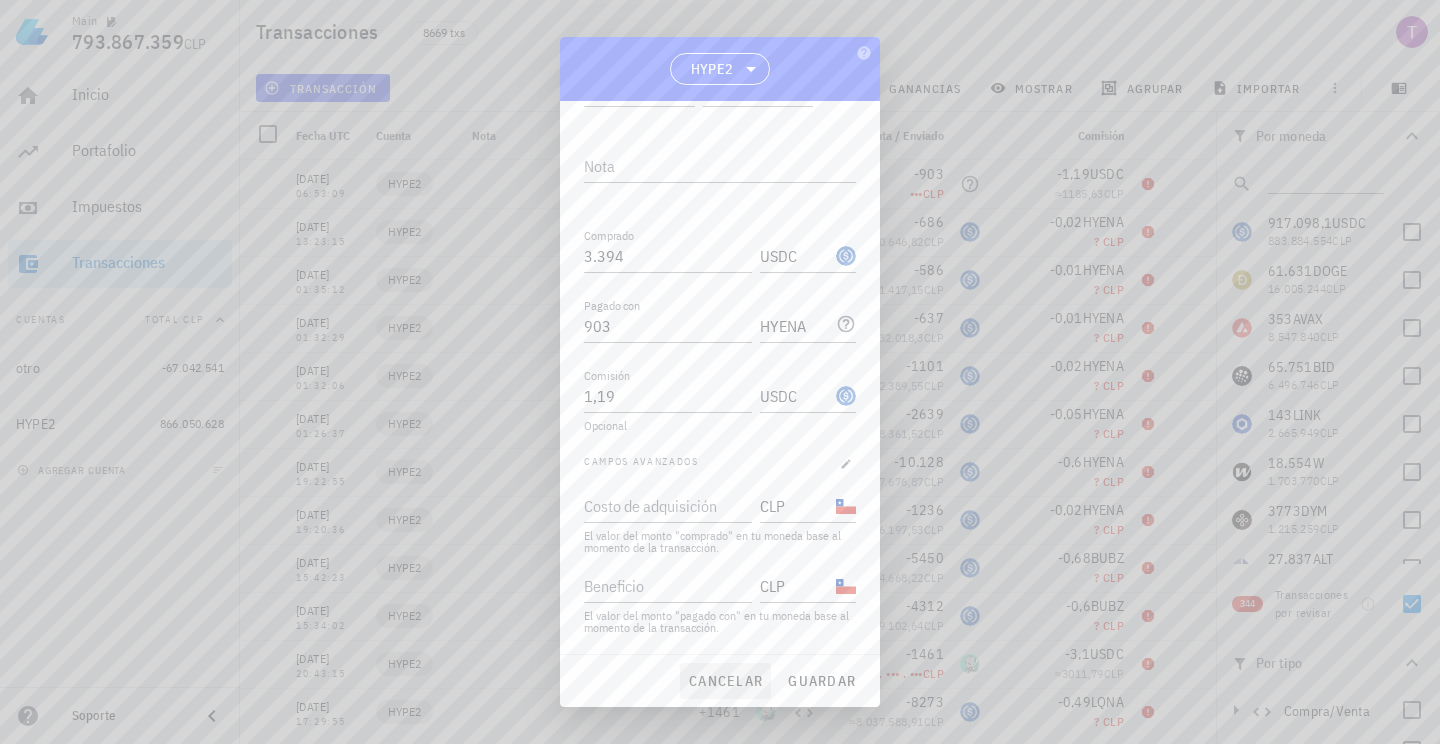 click on "cancelar" at bounding box center [725, 681] 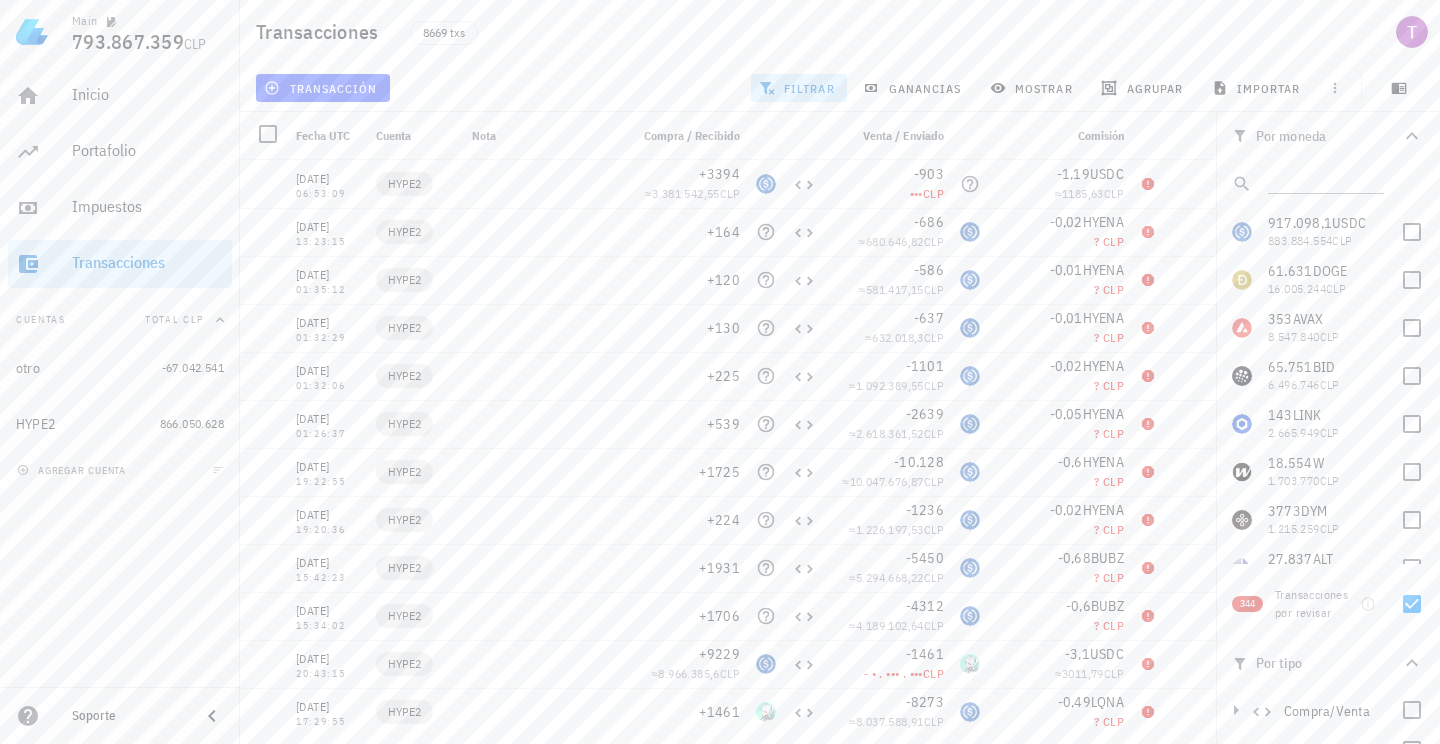 scroll, scrollTop: 0, scrollLeft: 0, axis: both 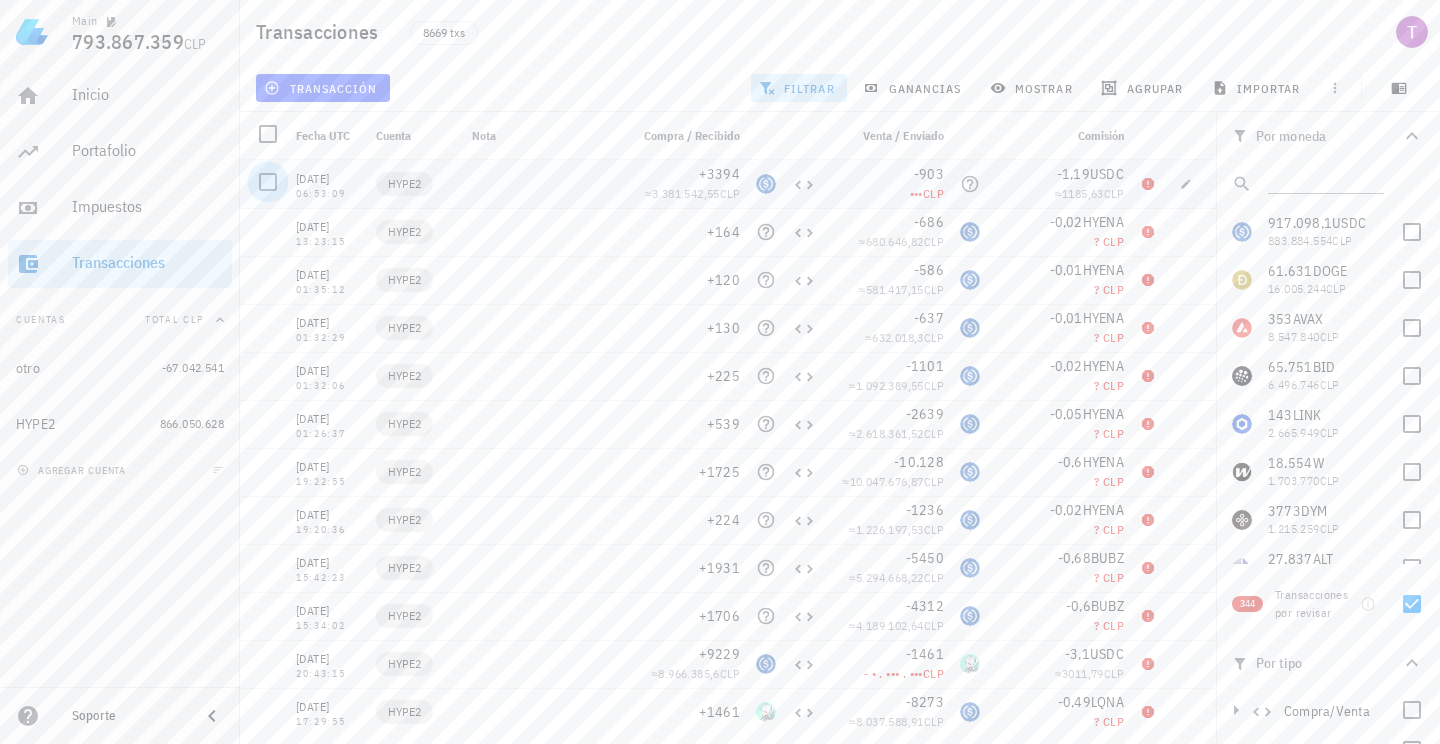 click at bounding box center [268, 182] 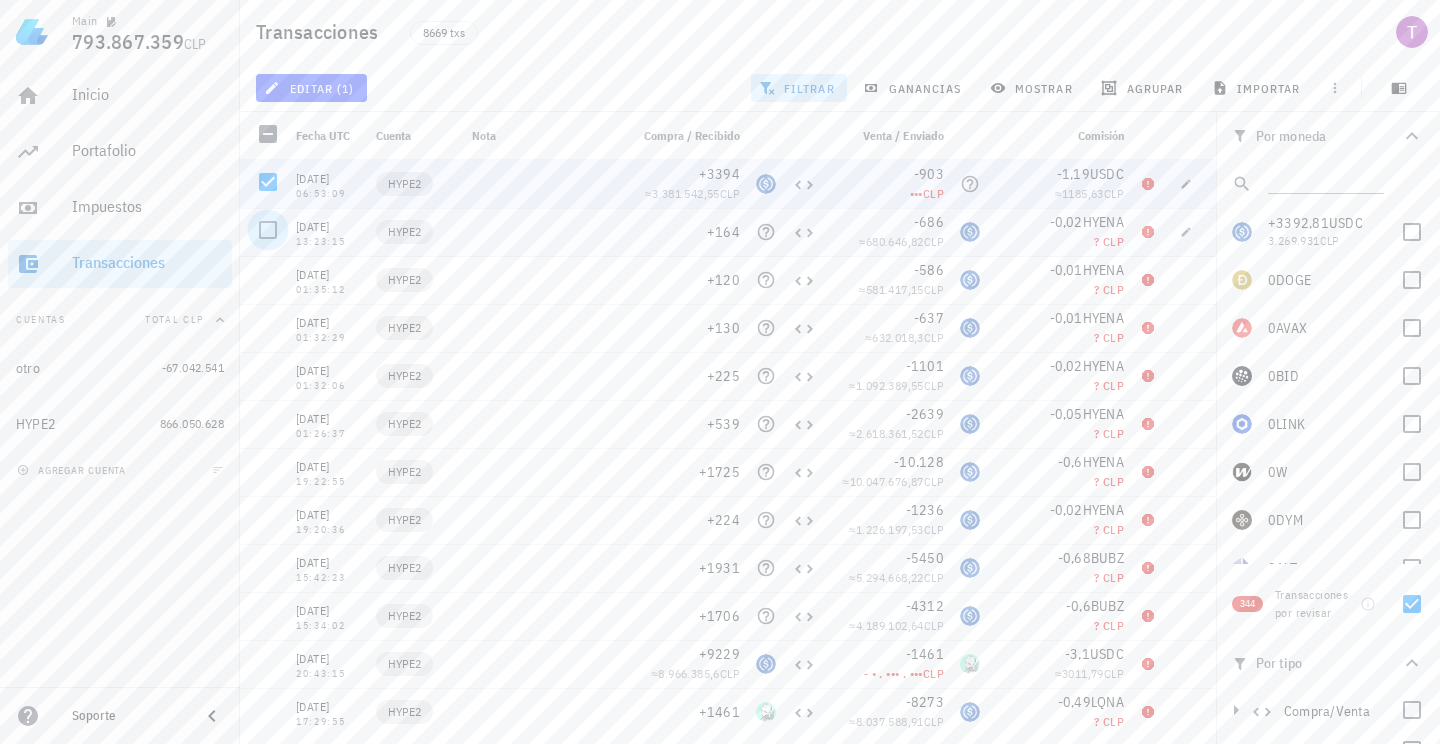 click at bounding box center (268, 230) 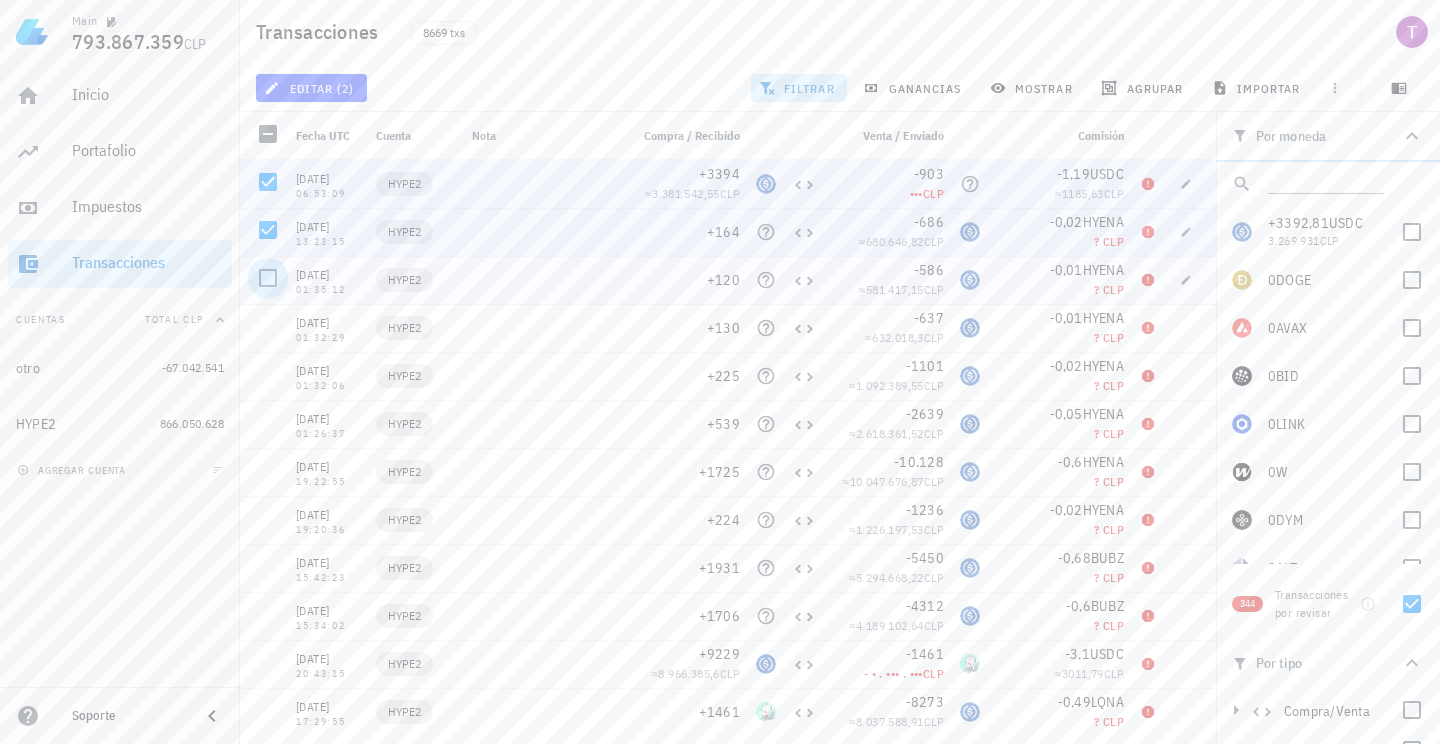 click at bounding box center [268, 278] 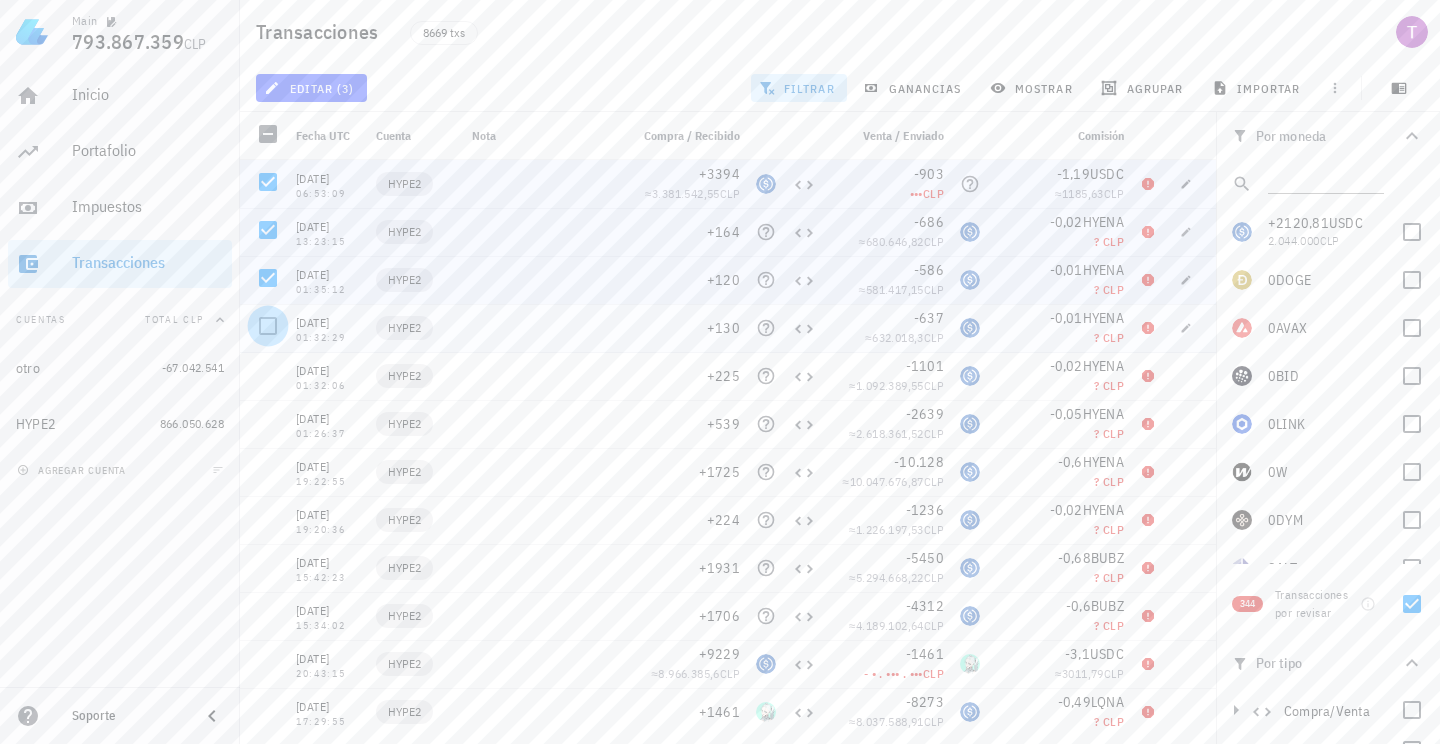 click at bounding box center [268, 326] 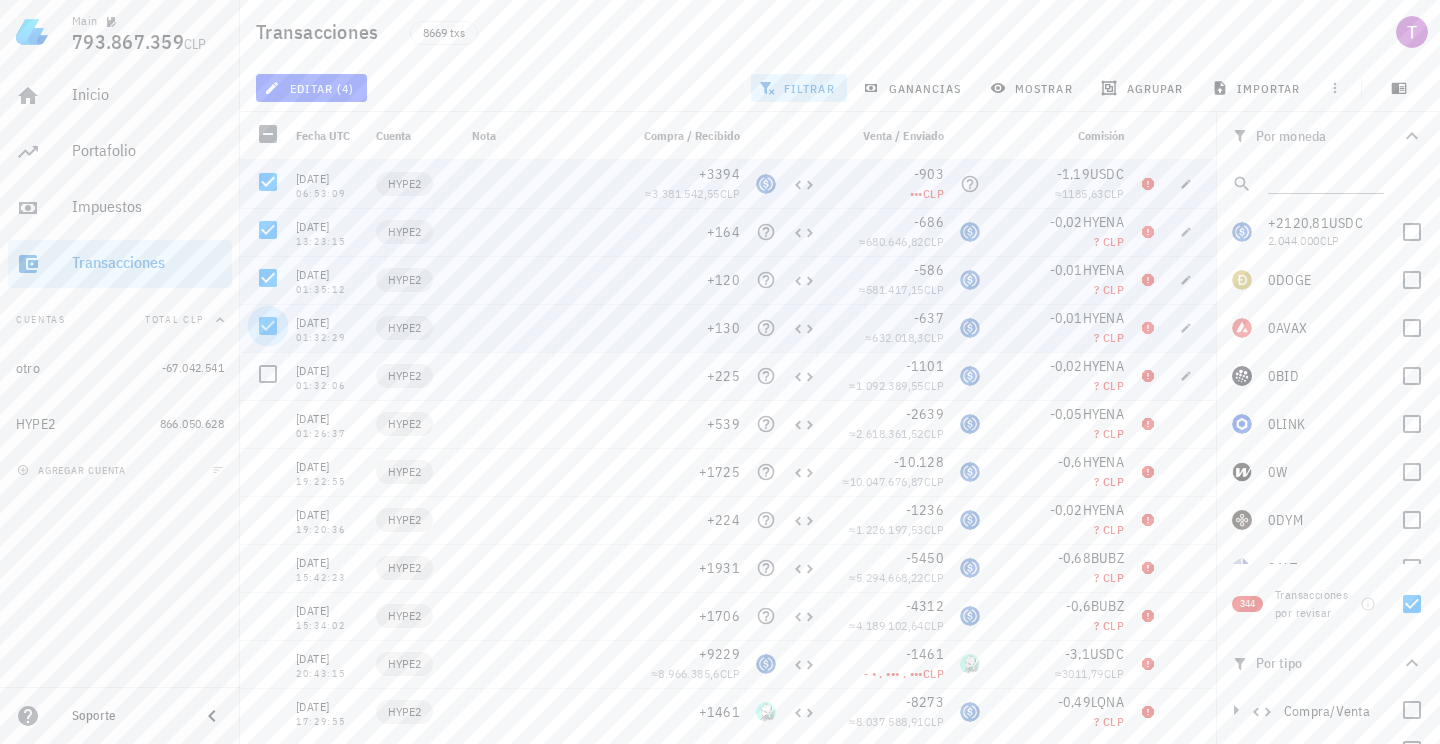 click at bounding box center (268, 326) 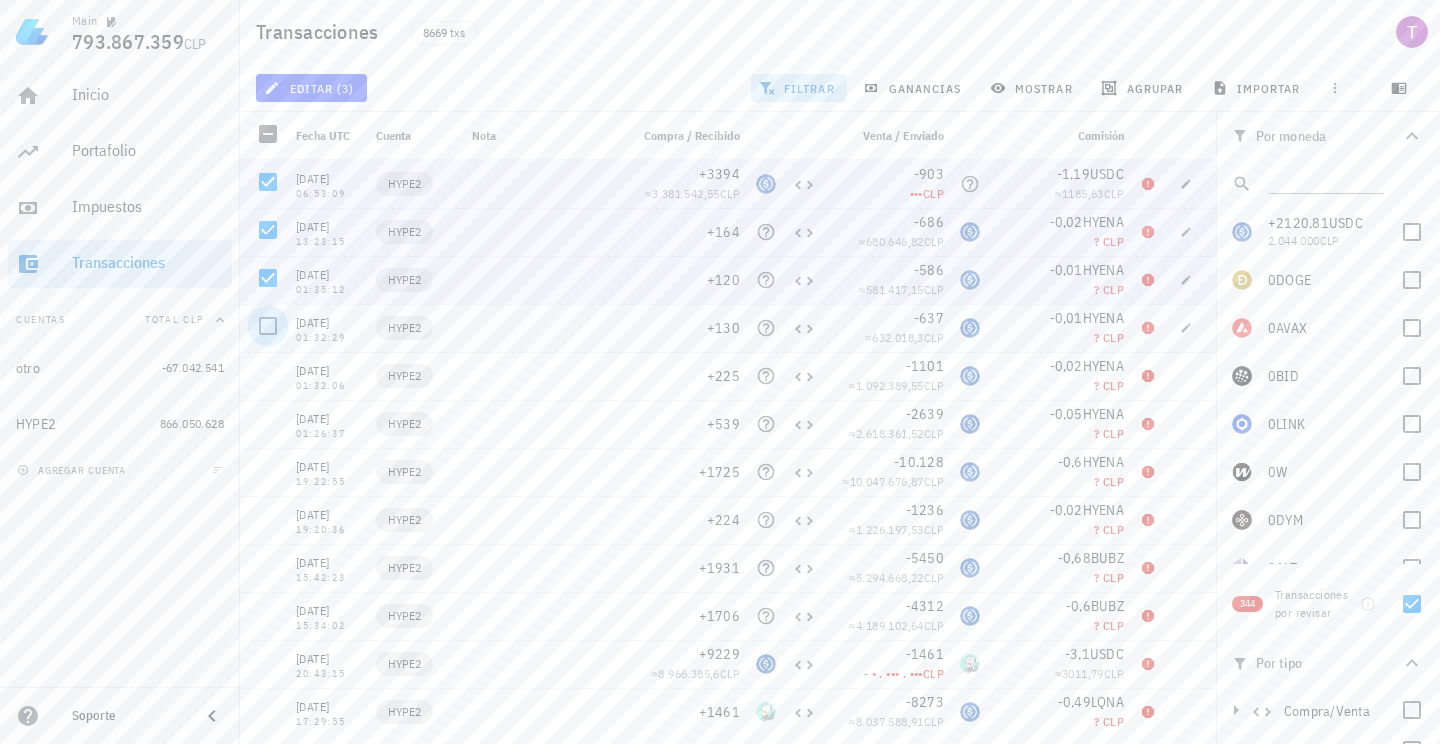 click at bounding box center [268, 326] 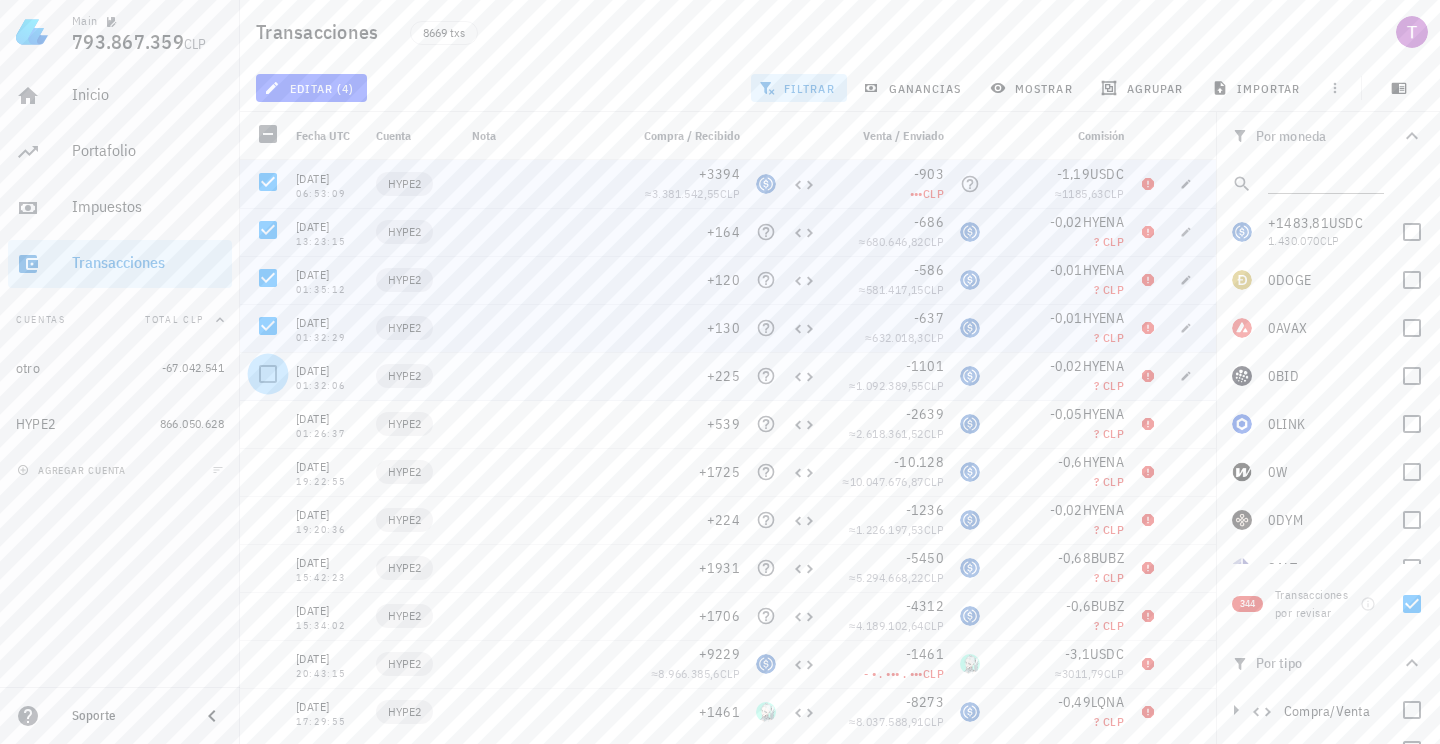 click at bounding box center [268, 374] 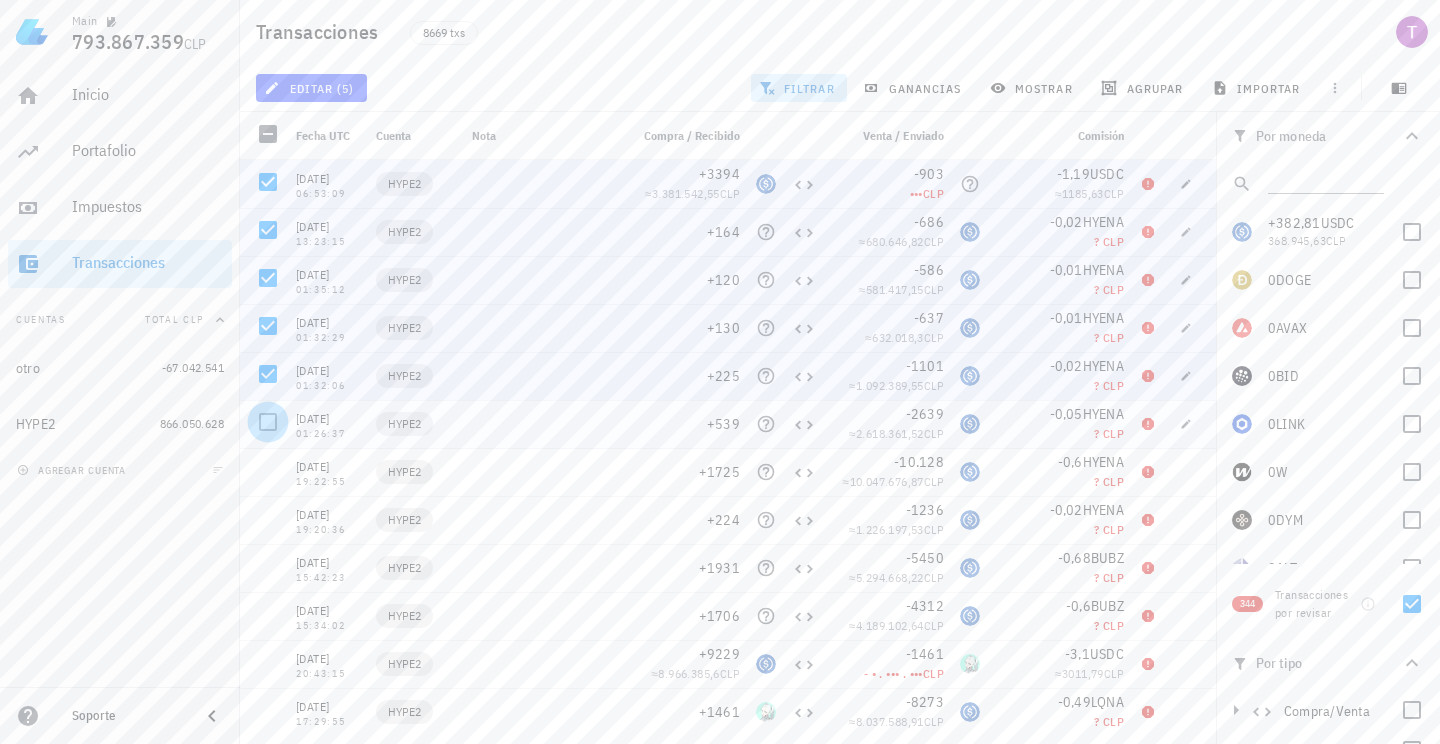 click at bounding box center (268, 422) 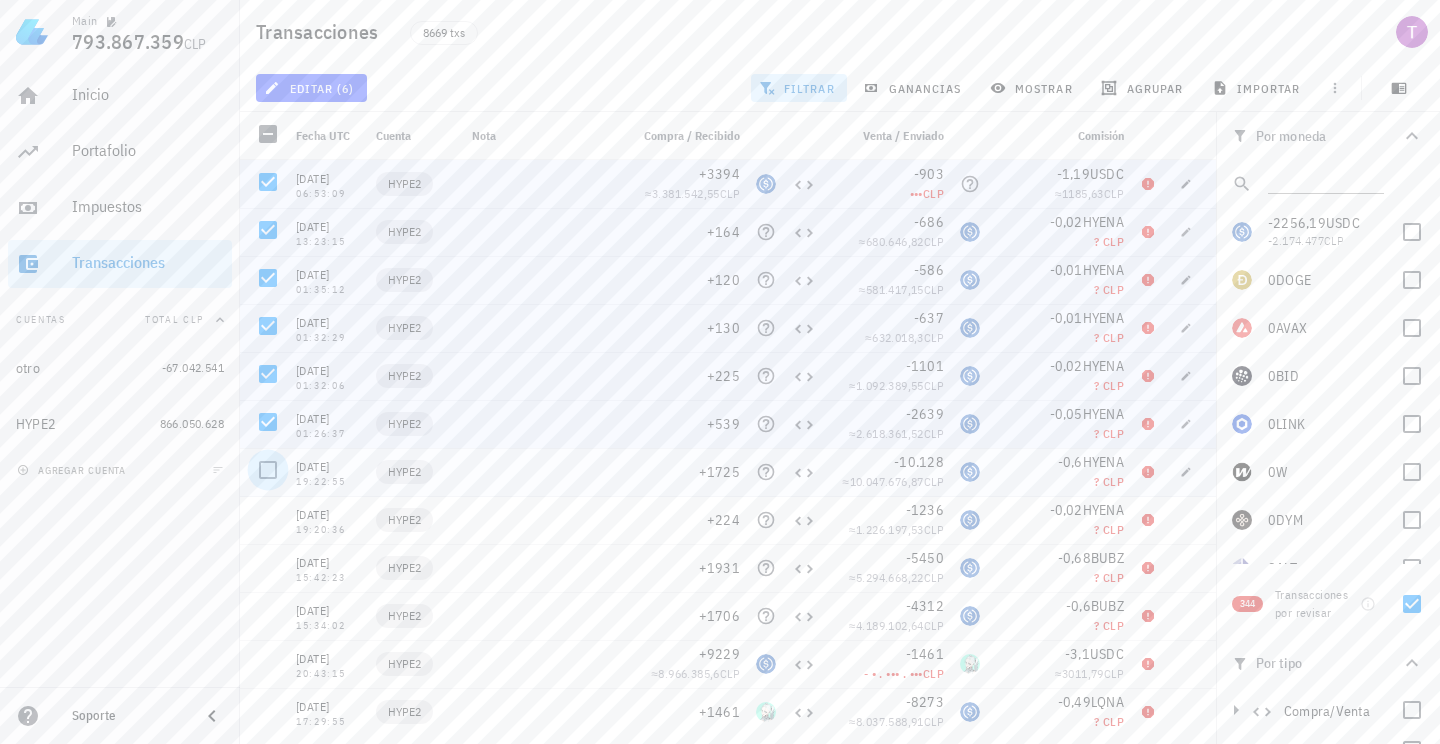 click at bounding box center [268, 470] 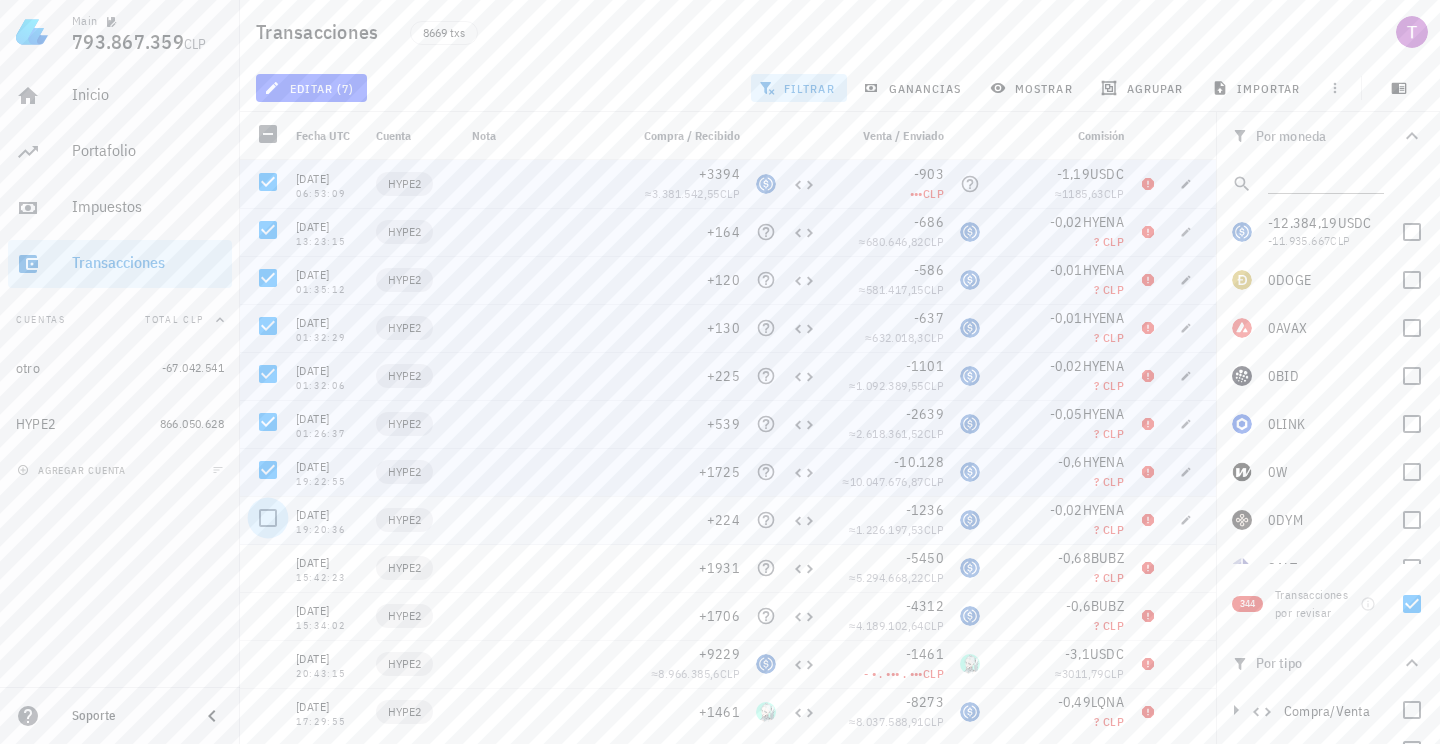 click at bounding box center [268, 518] 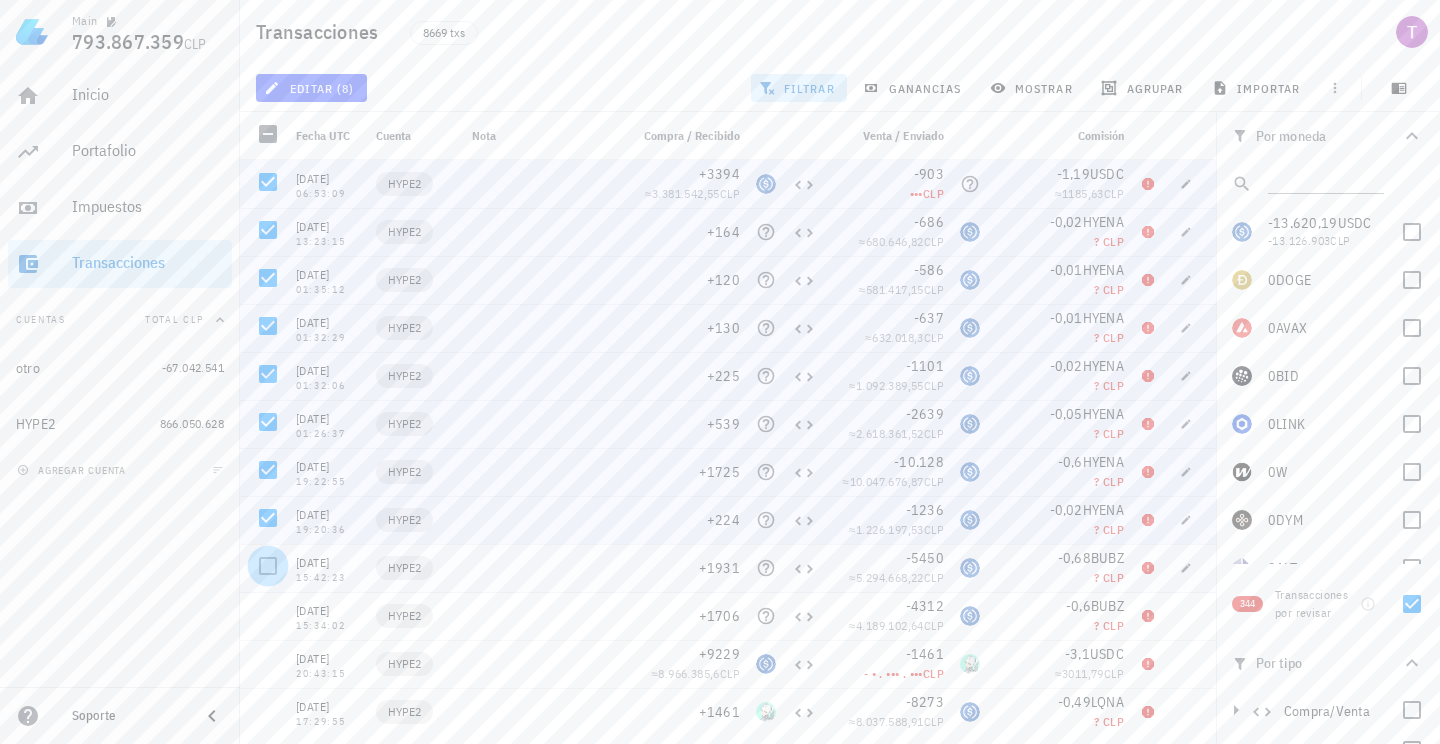 click at bounding box center (268, 566) 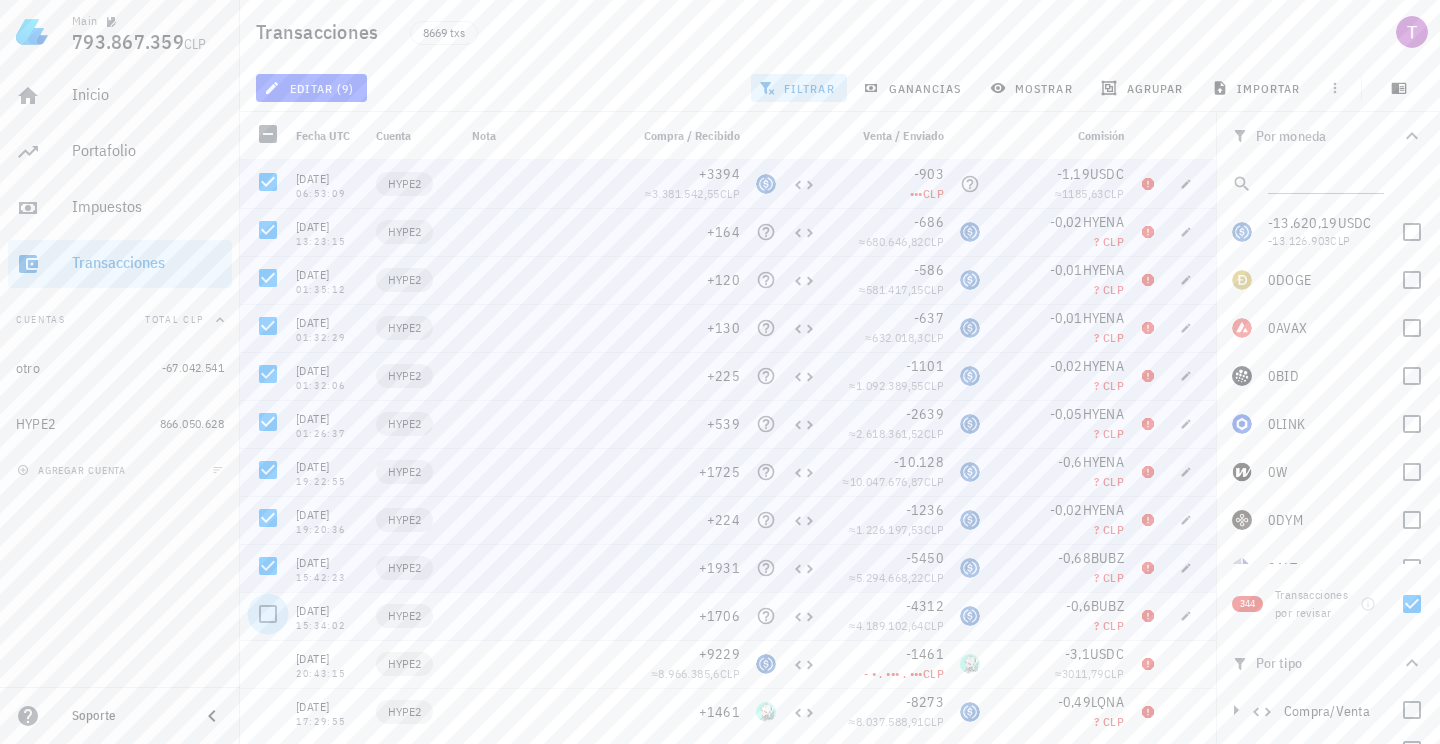 click at bounding box center (268, 614) 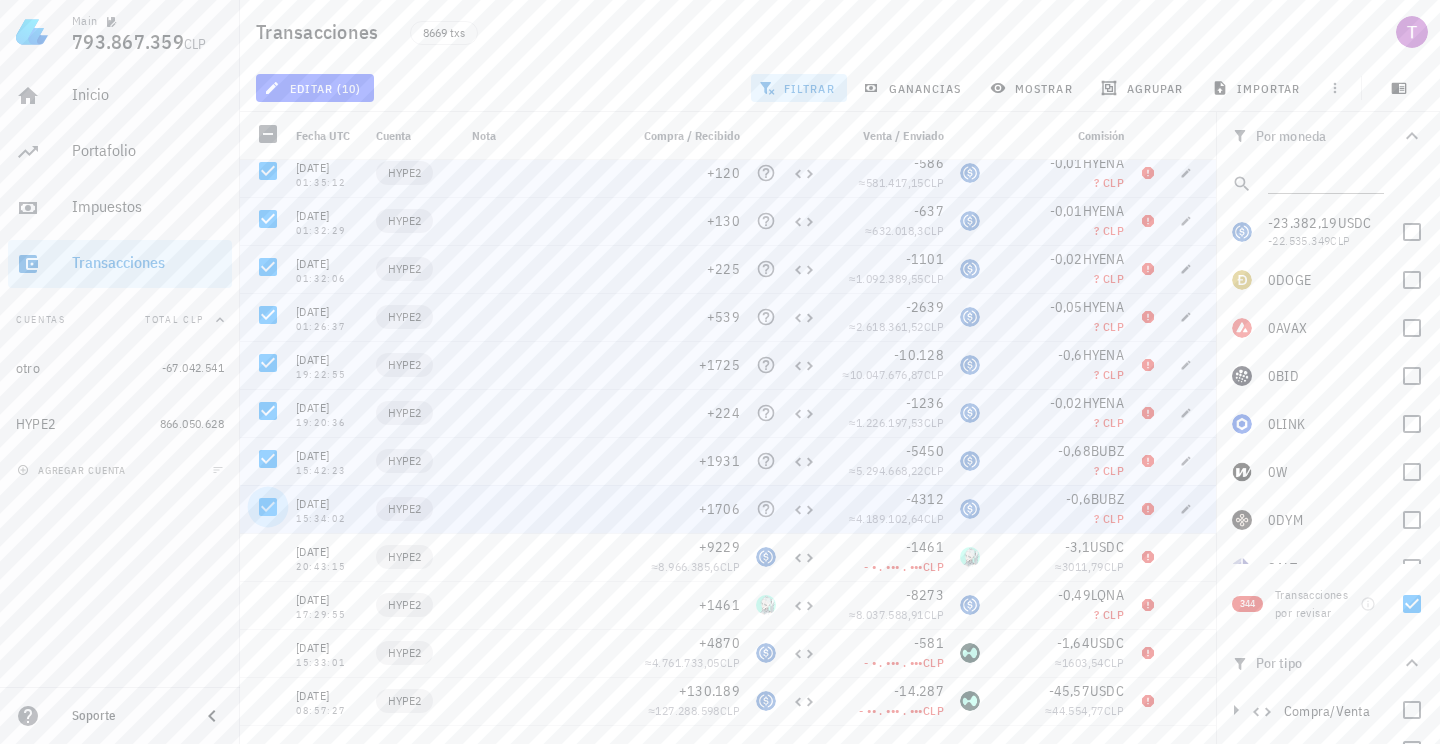 scroll, scrollTop: 115, scrollLeft: 0, axis: vertical 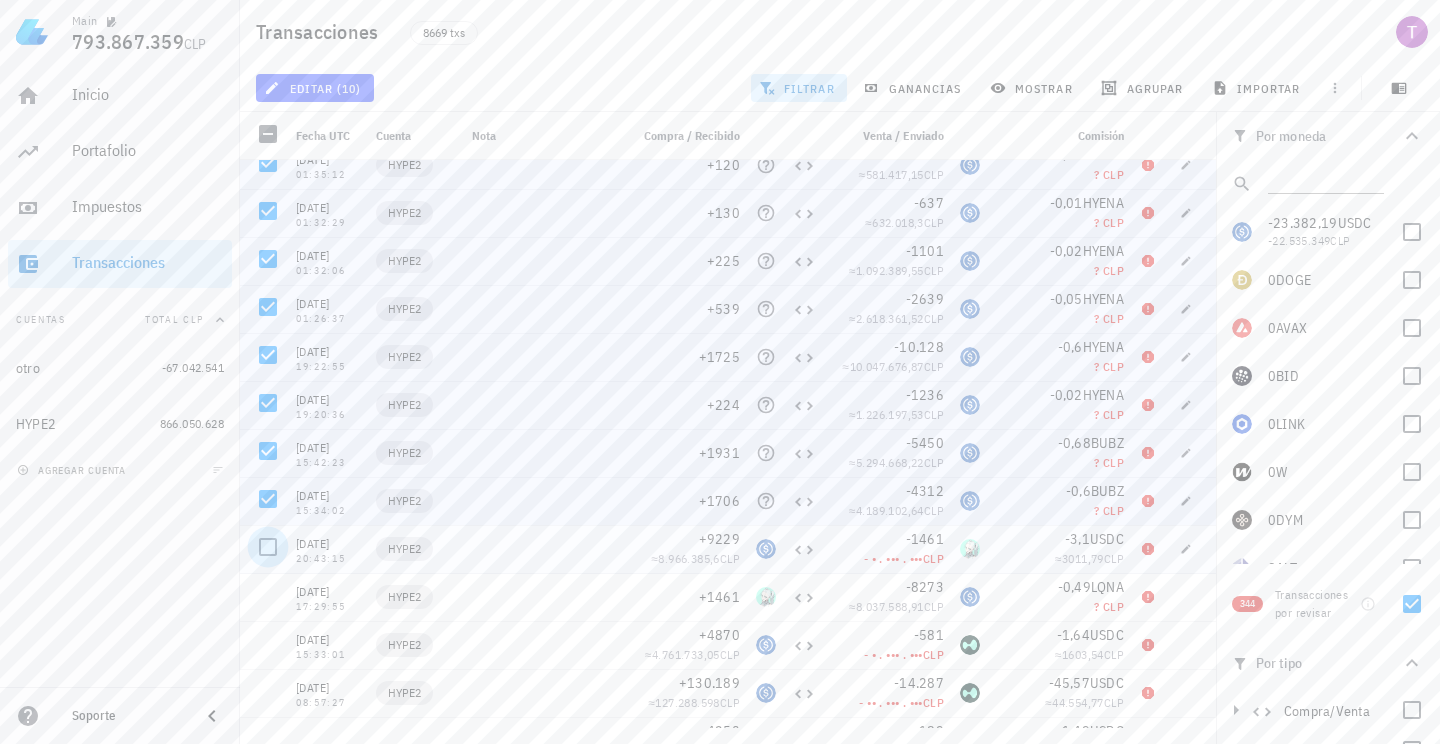 click at bounding box center [268, 547] 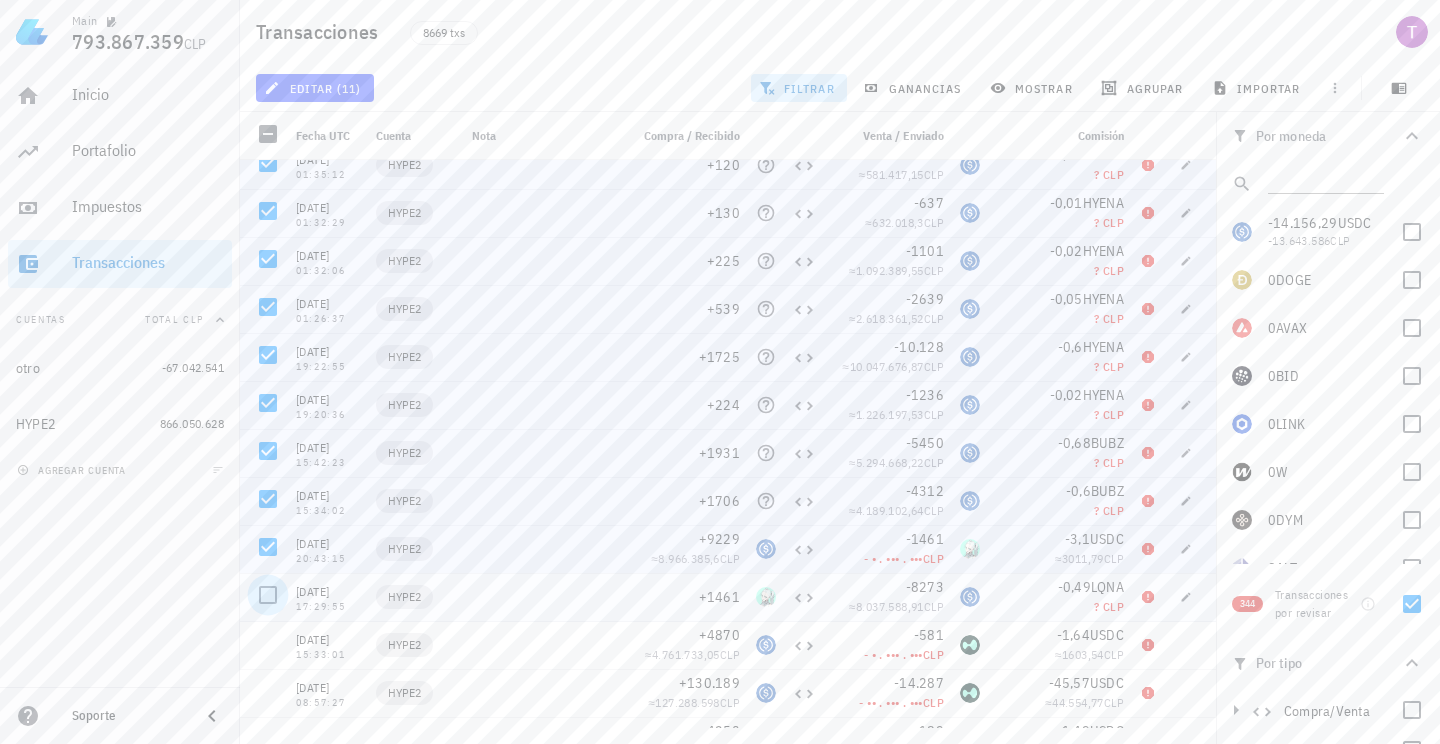 click at bounding box center (268, 595) 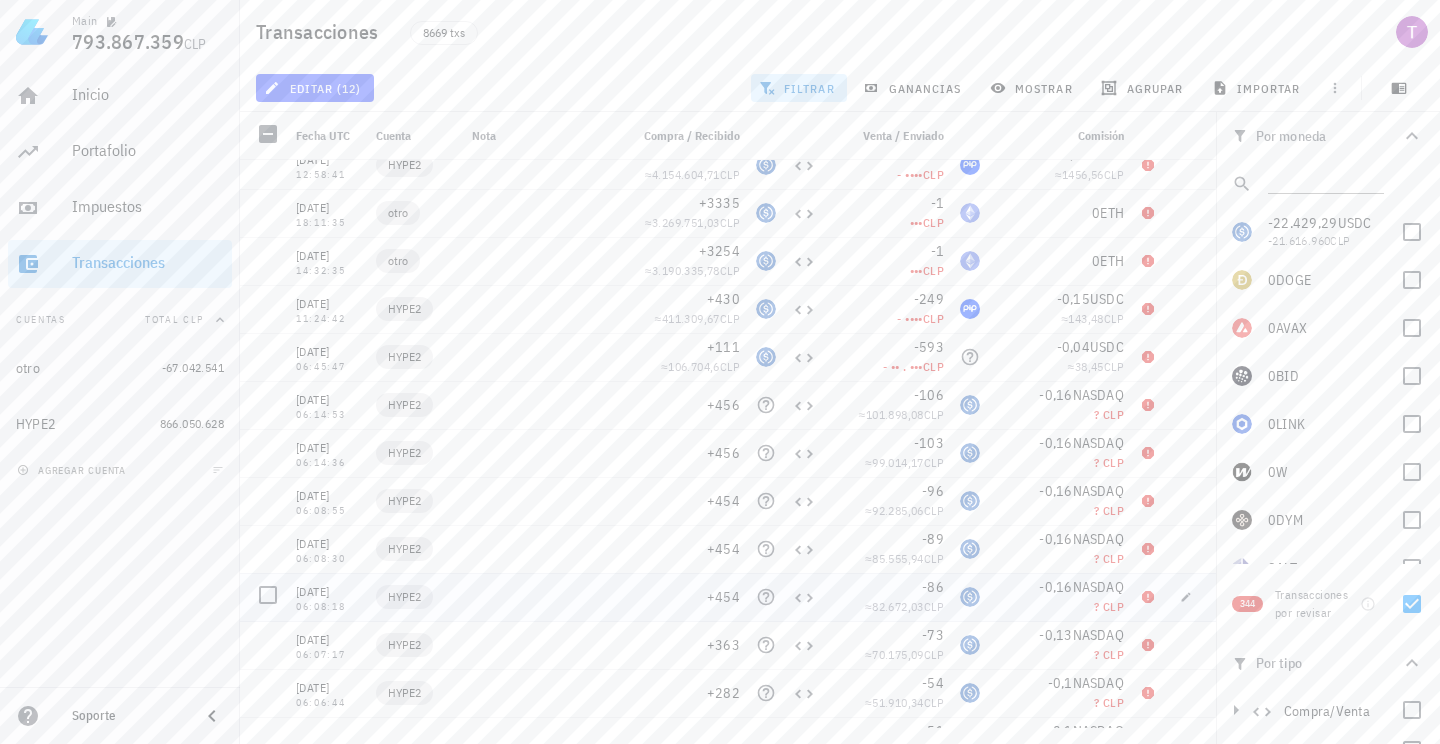 scroll, scrollTop: 693, scrollLeft: 0, axis: vertical 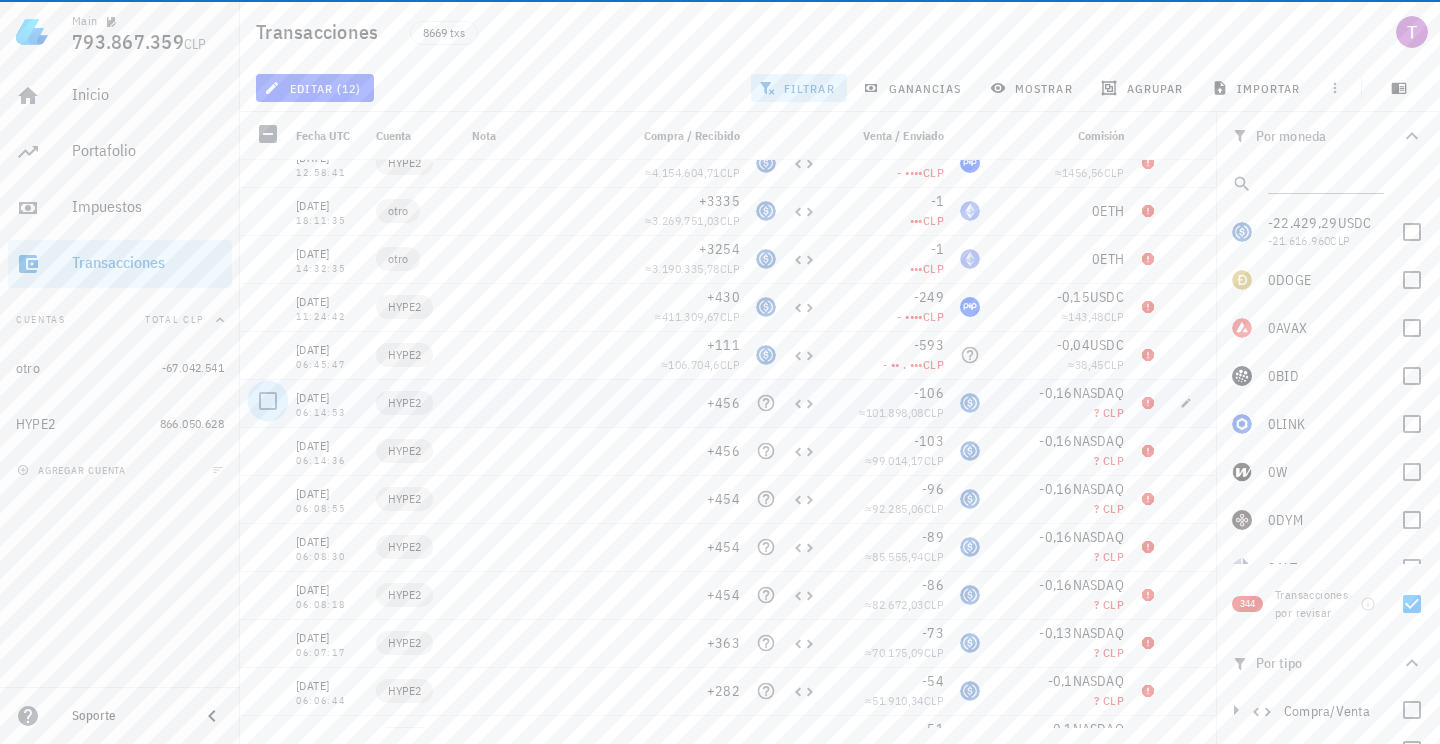 click at bounding box center (268, 401) 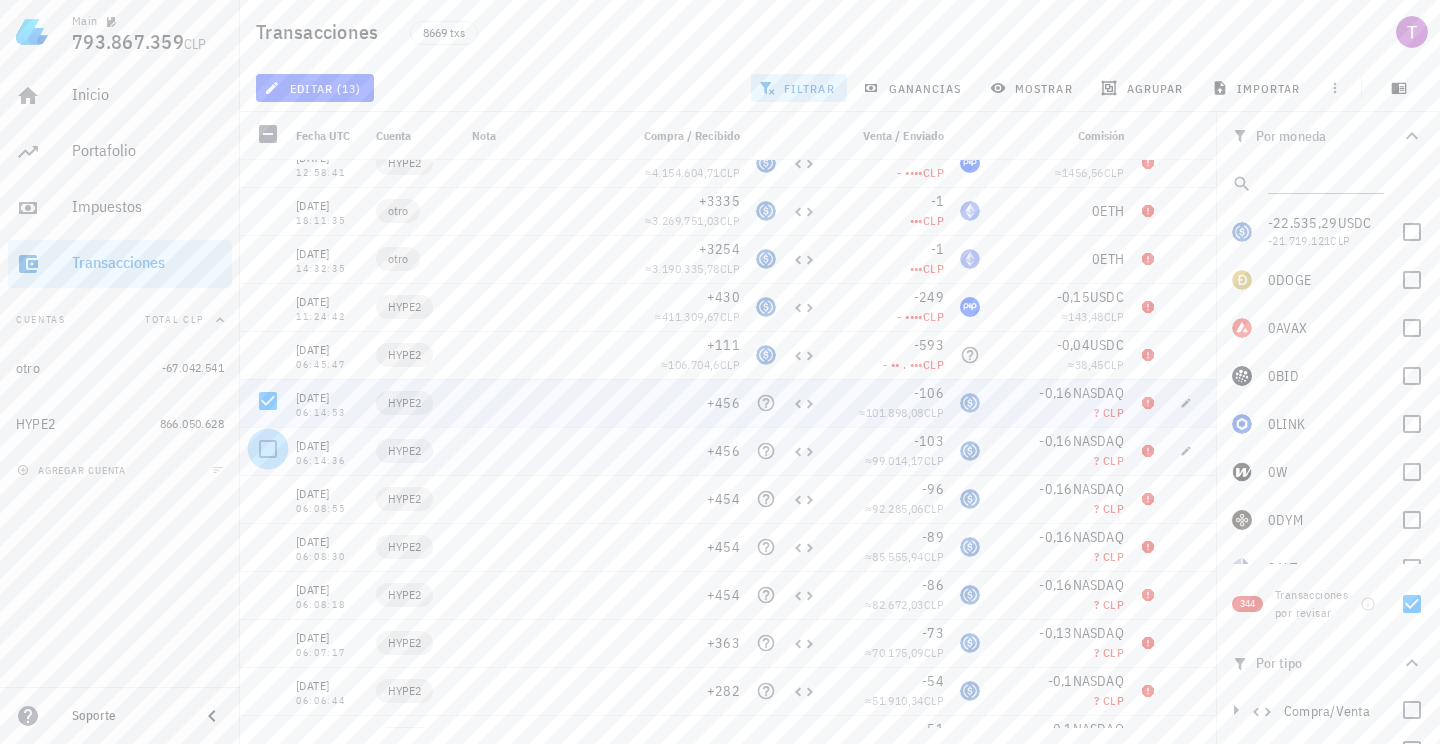 click at bounding box center [268, 449] 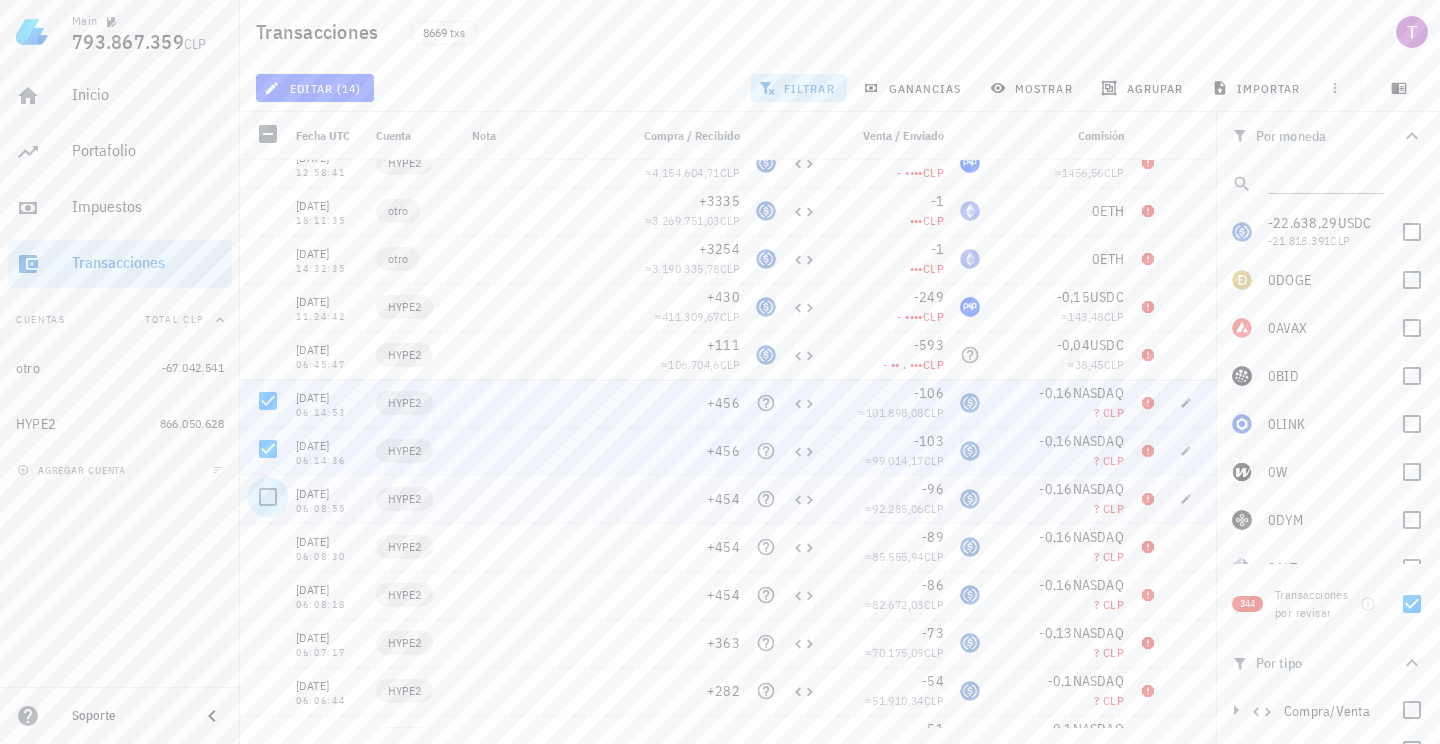 click at bounding box center (268, 497) 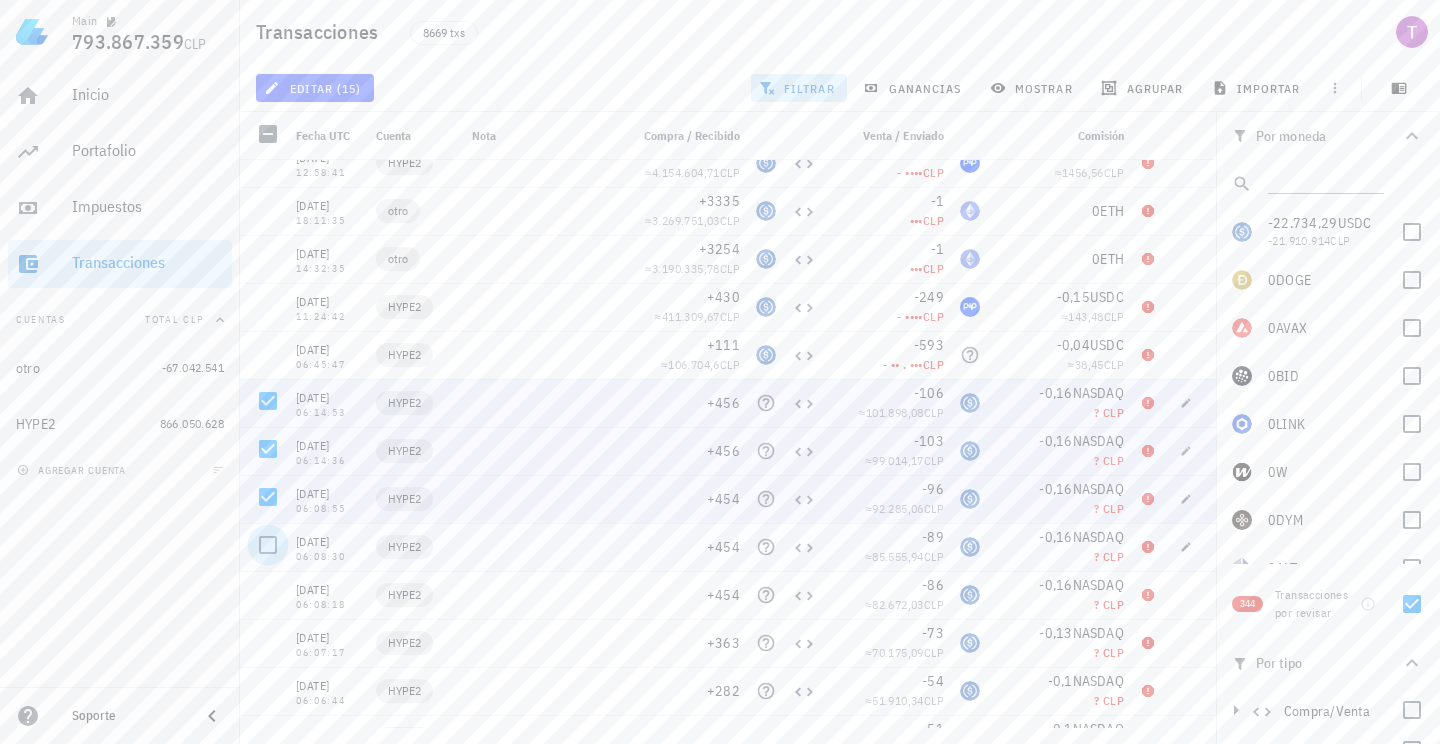 click at bounding box center (268, 545) 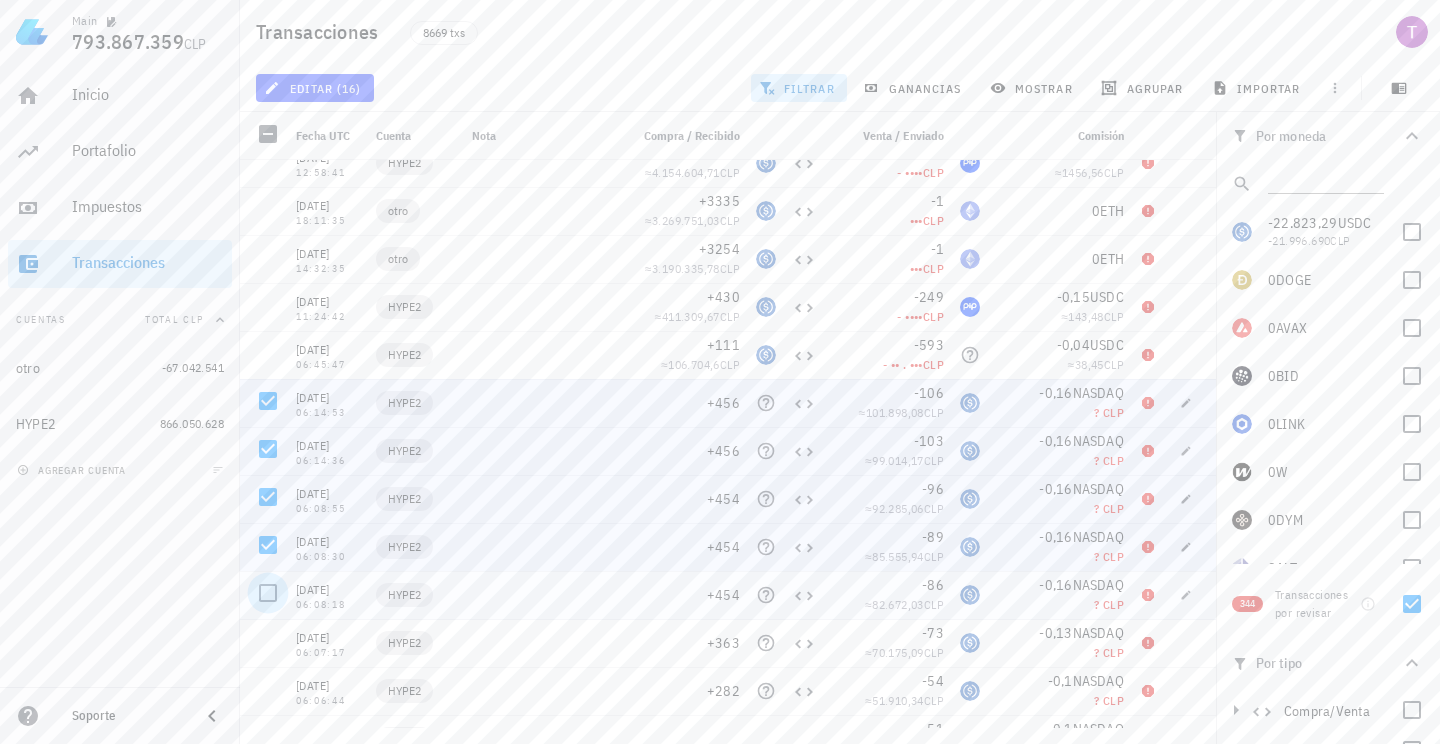click at bounding box center (268, 593) 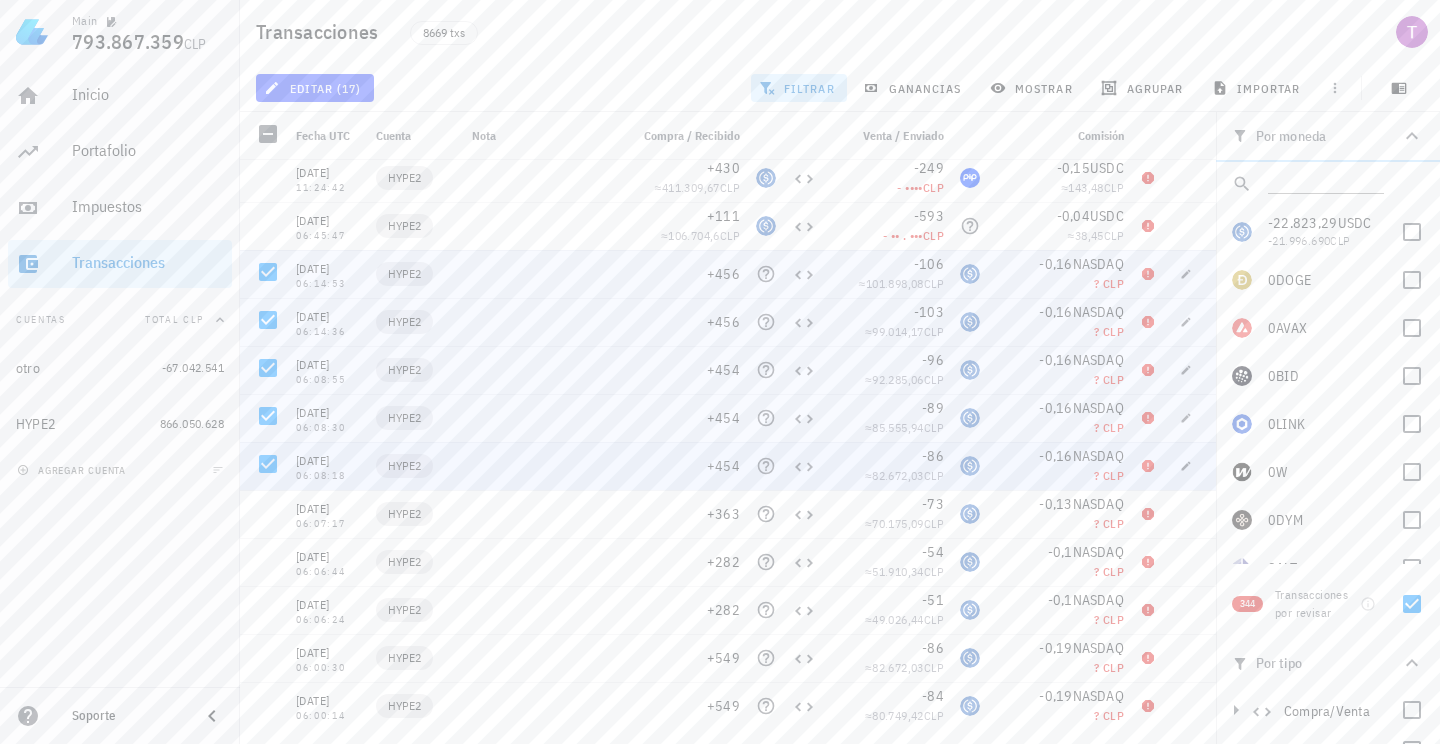 scroll, scrollTop: 826, scrollLeft: 0, axis: vertical 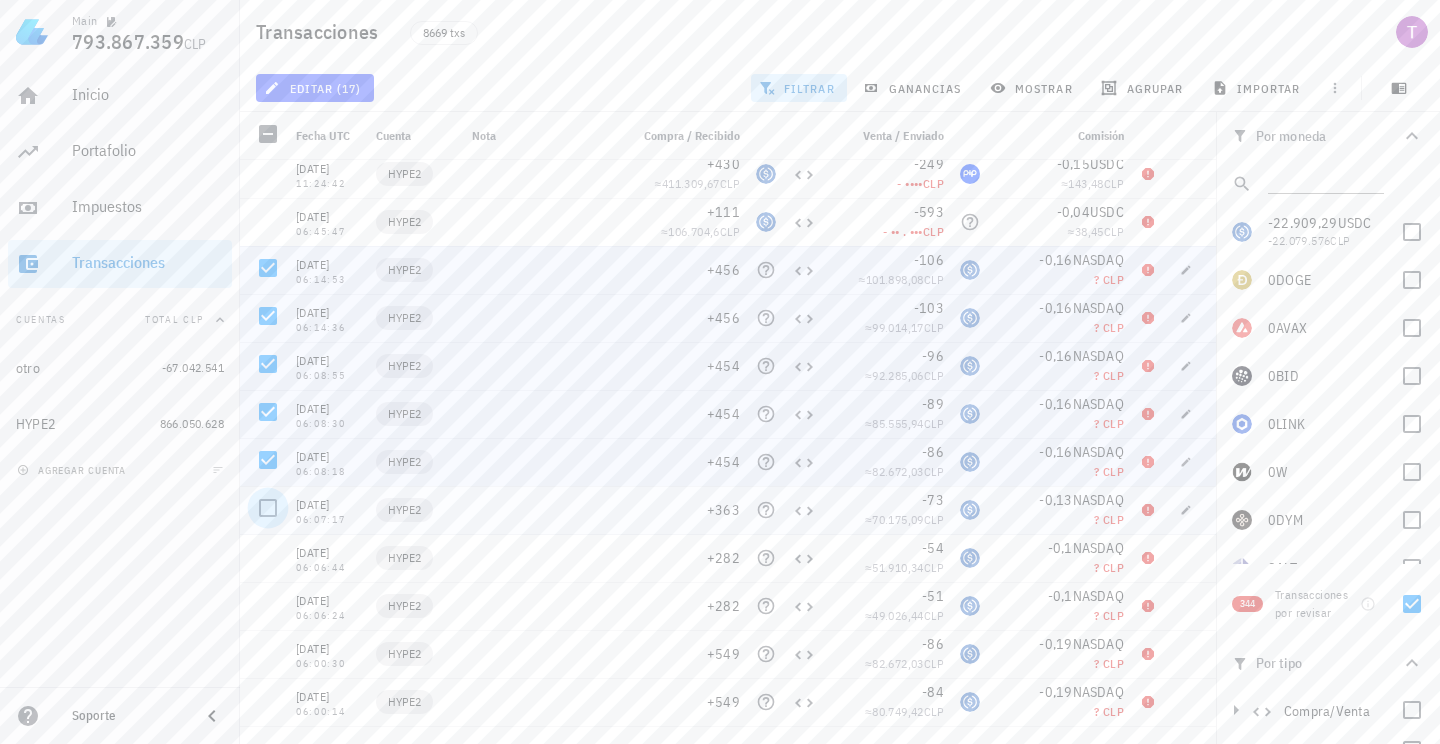 click at bounding box center [268, 508] 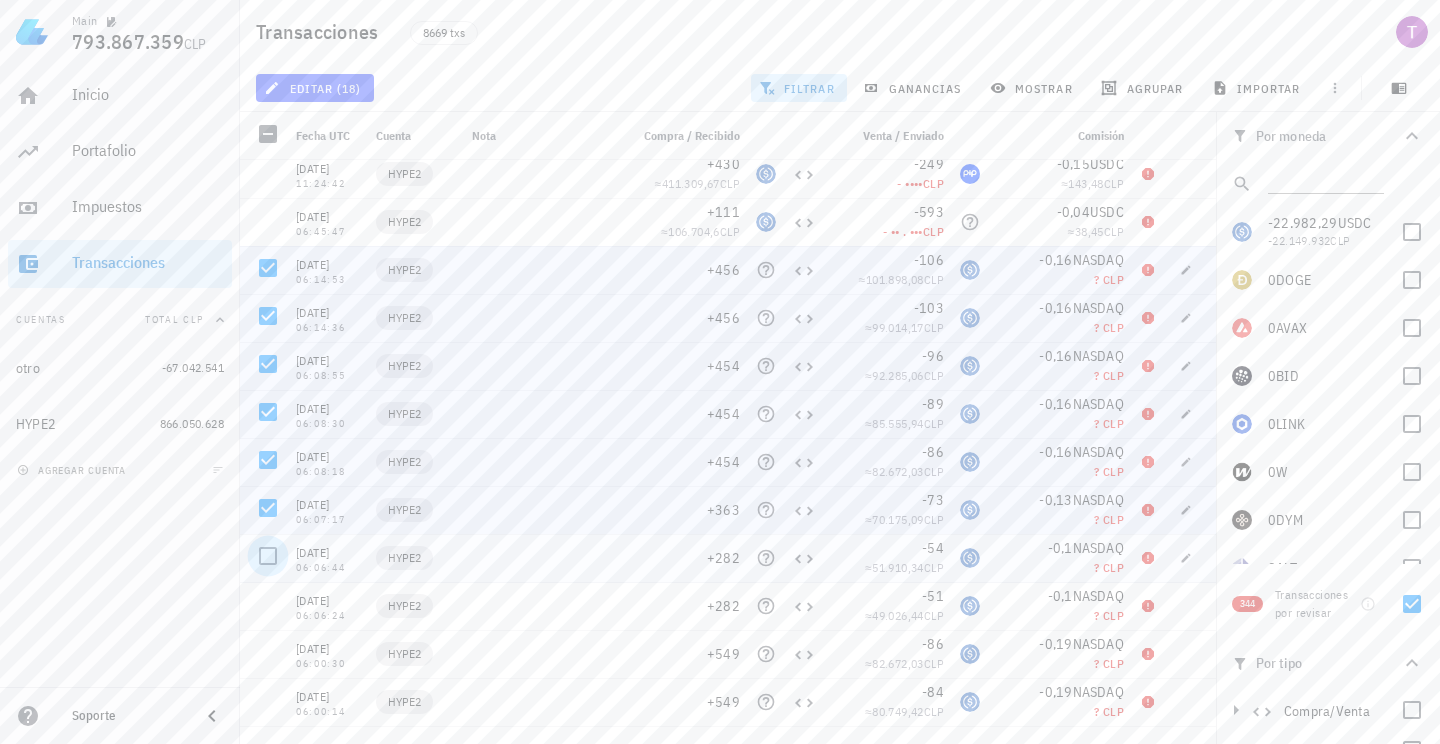 click at bounding box center (268, 556) 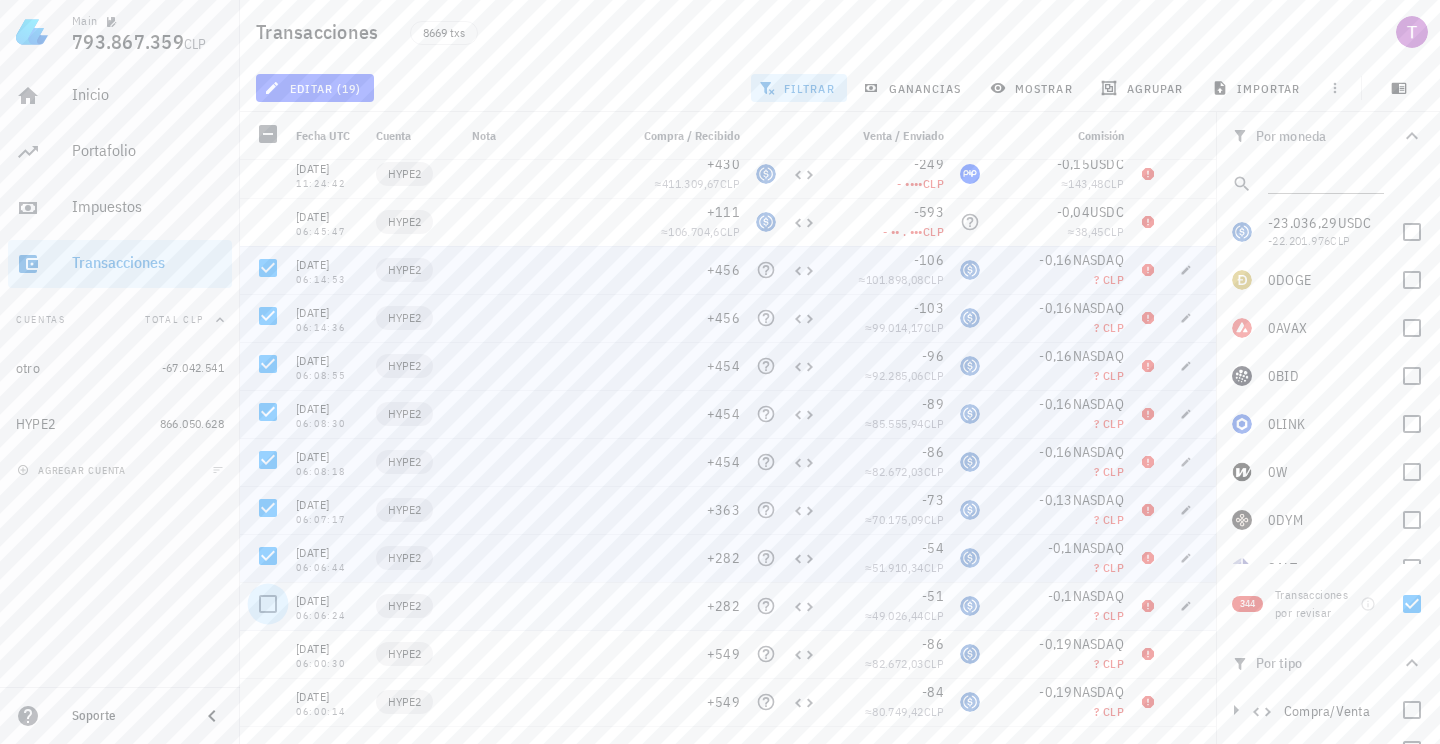 click at bounding box center (268, 604) 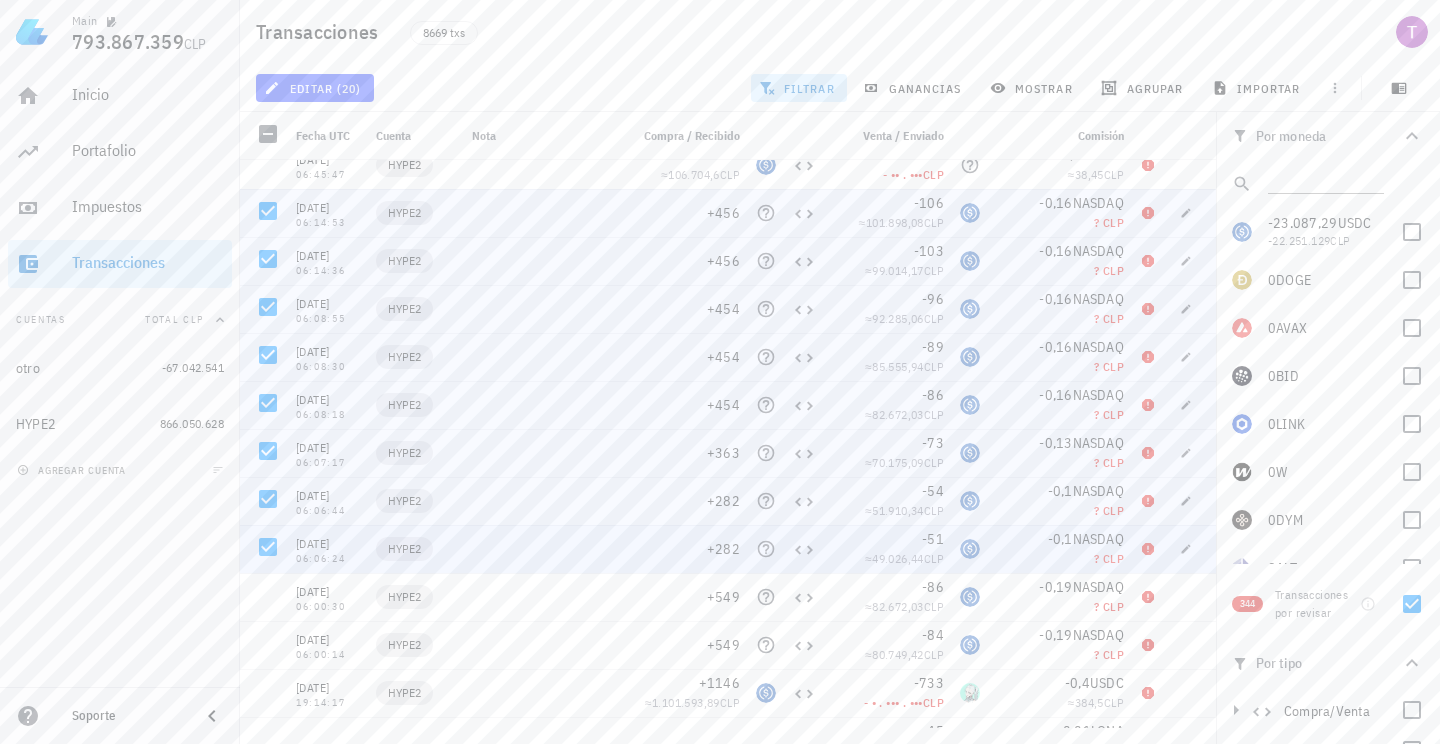 scroll, scrollTop: 953, scrollLeft: 0, axis: vertical 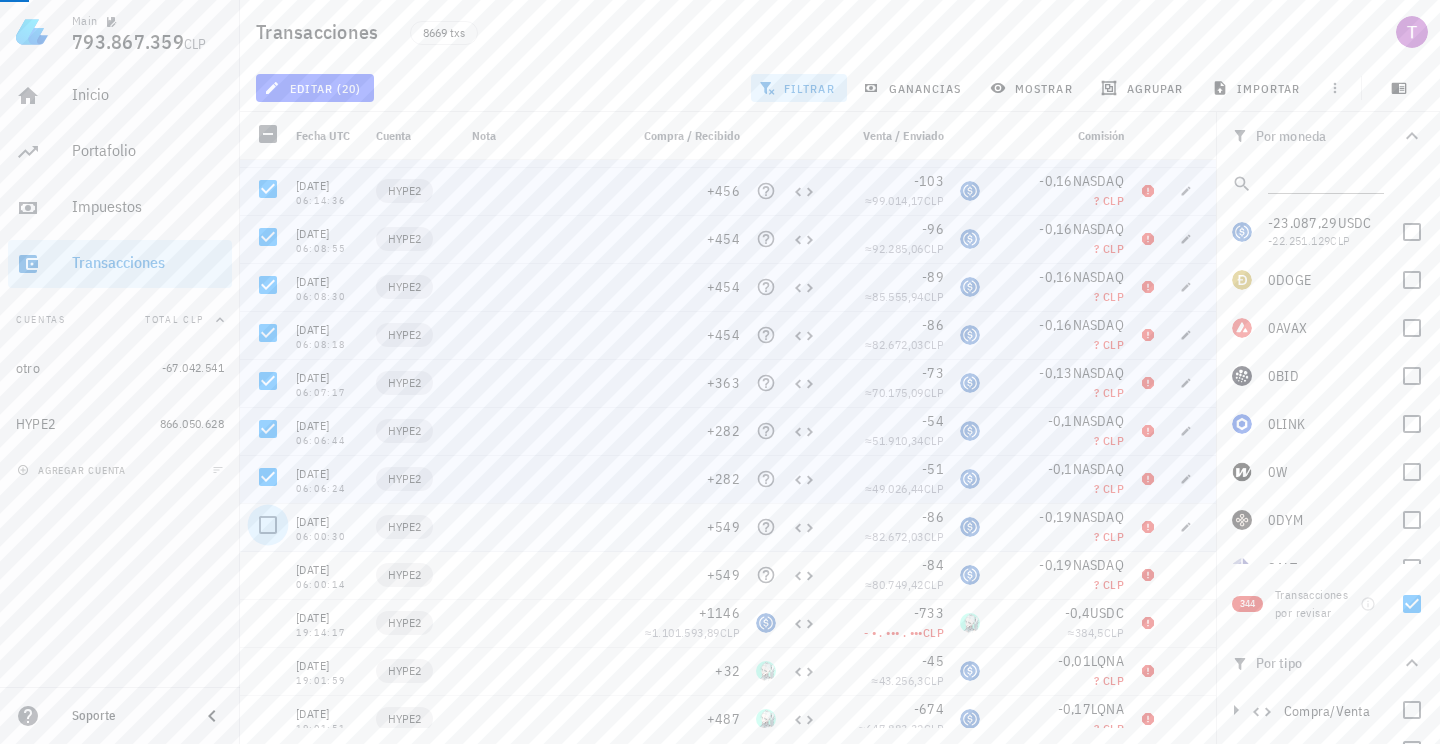 click at bounding box center (268, 525) 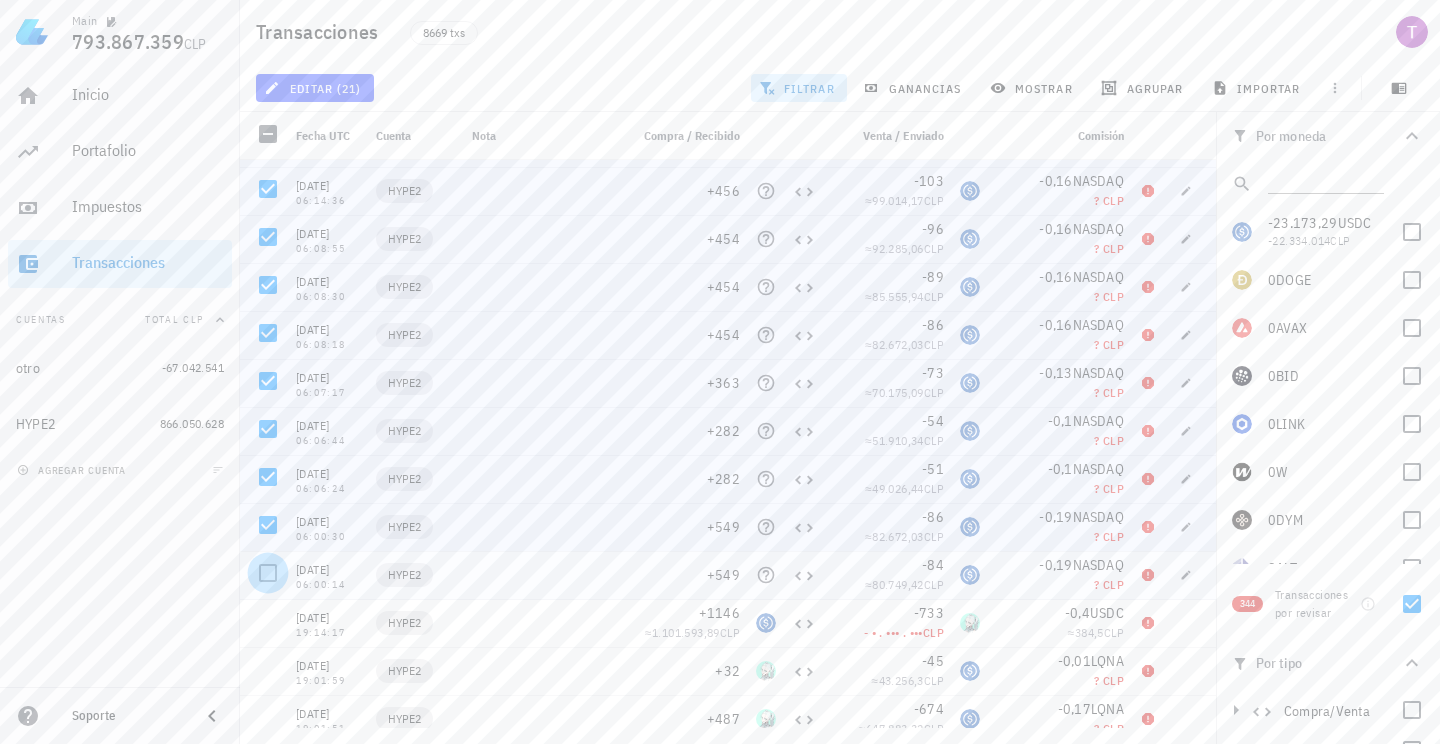 click at bounding box center (268, 573) 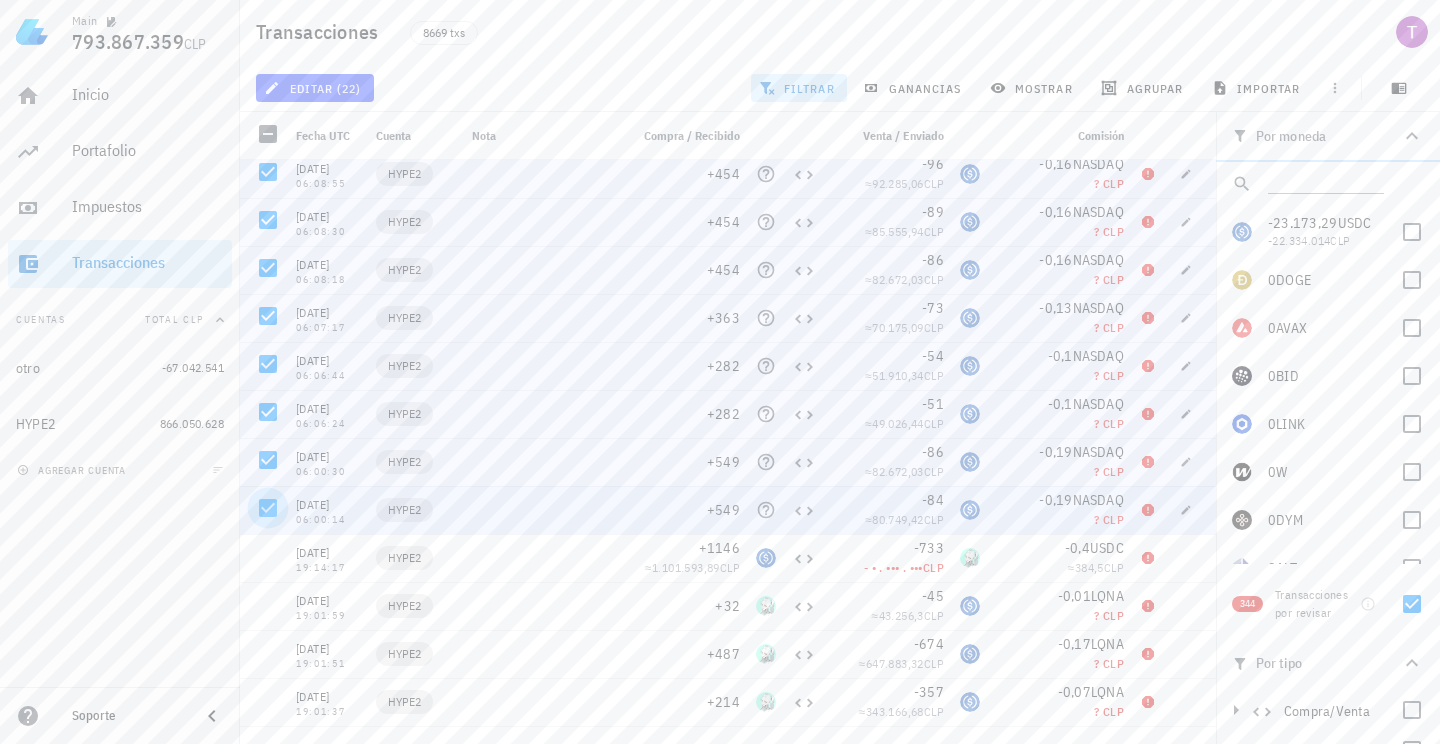 scroll, scrollTop: 1195, scrollLeft: 0, axis: vertical 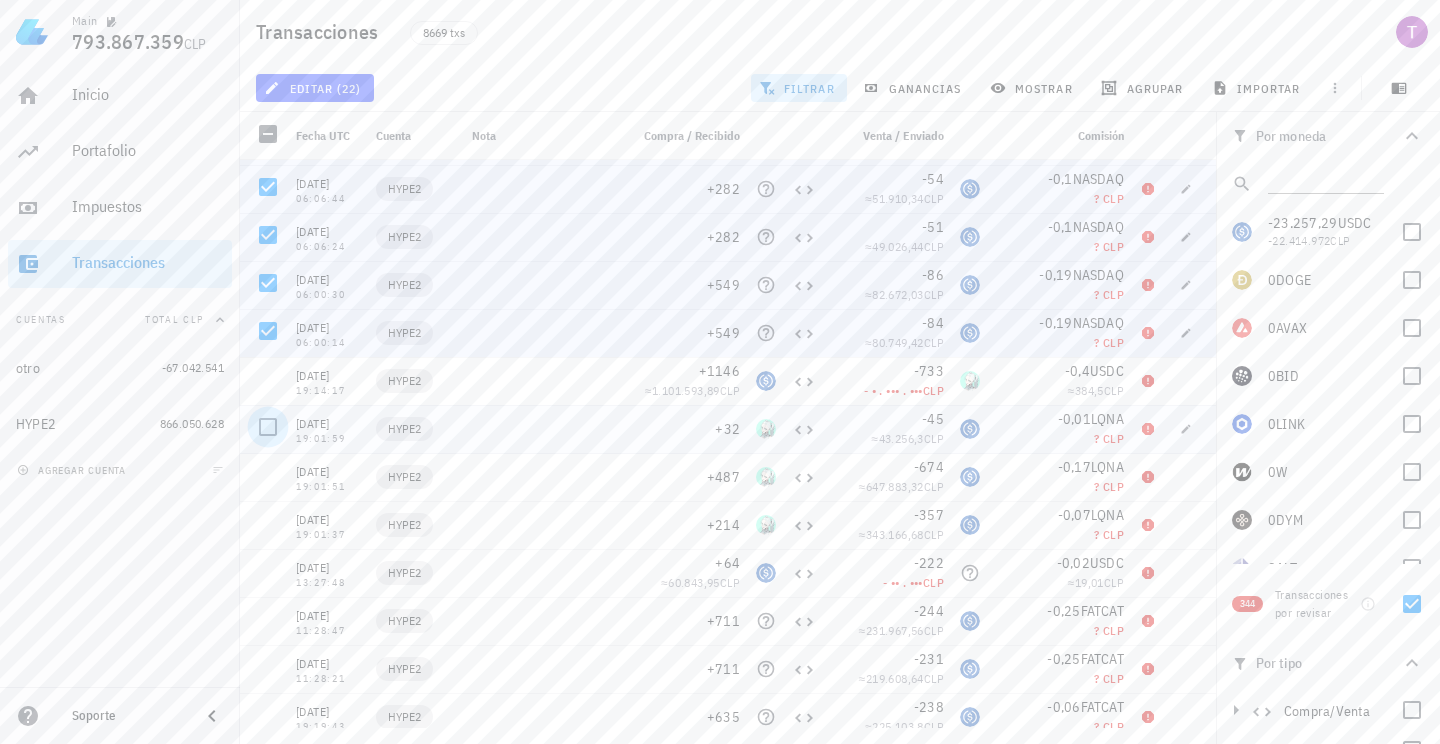 click at bounding box center [268, 427] 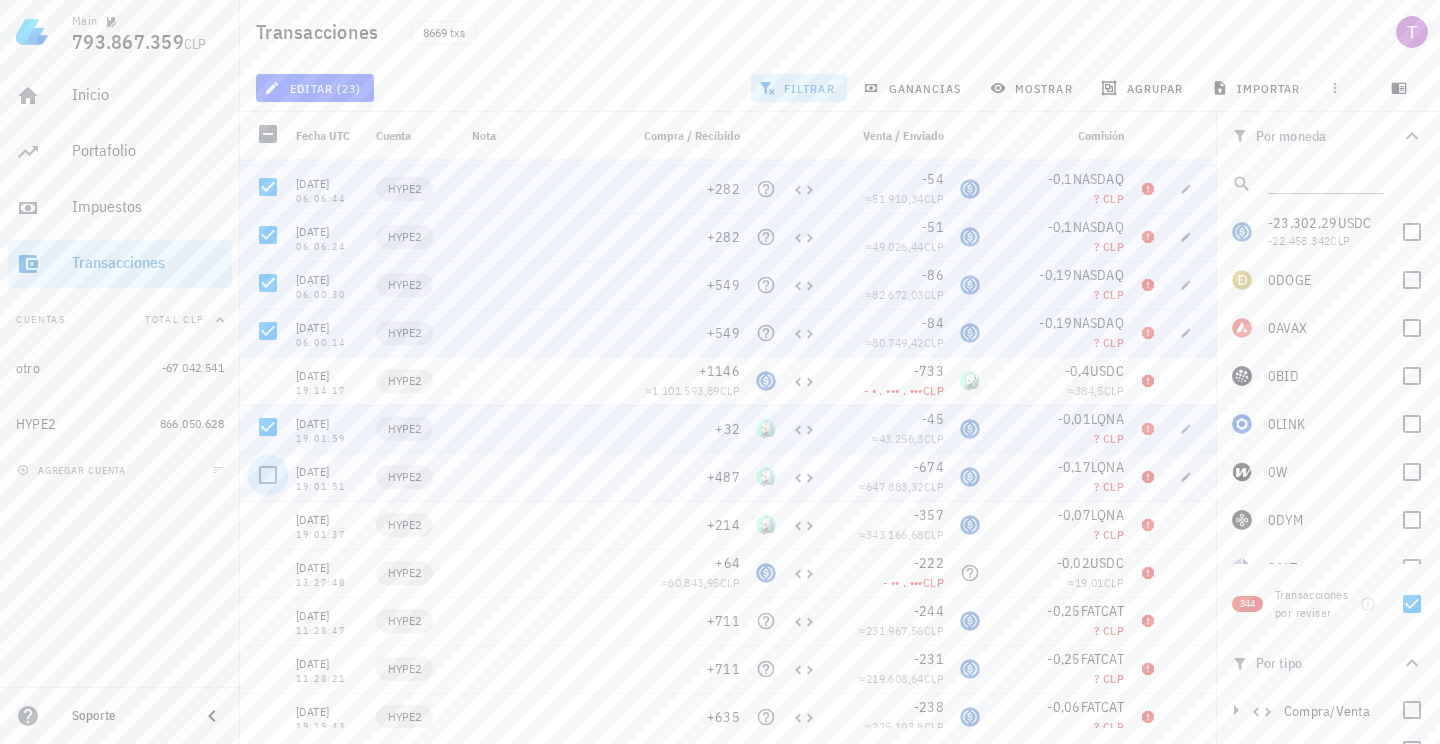 click at bounding box center [268, 475] 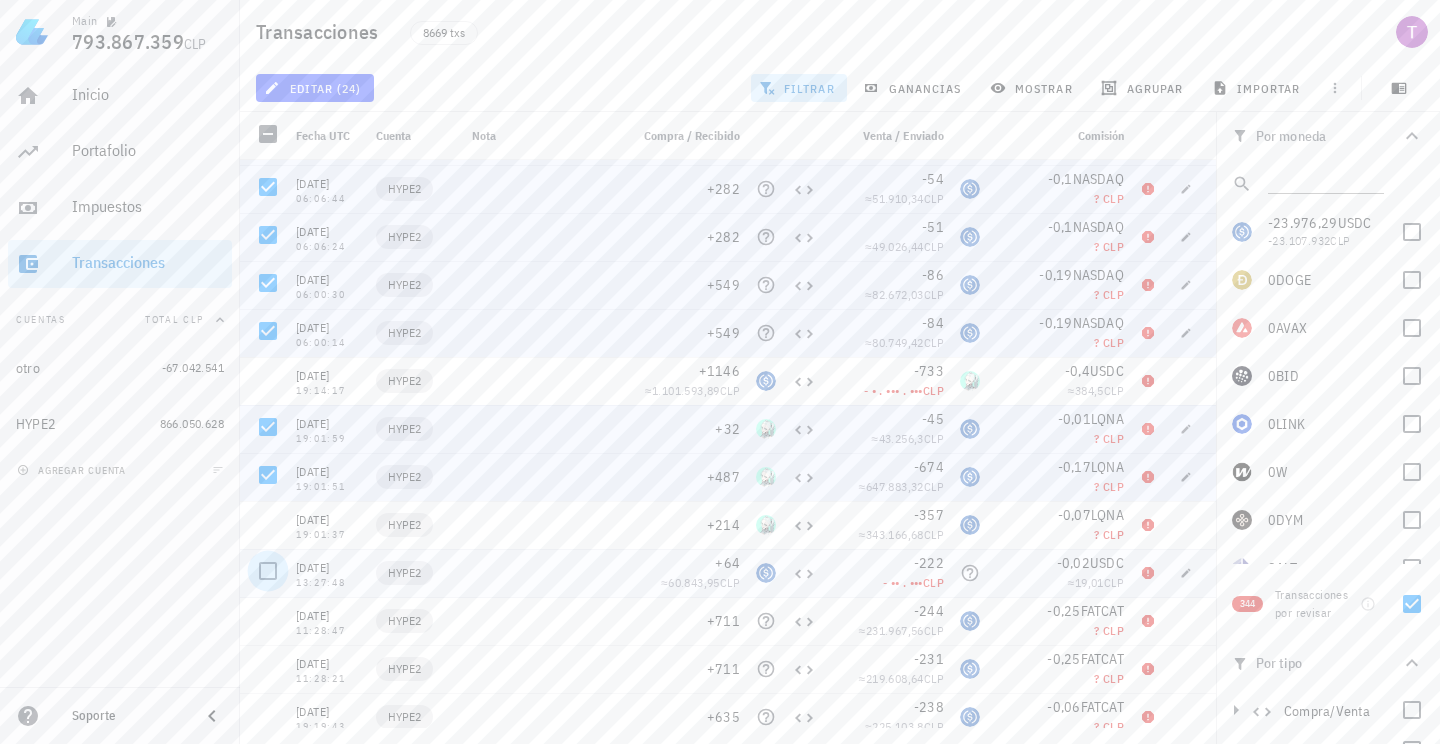 scroll, scrollTop: 1280, scrollLeft: 0, axis: vertical 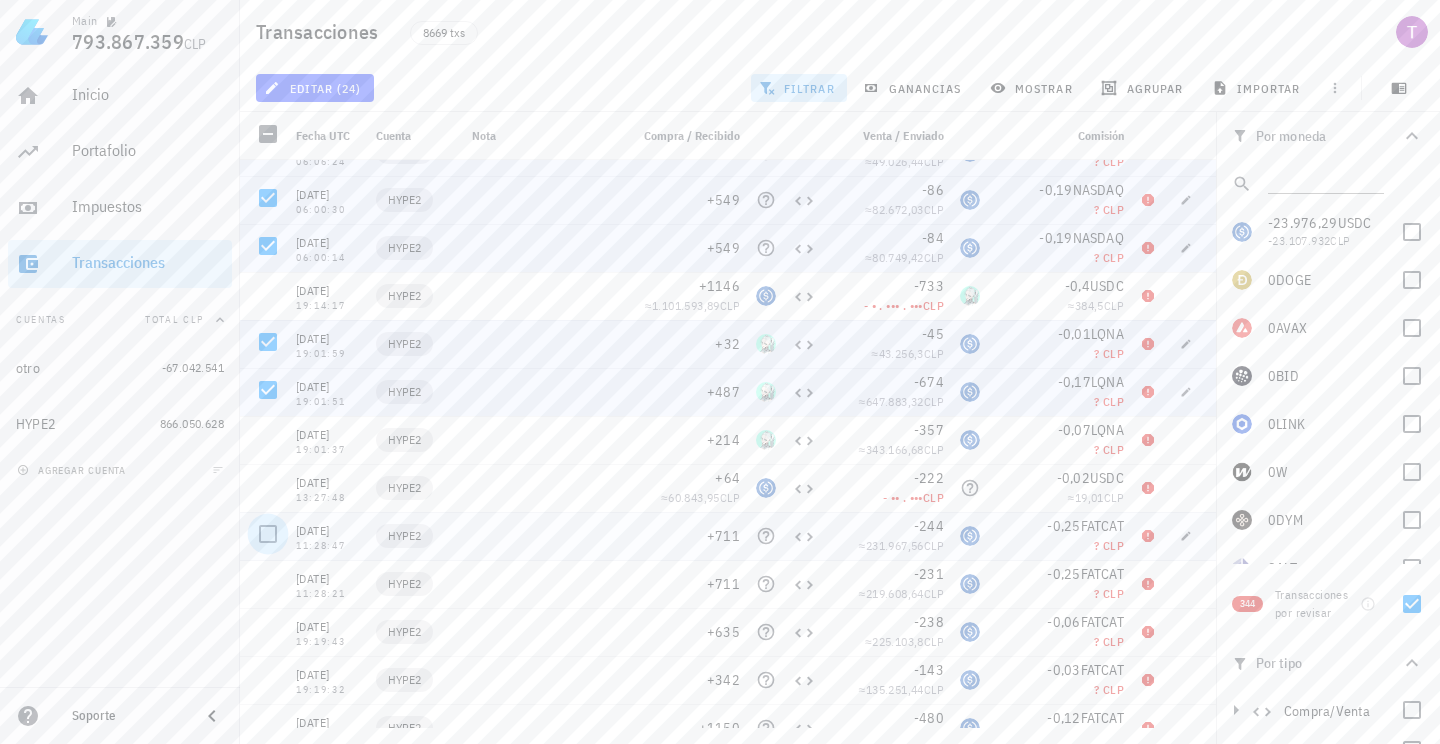 click at bounding box center (268, 534) 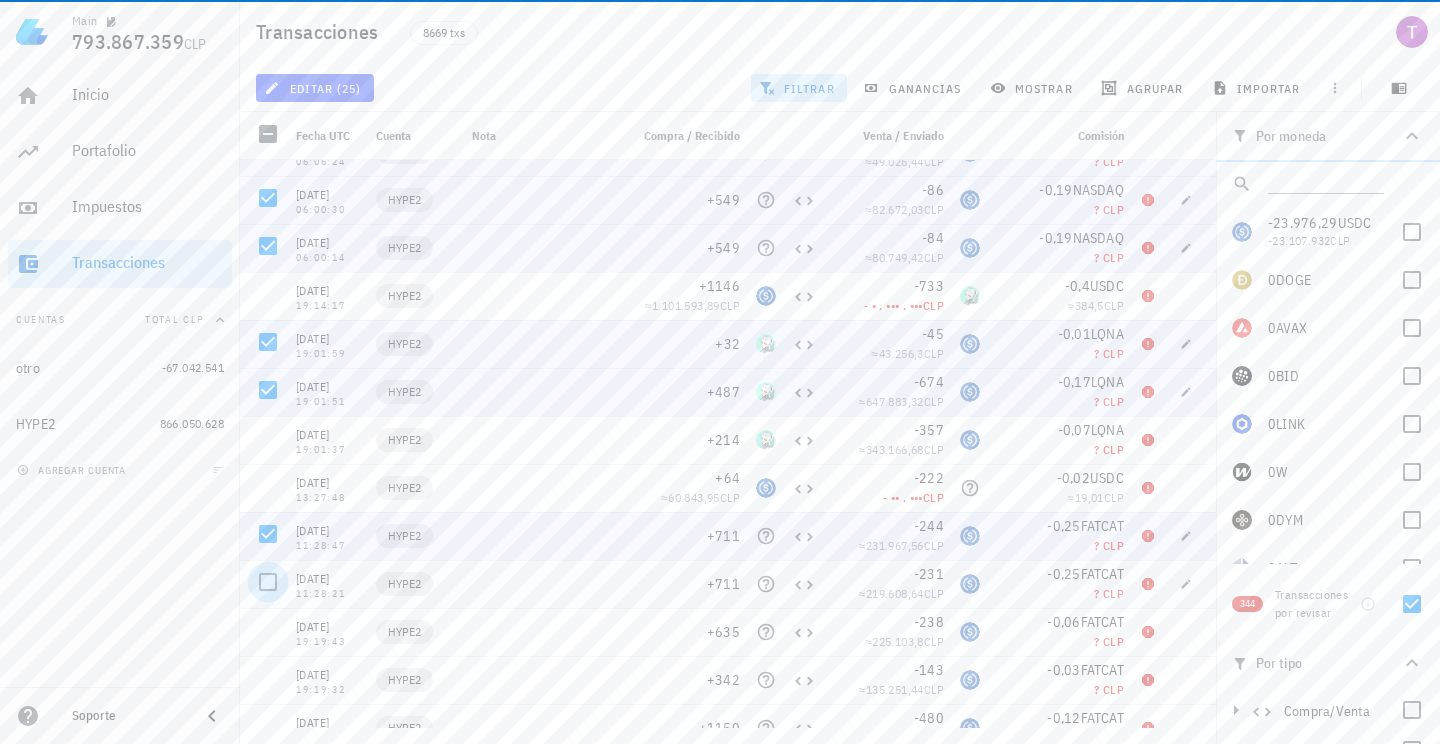 click at bounding box center [268, 582] 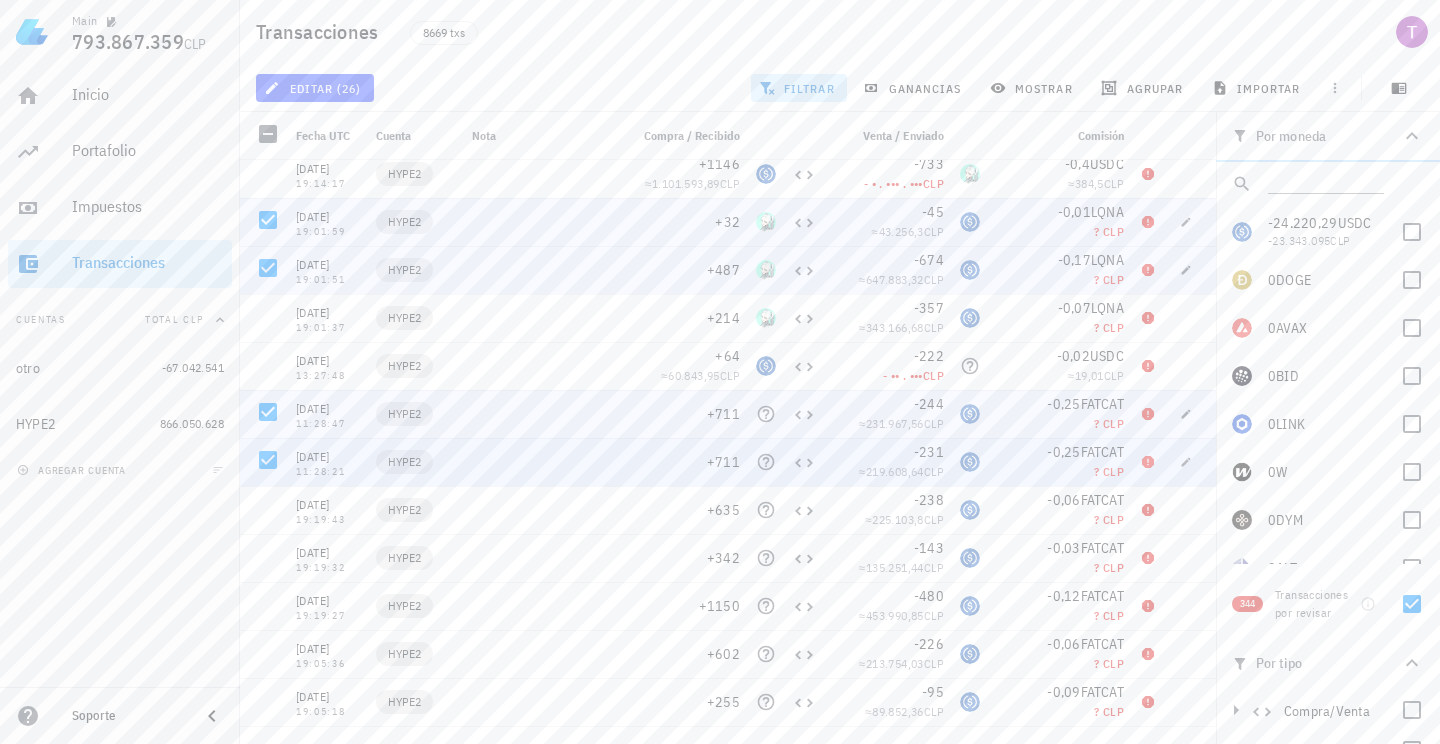 scroll, scrollTop: 1403, scrollLeft: 0, axis: vertical 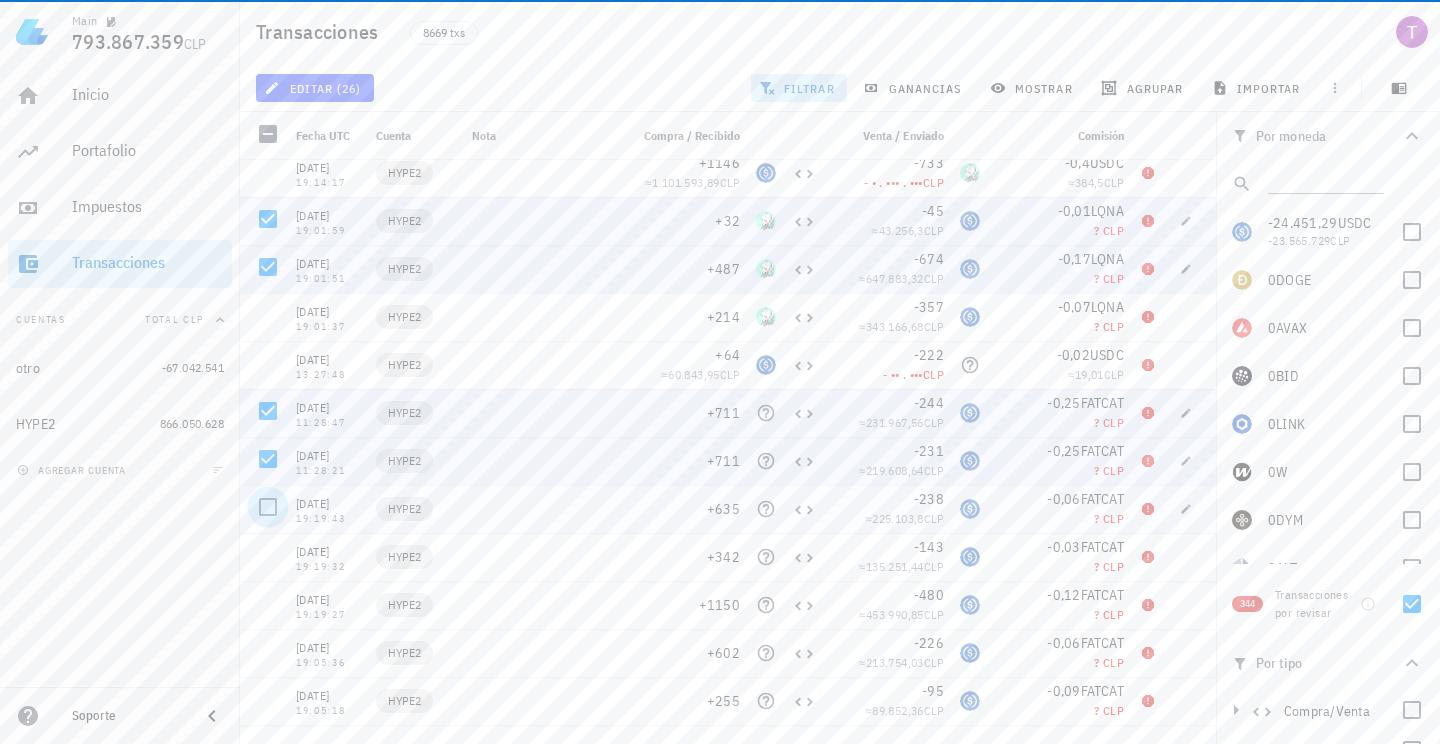 click at bounding box center (268, 507) 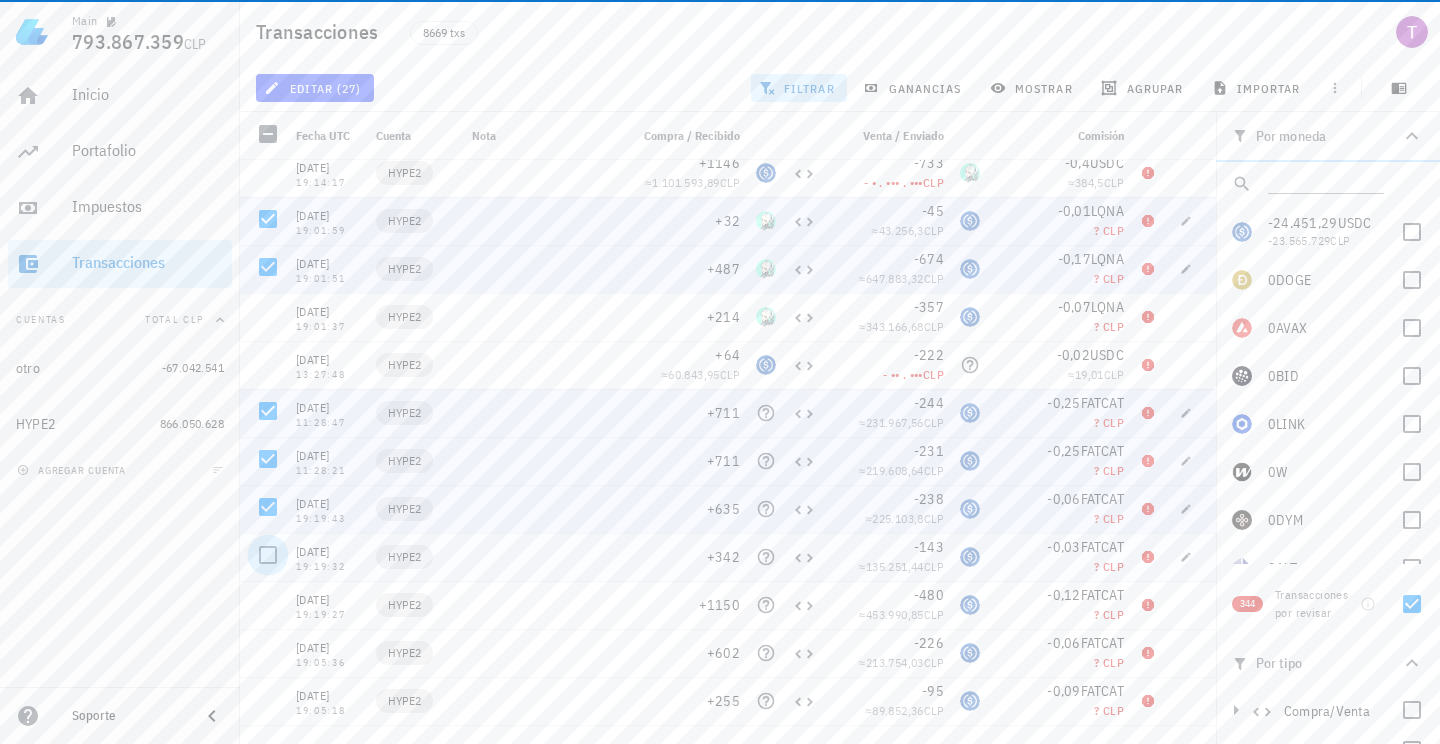 click at bounding box center [264, 605] 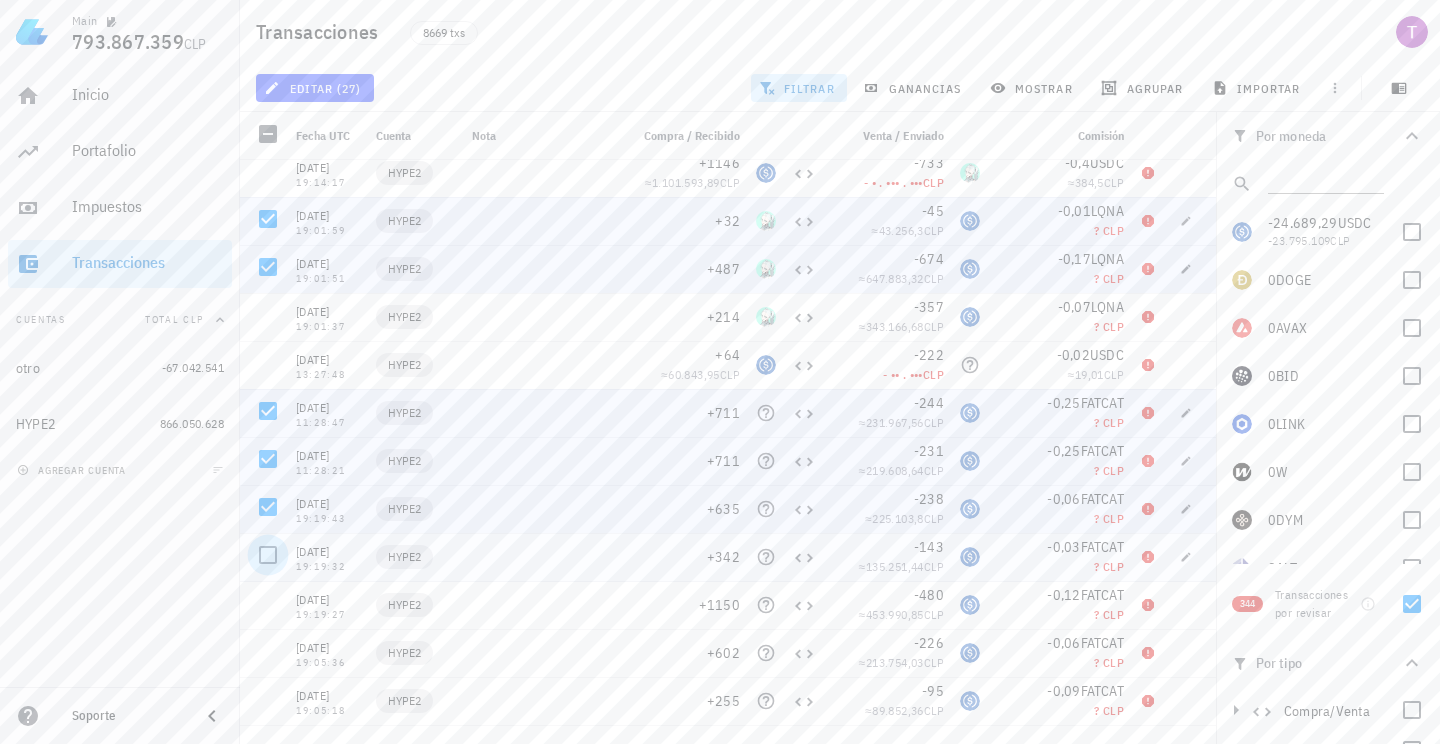 scroll, scrollTop: 1485, scrollLeft: 0, axis: vertical 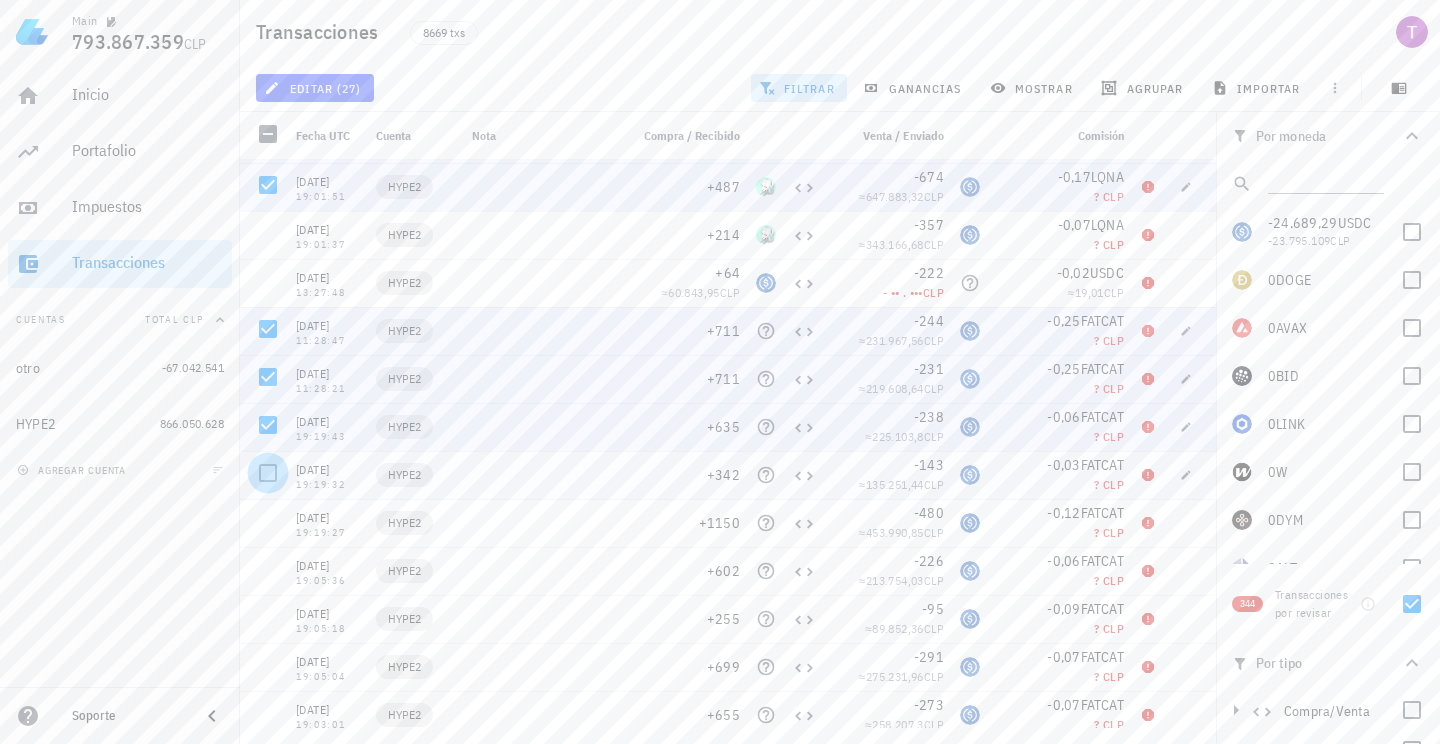 click at bounding box center (268, 473) 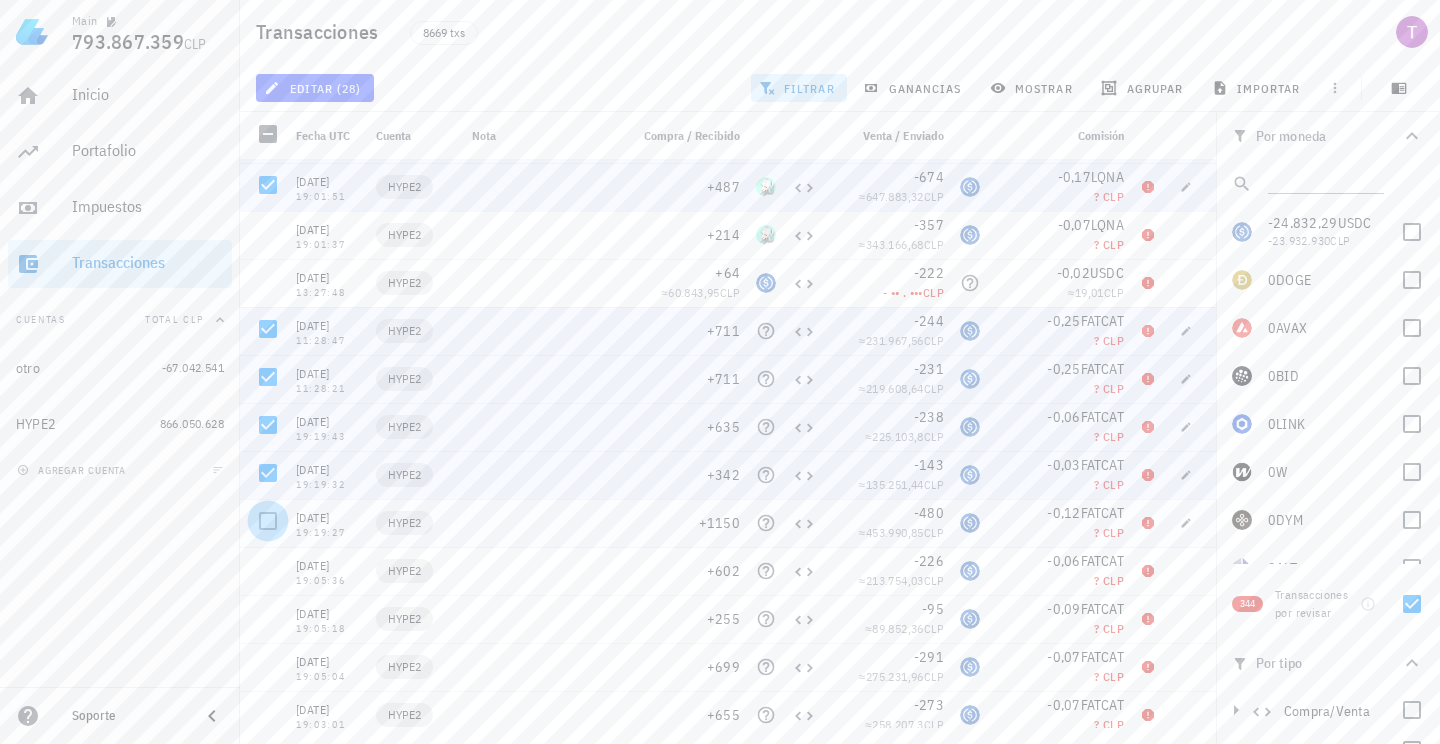 click at bounding box center (268, 521) 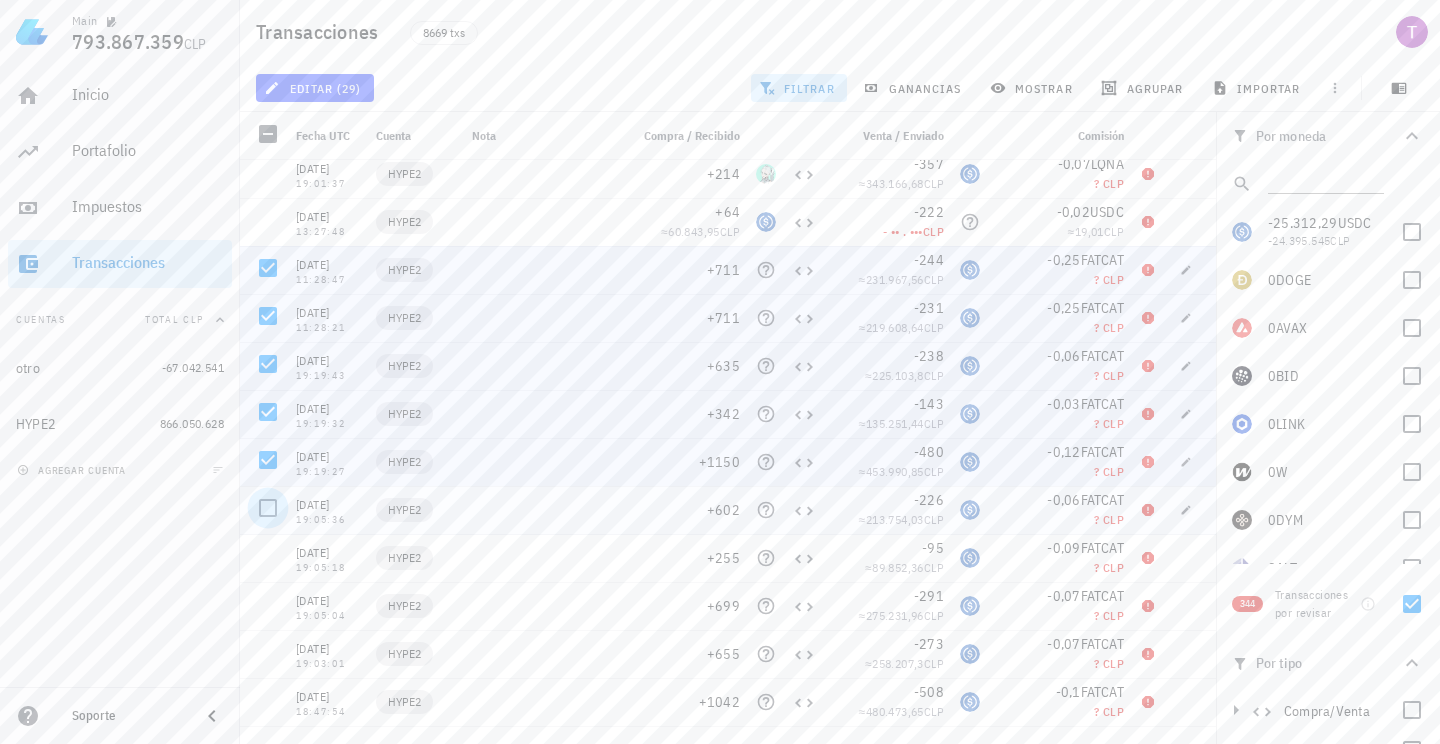scroll, scrollTop: 1555, scrollLeft: 0, axis: vertical 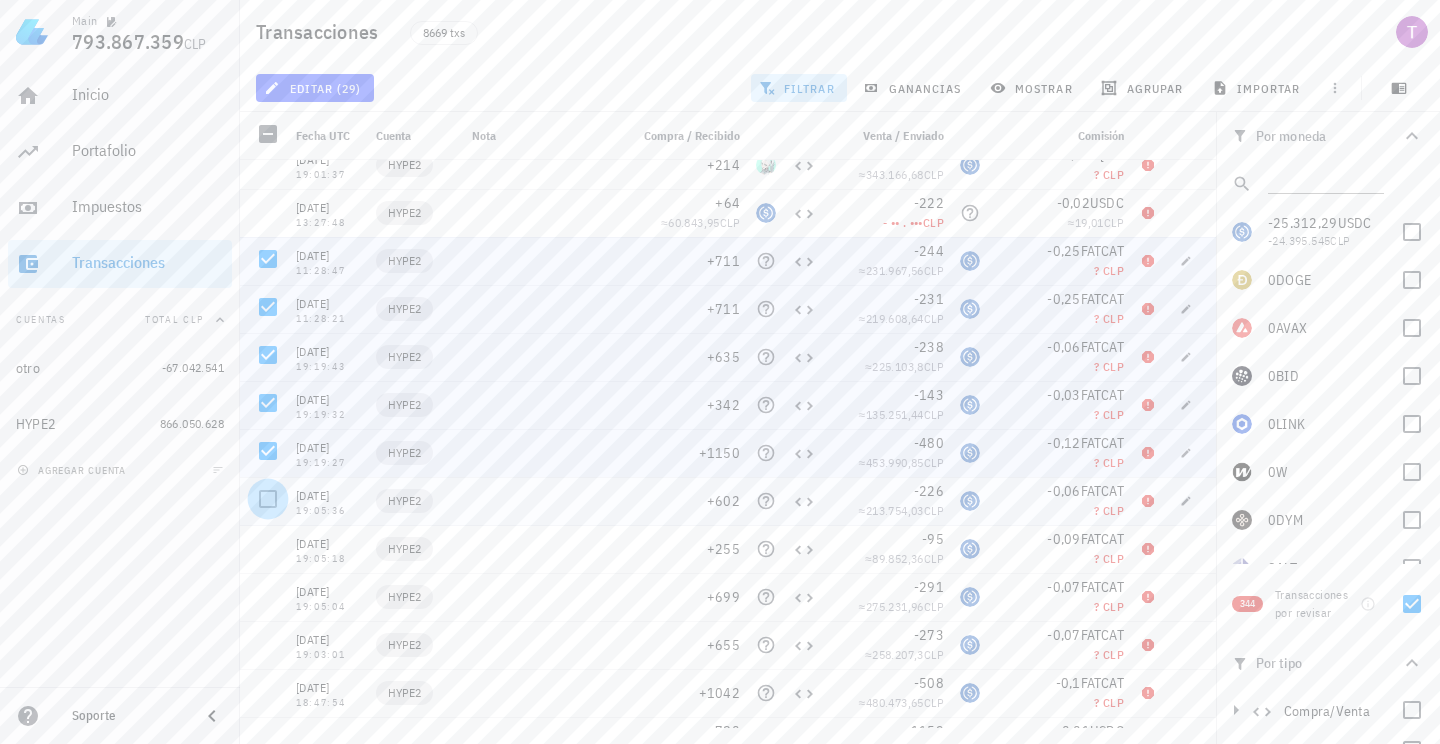 click at bounding box center (268, 499) 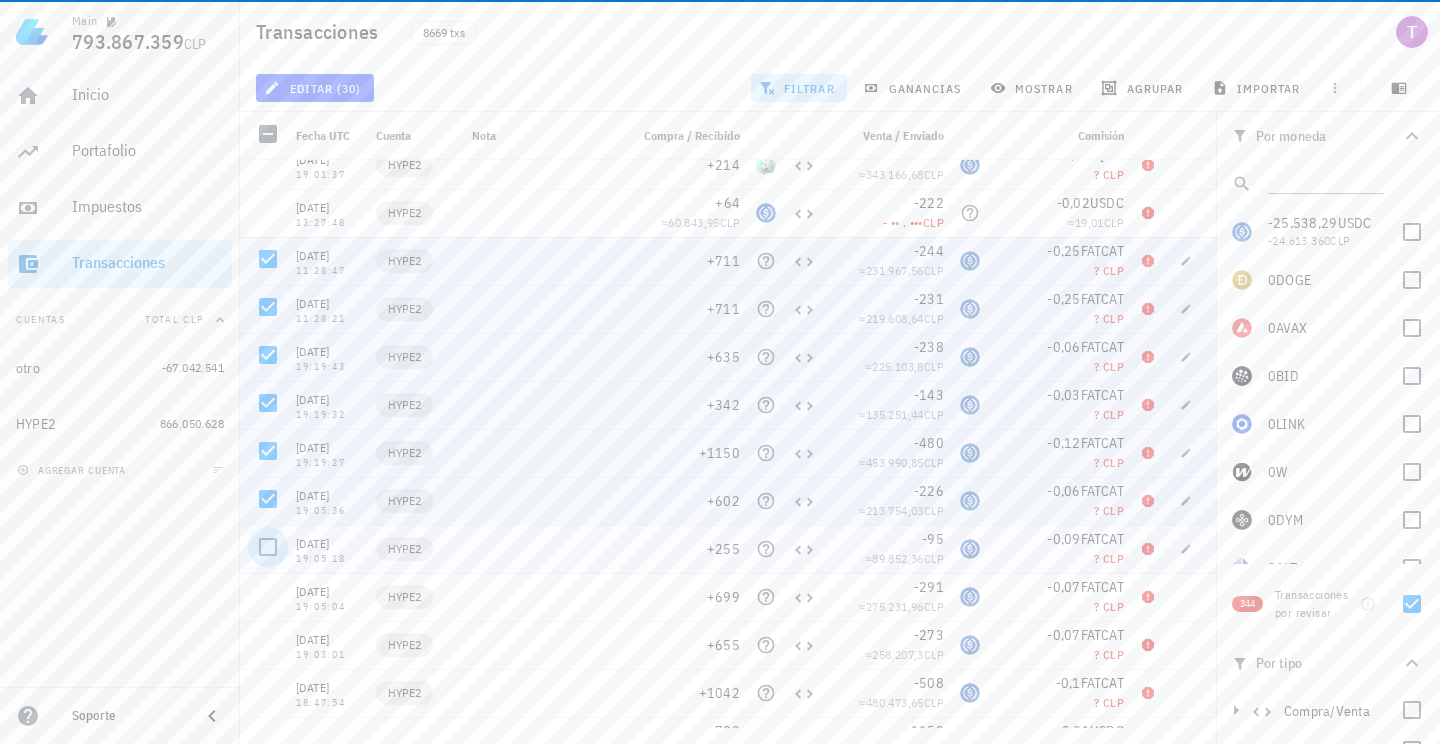 click at bounding box center (268, 547) 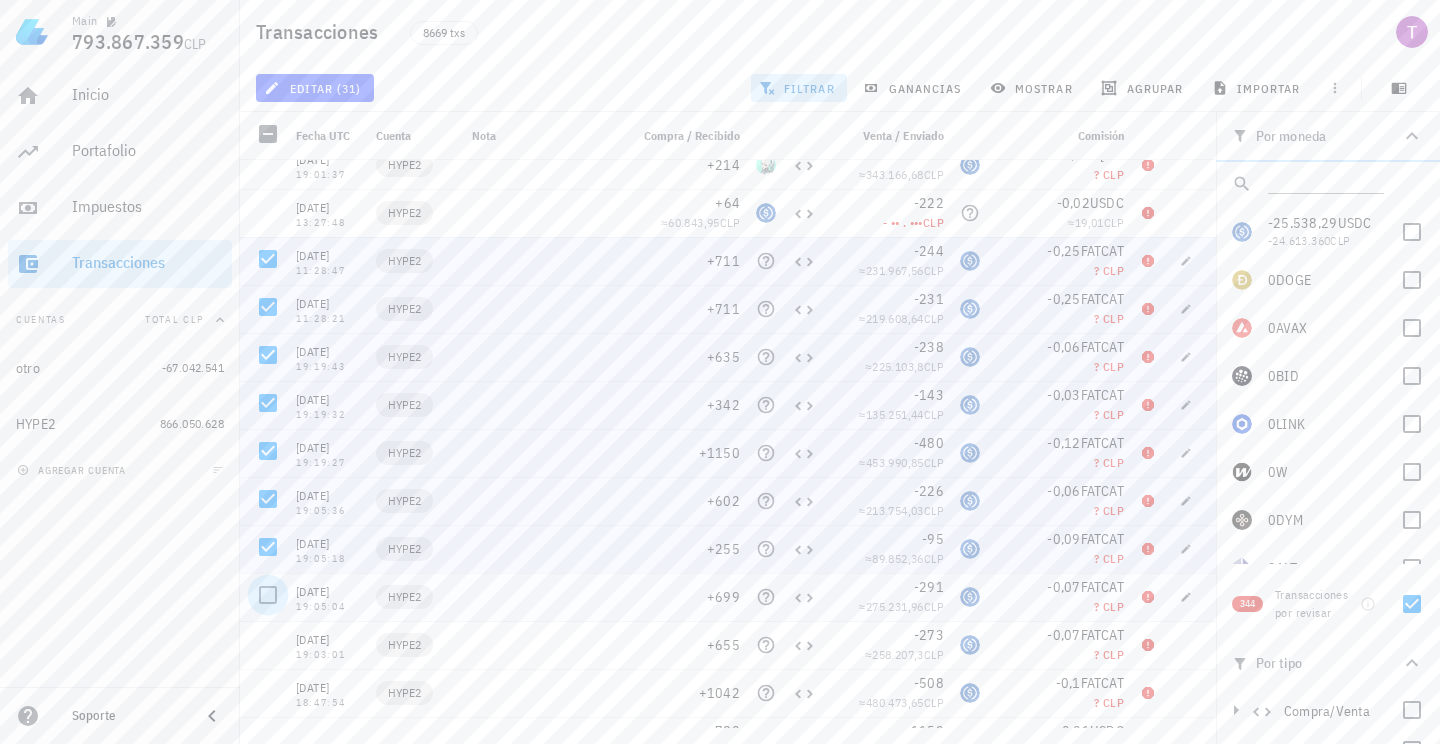 click at bounding box center [268, 595] 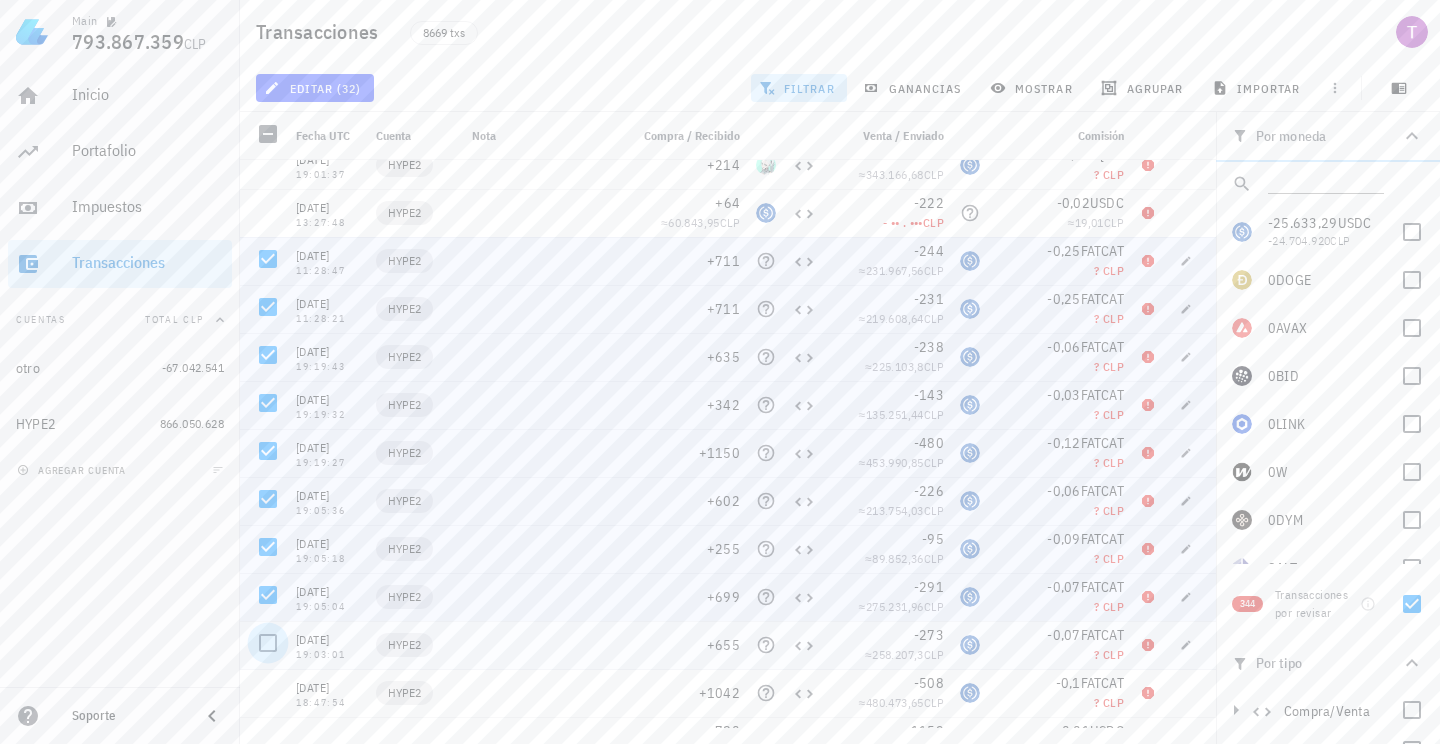 scroll, scrollTop: 1685, scrollLeft: 0, axis: vertical 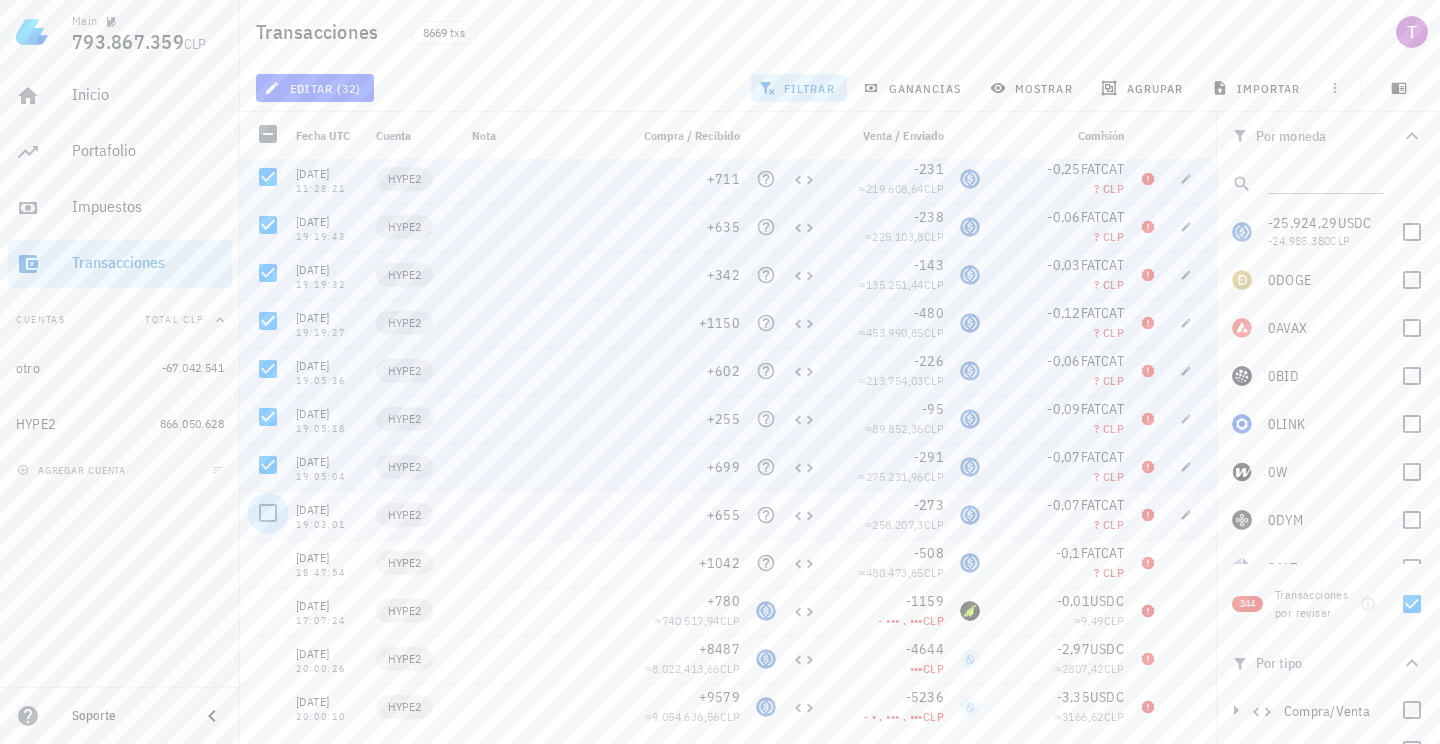 click at bounding box center (268, 513) 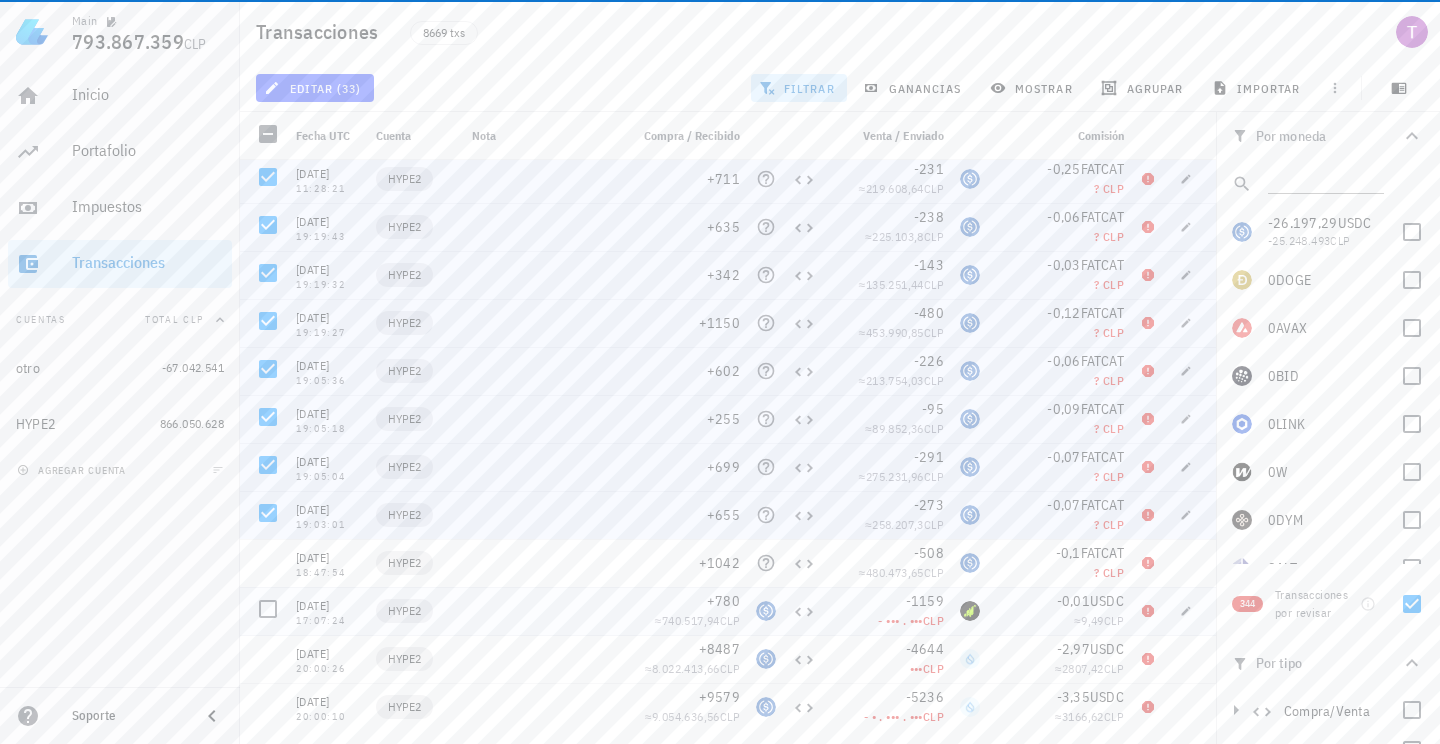 scroll, scrollTop: 1773, scrollLeft: 0, axis: vertical 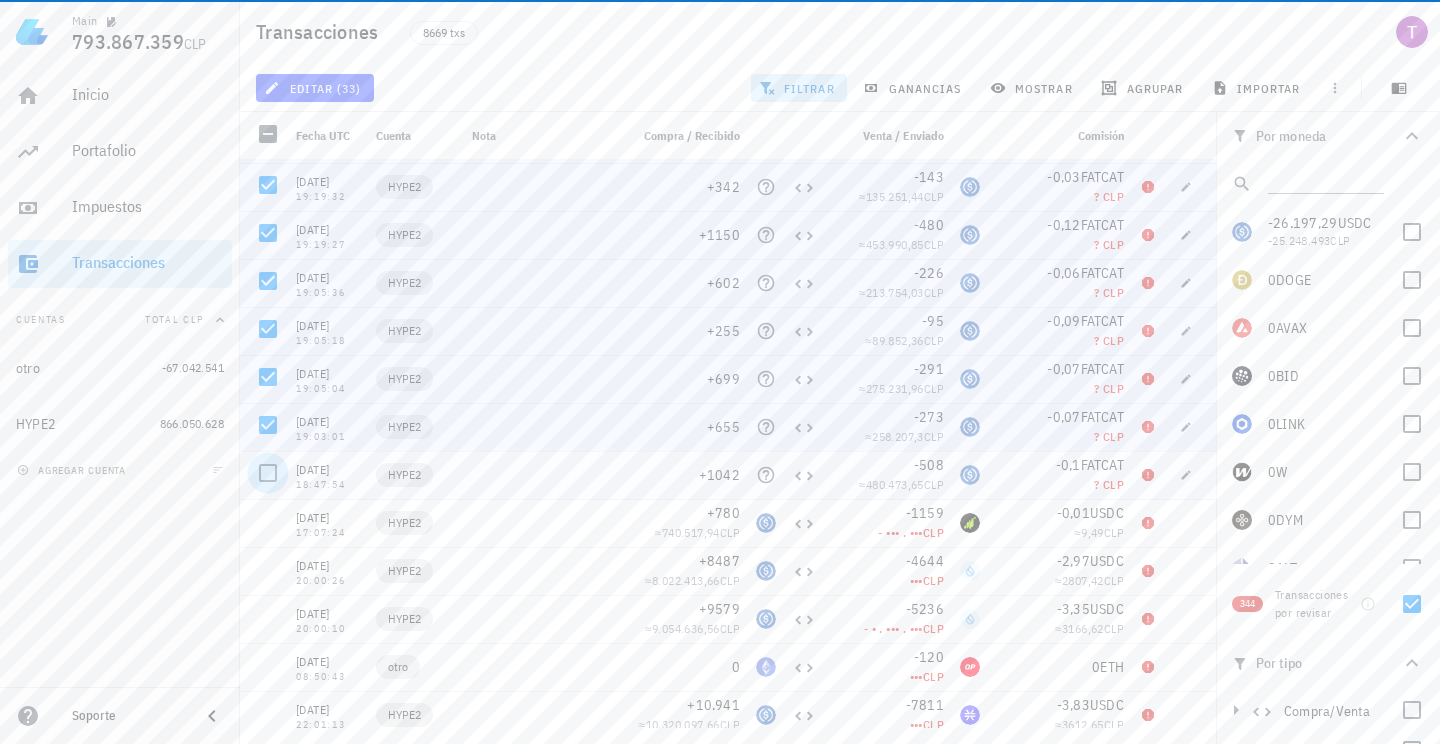 click at bounding box center [268, 473] 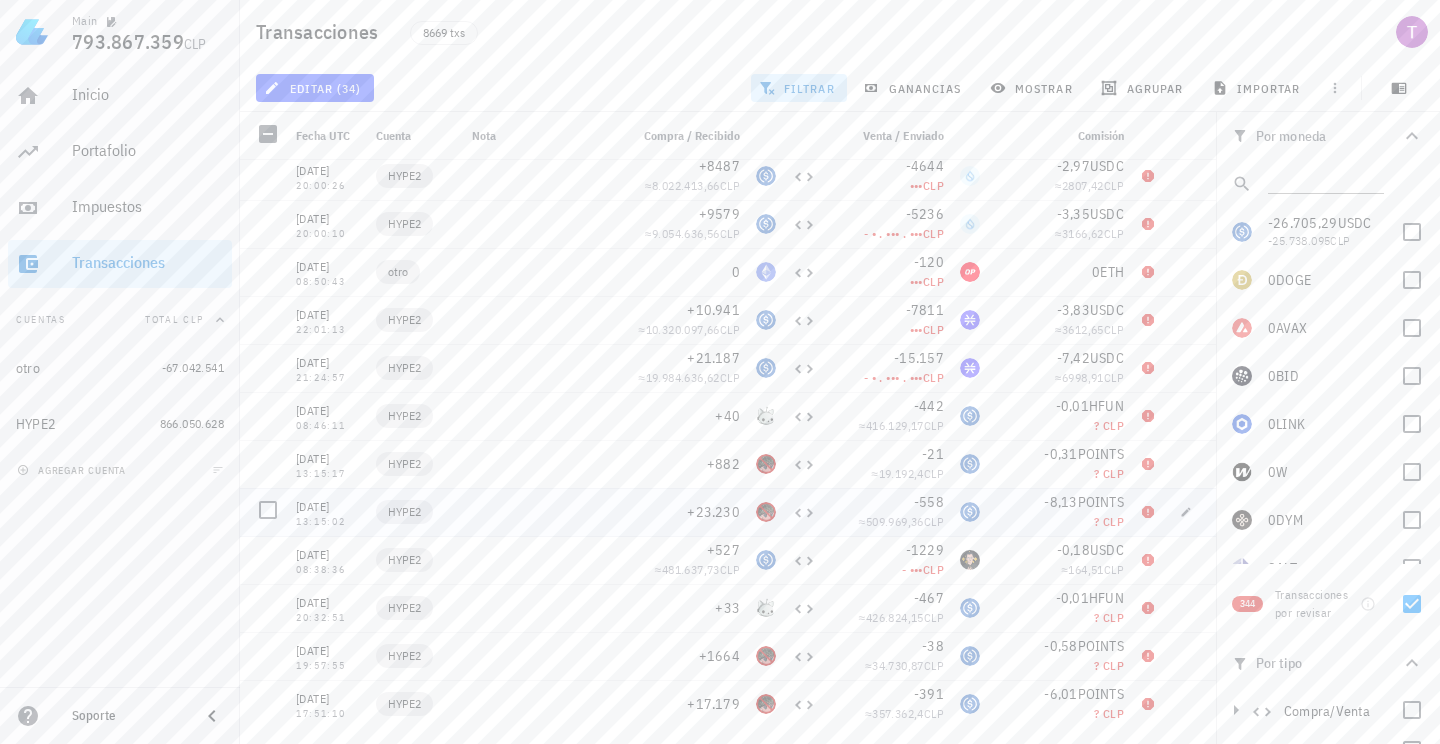 scroll, scrollTop: 2169, scrollLeft: 0, axis: vertical 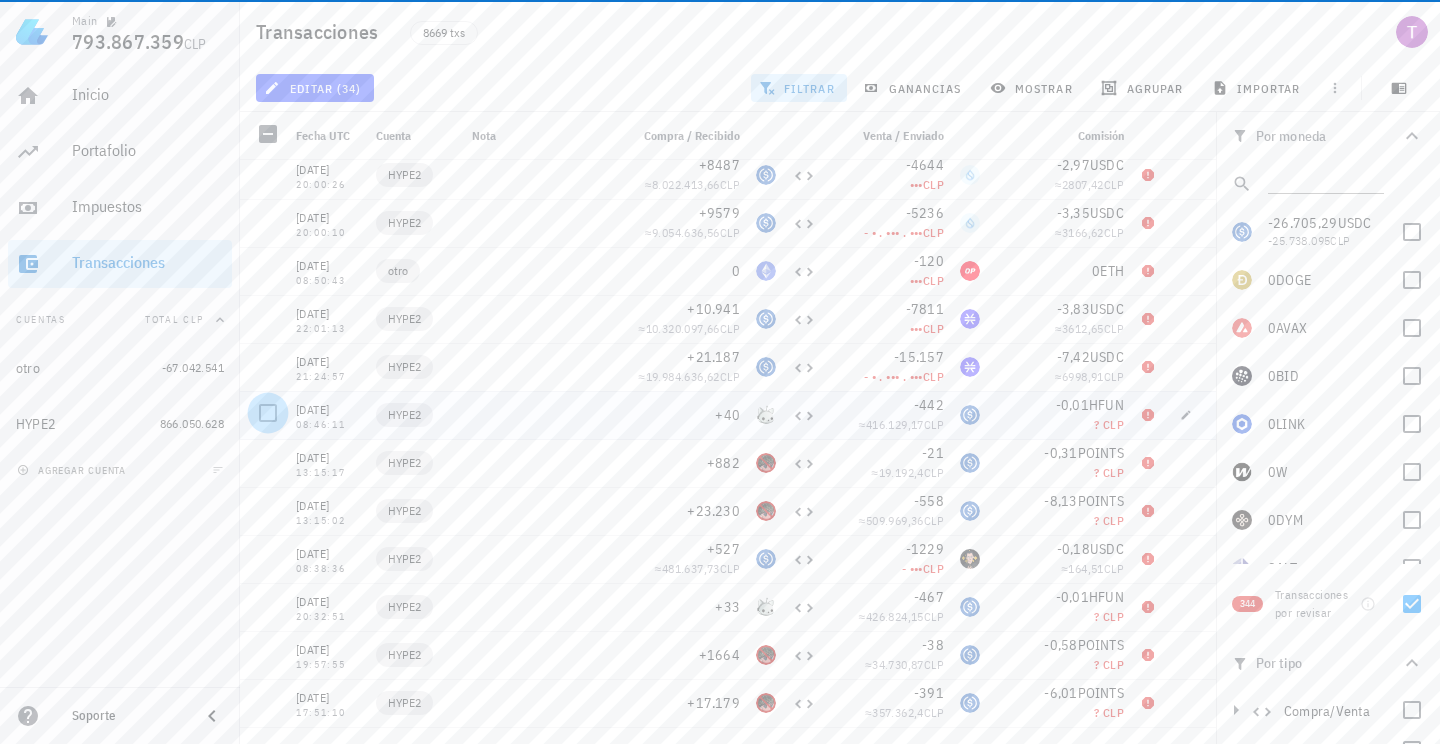 click at bounding box center (268, 413) 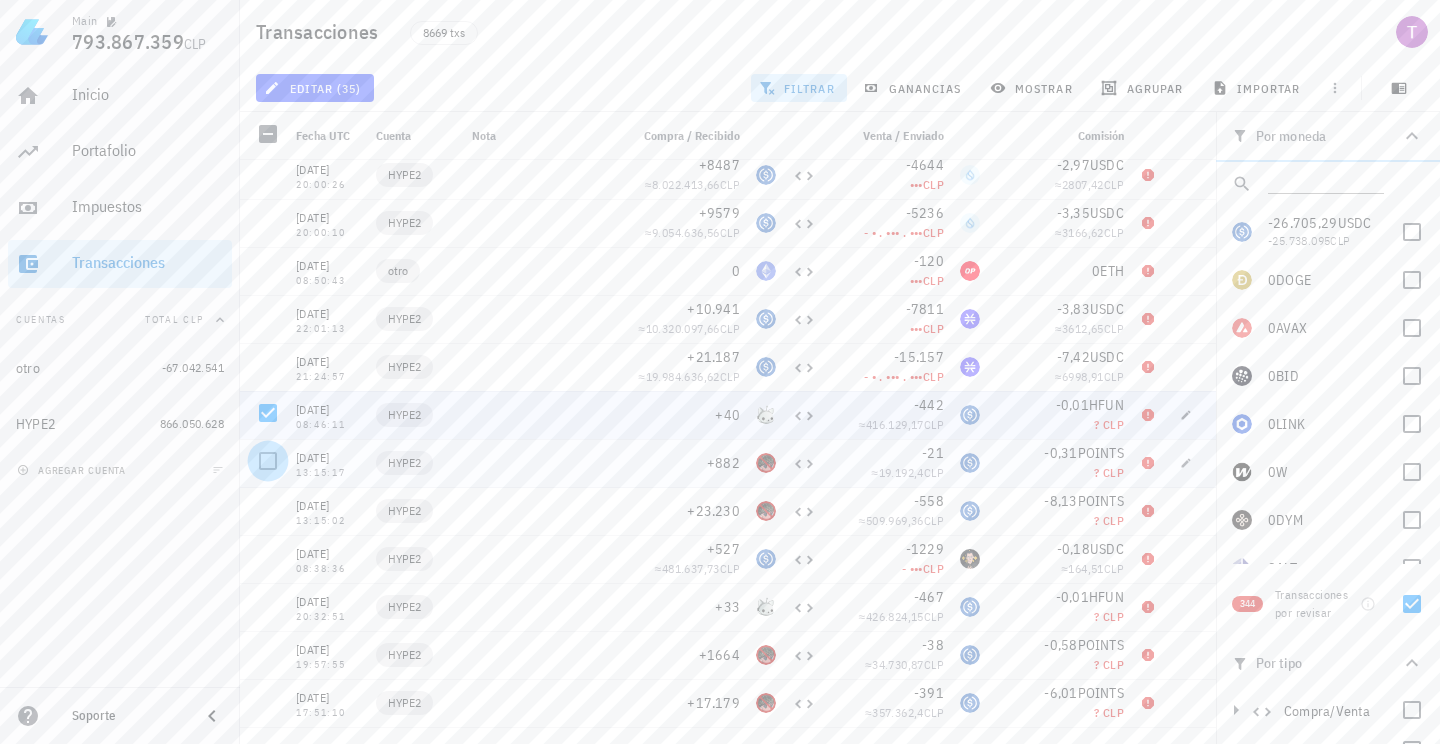 click at bounding box center [268, 461] 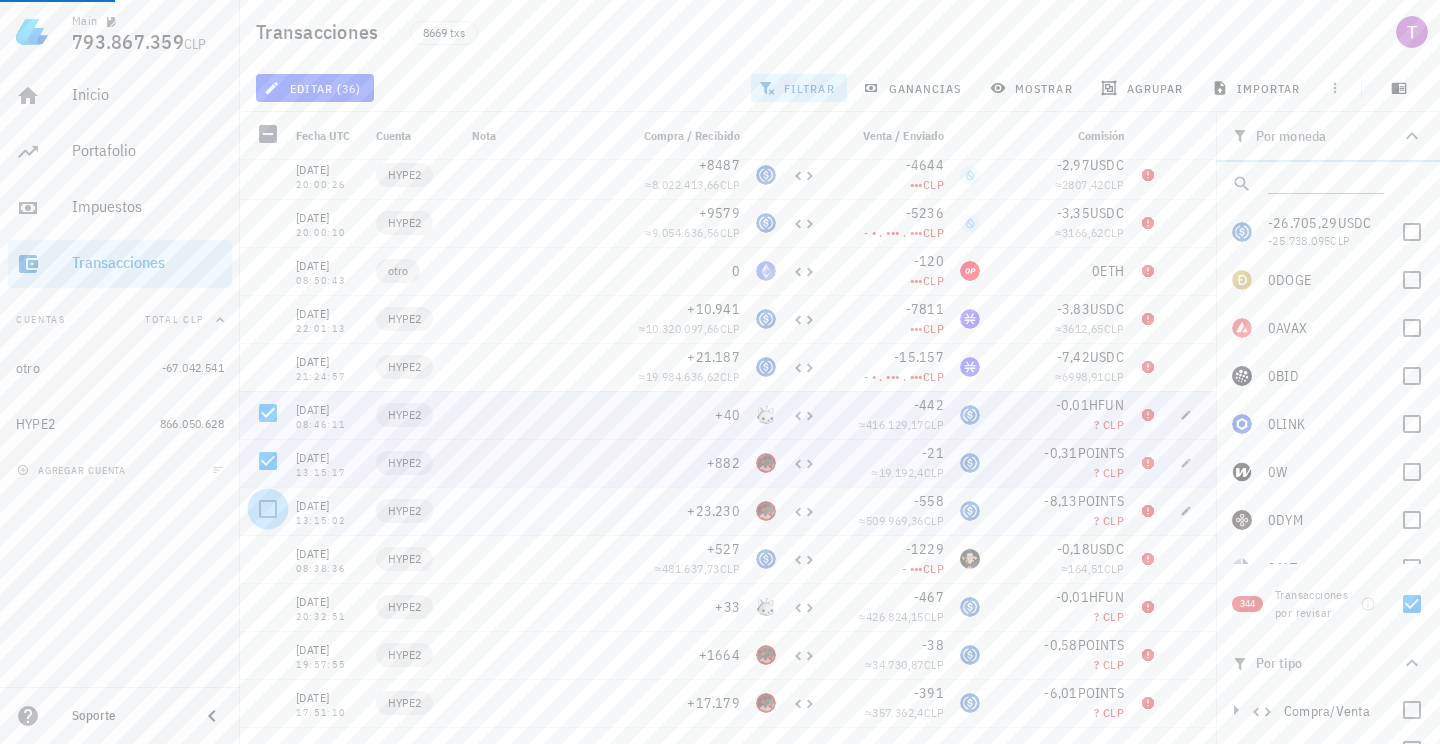 click at bounding box center (268, 509) 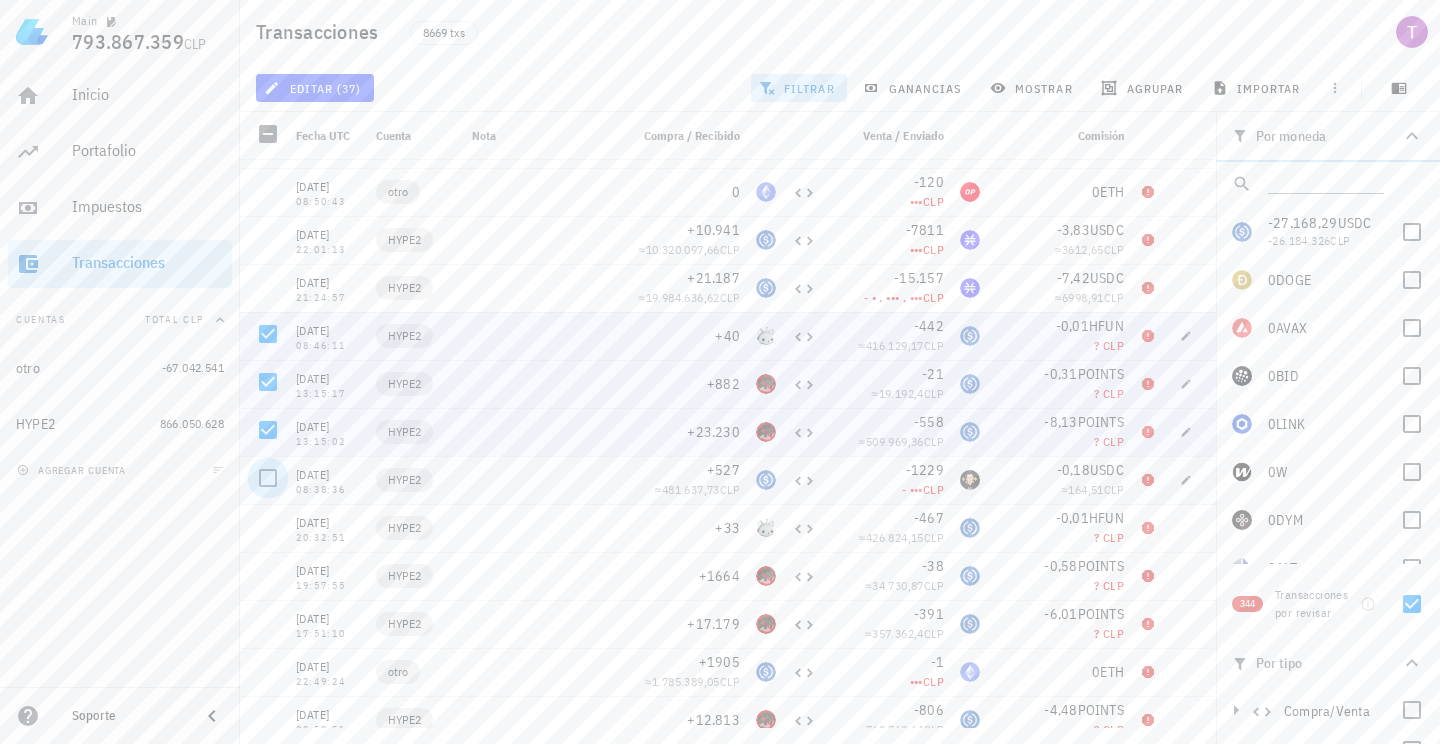 scroll, scrollTop: 2259, scrollLeft: 0, axis: vertical 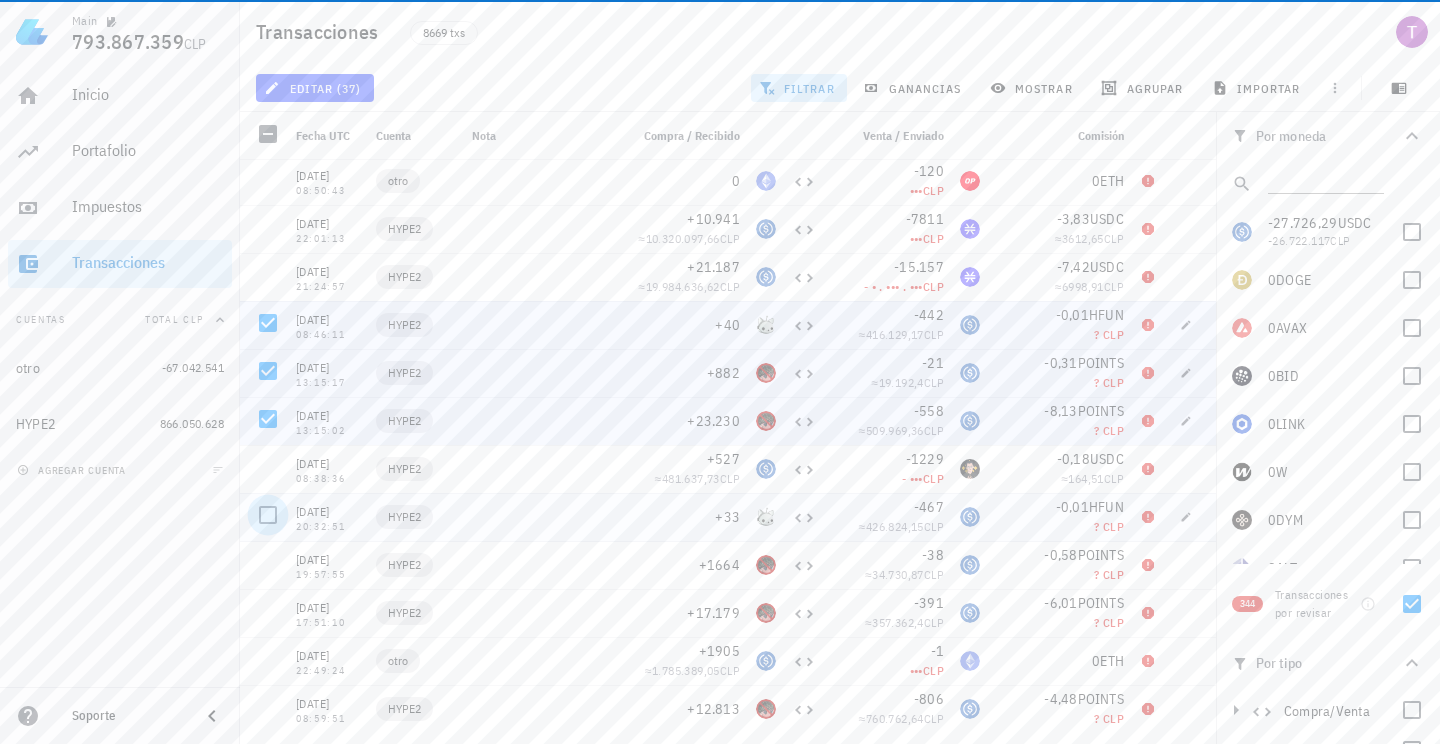 click at bounding box center (268, 515) 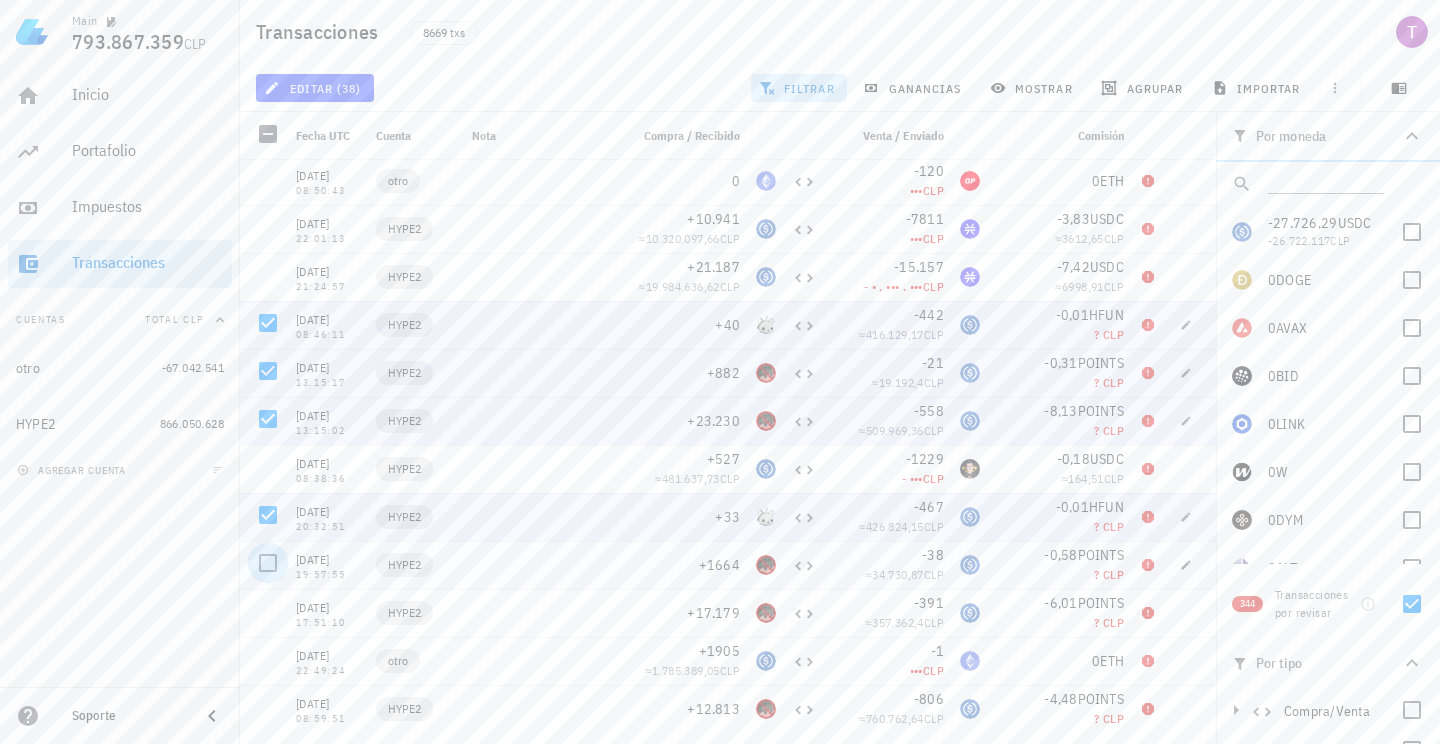click at bounding box center (268, 611) 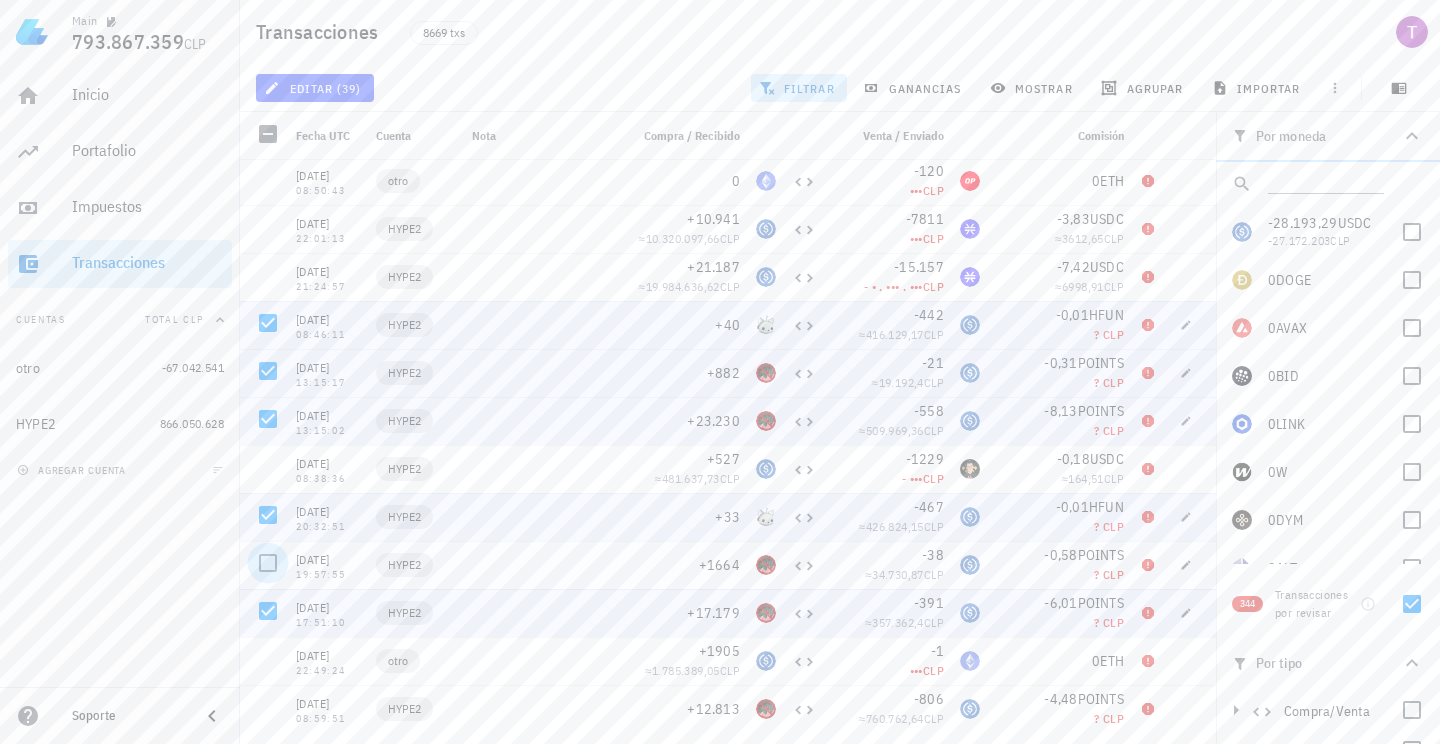 scroll, scrollTop: 2319, scrollLeft: 0, axis: vertical 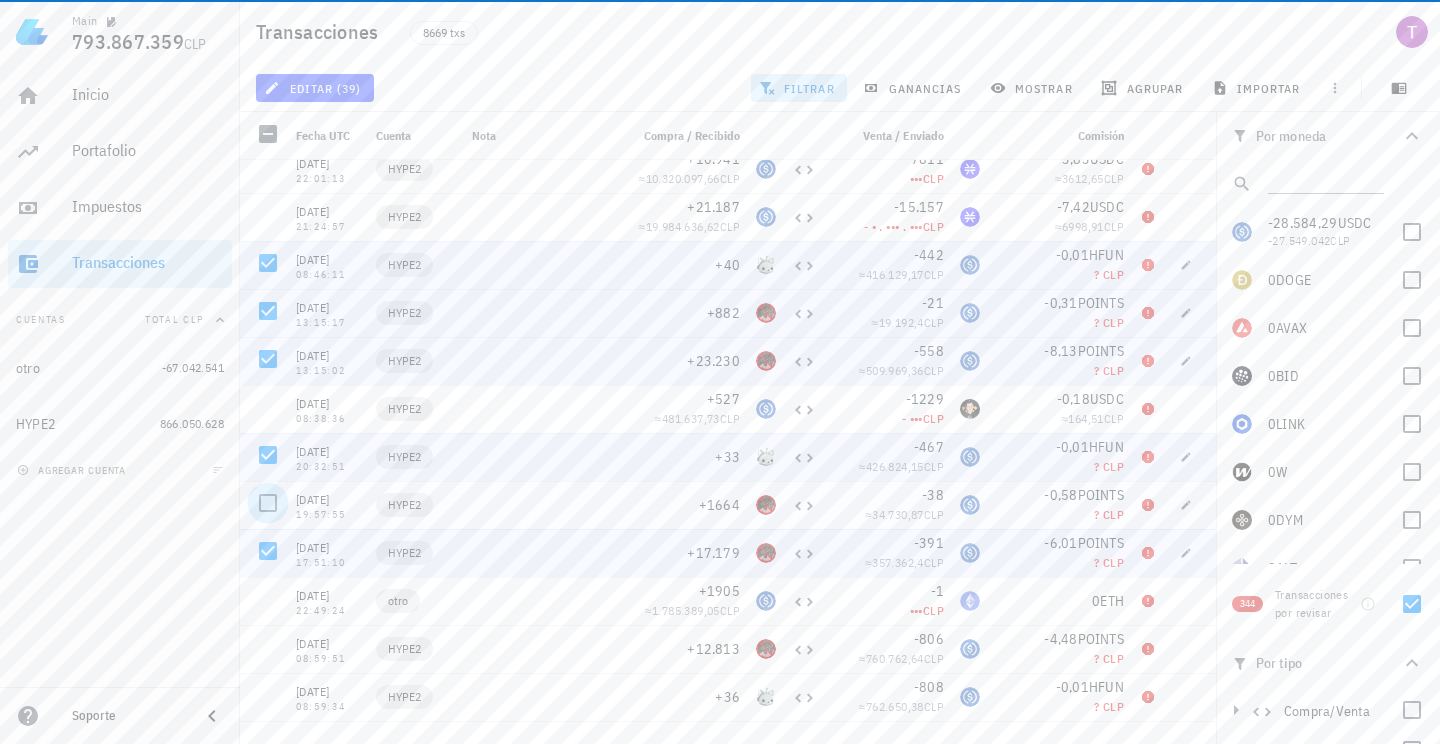 click at bounding box center (268, 503) 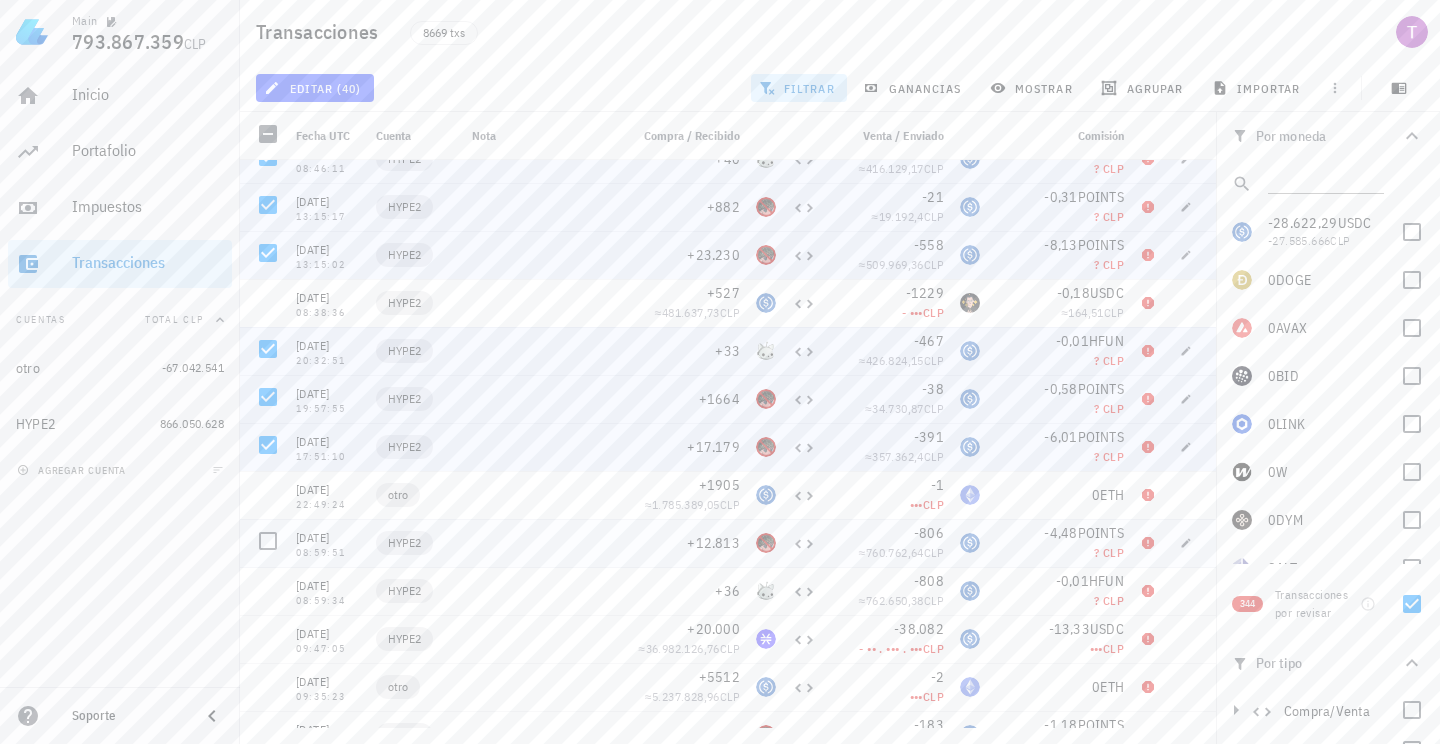 scroll, scrollTop: 2445, scrollLeft: 0, axis: vertical 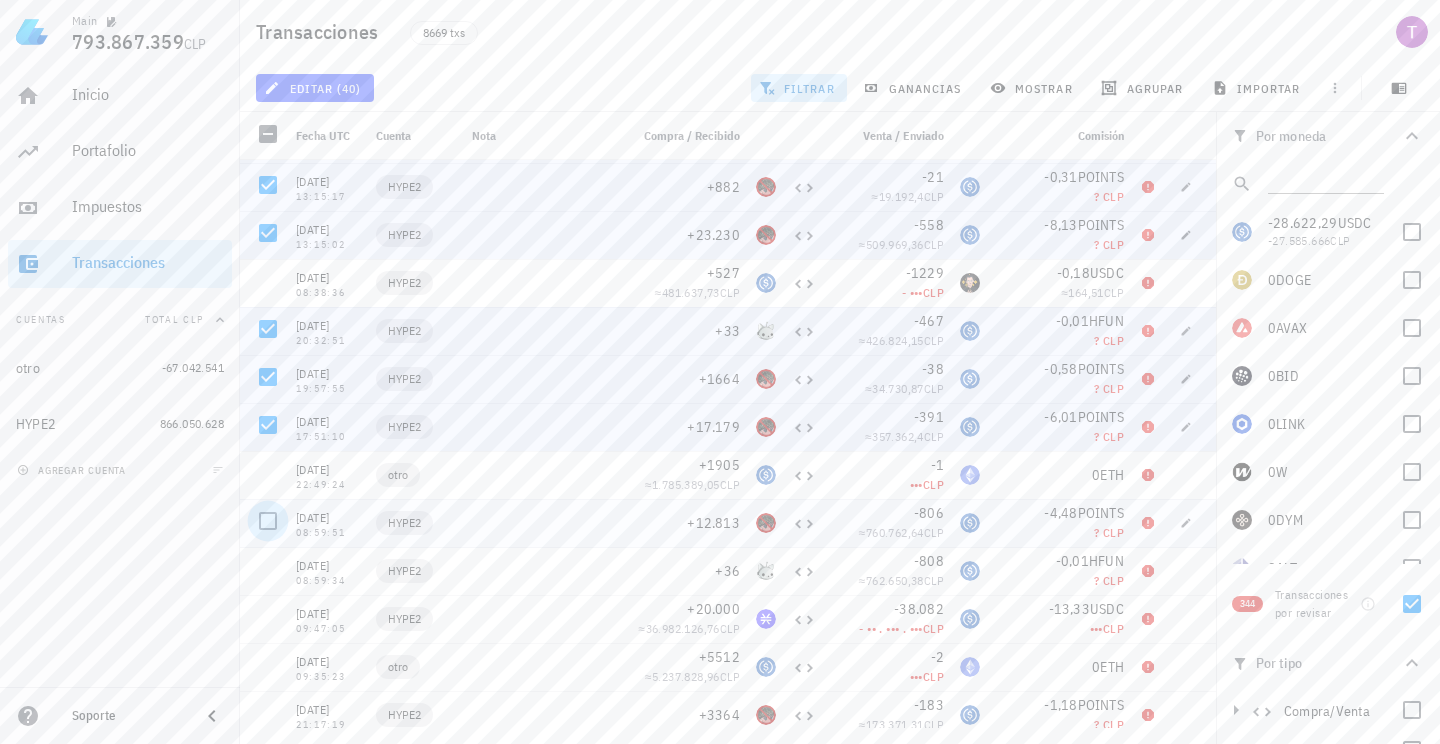 click at bounding box center (268, 521) 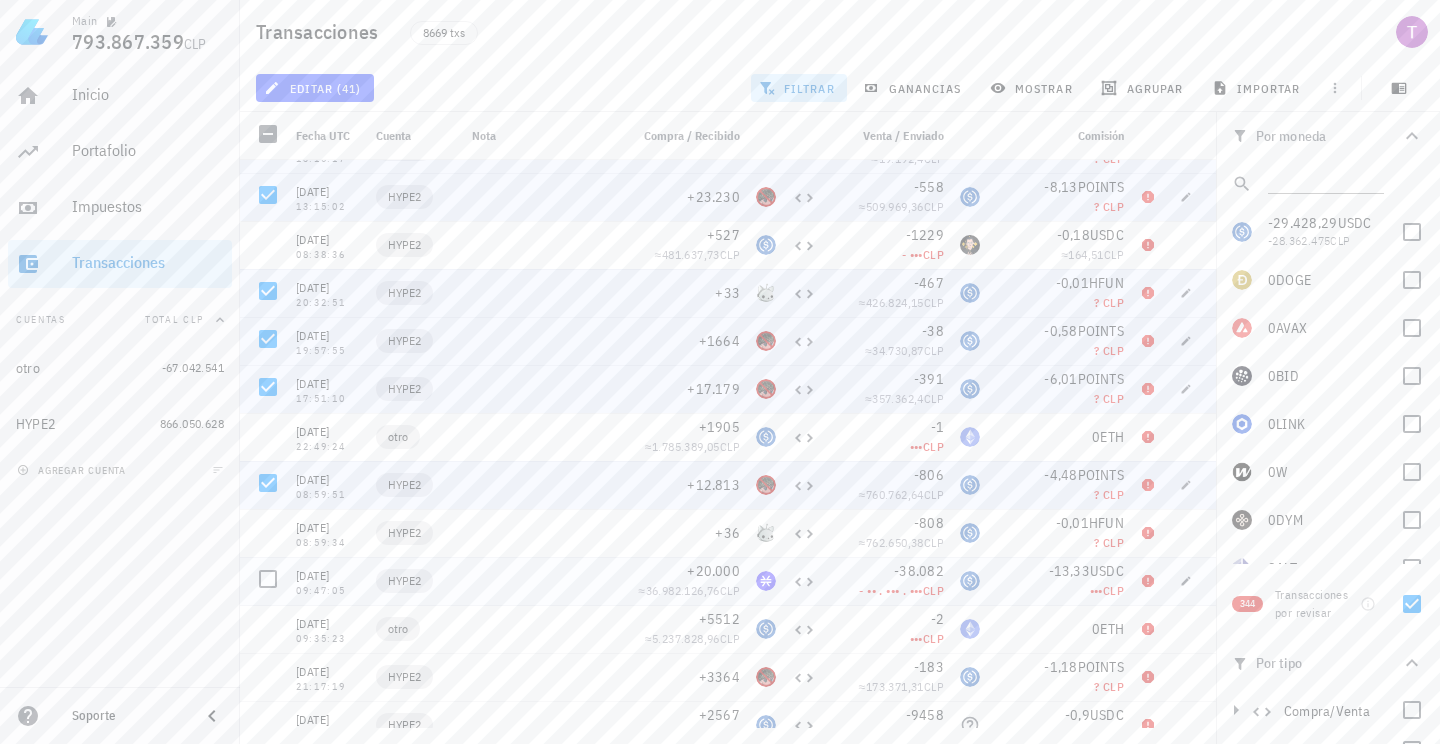 scroll, scrollTop: 2500, scrollLeft: 0, axis: vertical 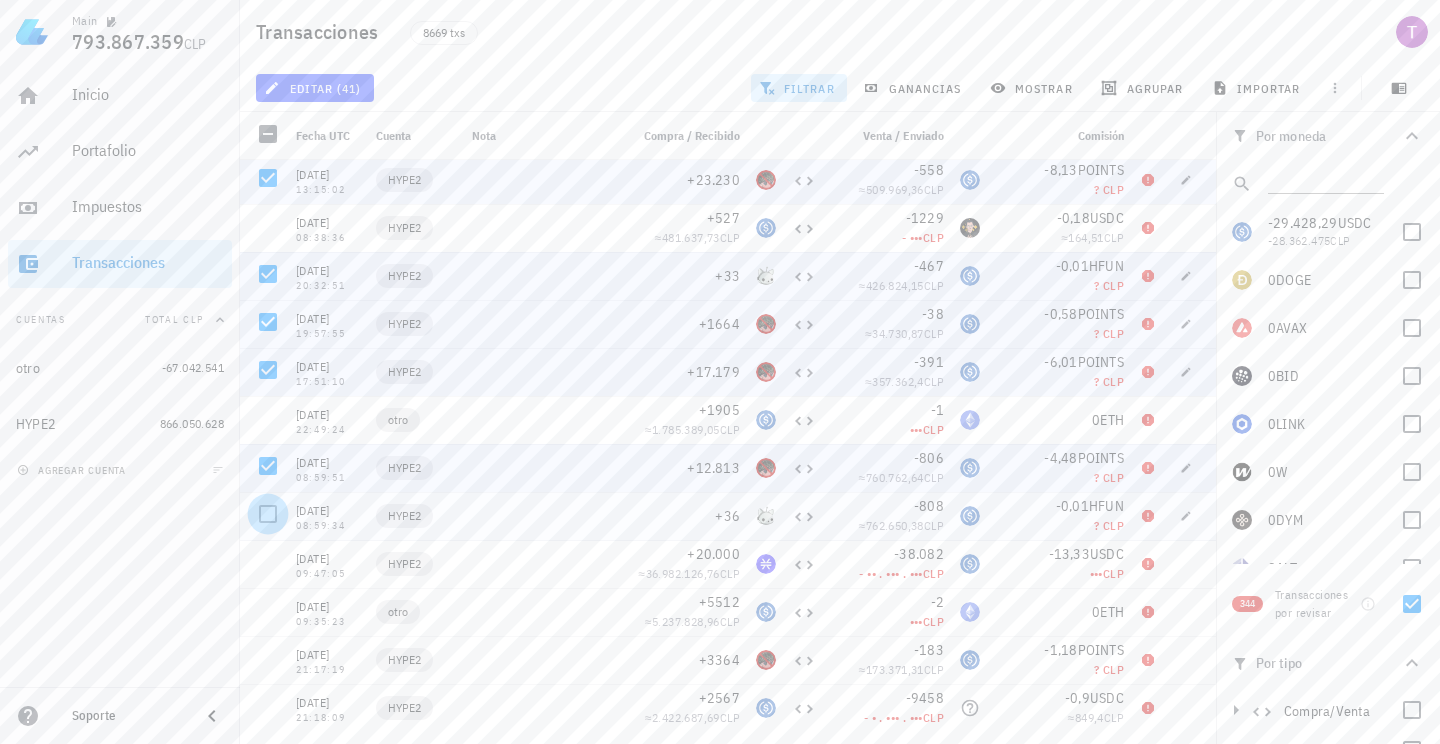 click at bounding box center (268, 514) 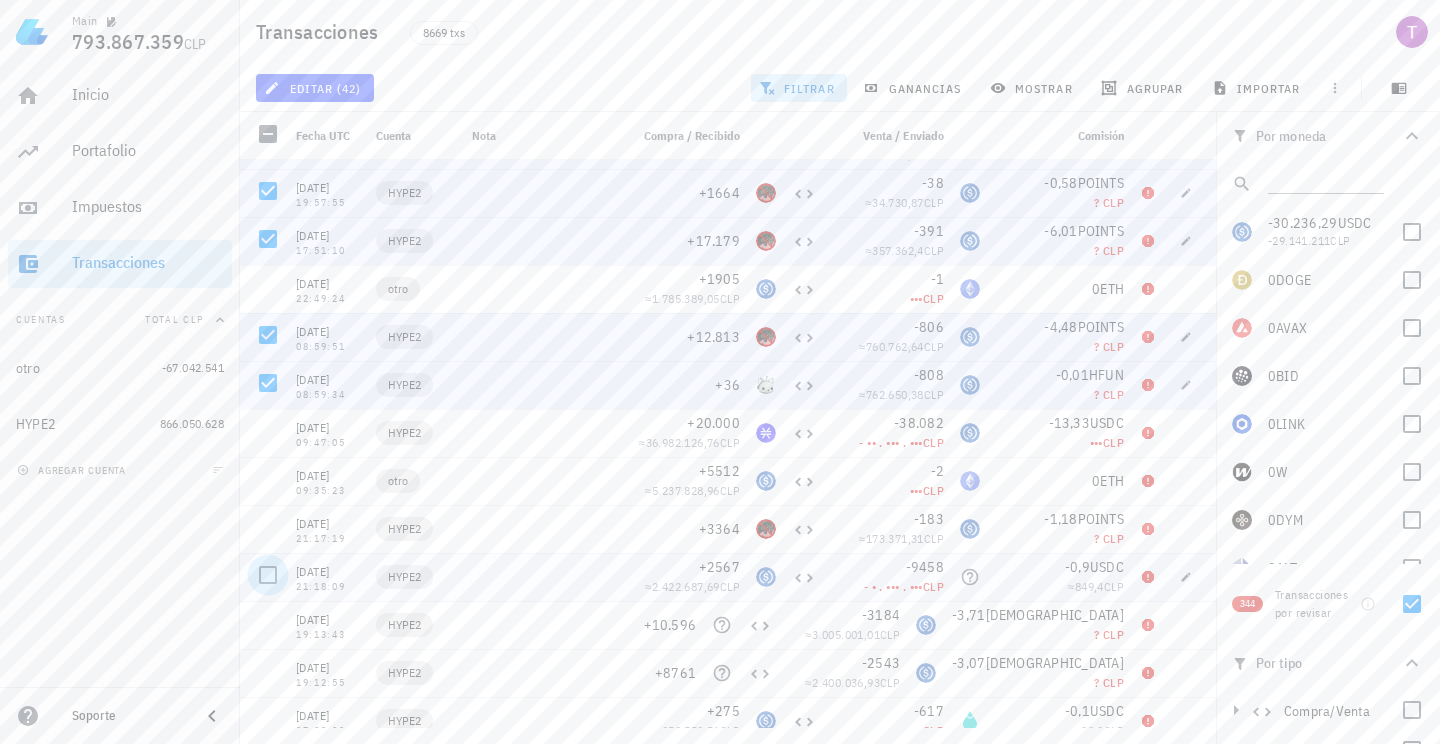 scroll, scrollTop: 2634, scrollLeft: 0, axis: vertical 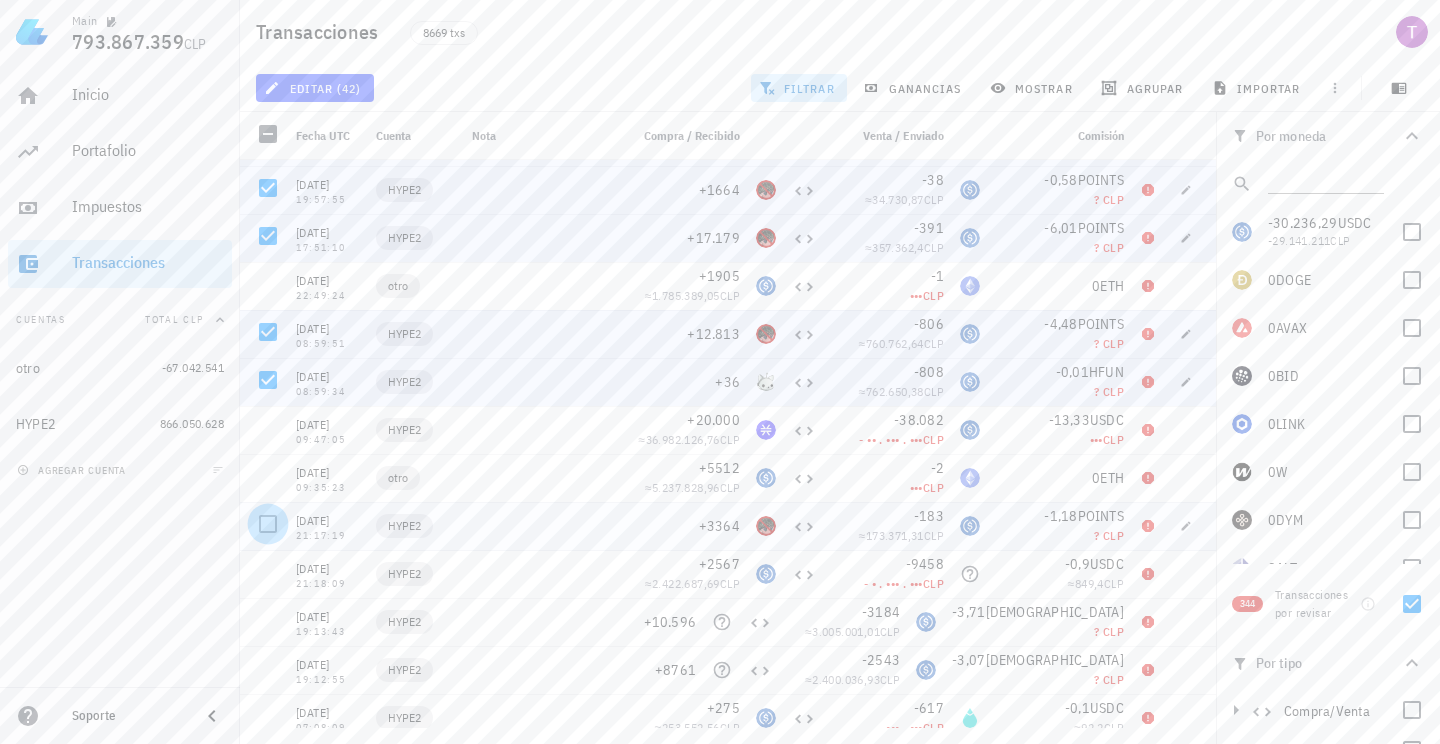 click at bounding box center (268, 524) 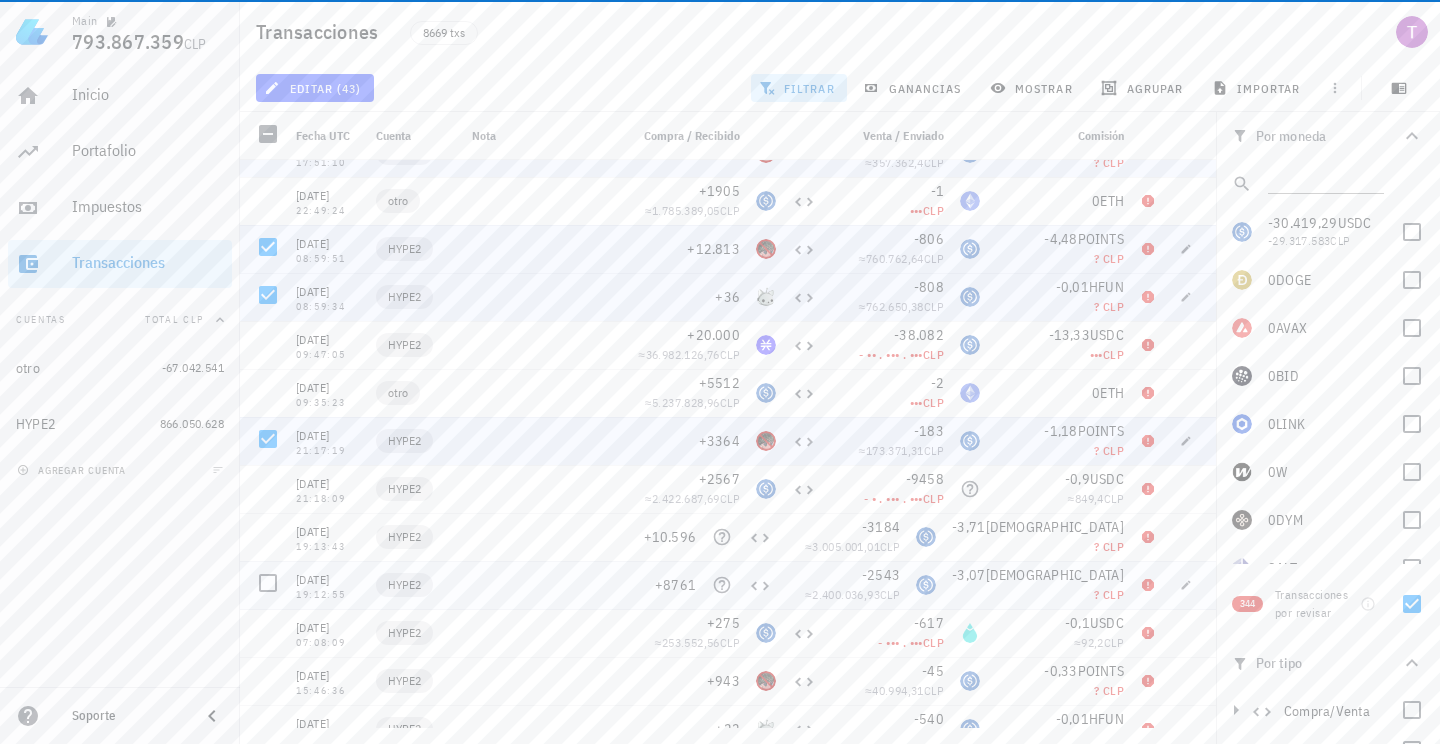 scroll, scrollTop: 2729, scrollLeft: 0, axis: vertical 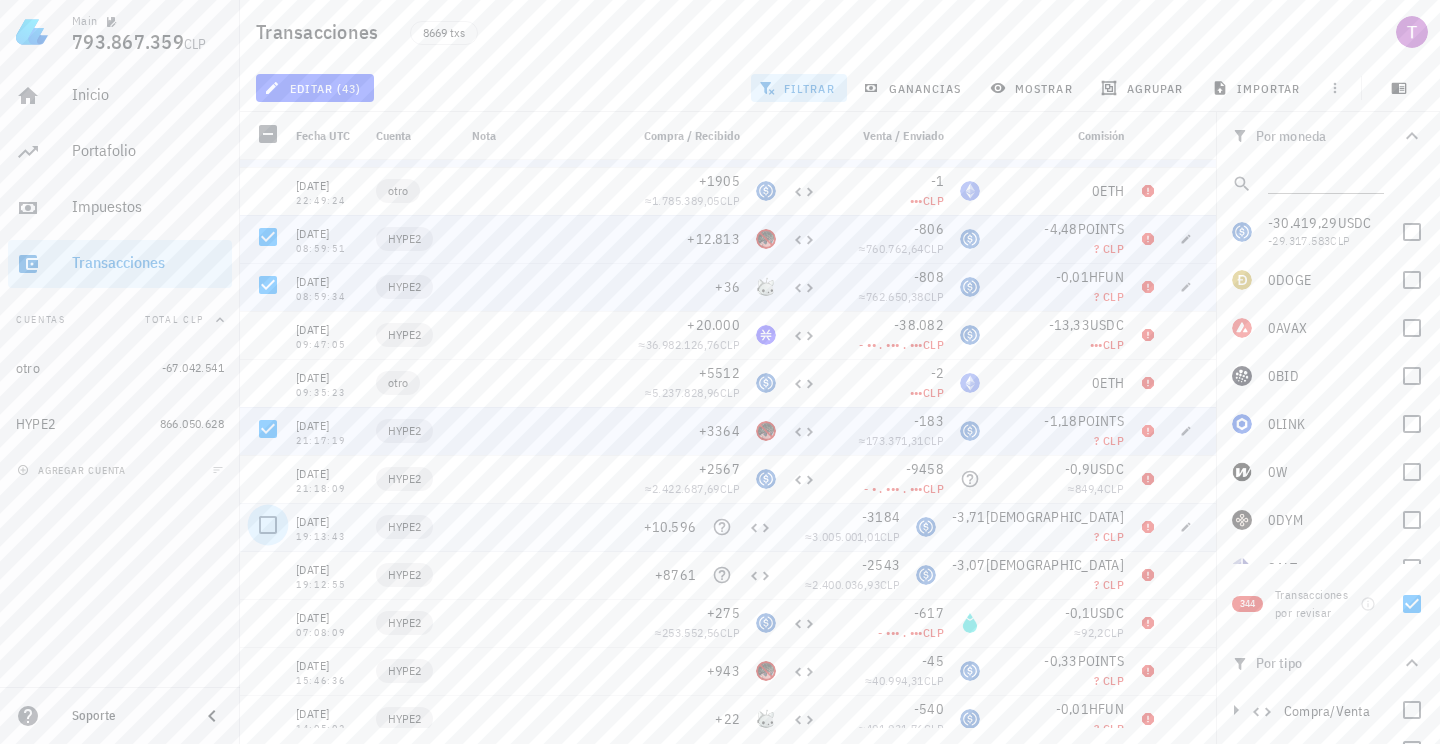 click at bounding box center (268, 525) 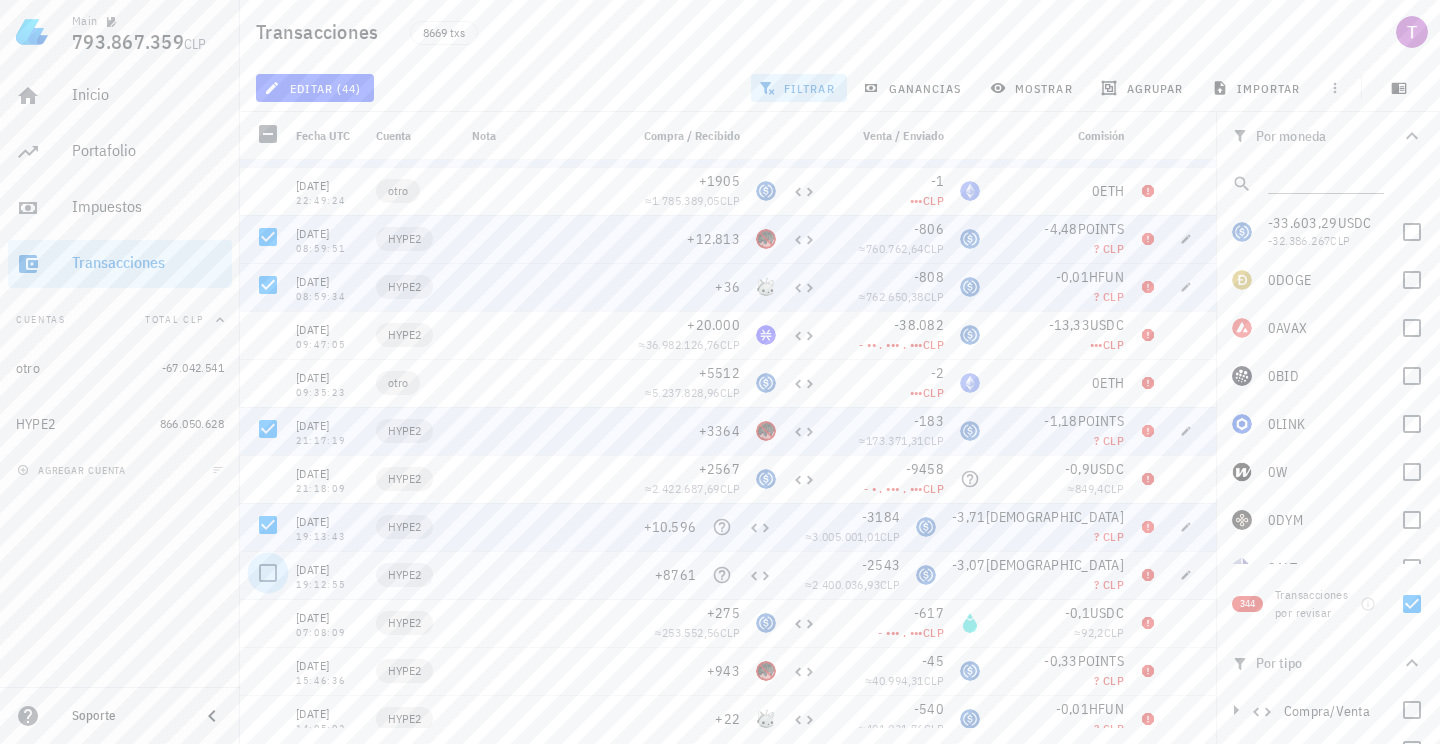 click at bounding box center [268, 573] 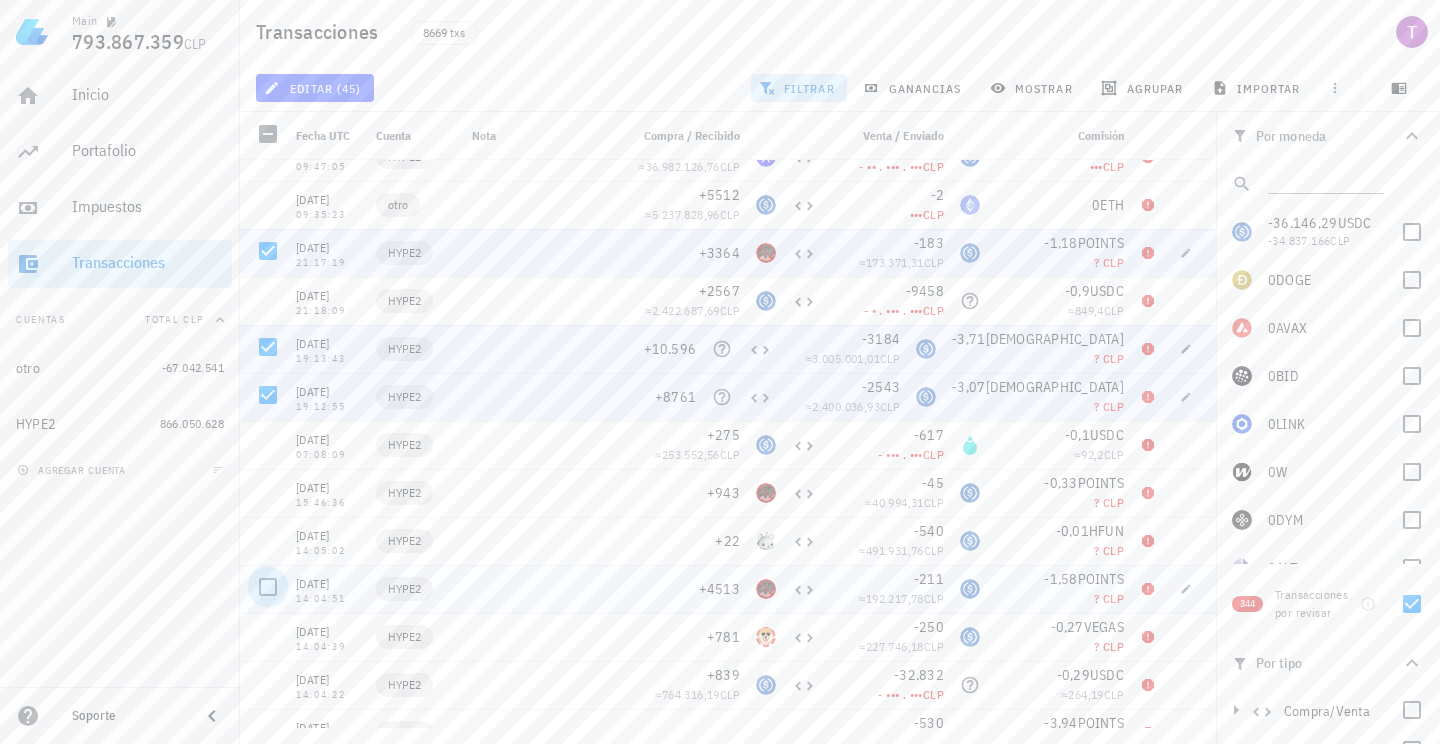 scroll, scrollTop: 2908, scrollLeft: 0, axis: vertical 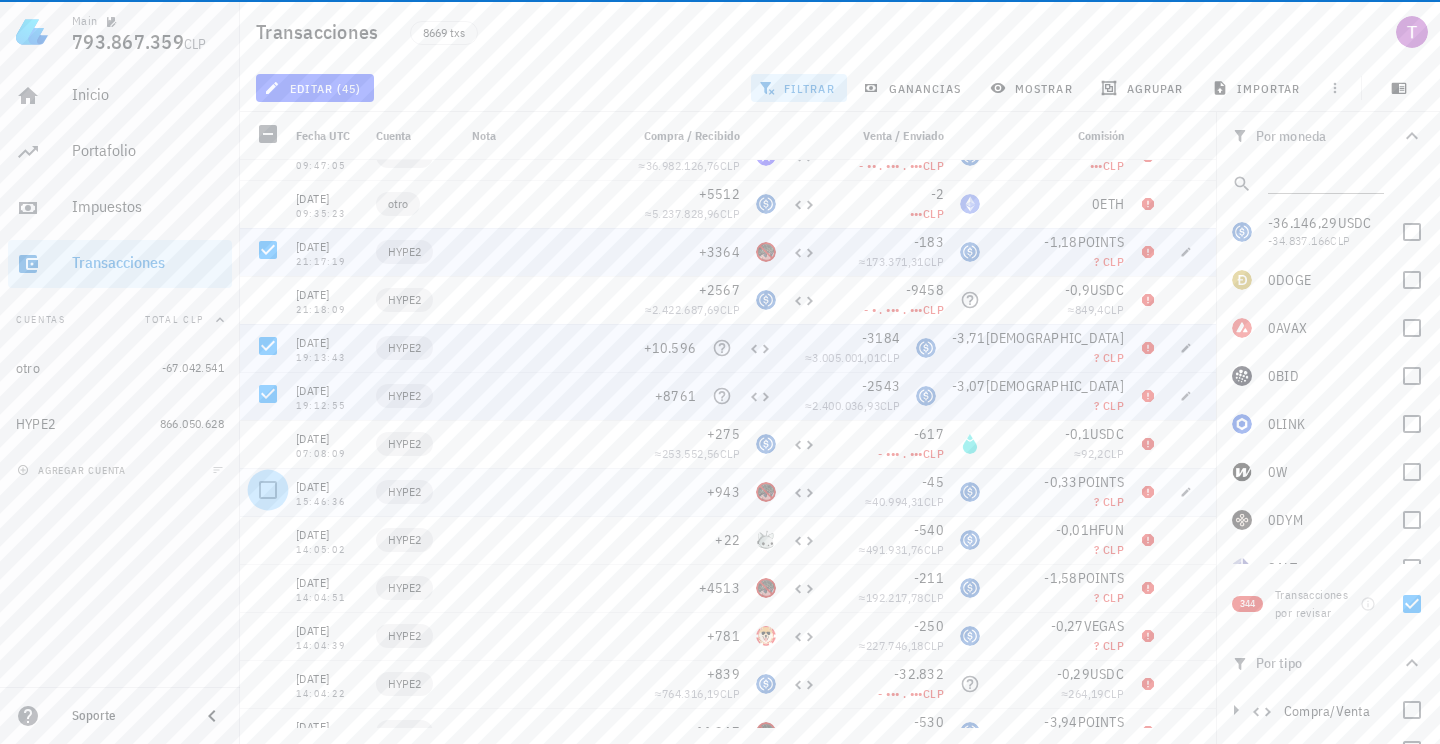click at bounding box center [268, 490] 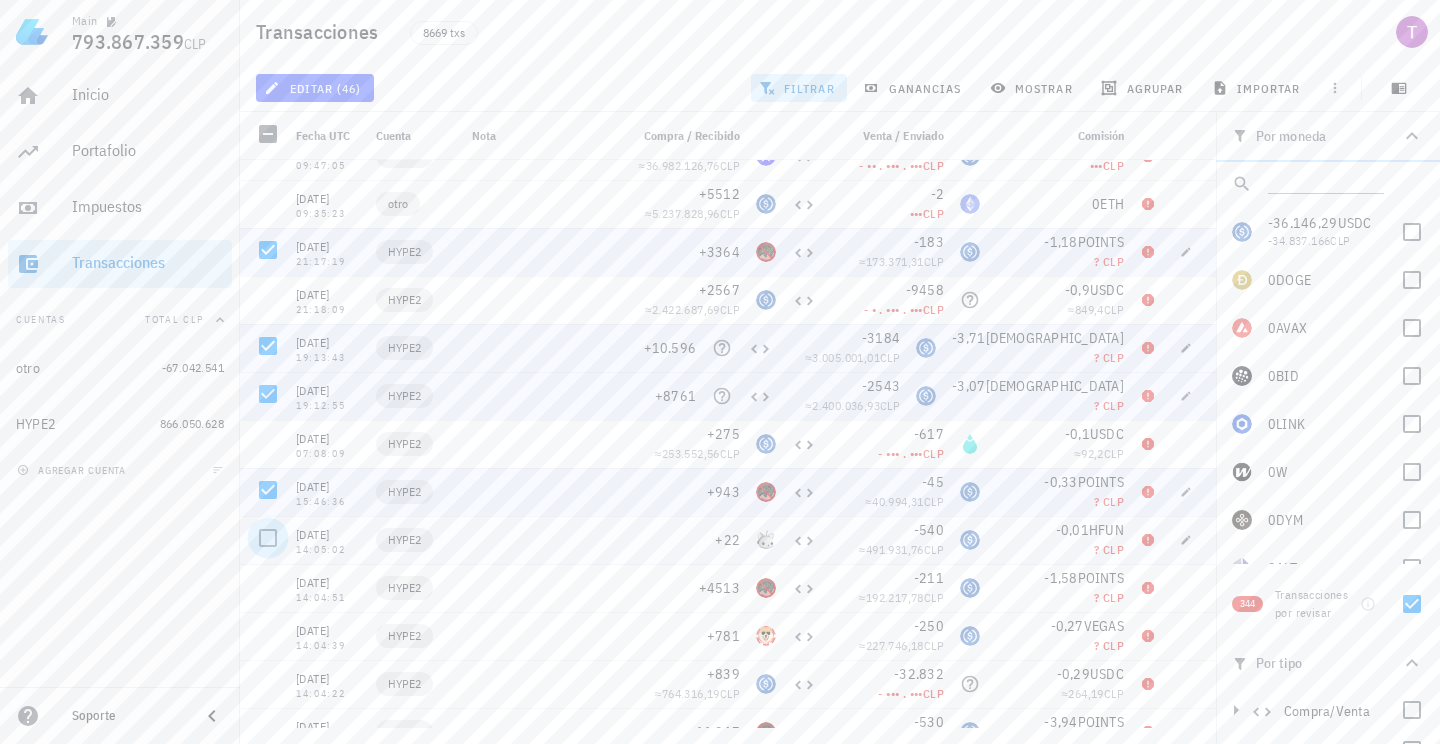 click at bounding box center [268, 538] 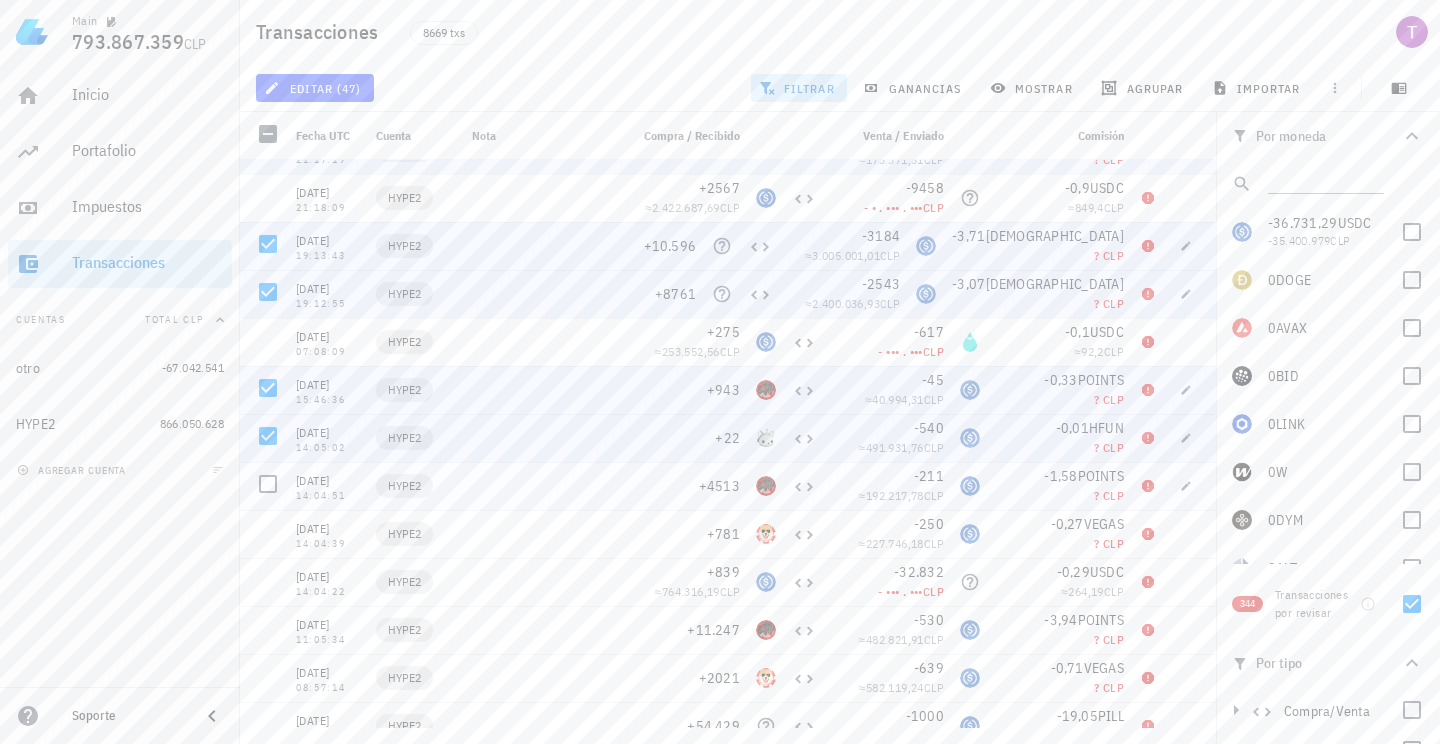 scroll, scrollTop: 3006, scrollLeft: 0, axis: vertical 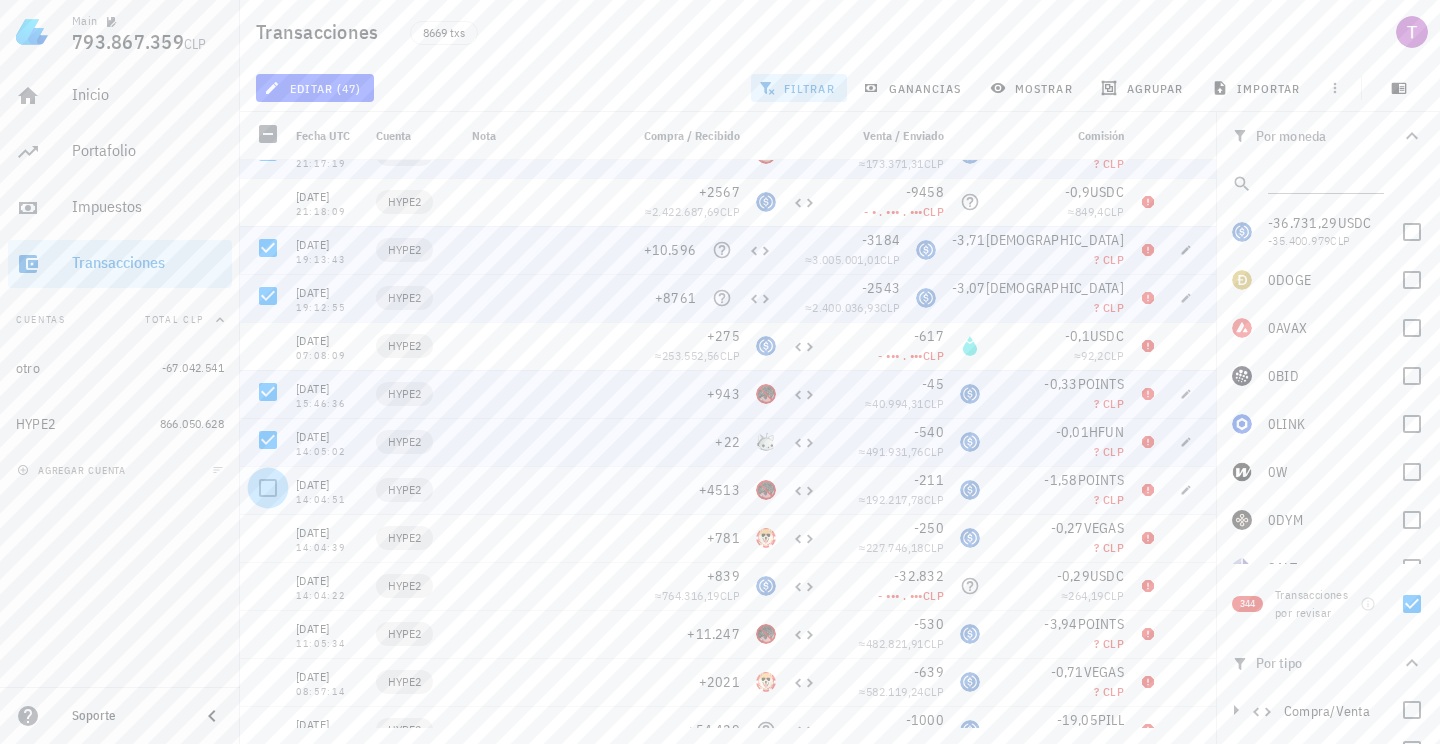 click at bounding box center (268, 488) 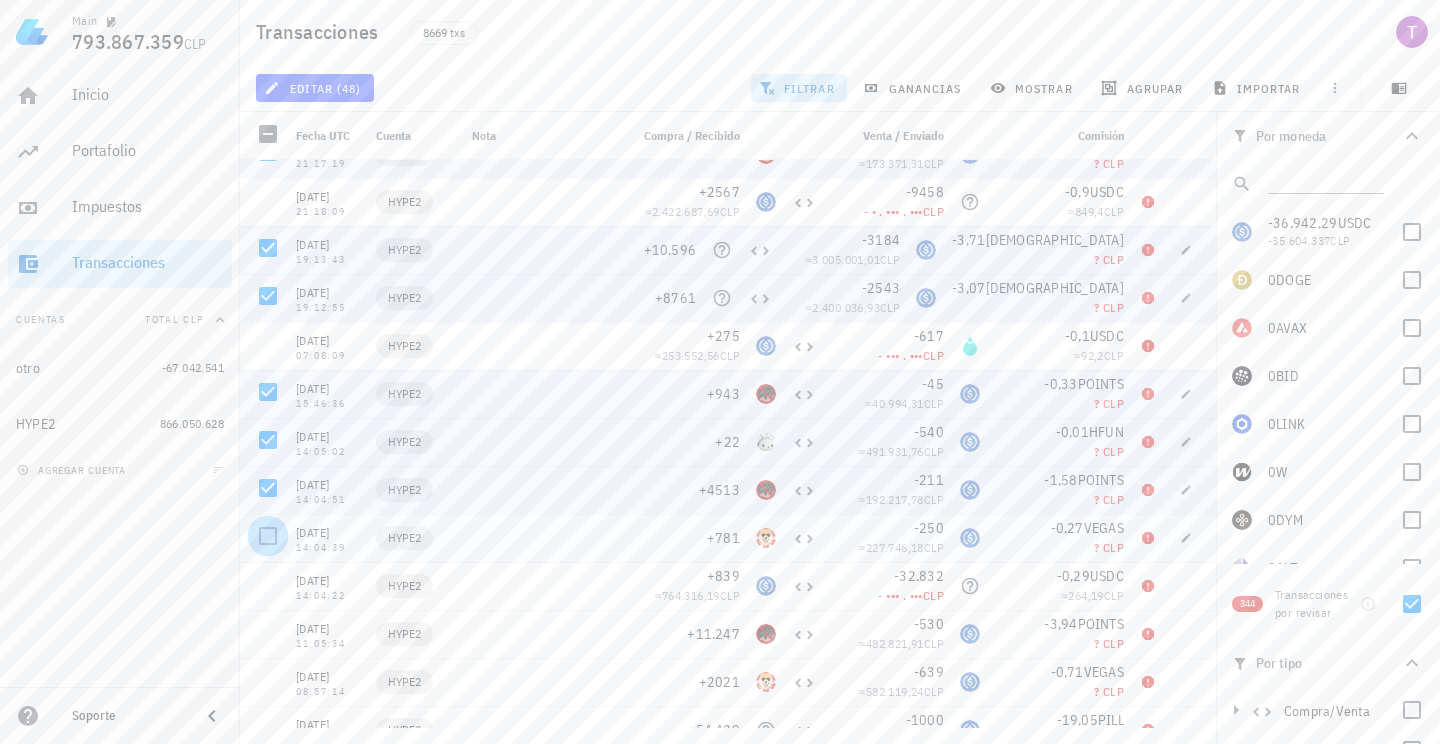 click at bounding box center (268, 536) 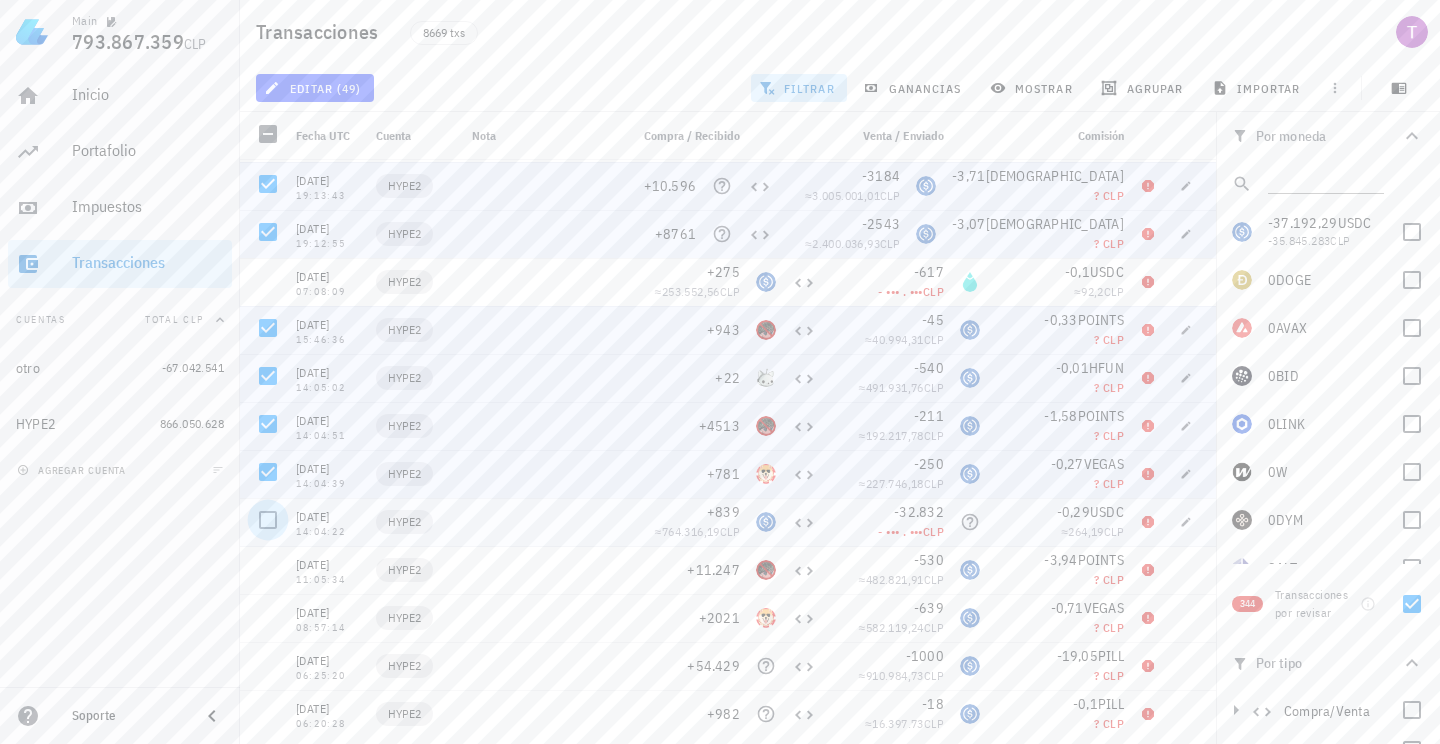 scroll, scrollTop: 3088, scrollLeft: 0, axis: vertical 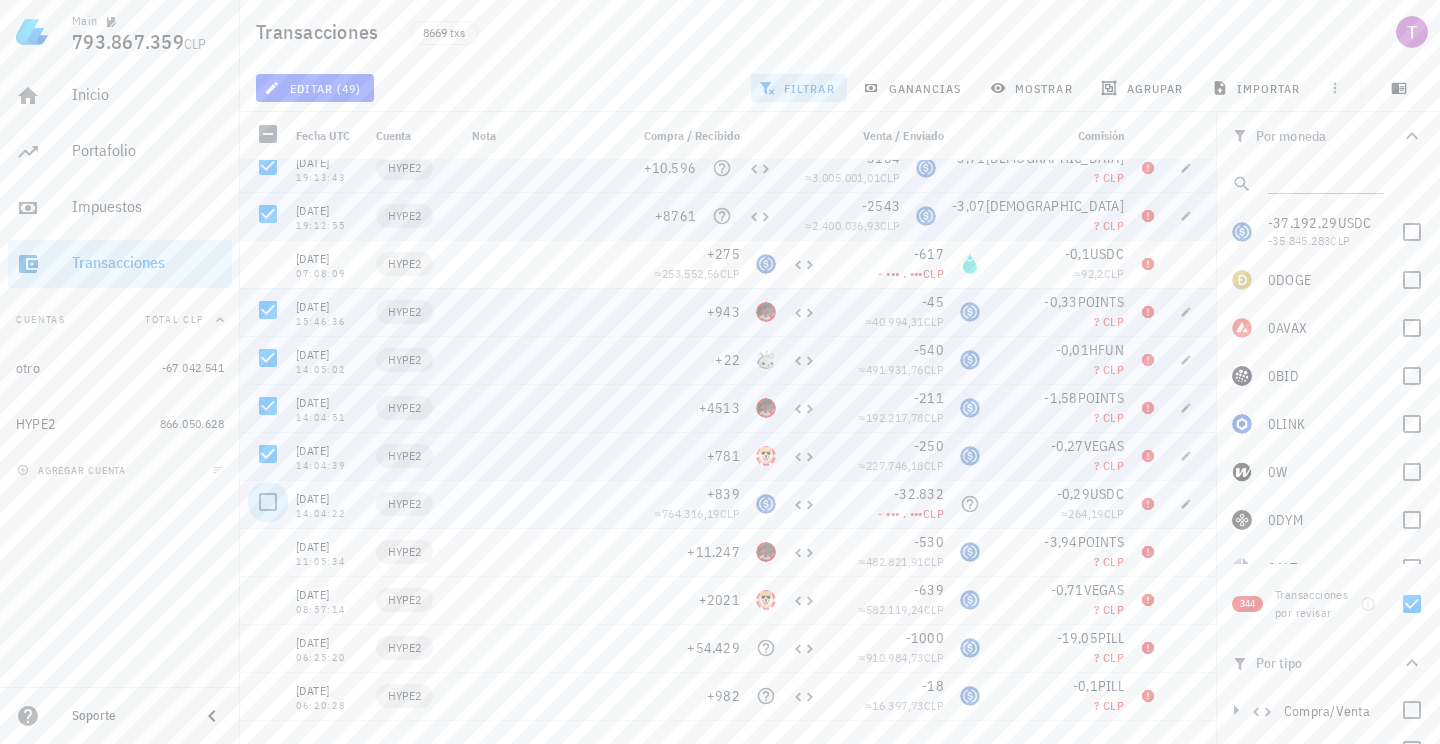 click at bounding box center [268, 502] 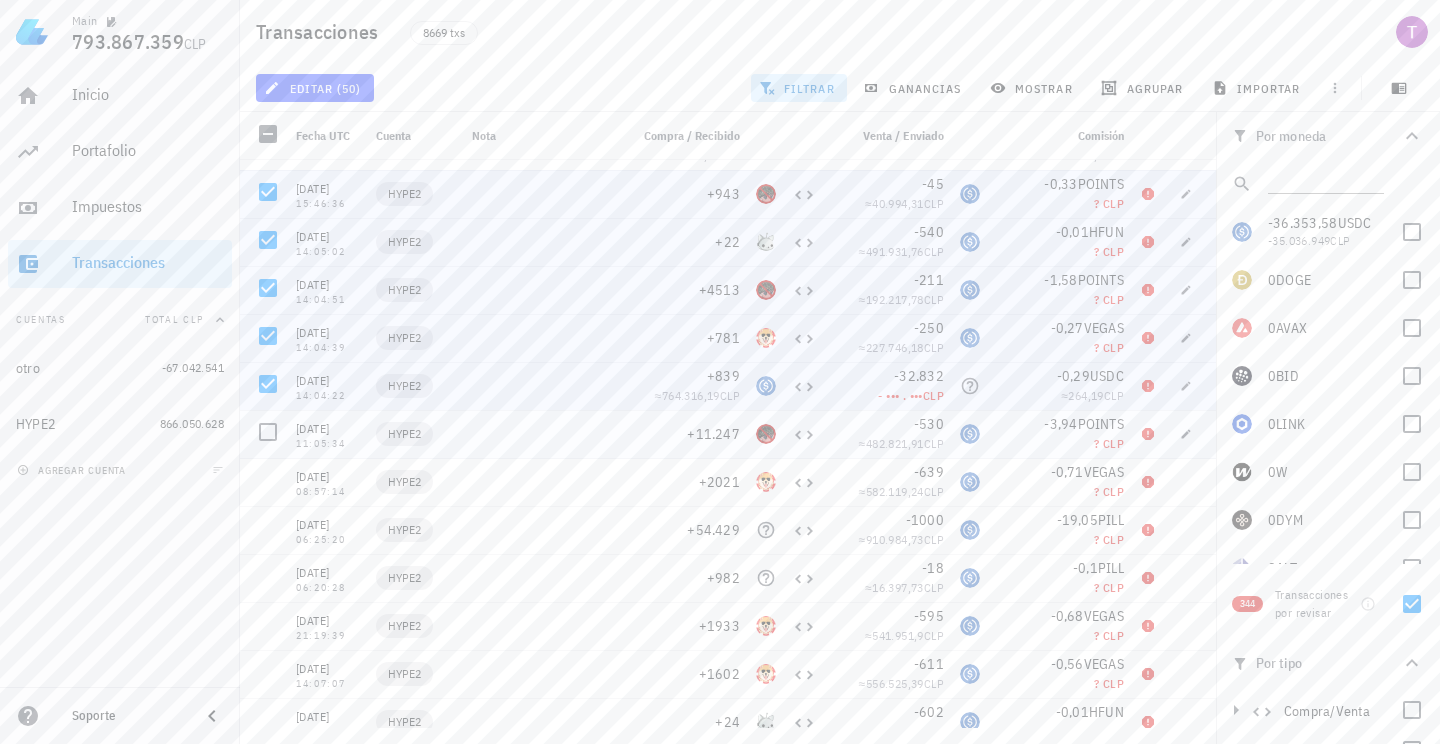 scroll, scrollTop: 3204, scrollLeft: 0, axis: vertical 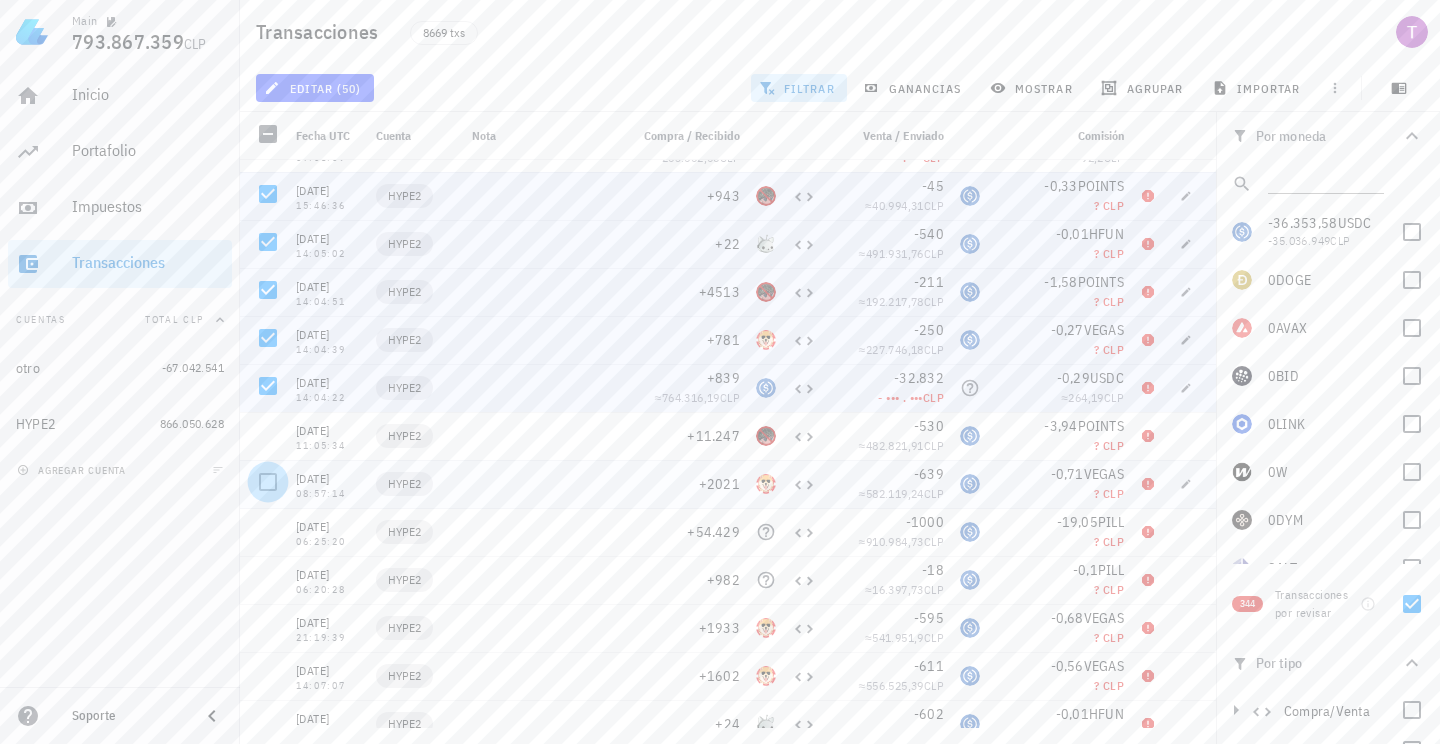 click at bounding box center [268, 482] 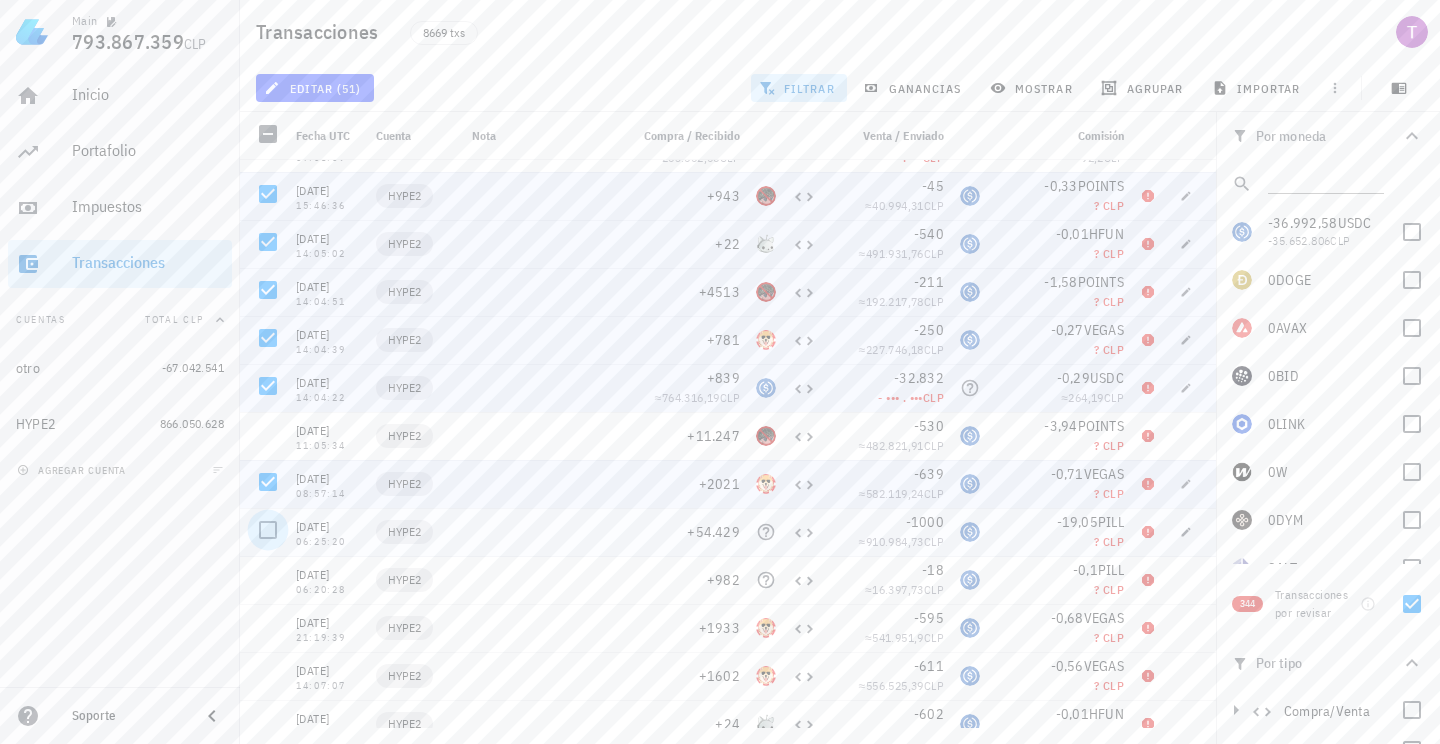 click at bounding box center (268, 530) 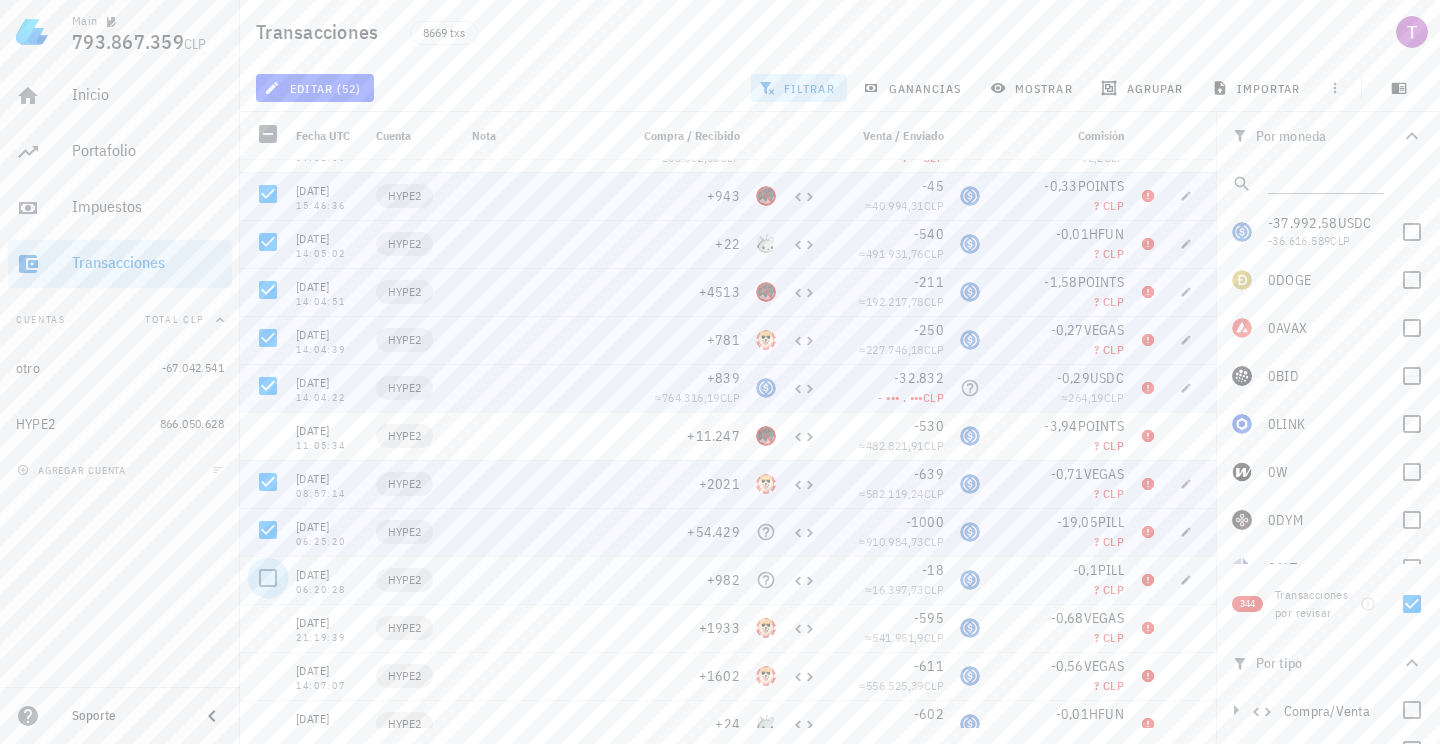 click at bounding box center (268, 578) 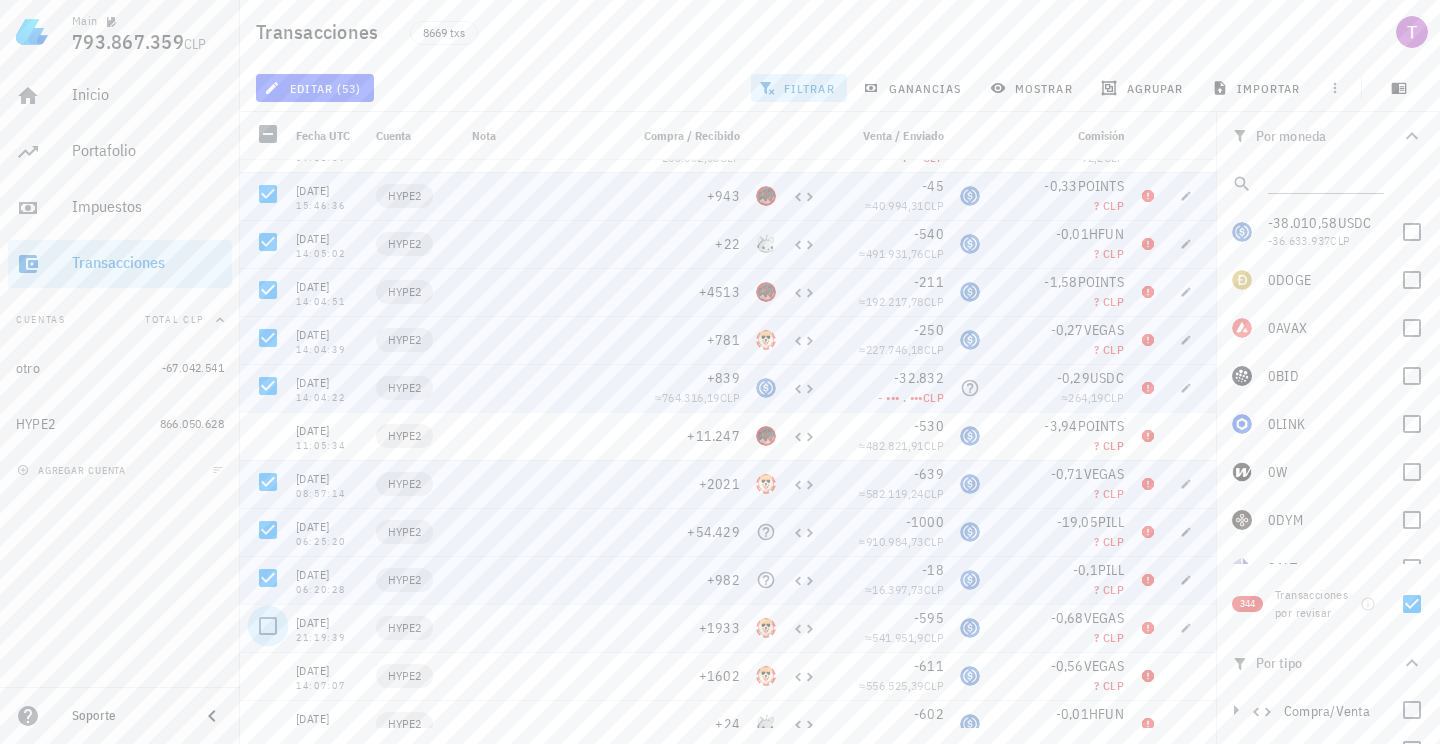 click at bounding box center [268, 626] 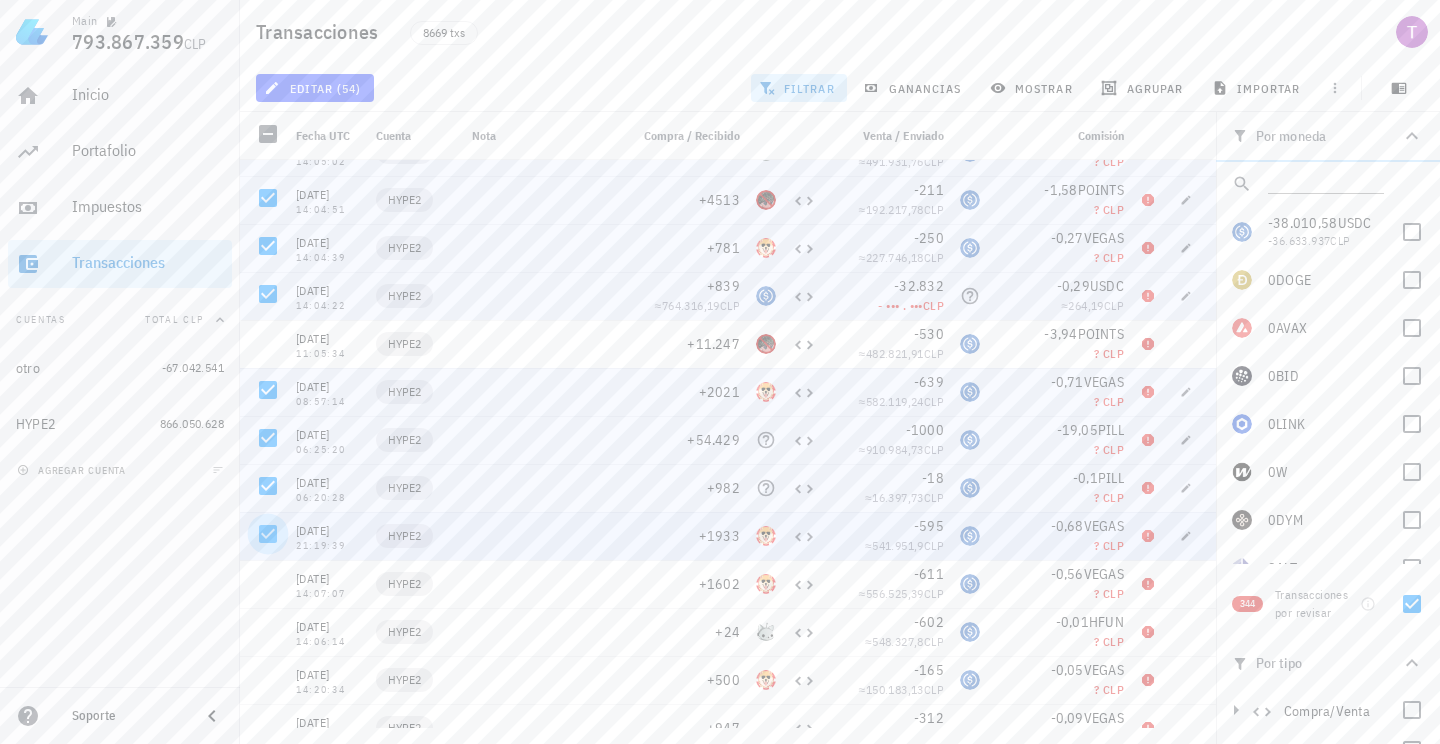 scroll, scrollTop: 3345, scrollLeft: 0, axis: vertical 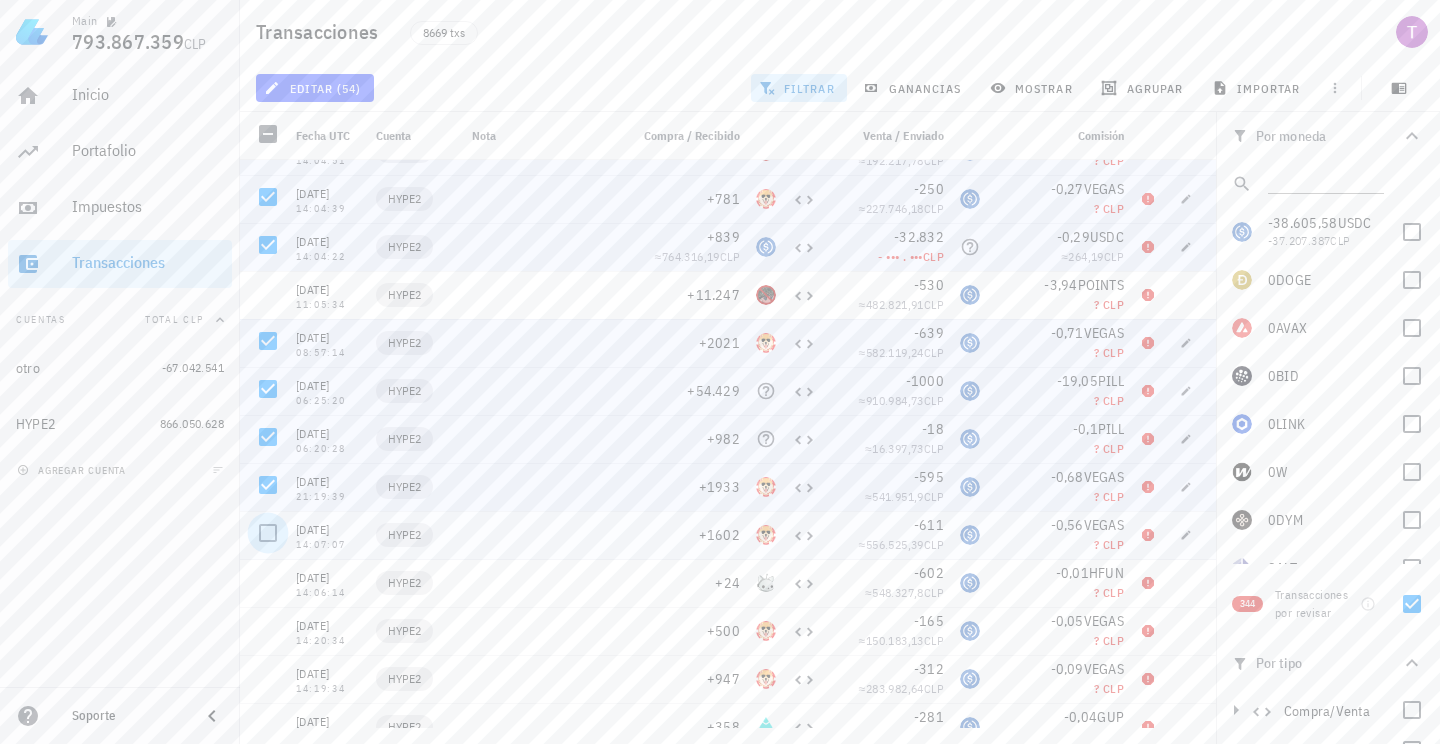 click at bounding box center [268, 533] 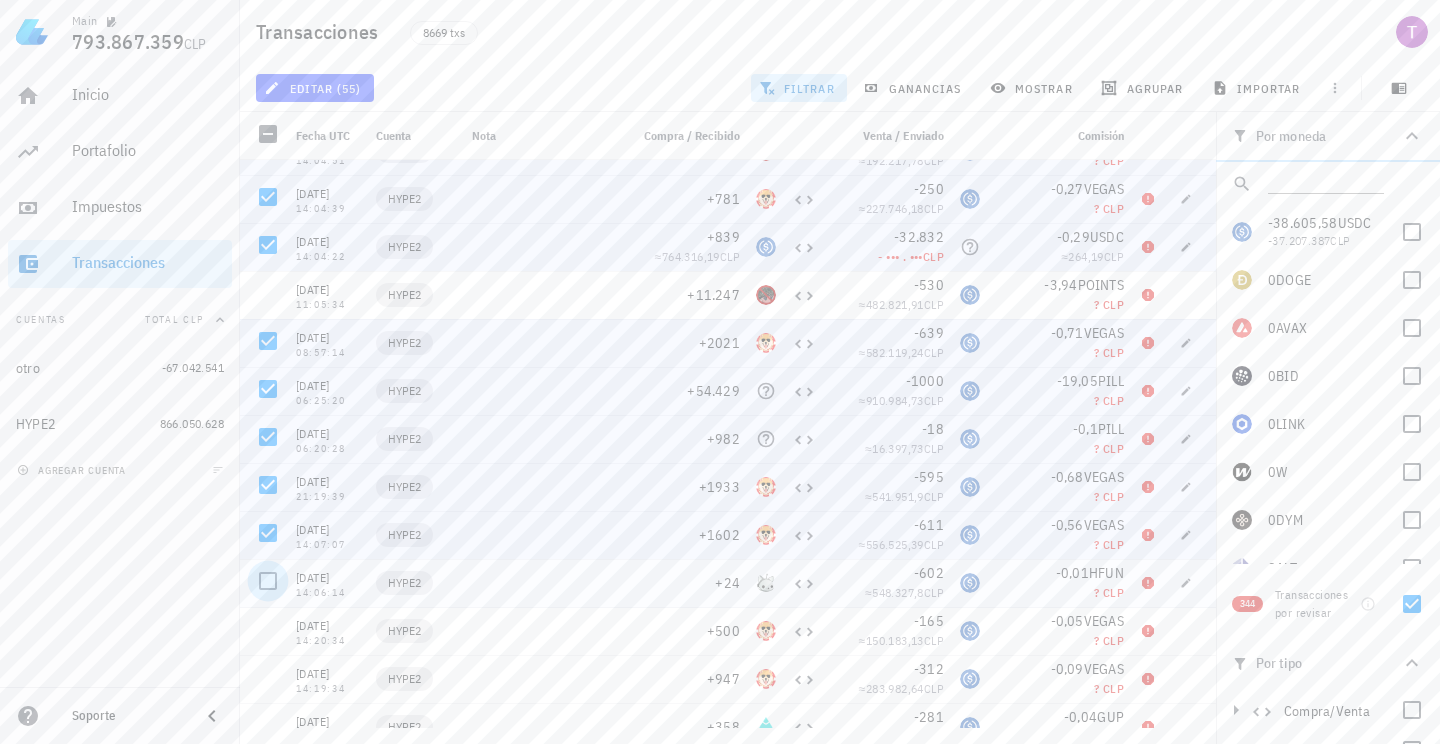click at bounding box center (268, 581) 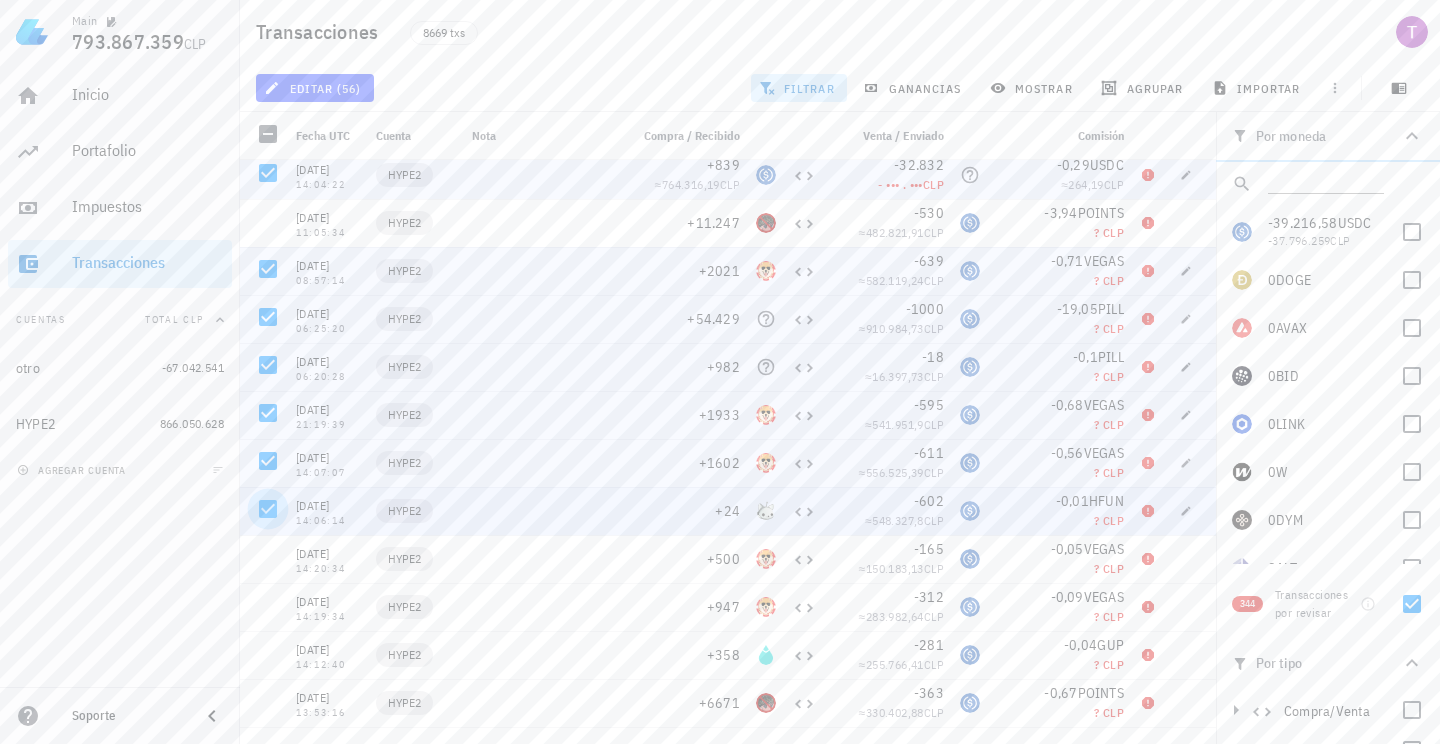 scroll, scrollTop: 3459, scrollLeft: 0, axis: vertical 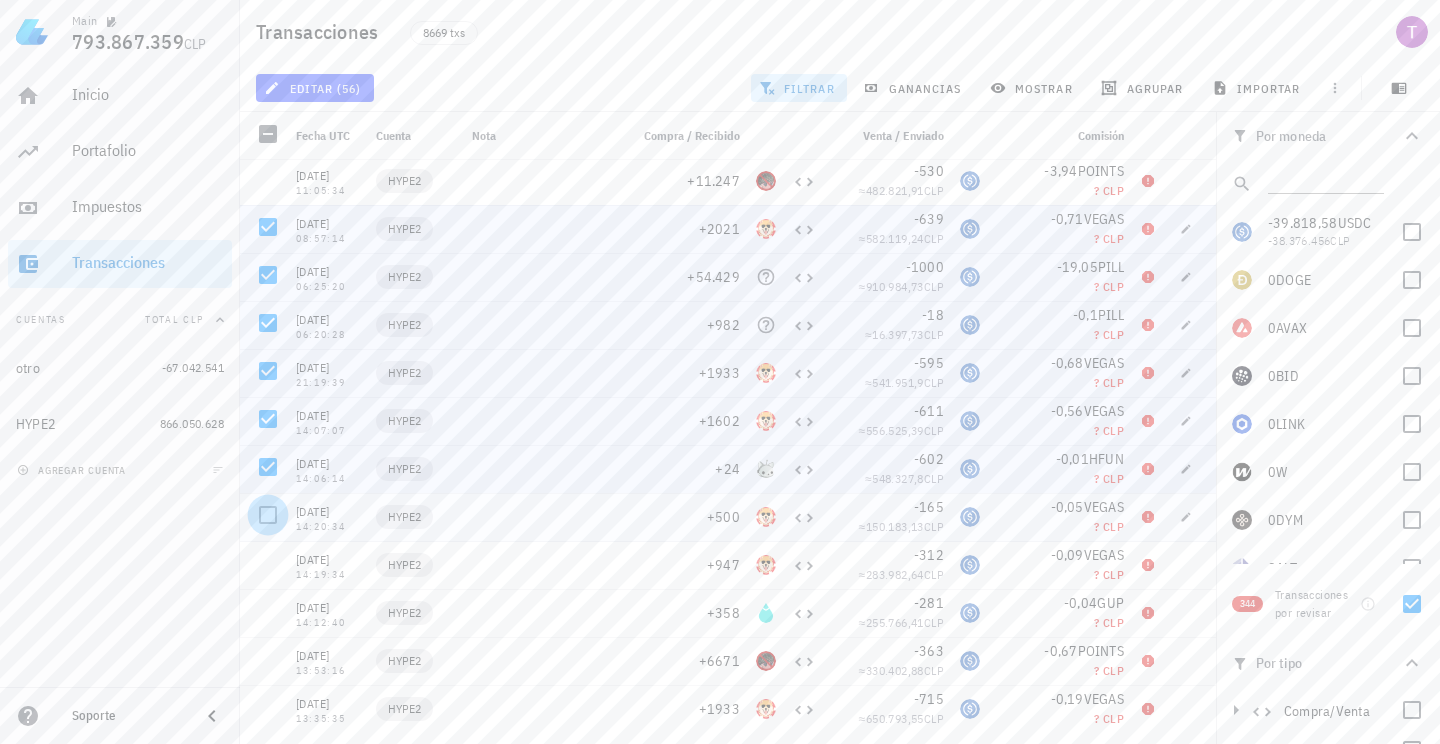 click at bounding box center [268, 515] 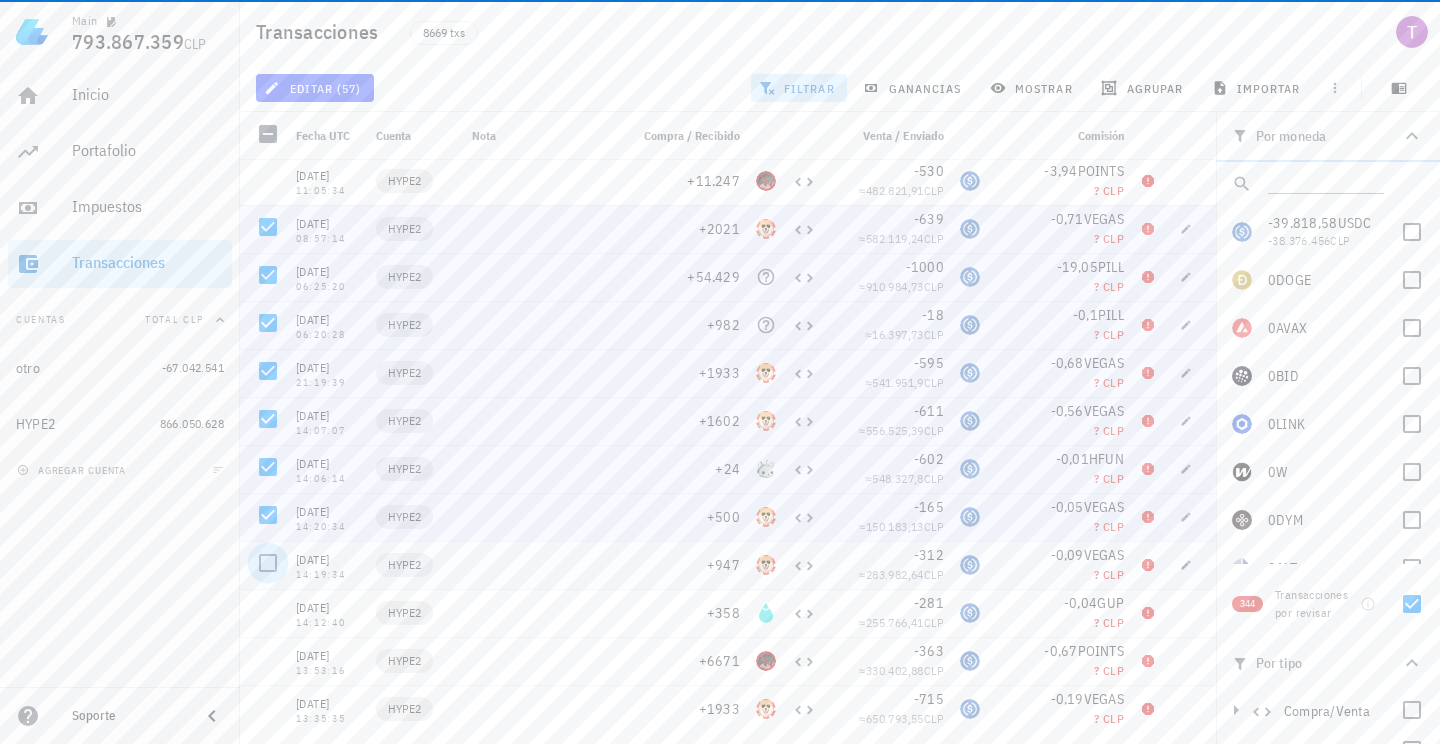 click at bounding box center (268, 563) 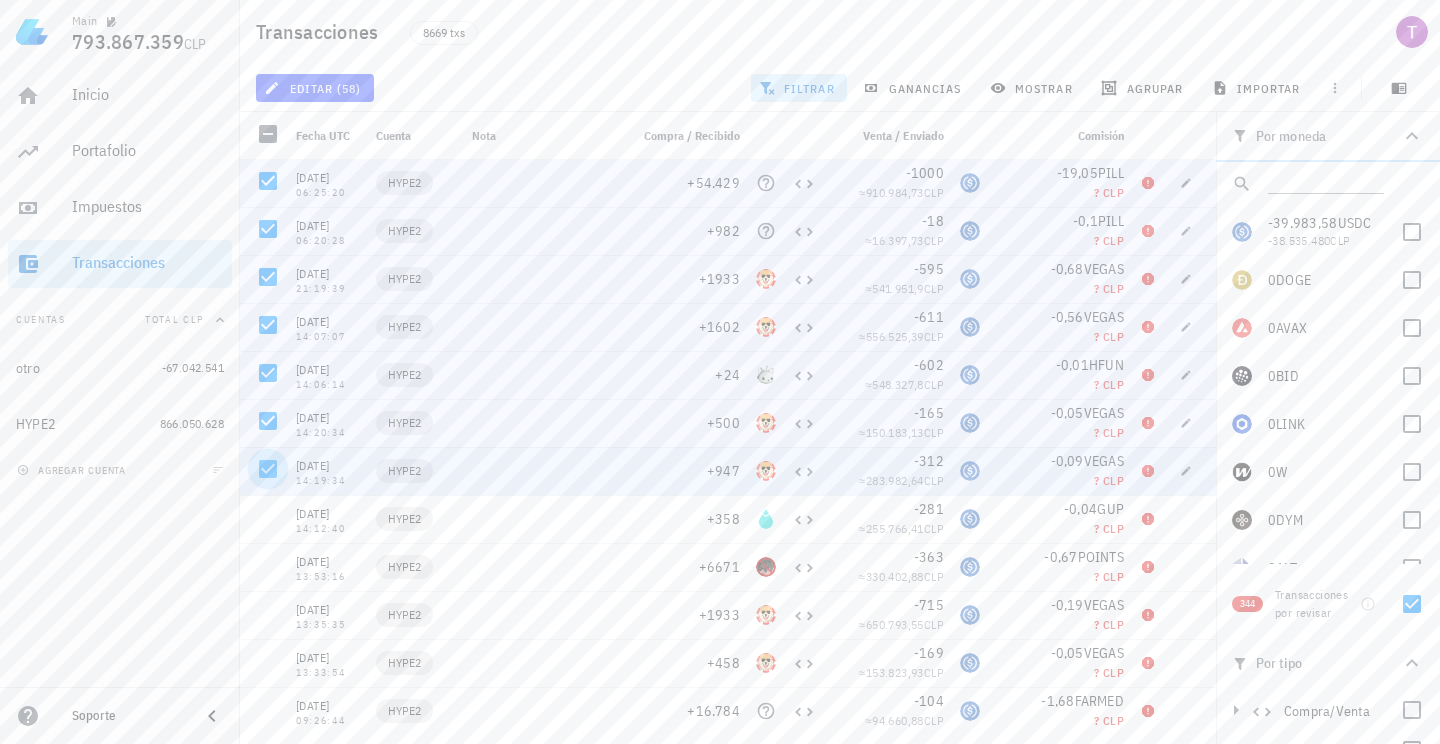 scroll, scrollTop: 3556, scrollLeft: 0, axis: vertical 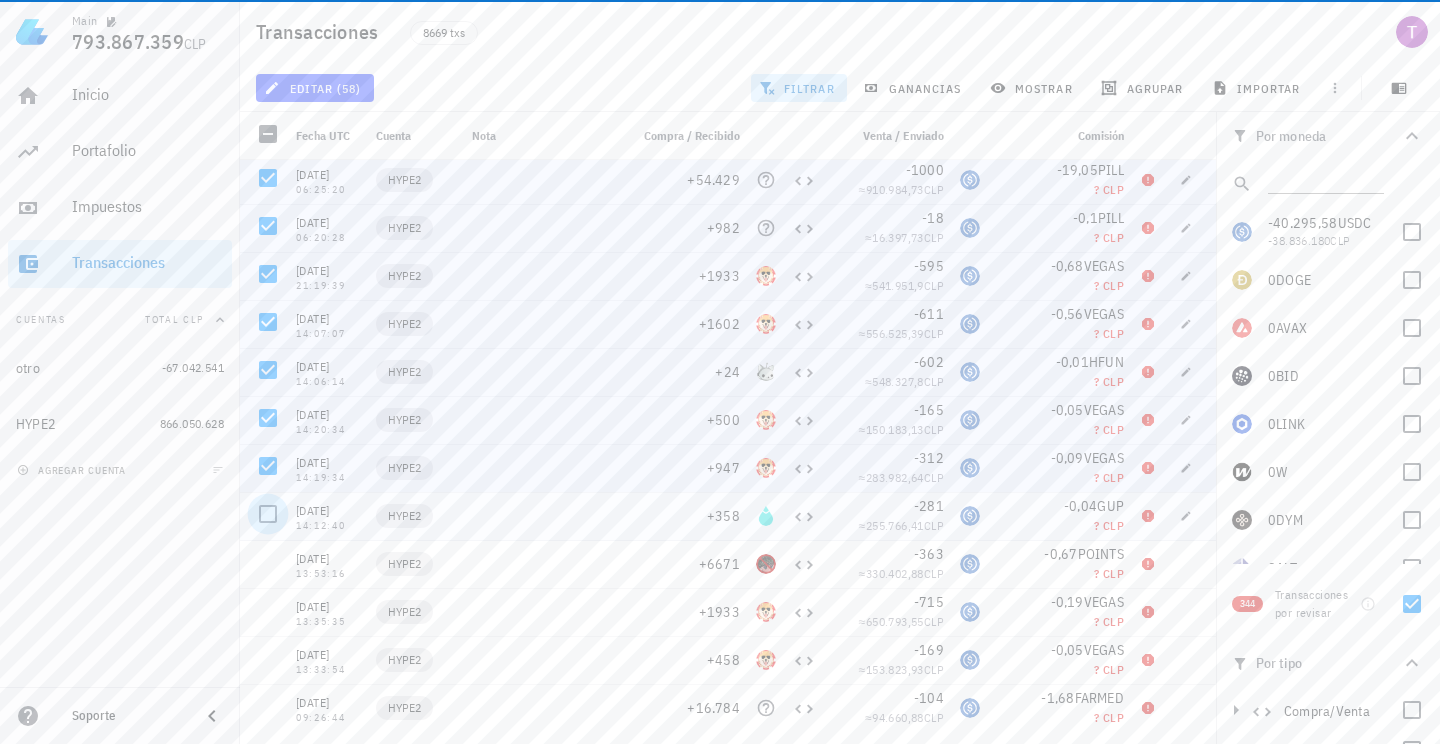 click at bounding box center (268, 514) 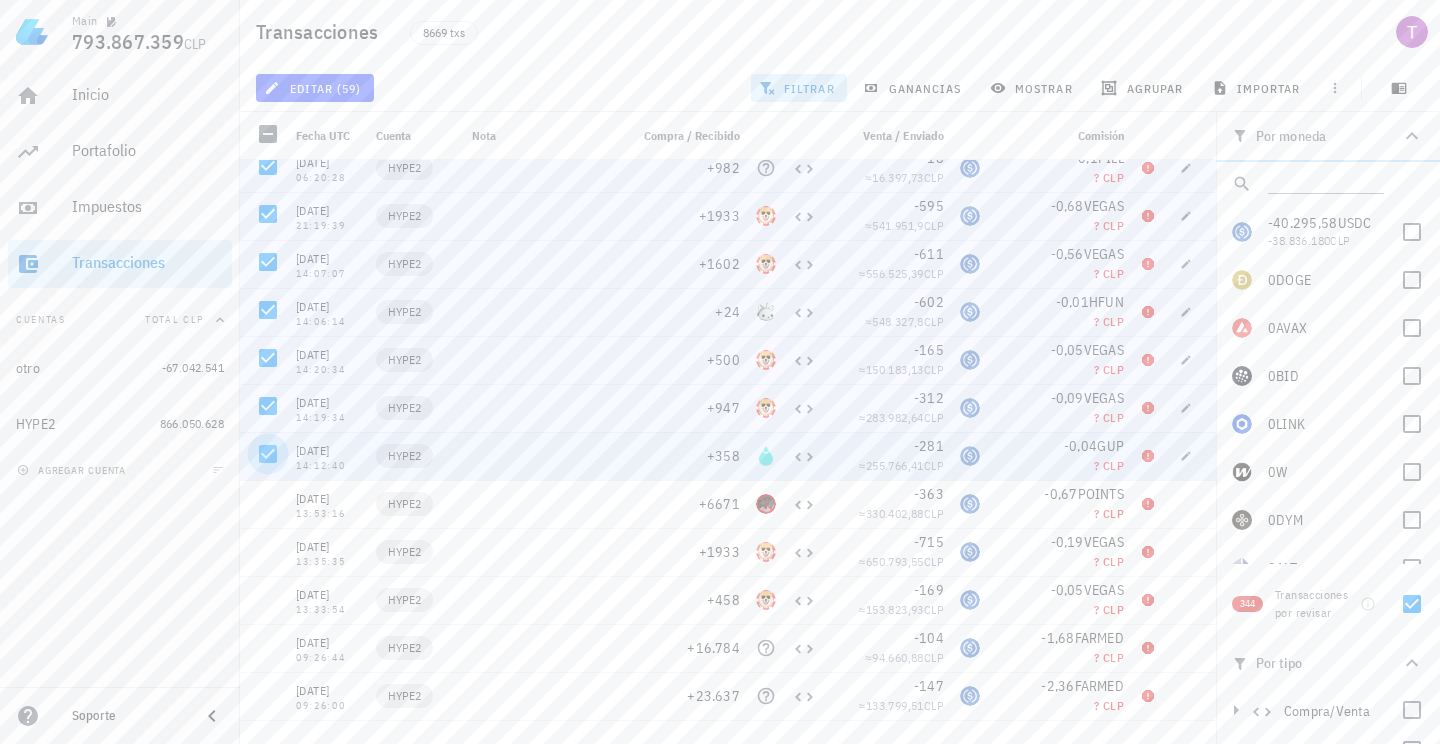 scroll, scrollTop: 3650, scrollLeft: 0, axis: vertical 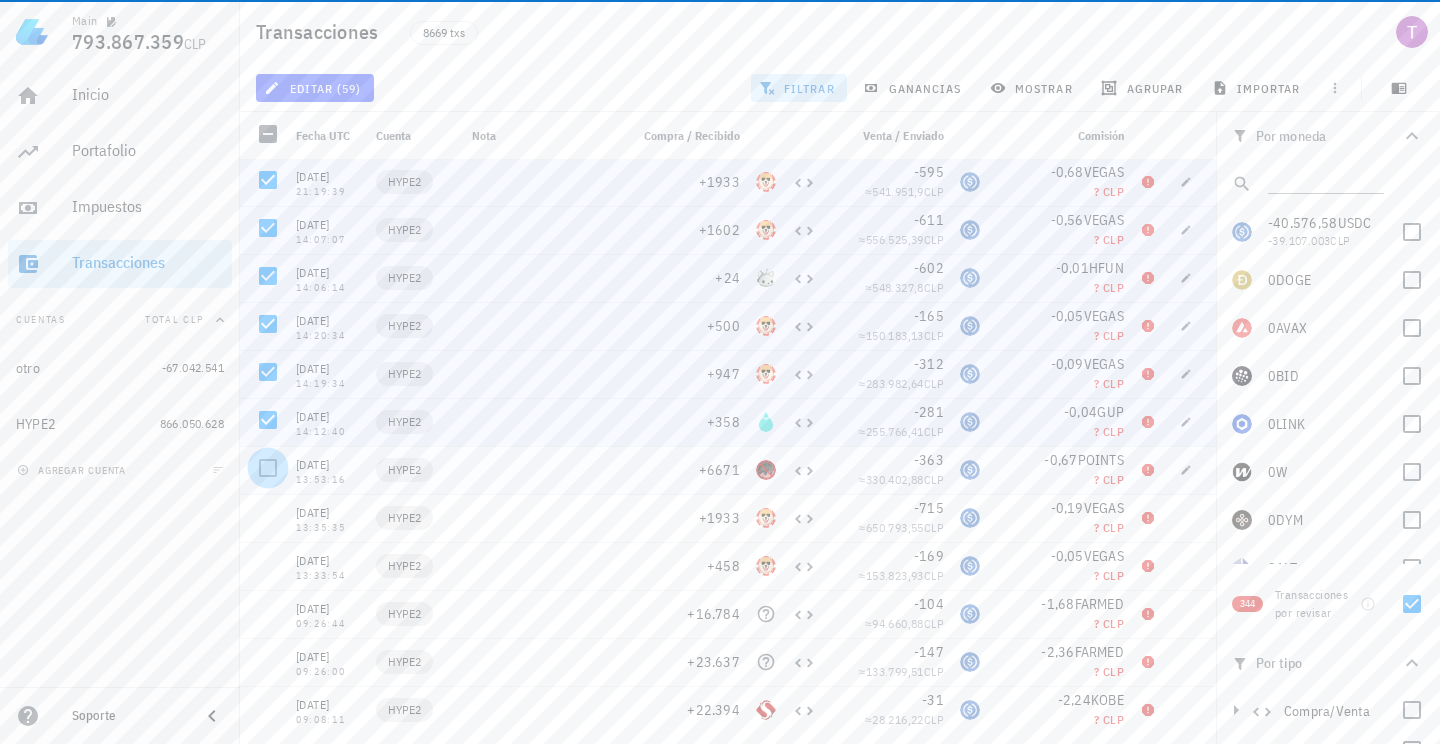 click at bounding box center (268, 468) 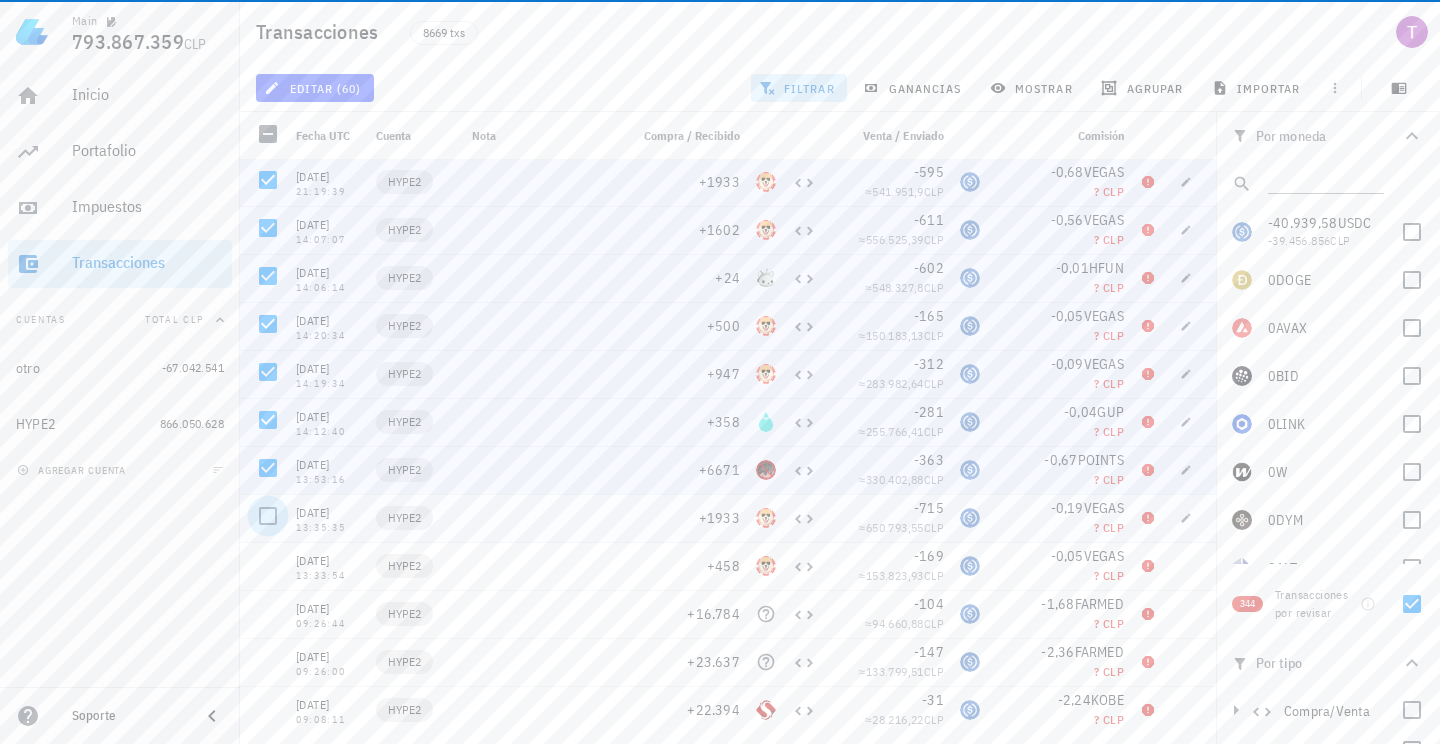 click at bounding box center [268, 516] 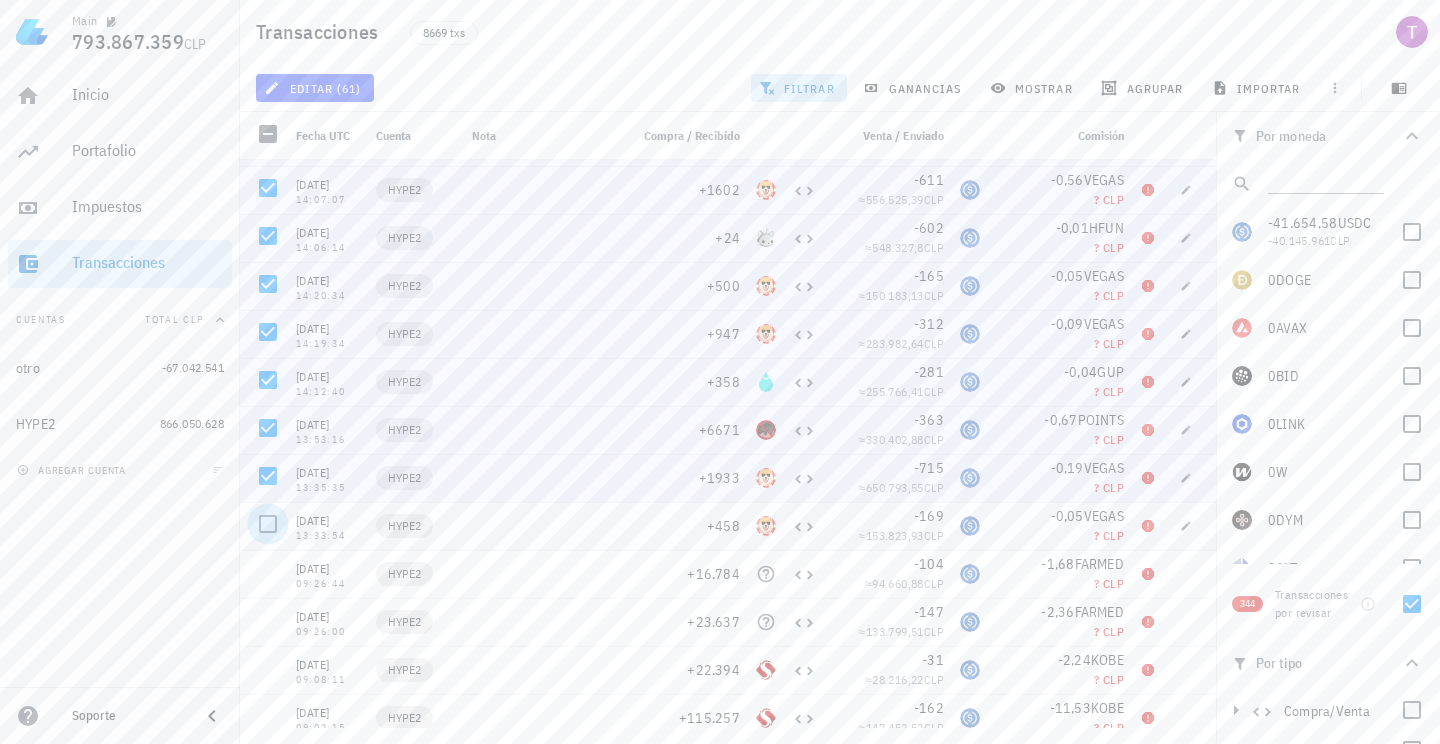 scroll, scrollTop: 3739, scrollLeft: 0, axis: vertical 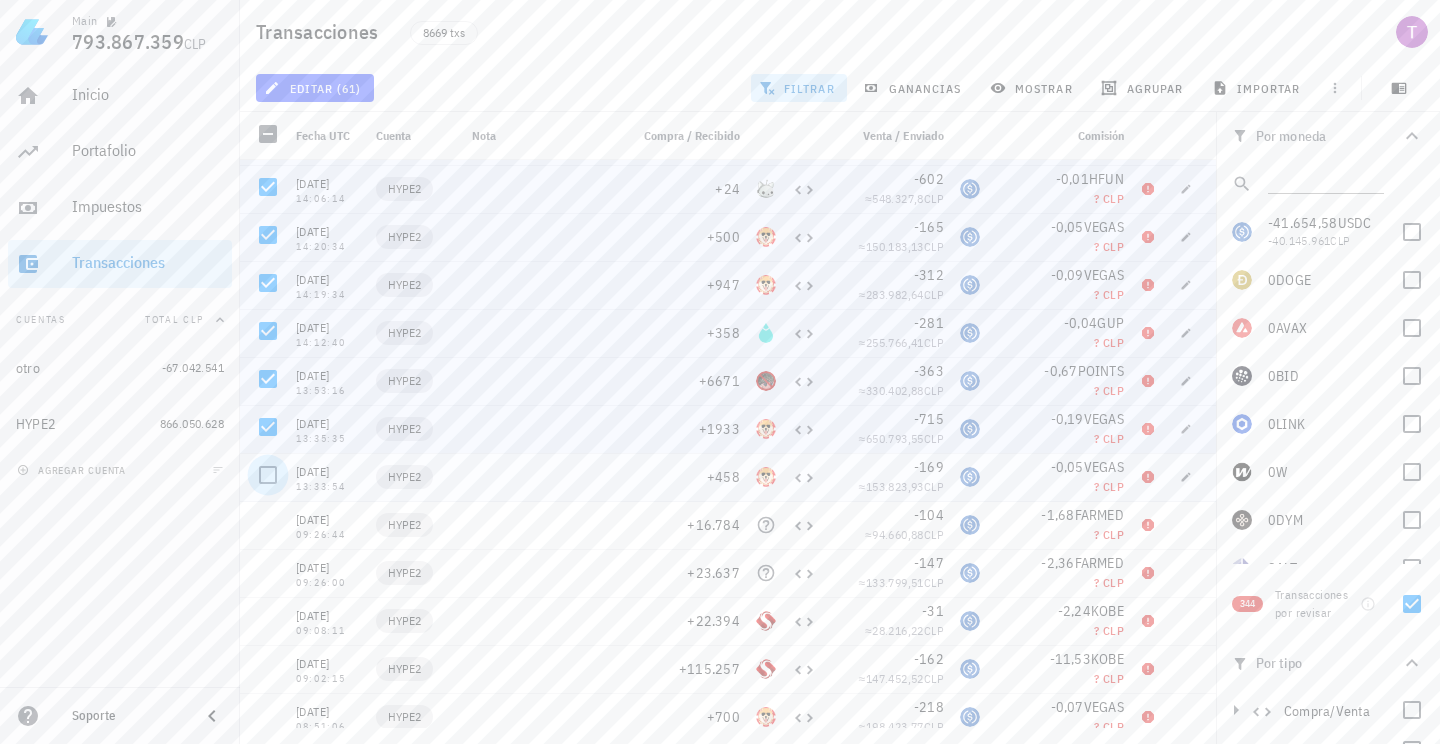click at bounding box center (268, 475) 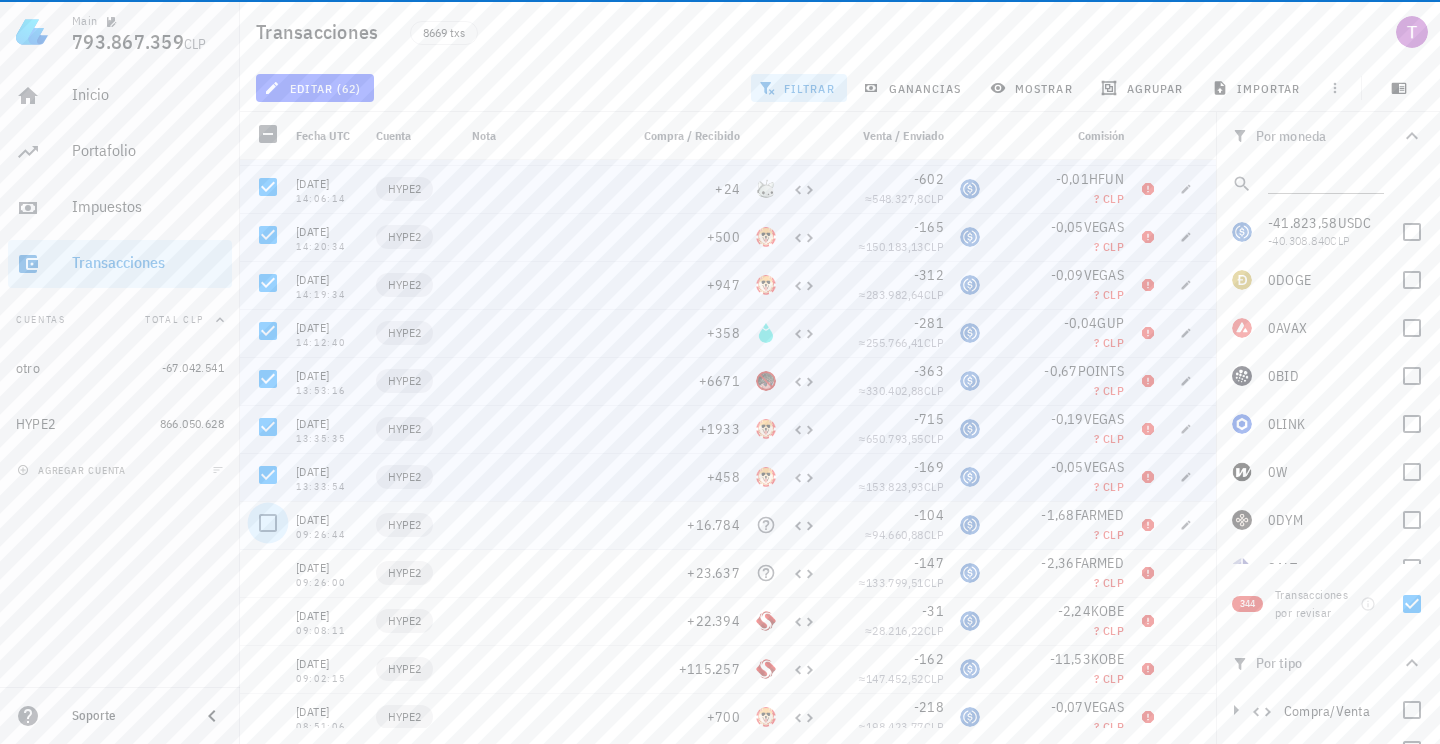 click at bounding box center [268, 523] 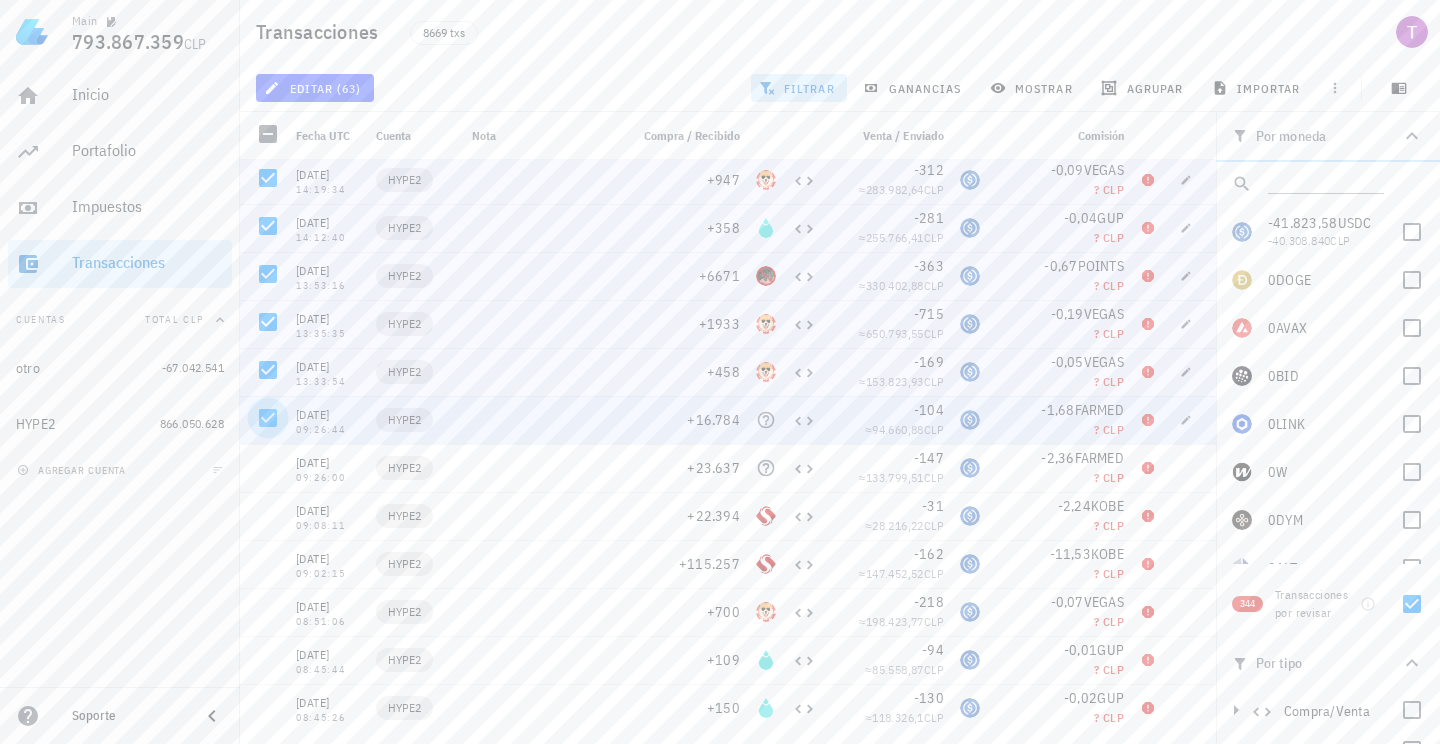 scroll, scrollTop: 3852, scrollLeft: 0, axis: vertical 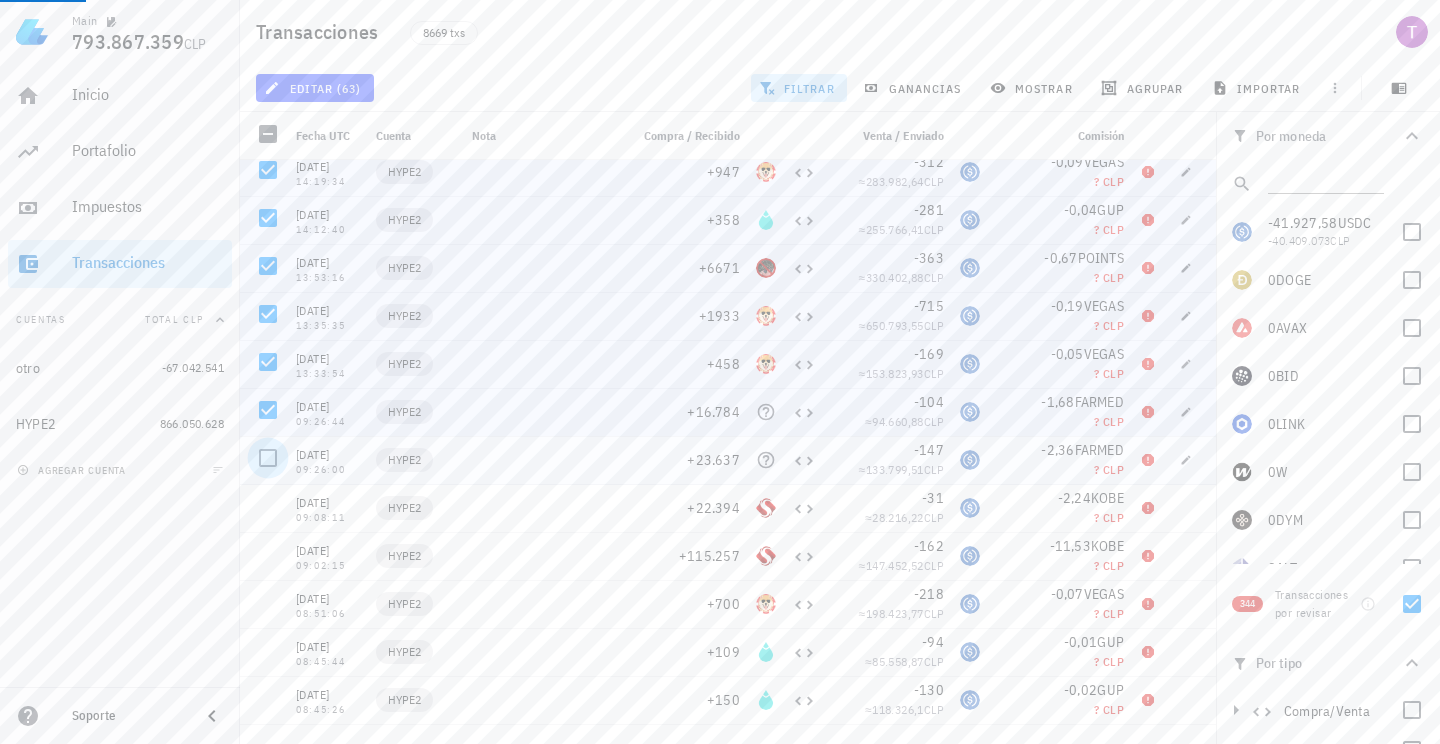 click at bounding box center [268, 458] 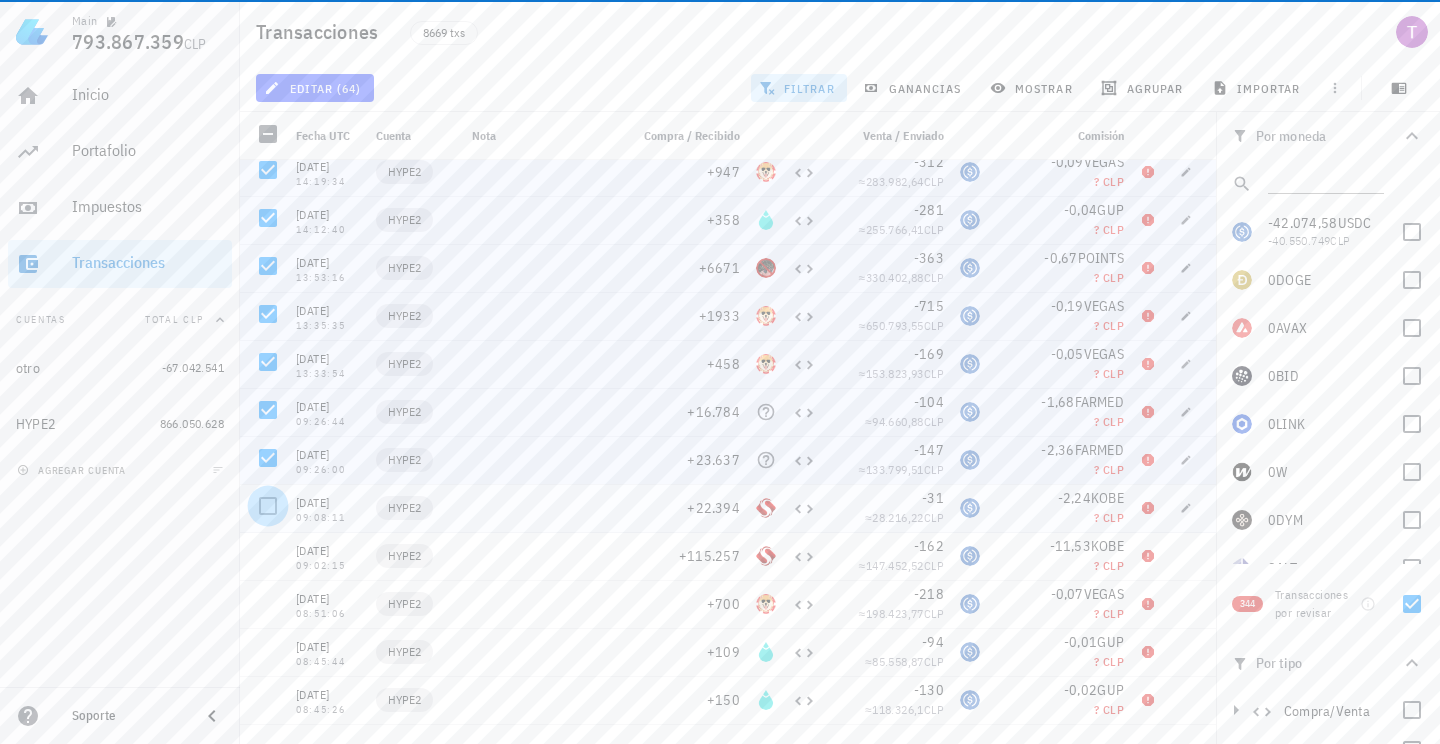 click at bounding box center [268, 506] 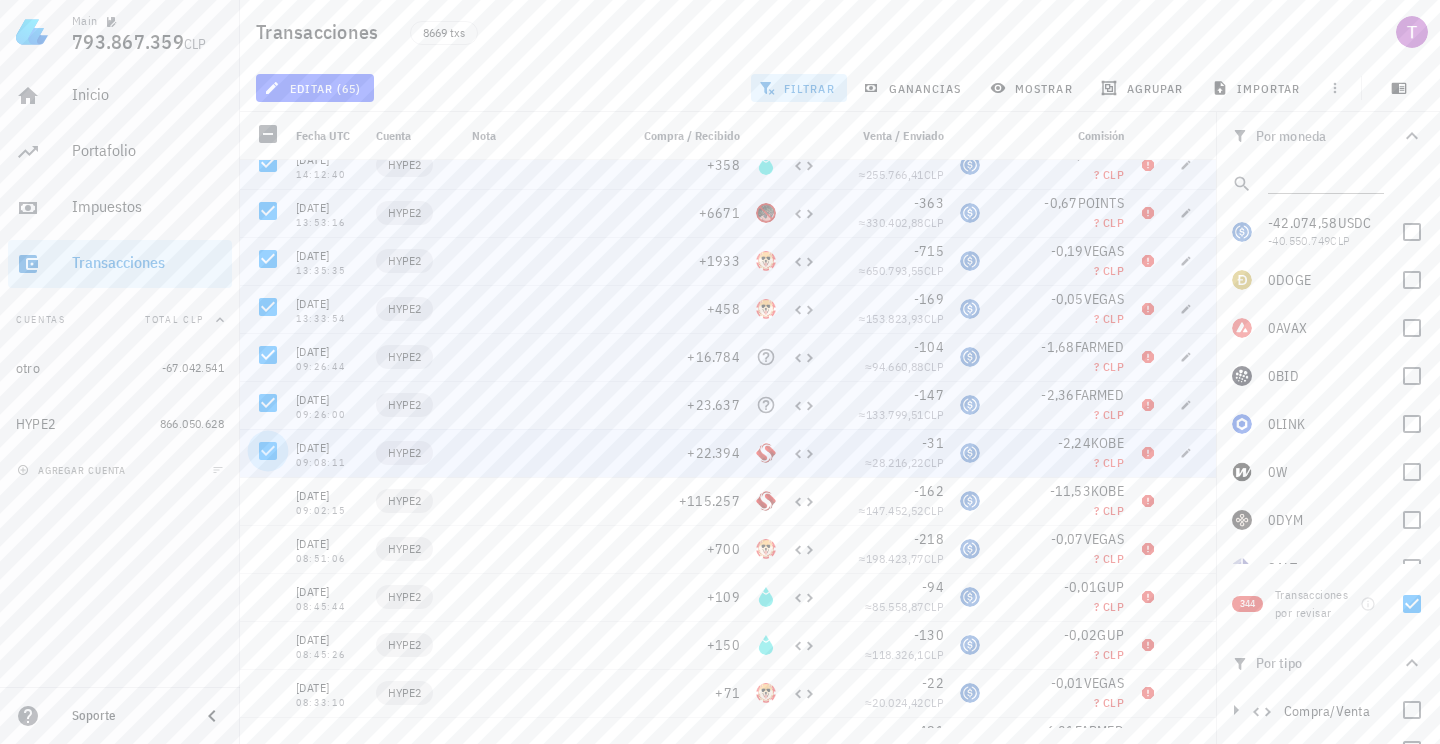 scroll, scrollTop: 3911, scrollLeft: 0, axis: vertical 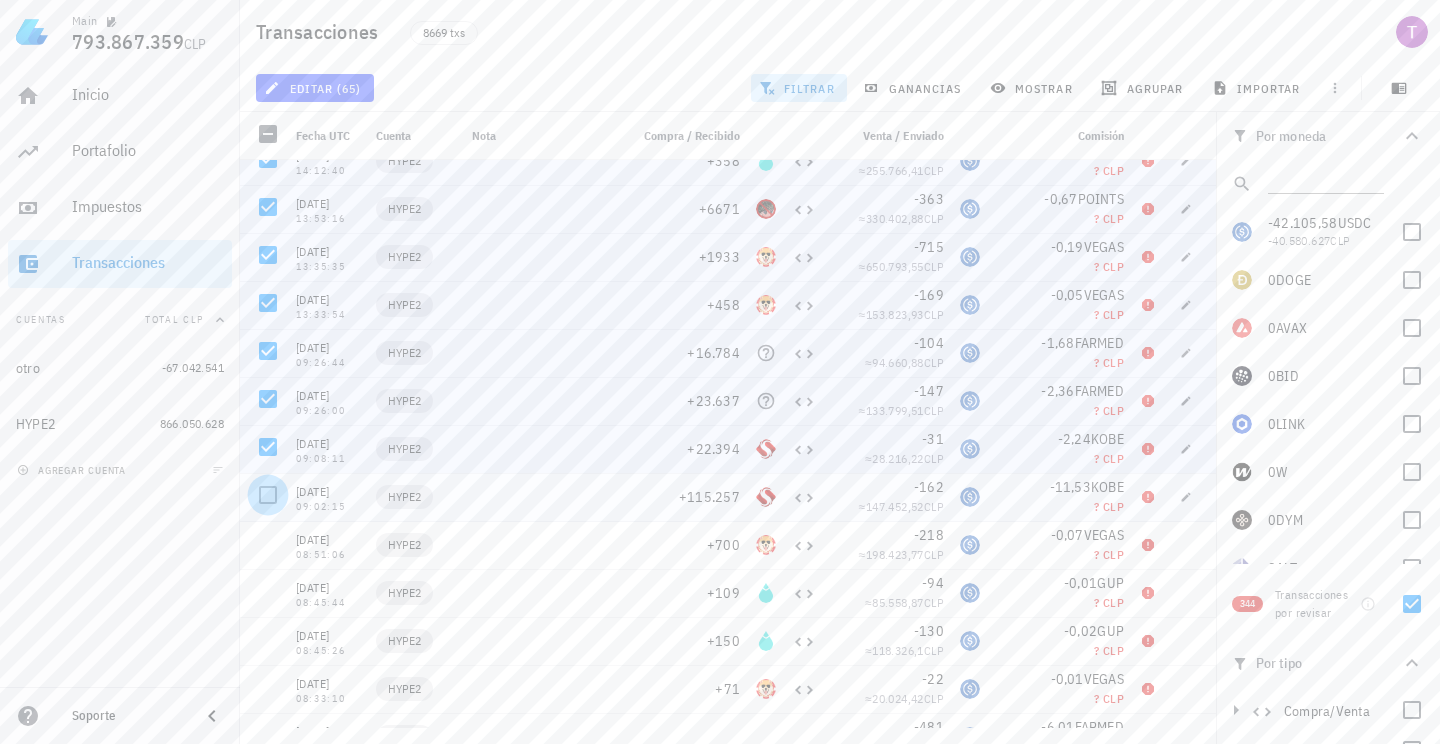 click at bounding box center [268, 495] 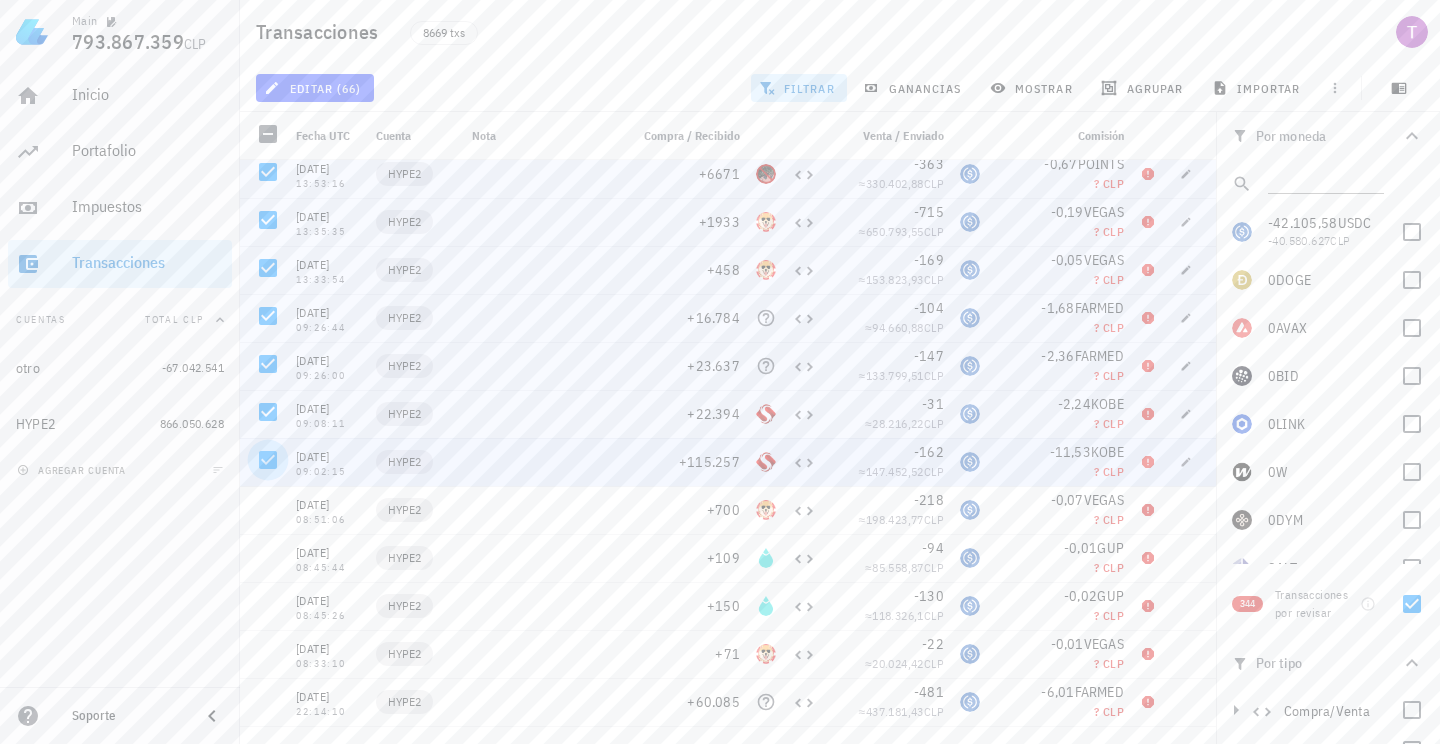 scroll, scrollTop: 3979, scrollLeft: 0, axis: vertical 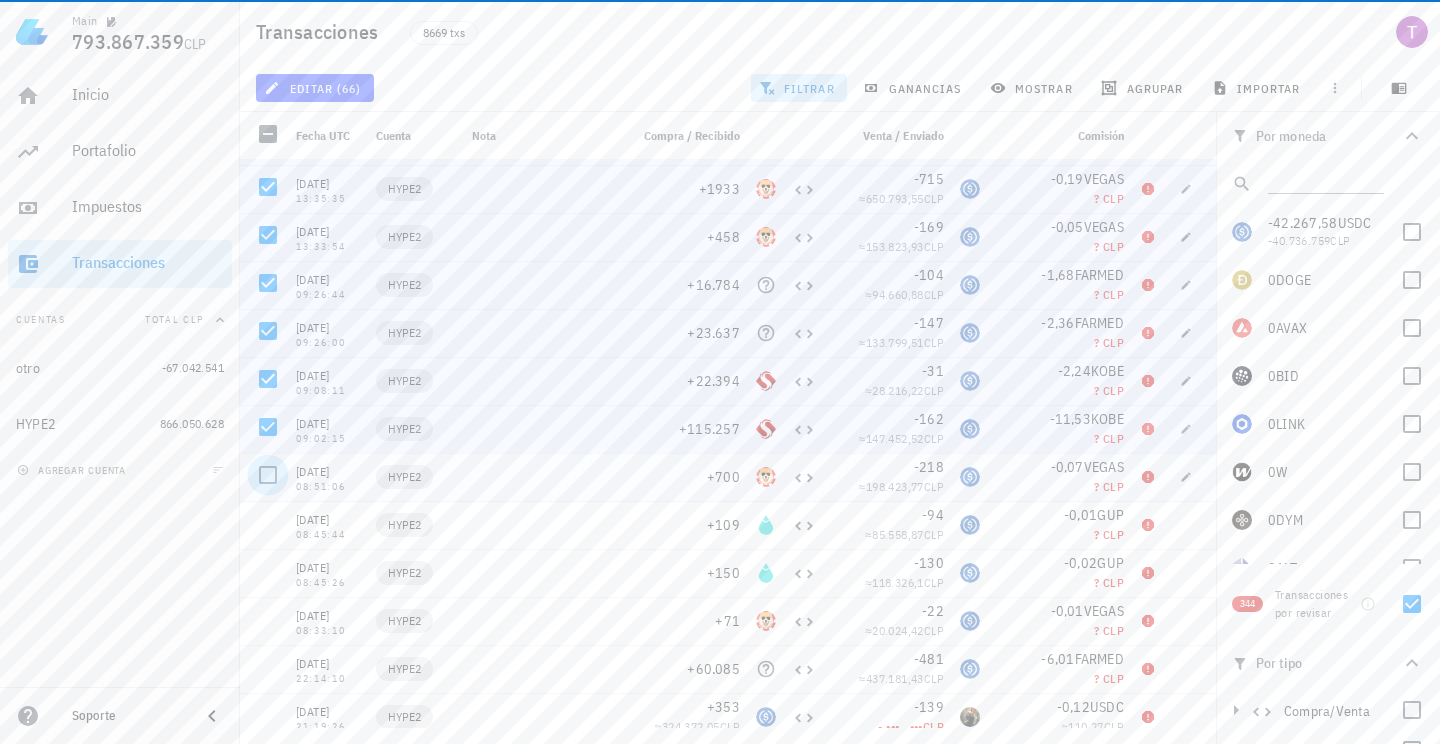 click at bounding box center (268, 475) 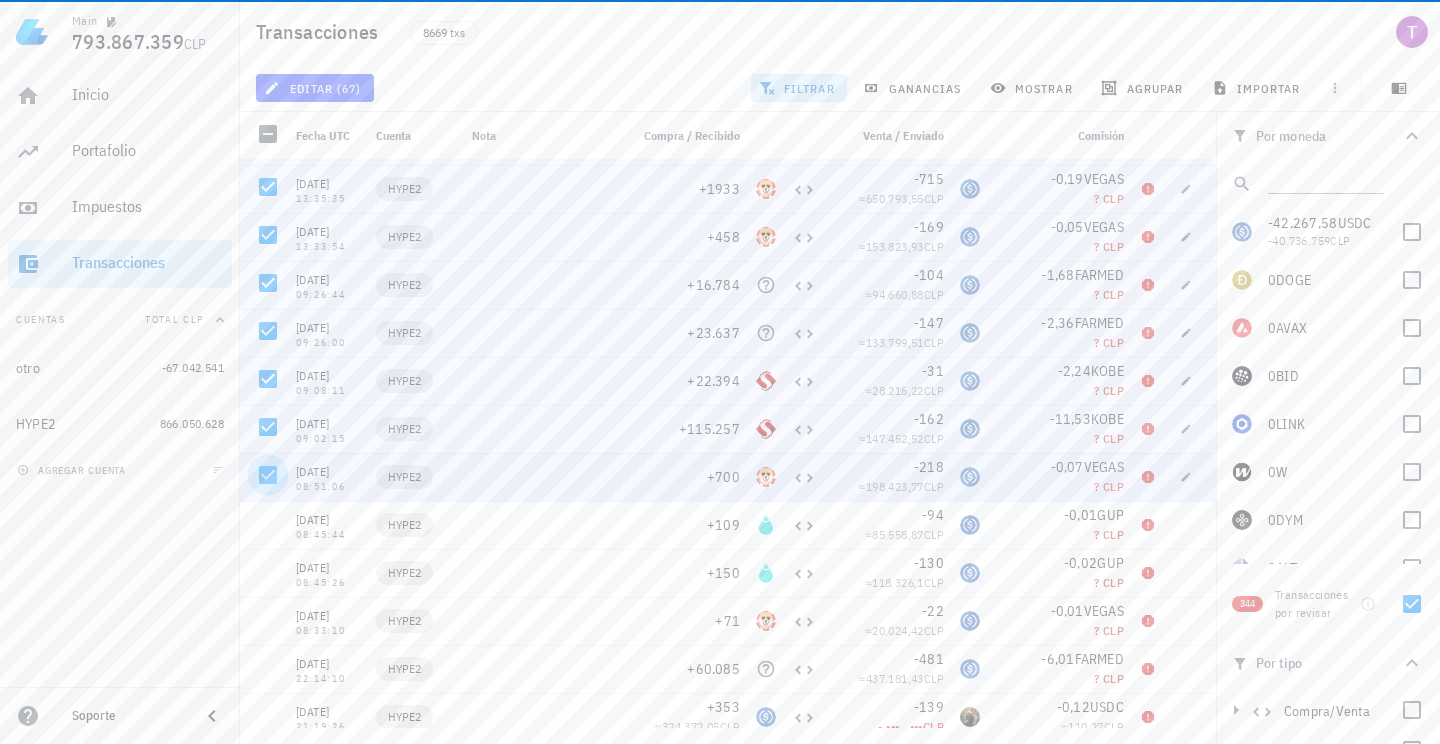 scroll, scrollTop: 4055, scrollLeft: 0, axis: vertical 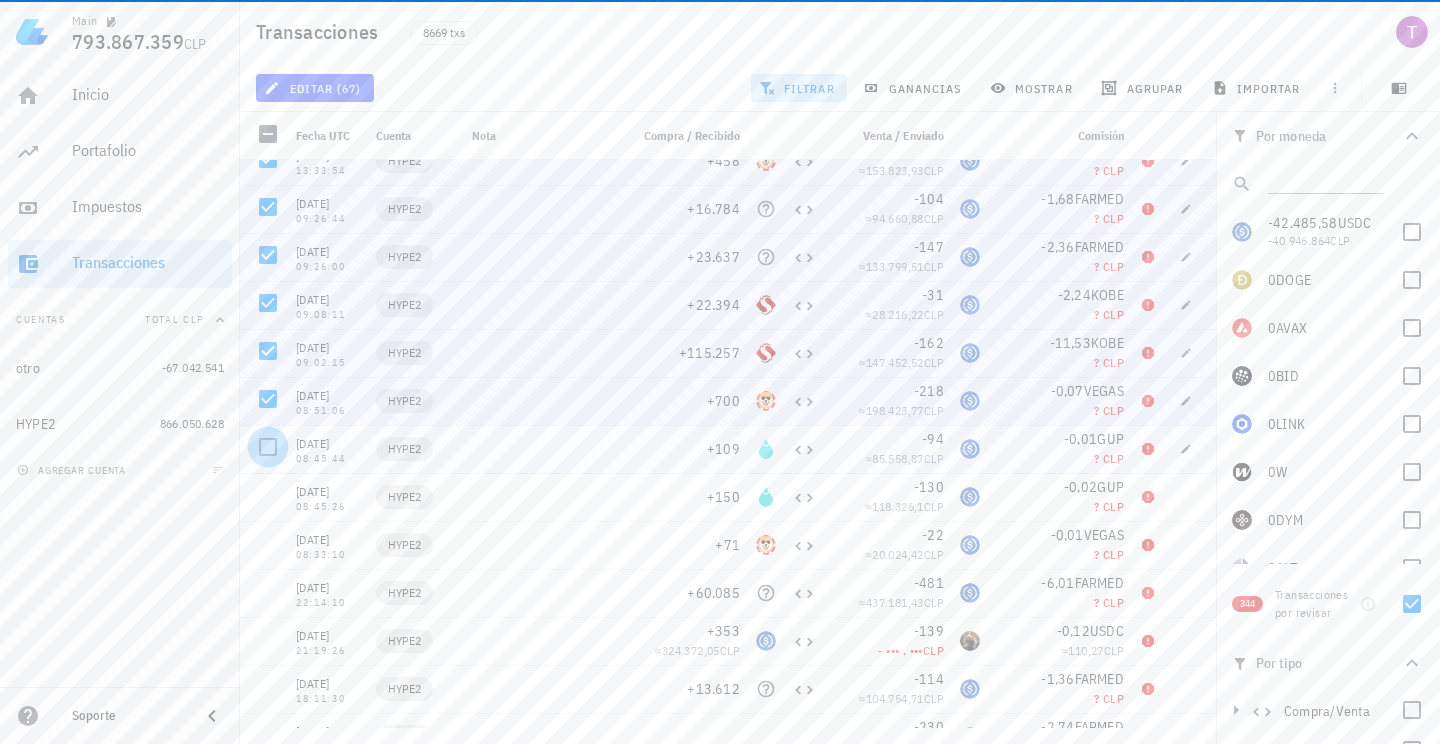click at bounding box center [268, 447] 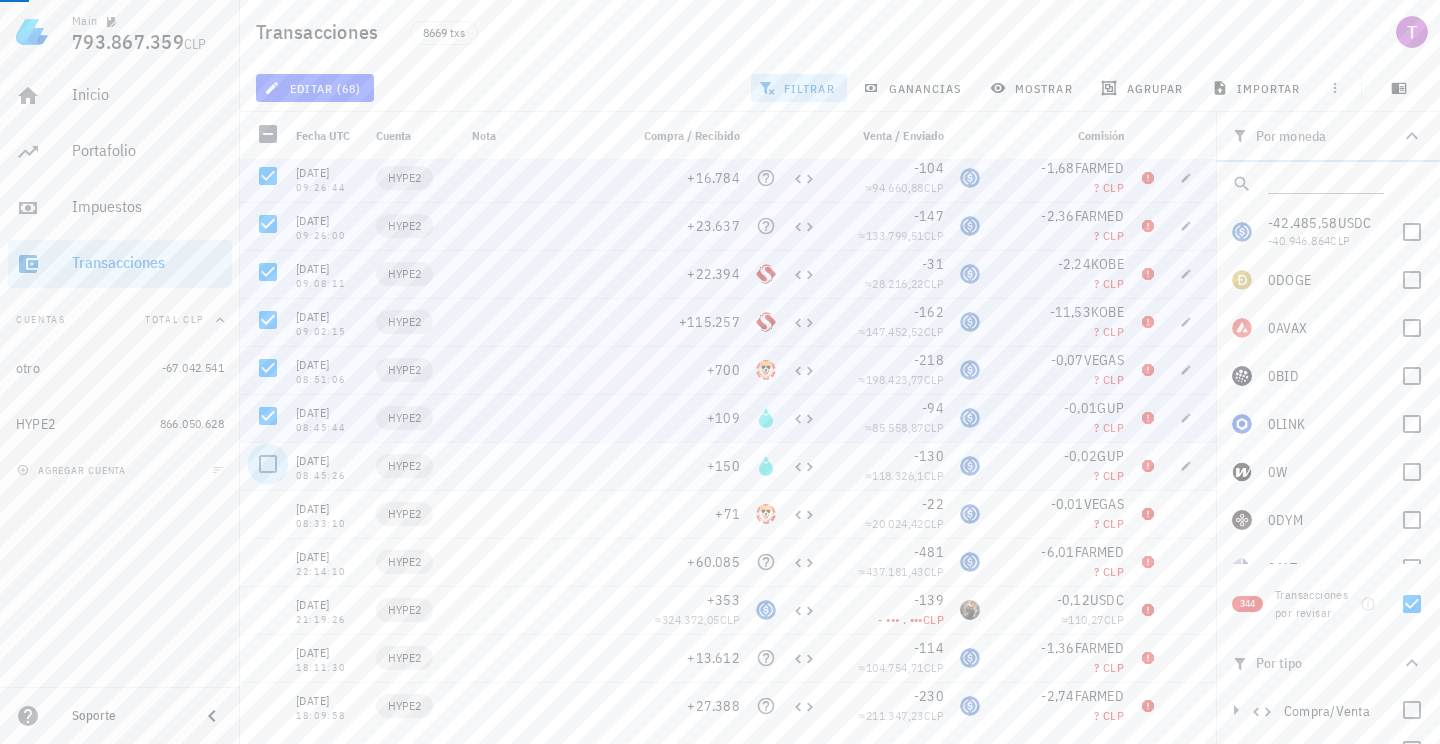 scroll, scrollTop: 4091, scrollLeft: 0, axis: vertical 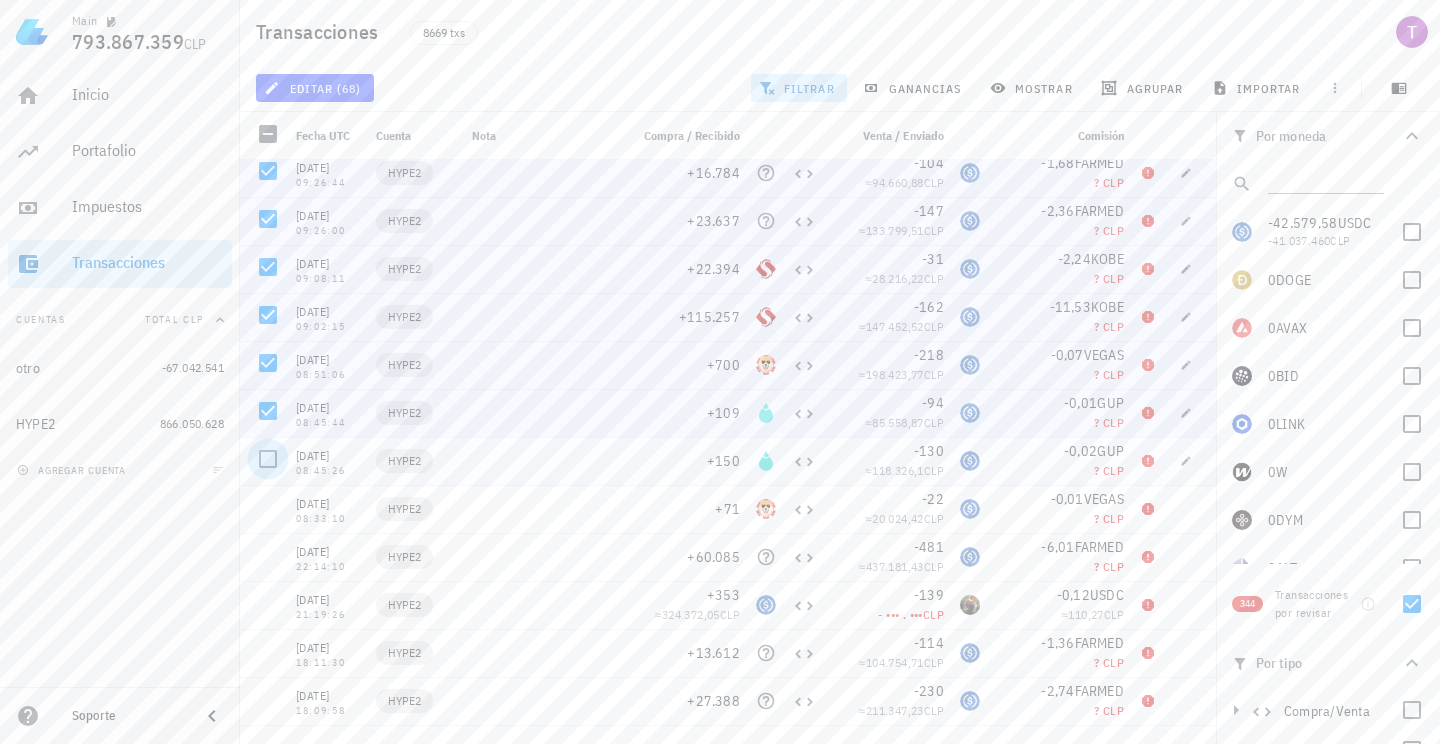 click at bounding box center [268, 459] 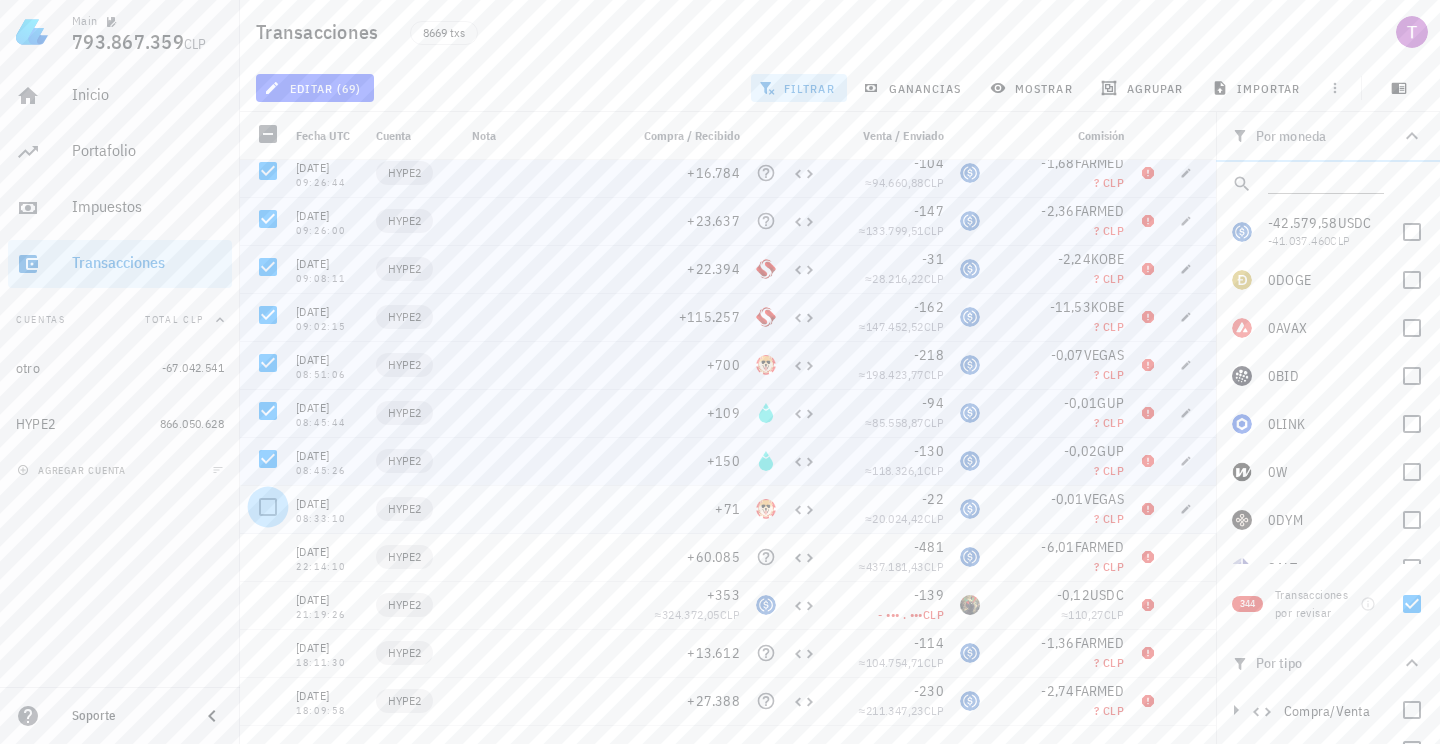 click at bounding box center [268, 507] 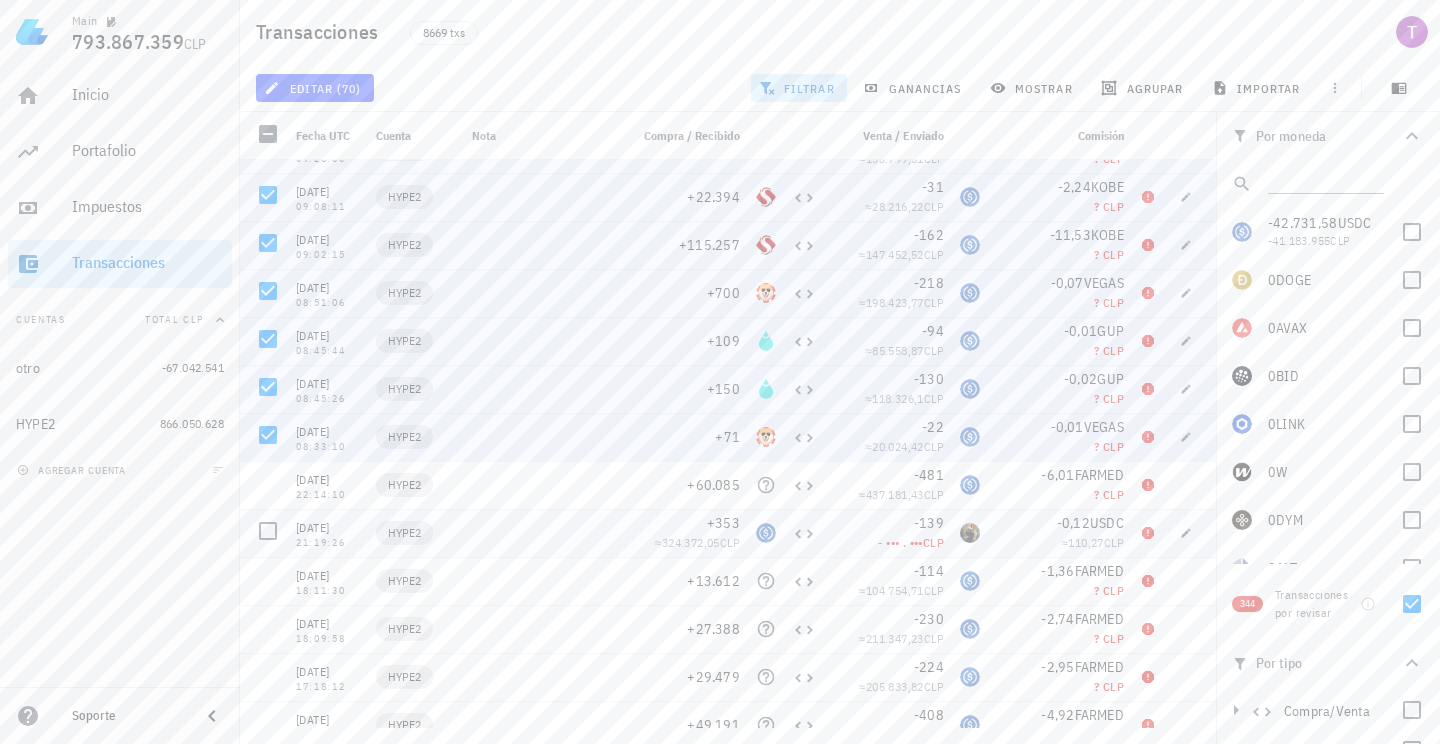 scroll, scrollTop: 4161, scrollLeft: 0, axis: vertical 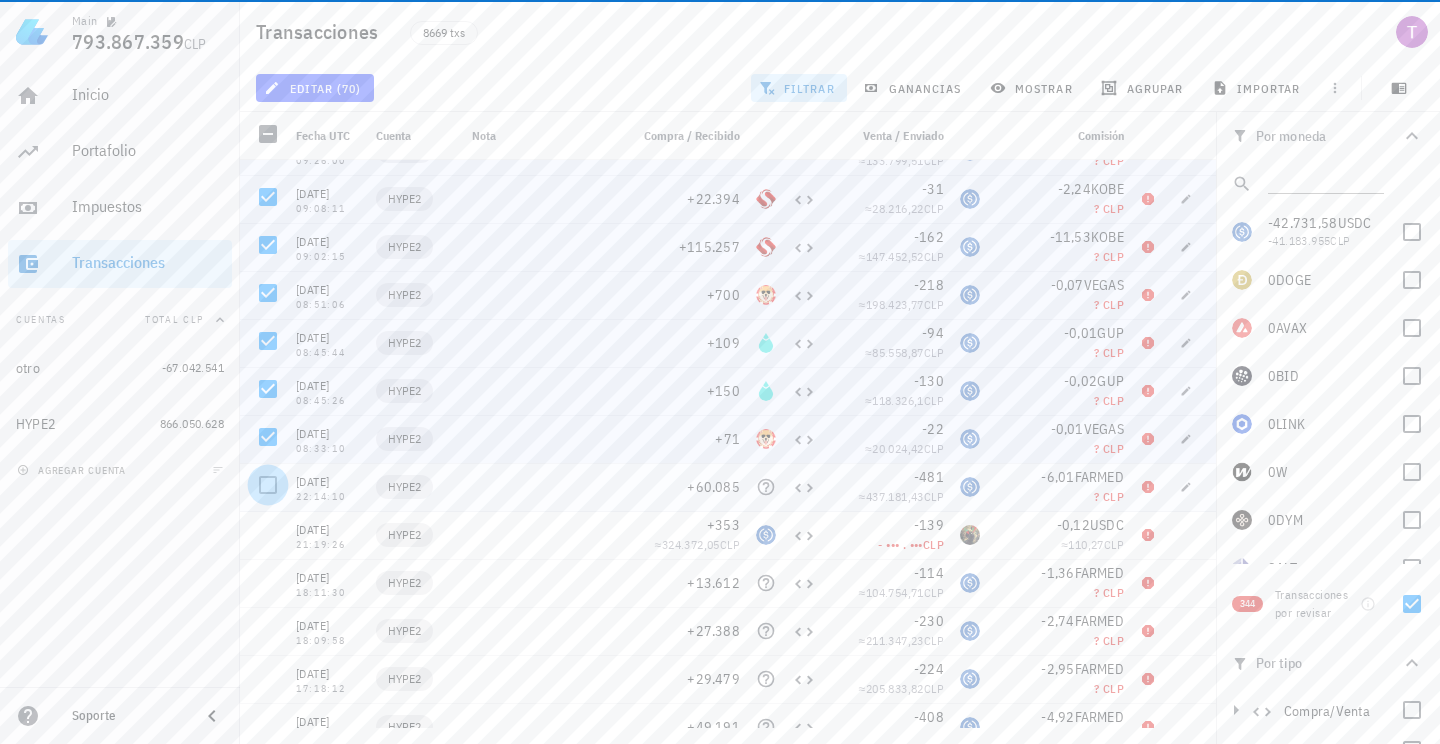 click at bounding box center (268, 485) 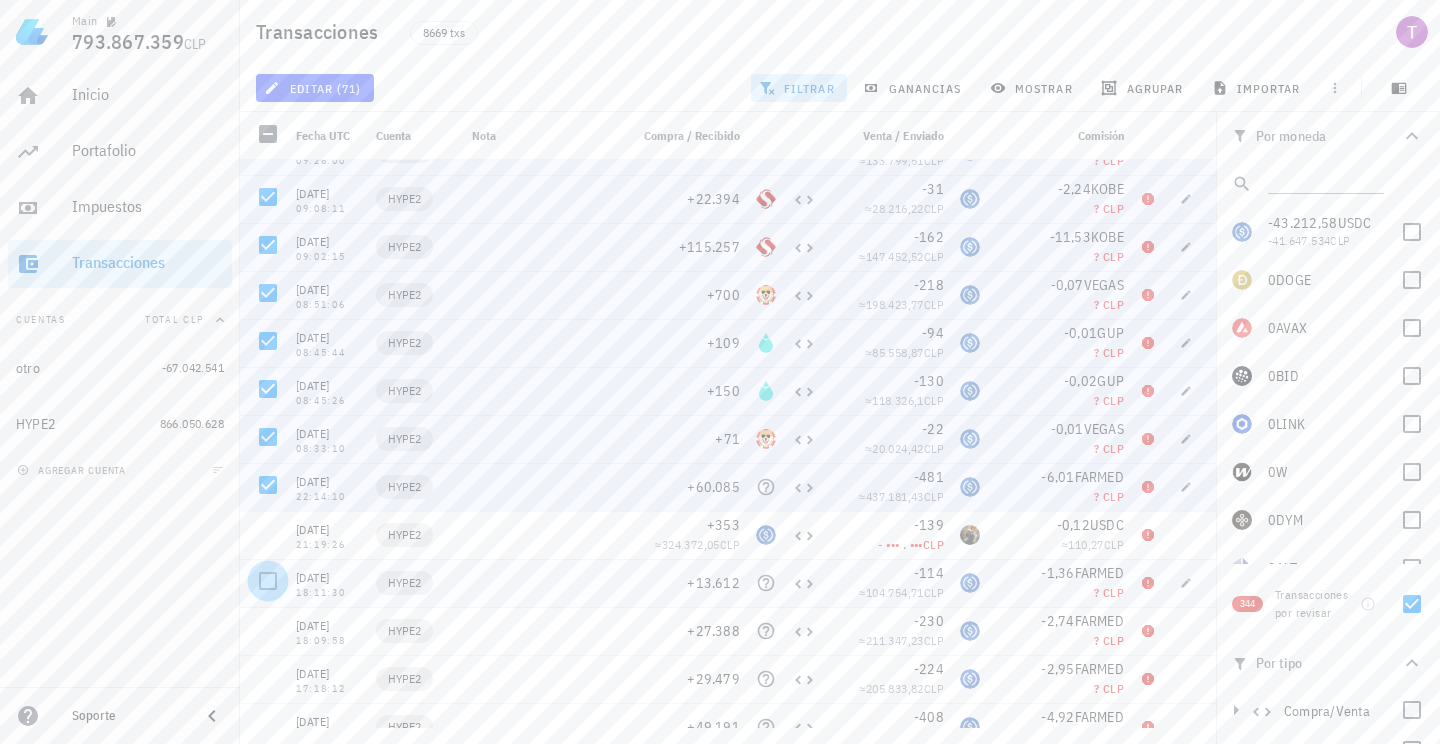 click at bounding box center [268, 581] 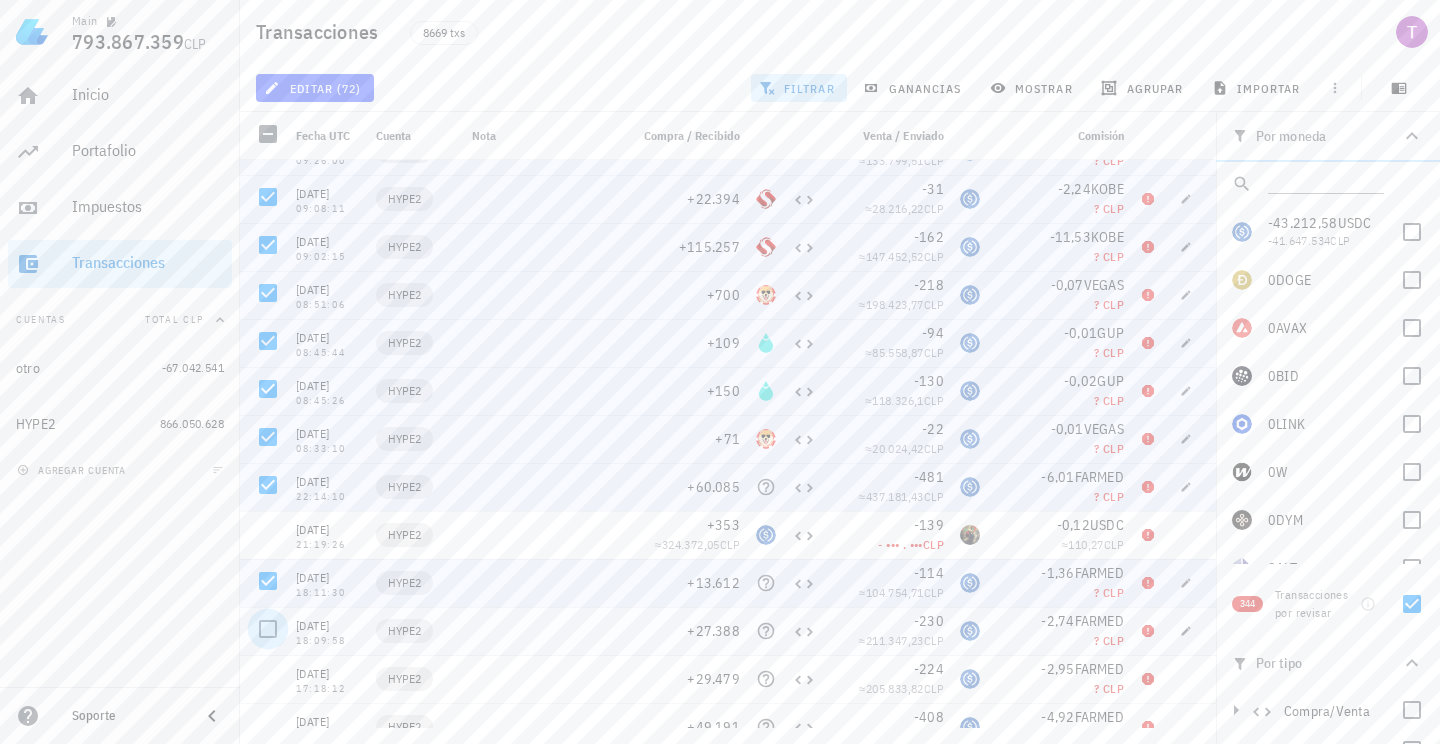 click at bounding box center [268, 629] 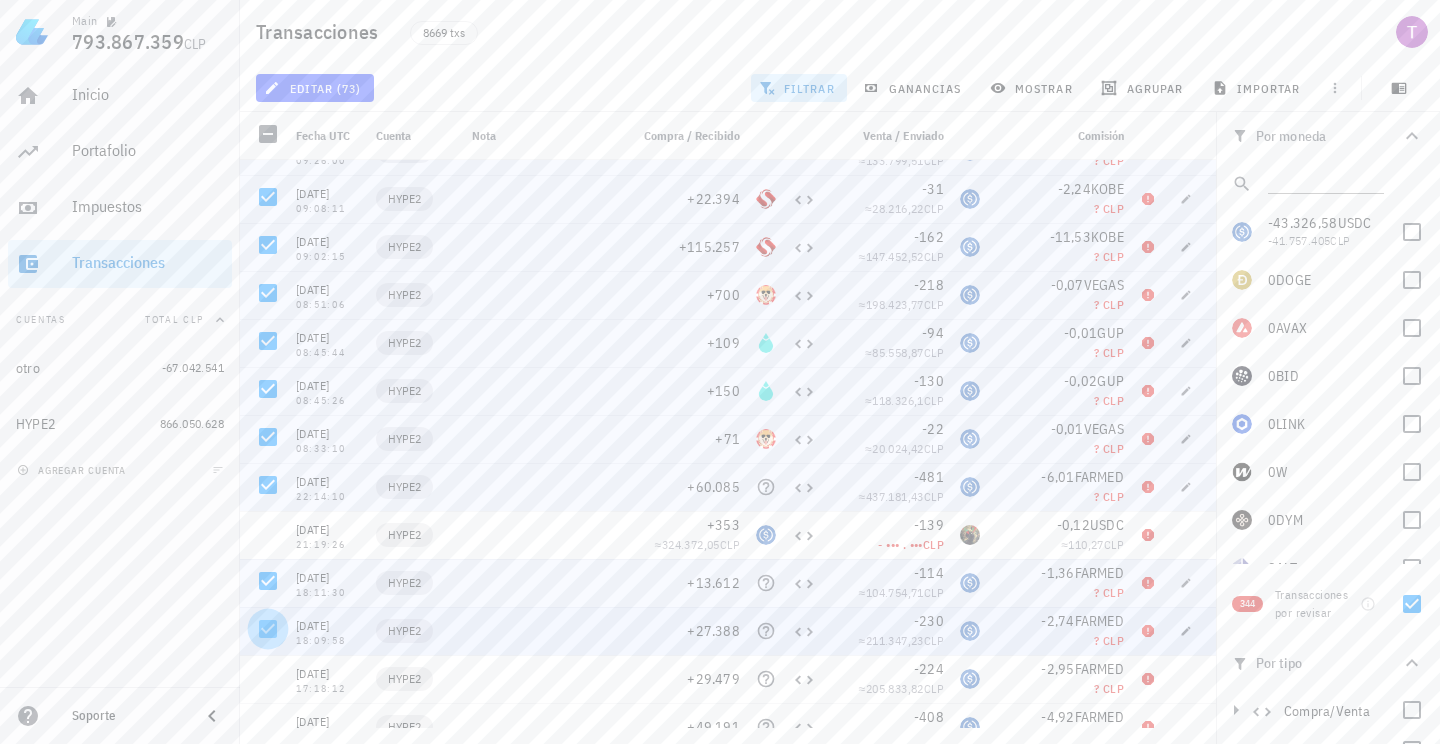 scroll, scrollTop: 4260, scrollLeft: 0, axis: vertical 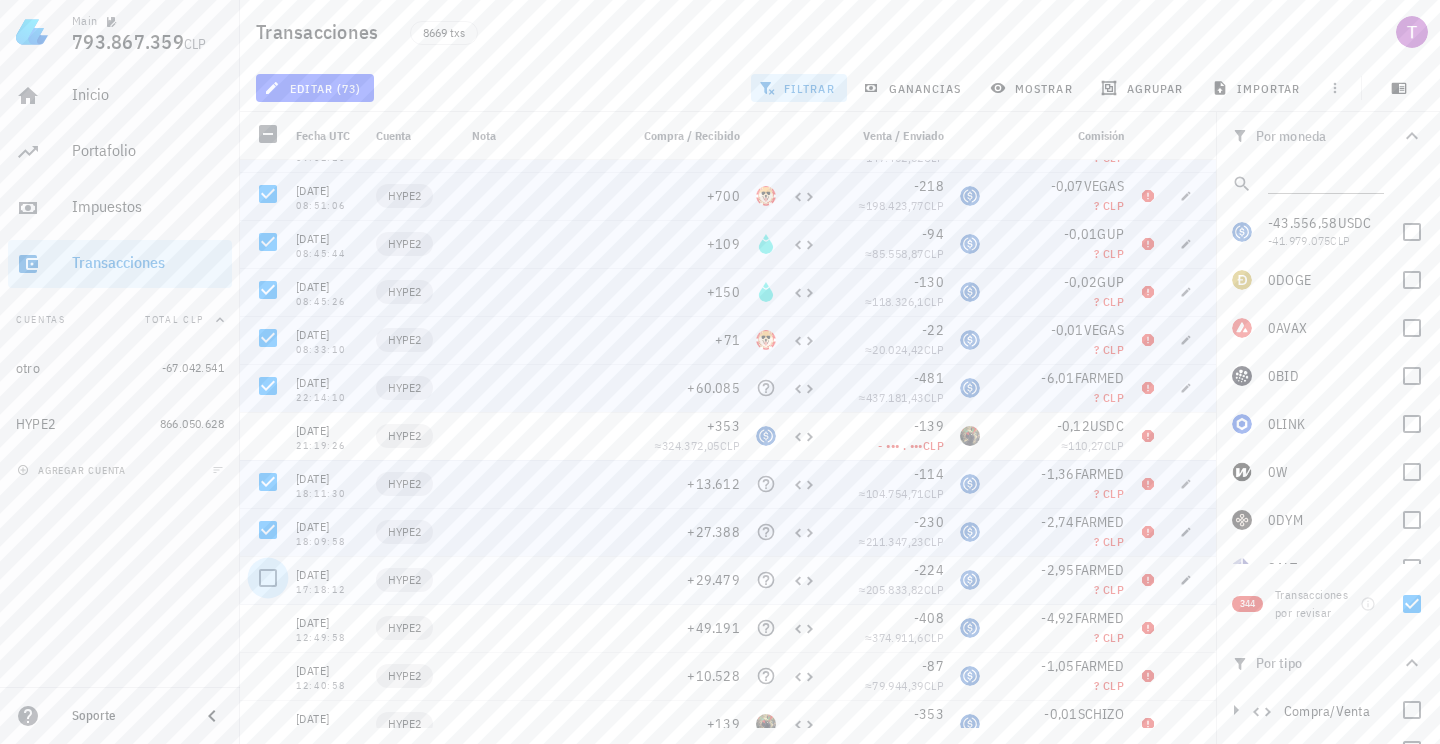 click at bounding box center [268, 578] 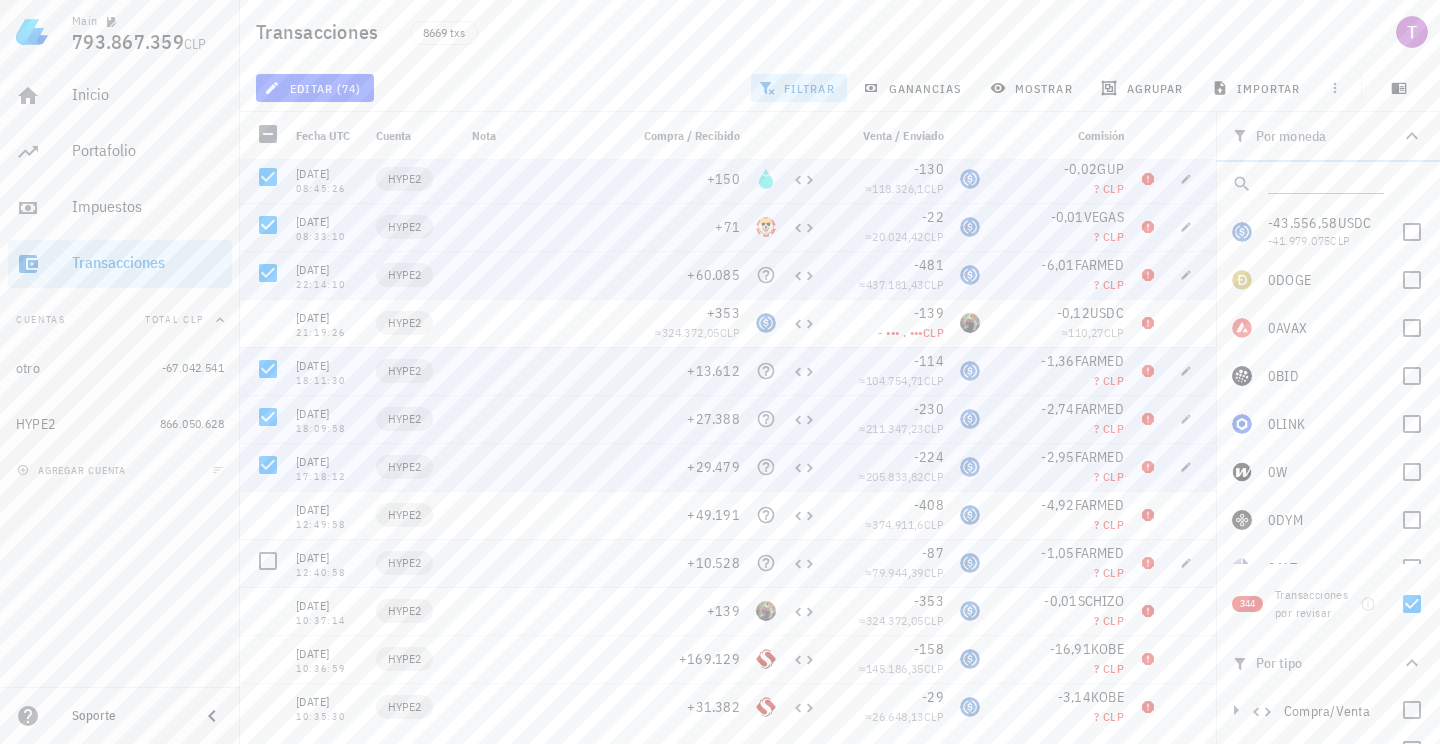 scroll, scrollTop: 4376, scrollLeft: 0, axis: vertical 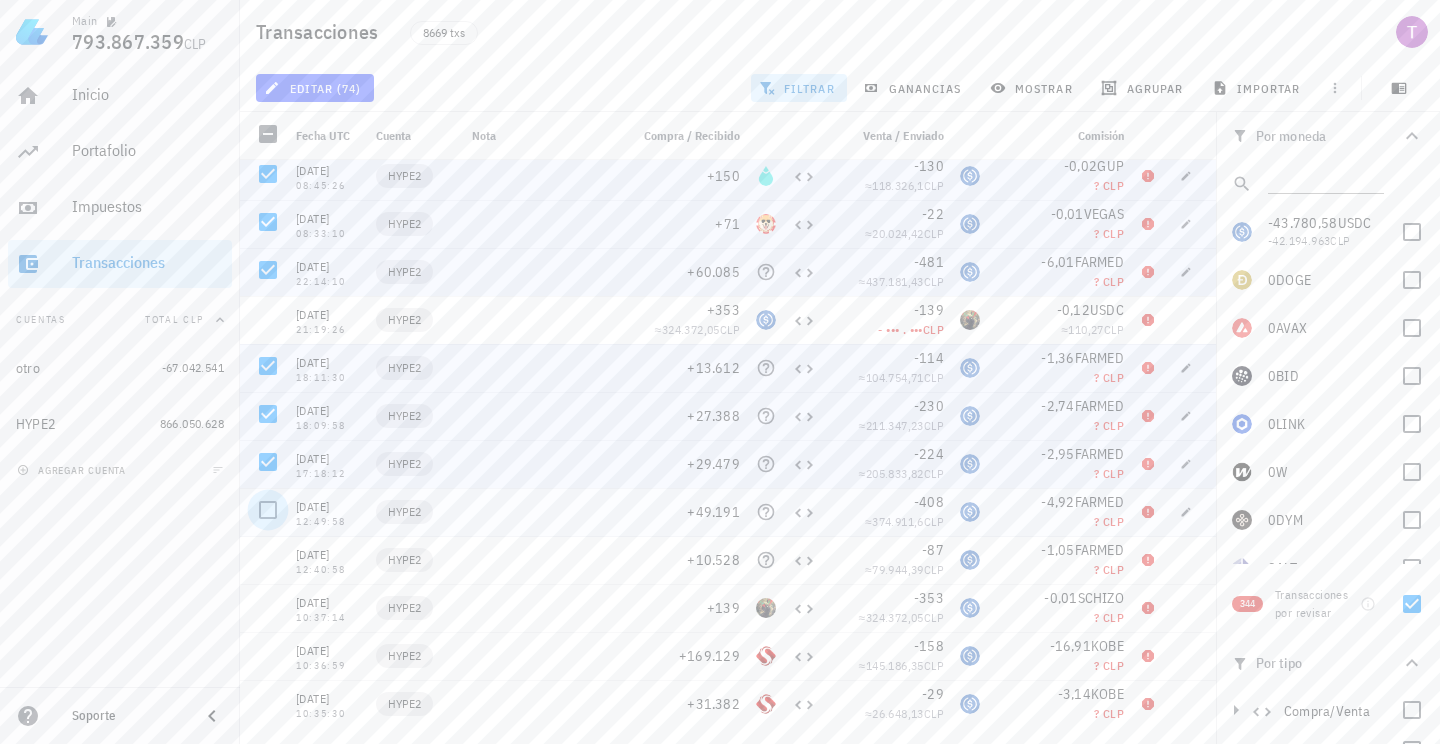 click at bounding box center [268, 510] 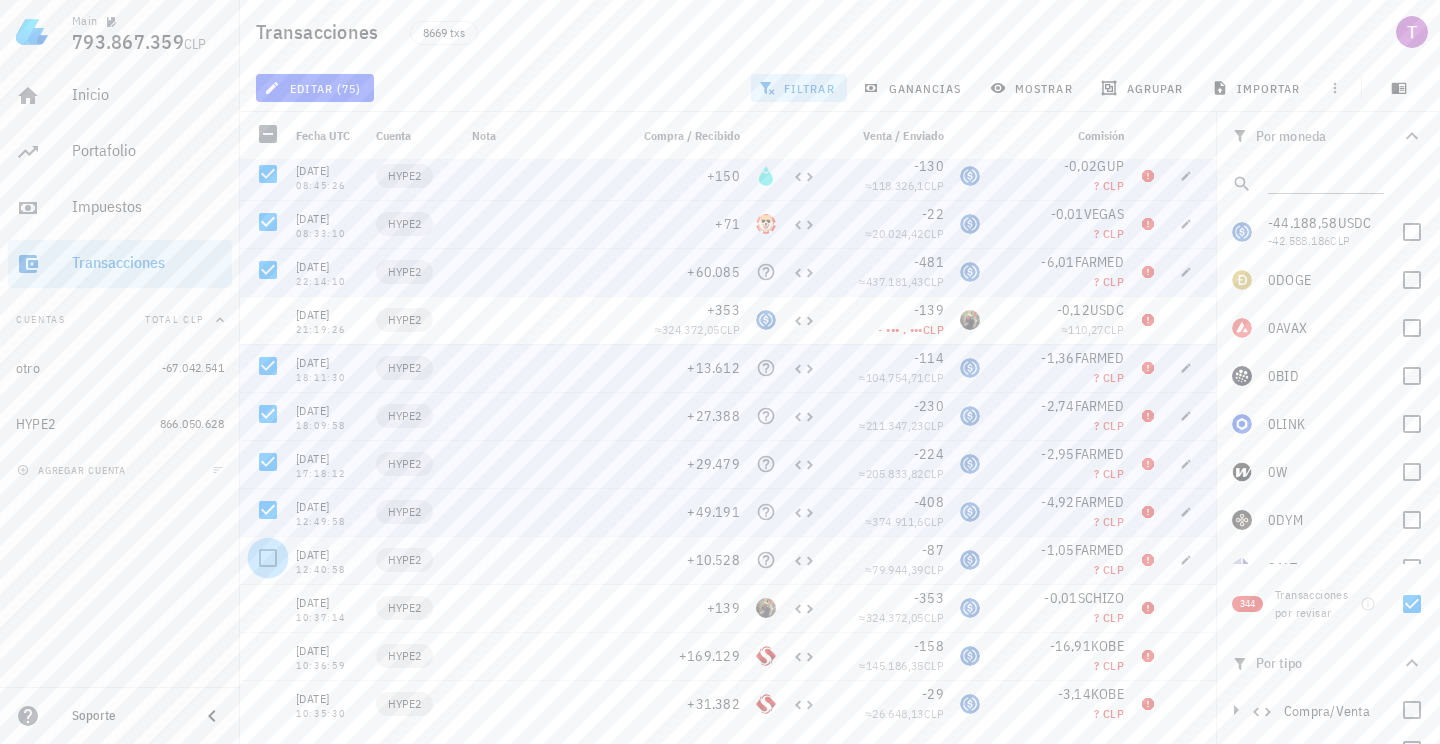 click at bounding box center (268, 558) 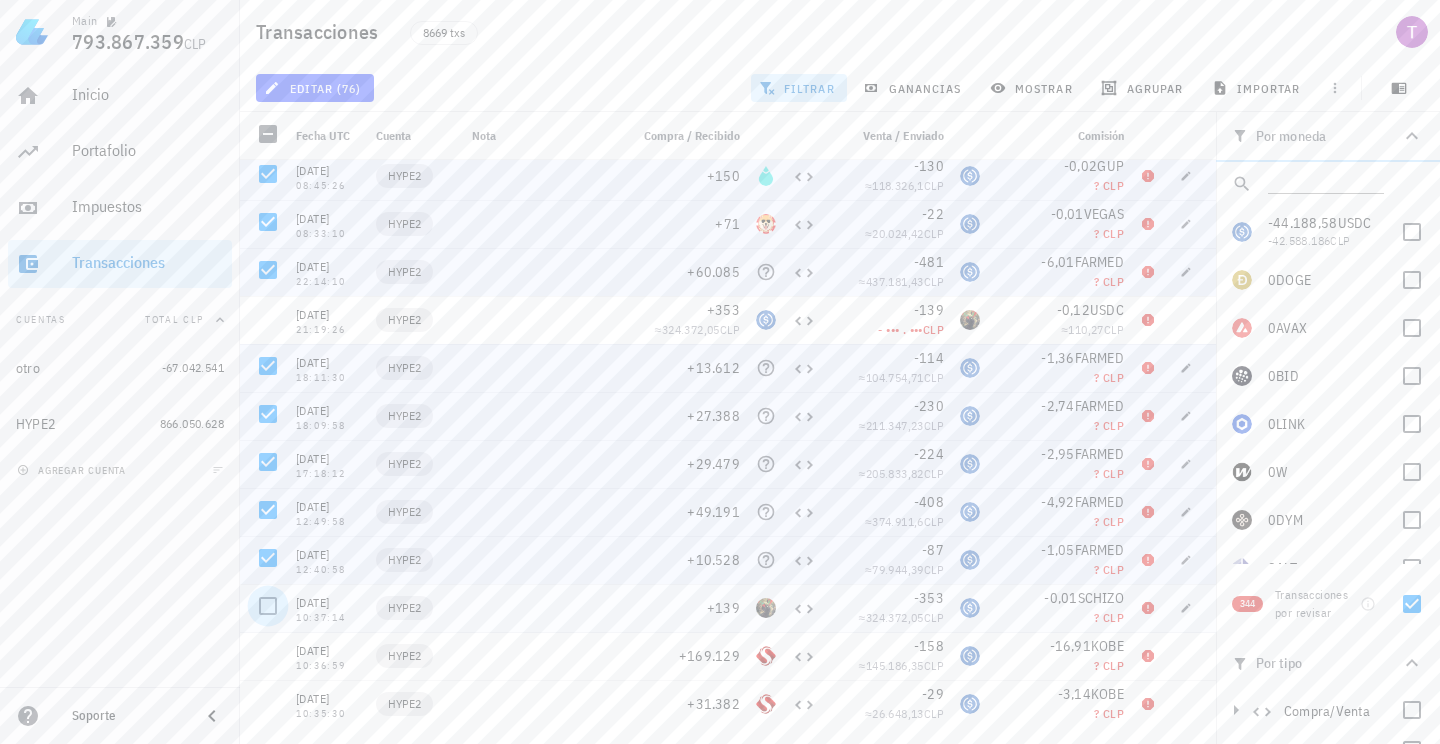 scroll, scrollTop: 4508, scrollLeft: 0, axis: vertical 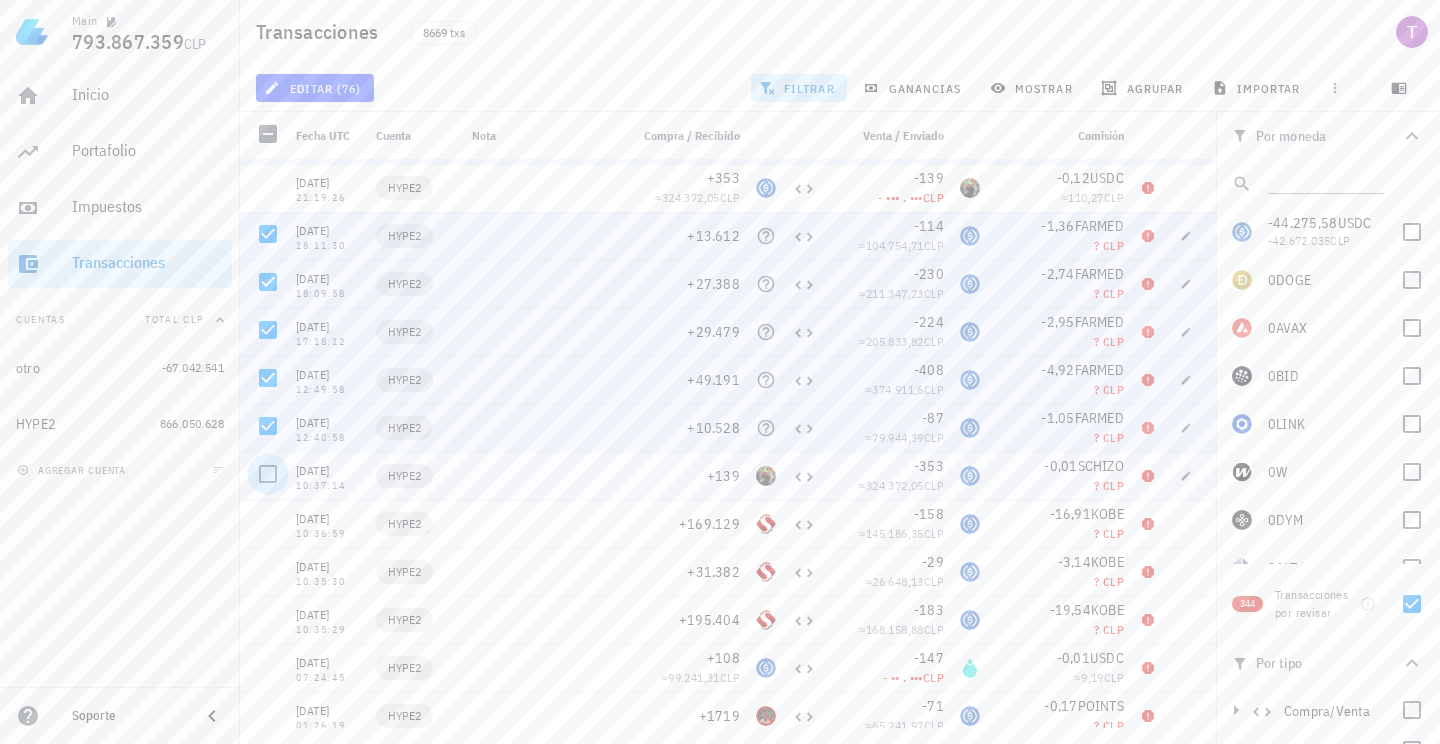 click at bounding box center (268, 474) 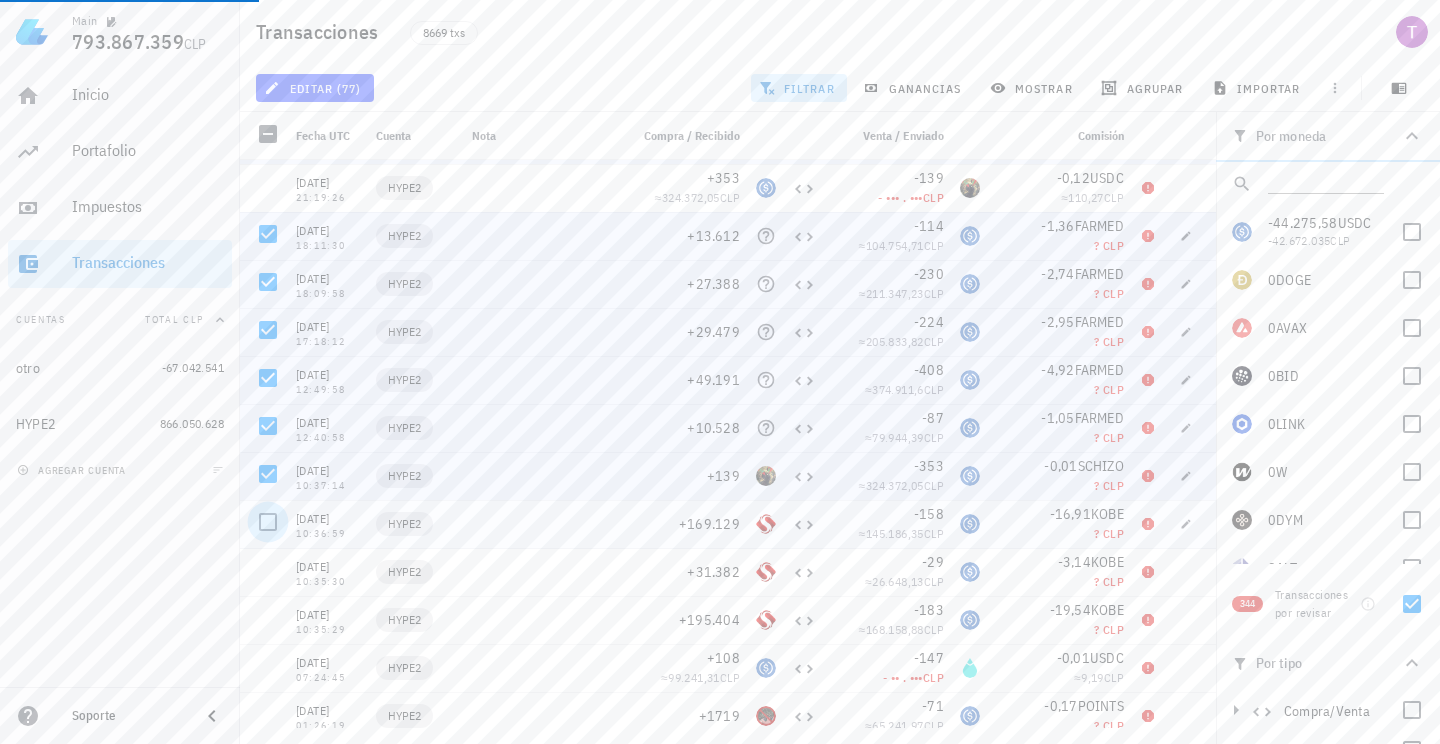 click at bounding box center (268, 522) 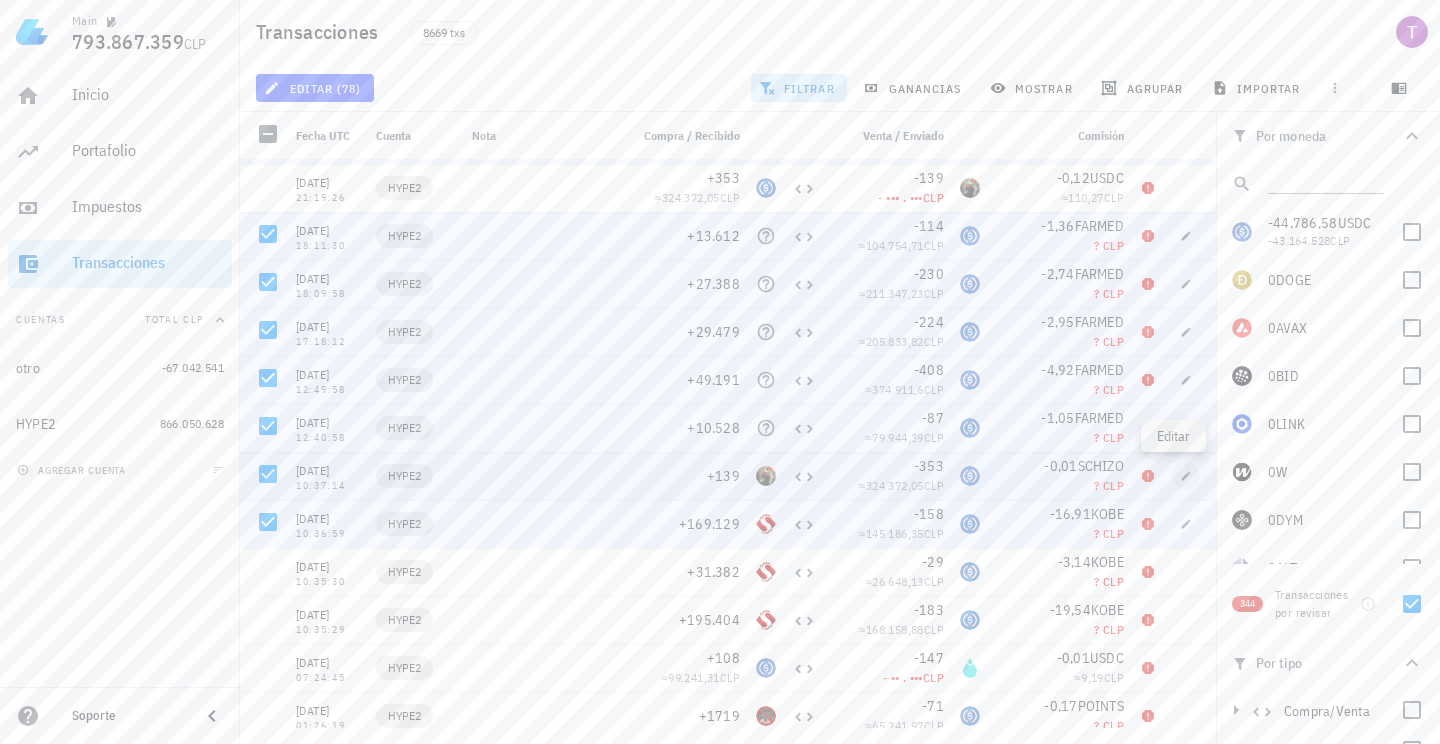 click 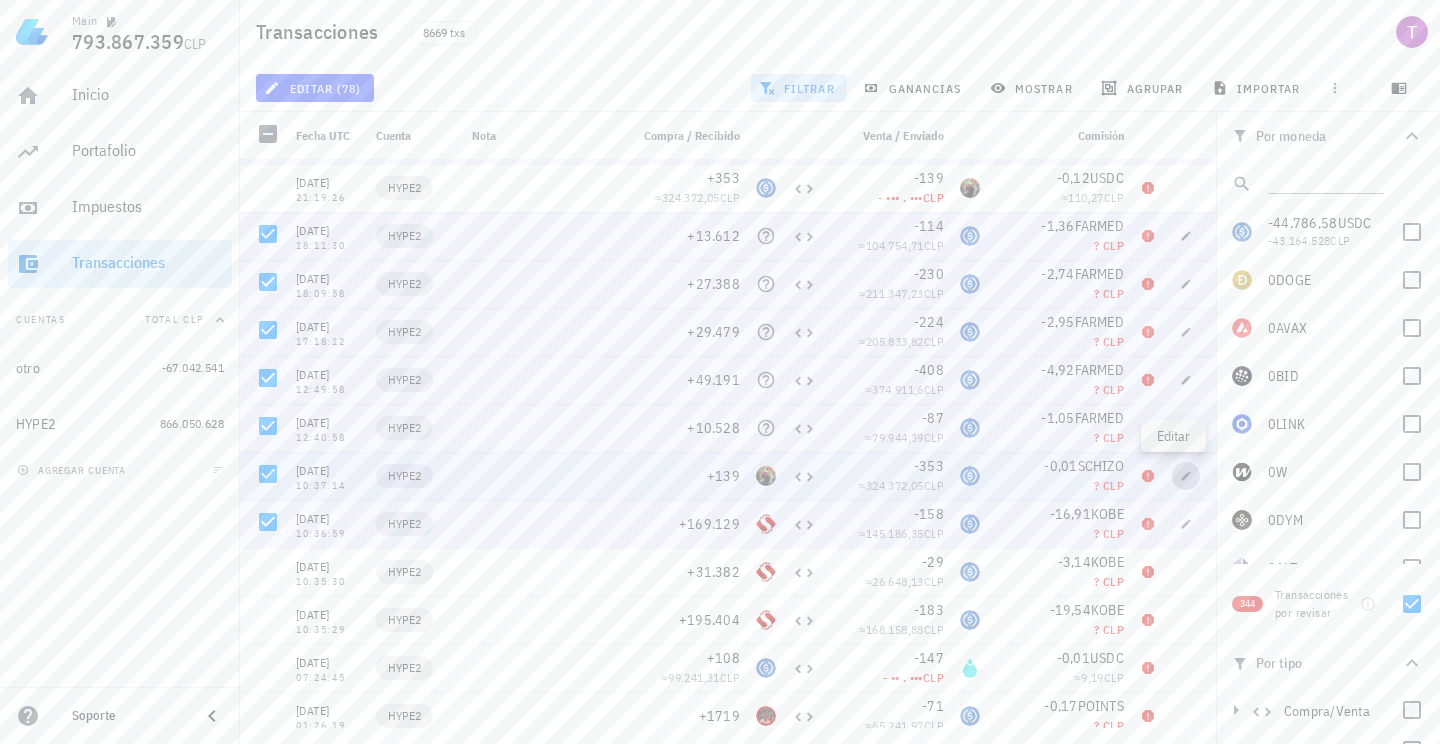 type on "[DATE]" 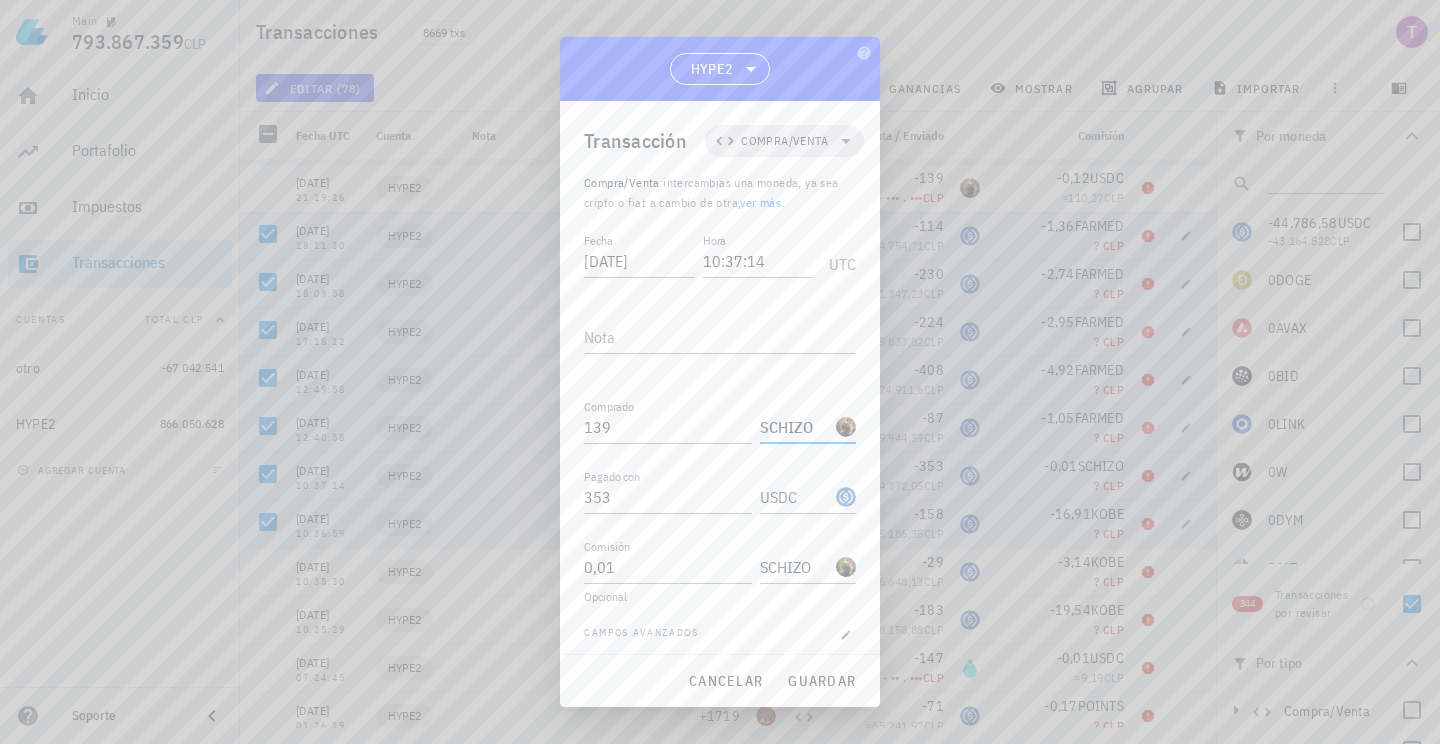 click on "SCHIZO" at bounding box center (796, 427) 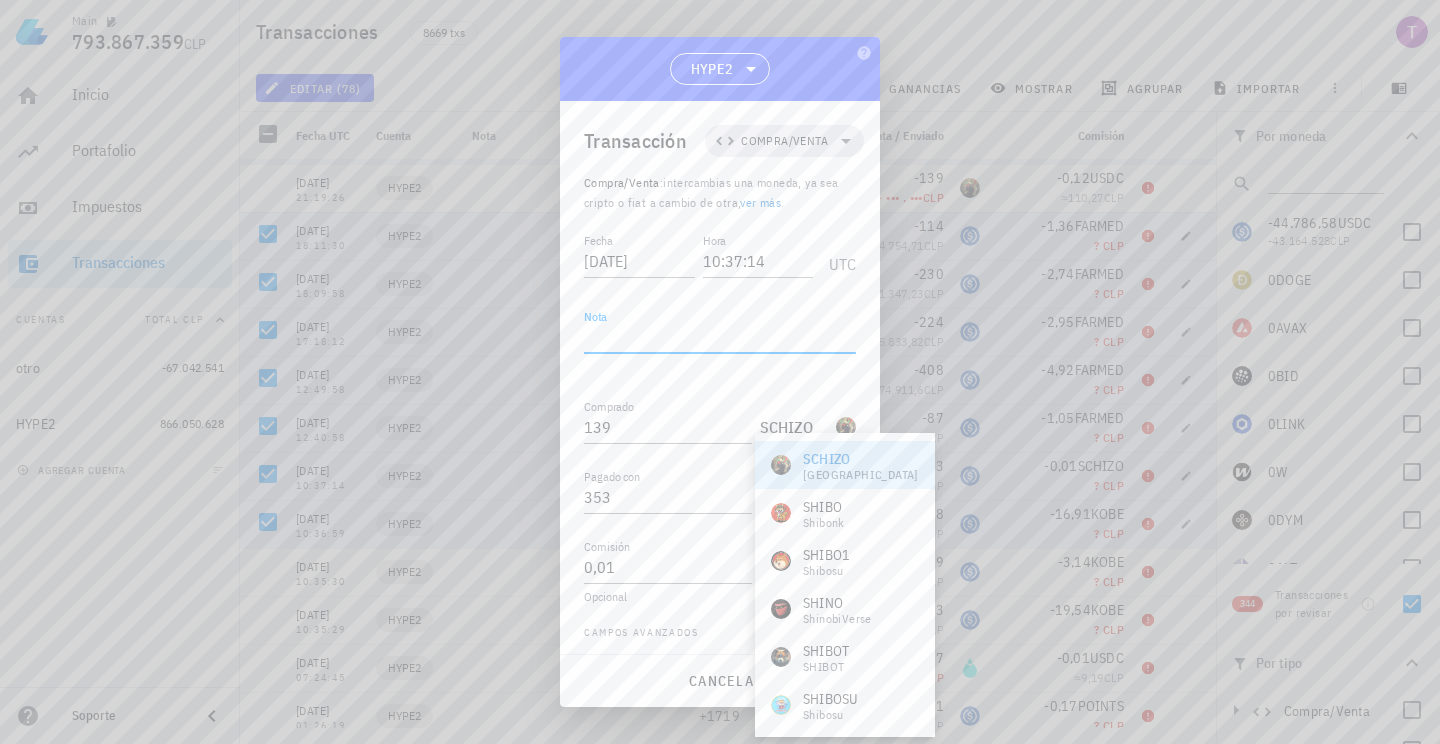 click on "Nota" at bounding box center (720, 337) 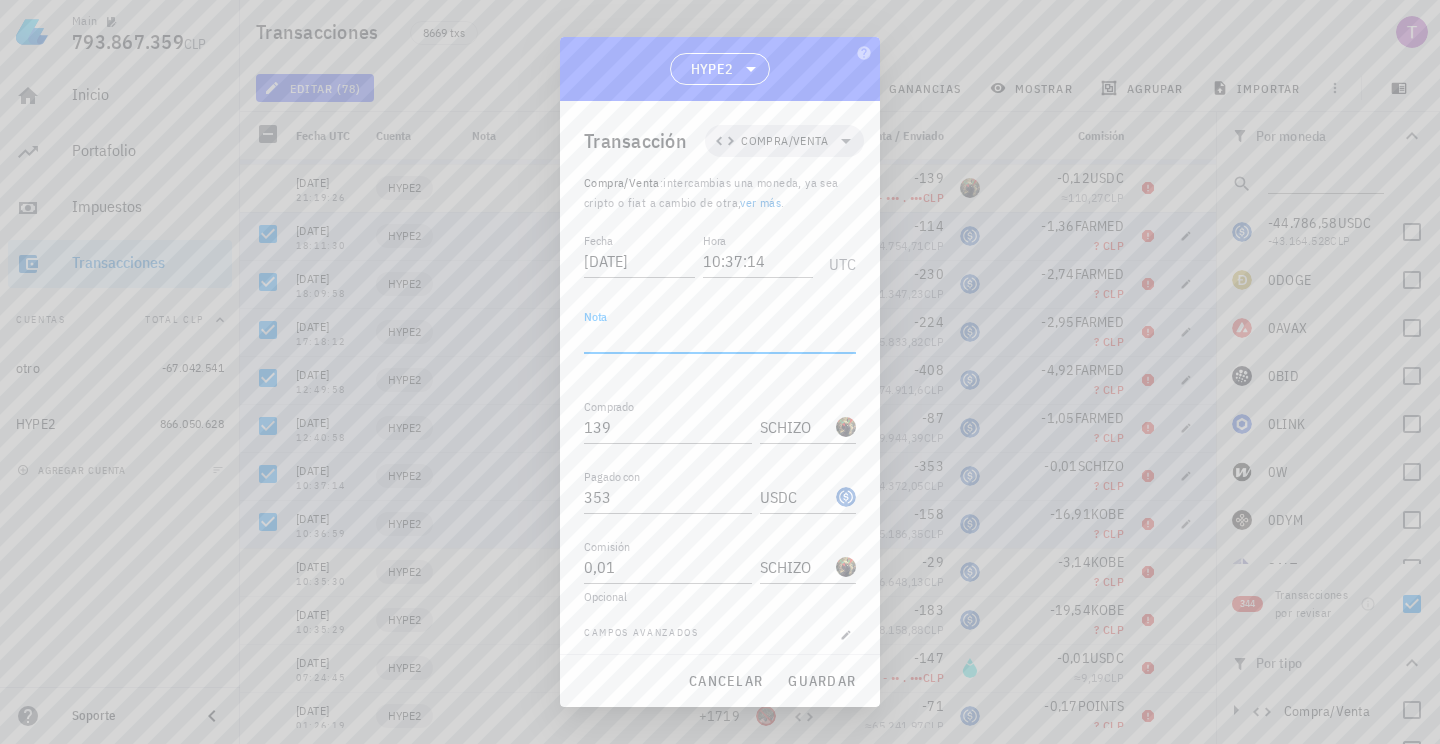click on "Transacción
Compra/Venta
Compra/Venta :
intercambias una moneda, ya sea cripto o fiat a cambio de otra,  ver más .     Fecha [DATE]   Hora 10:37:14   UTC   Nota     Comprado 139   SCHIZO   Pagado con 353   USDC   Comisión 0,01   SCHIZO Opcional   [PERSON_NAME] avanzados" at bounding box center (720, 377) 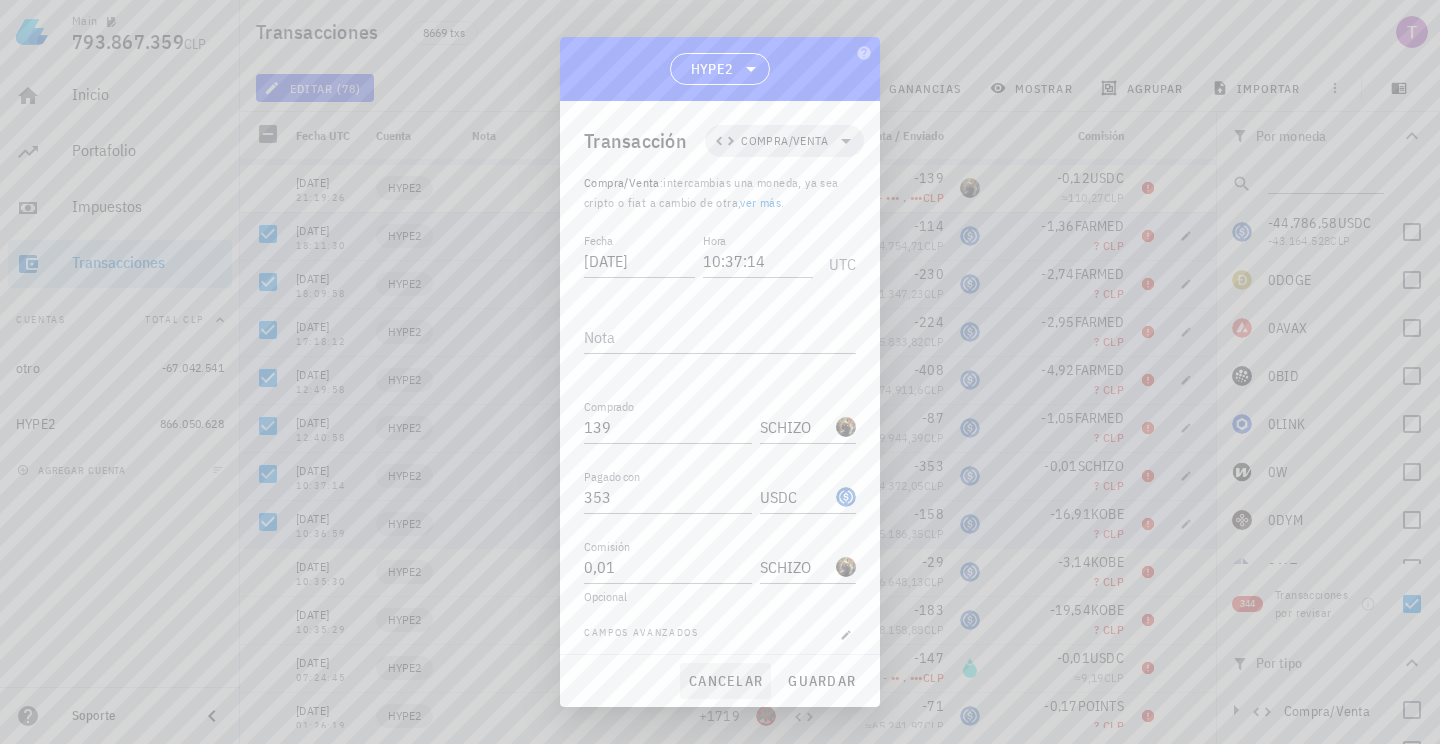 scroll, scrollTop: 0, scrollLeft: 0, axis: both 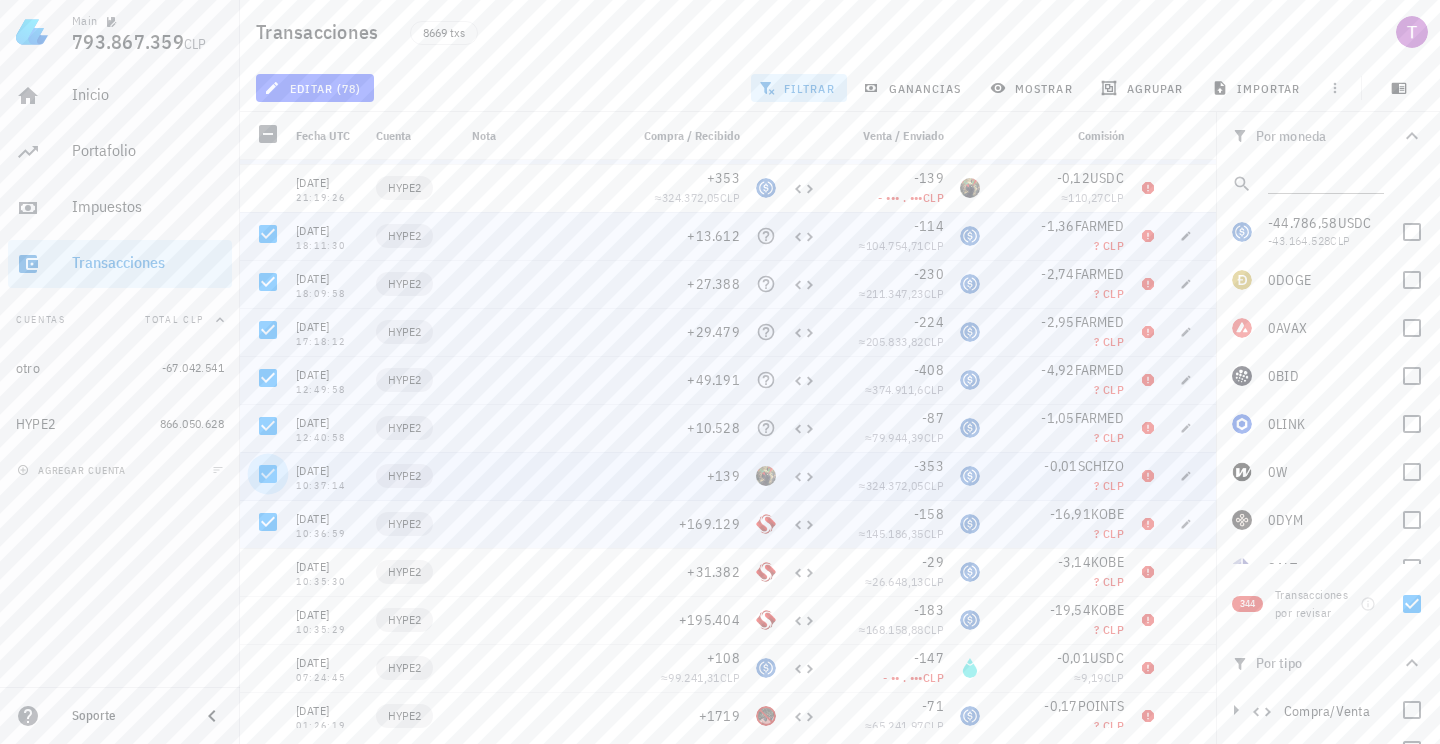 click at bounding box center (268, 474) 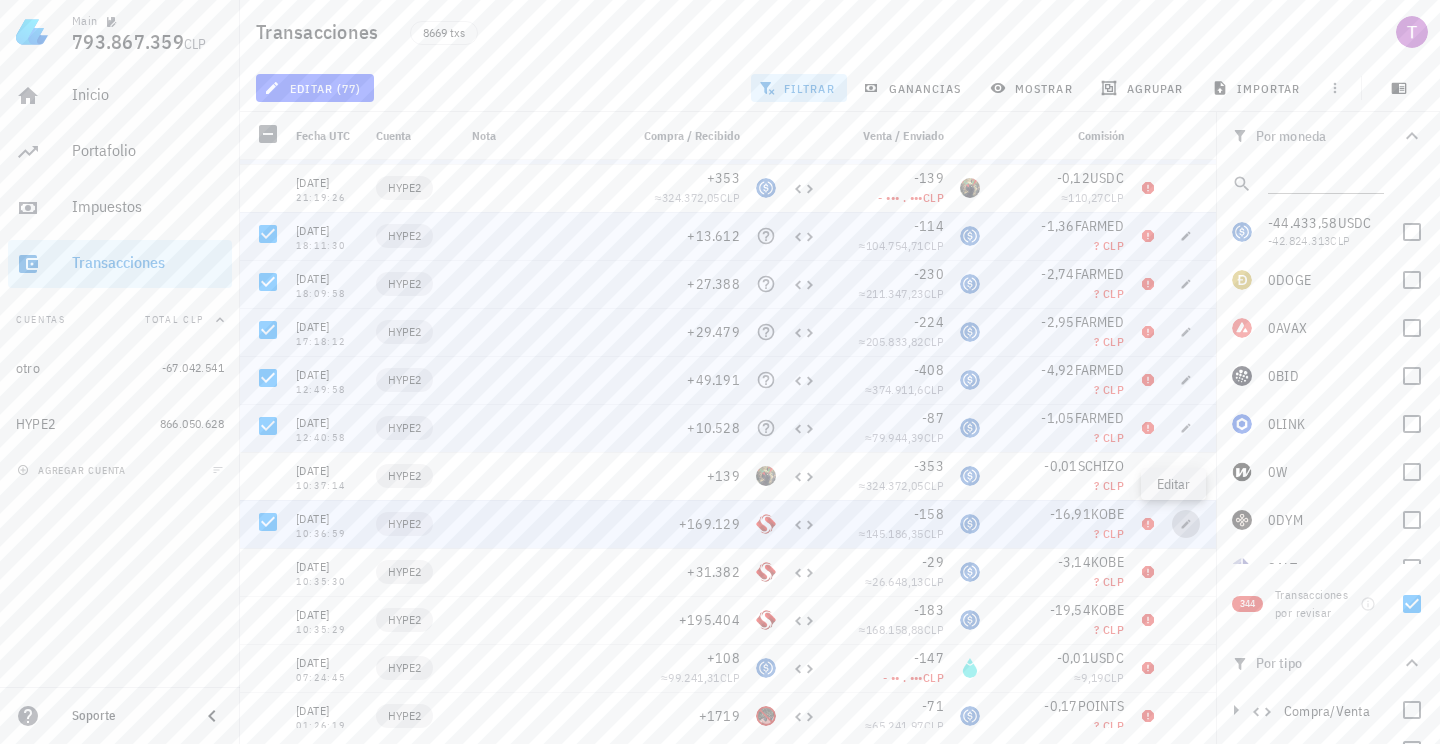 click 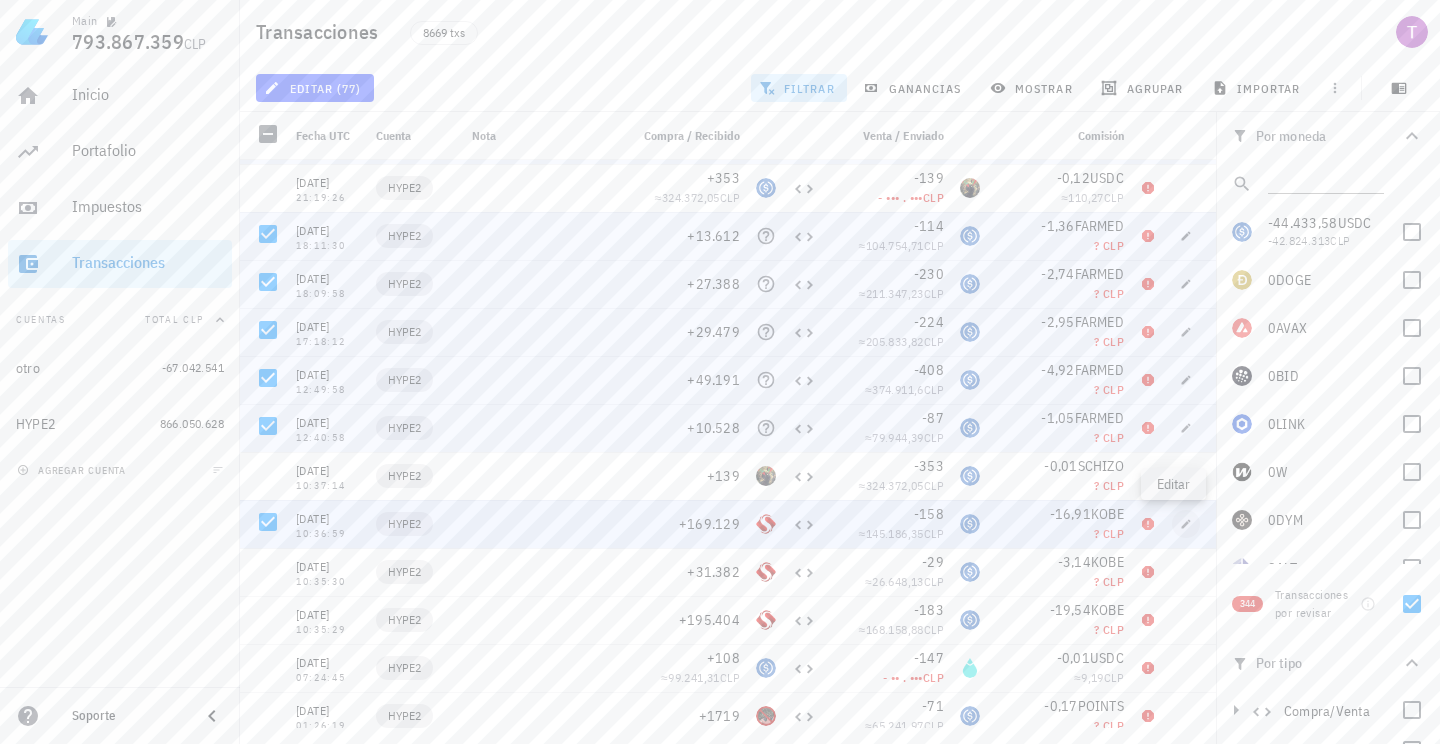 type on "10:36:59" 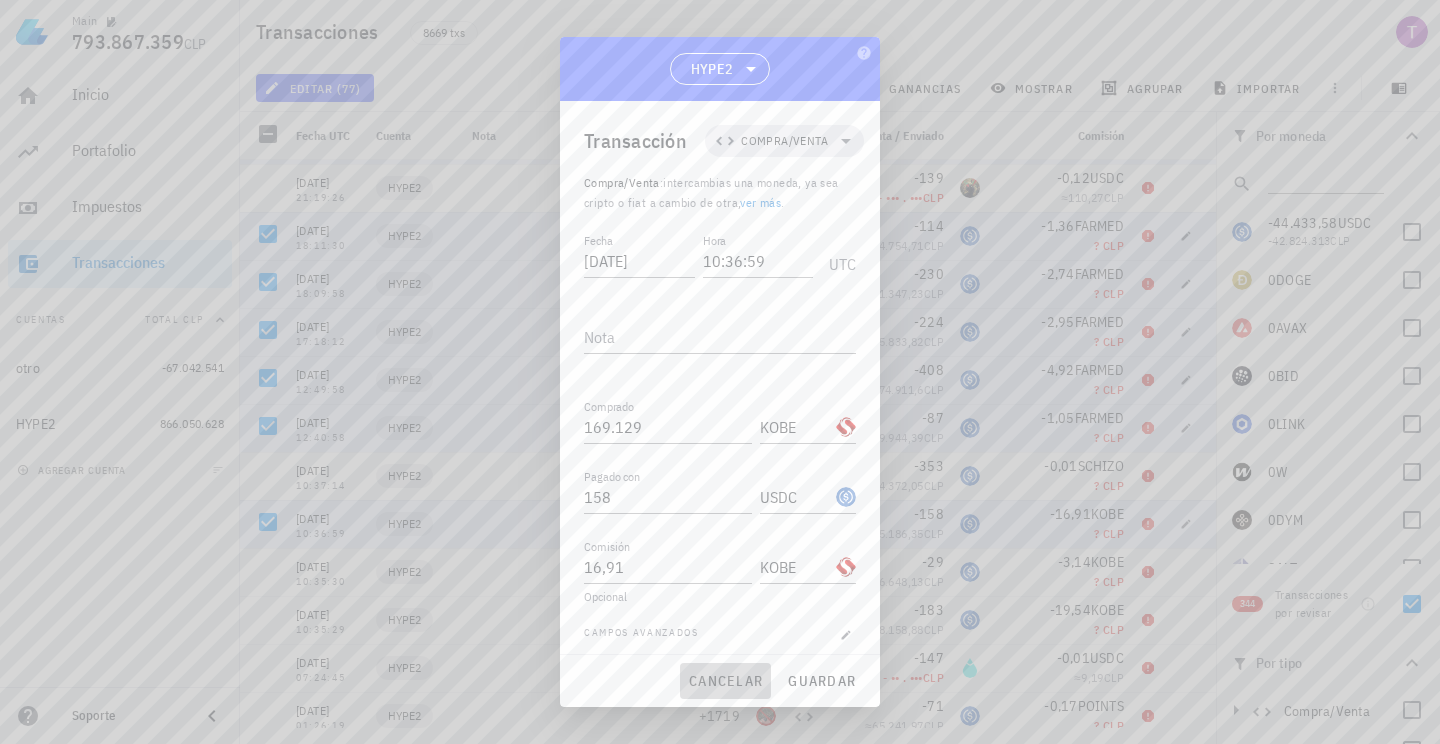 click on "cancelar" at bounding box center [725, 681] 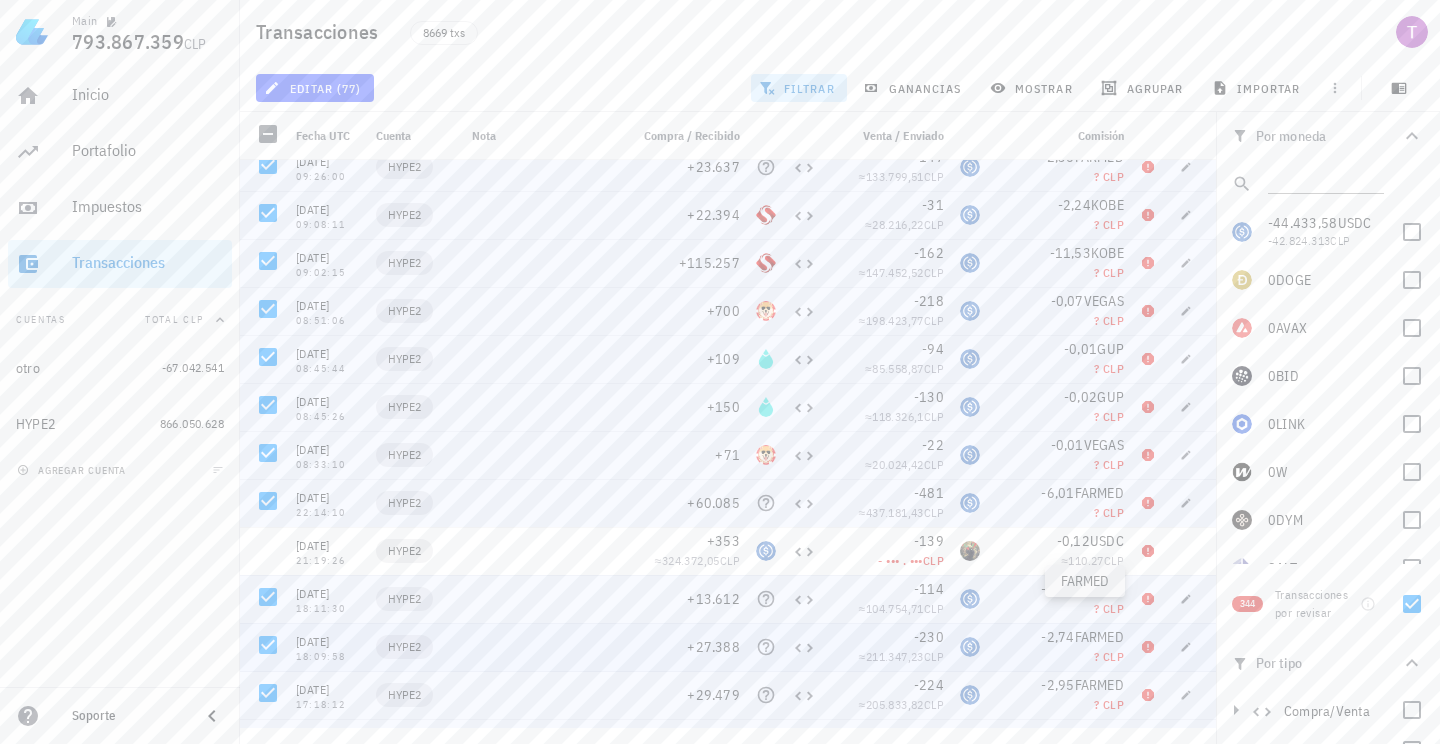 scroll, scrollTop: 4143, scrollLeft: 0, axis: vertical 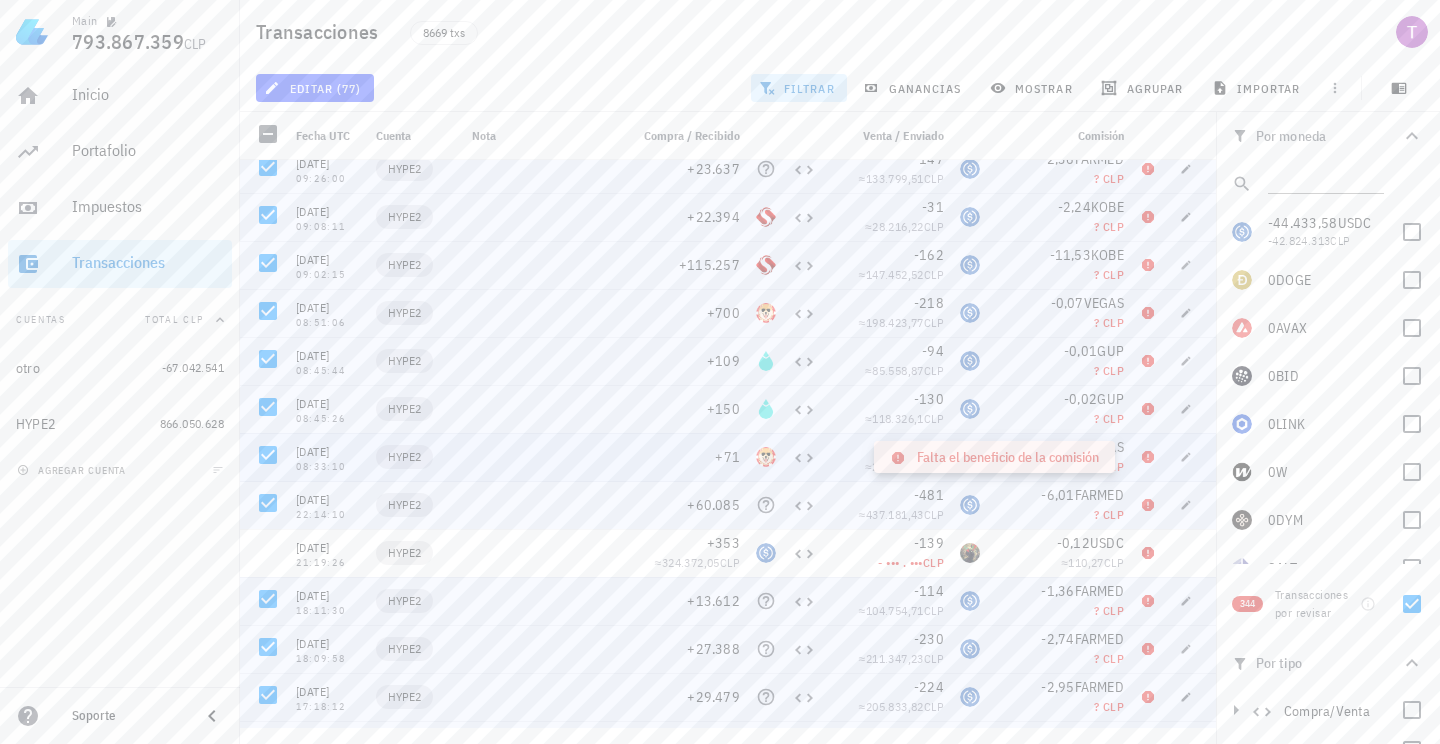 click 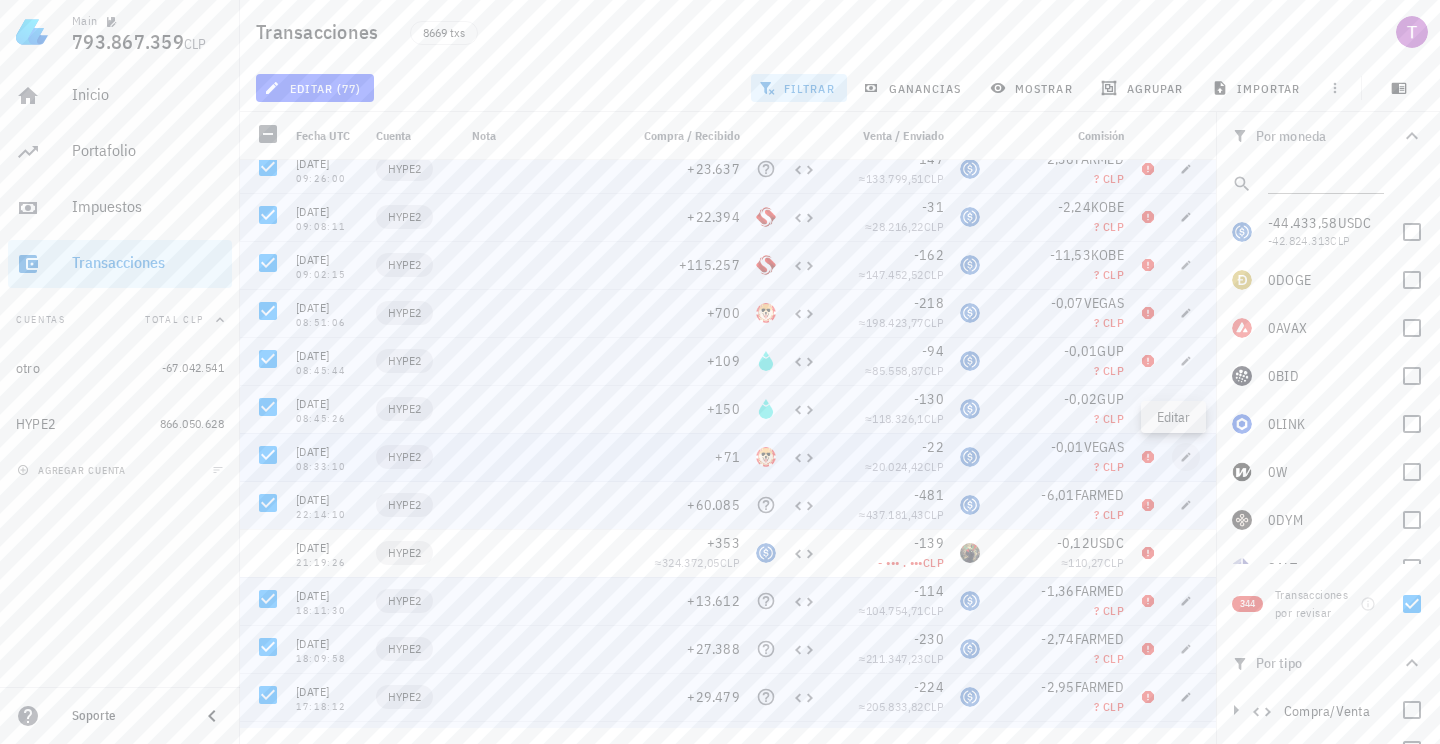 click 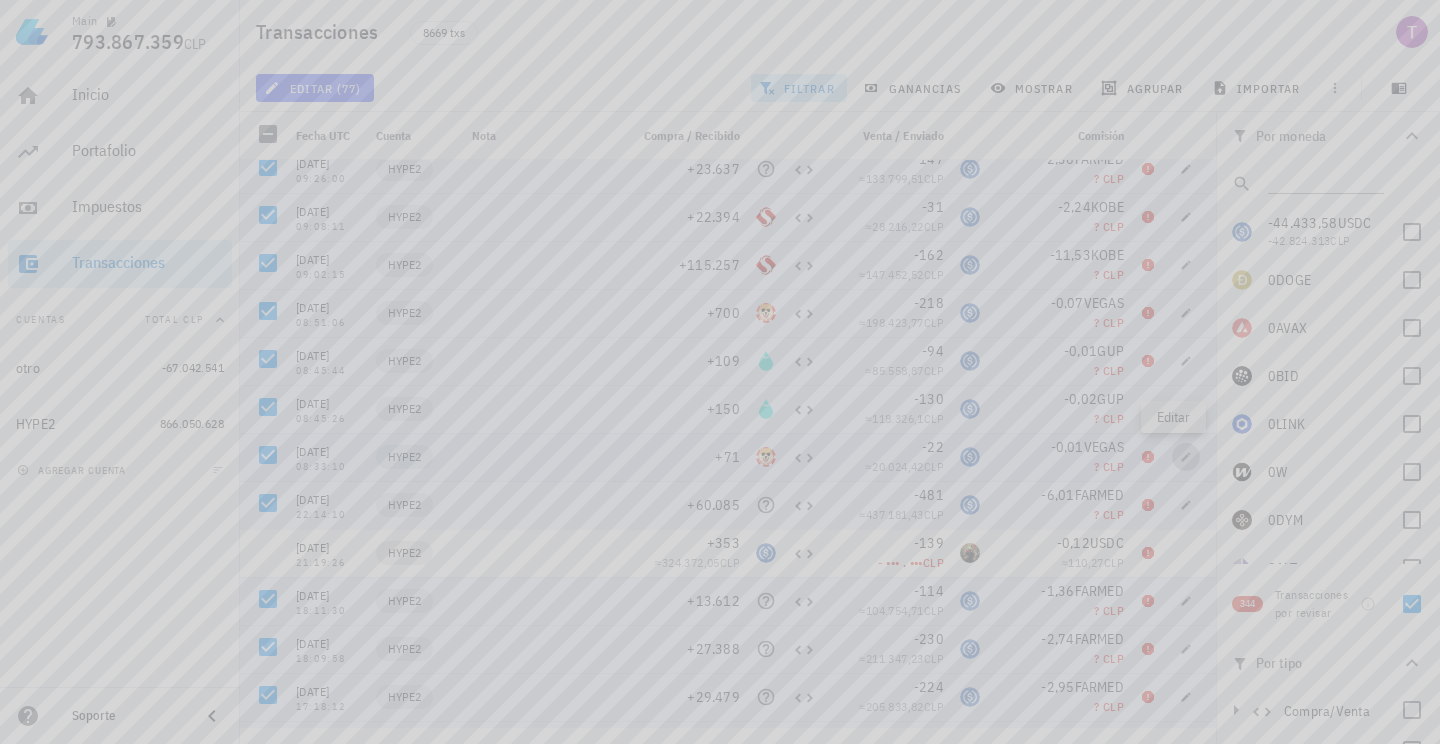 type on "[DATE]" 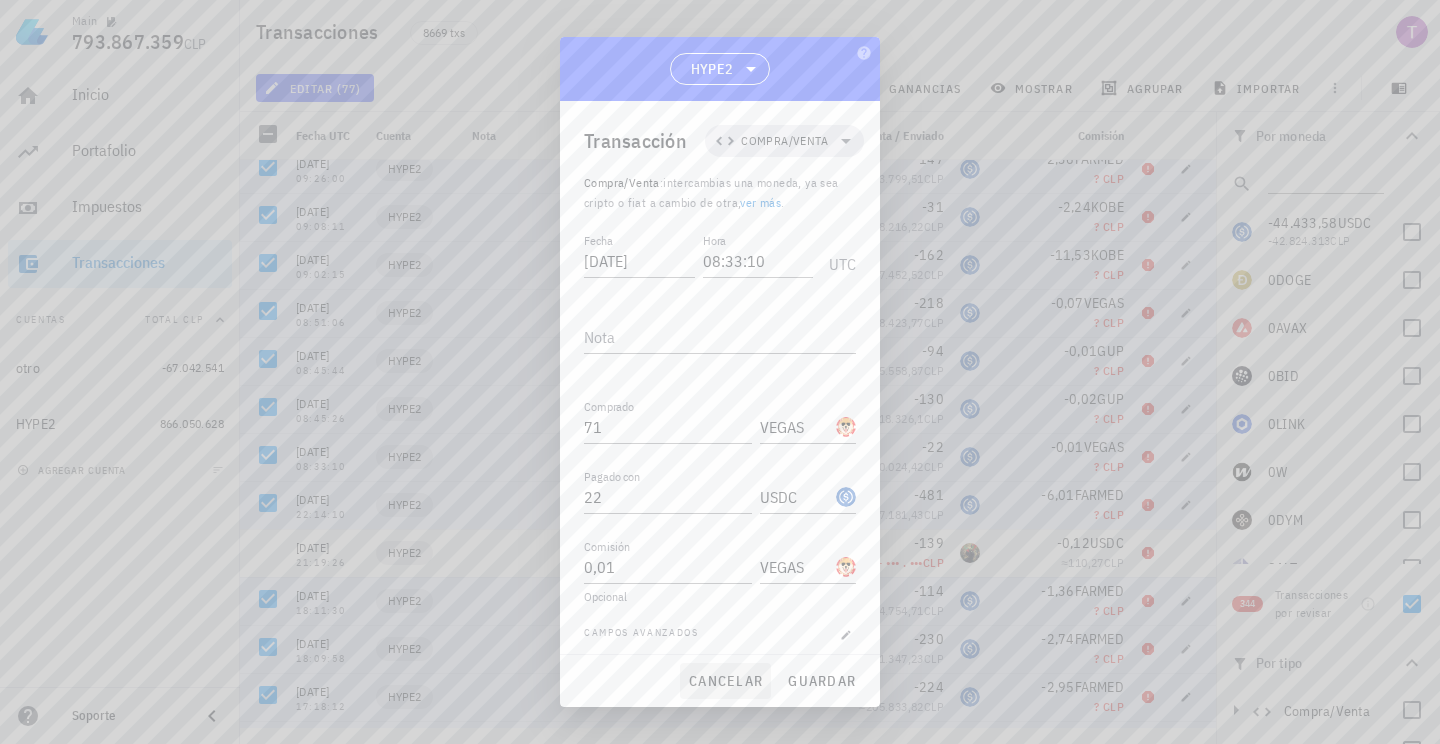 click on "cancelar" at bounding box center (725, 681) 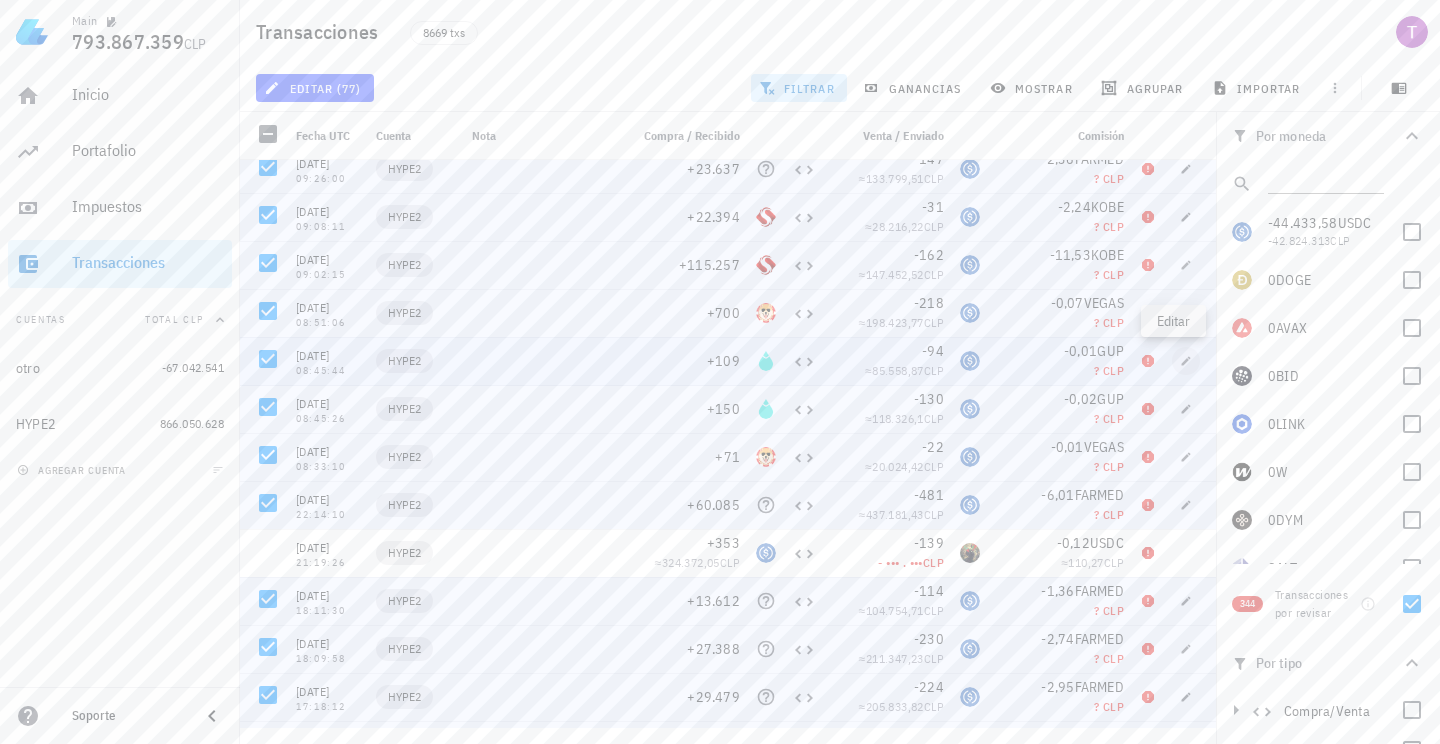 click 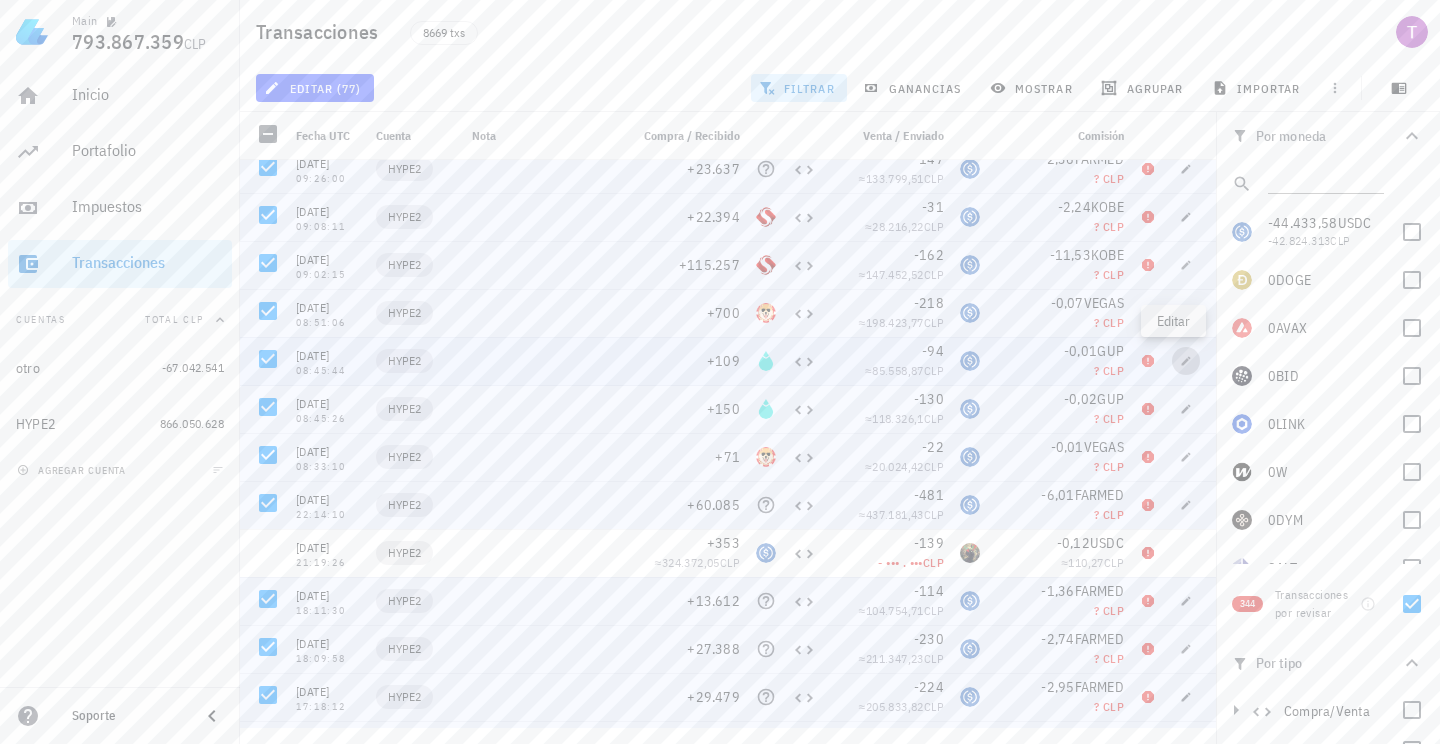type on "08:45:44" 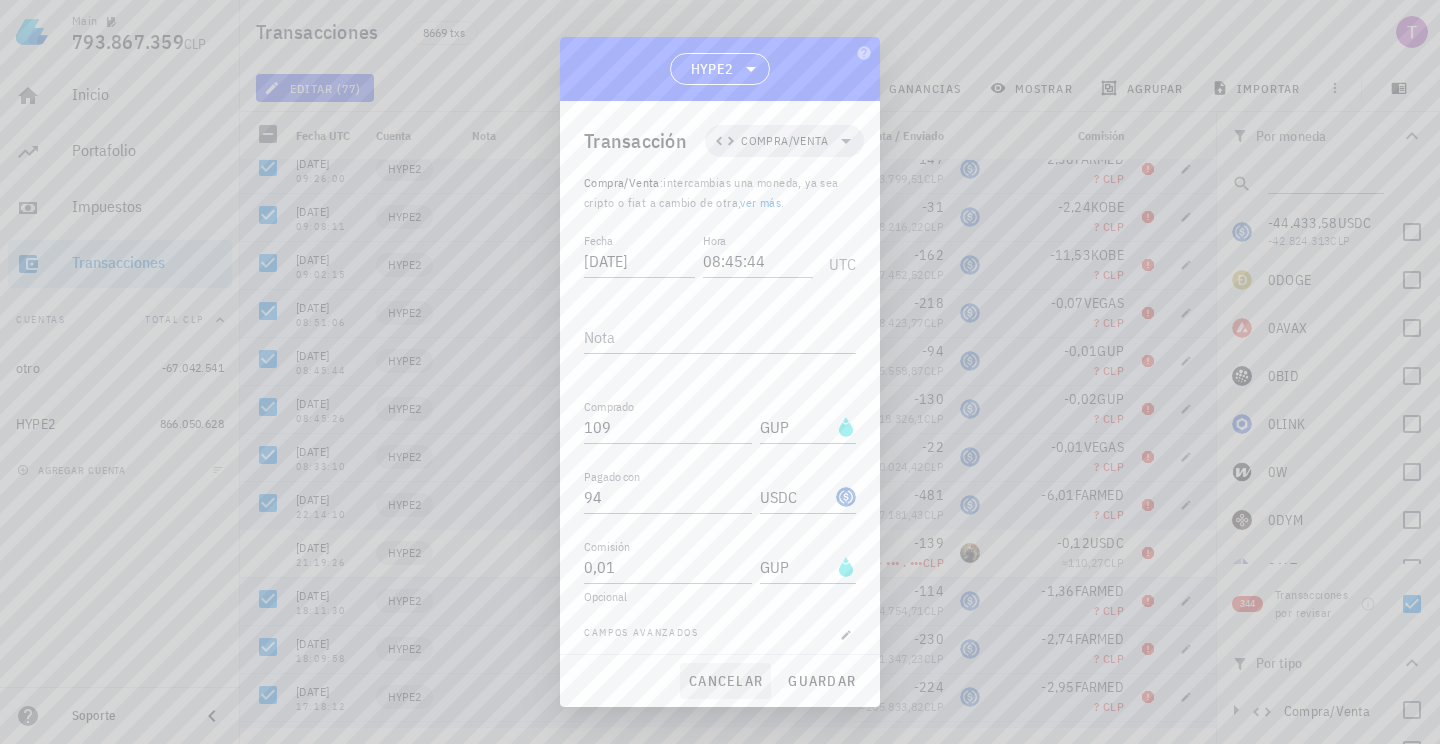 click on "cancelar" at bounding box center (725, 681) 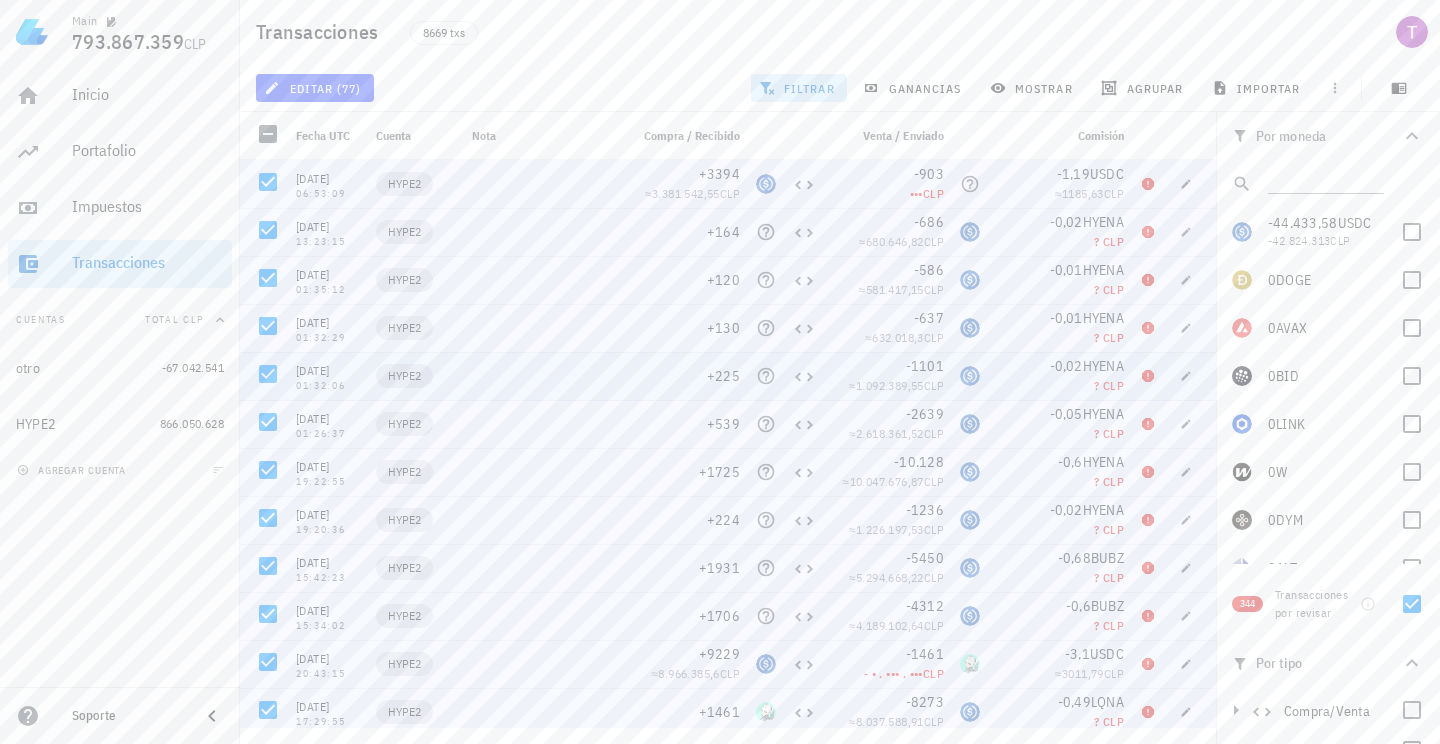scroll, scrollTop: 0, scrollLeft: 0, axis: both 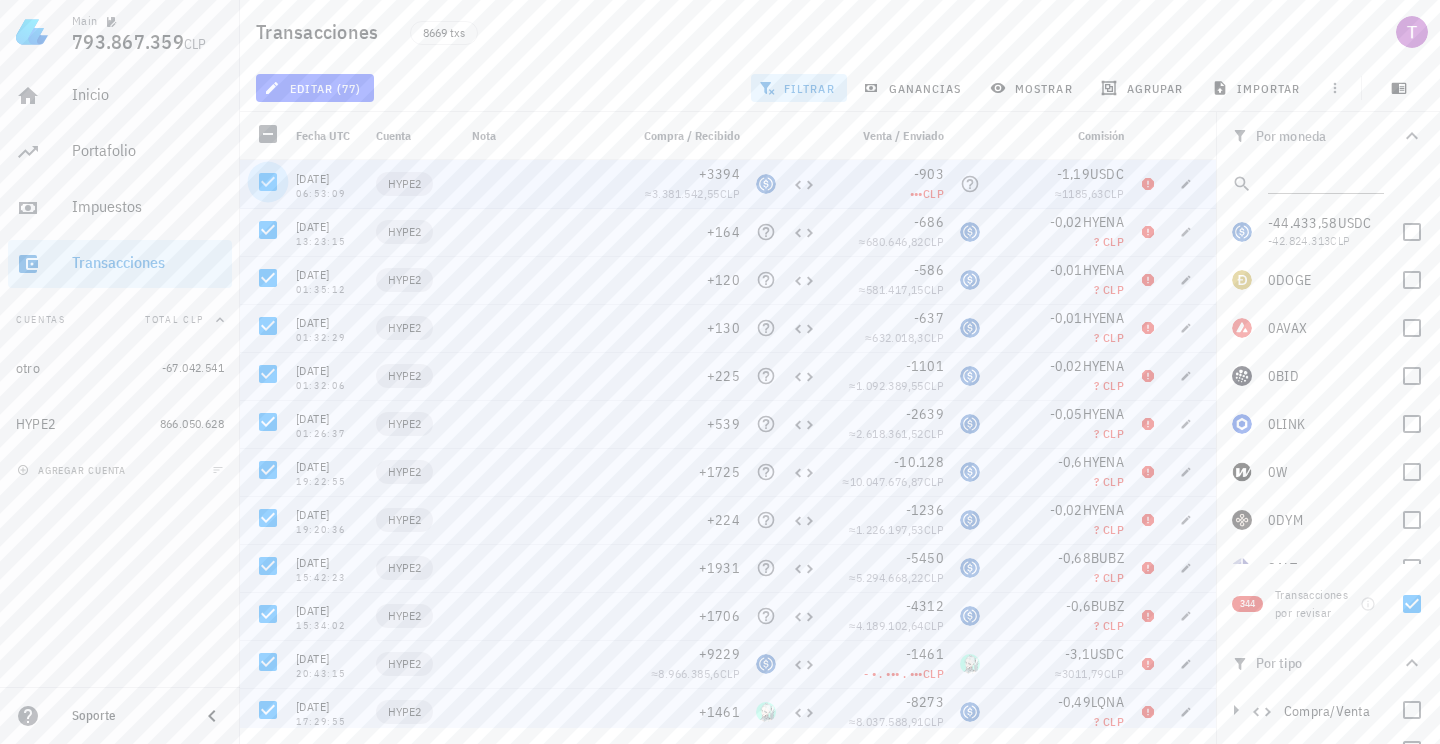 click at bounding box center (268, 182) 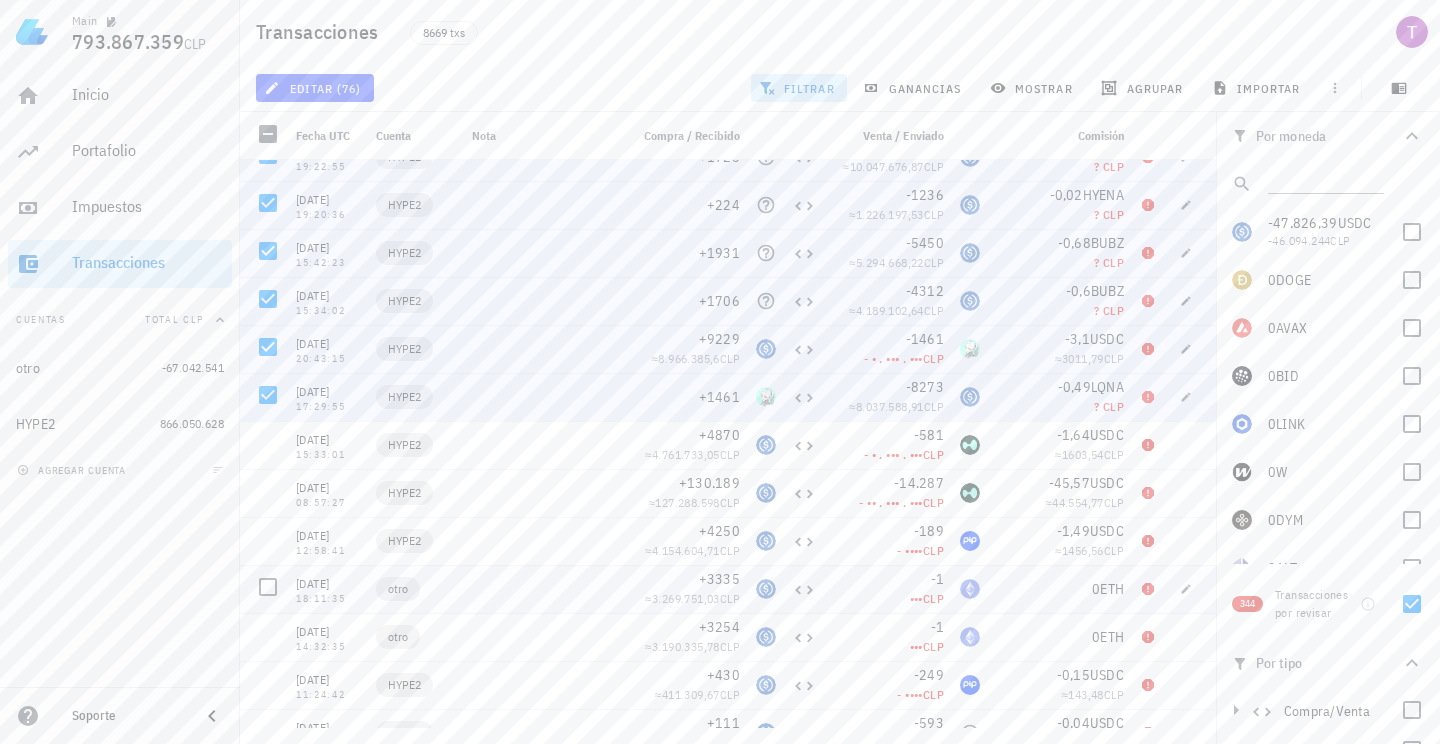 scroll, scrollTop: 313, scrollLeft: 0, axis: vertical 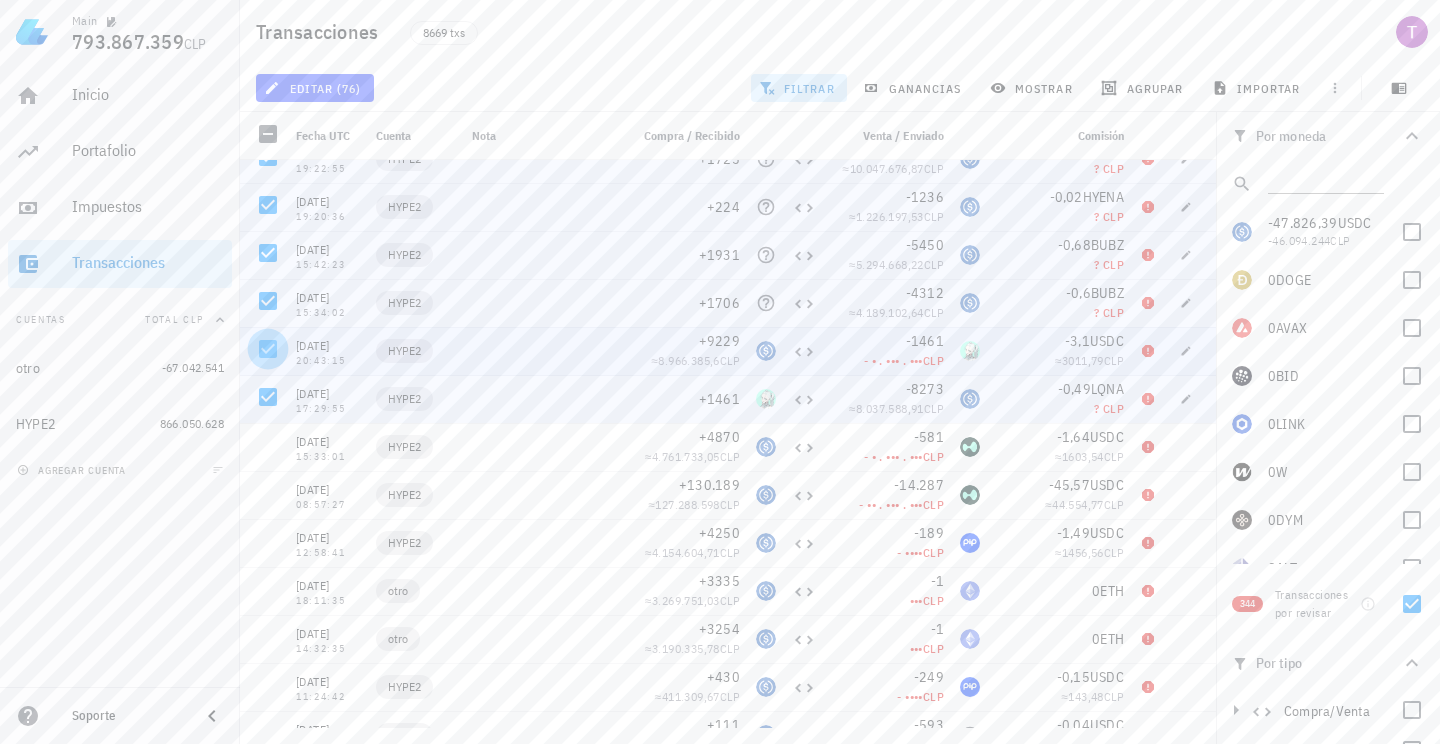 click at bounding box center (268, 349) 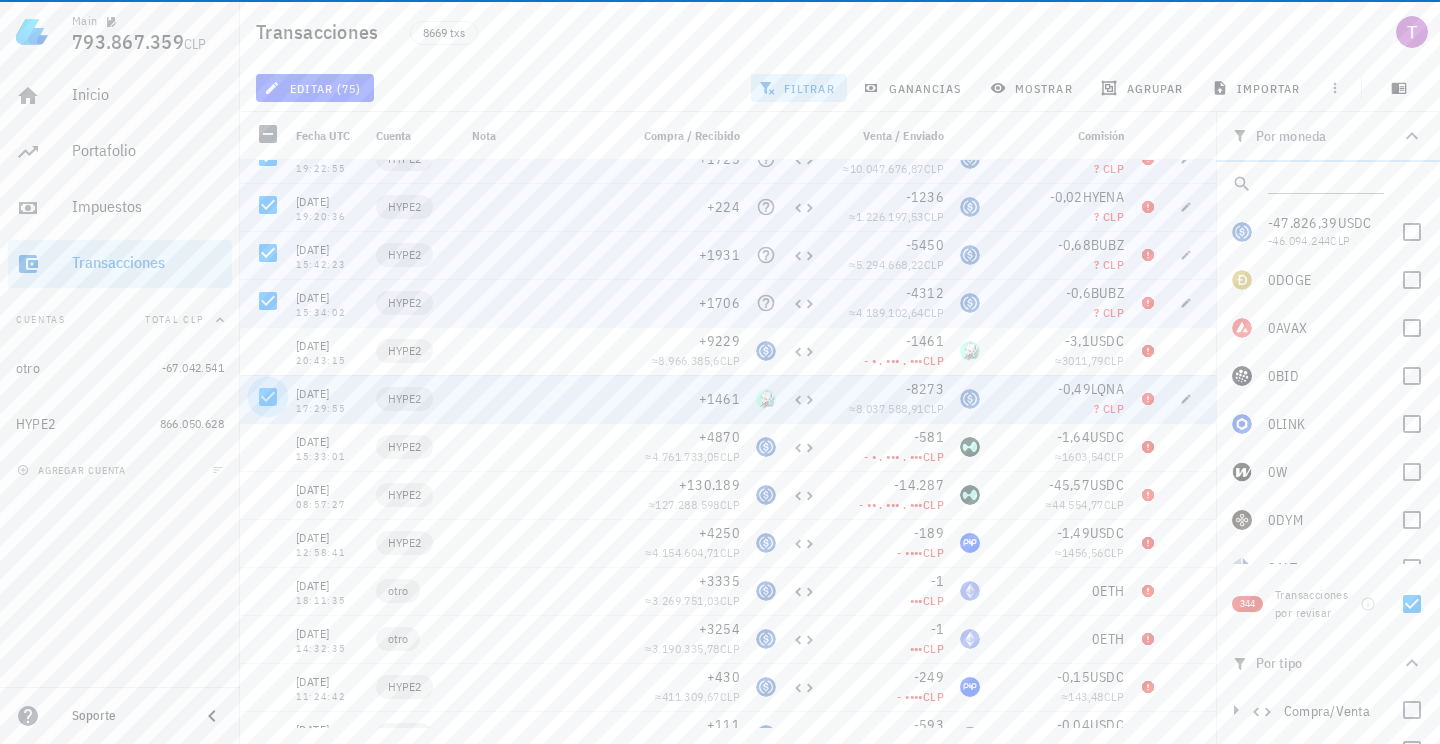 click at bounding box center [268, 397] 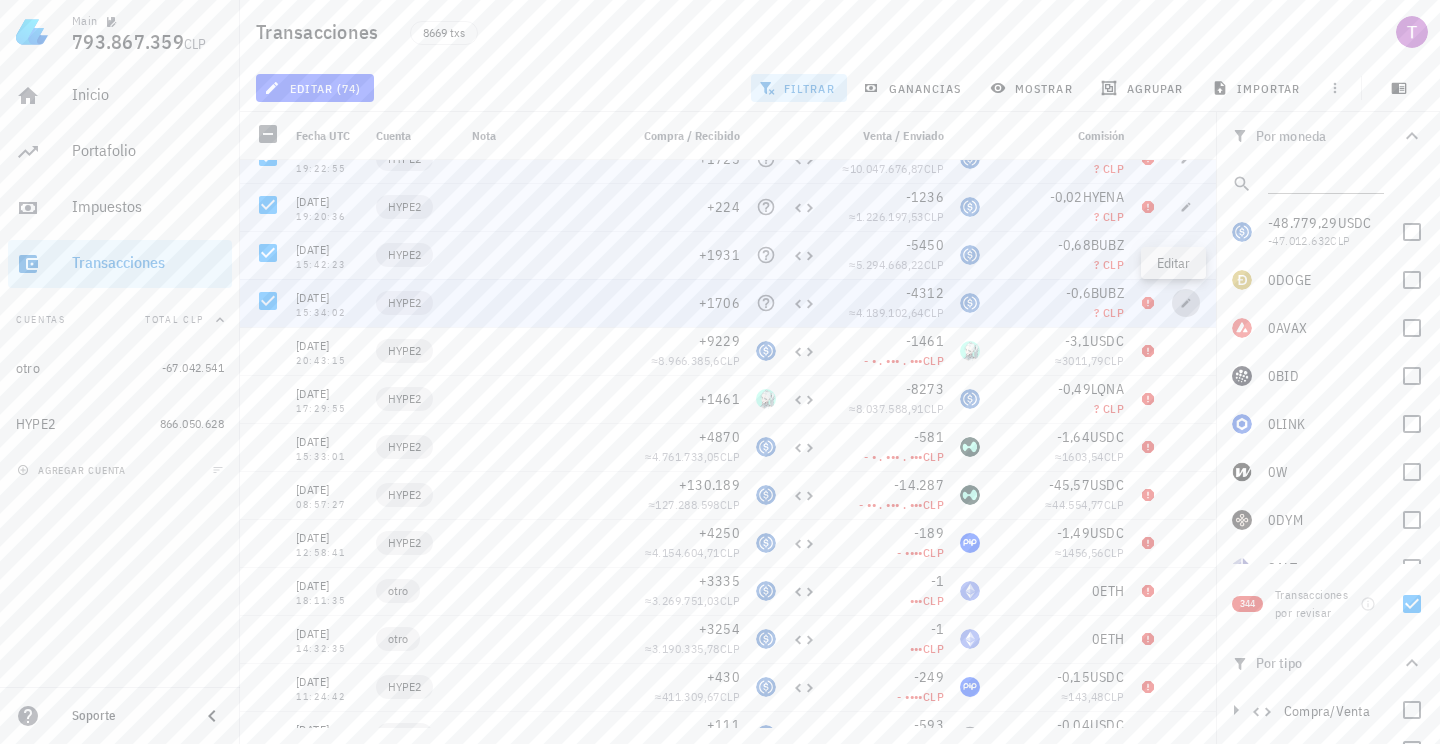 click 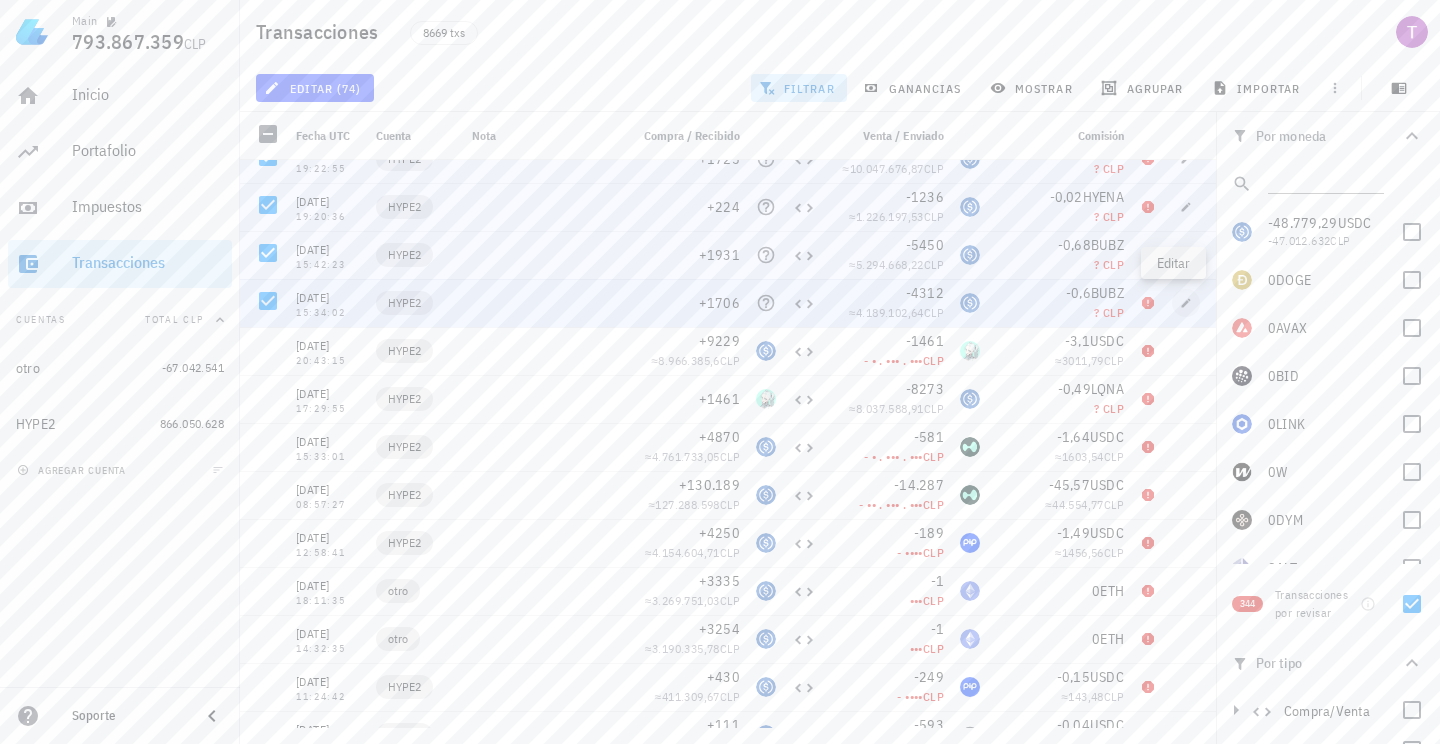 type on "[DATE]" 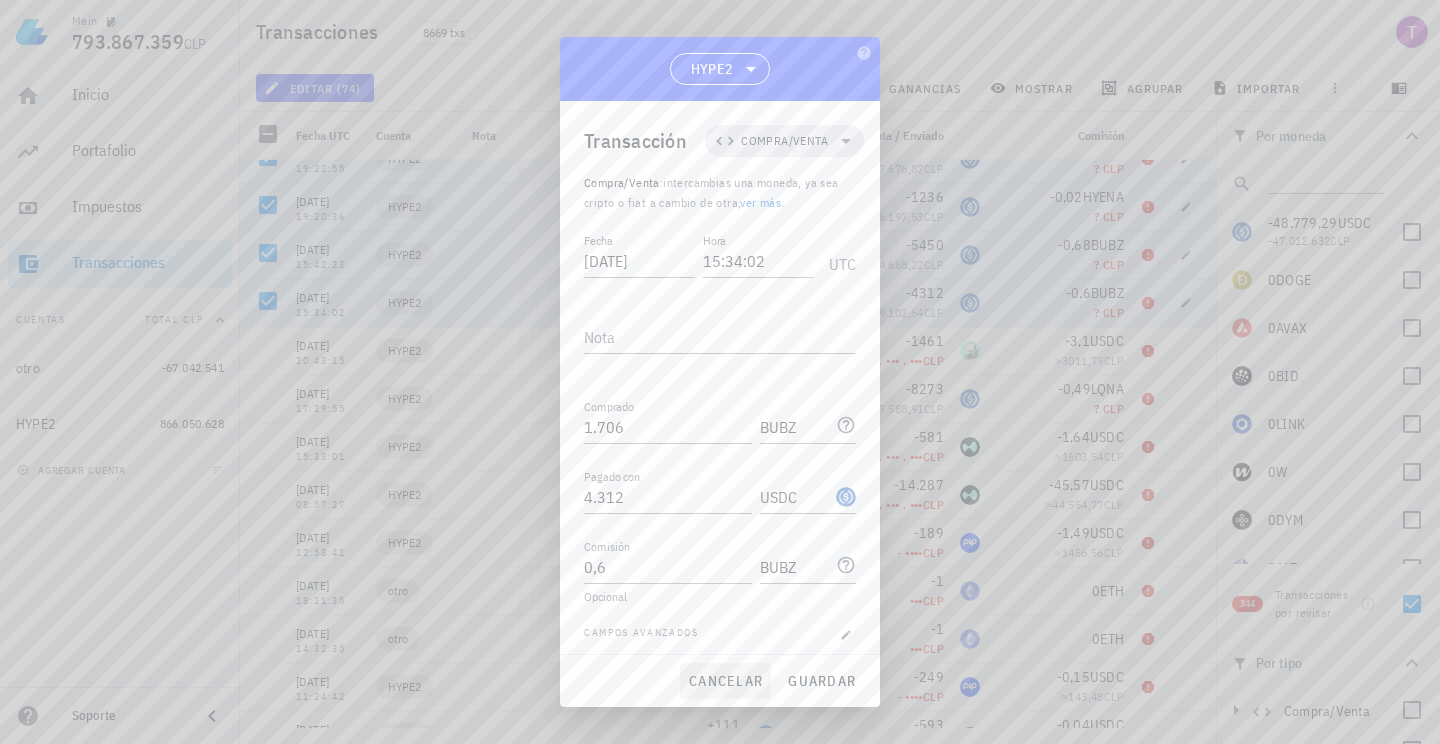 click on "cancelar" at bounding box center [725, 681] 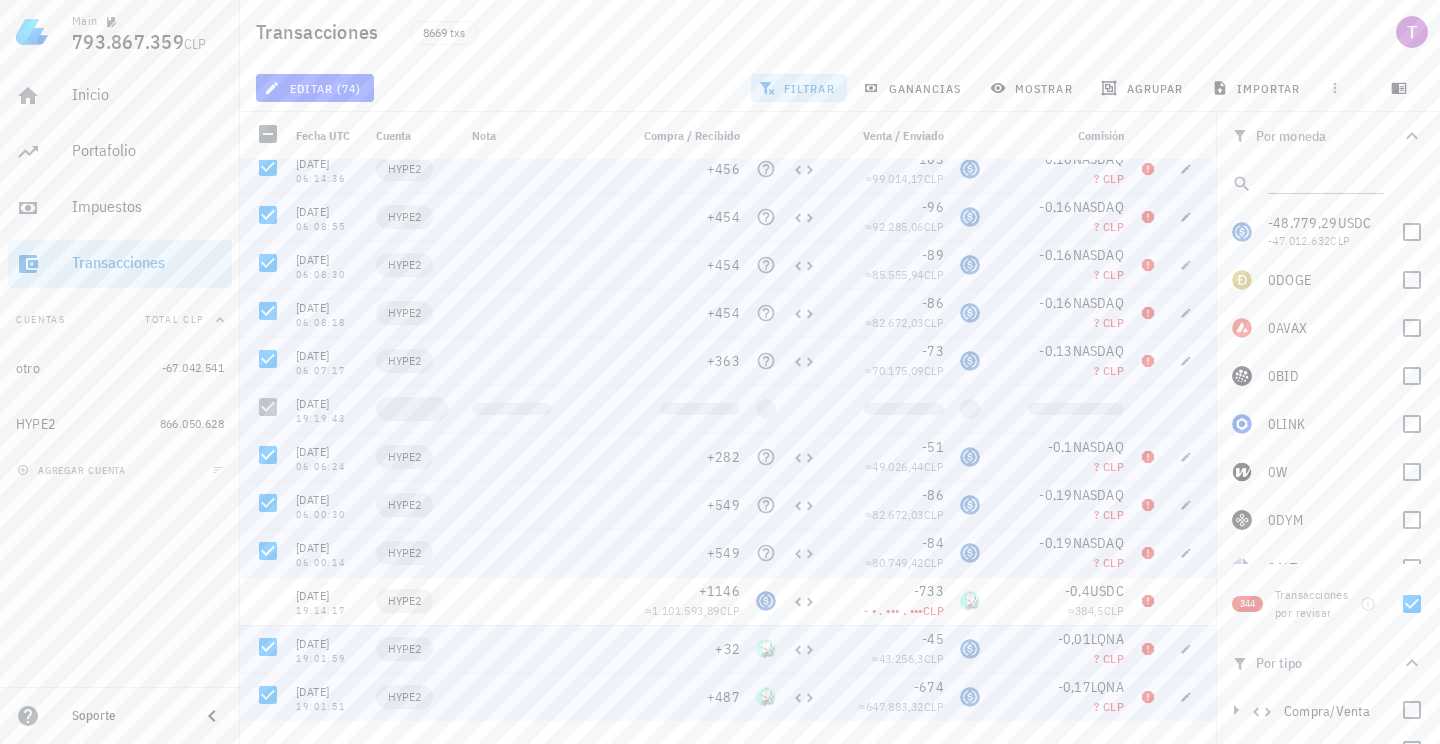 scroll, scrollTop: 1177, scrollLeft: 0, axis: vertical 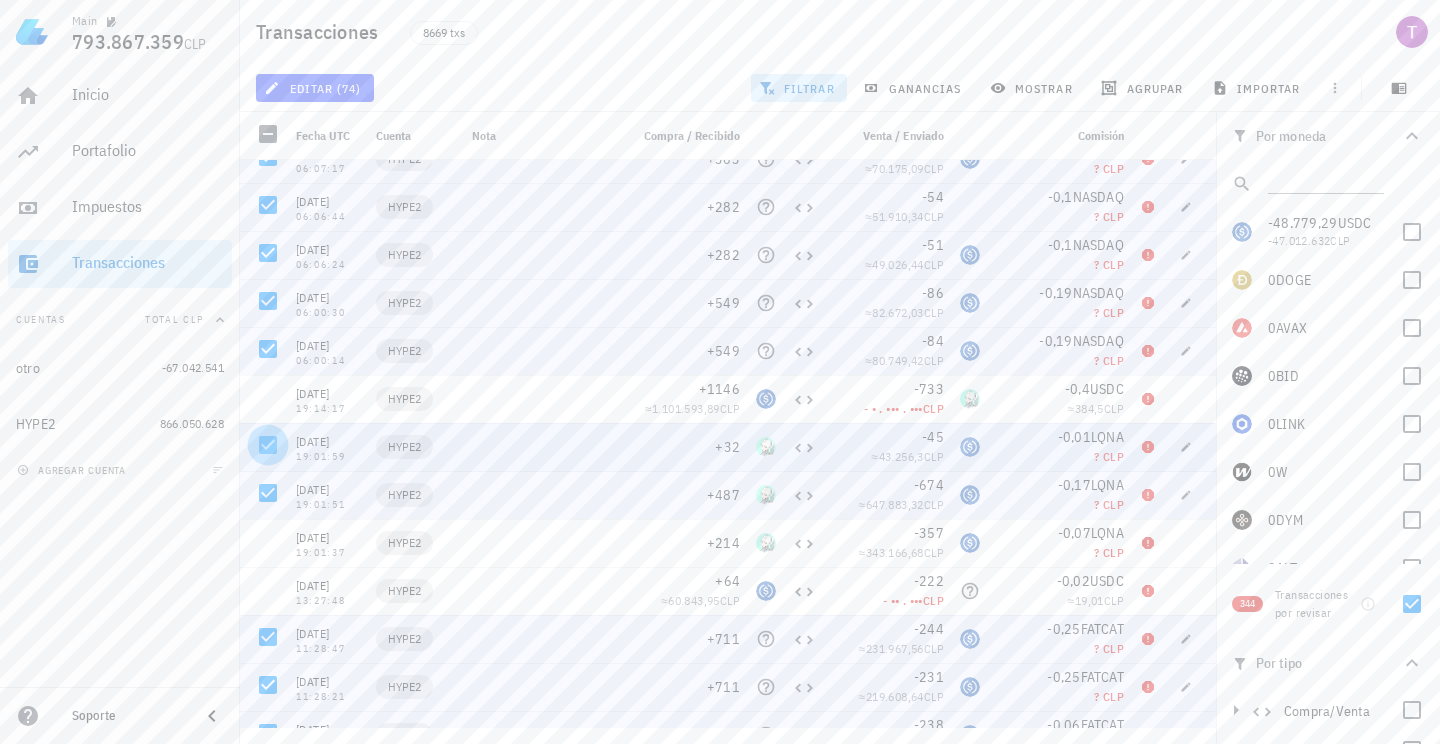 click at bounding box center (268, 445) 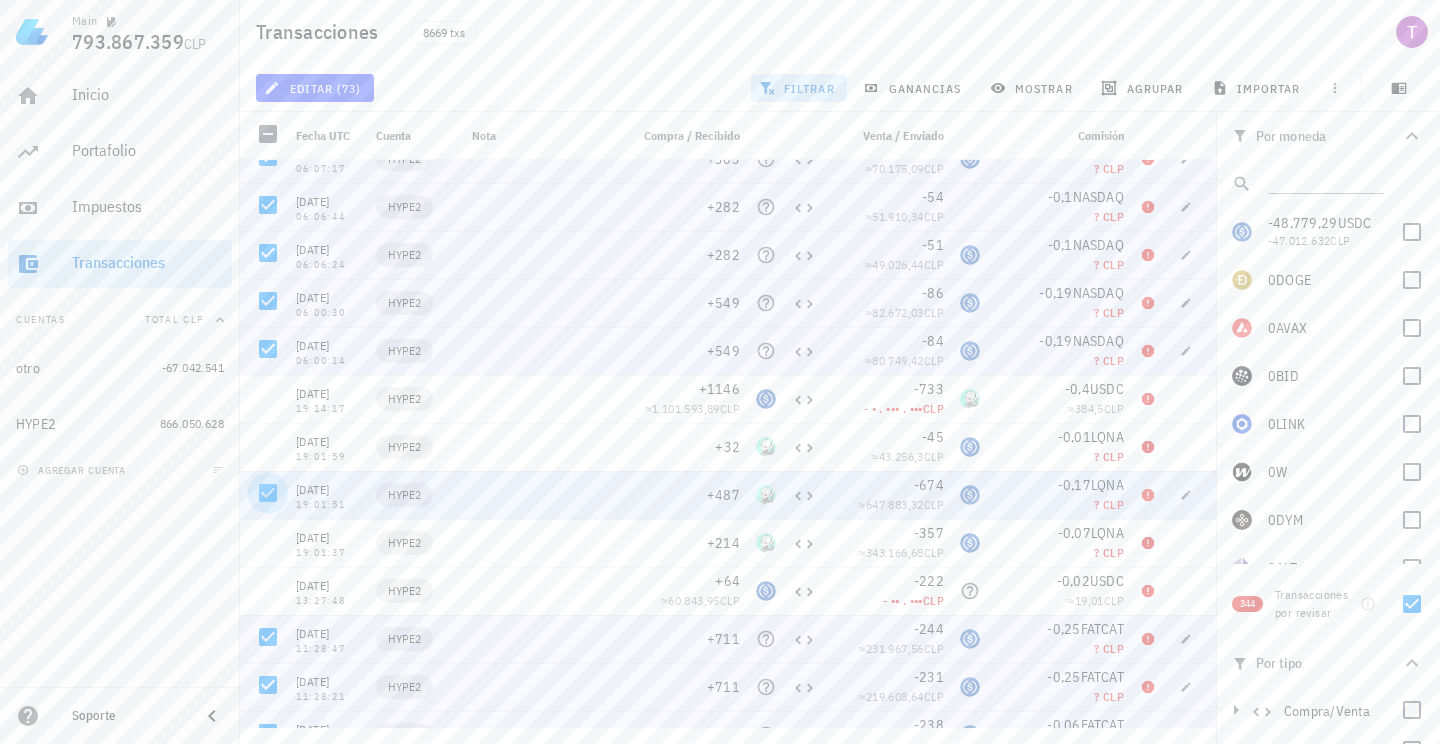 click at bounding box center (268, 493) 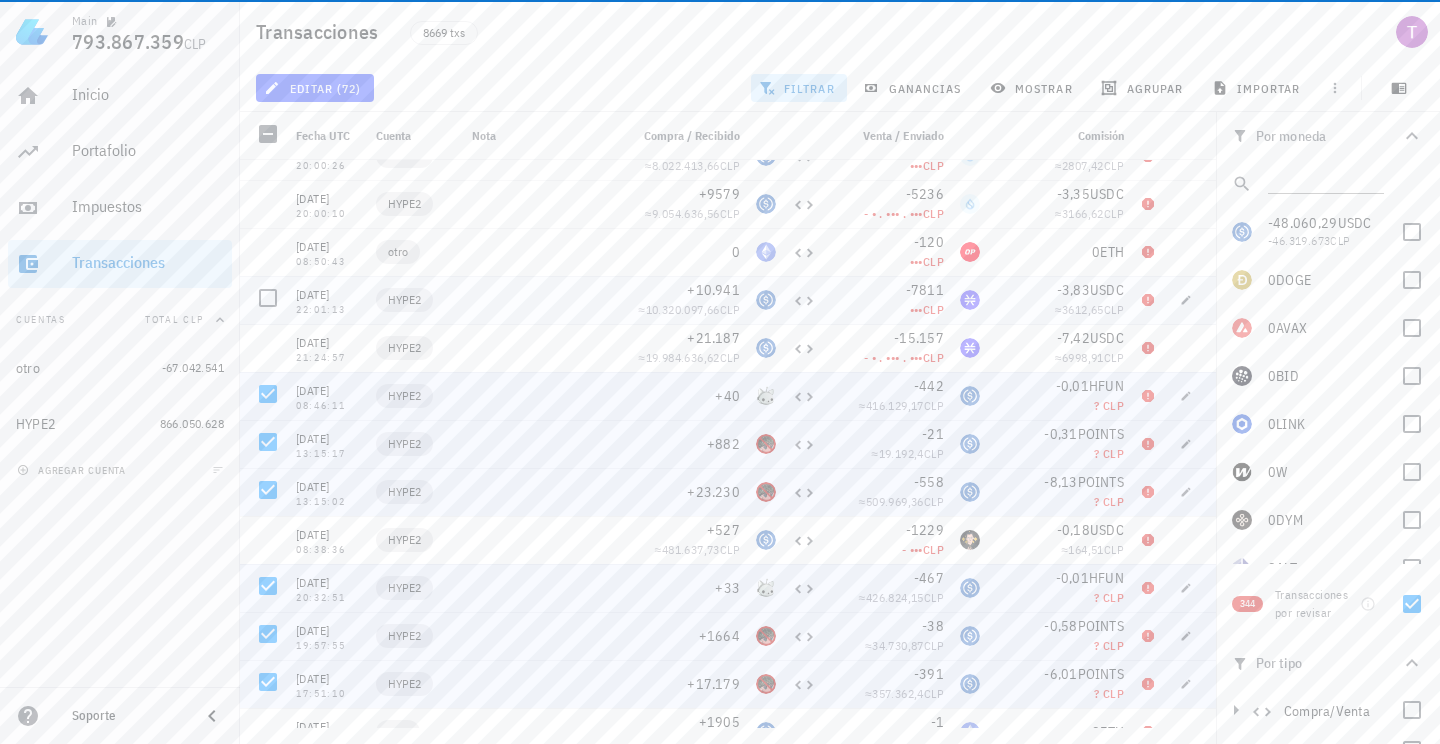 scroll, scrollTop: 2190, scrollLeft: 0, axis: vertical 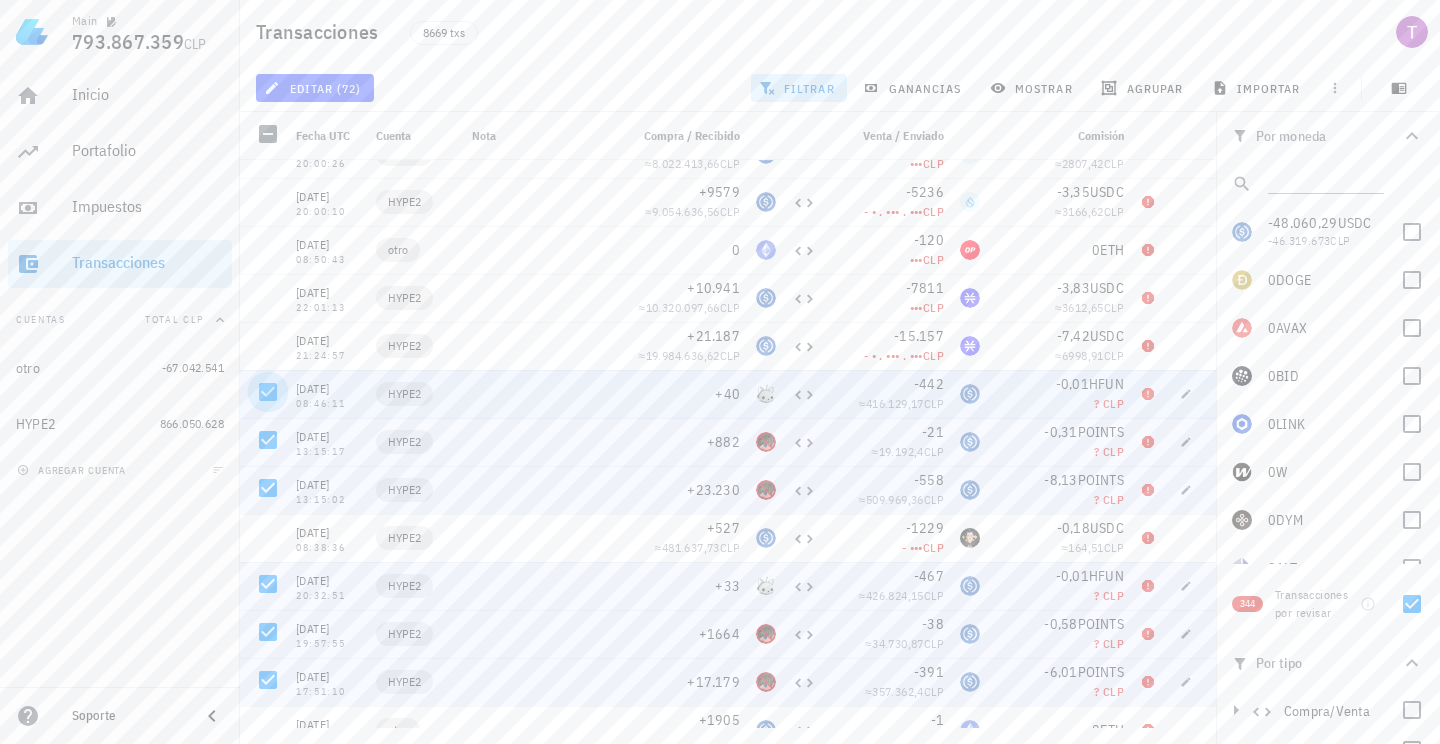 click at bounding box center (268, 392) 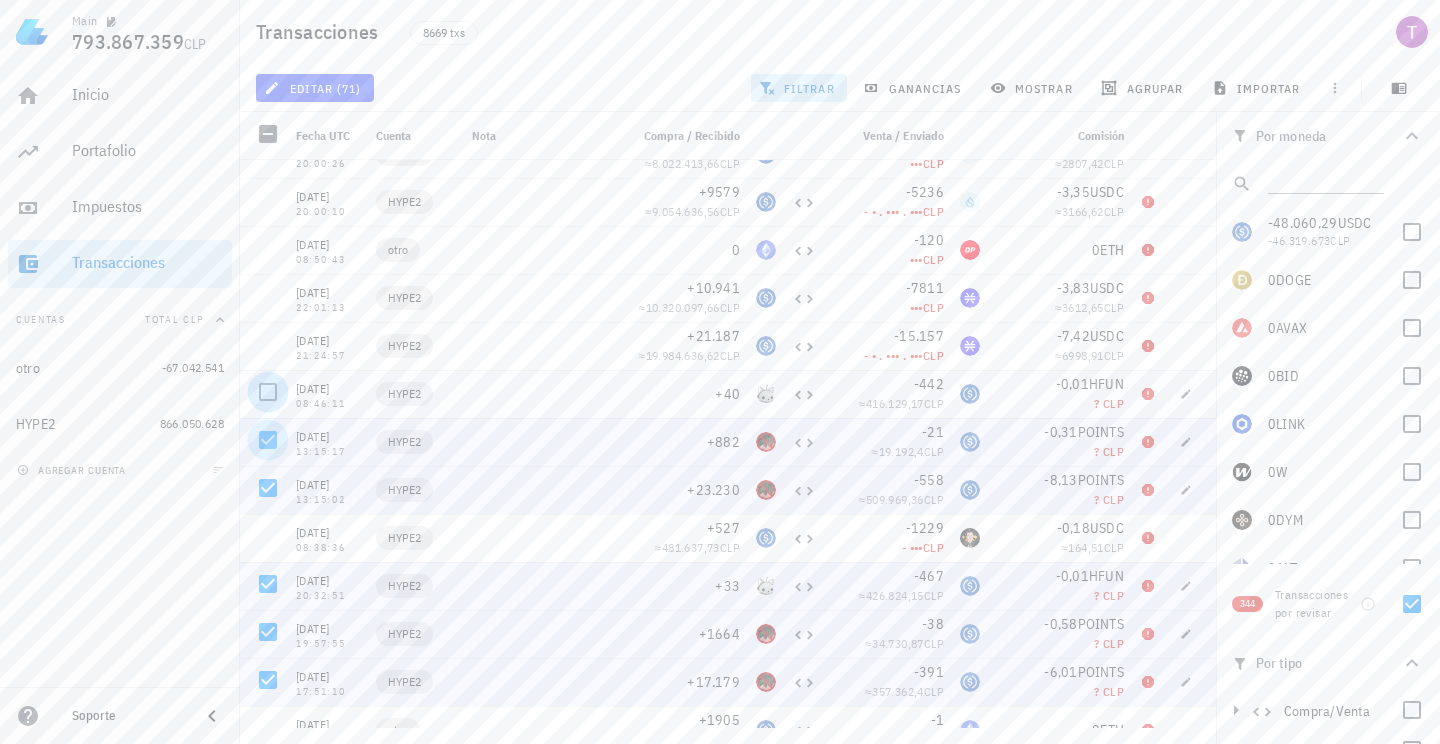 click at bounding box center (268, 440) 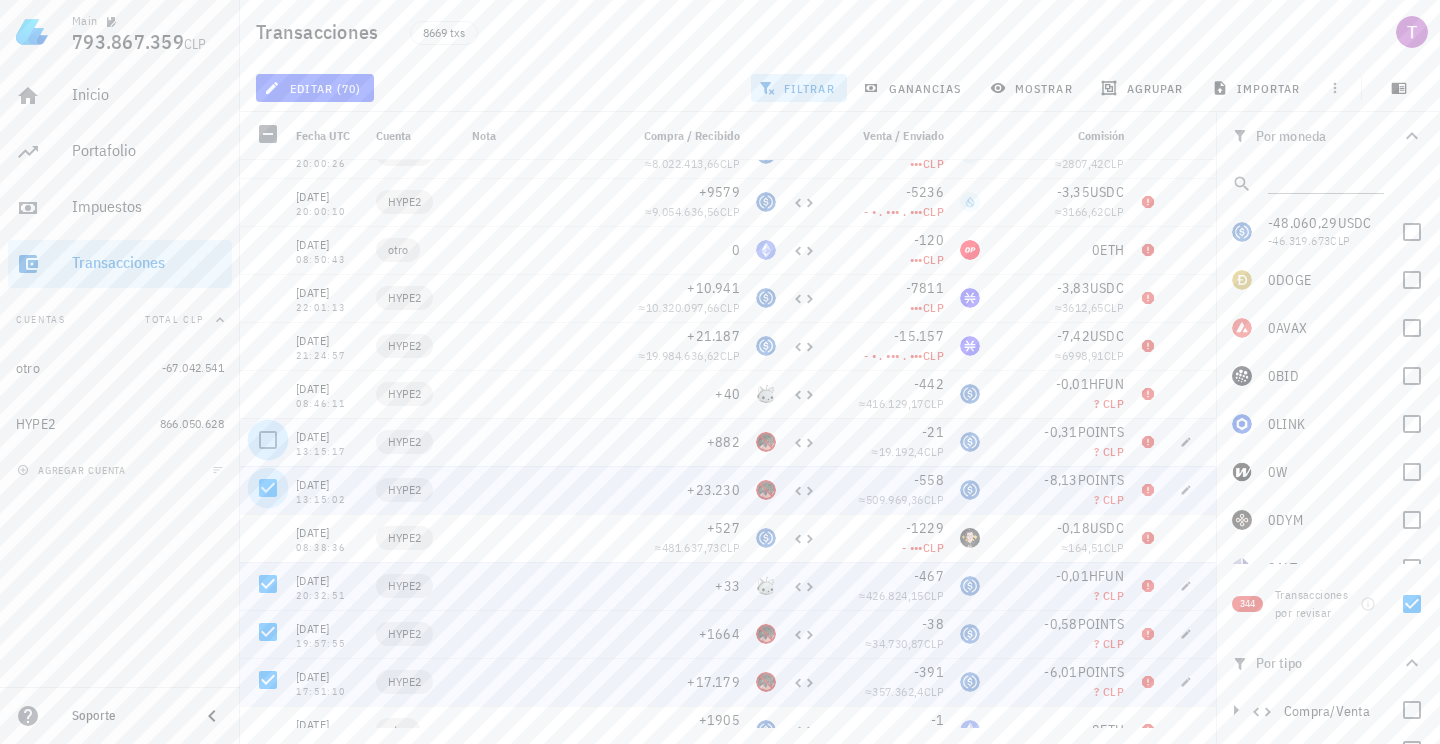 click at bounding box center (268, 488) 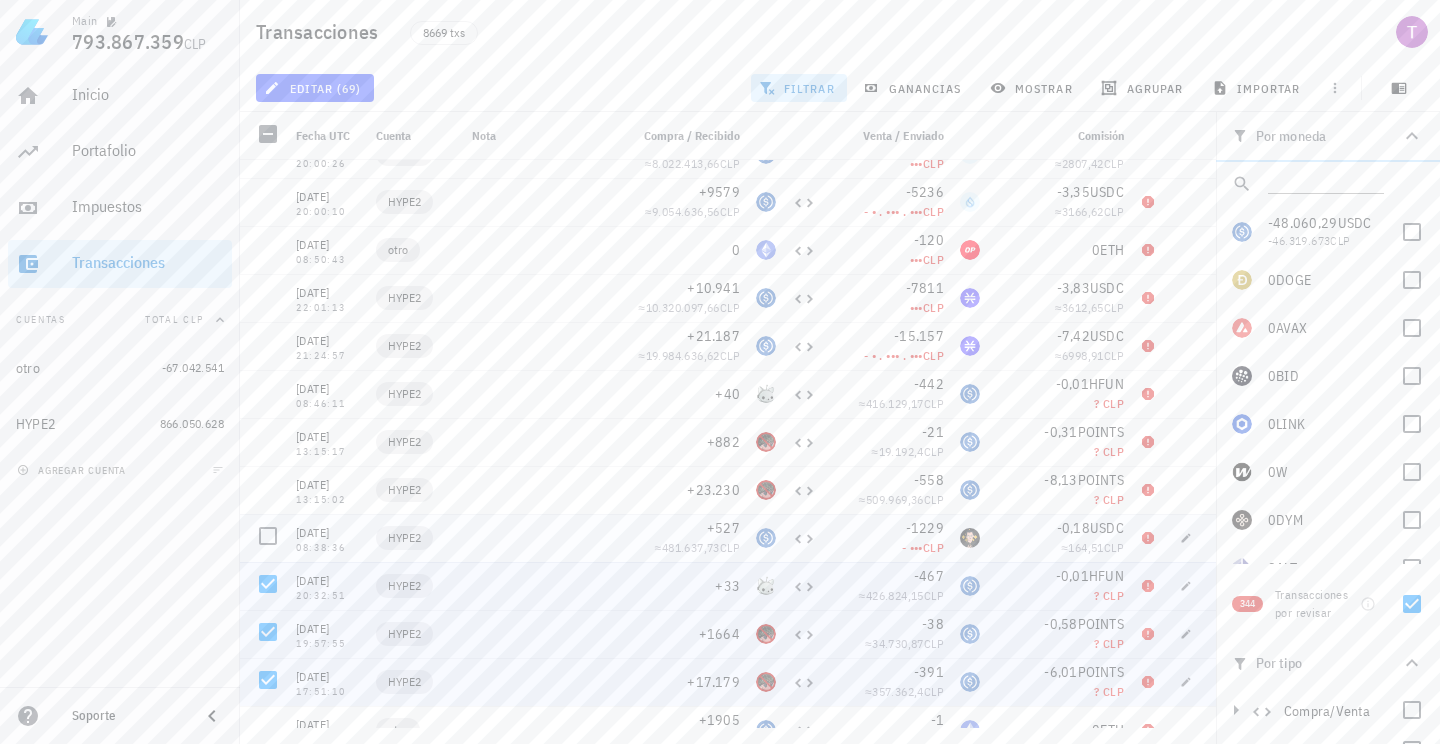 scroll, scrollTop: 2311, scrollLeft: 0, axis: vertical 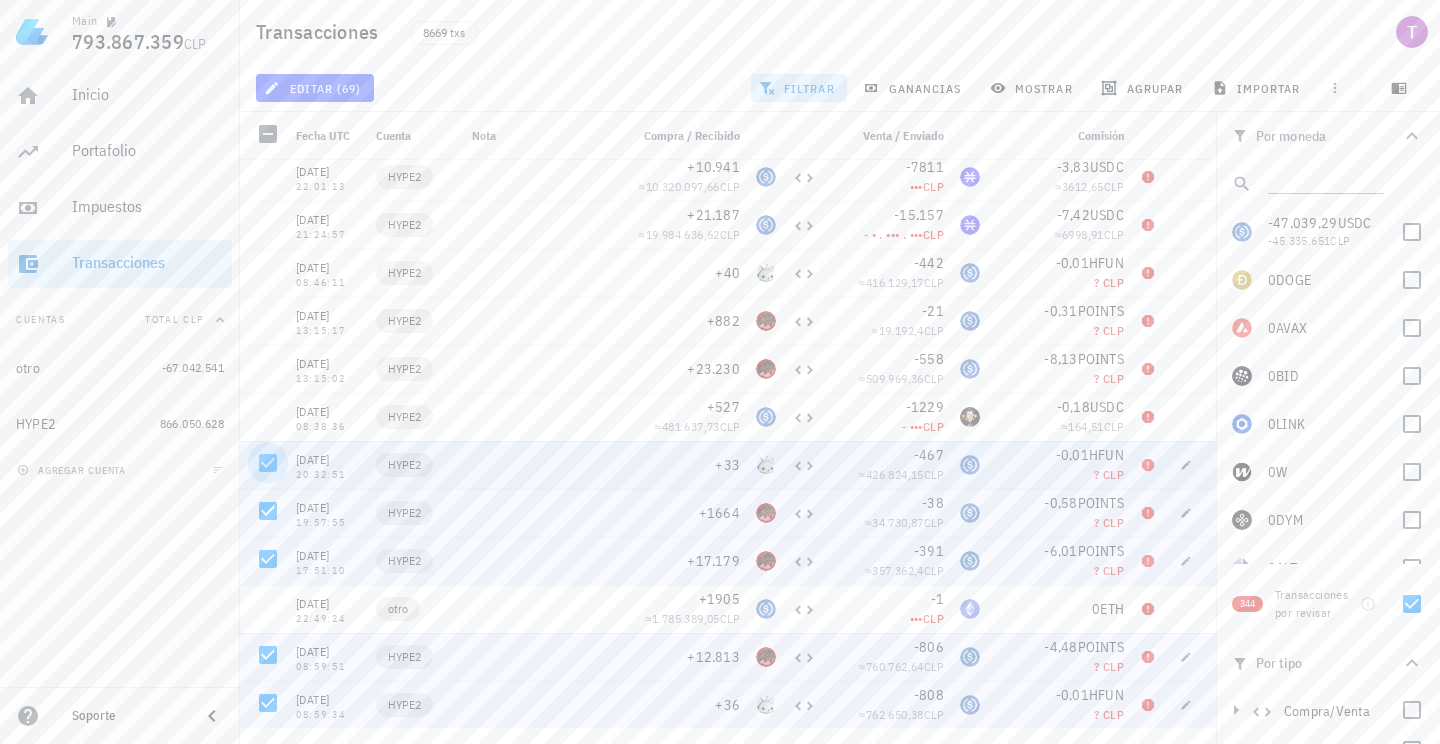click at bounding box center (268, 463) 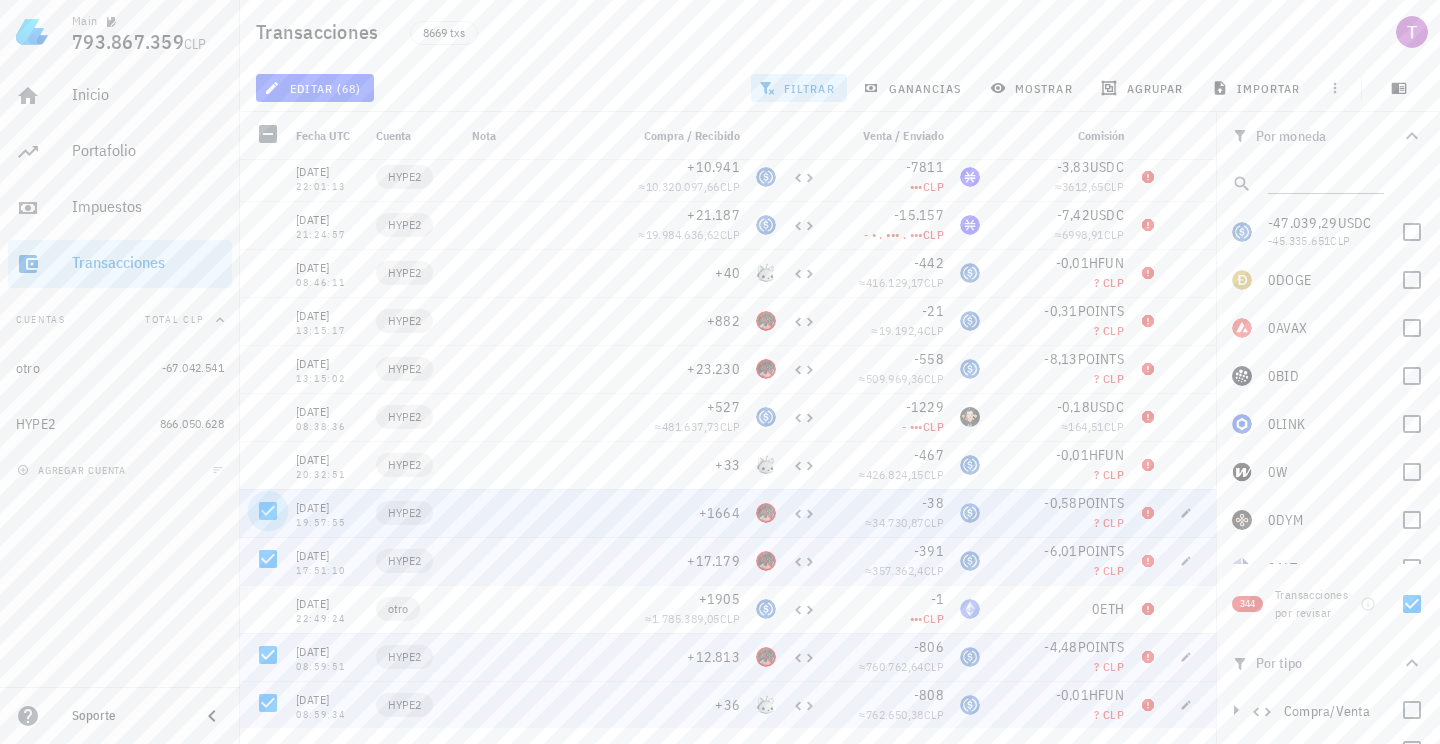 click at bounding box center [268, 511] 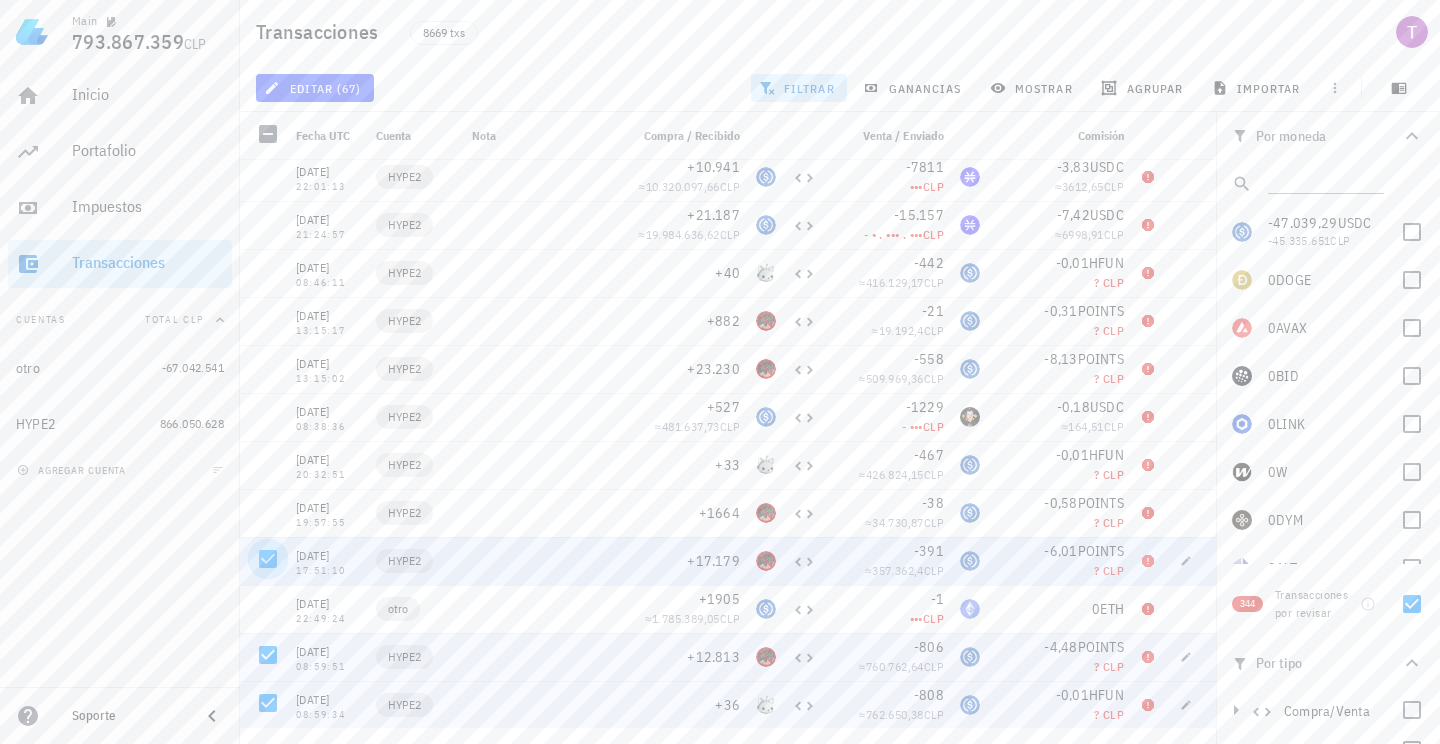 click at bounding box center (268, 559) 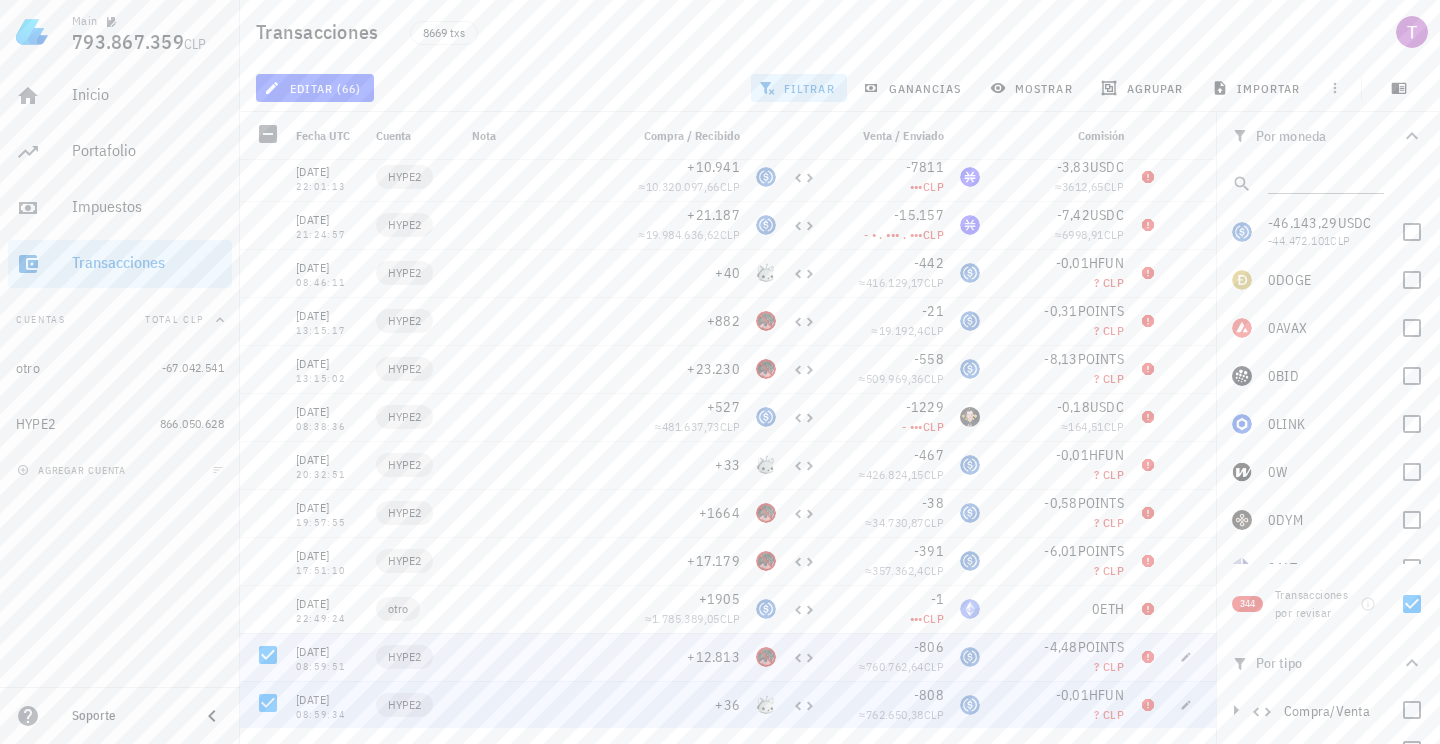 scroll, scrollTop: 2526, scrollLeft: 0, axis: vertical 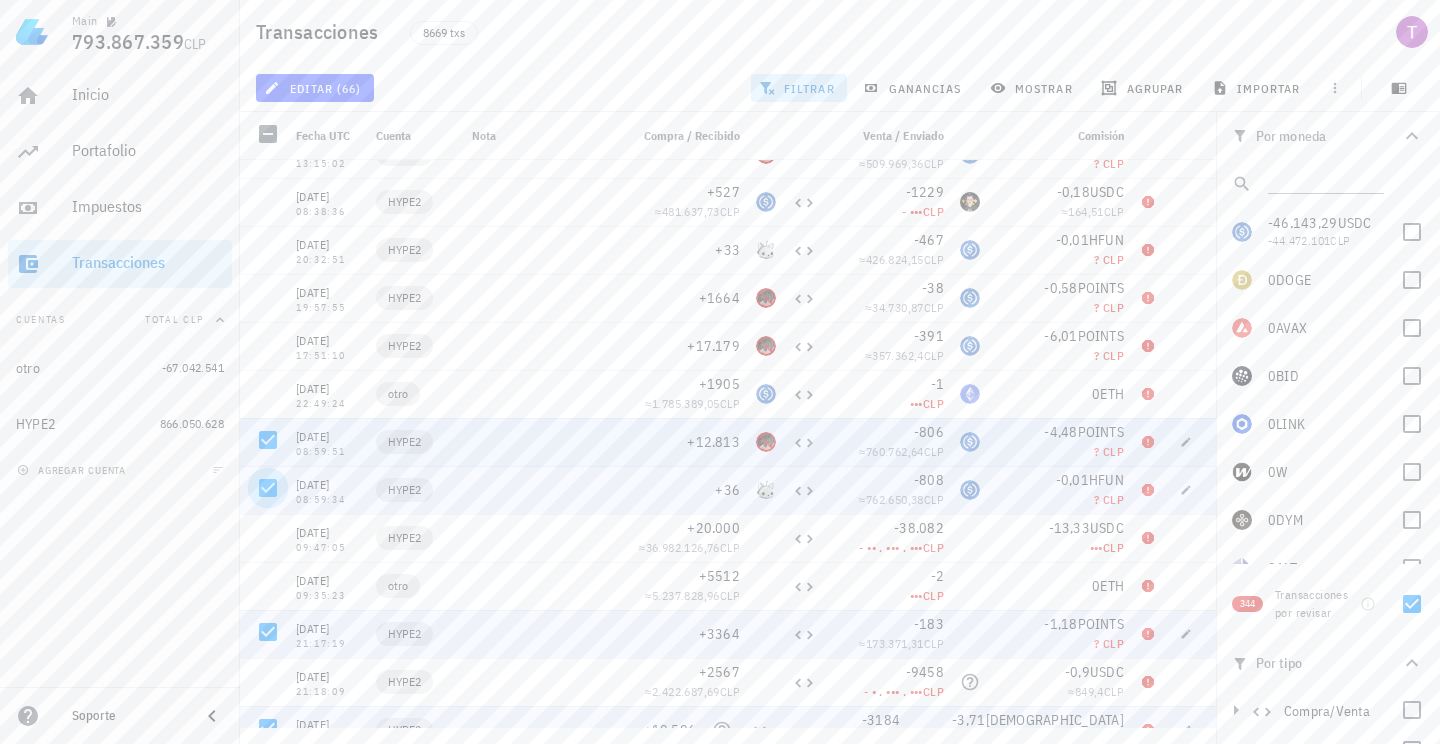 click at bounding box center (268, 440) 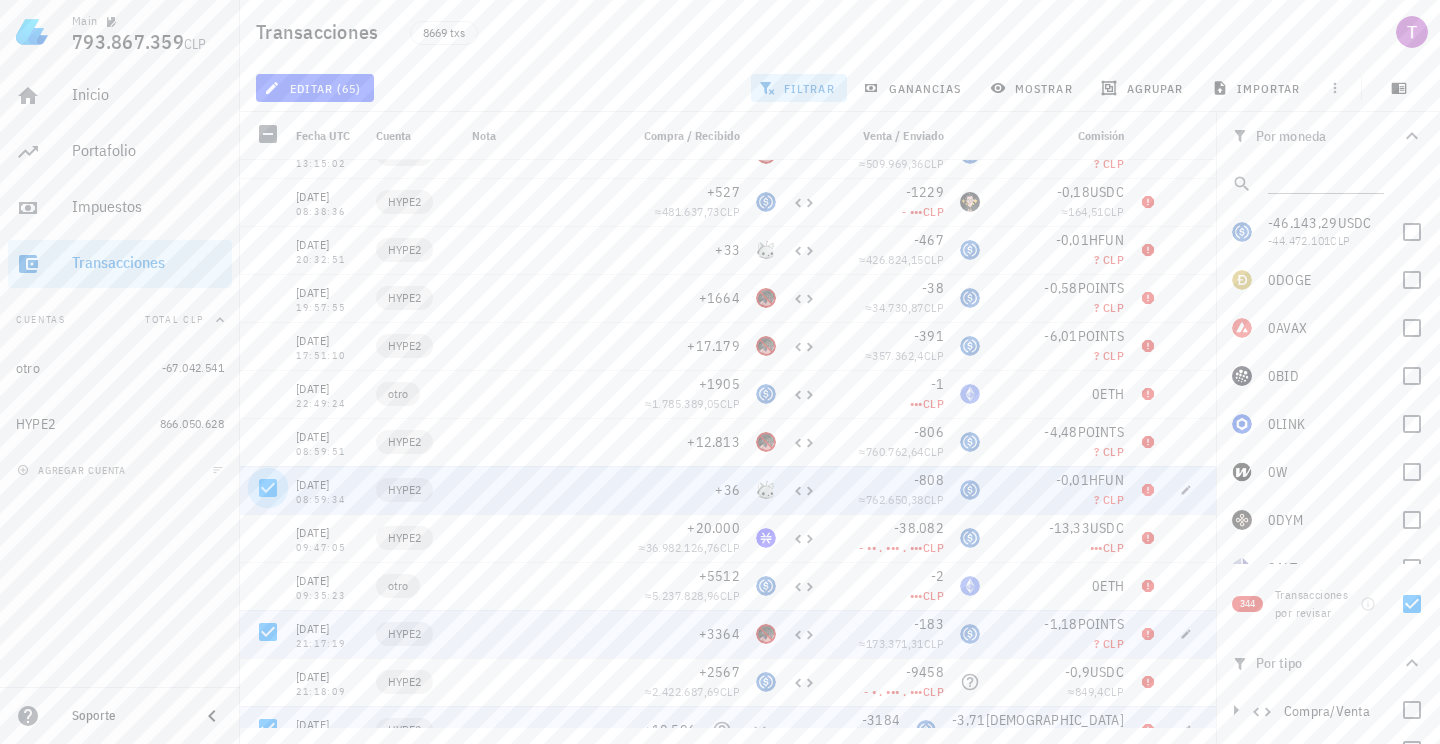 click at bounding box center [268, 488] 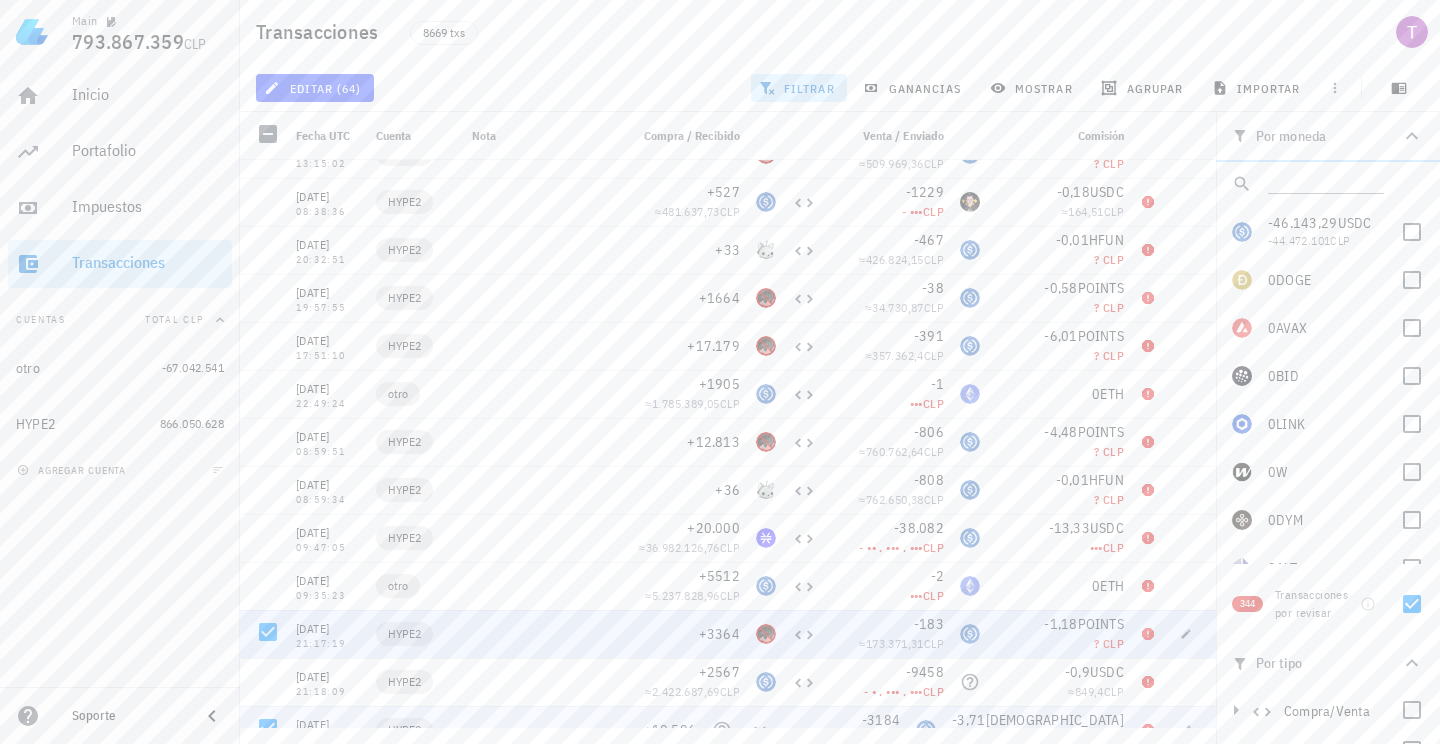scroll, scrollTop: 2706, scrollLeft: 0, axis: vertical 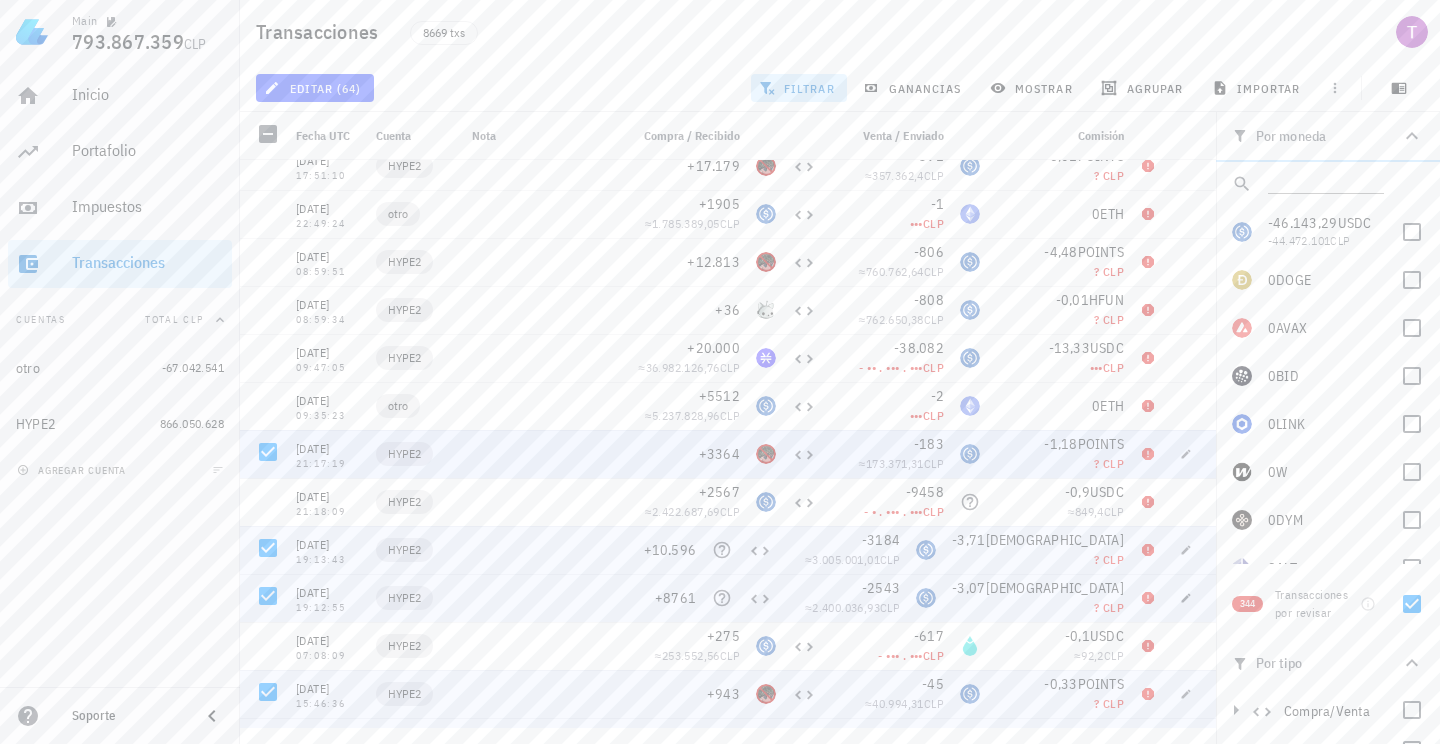 click at bounding box center (268, 452) 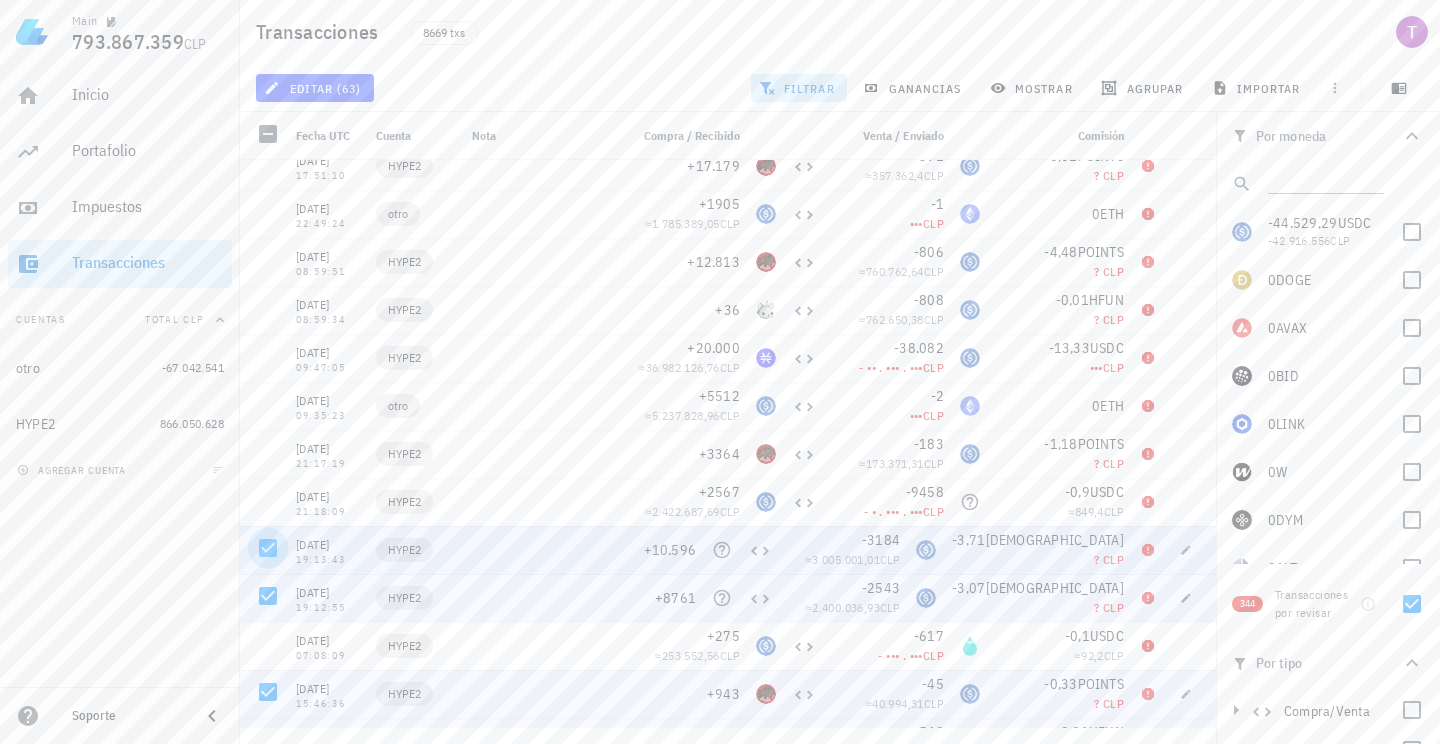 click at bounding box center [268, 548] 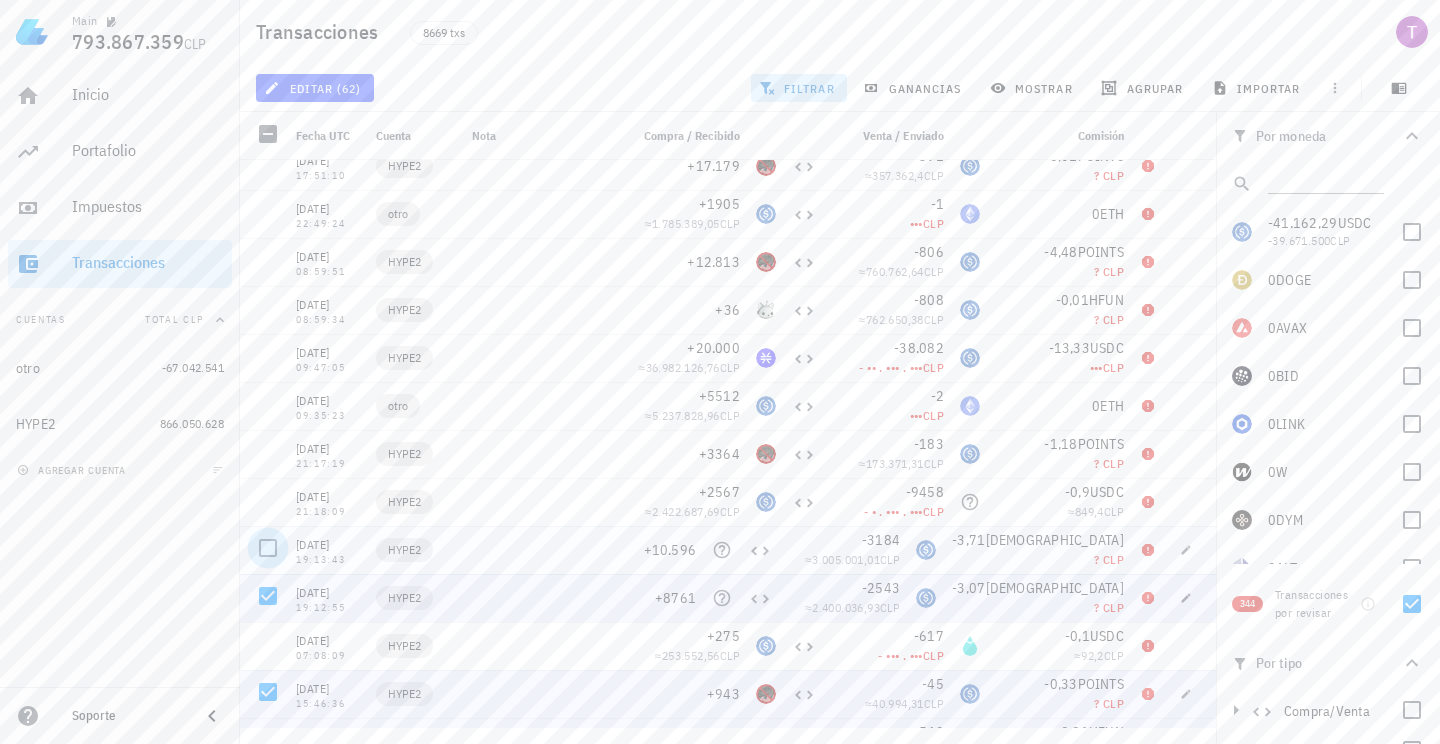 click at bounding box center (268, 548) 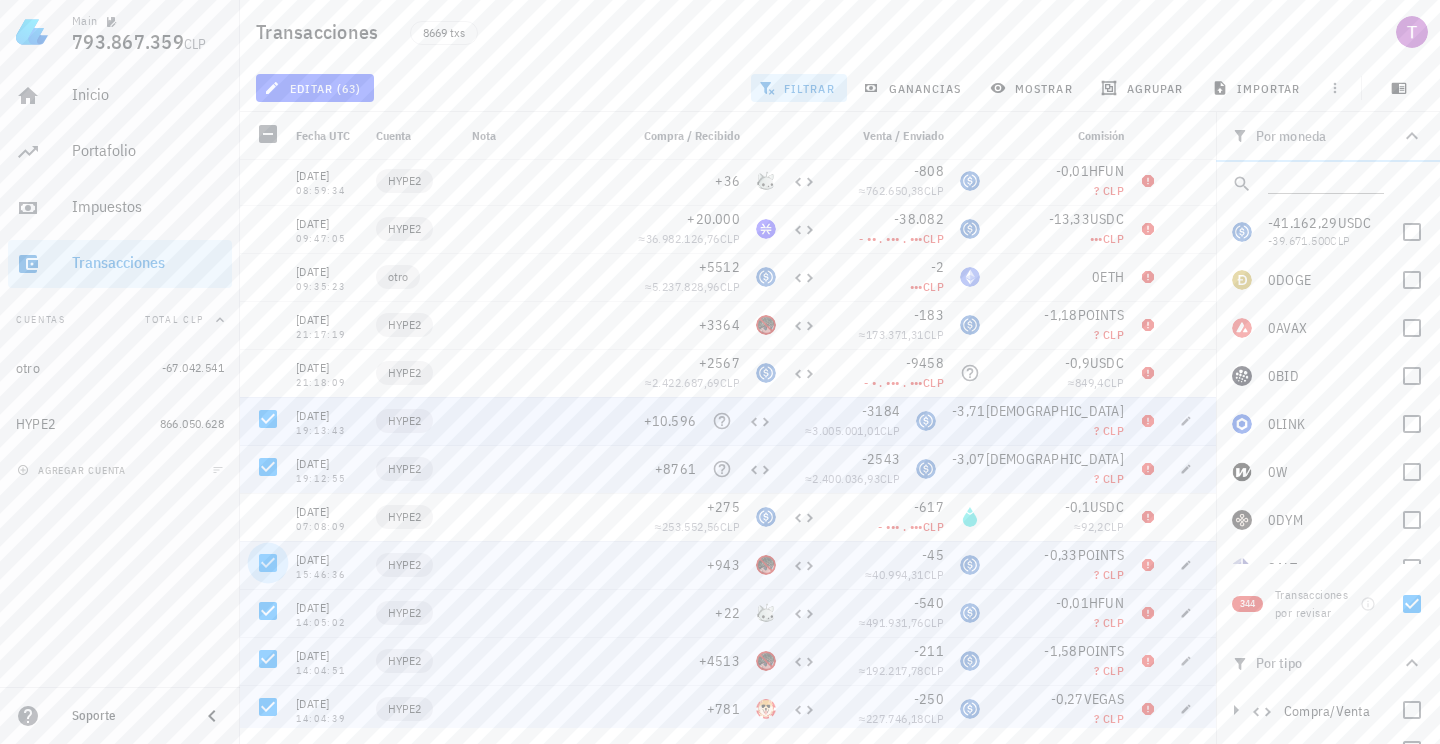 scroll, scrollTop: 2843, scrollLeft: 0, axis: vertical 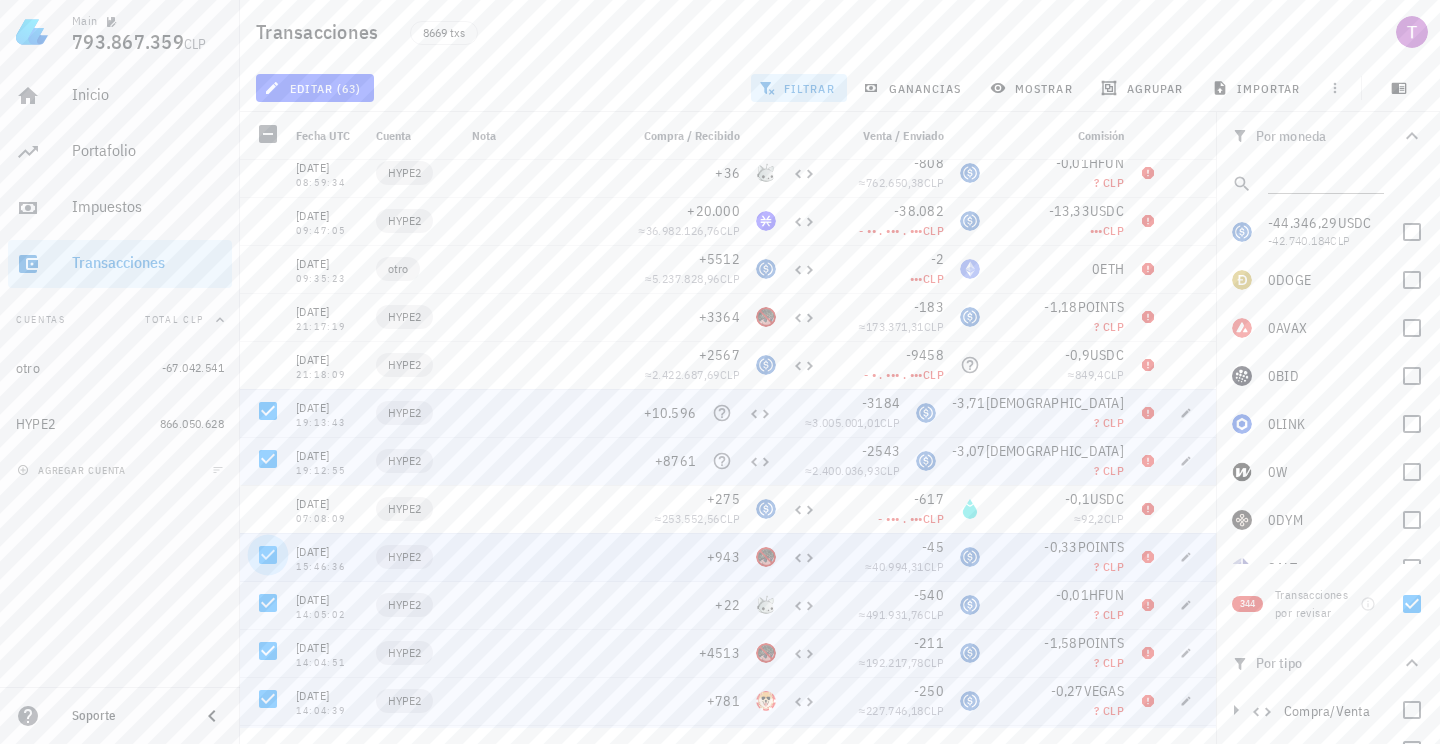 click at bounding box center (268, 555) 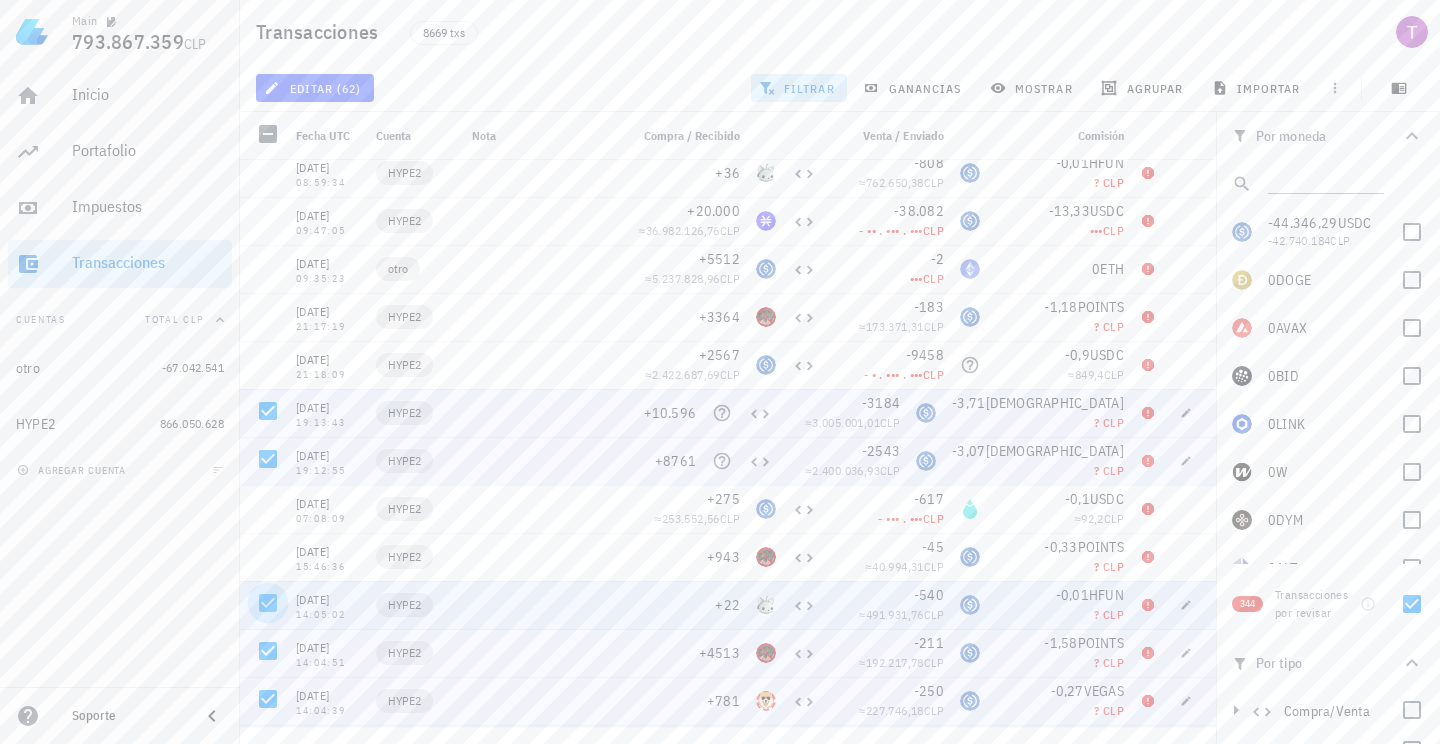 click at bounding box center [268, 603] 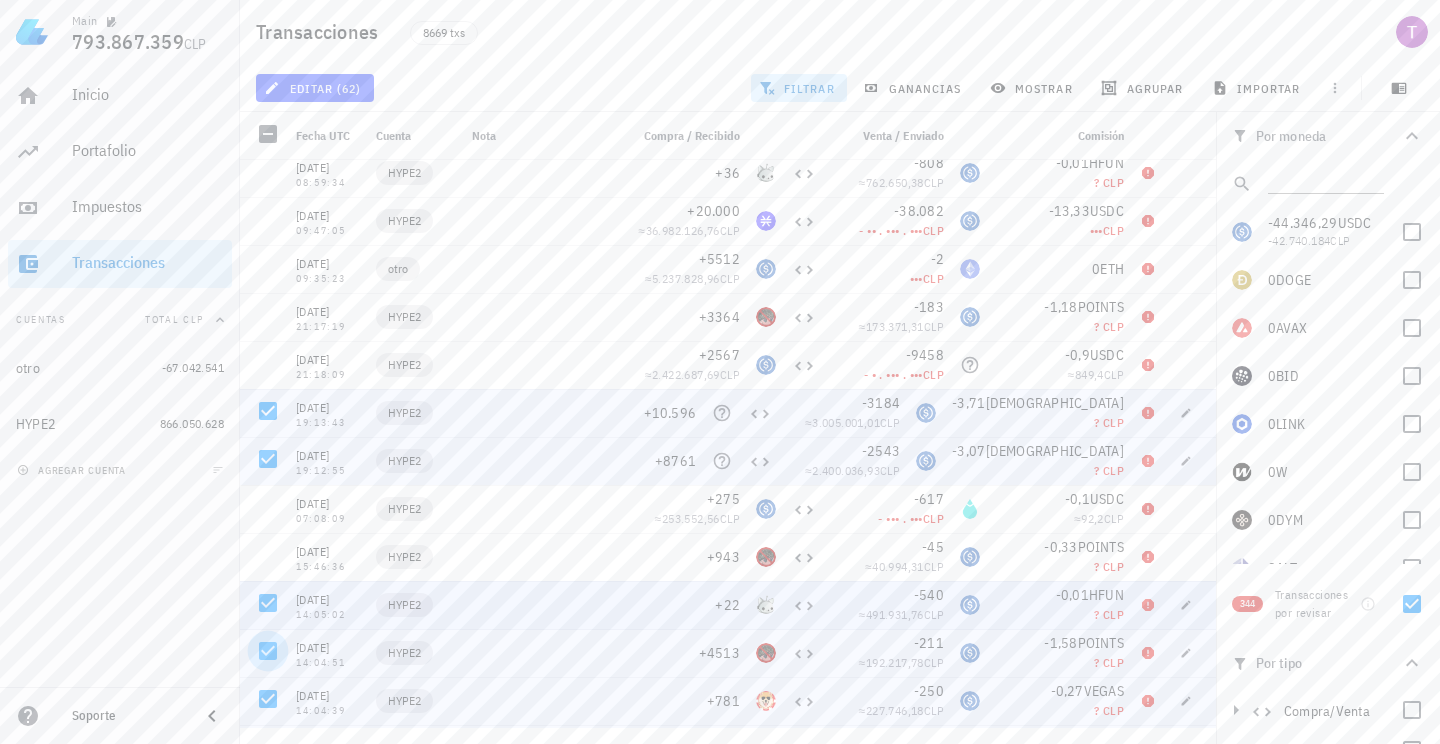 click at bounding box center [268, 651] 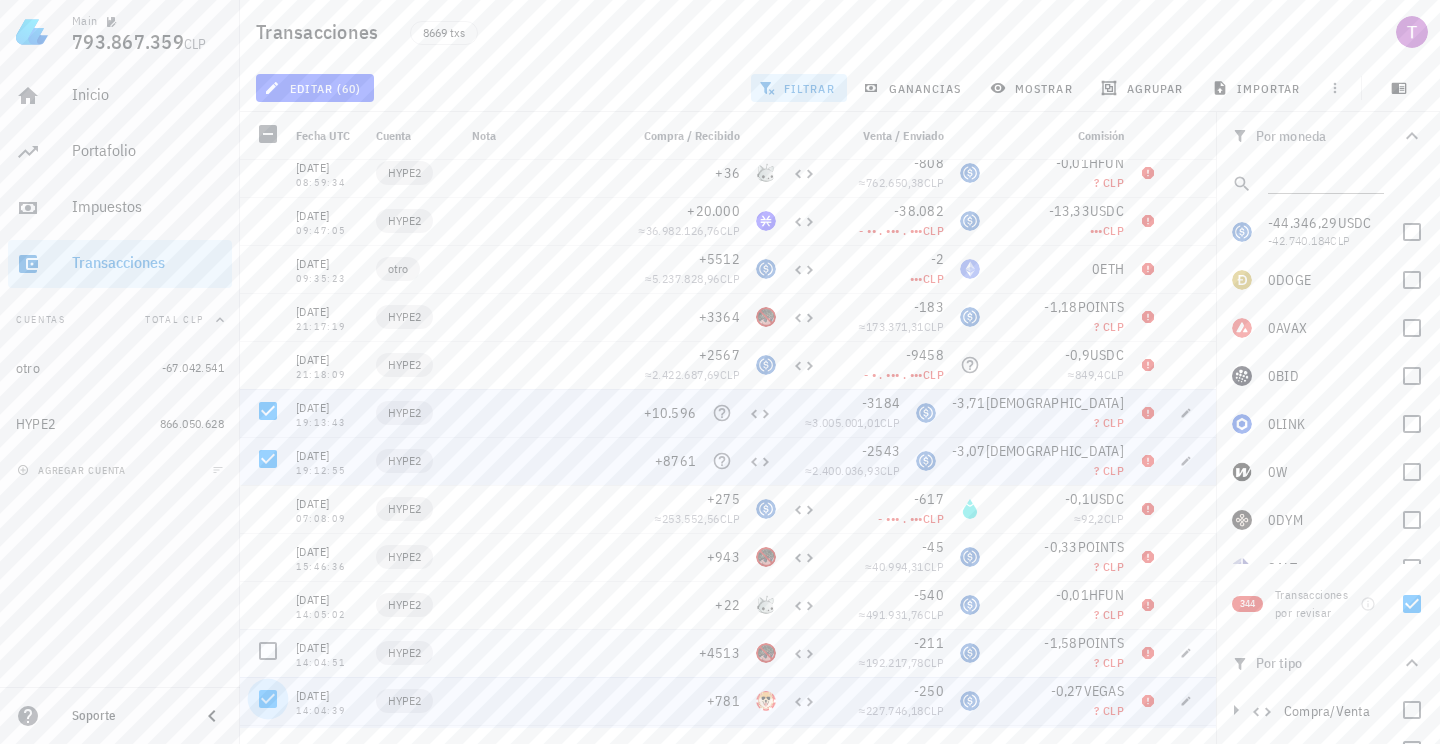 scroll, scrollTop: 2919, scrollLeft: 0, axis: vertical 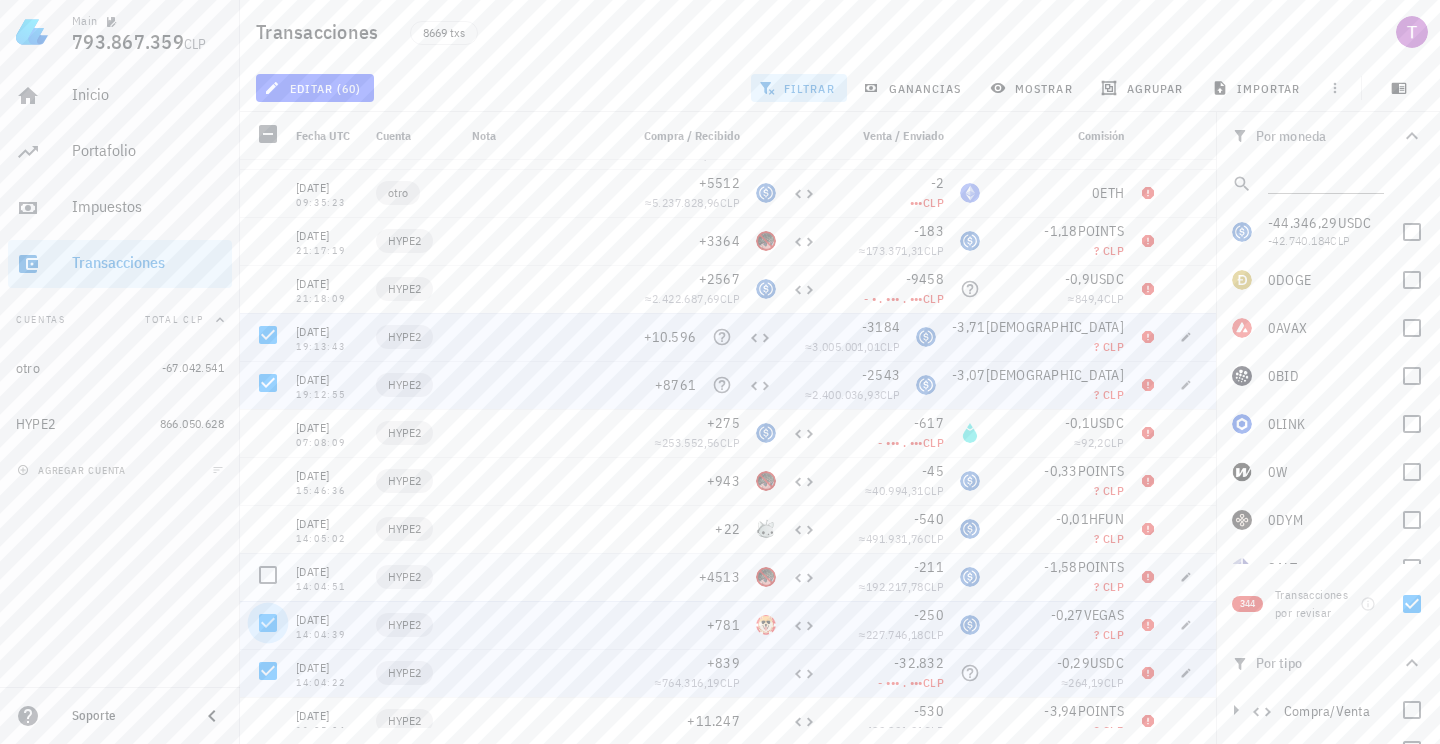 click at bounding box center [268, 623] 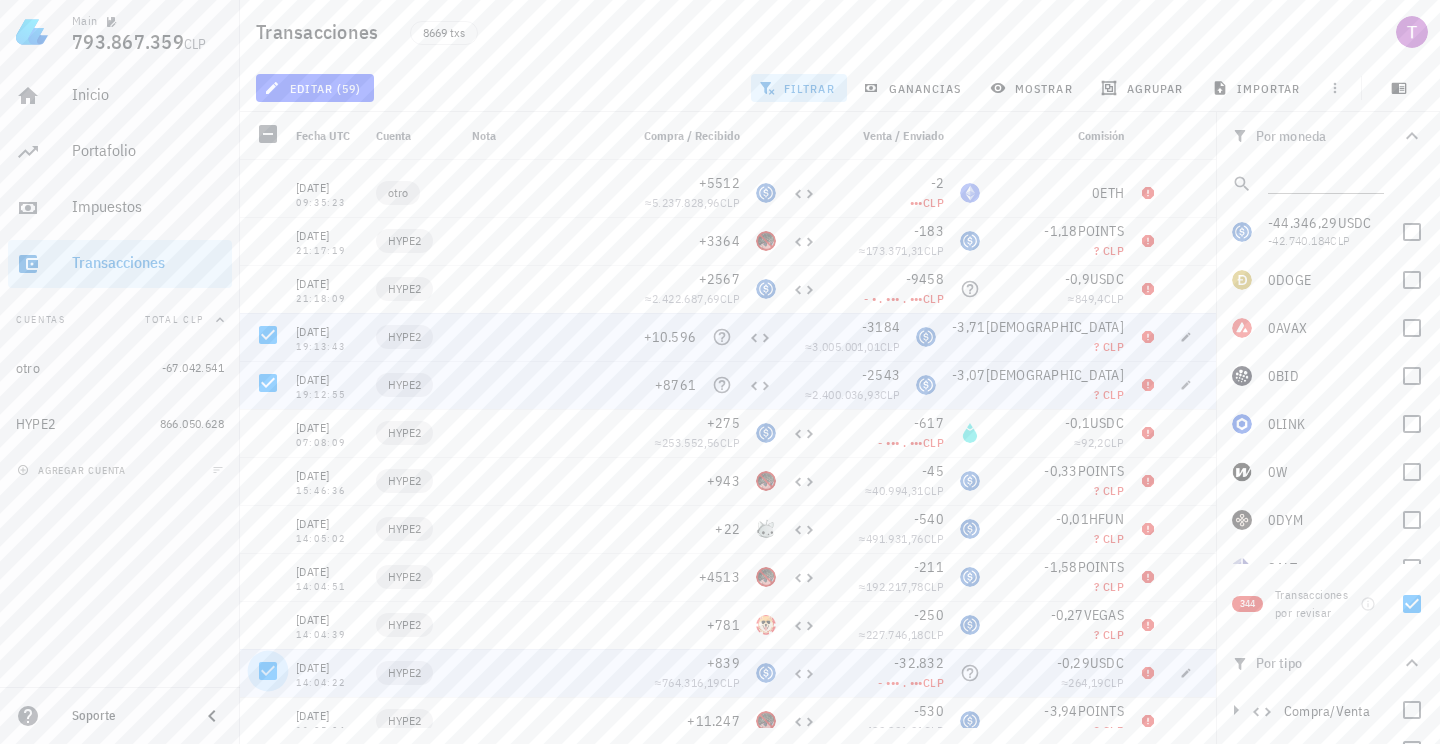 click at bounding box center [268, 911] 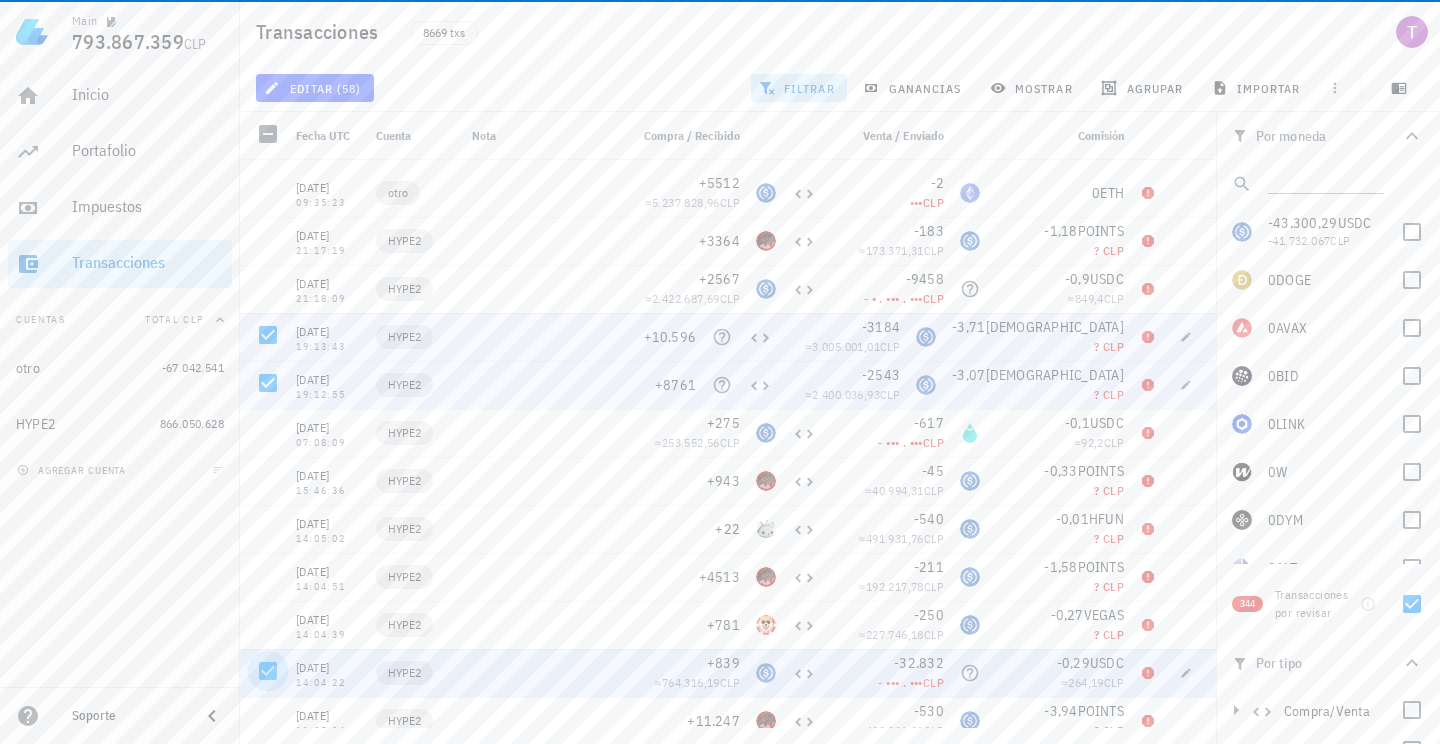 scroll, scrollTop: 3151, scrollLeft: 0, axis: vertical 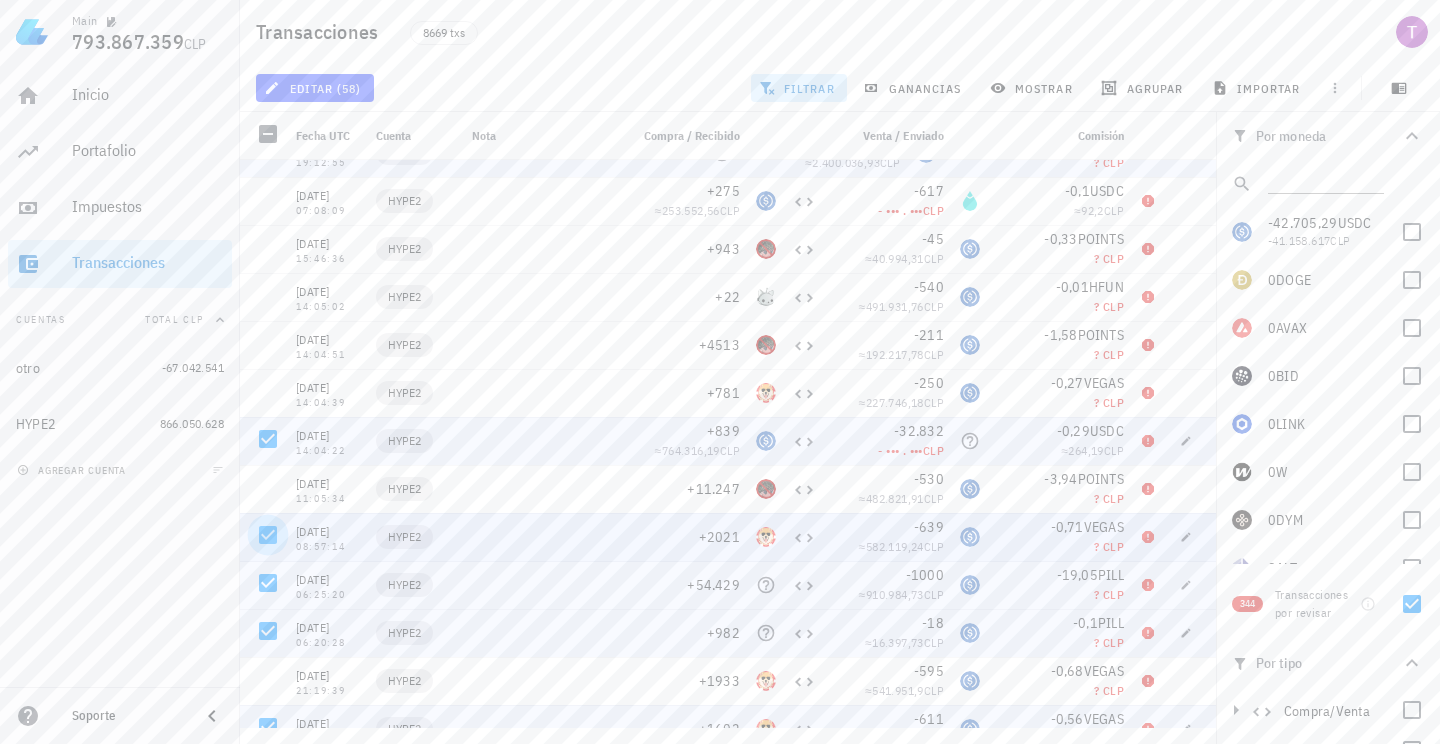 click at bounding box center [268, 535] 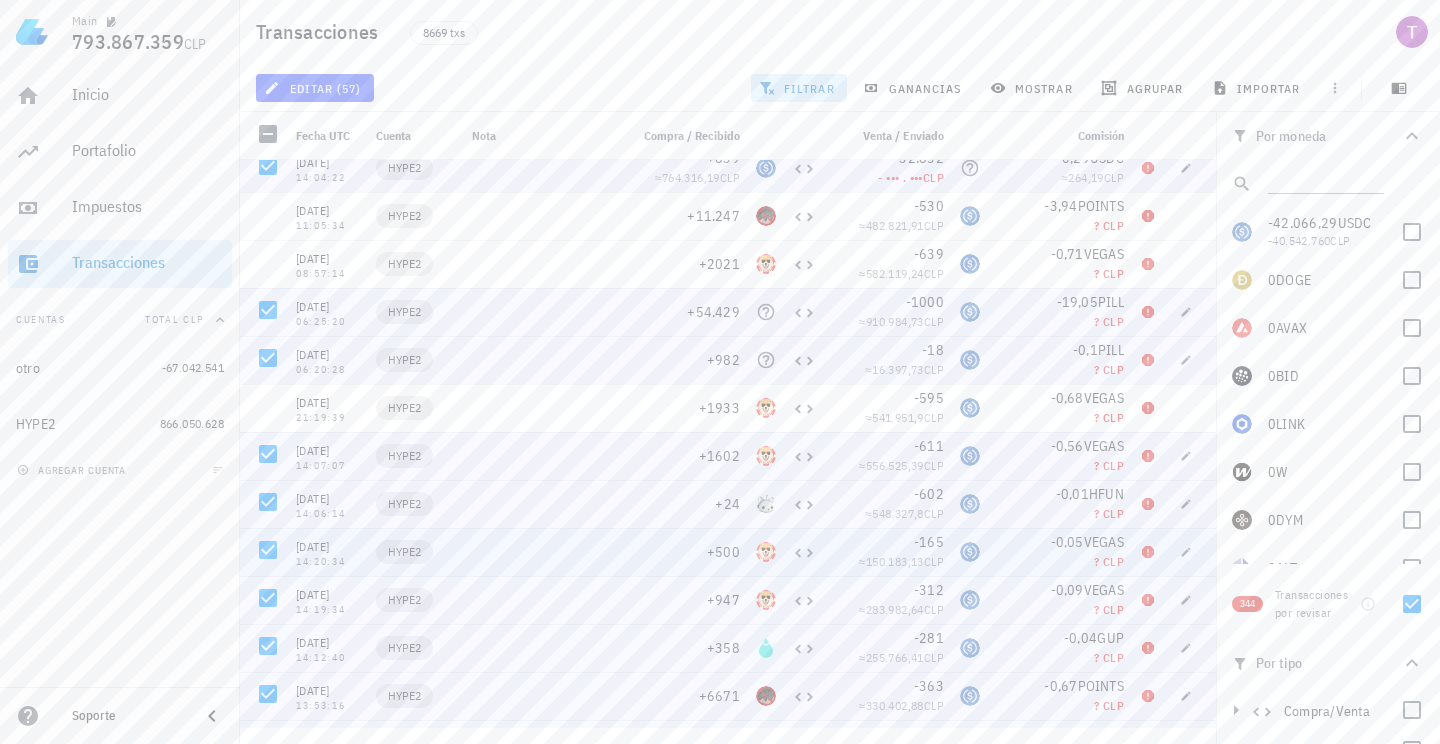 scroll, scrollTop: 3472, scrollLeft: 0, axis: vertical 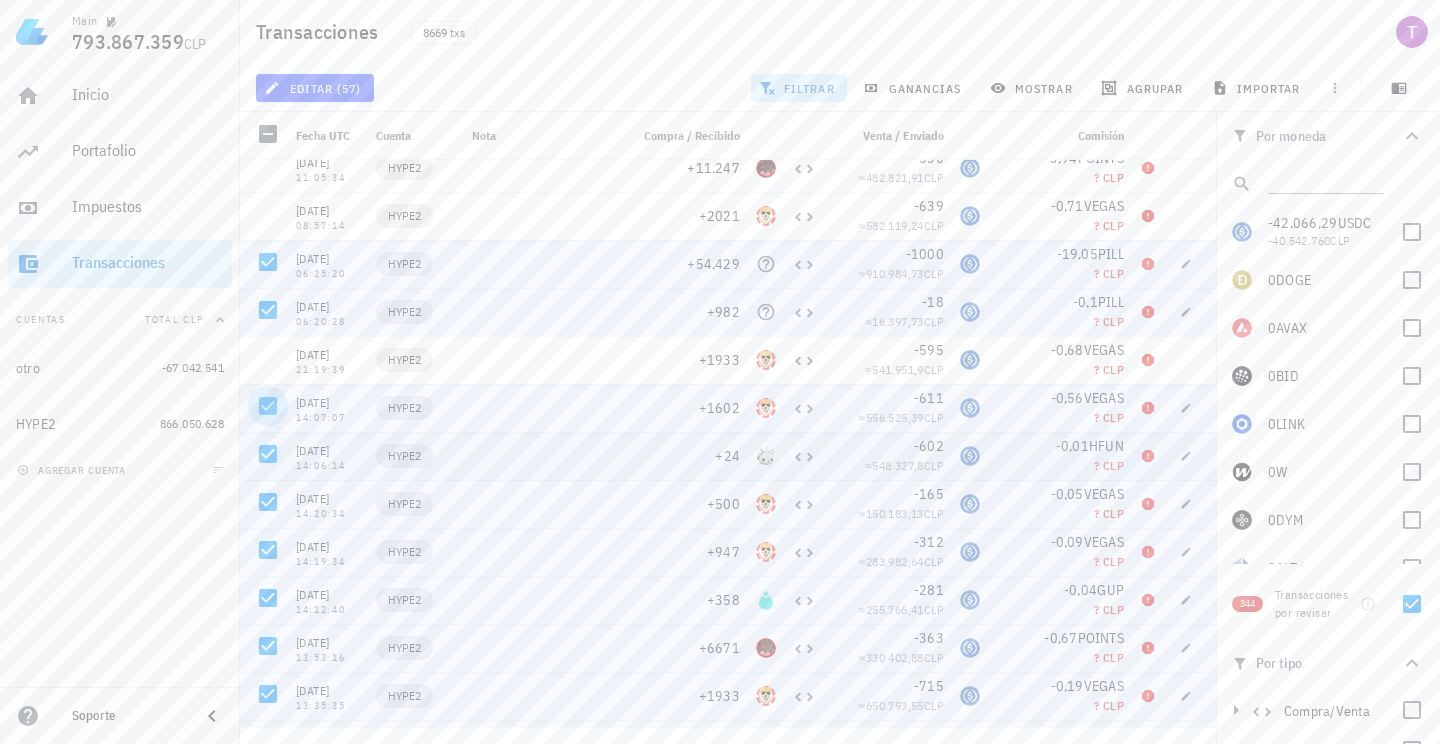 click at bounding box center [268, 406] 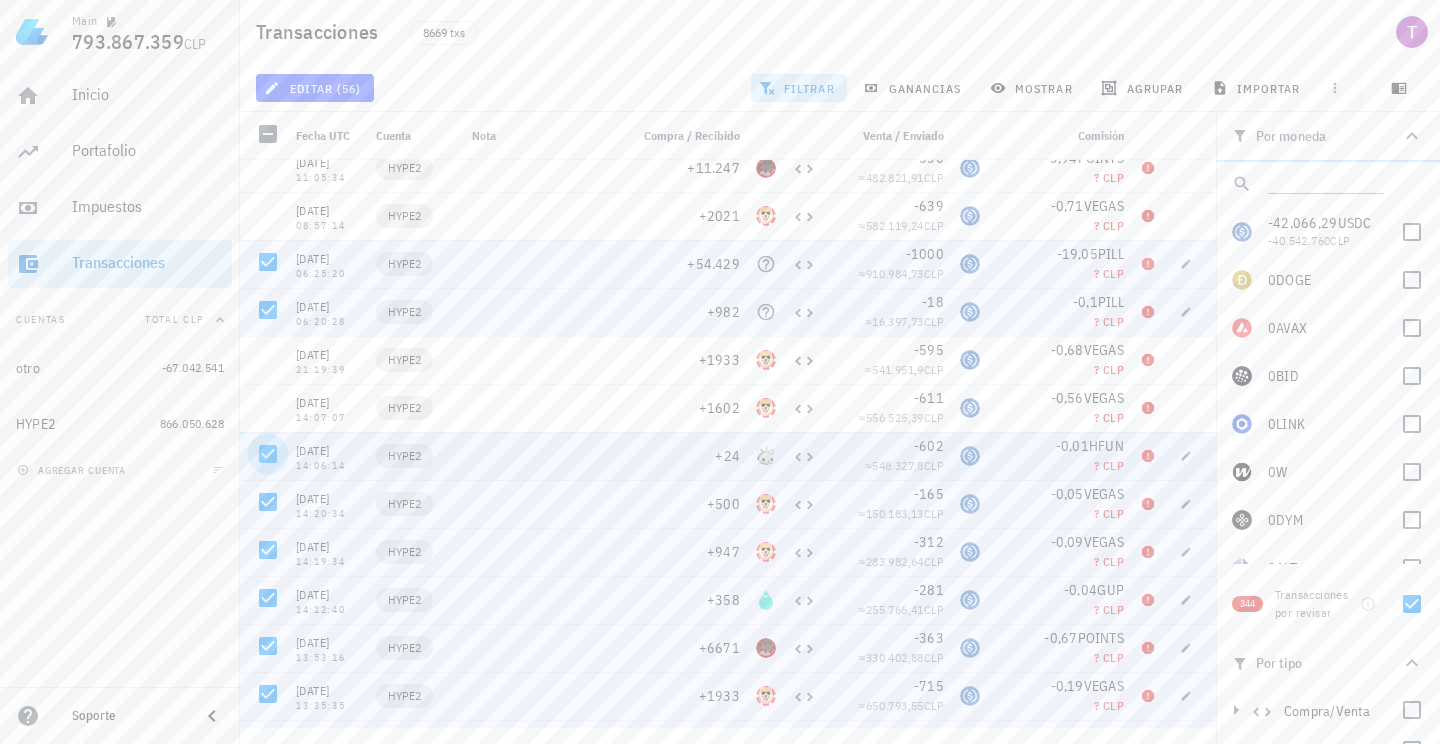 click at bounding box center (268, 454) 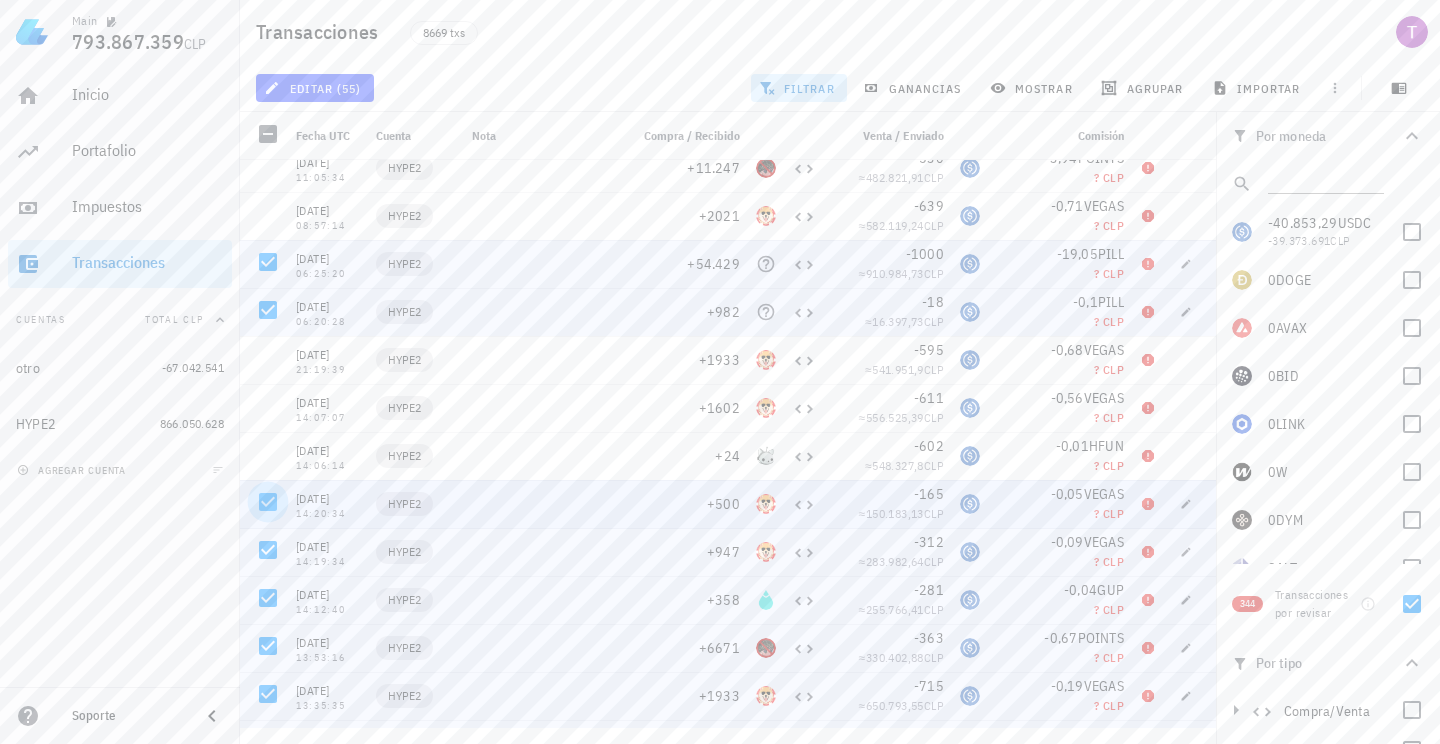 click at bounding box center (268, 502) 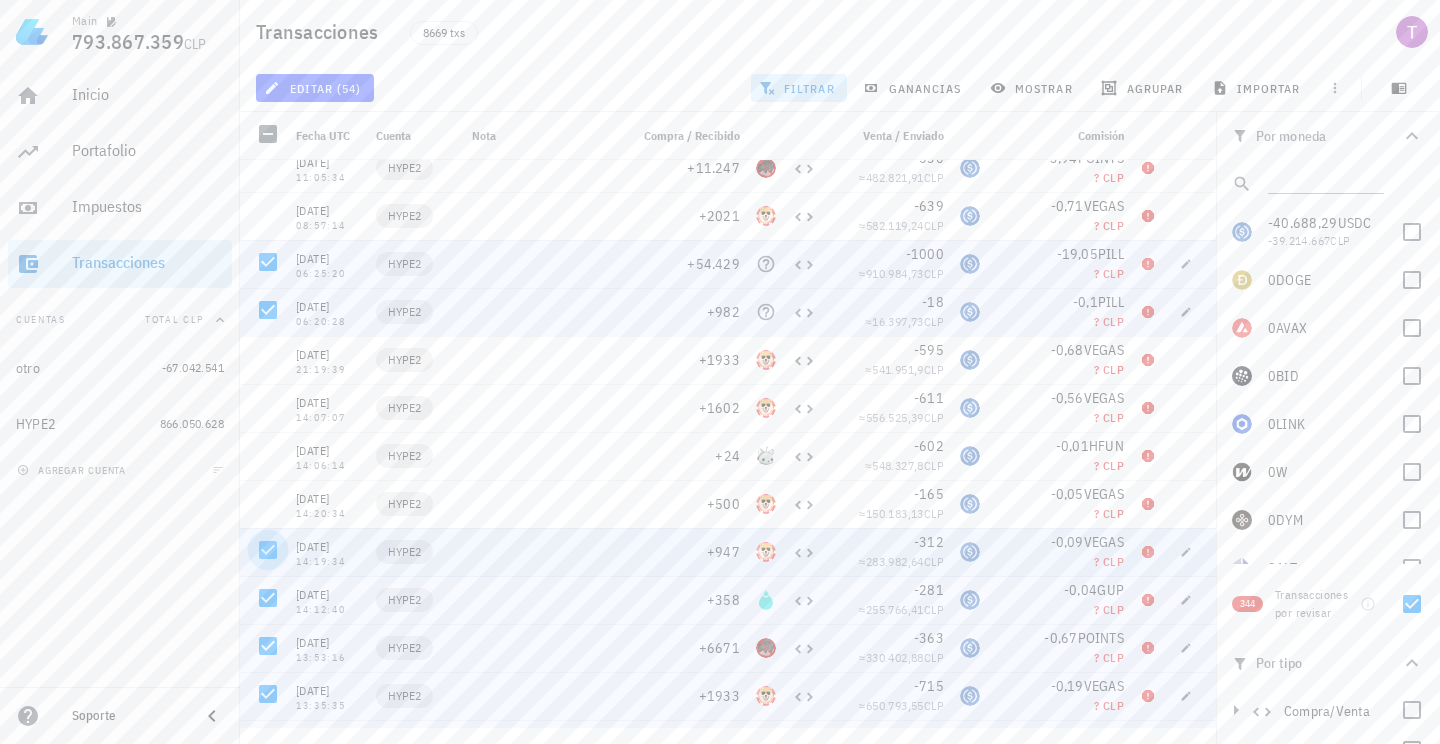 click at bounding box center [268, 550] 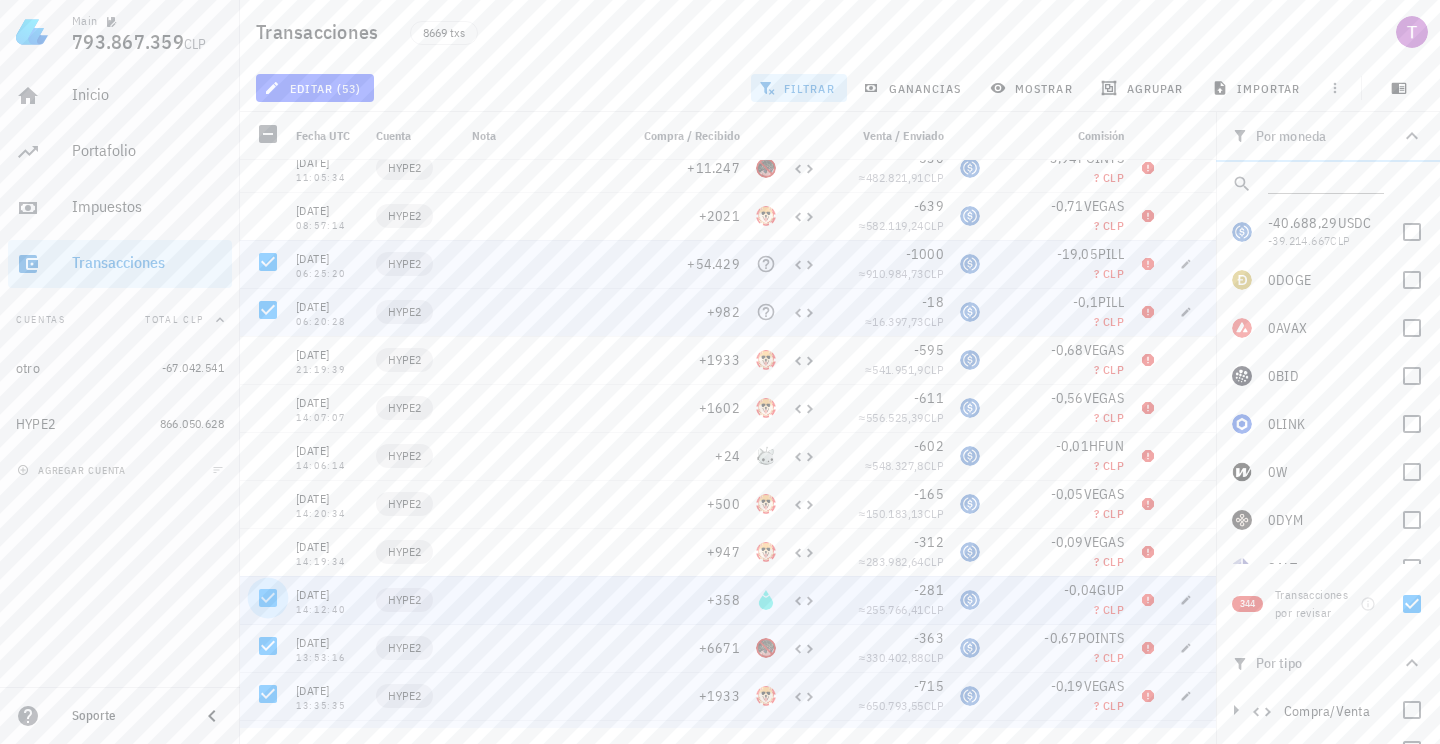 click at bounding box center (268, 598) 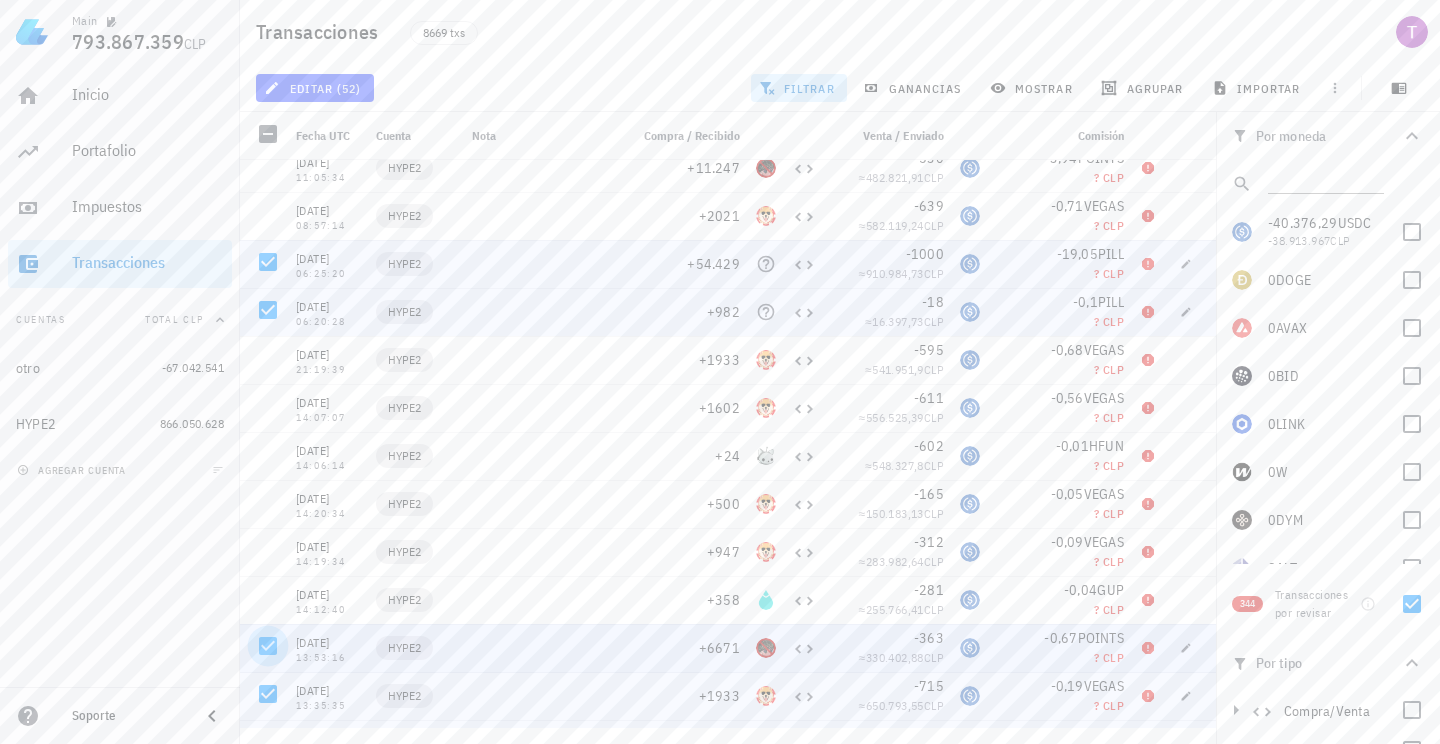 click at bounding box center [268, 646] 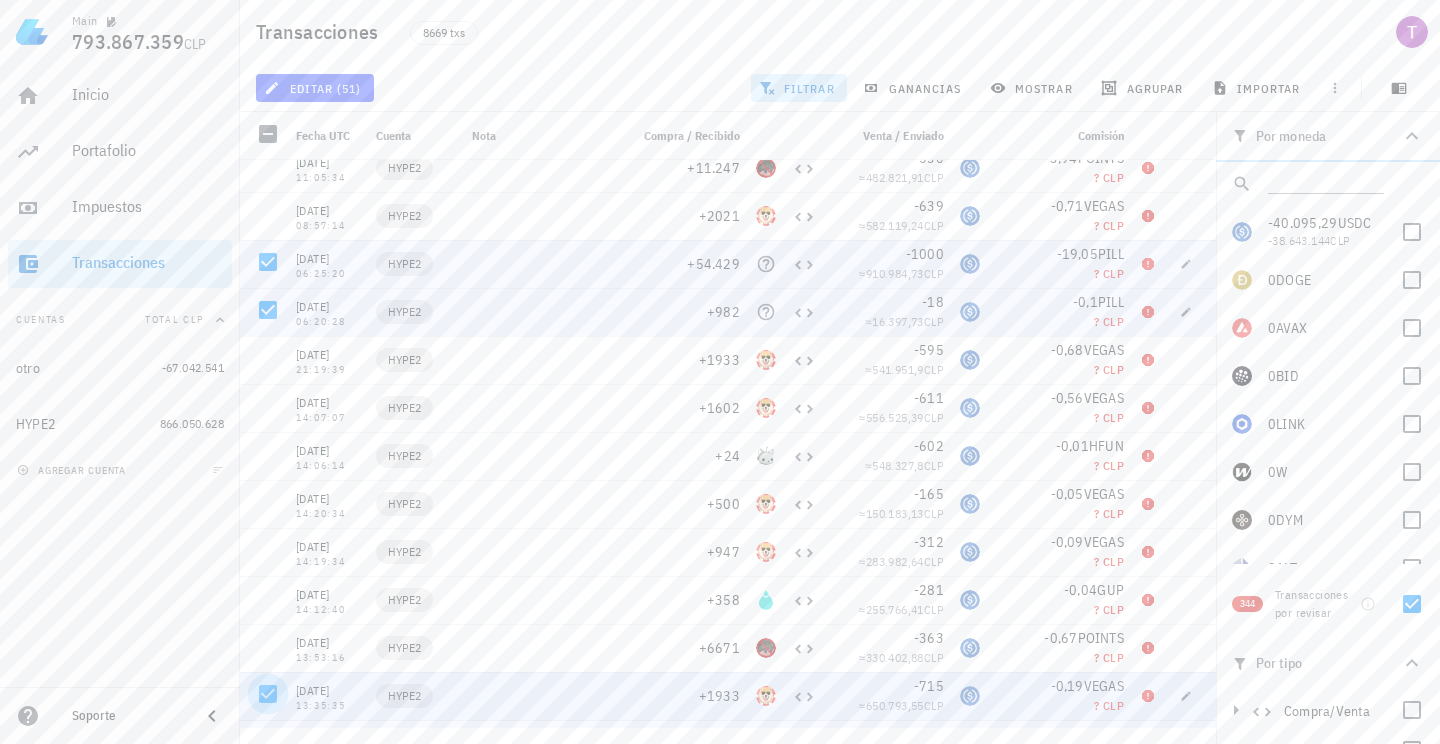 click at bounding box center (268, 694) 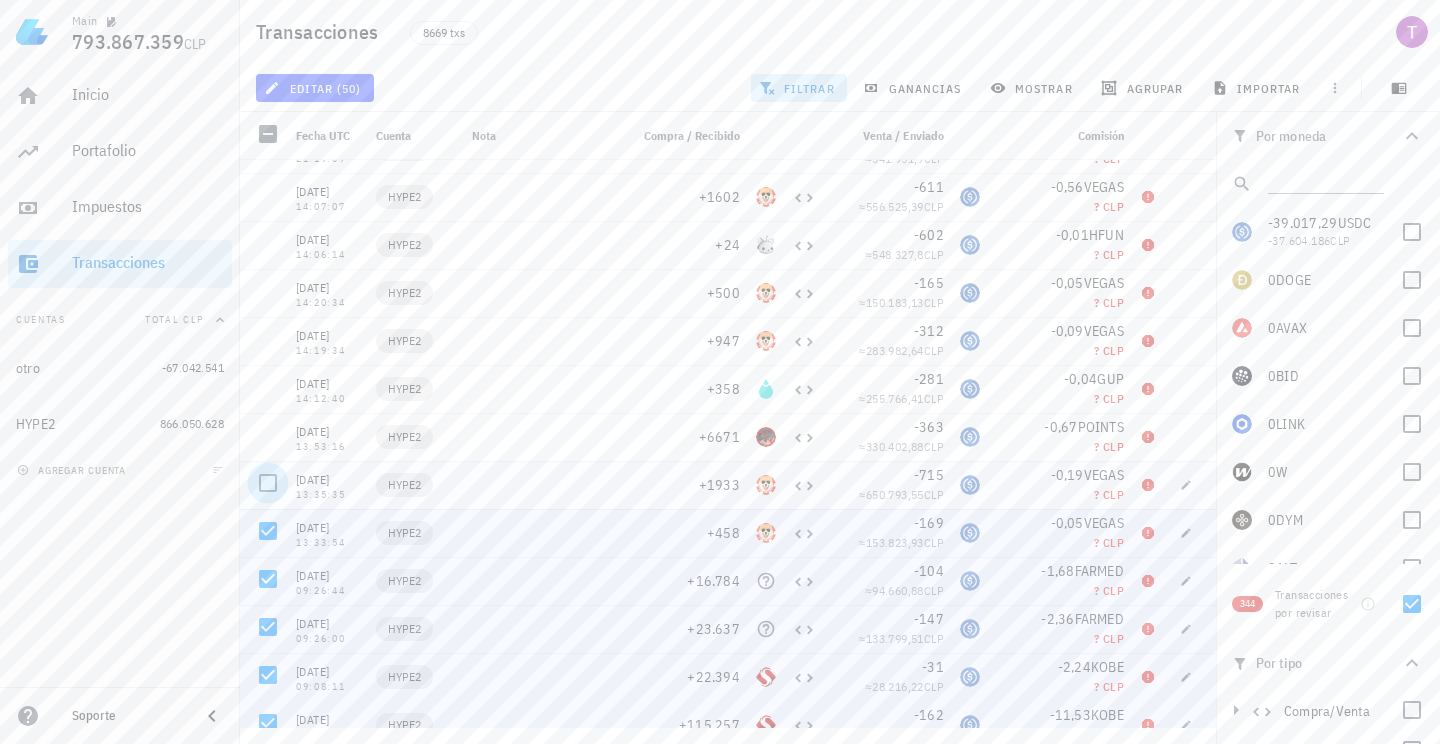 scroll, scrollTop: 3743, scrollLeft: 0, axis: vertical 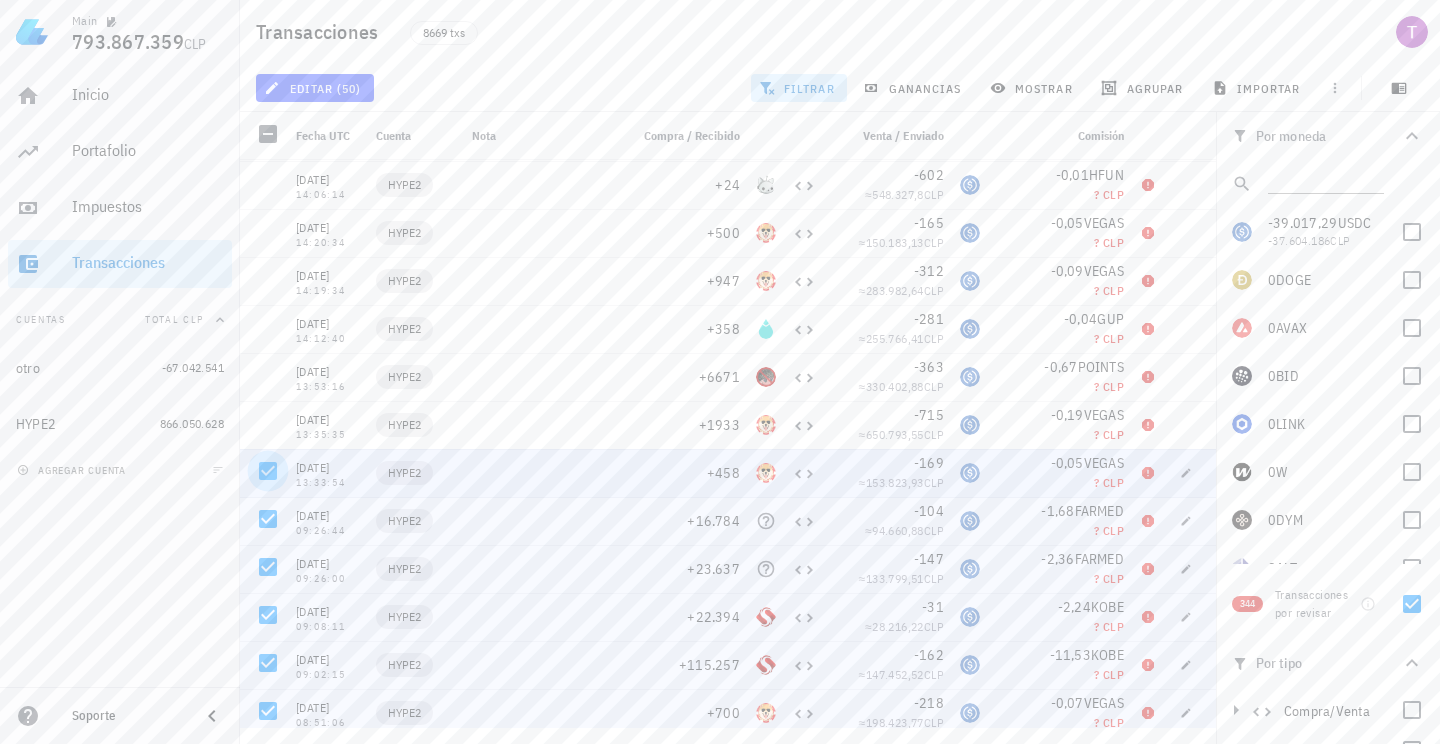 click at bounding box center (268, 471) 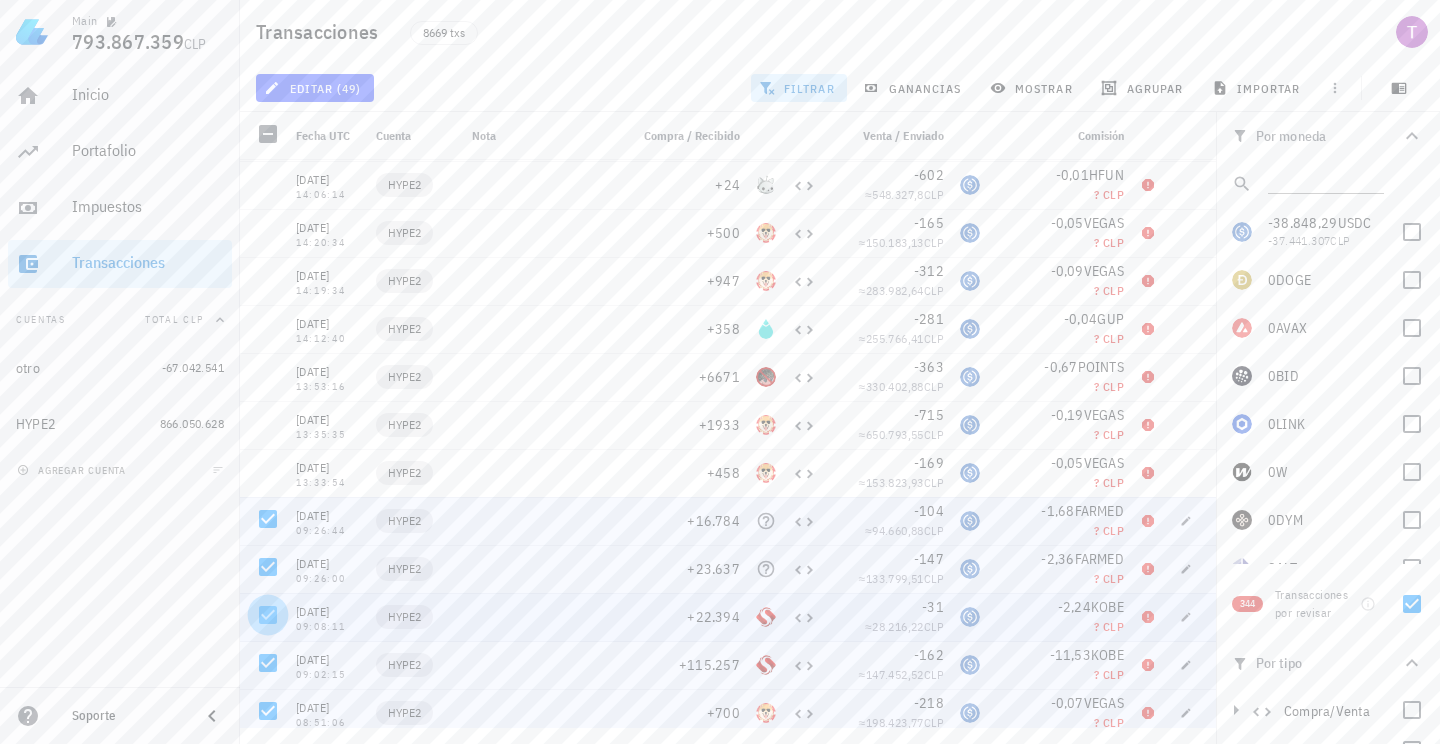 click at bounding box center (268, 615) 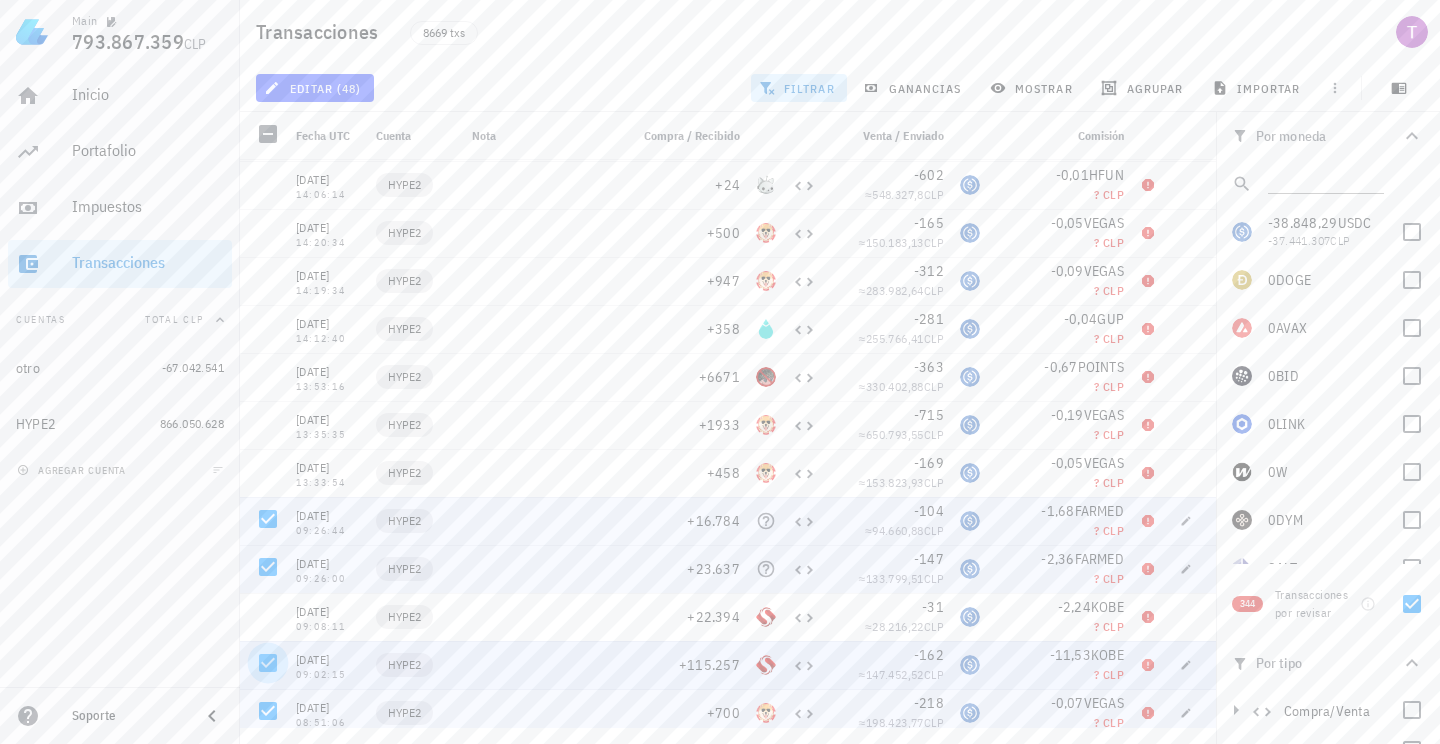 click at bounding box center (268, 663) 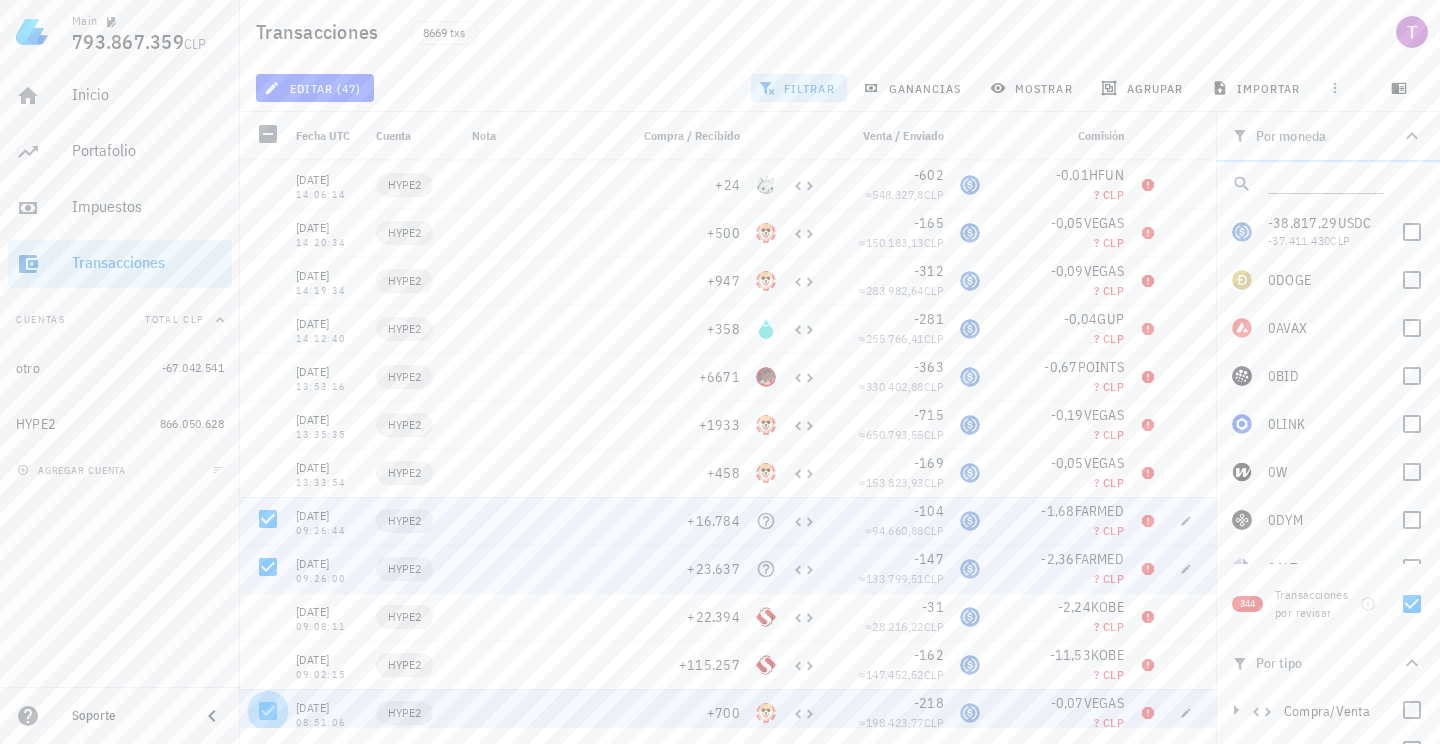 click at bounding box center (268, 711) 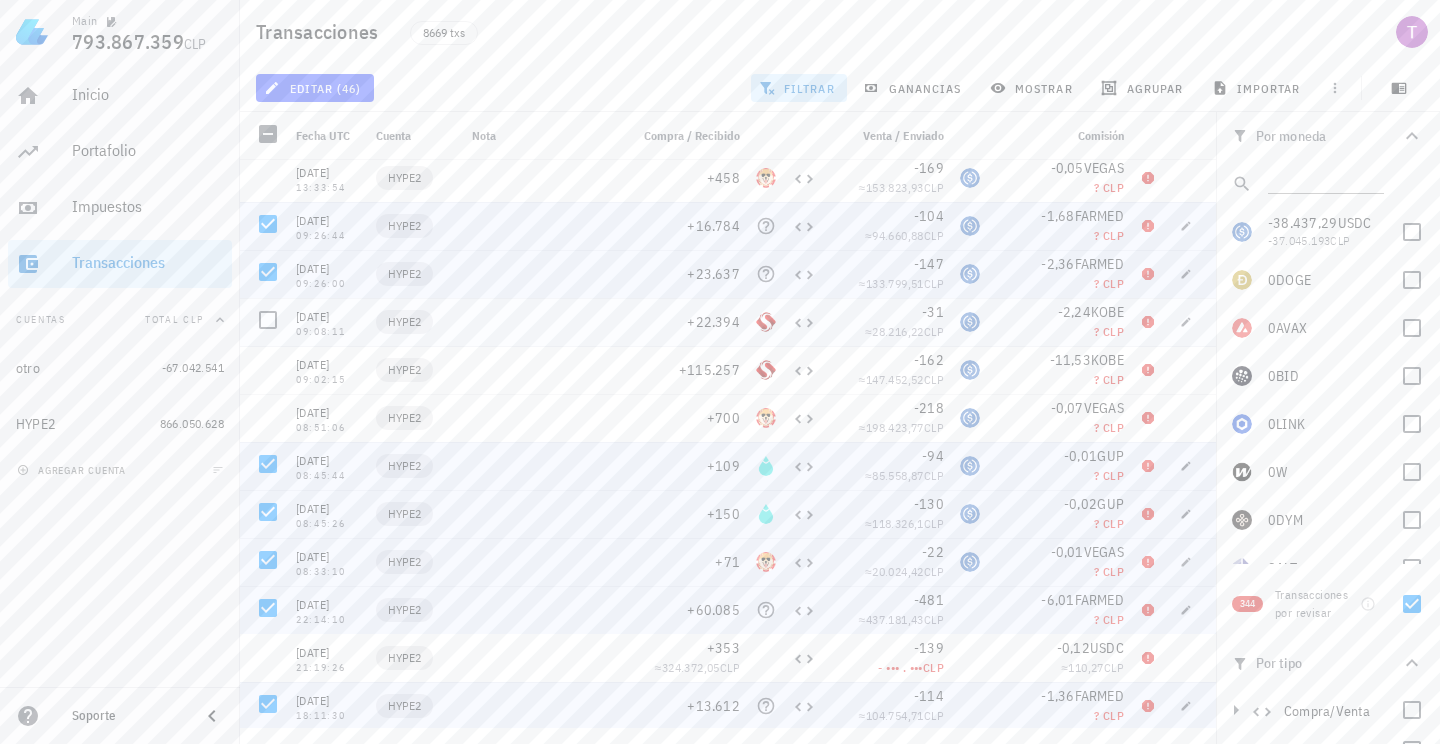 scroll, scrollTop: 4098, scrollLeft: 0, axis: vertical 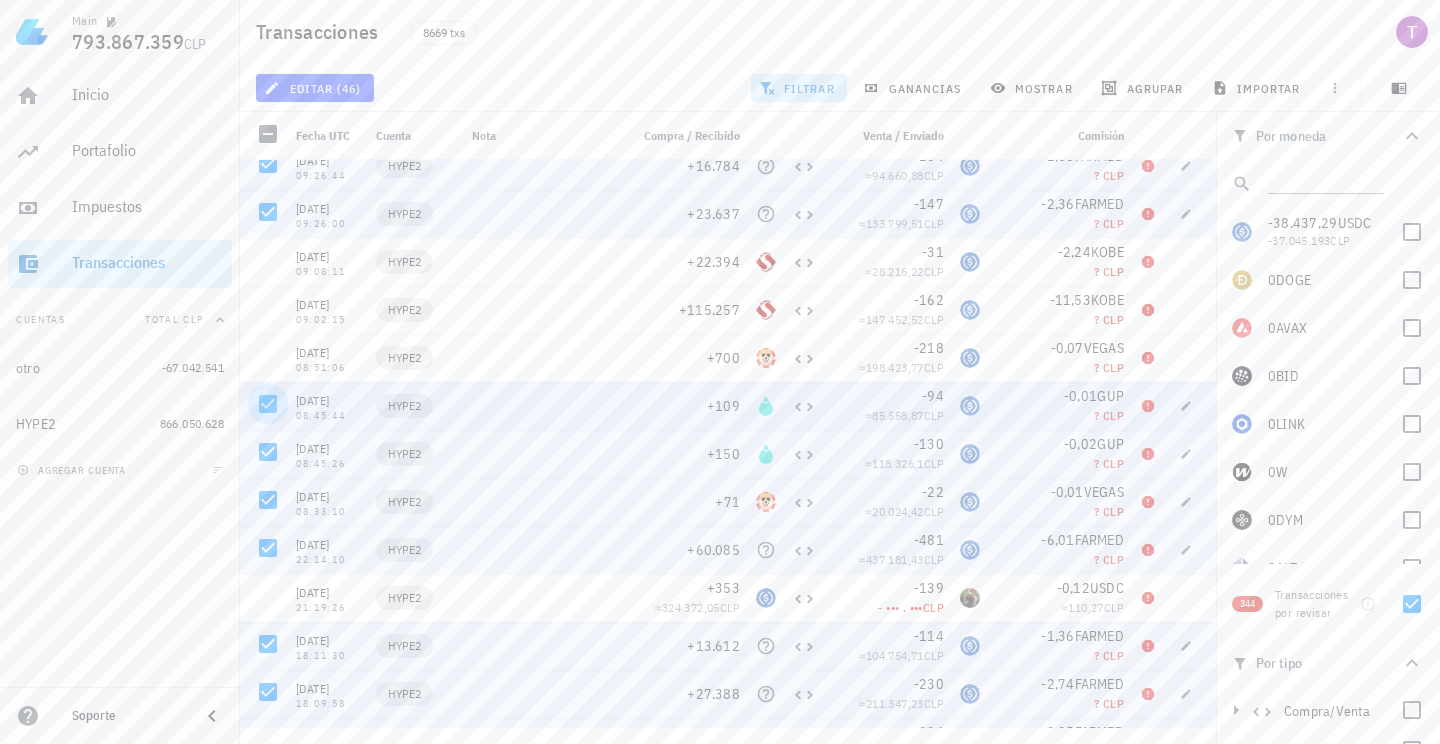 click at bounding box center (268, 404) 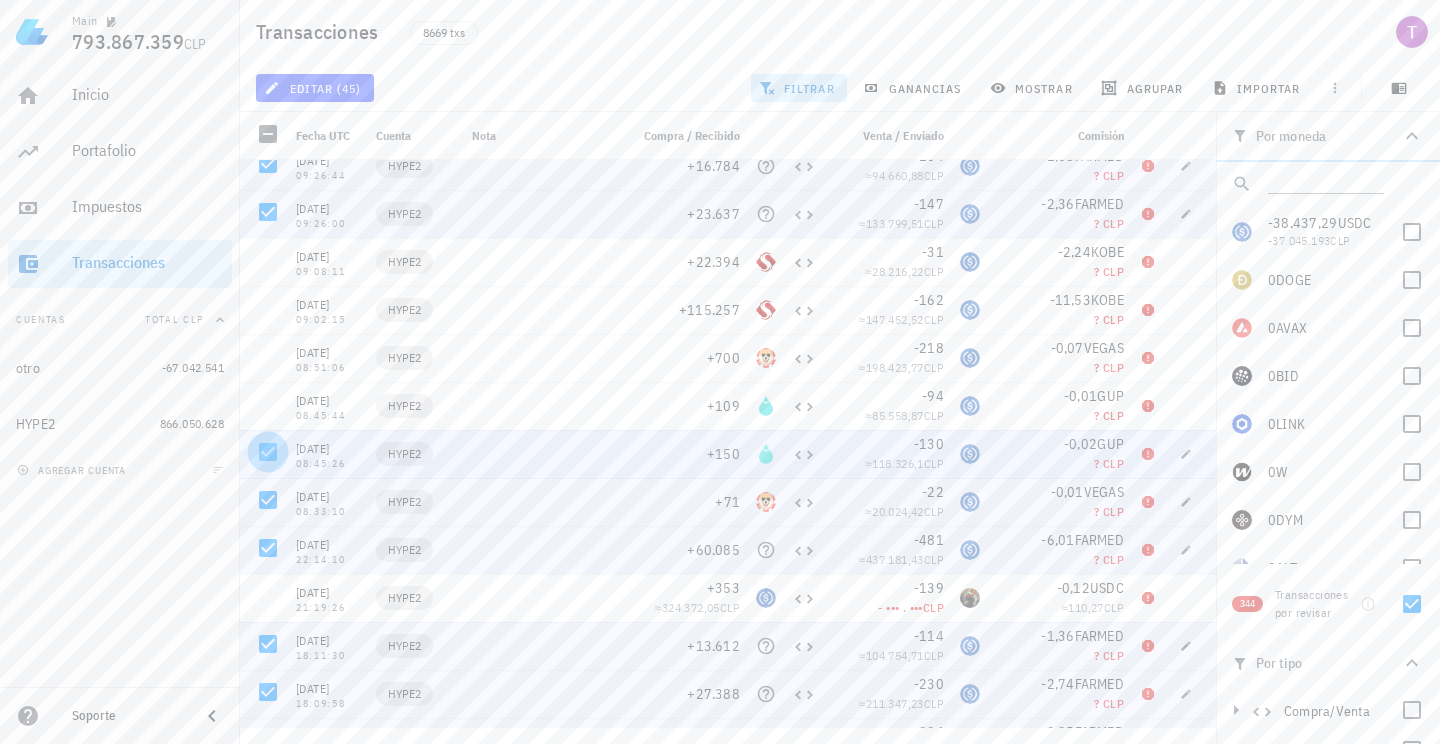 click at bounding box center (268, 452) 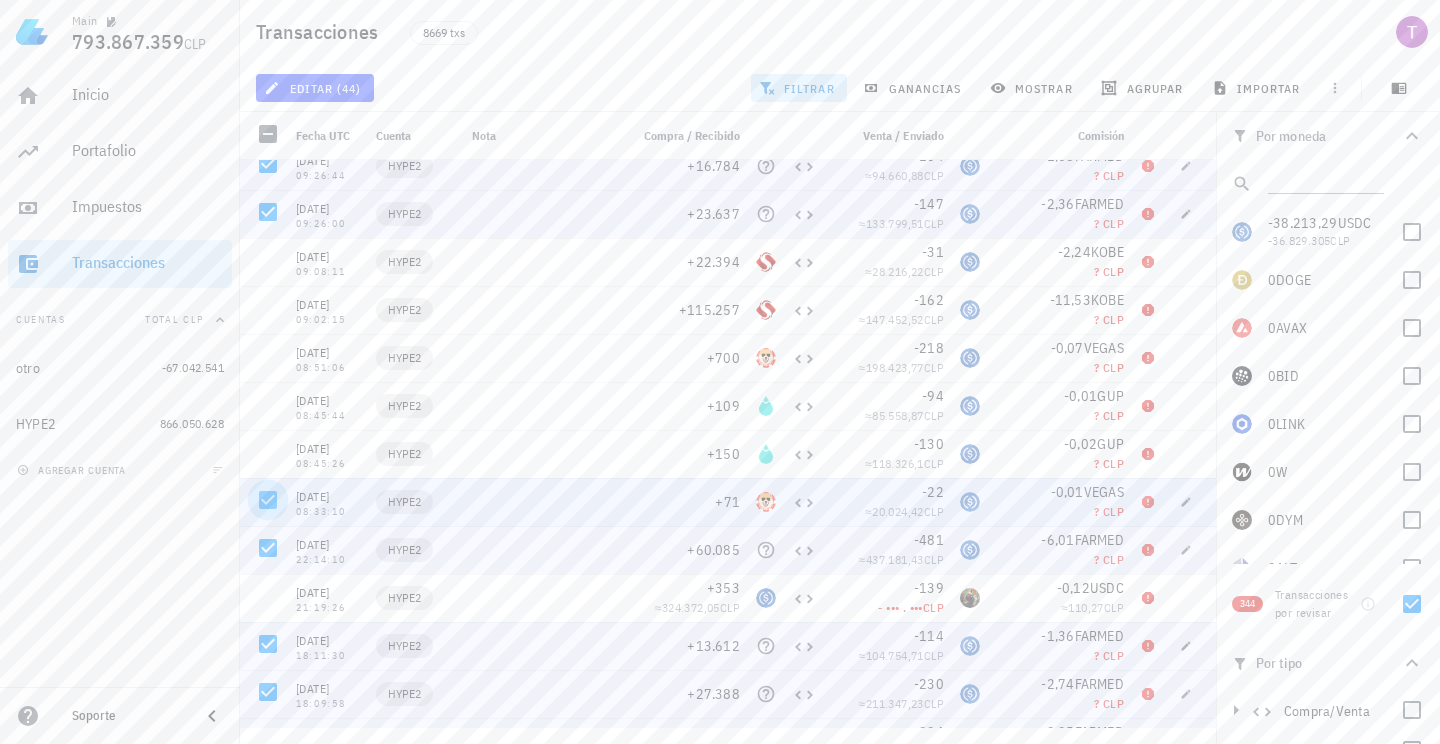click at bounding box center (268, 500) 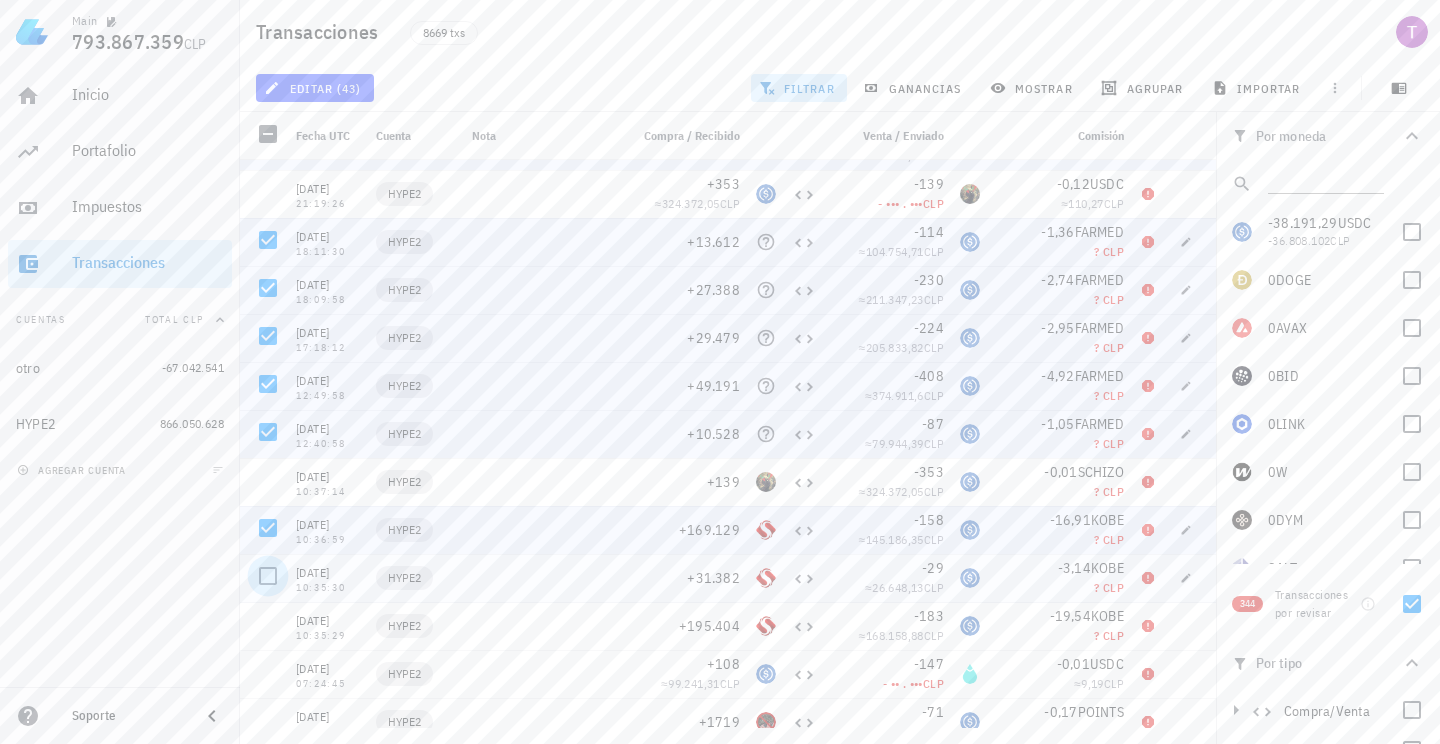 scroll, scrollTop: 4504, scrollLeft: 0, axis: vertical 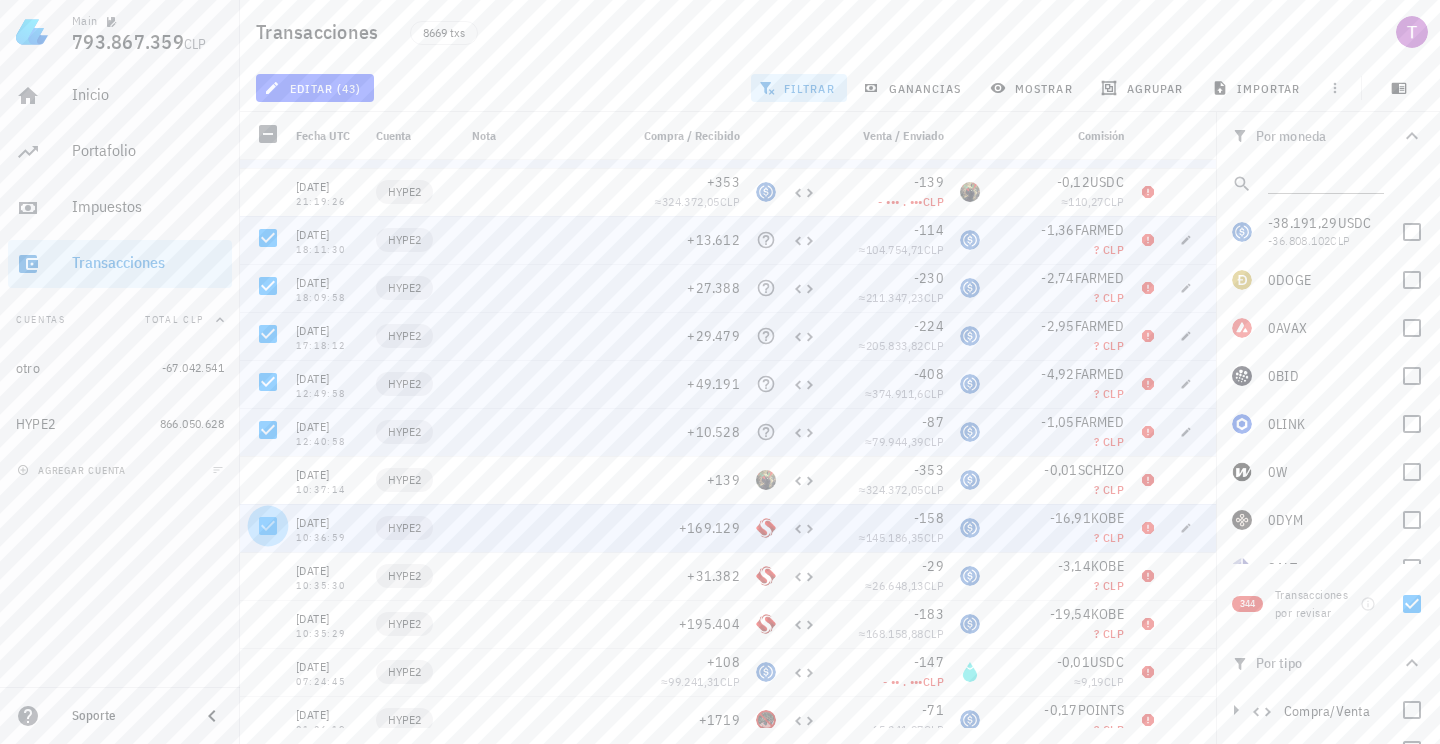 click at bounding box center (268, 526) 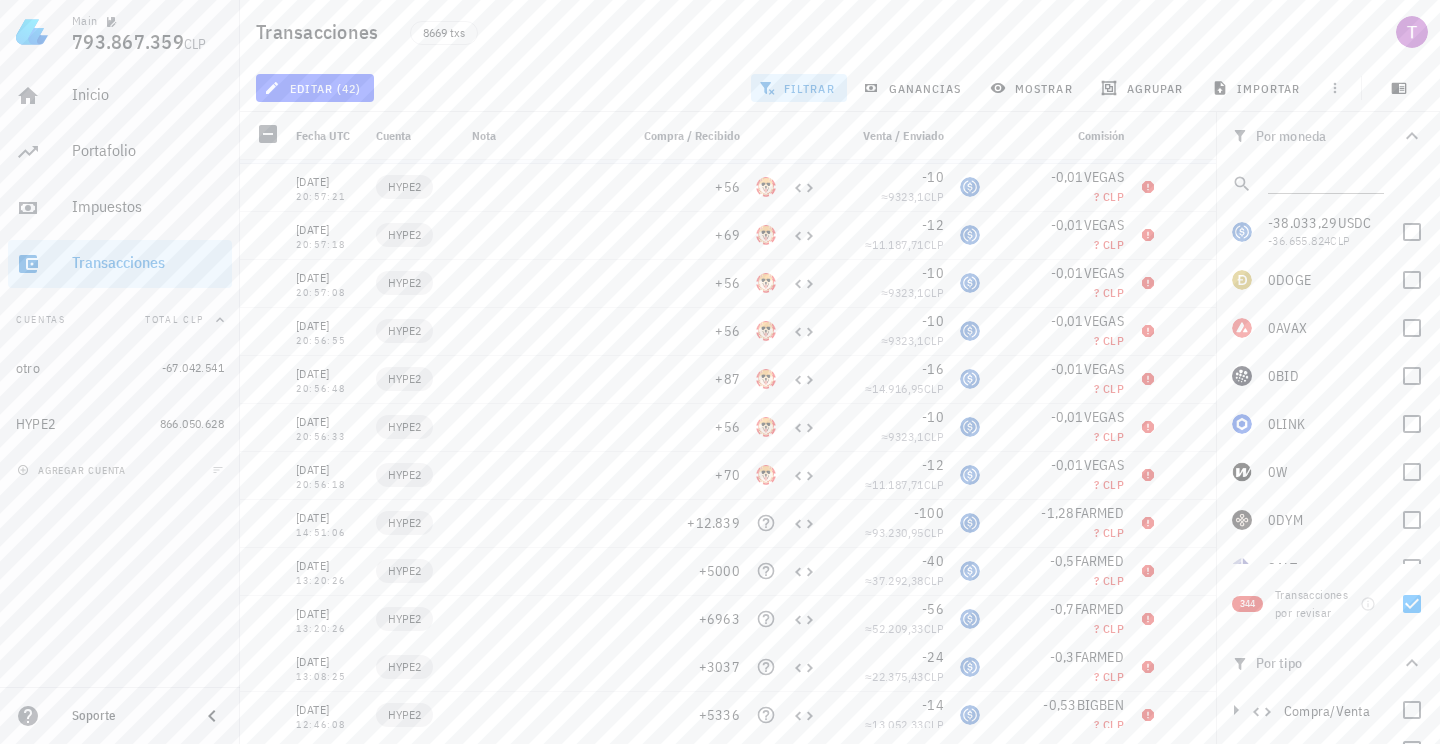 scroll, scrollTop: 5166, scrollLeft: 0, axis: vertical 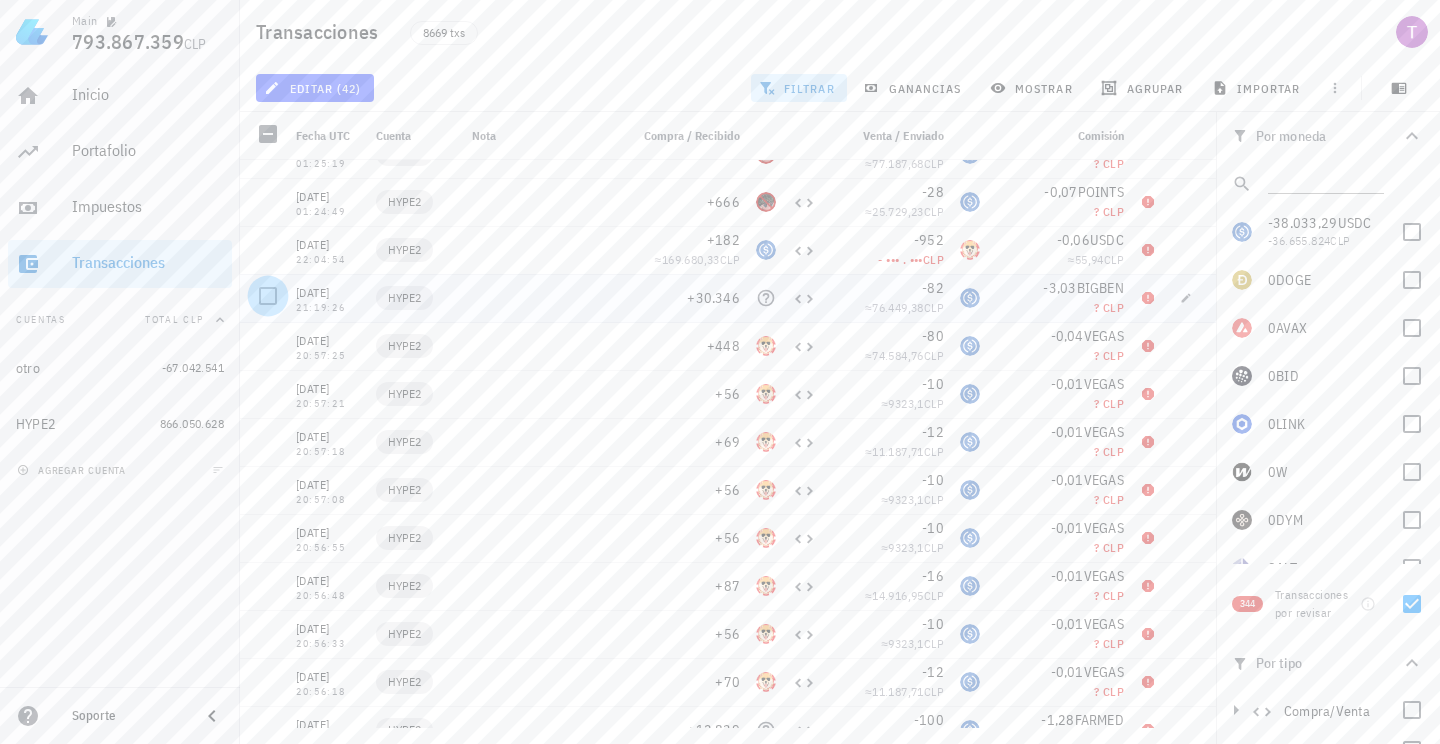 click at bounding box center [268, 296] 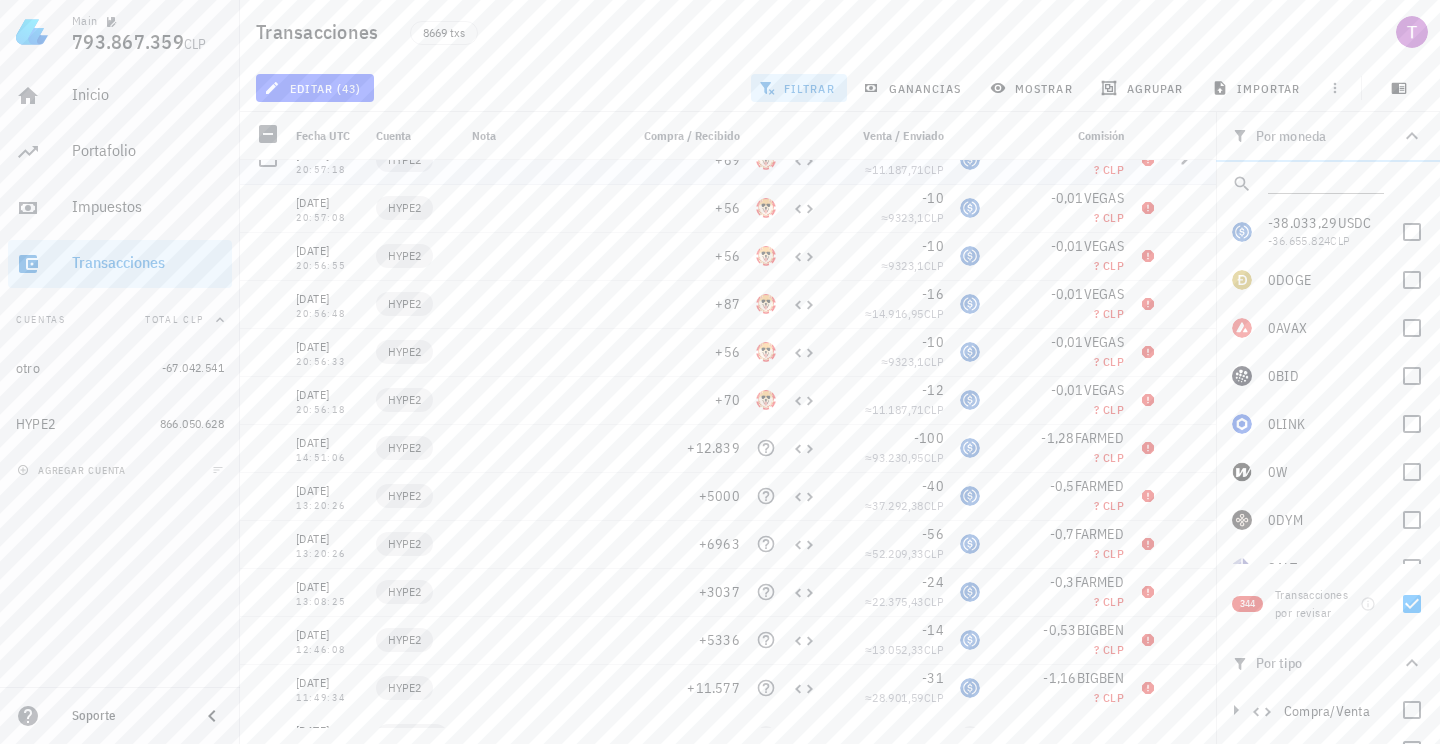 scroll, scrollTop: 5472, scrollLeft: 0, axis: vertical 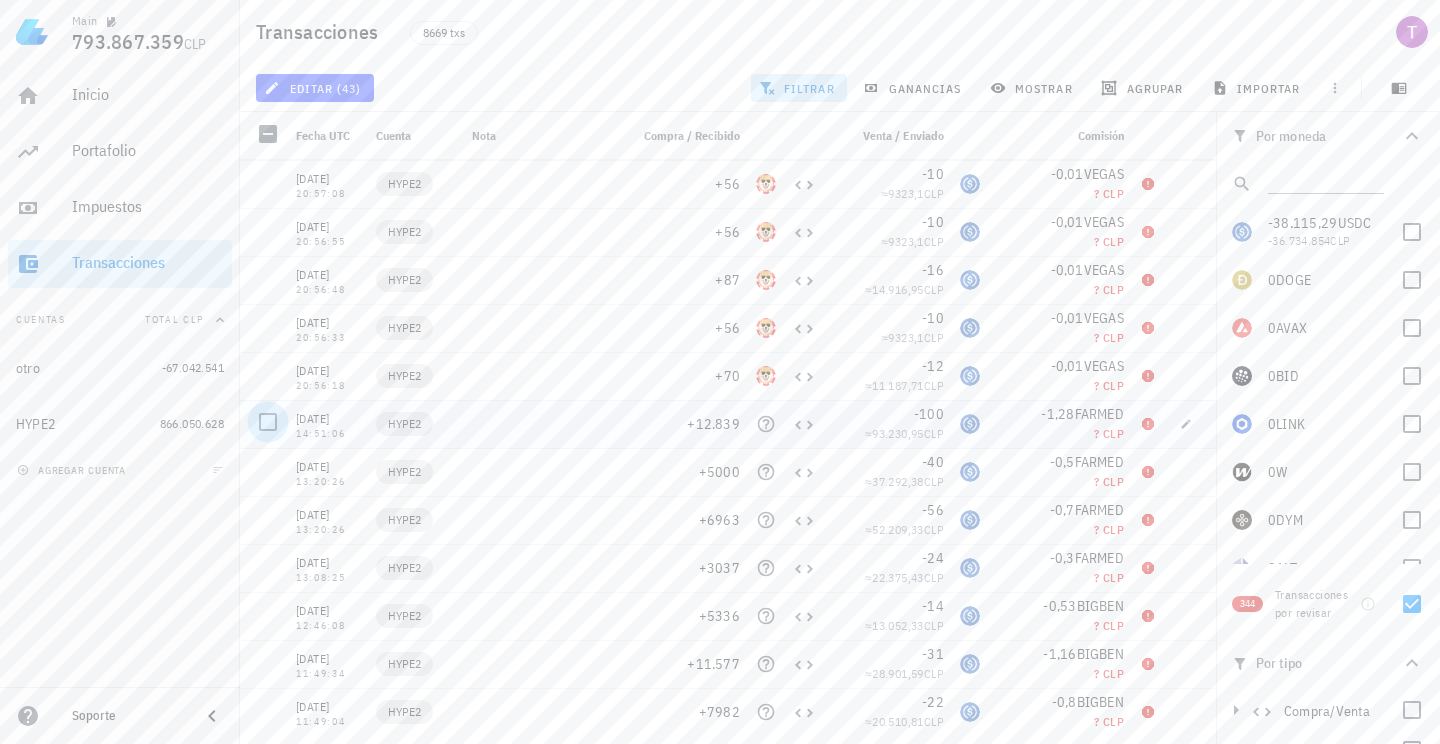 click at bounding box center (268, 422) 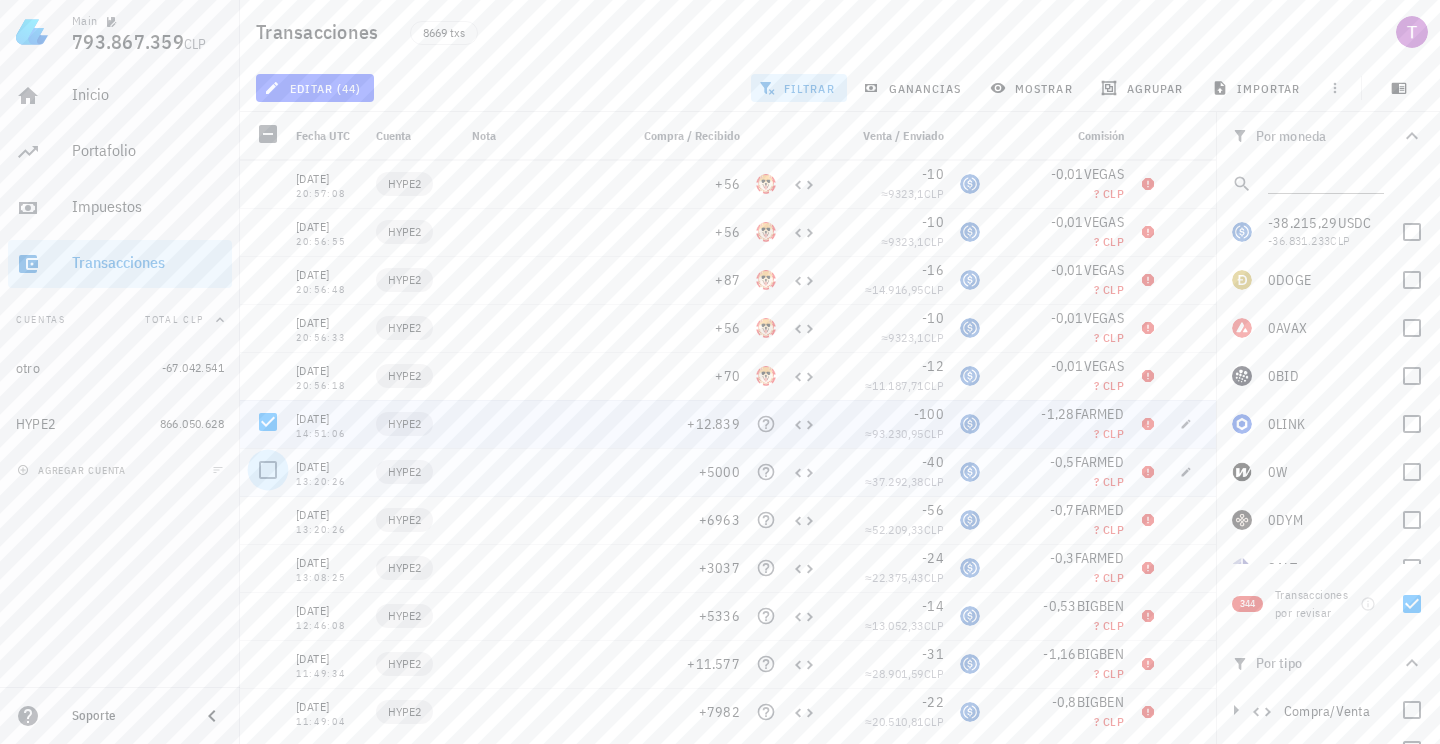 click at bounding box center [268, 470] 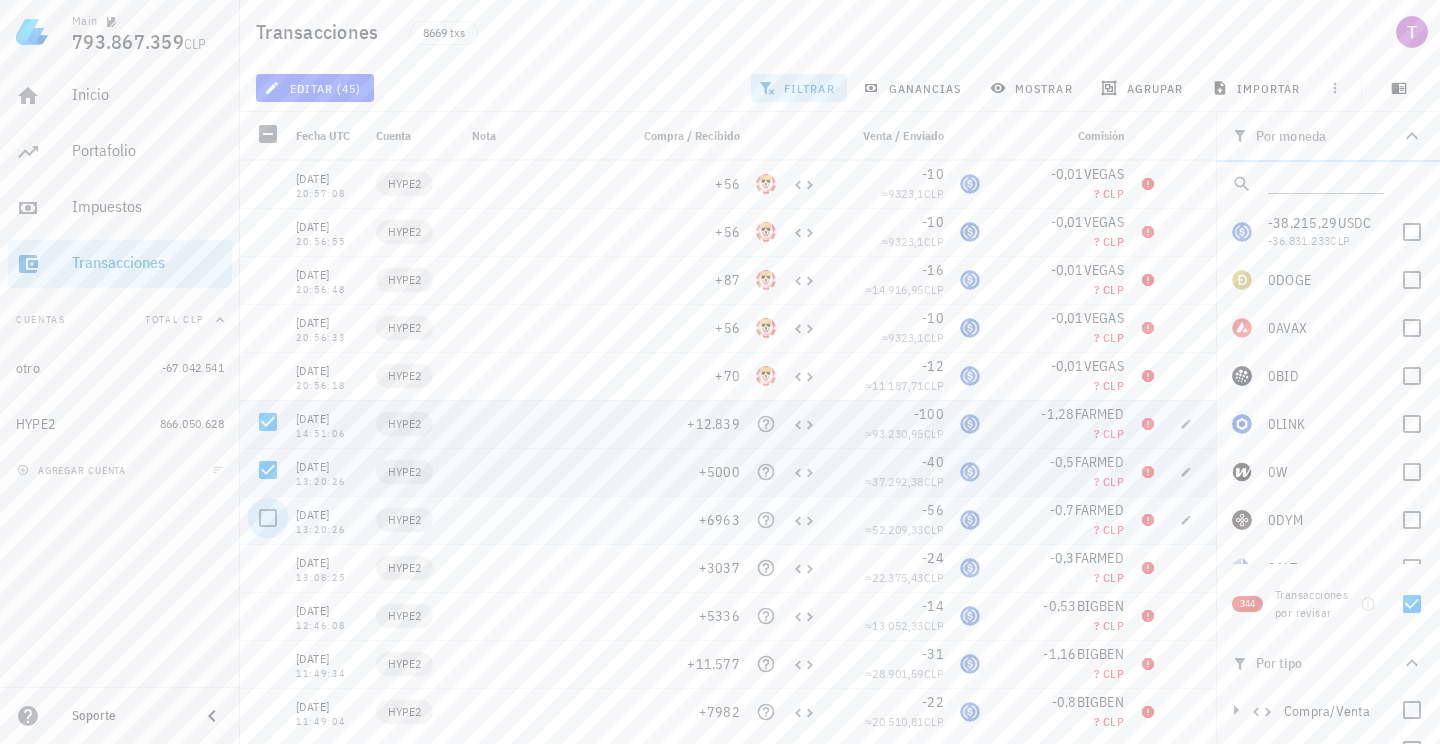 click at bounding box center (268, 518) 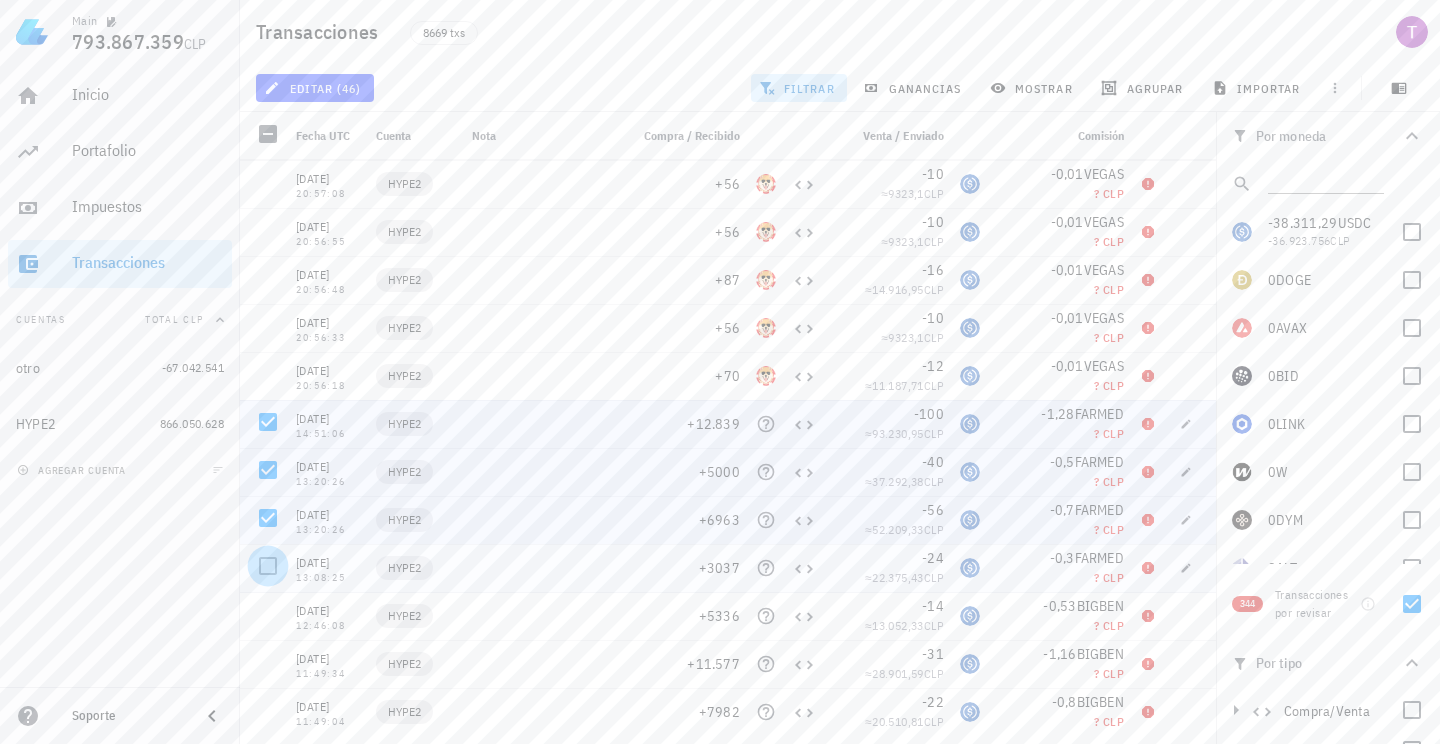 click at bounding box center [268, 566] 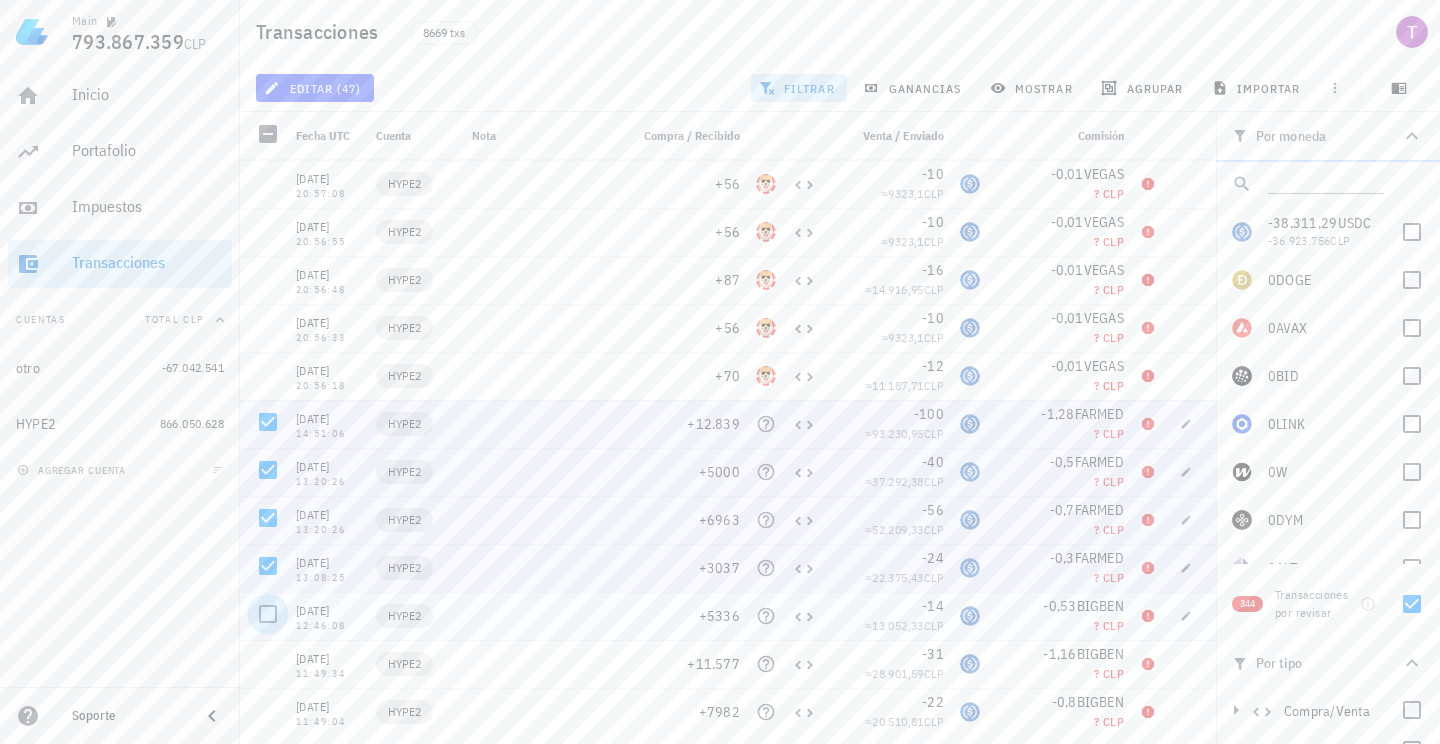 click at bounding box center (268, 614) 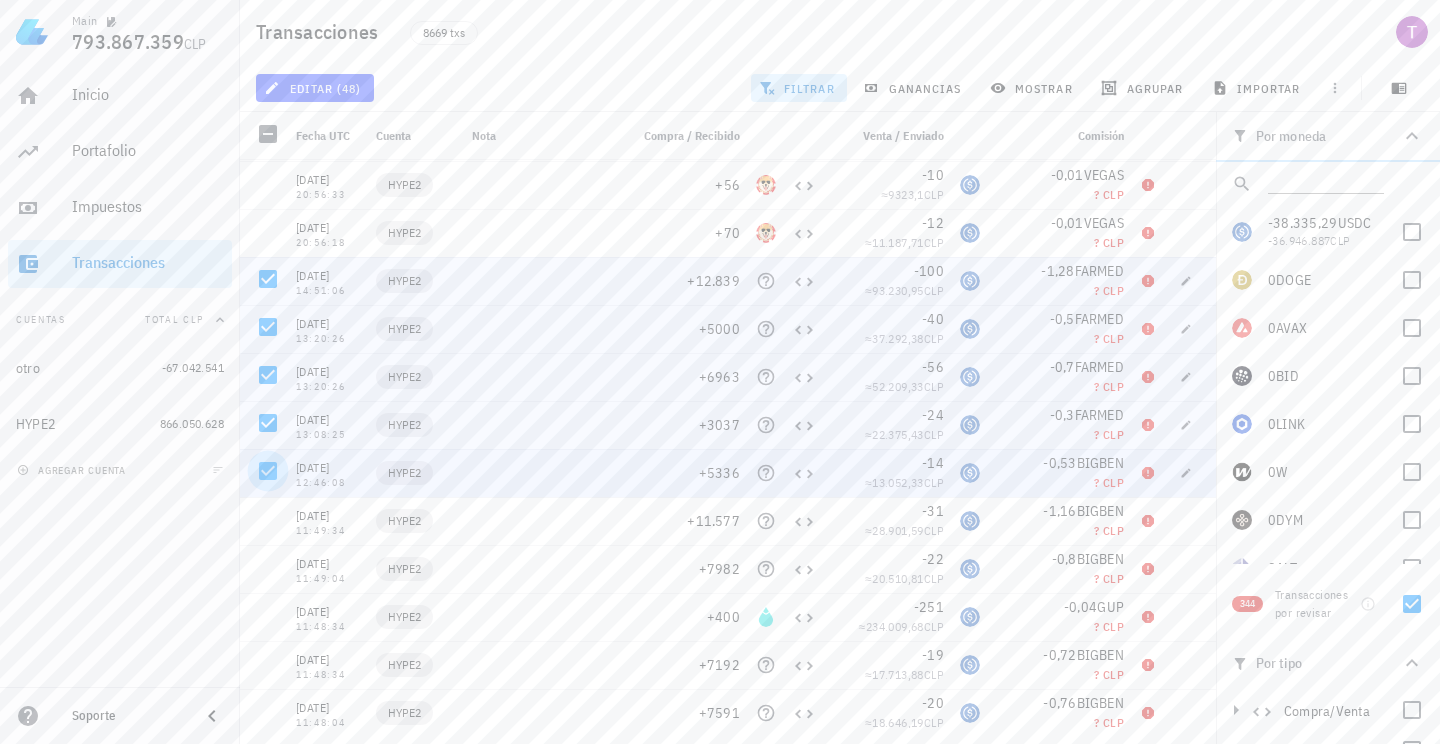 scroll, scrollTop: 5628, scrollLeft: 0, axis: vertical 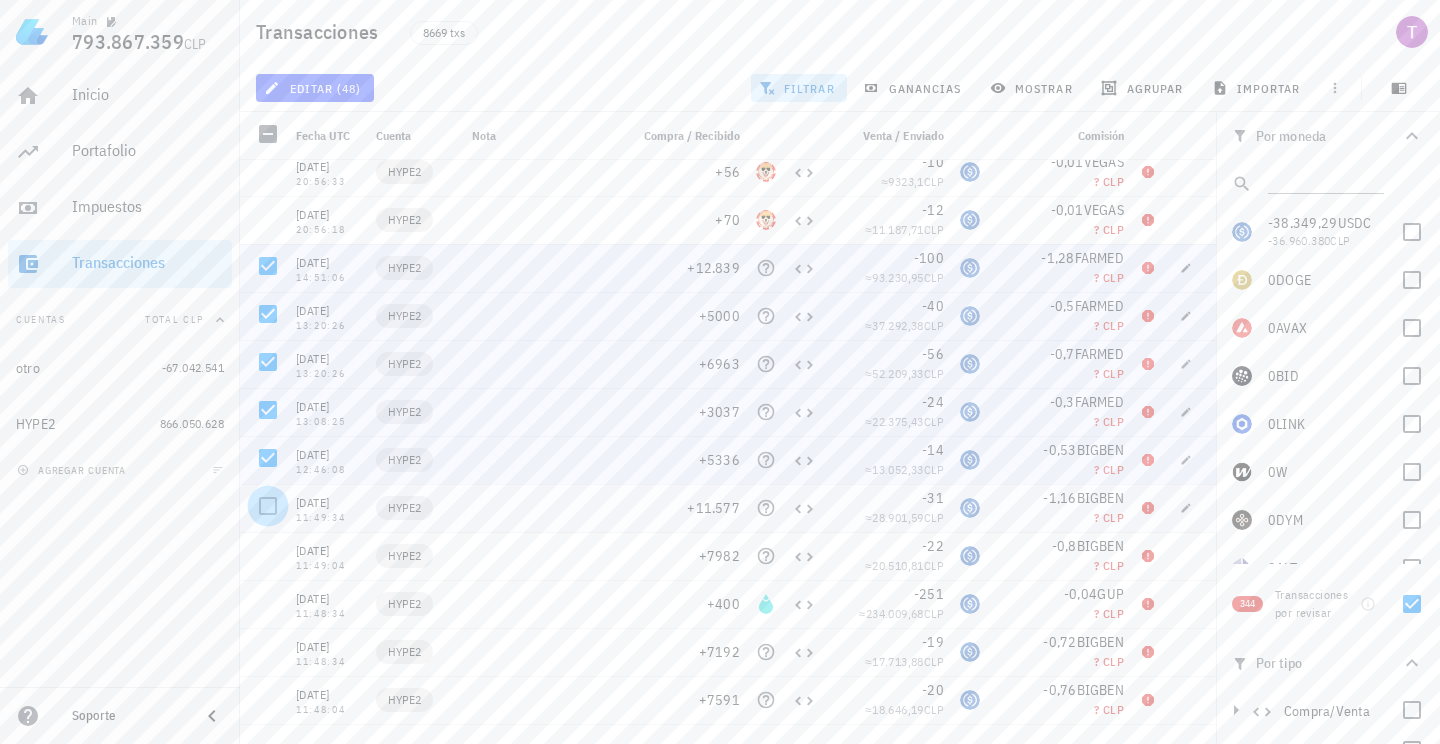 click at bounding box center (268, 506) 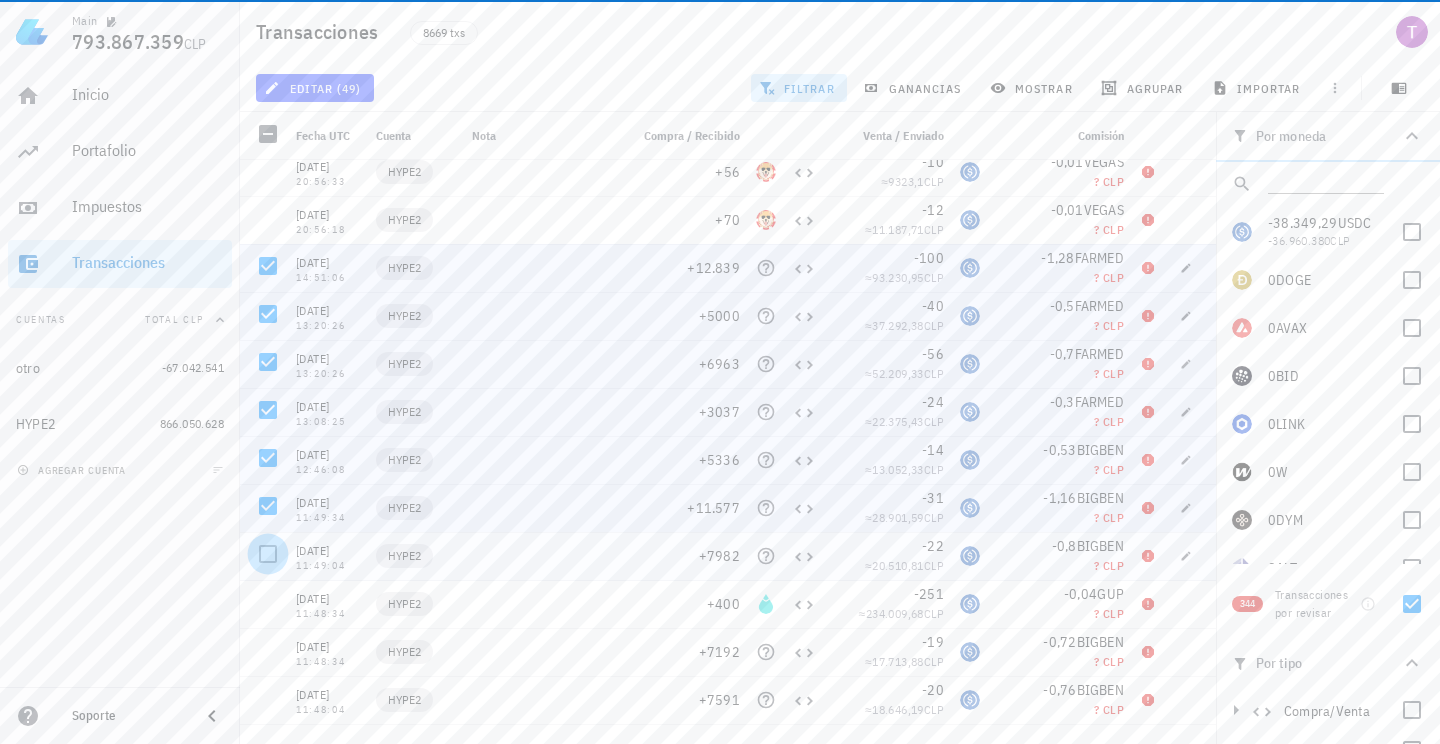 click at bounding box center (268, 554) 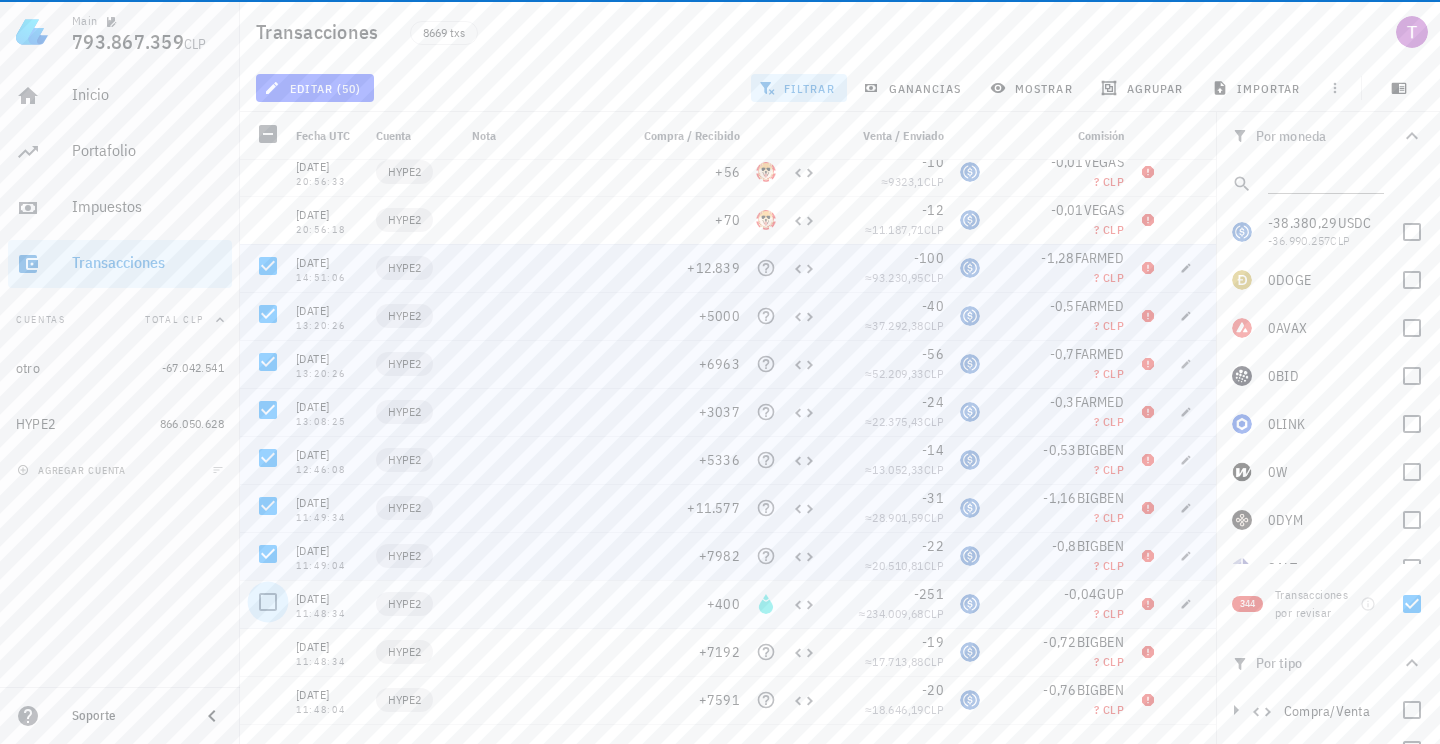 click at bounding box center (268, 602) 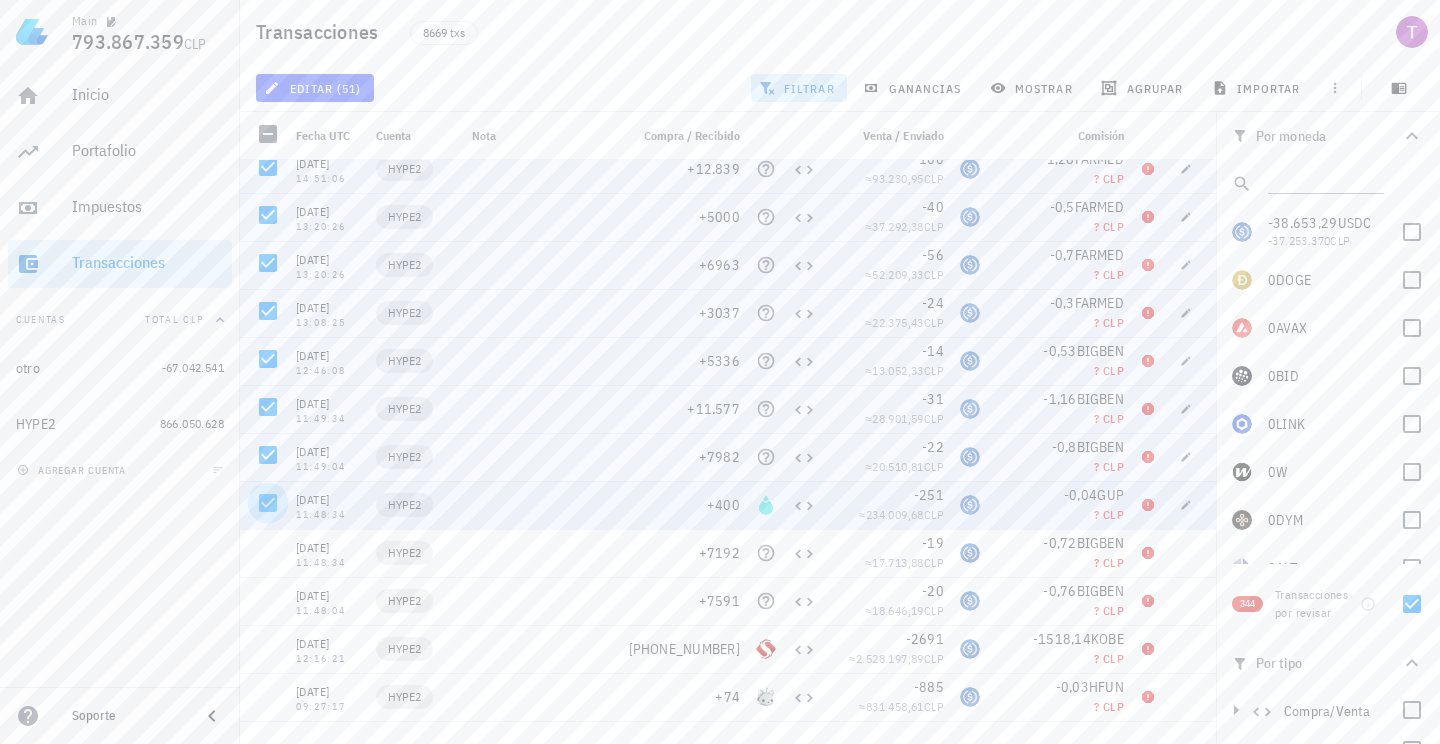 scroll, scrollTop: 5733, scrollLeft: 0, axis: vertical 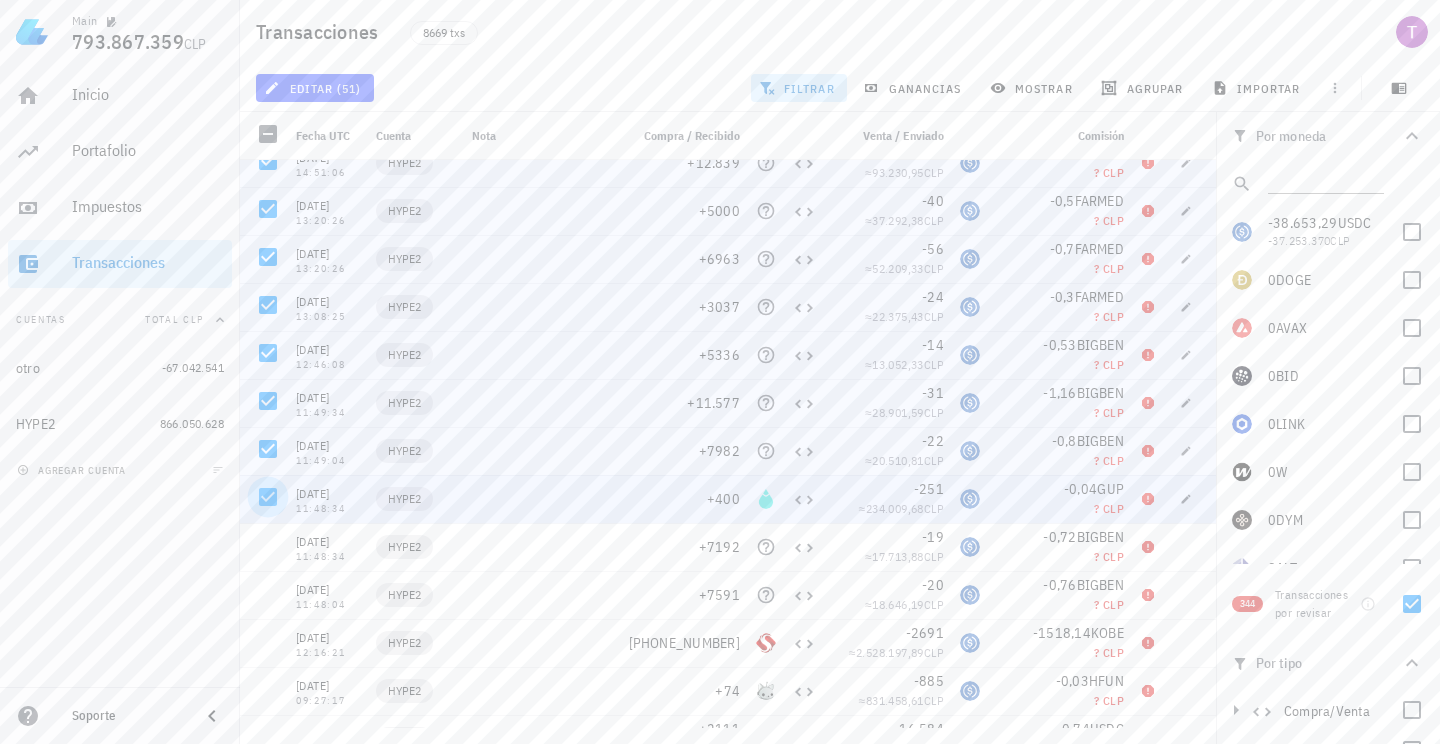 click at bounding box center [268, 497] 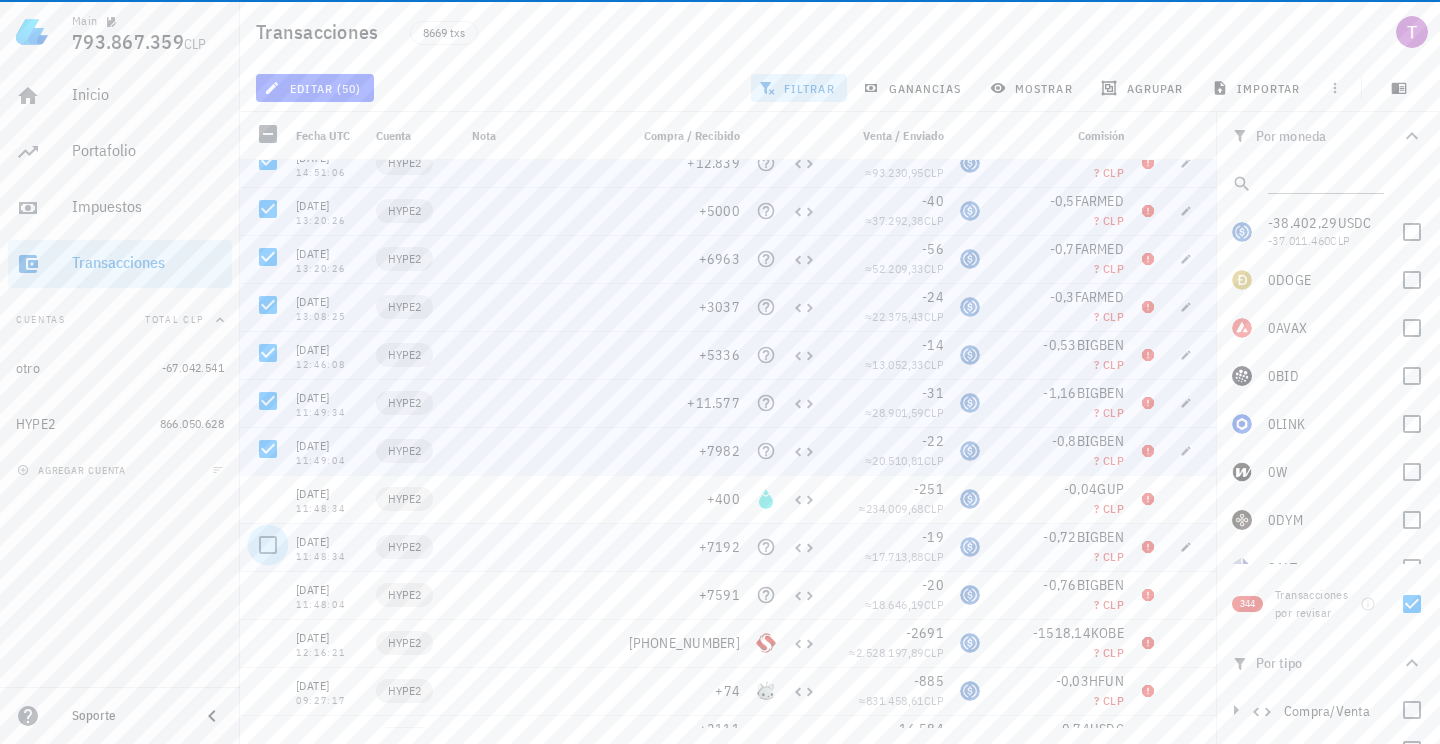 click at bounding box center [268, 545] 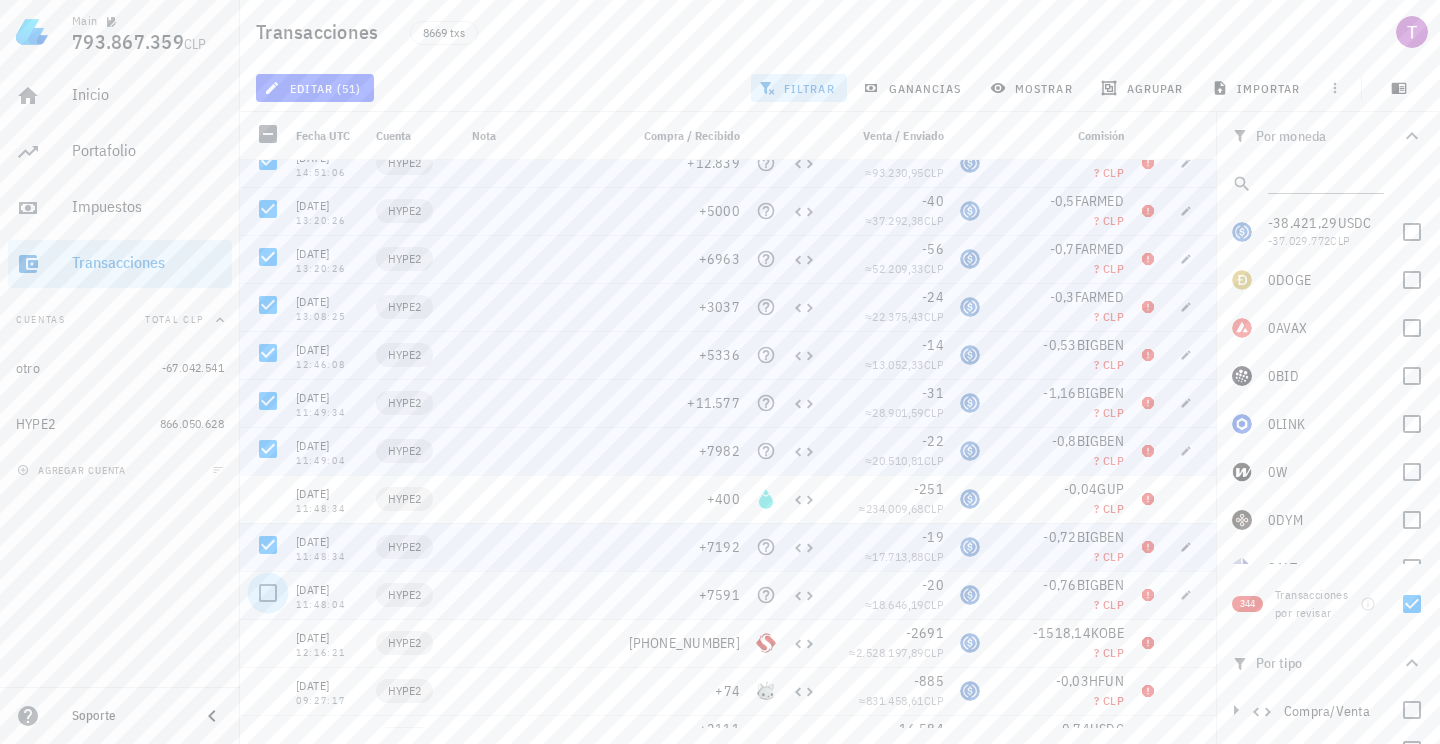 click at bounding box center (268, 593) 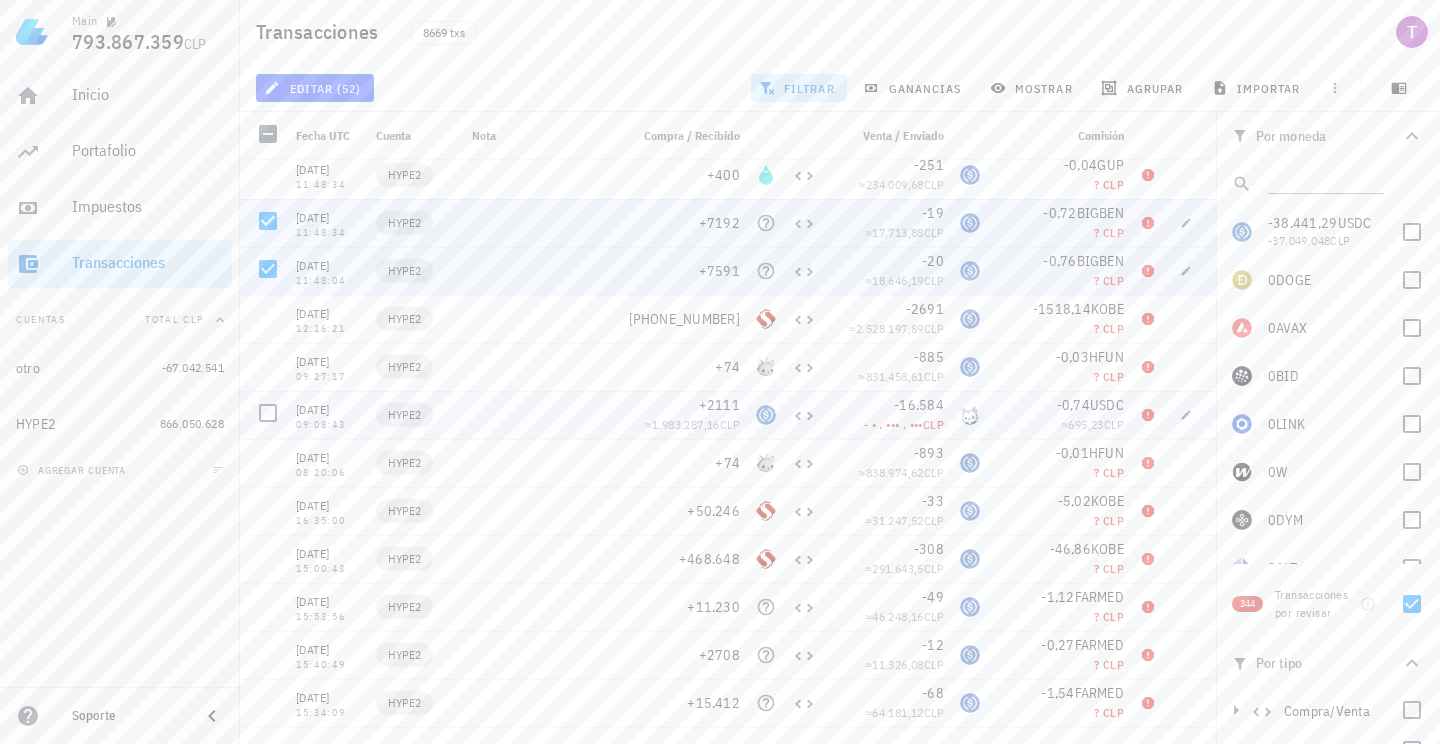 scroll, scrollTop: 6181, scrollLeft: 0, axis: vertical 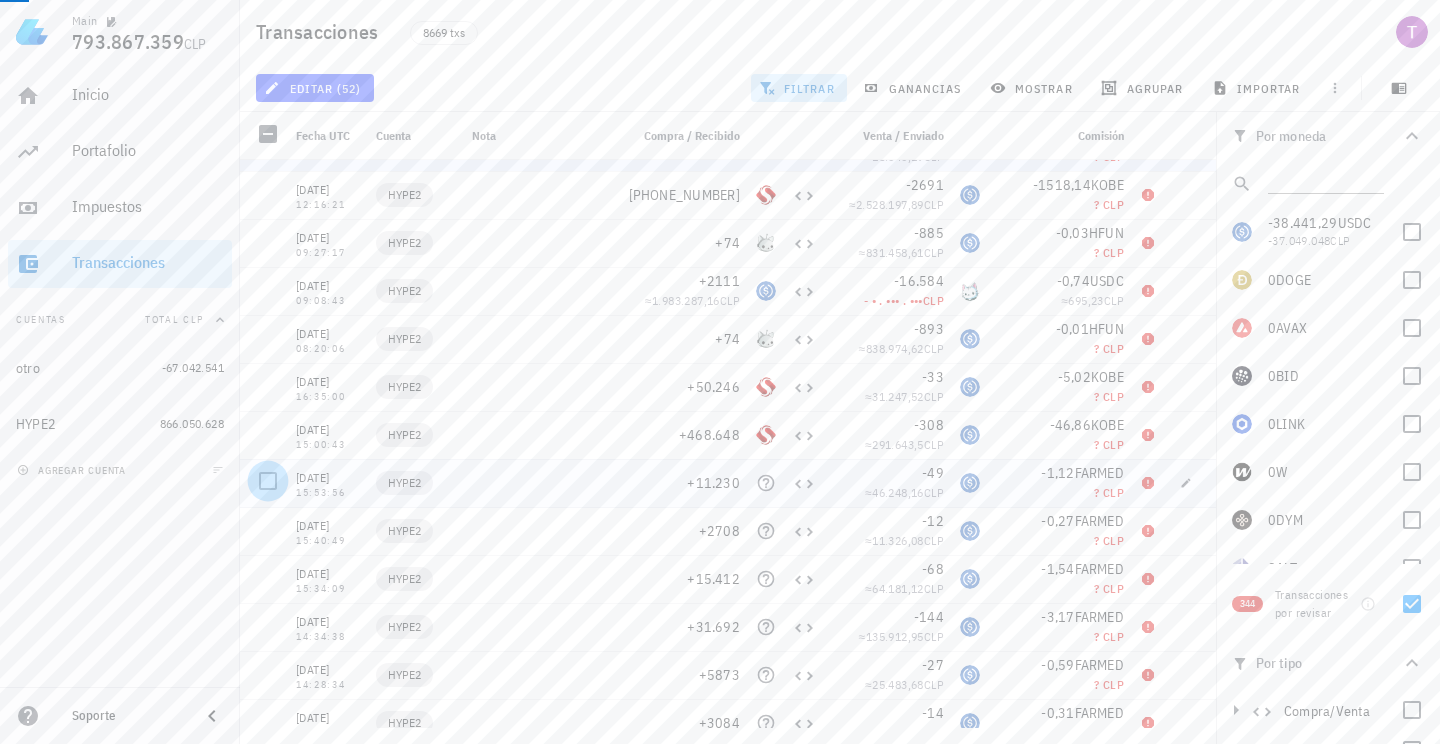 click at bounding box center [268, 481] 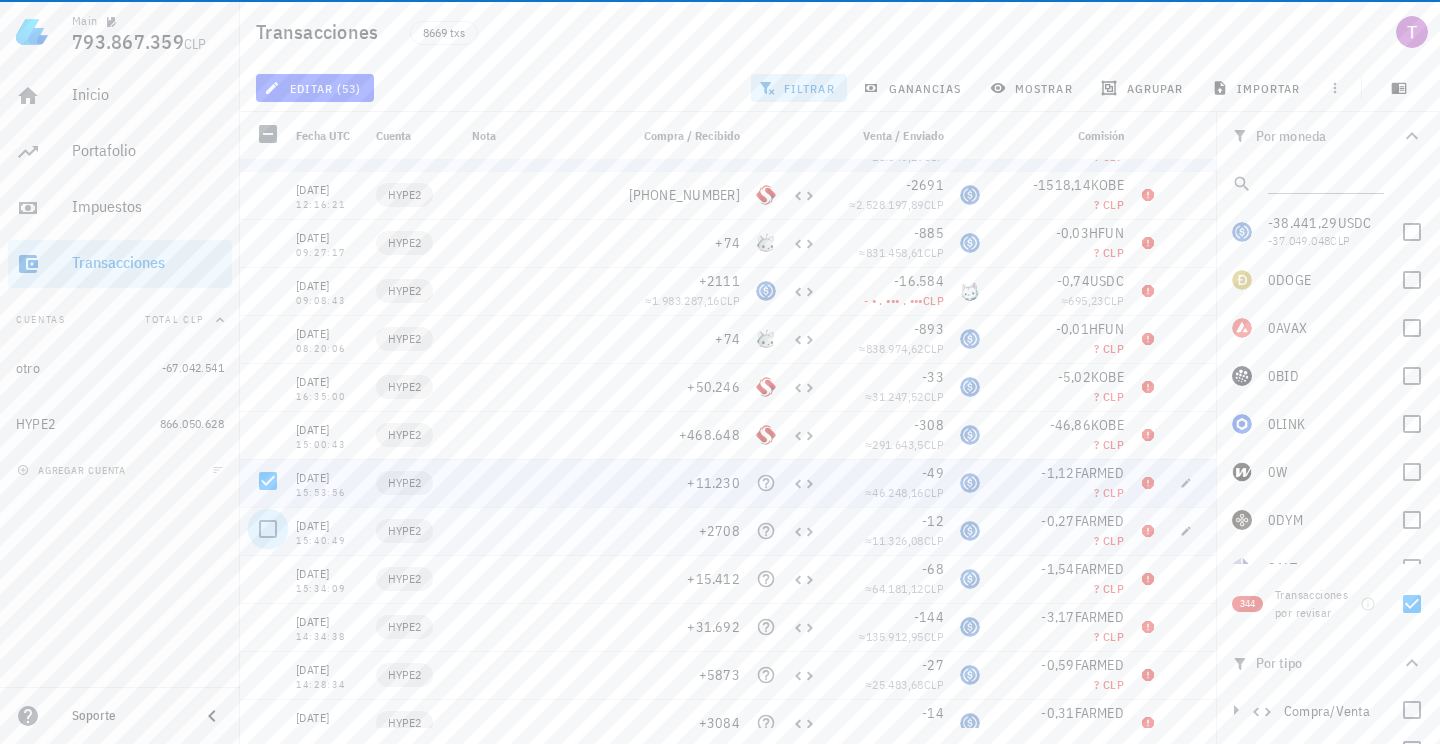 click at bounding box center (268, 529) 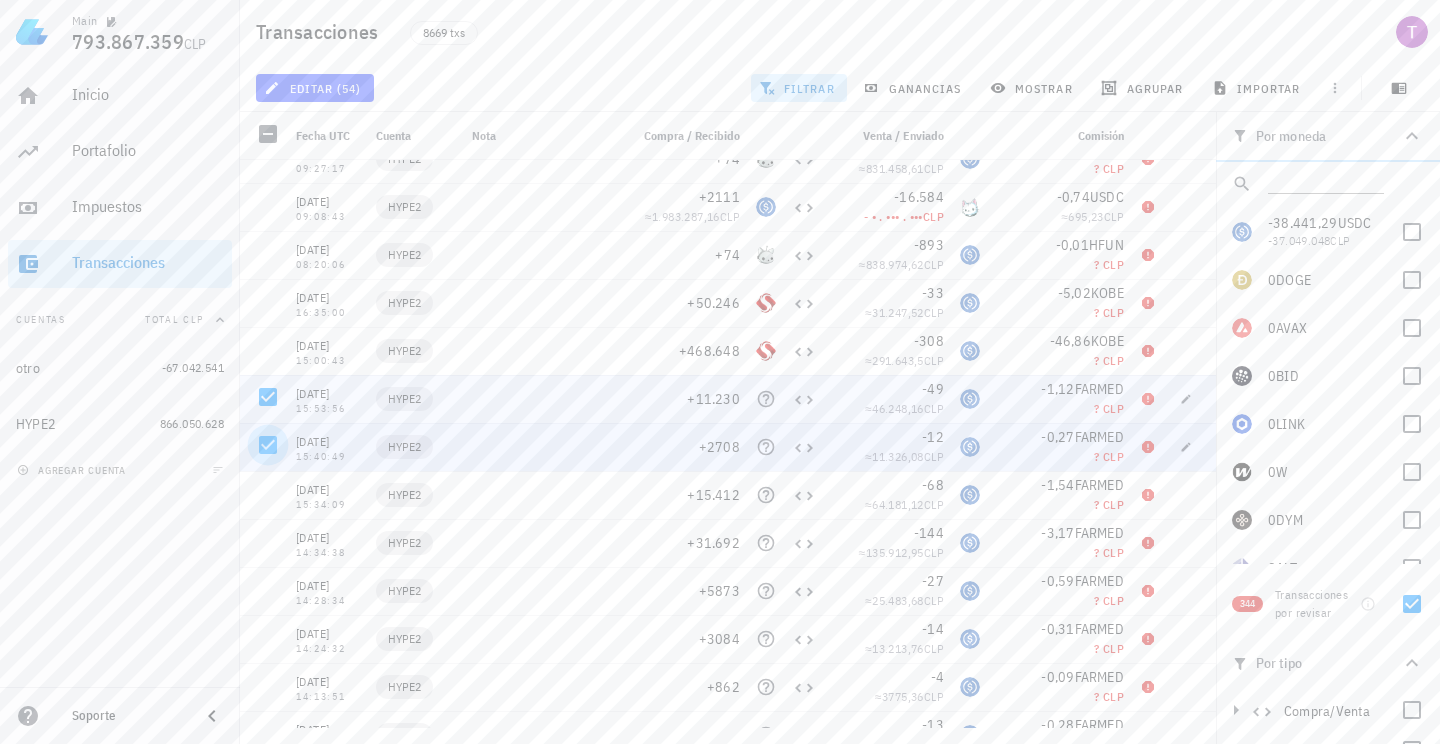 scroll, scrollTop: 6298, scrollLeft: 0, axis: vertical 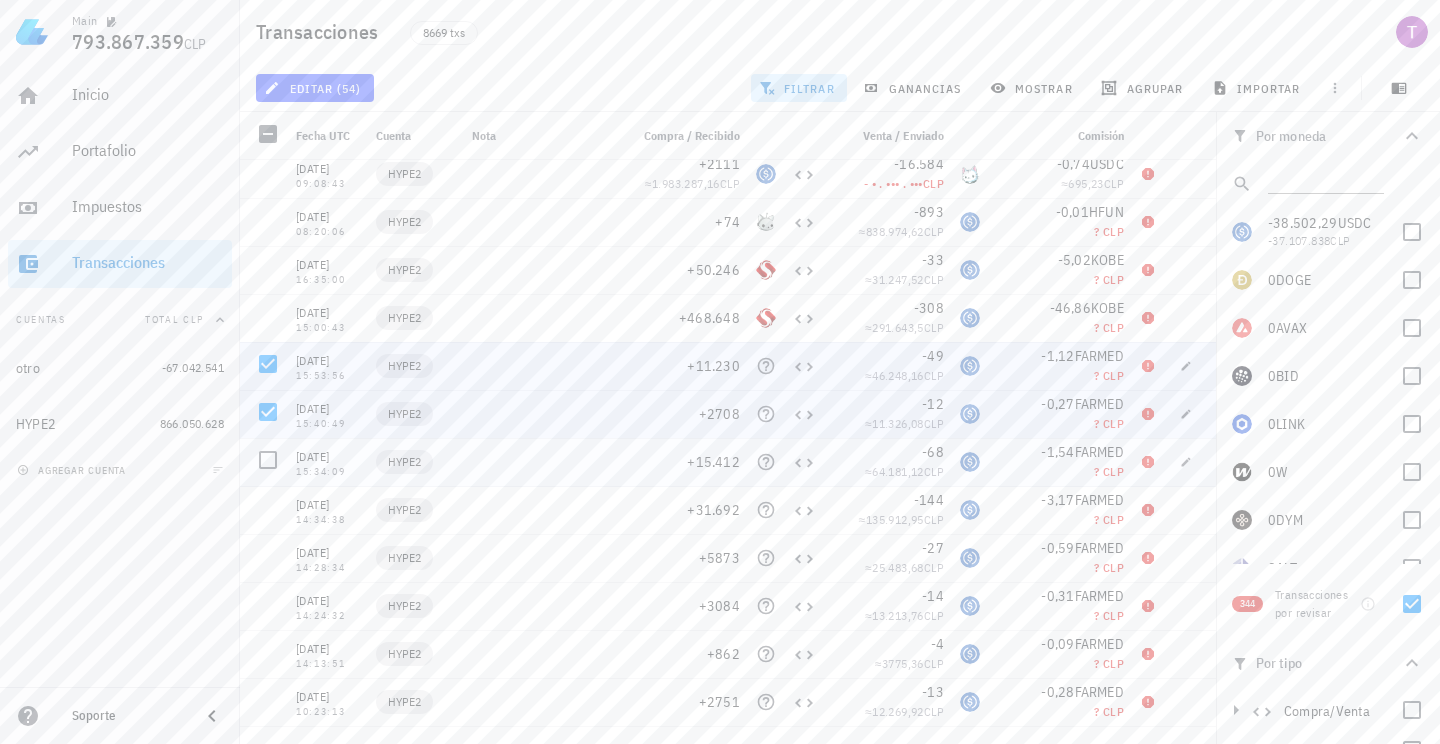 click at bounding box center (268, 460) 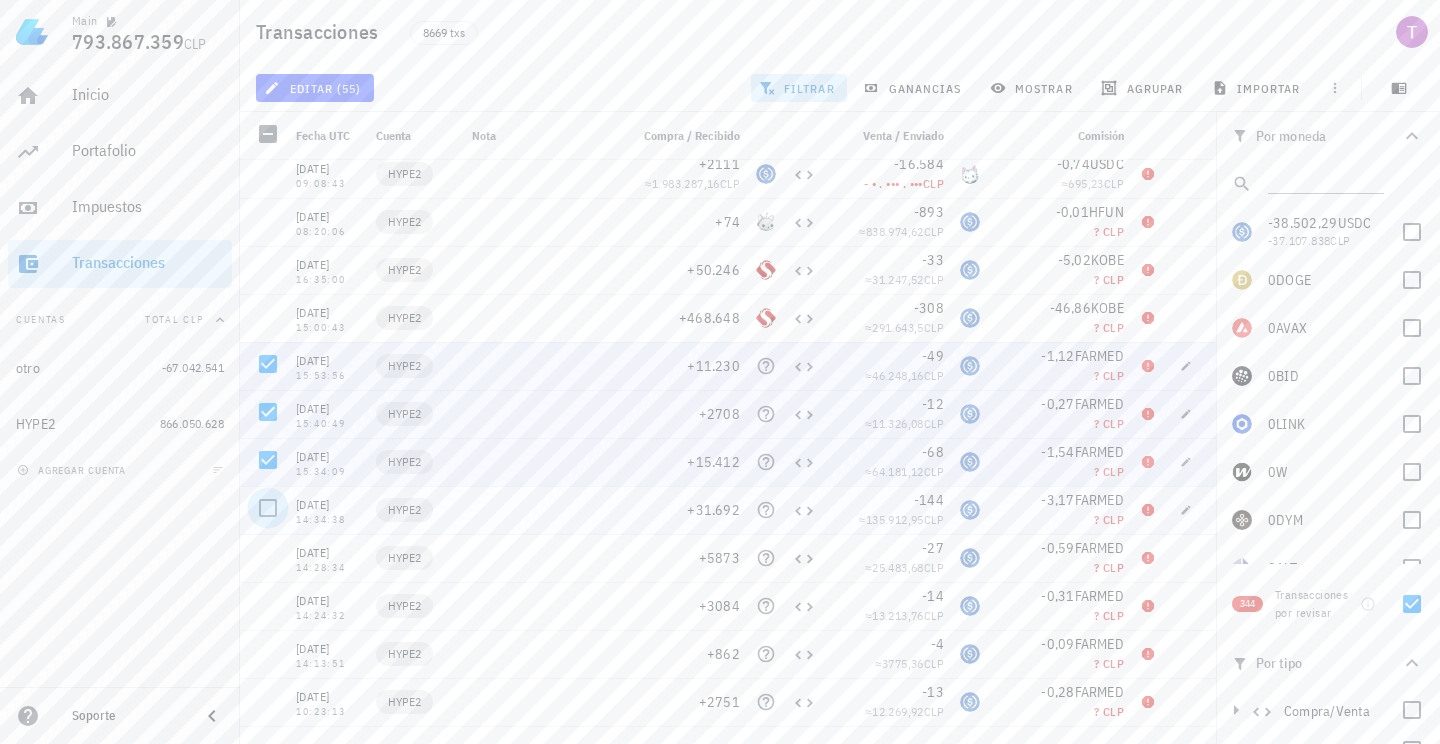 click at bounding box center (268, 508) 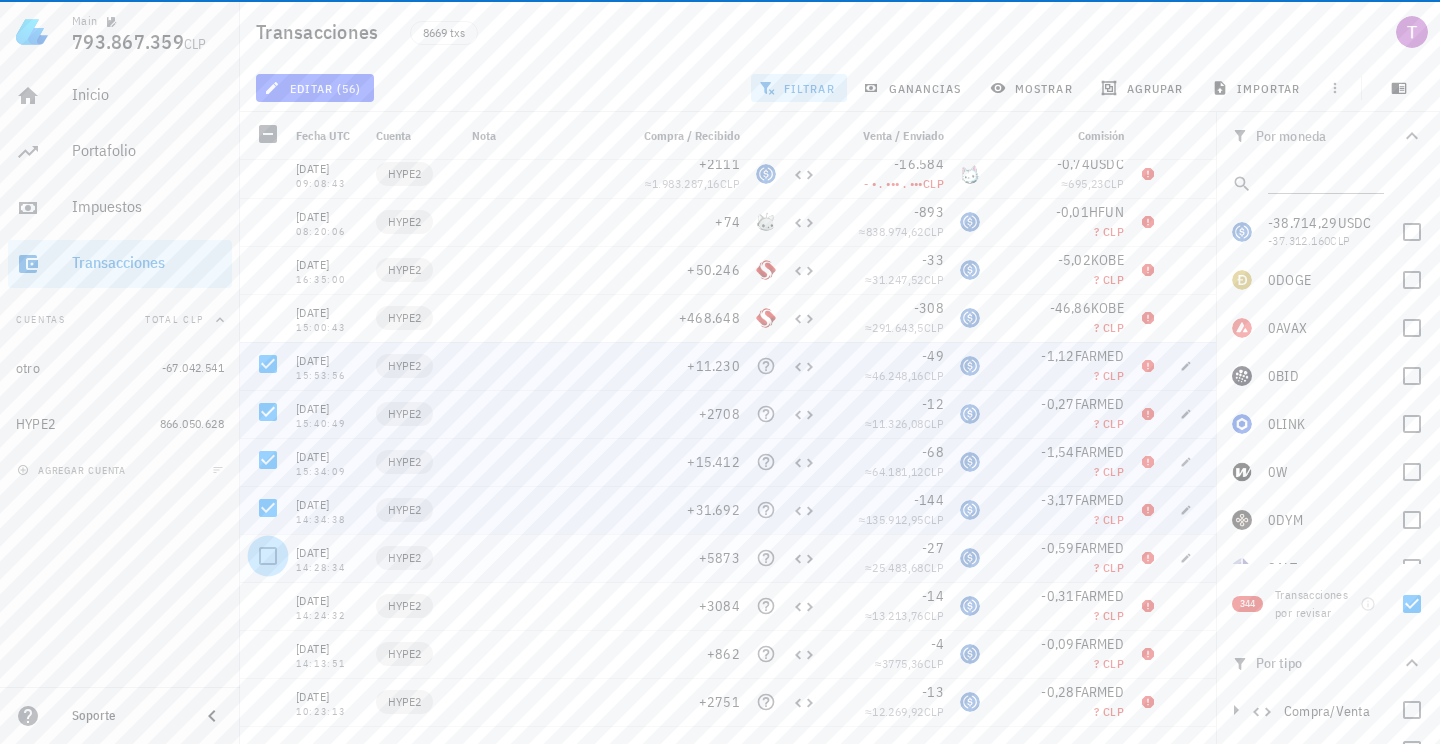 click at bounding box center (268, 556) 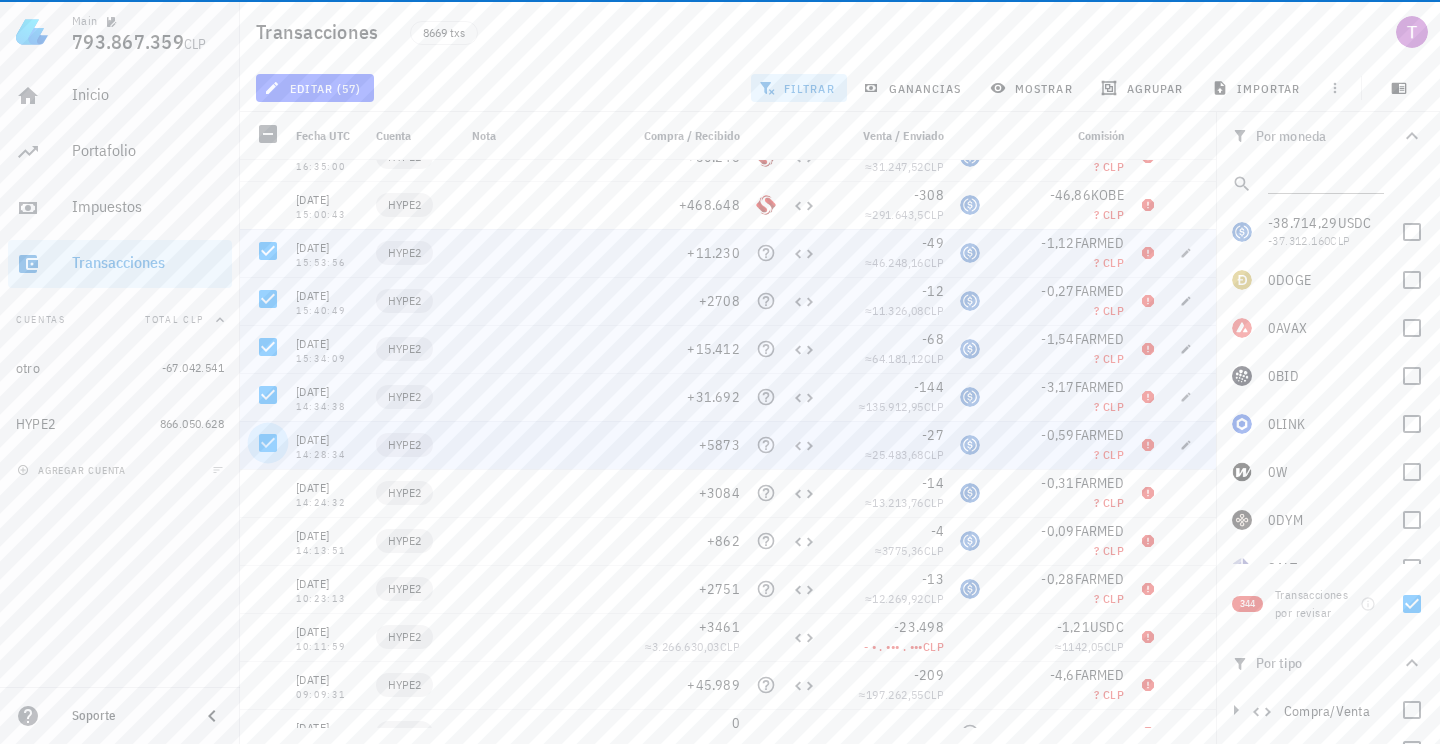 scroll, scrollTop: 6434, scrollLeft: 0, axis: vertical 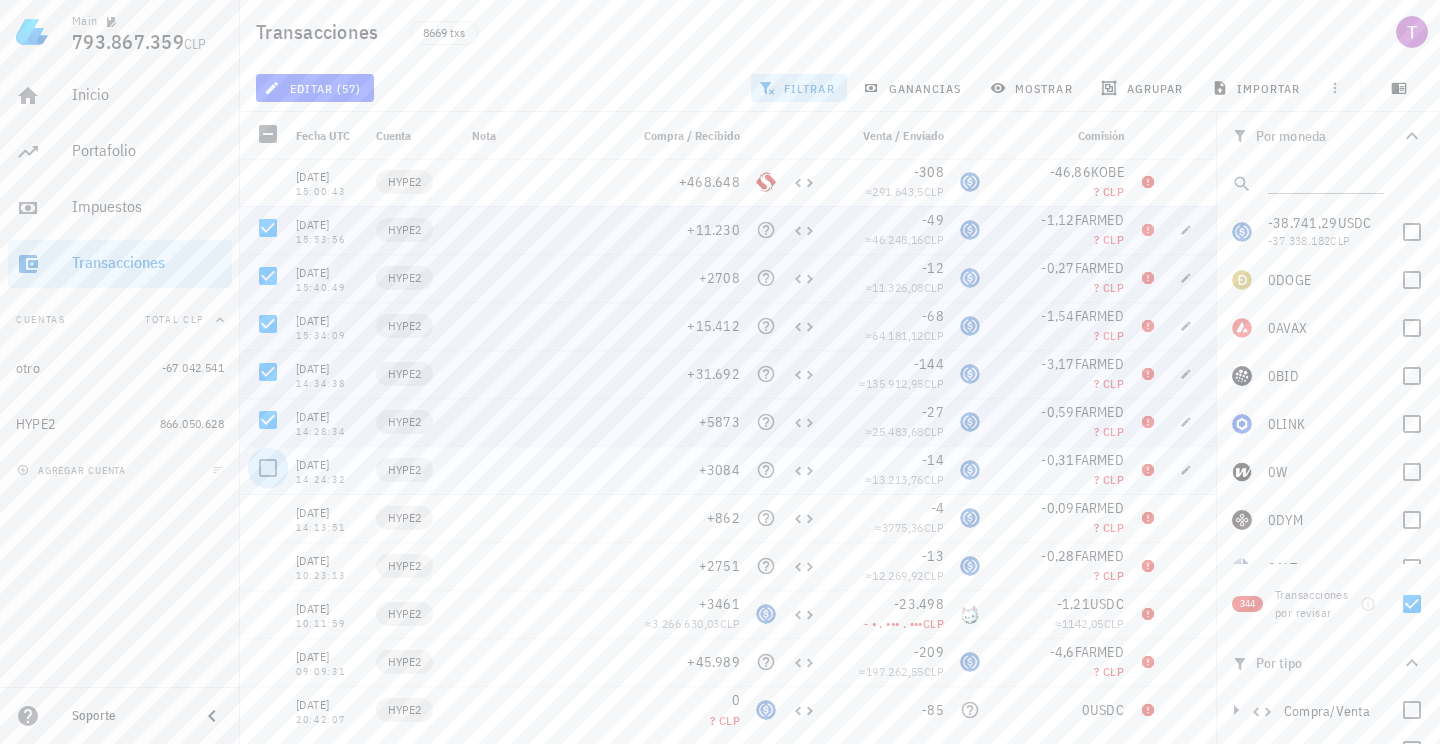 click at bounding box center [268, 468] 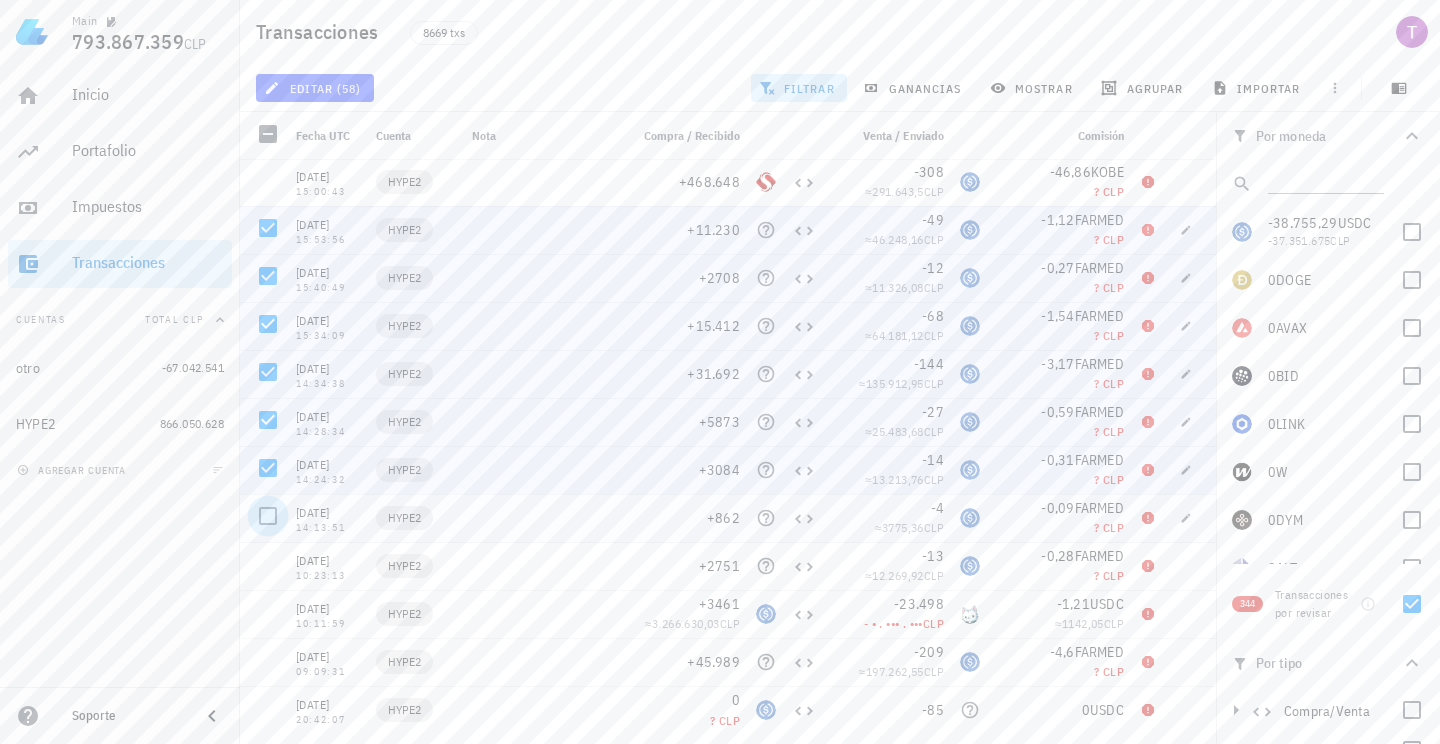 click at bounding box center (268, 516) 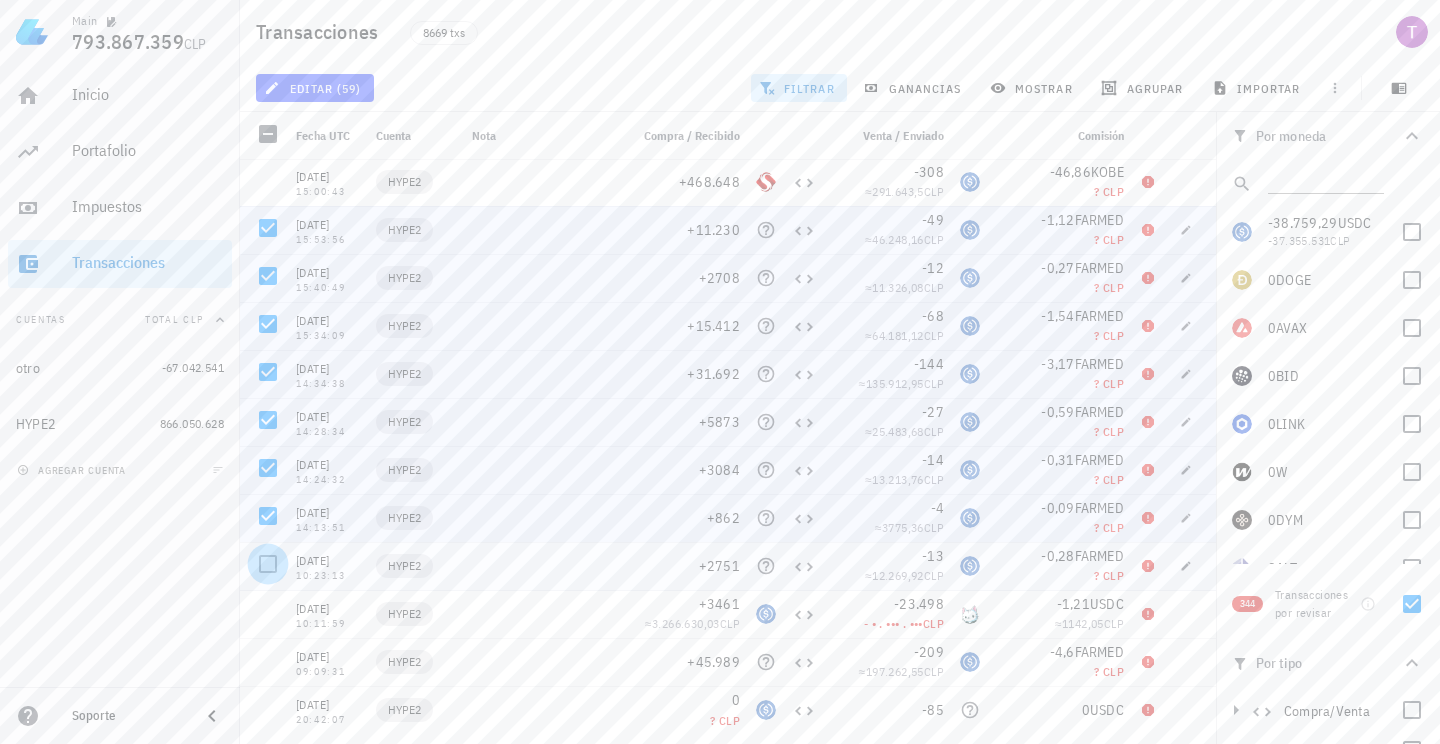 click at bounding box center [268, 564] 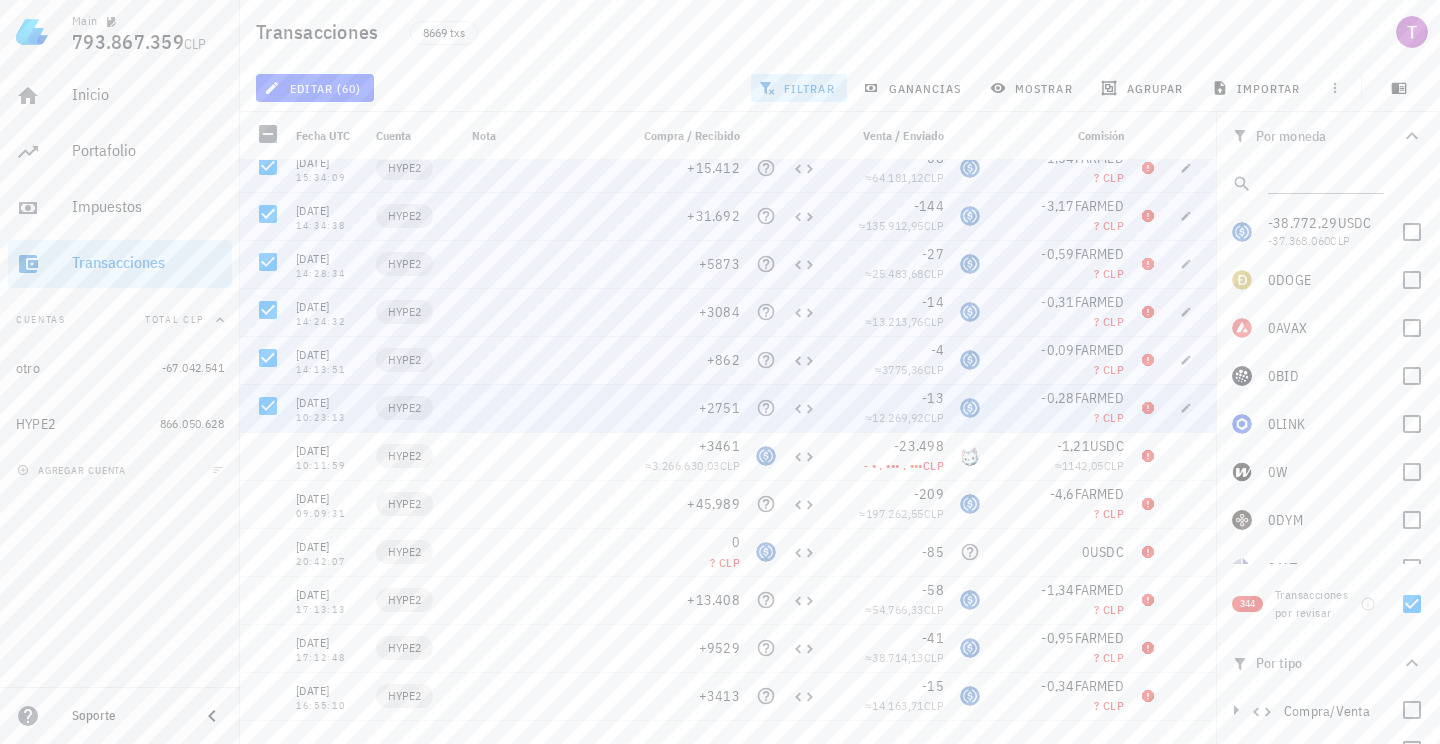 scroll, scrollTop: 6593, scrollLeft: 0, axis: vertical 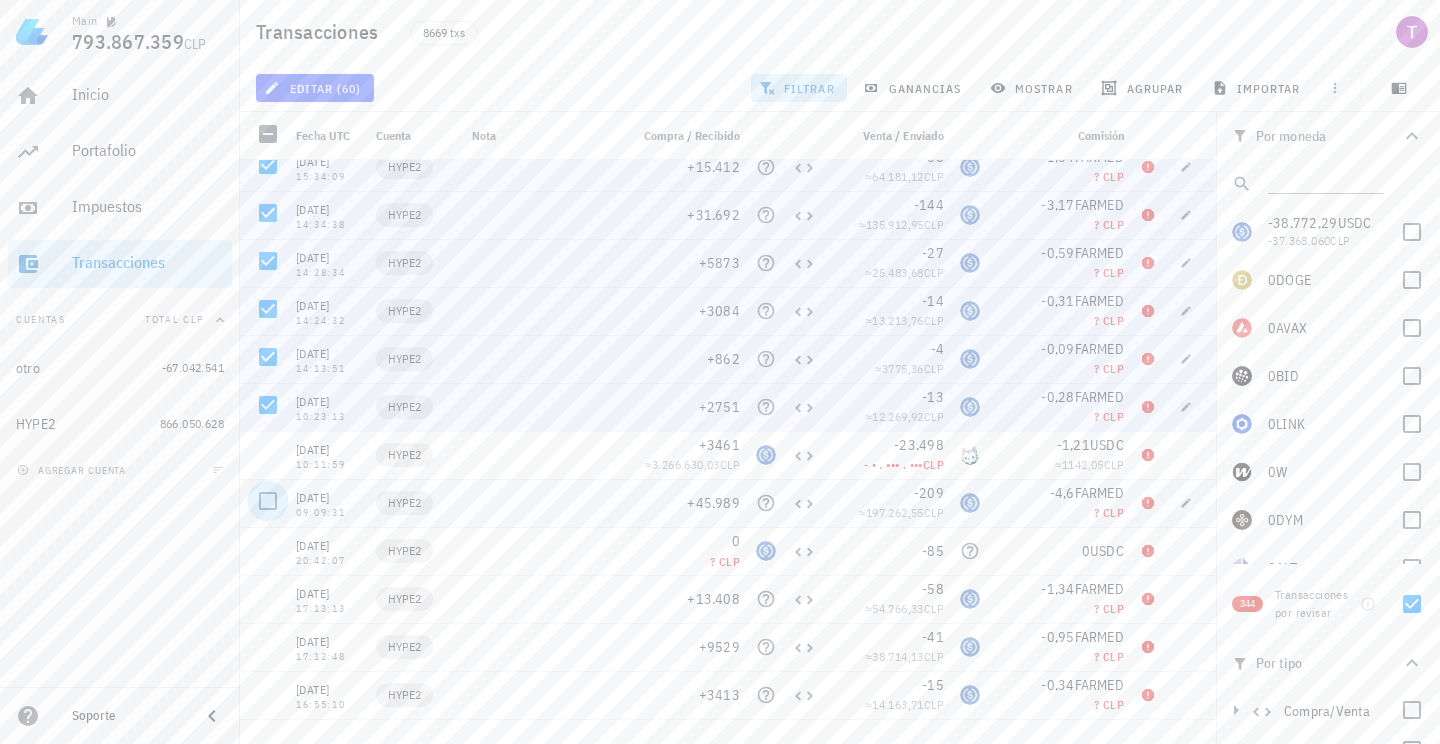 click at bounding box center [268, 501] 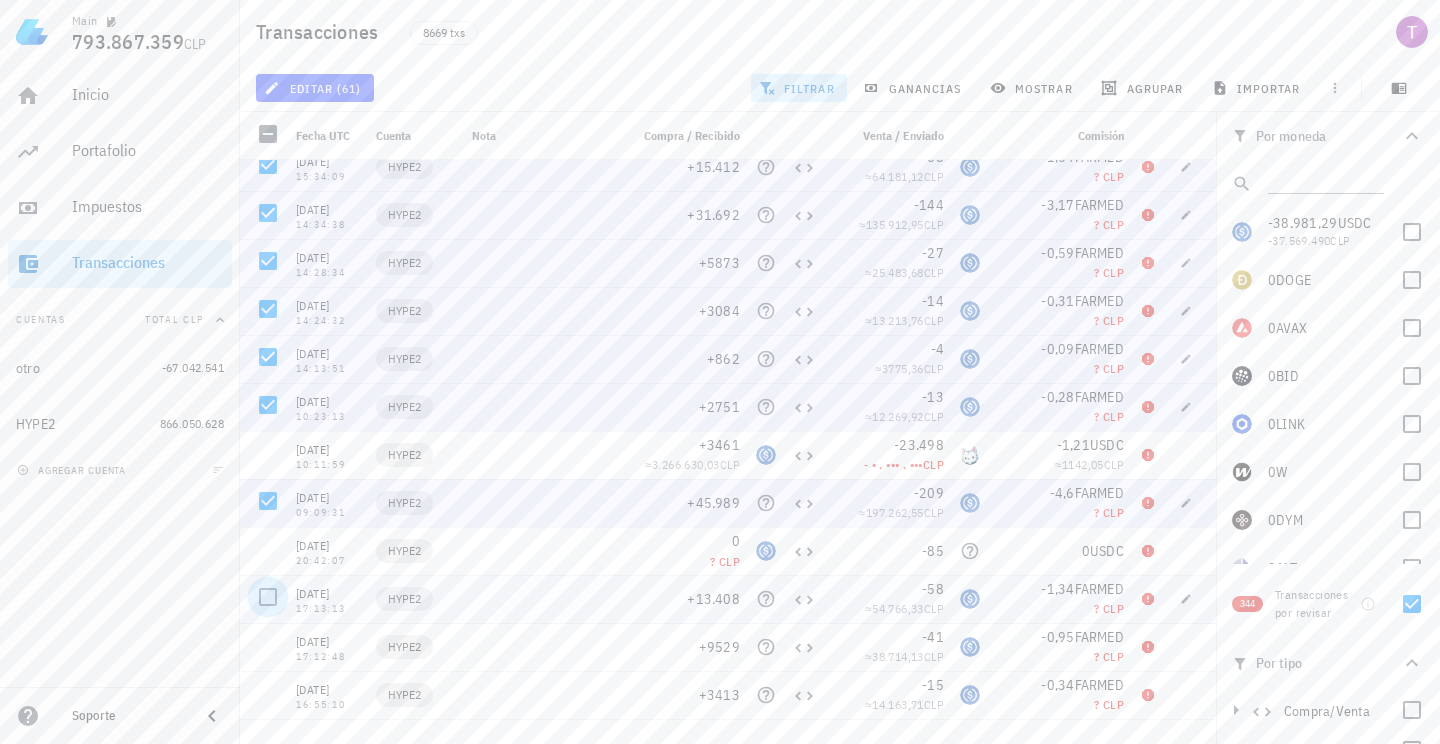 scroll, scrollTop: 6717, scrollLeft: 0, axis: vertical 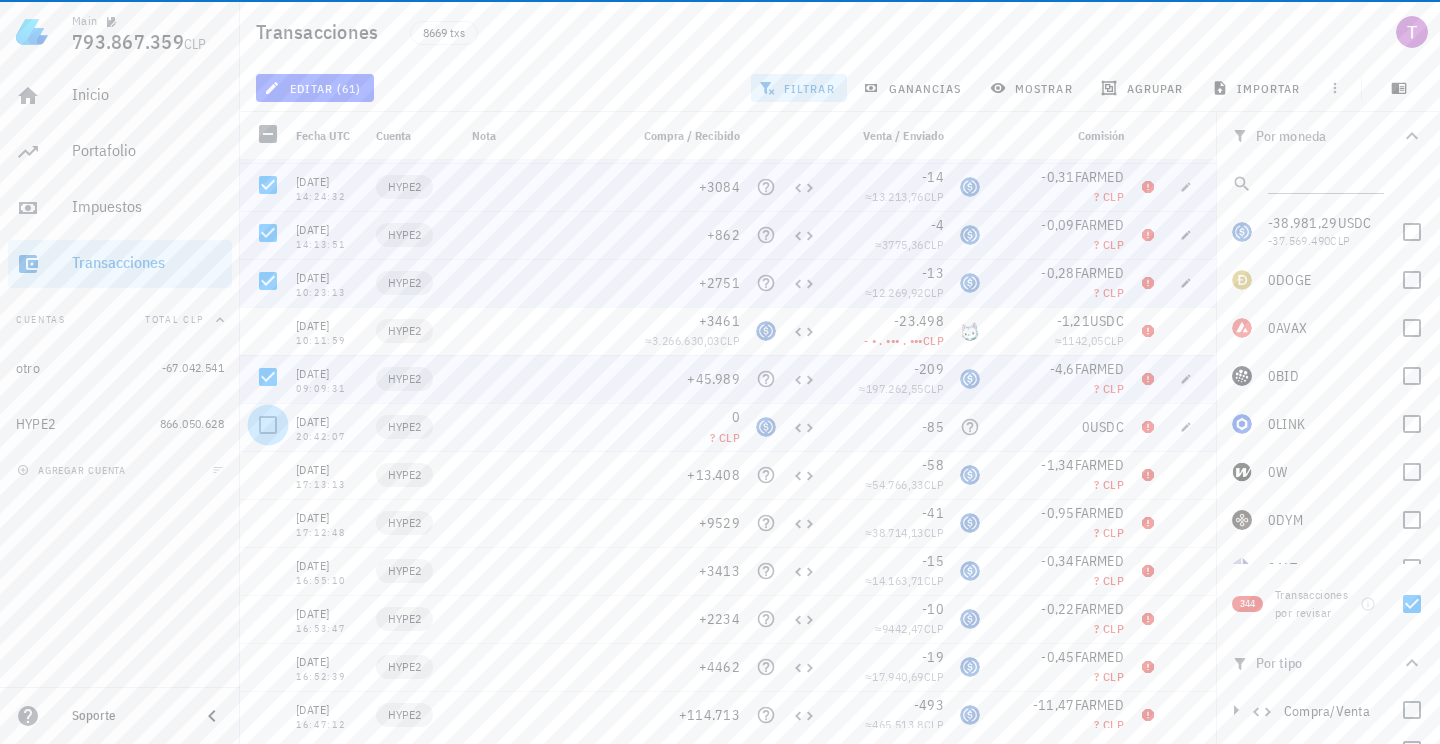 click at bounding box center (268, 425) 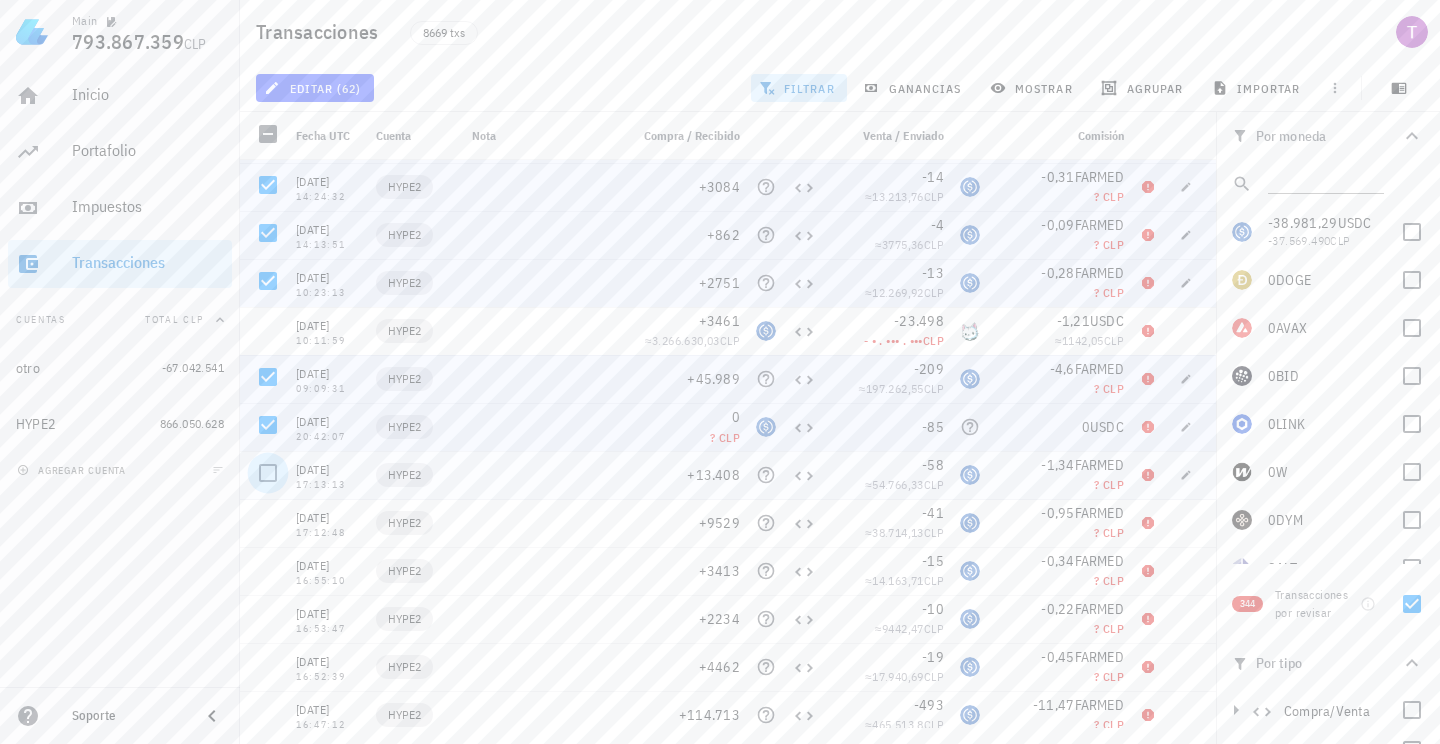 click at bounding box center [268, 473] 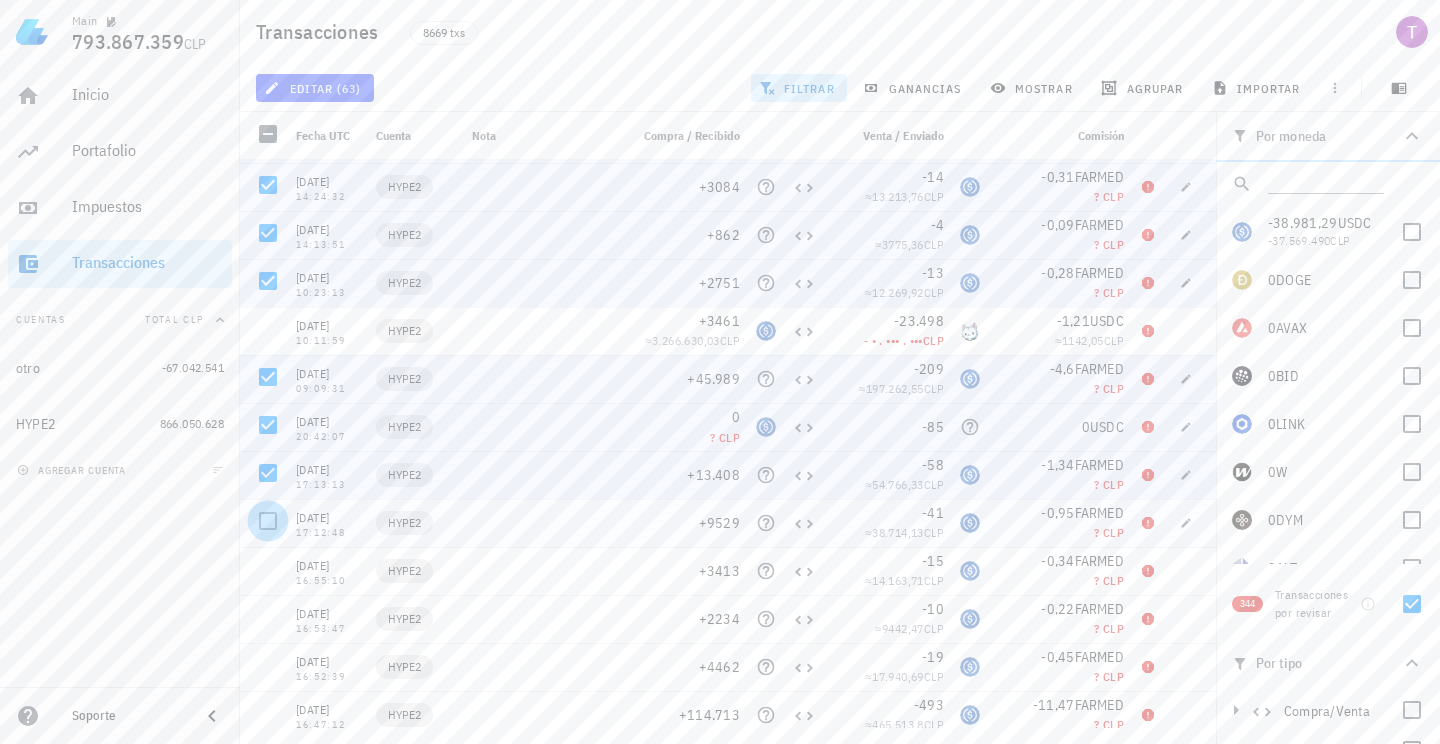 click at bounding box center (268, 521) 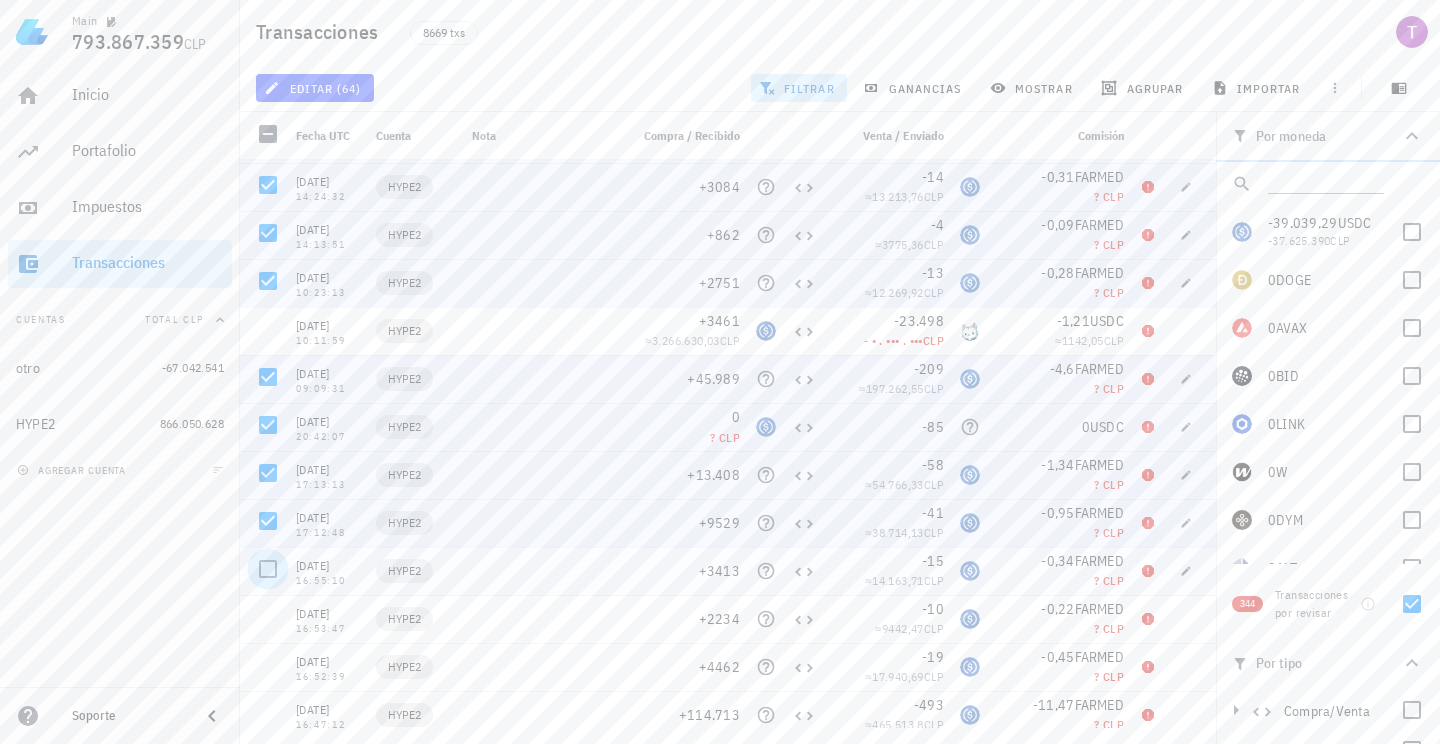 scroll, scrollTop: 6826, scrollLeft: 0, axis: vertical 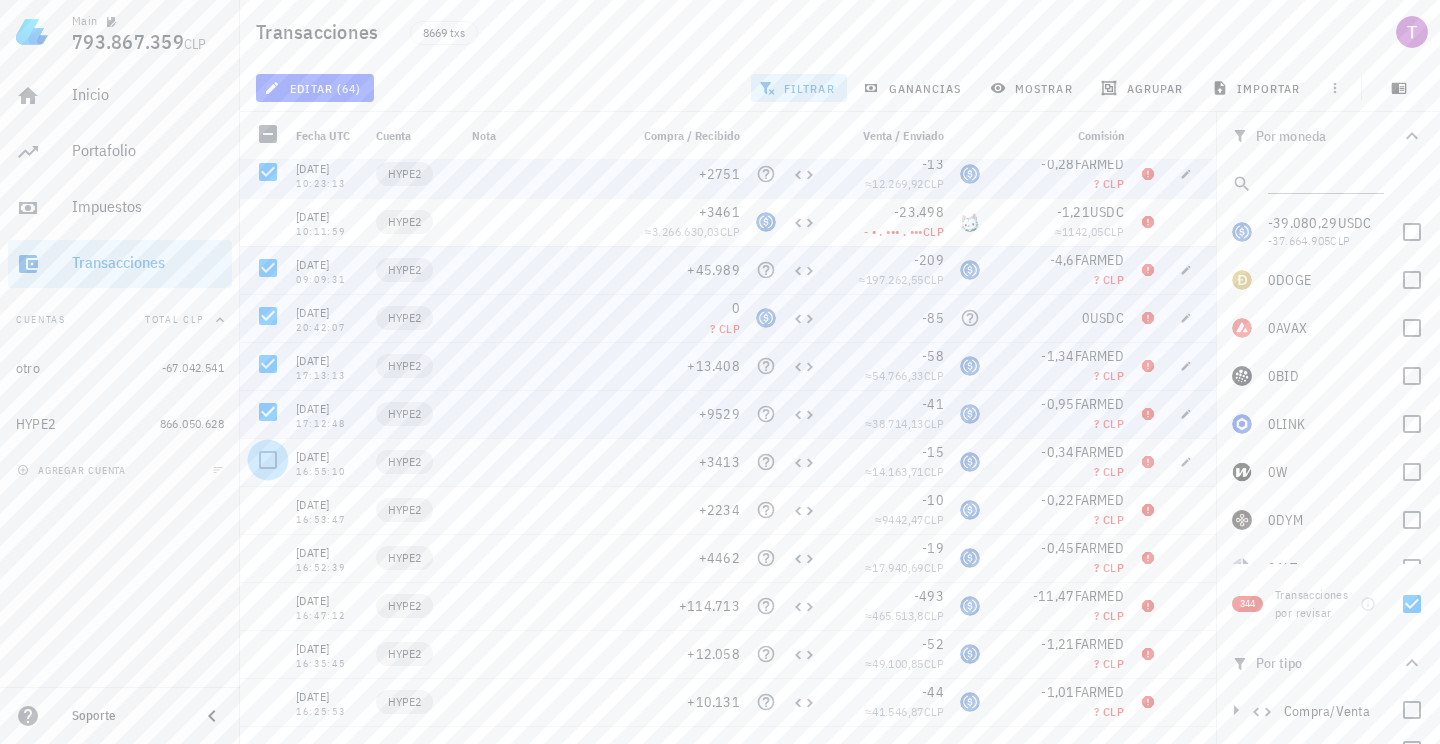 click at bounding box center [268, 460] 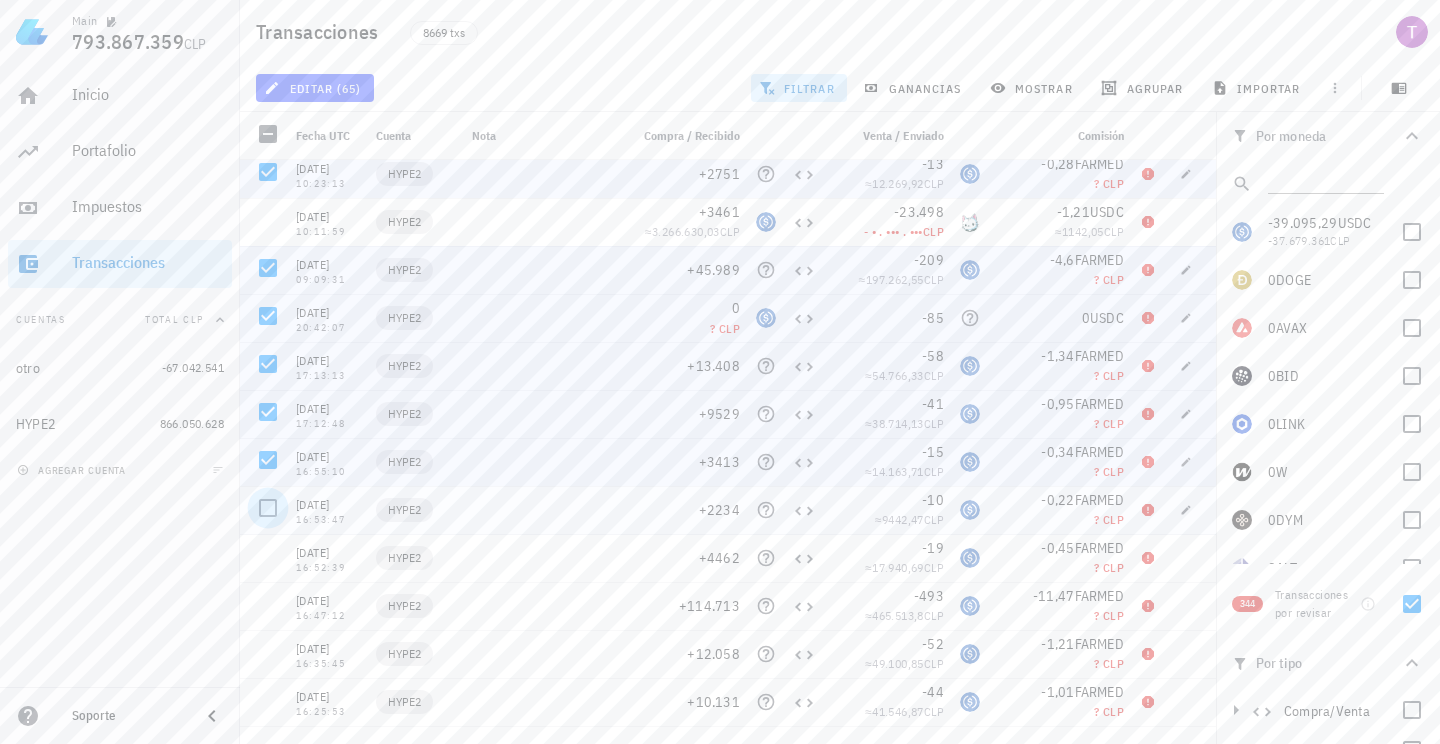 click at bounding box center (268, 508) 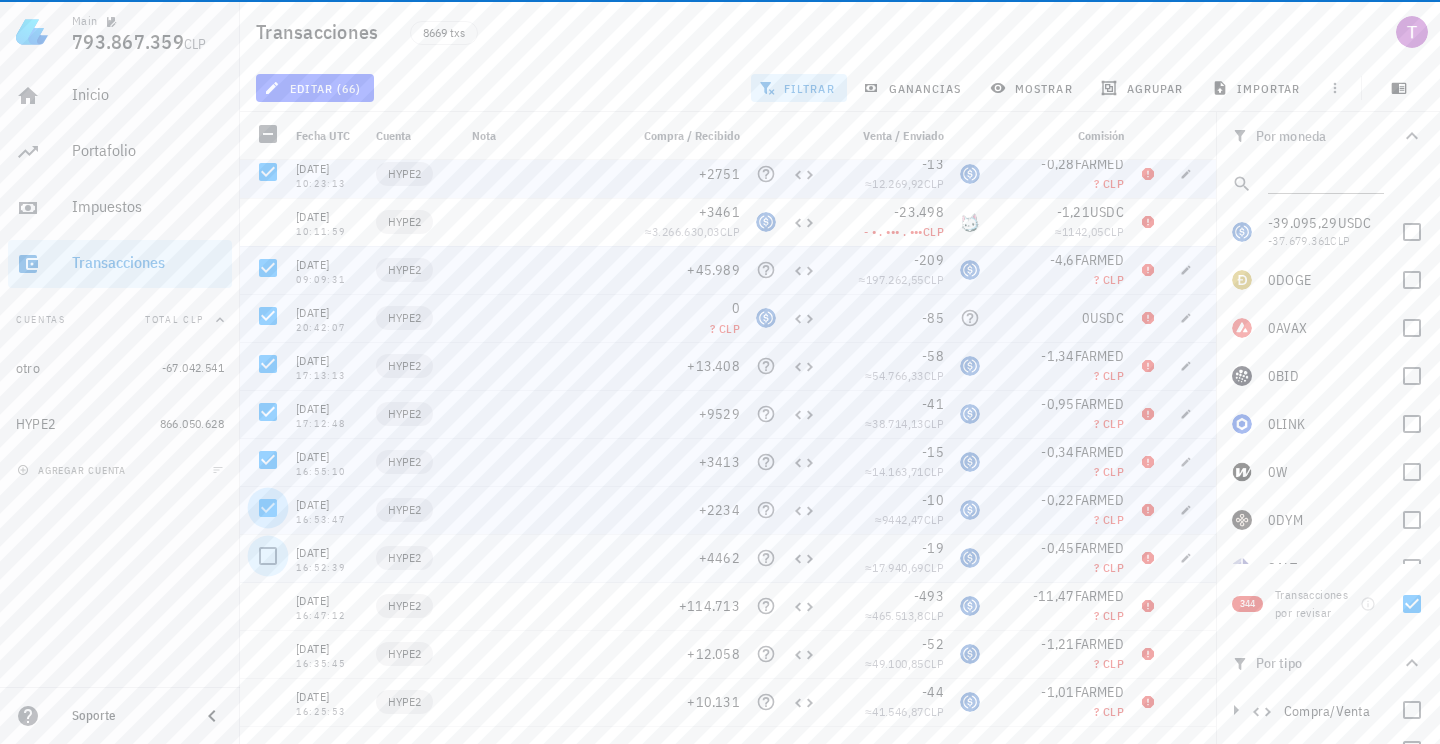 click at bounding box center [268, 556] 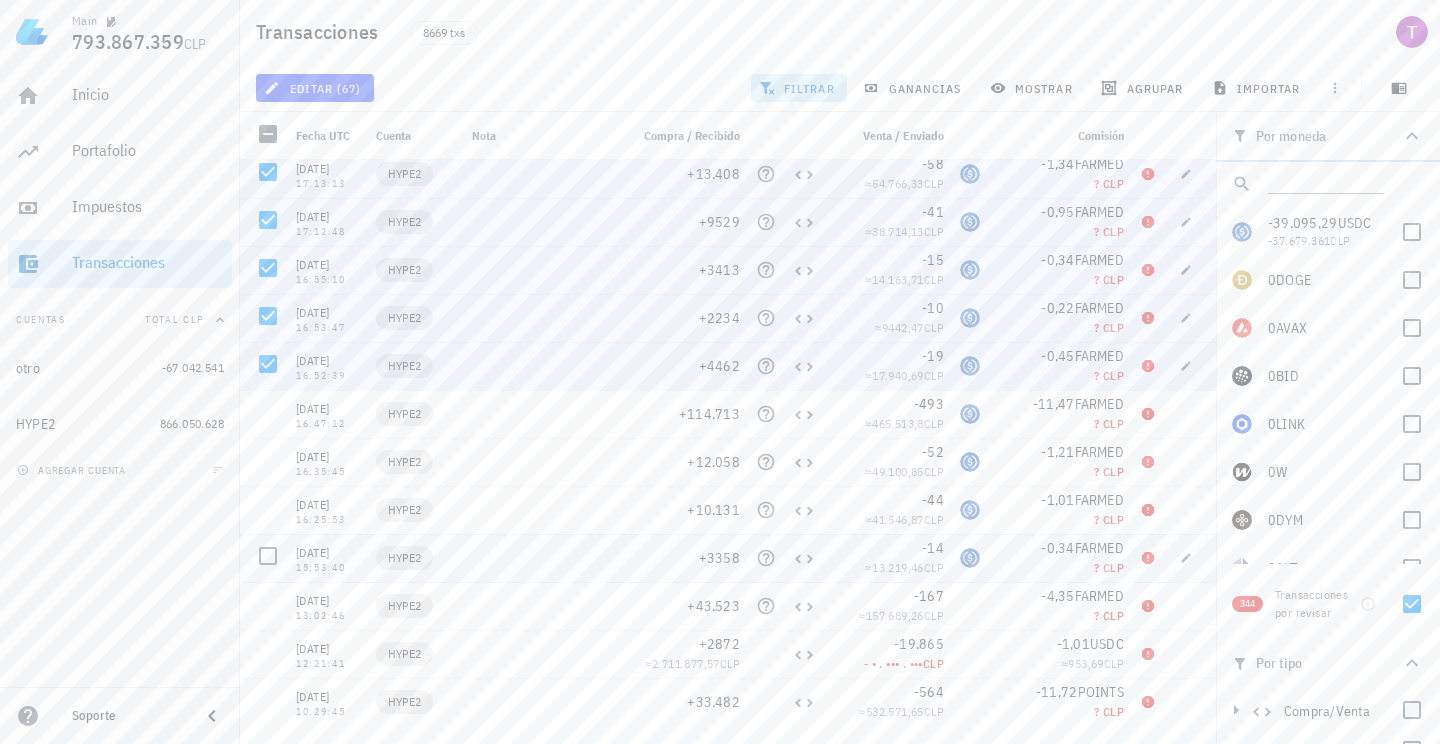 scroll, scrollTop: 7018, scrollLeft: 0, axis: vertical 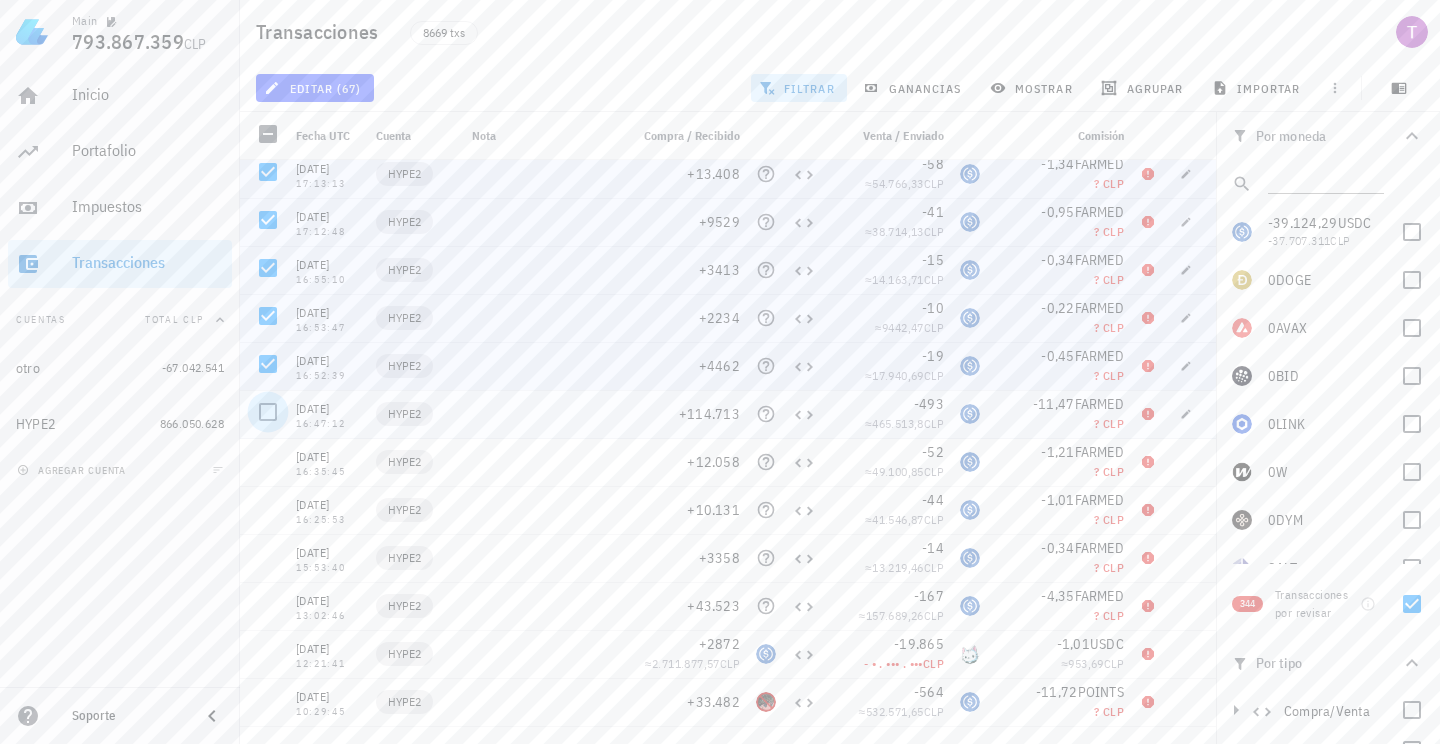 click at bounding box center [268, 412] 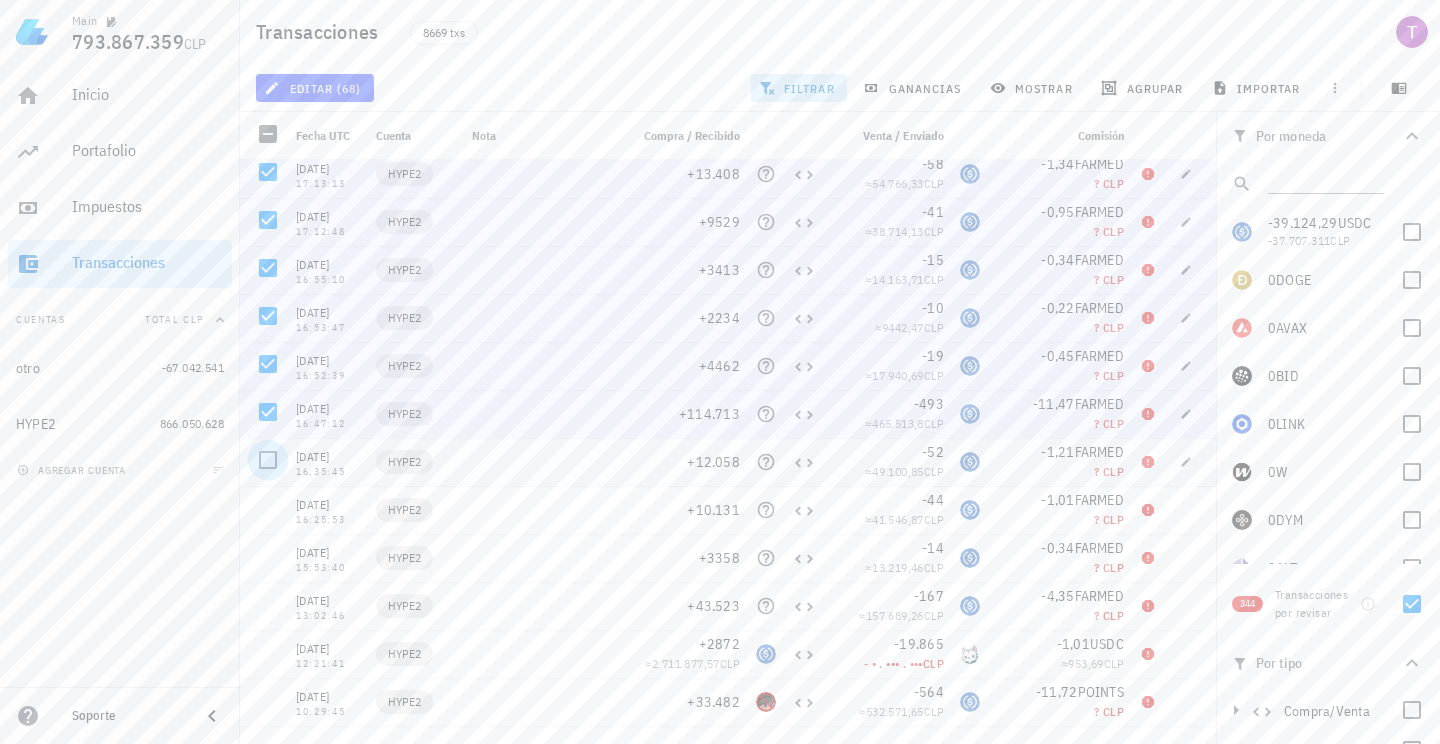 click at bounding box center (268, 460) 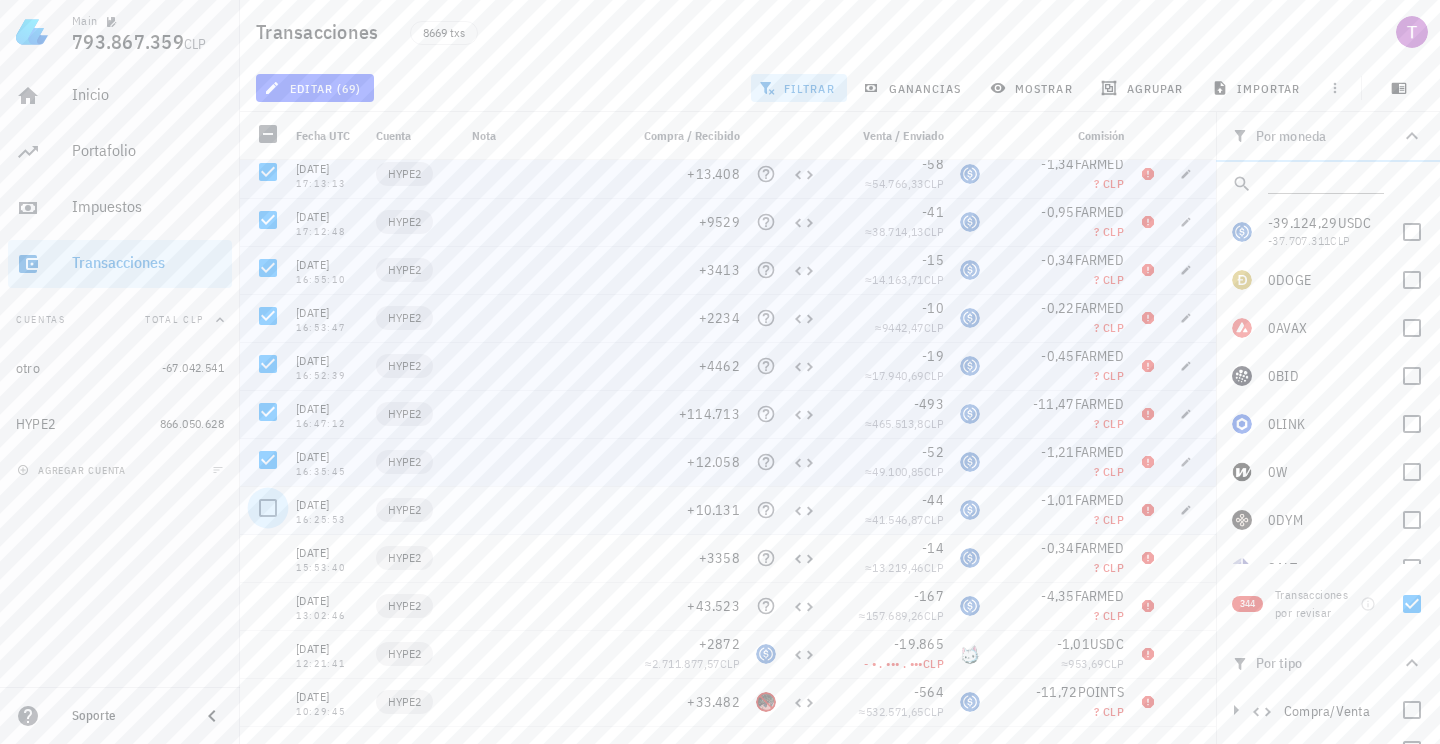 click at bounding box center (268, 508) 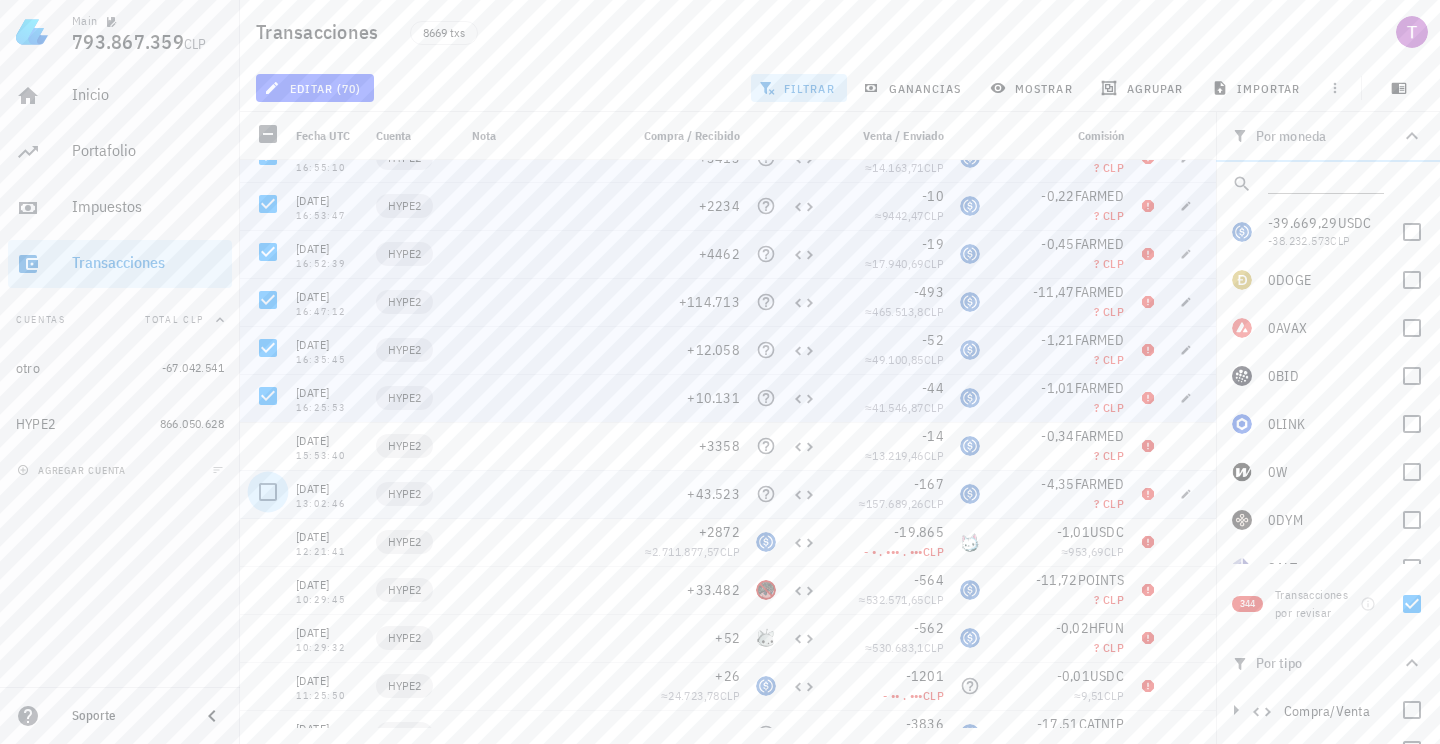 scroll, scrollTop: 7131, scrollLeft: 0, axis: vertical 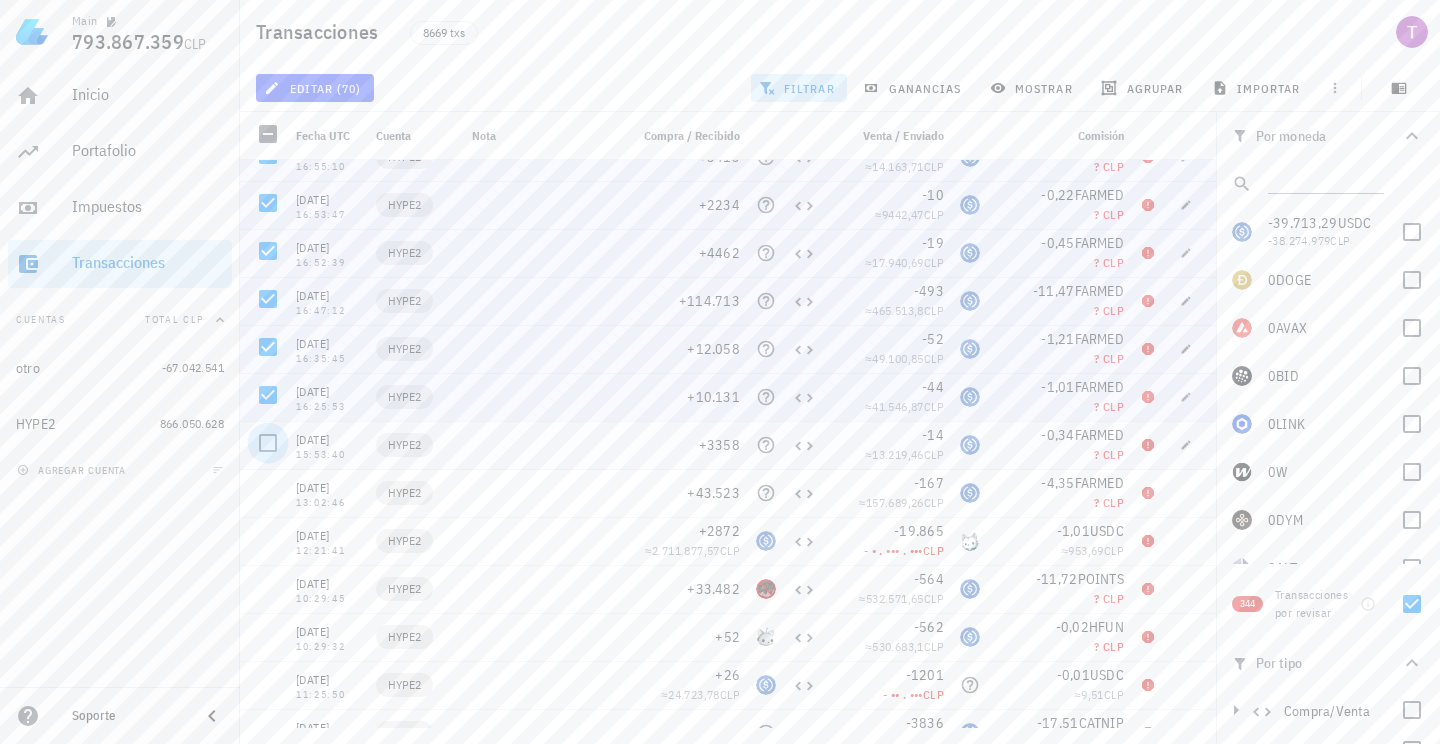 click at bounding box center (268, 443) 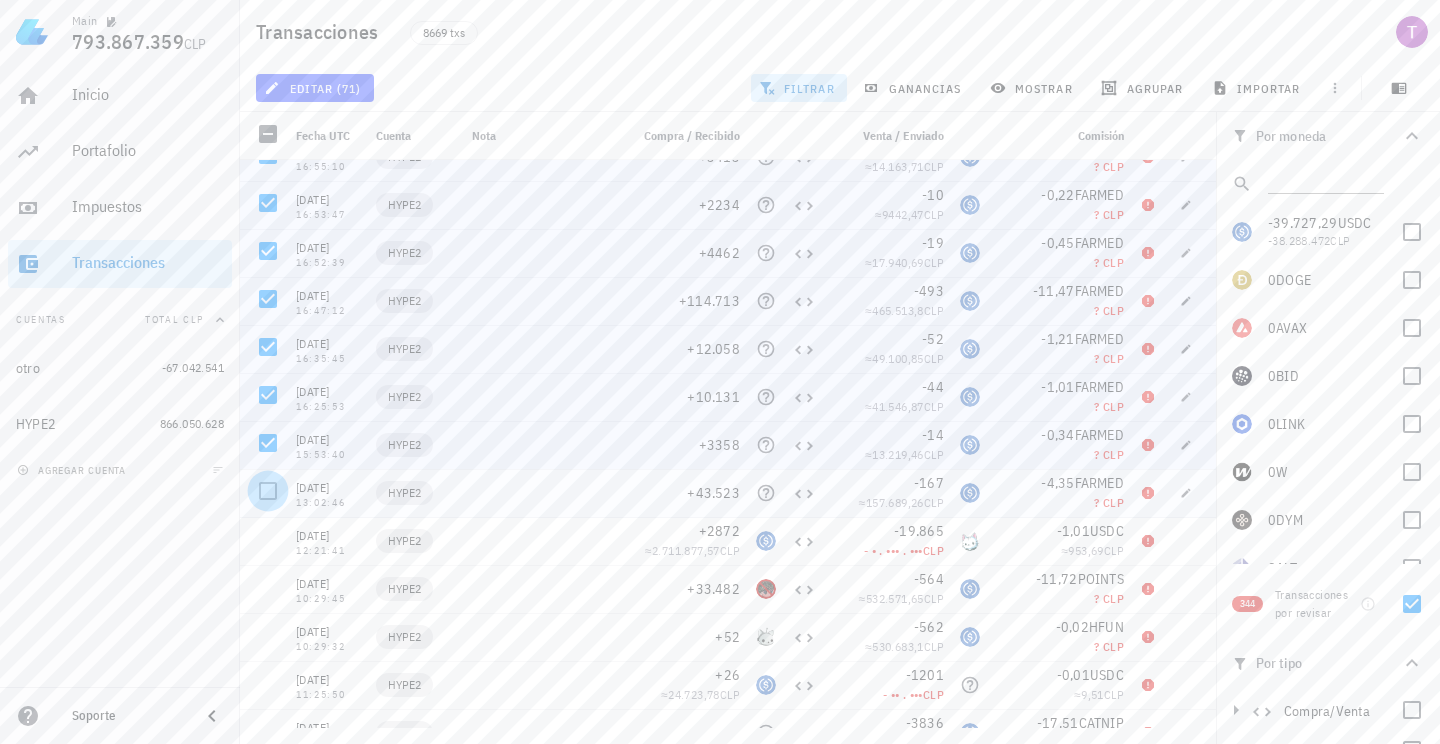 click at bounding box center (268, 491) 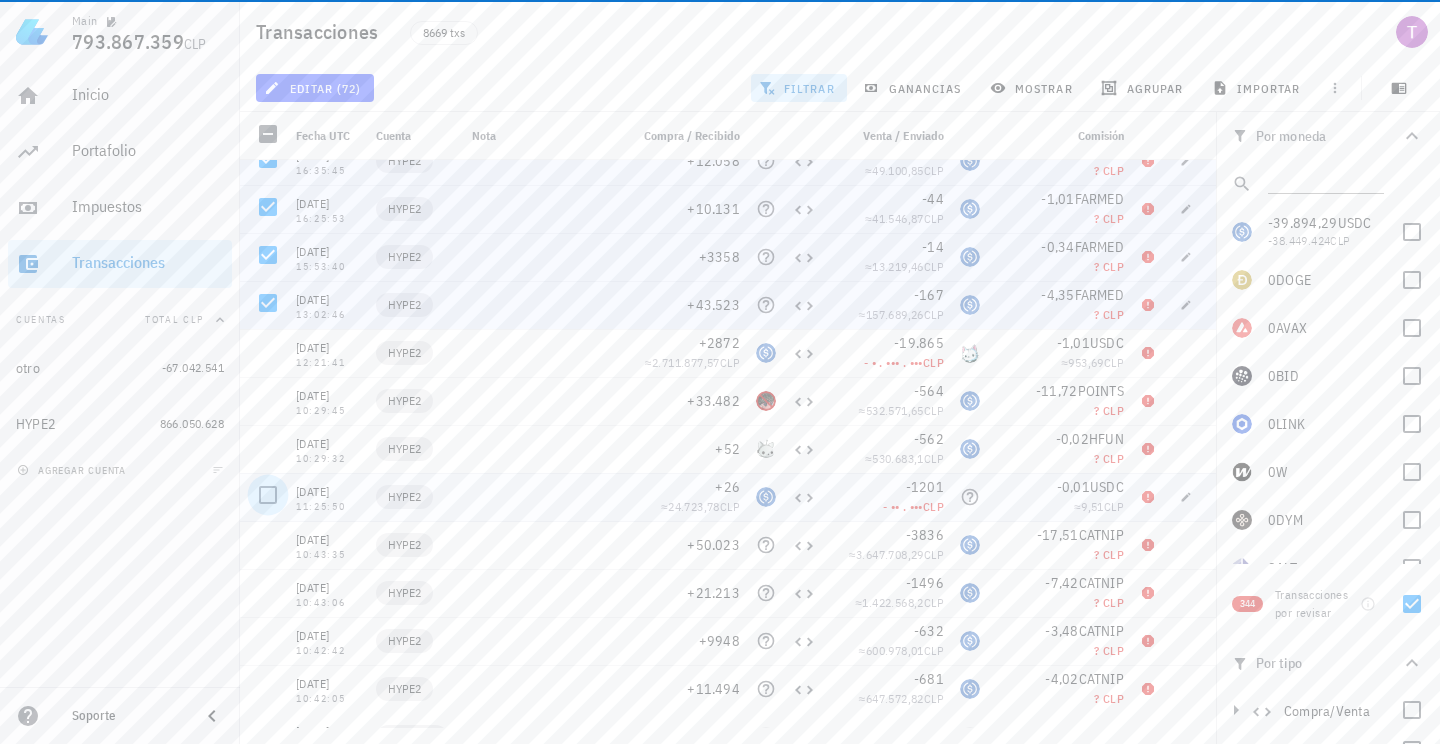 scroll, scrollTop: 7450, scrollLeft: 0, axis: vertical 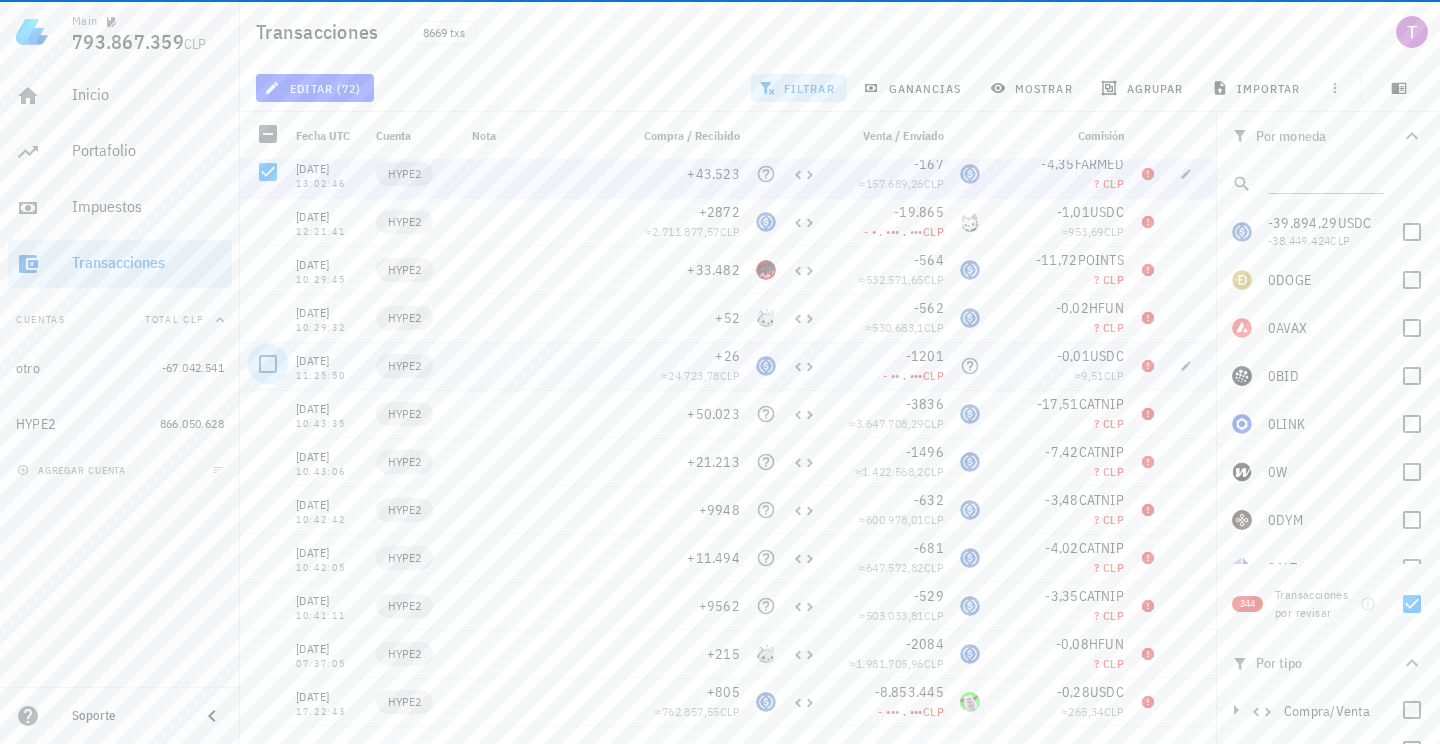click at bounding box center [268, 364] 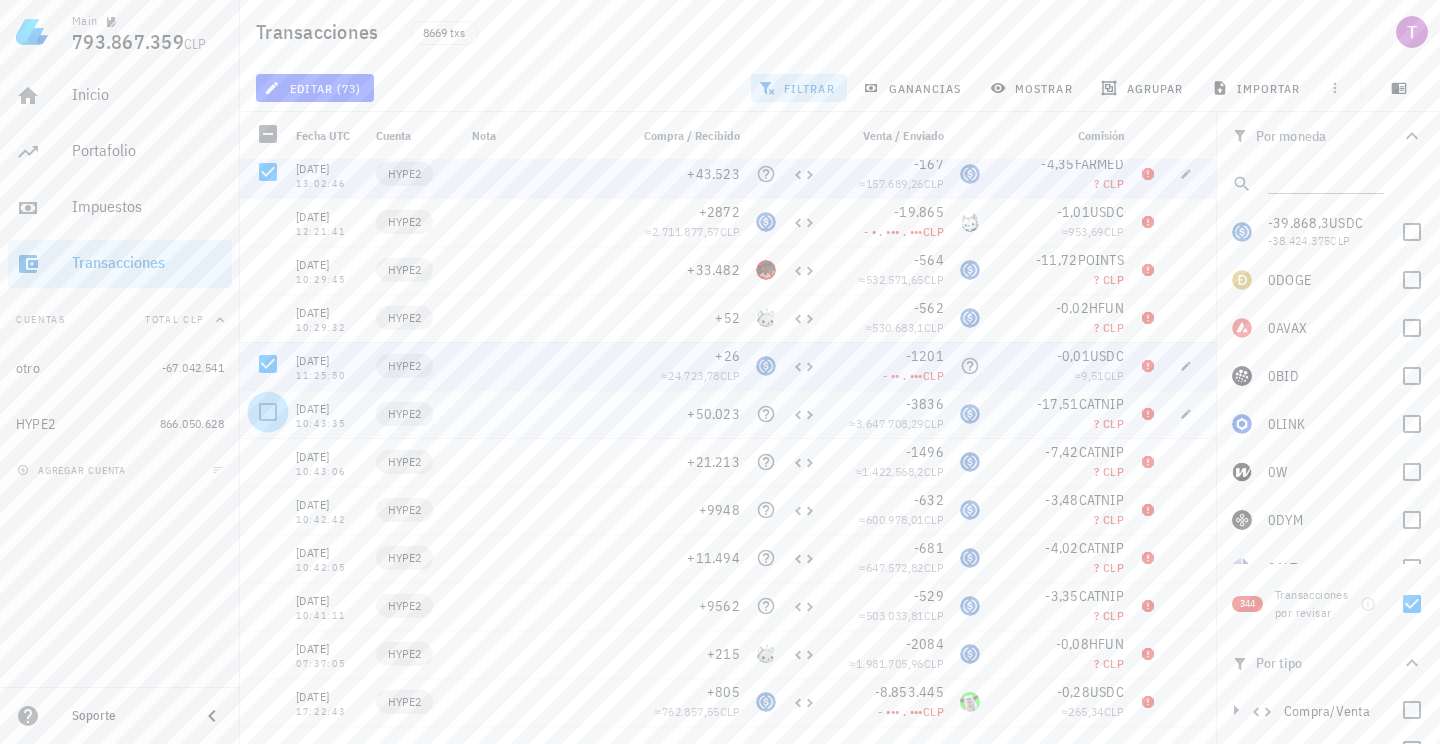 click at bounding box center [268, 412] 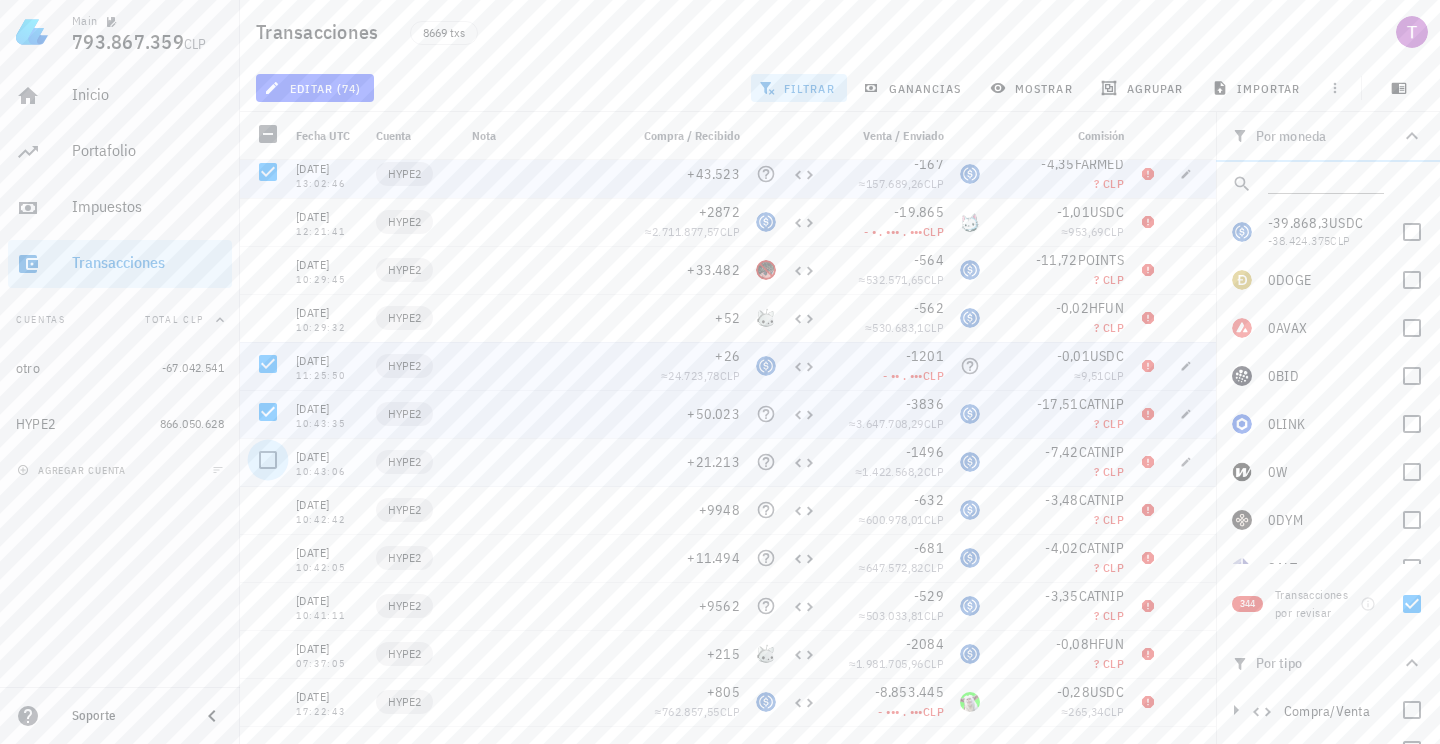 click at bounding box center (268, 460) 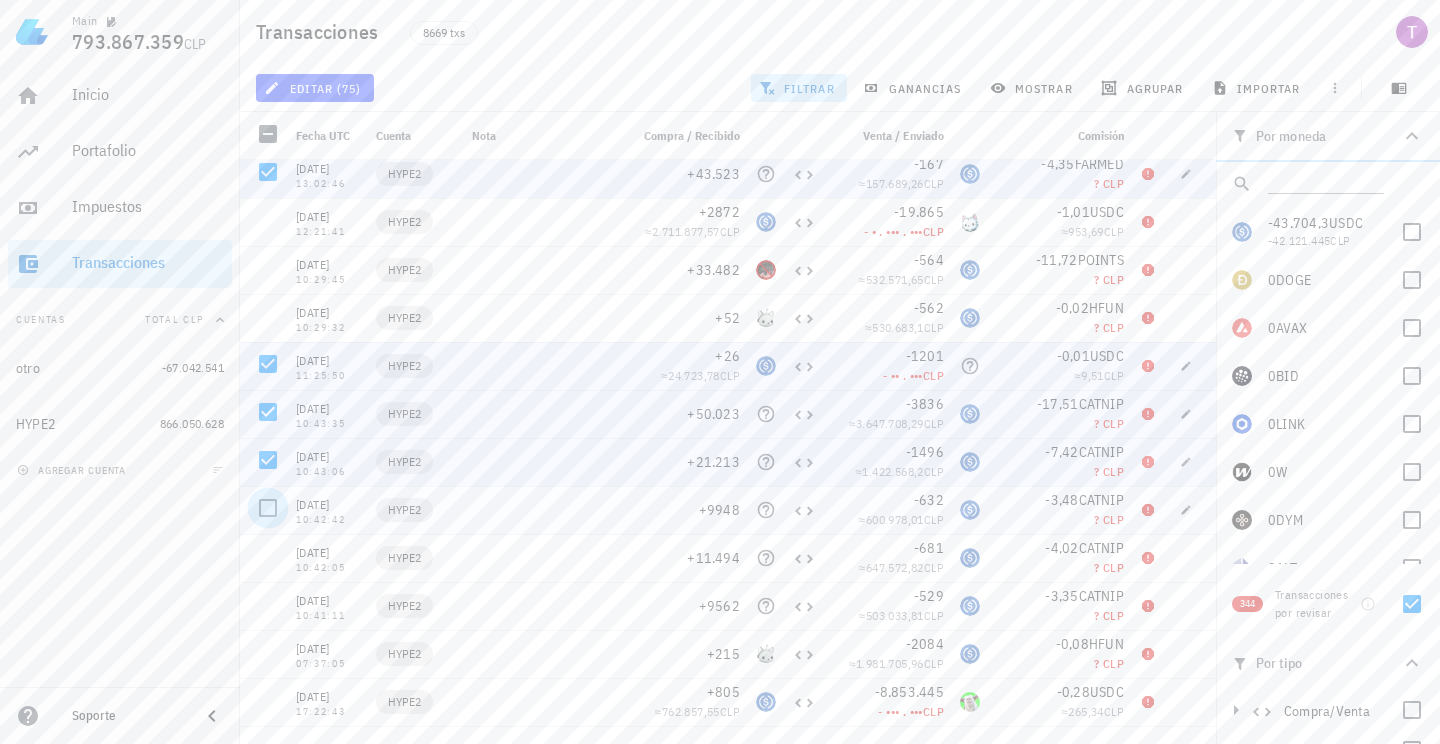click at bounding box center (268, 508) 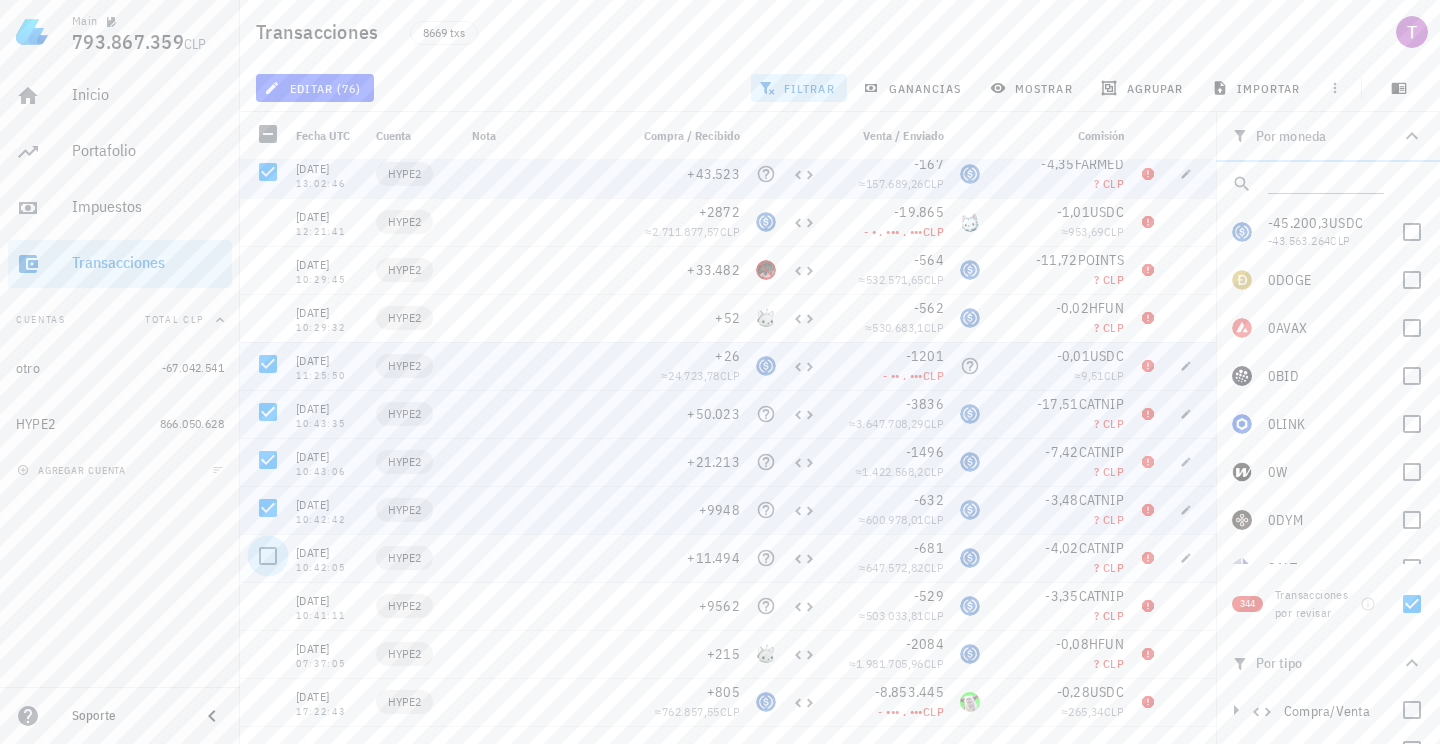 click at bounding box center [268, 556] 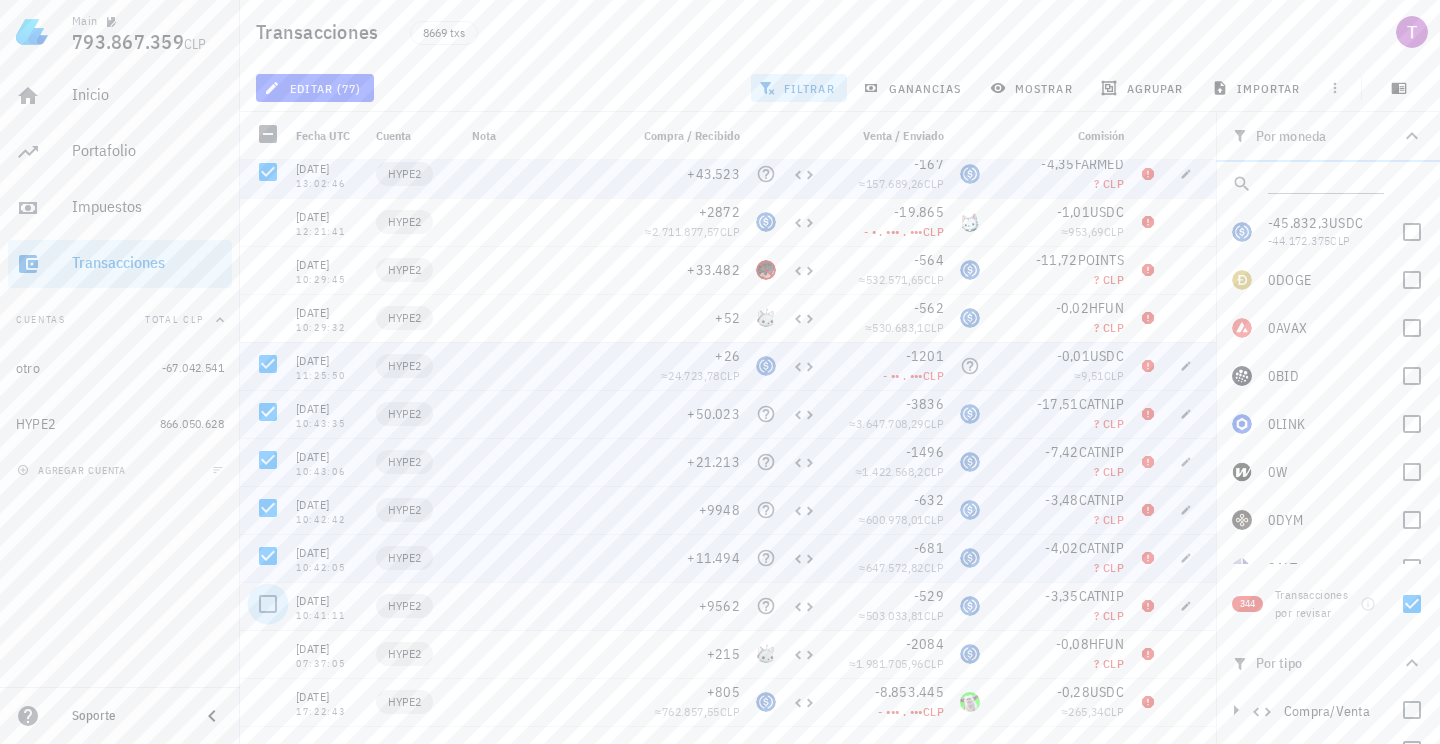 click at bounding box center [268, 604] 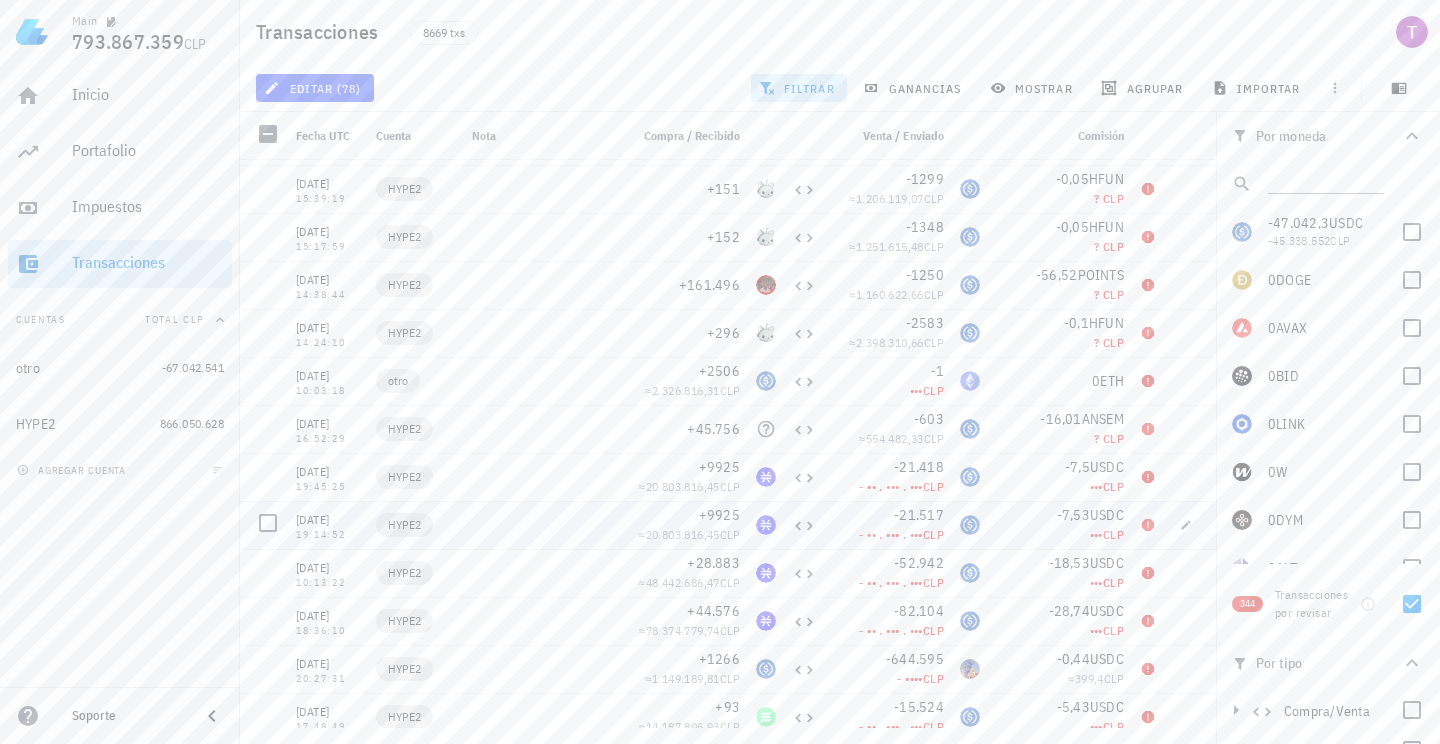 scroll, scrollTop: 9894, scrollLeft: 0, axis: vertical 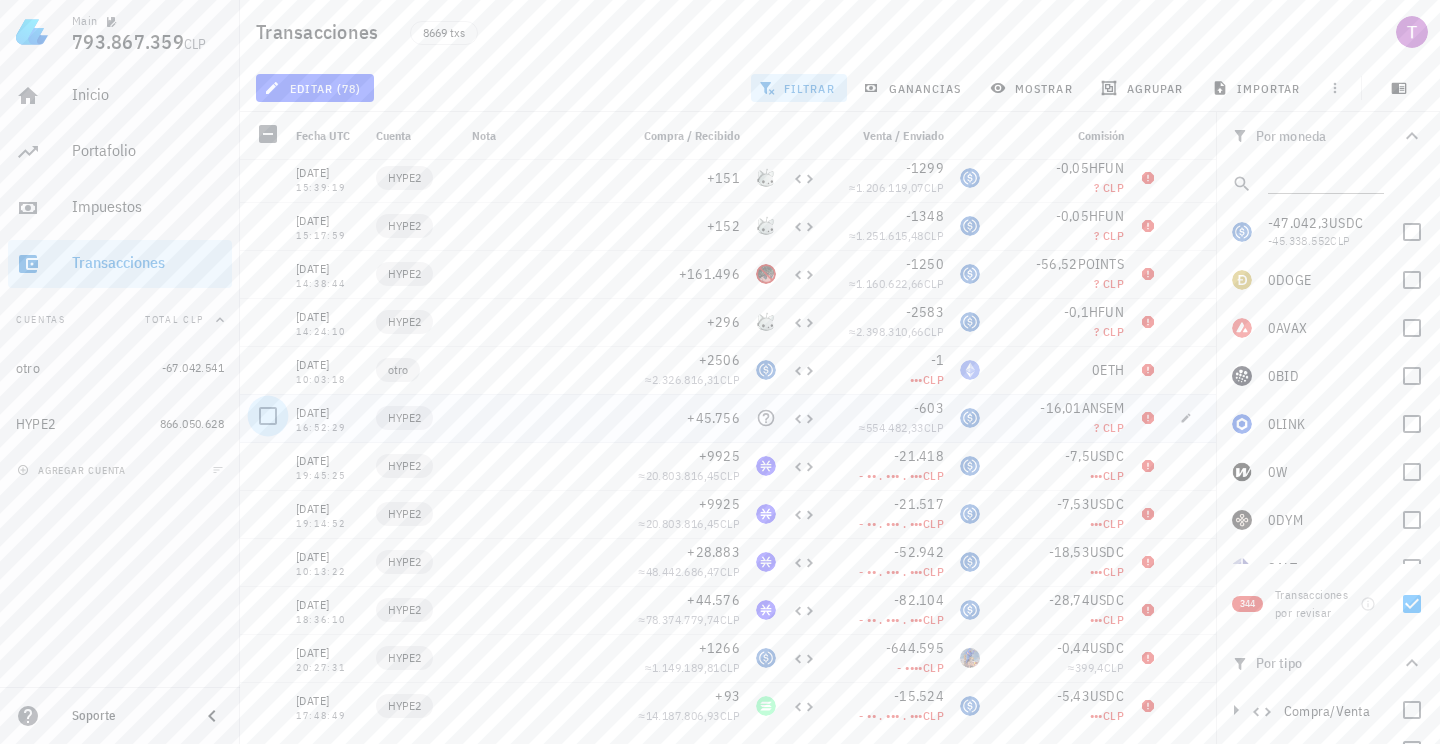 click at bounding box center [268, 416] 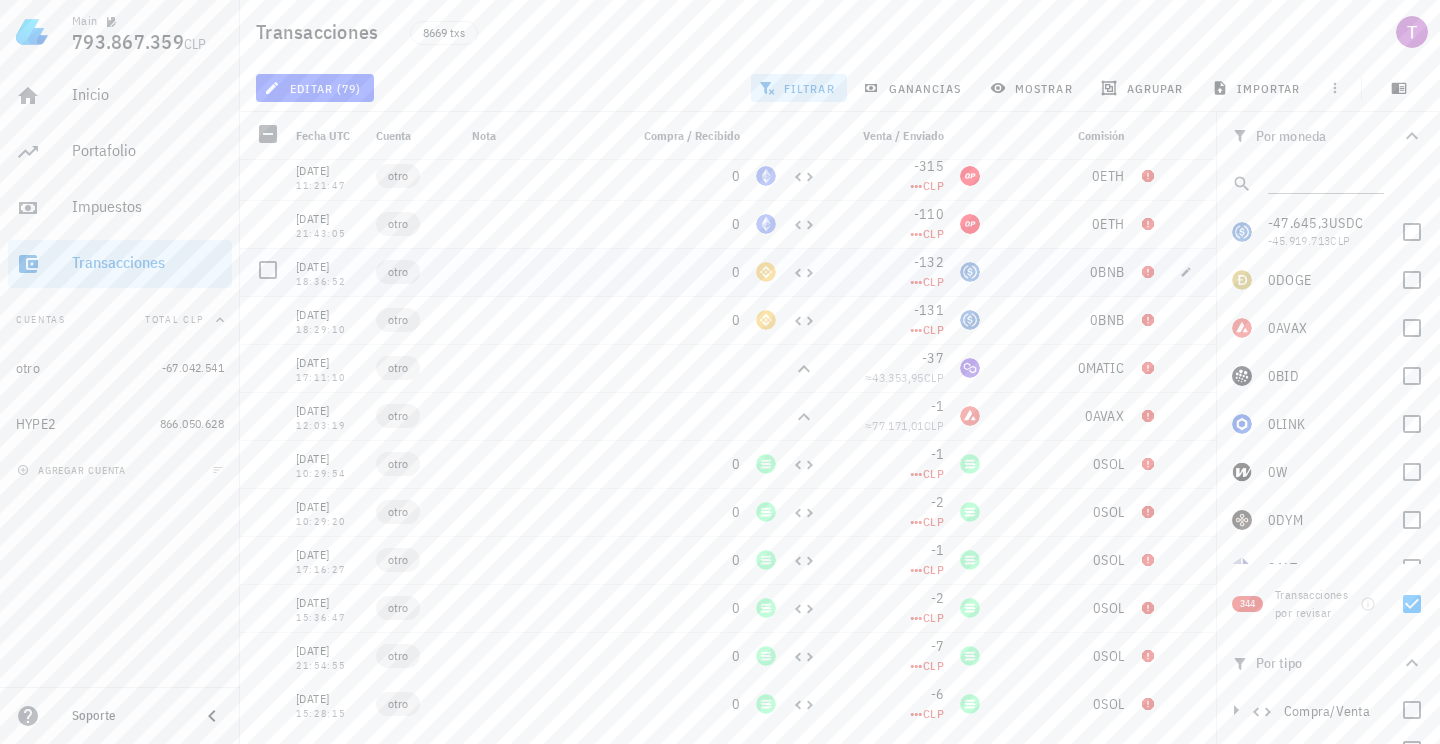 scroll, scrollTop: 15896, scrollLeft: 0, axis: vertical 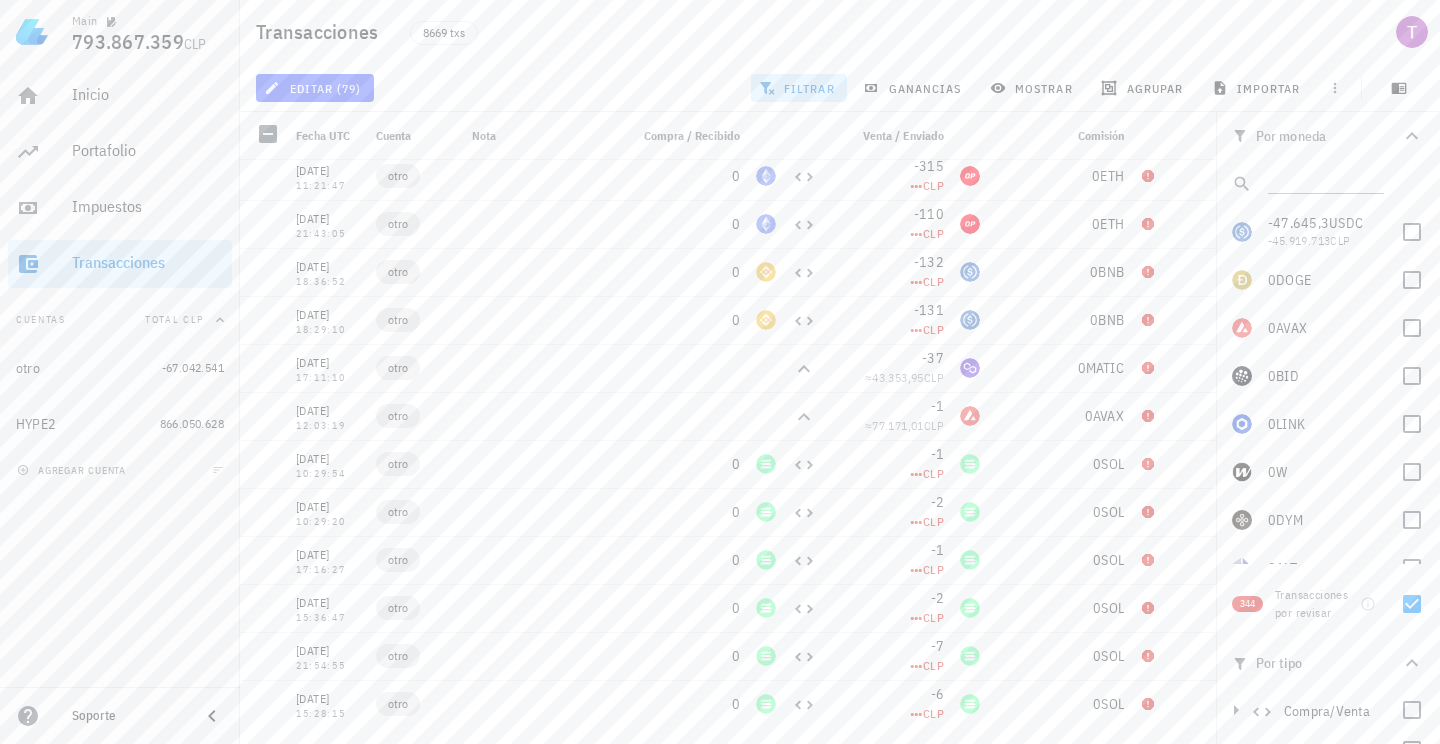 click on "editar (79)" at bounding box center (314, 88) 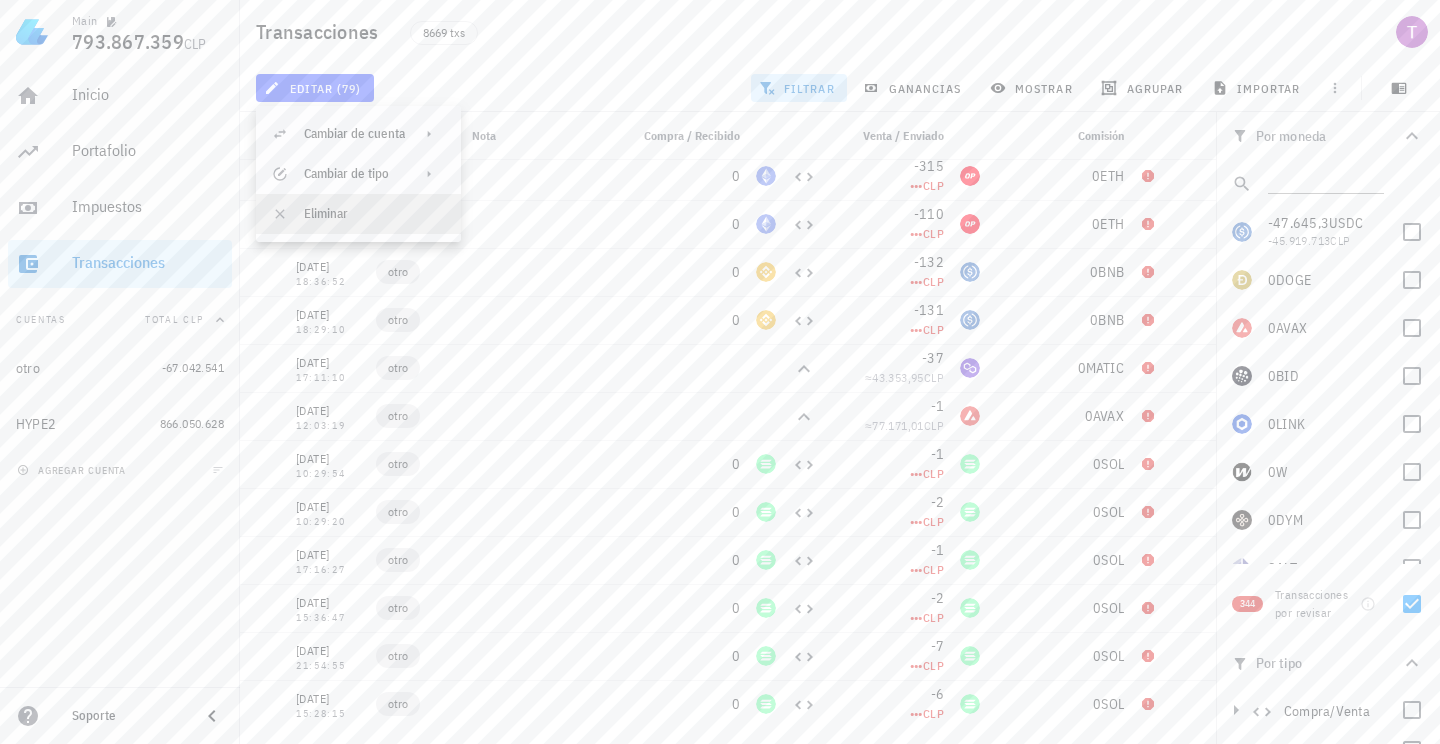 click on "Eliminar" at bounding box center (374, 214) 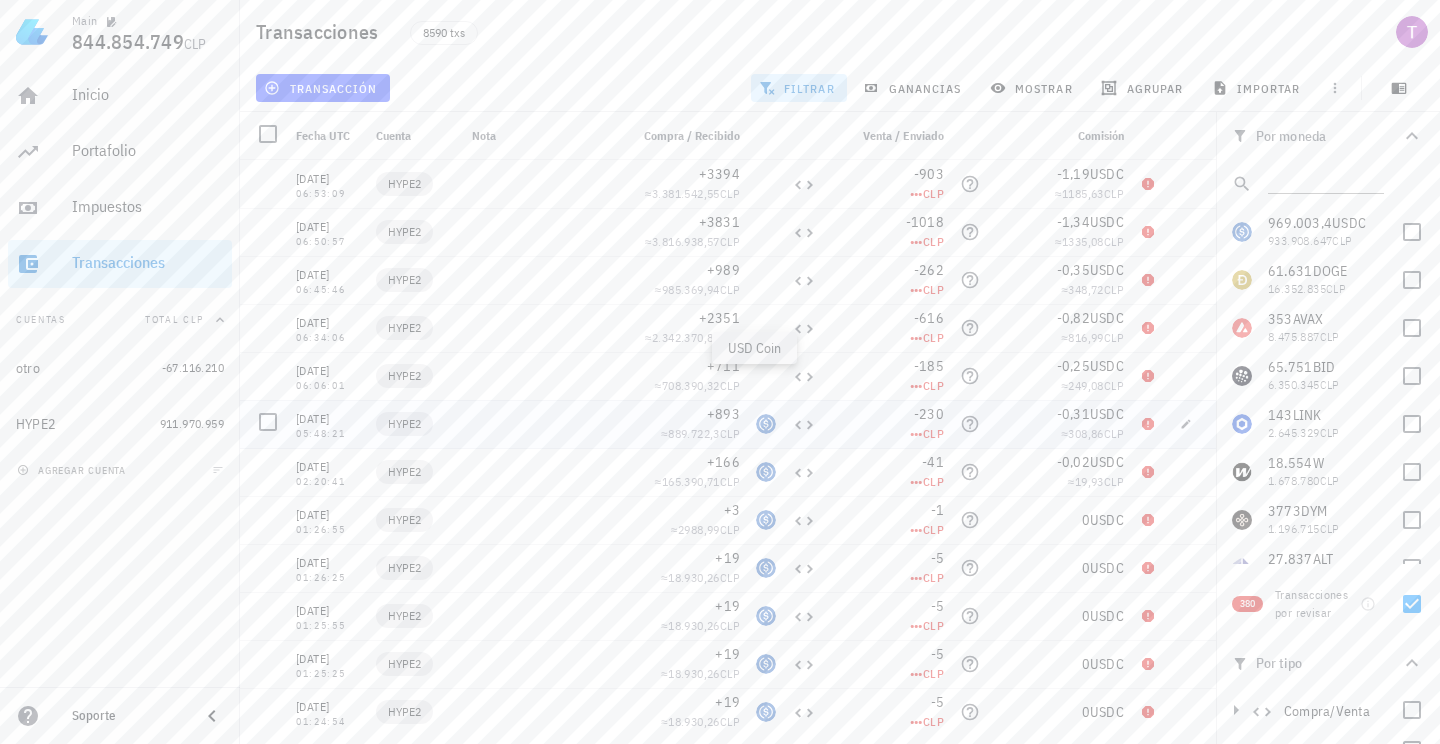 scroll, scrollTop: 0, scrollLeft: 0, axis: both 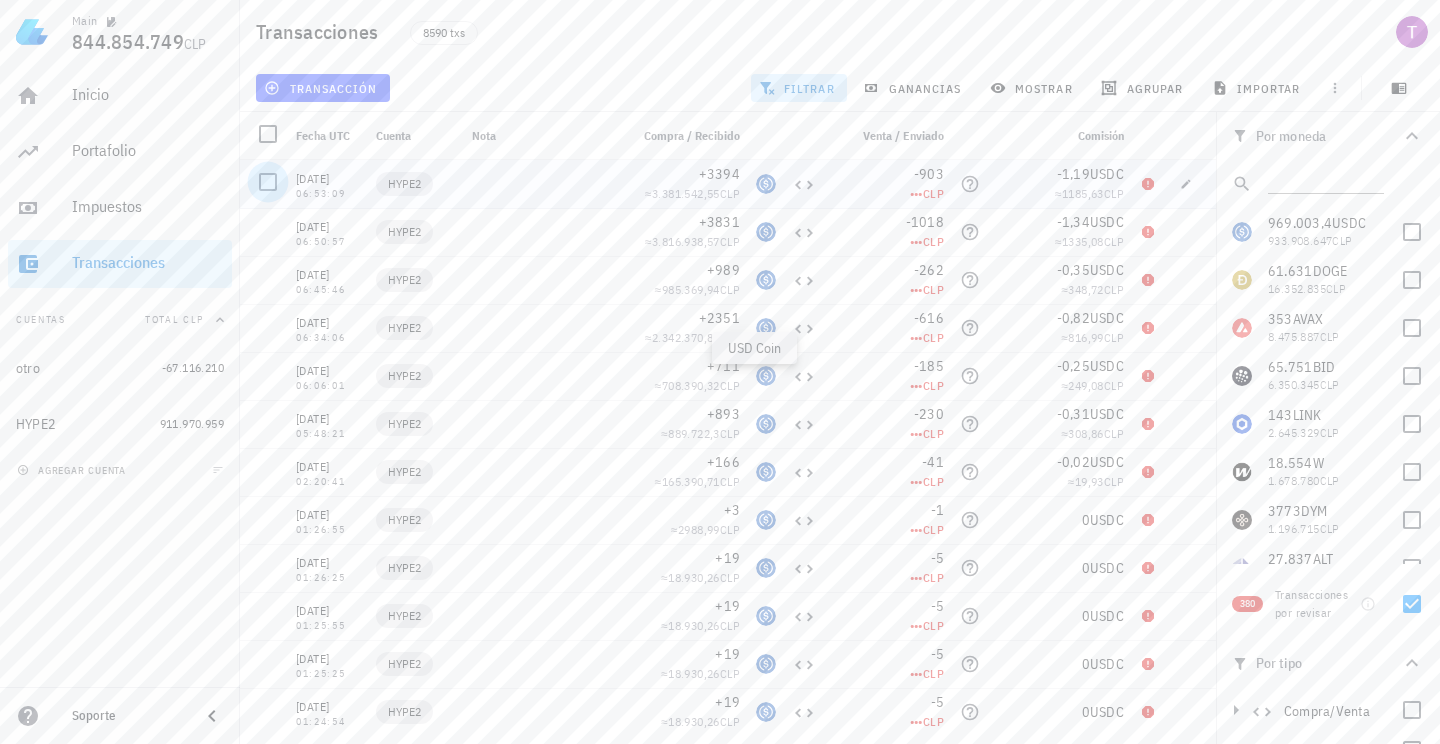 click at bounding box center (268, 182) 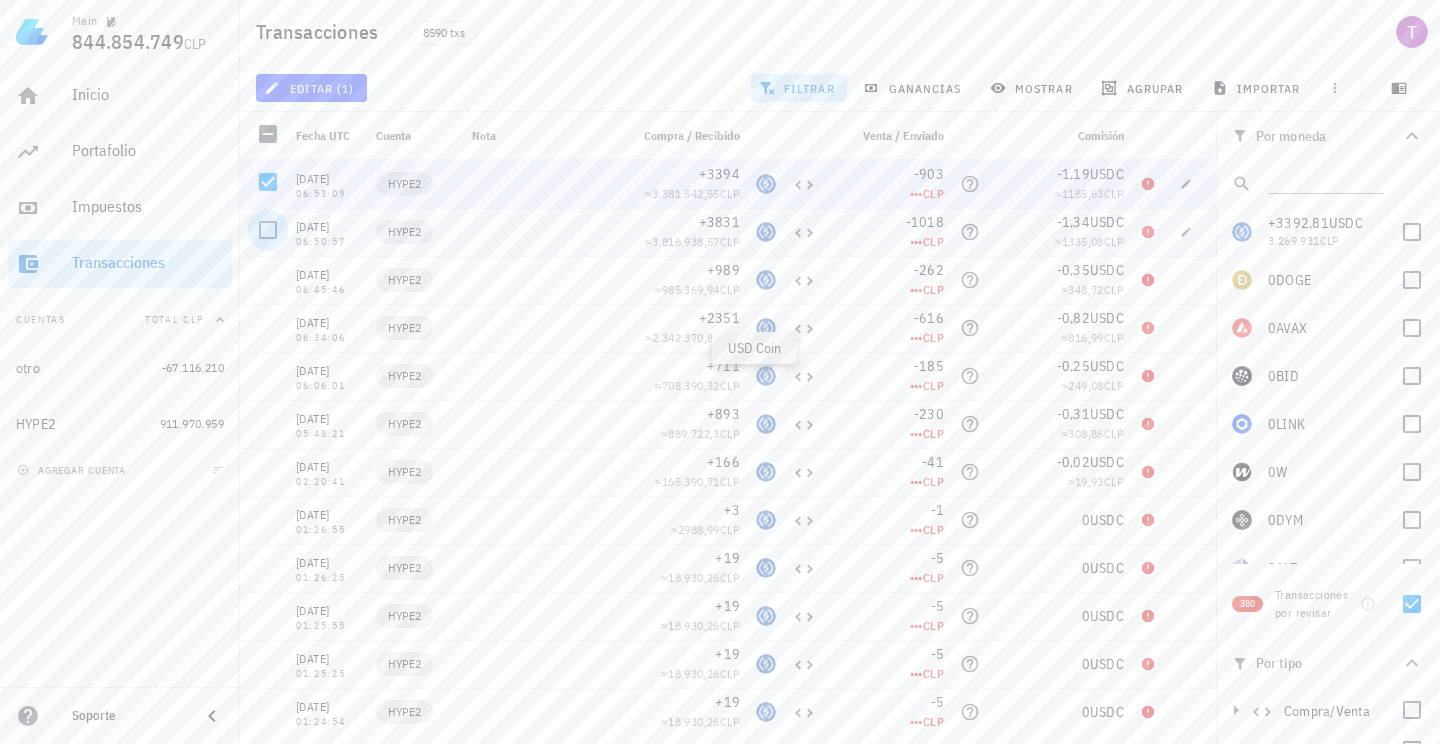 click at bounding box center (268, 230) 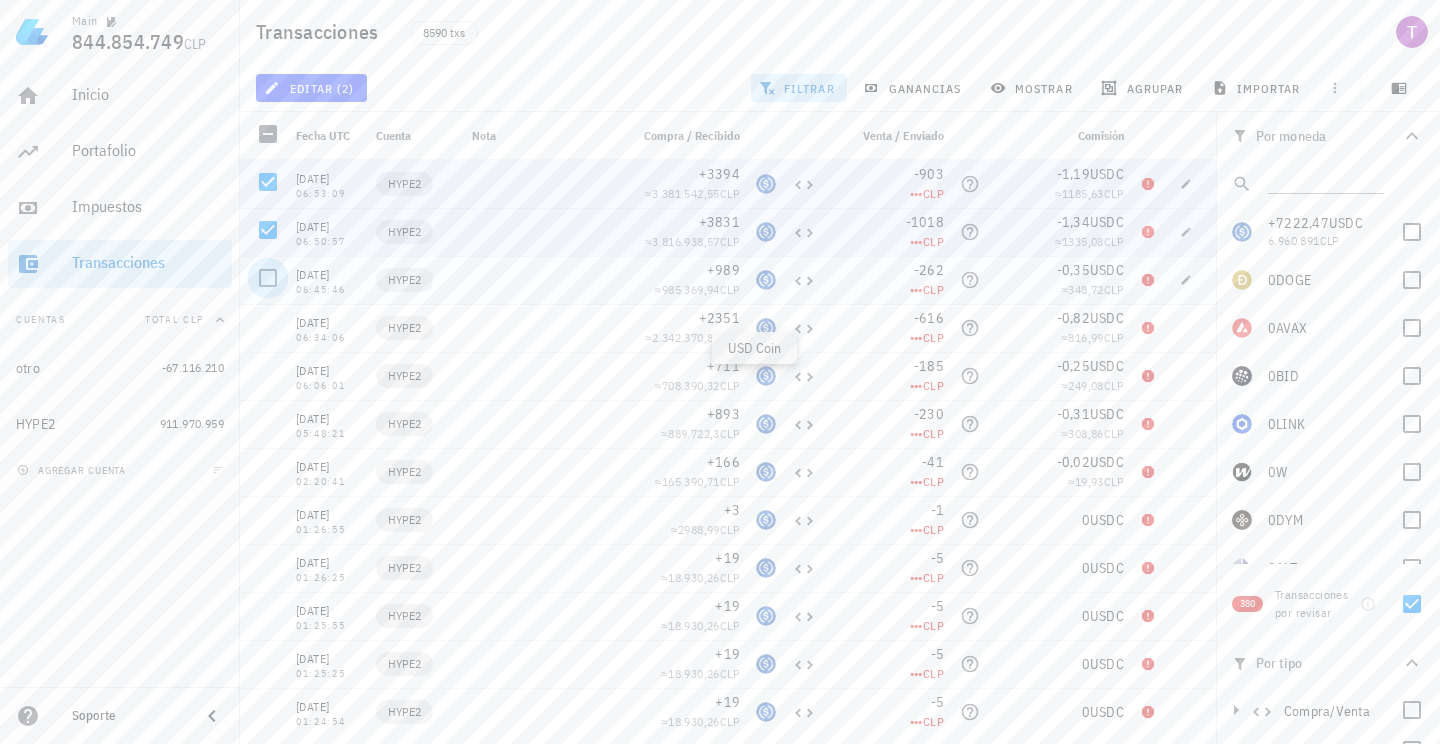 click at bounding box center (268, 278) 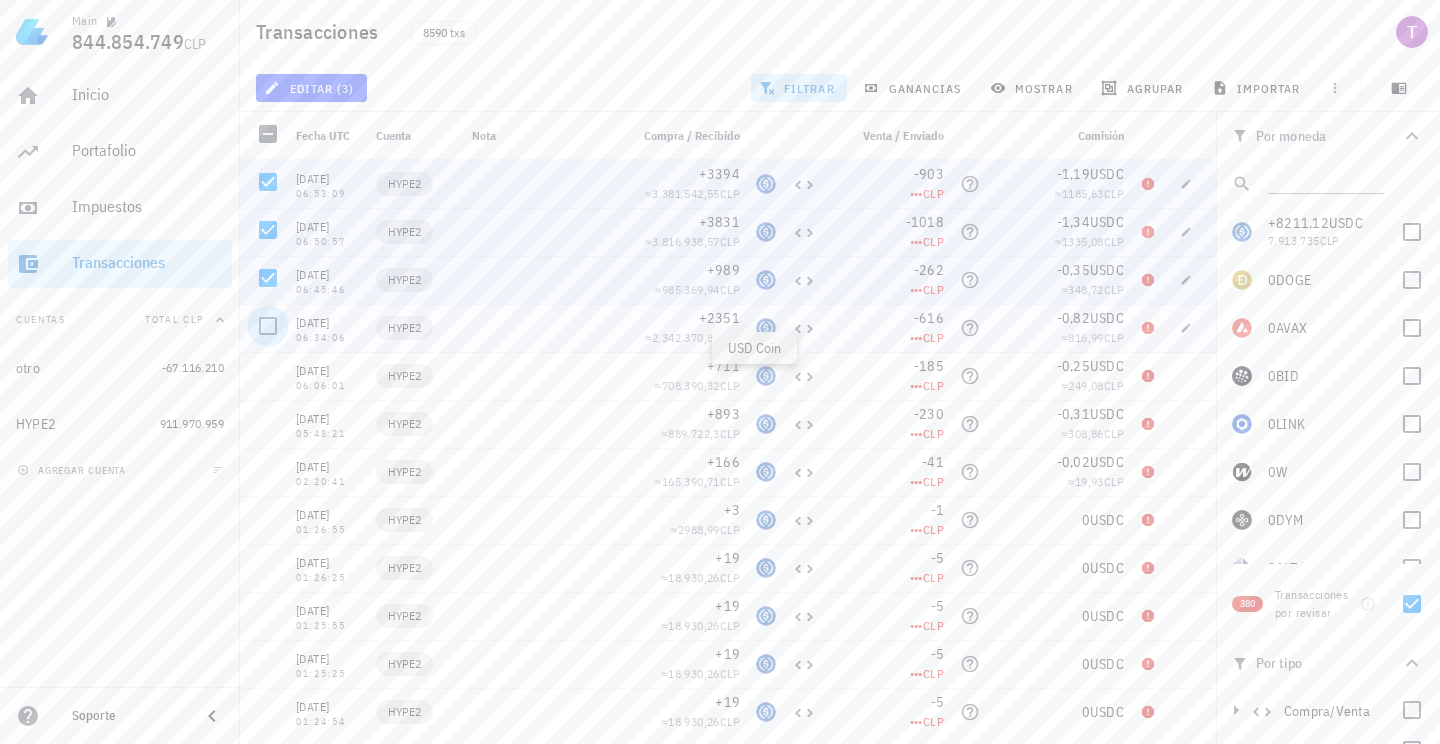 click at bounding box center [268, 326] 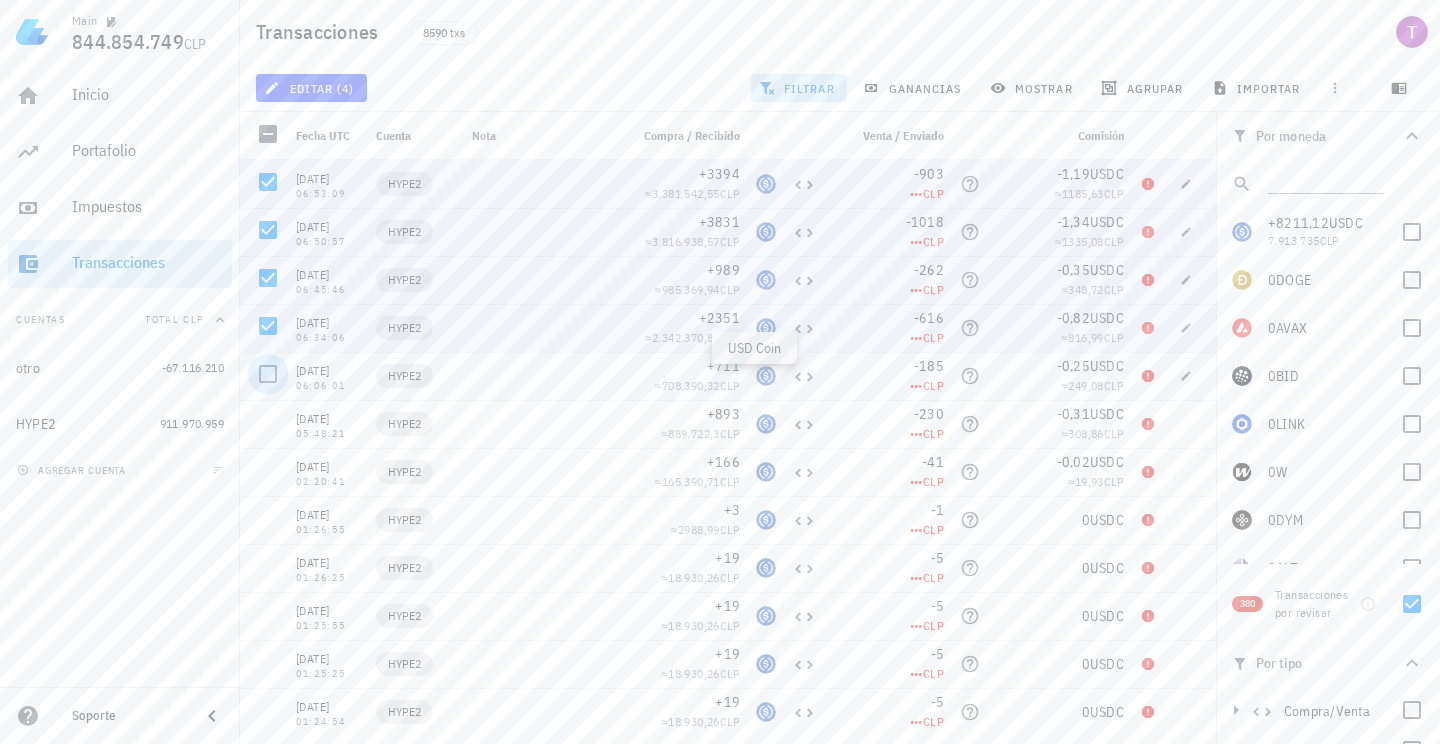 click at bounding box center (268, 374) 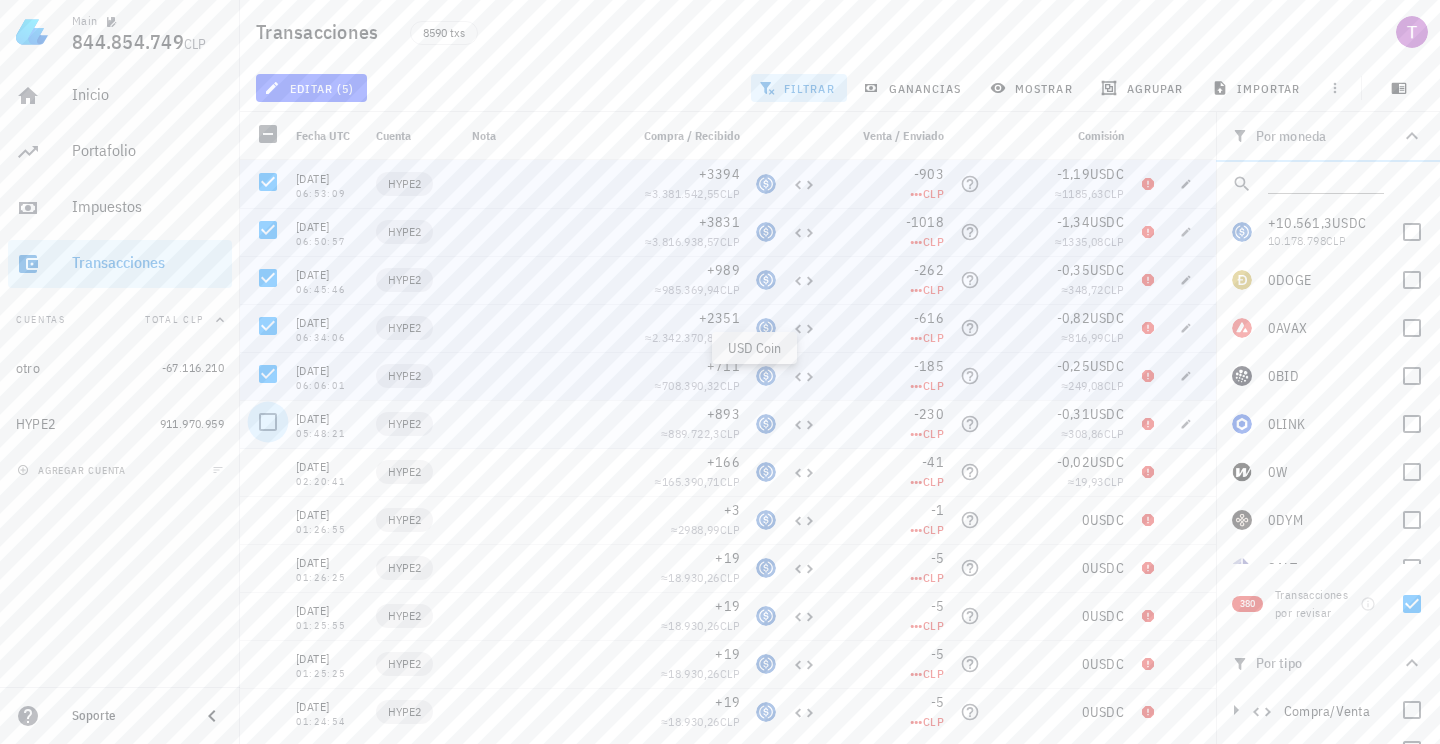 click at bounding box center (268, 422) 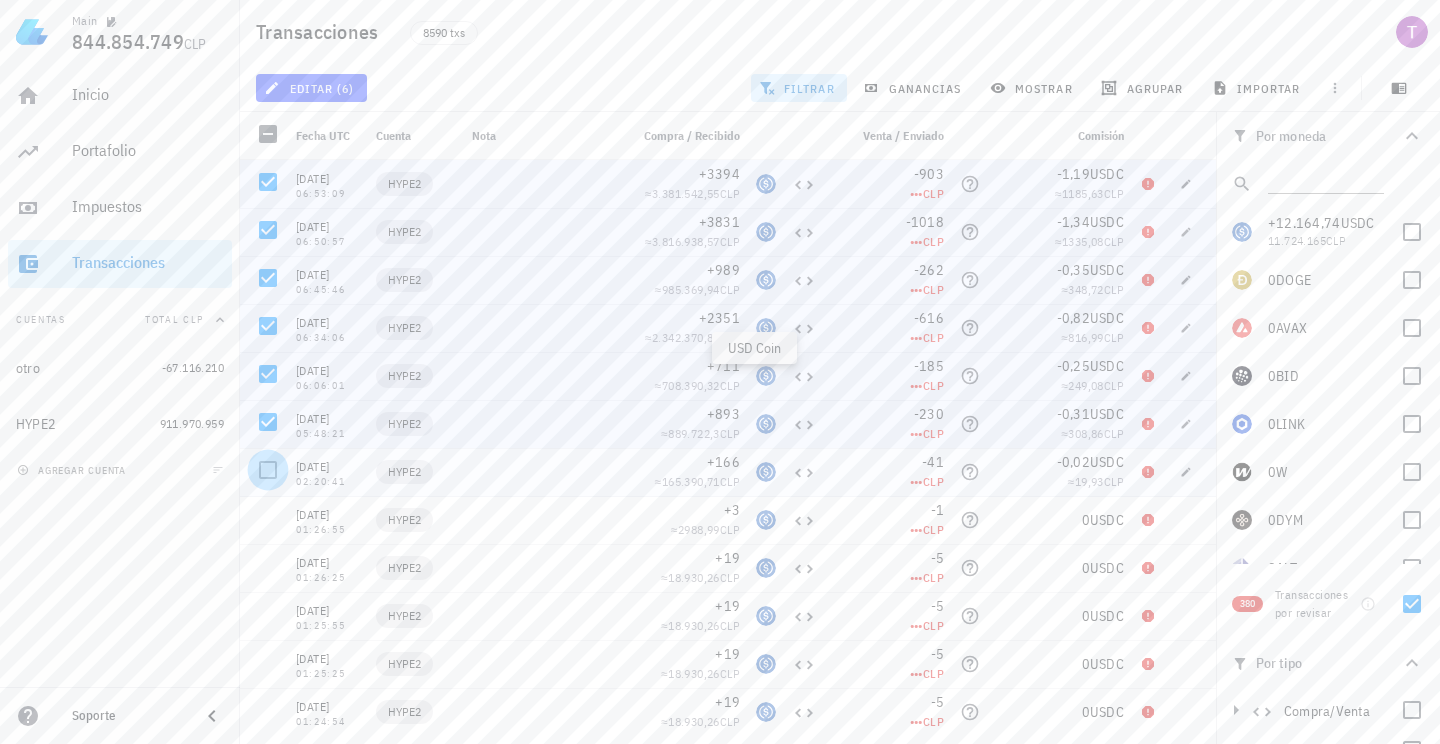 click at bounding box center [268, 470] 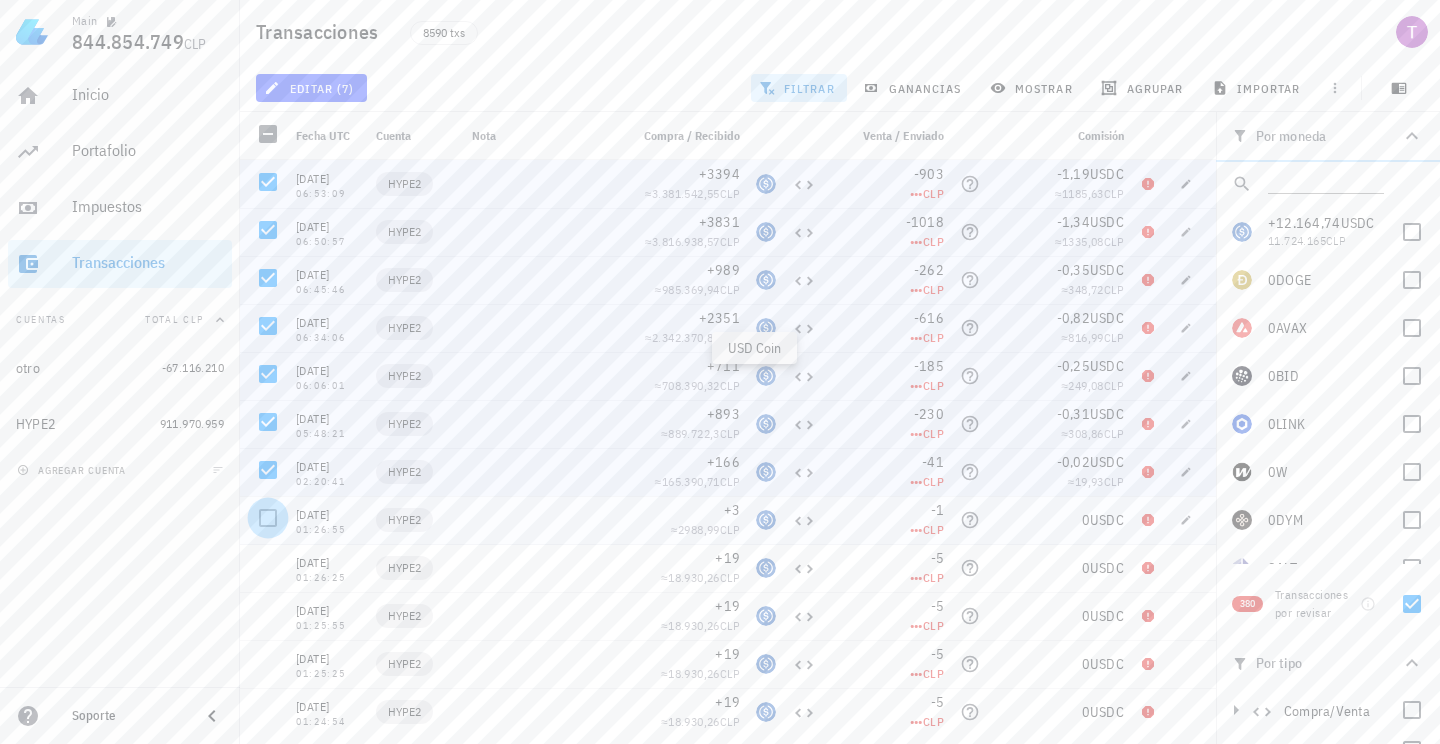 click at bounding box center (268, 518) 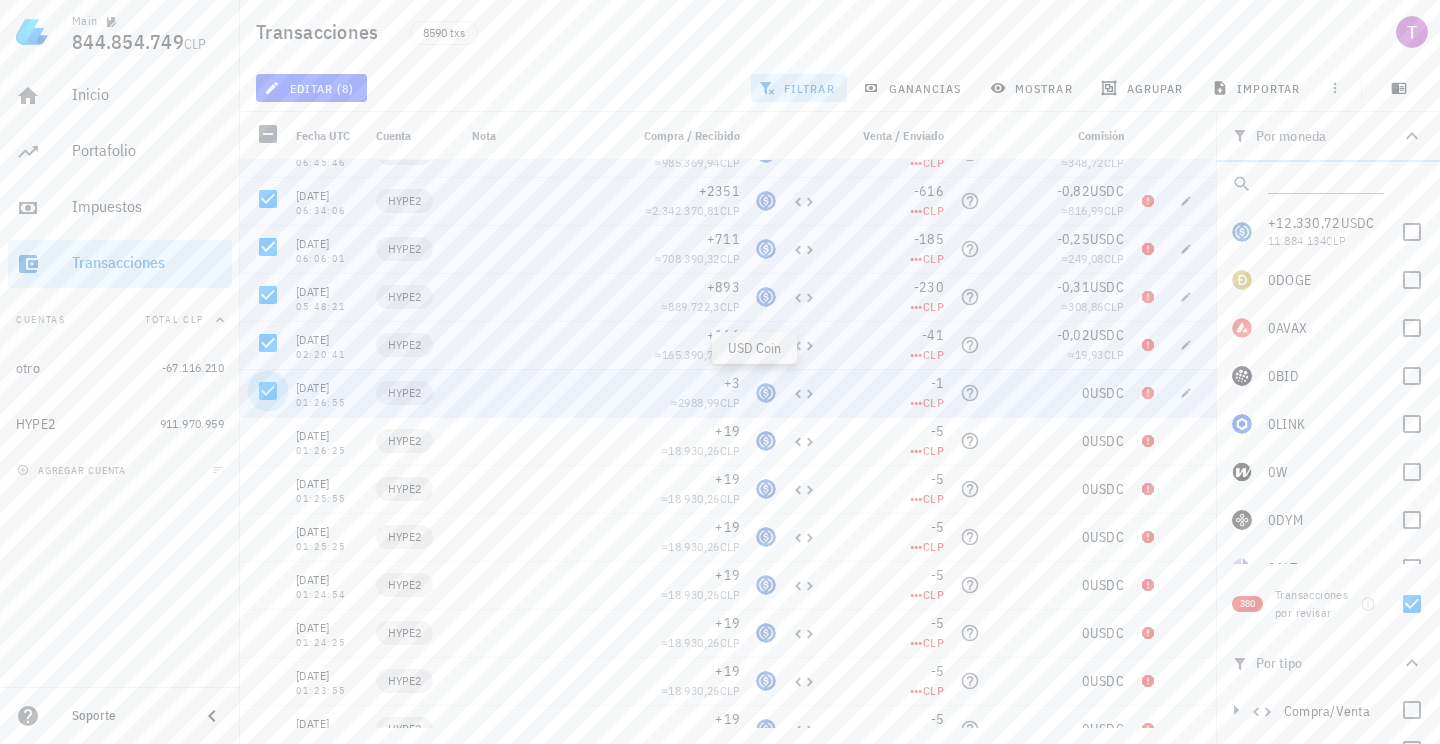 scroll, scrollTop: 154, scrollLeft: 0, axis: vertical 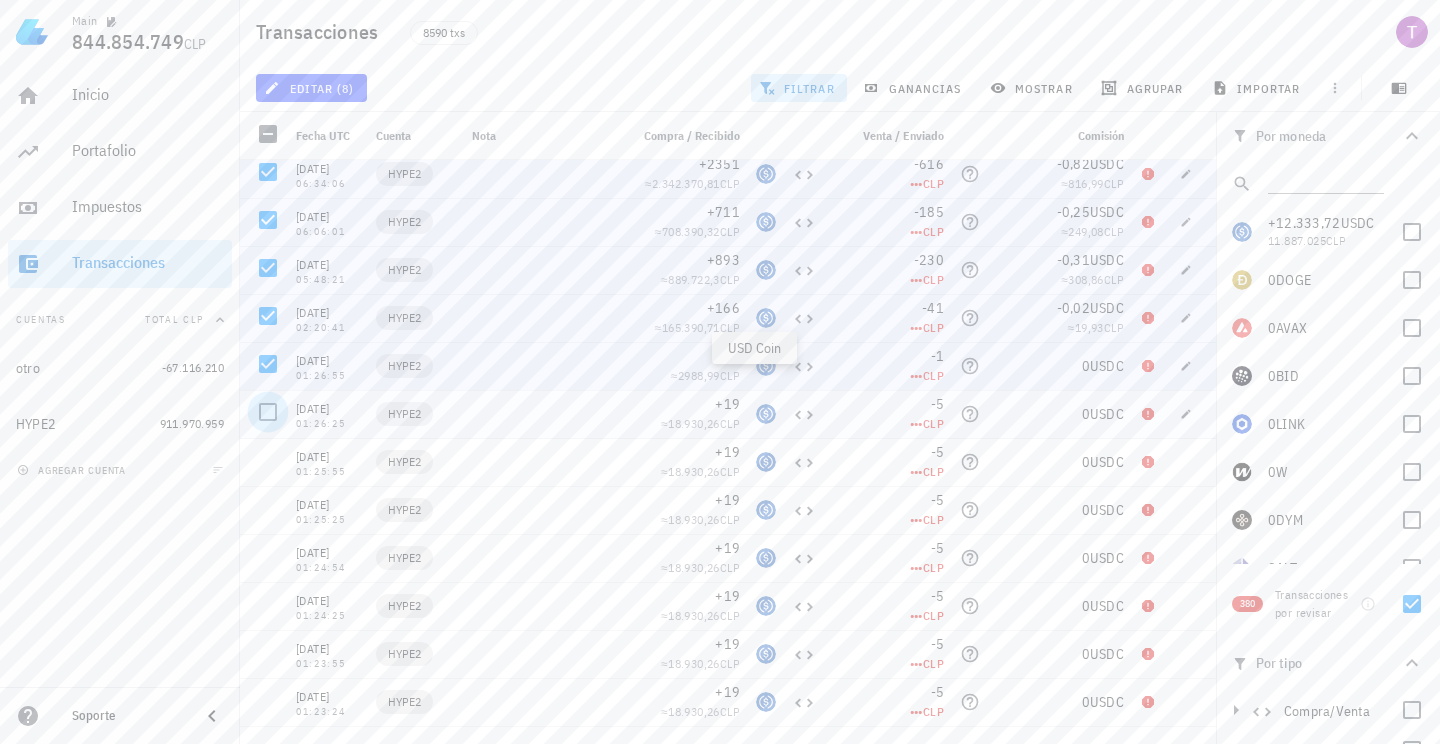 click at bounding box center [268, 412] 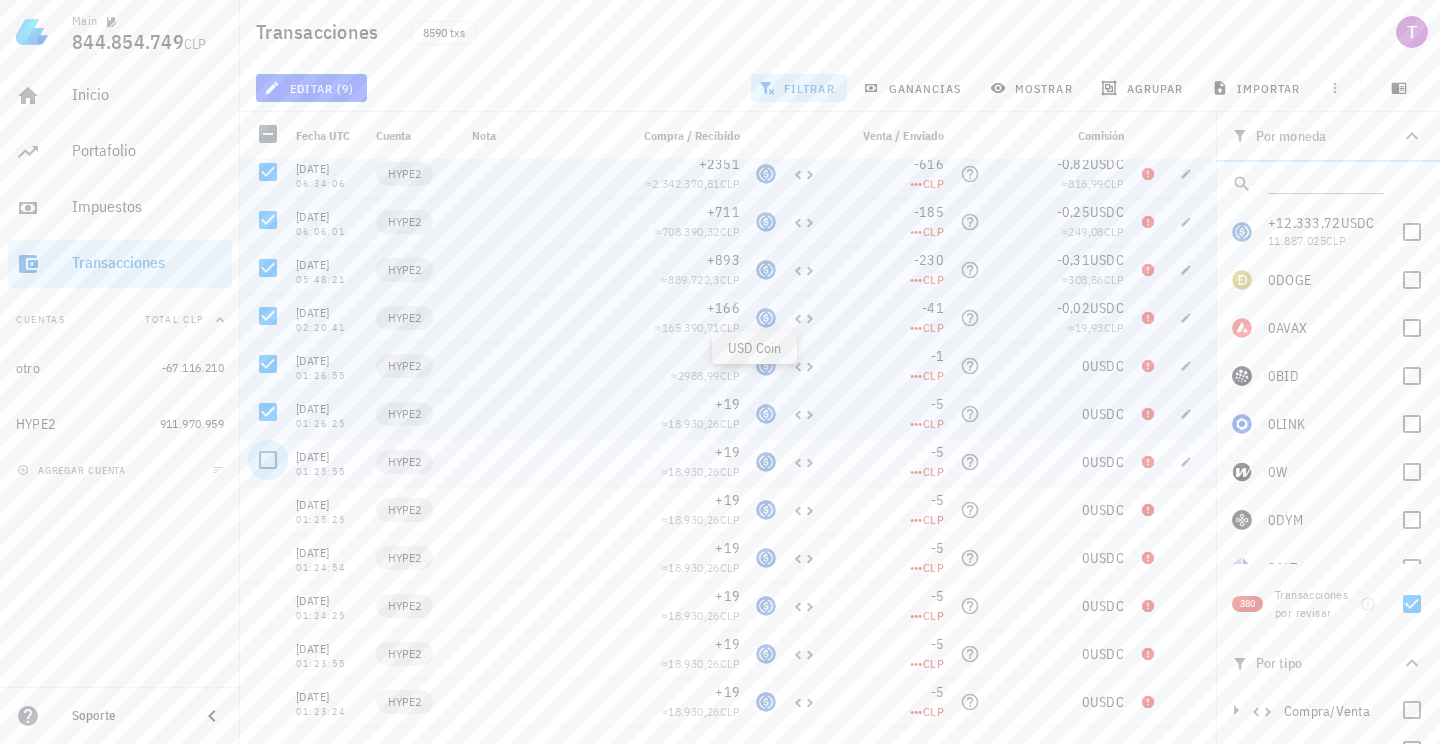 click at bounding box center [268, 460] 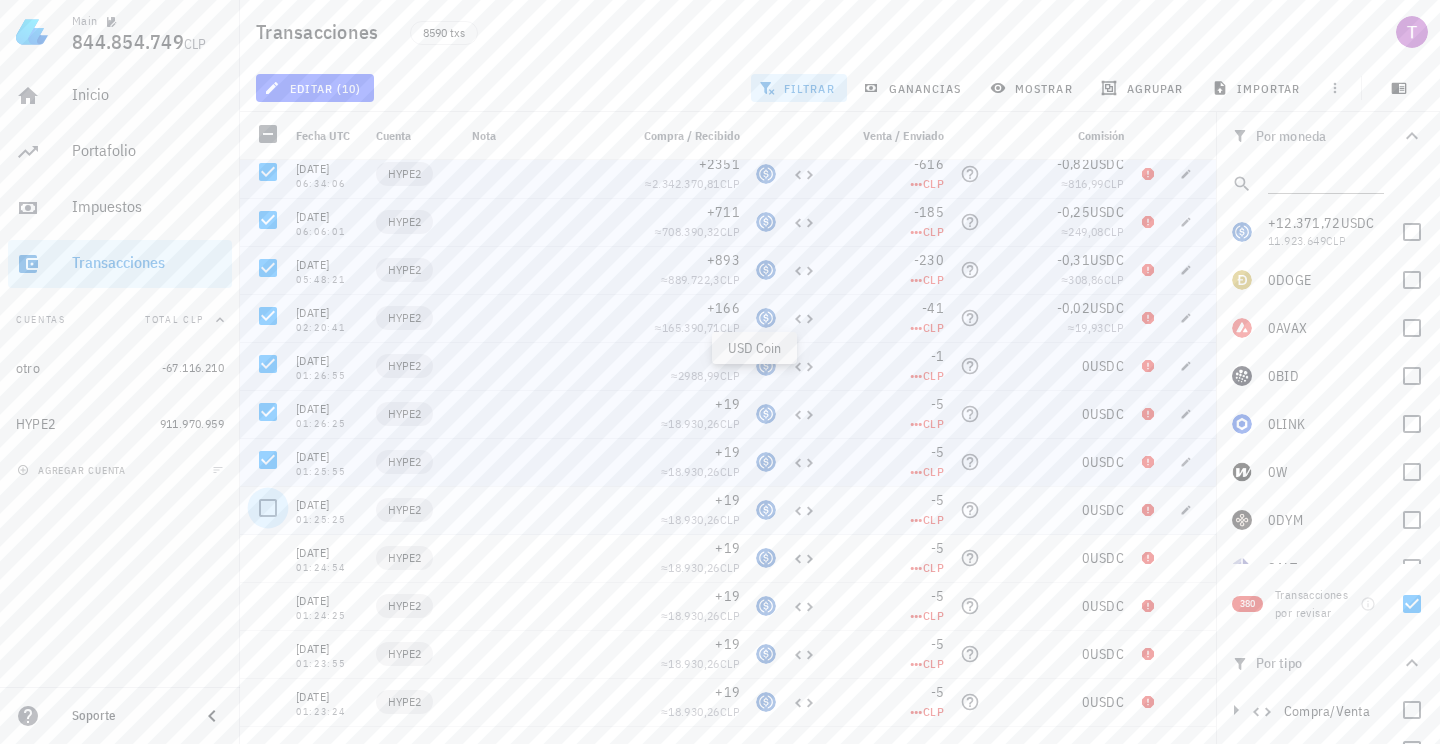 click at bounding box center [268, 508] 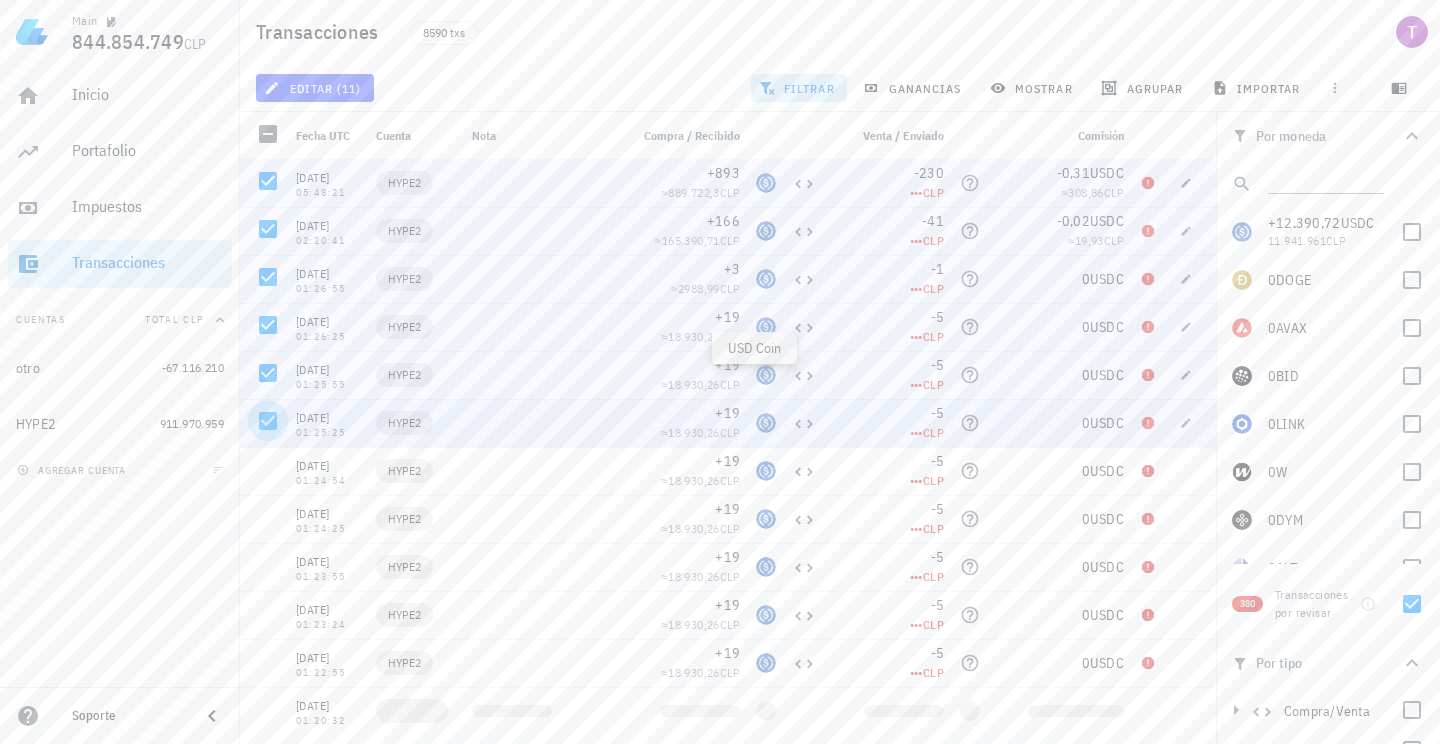 scroll, scrollTop: 246, scrollLeft: 0, axis: vertical 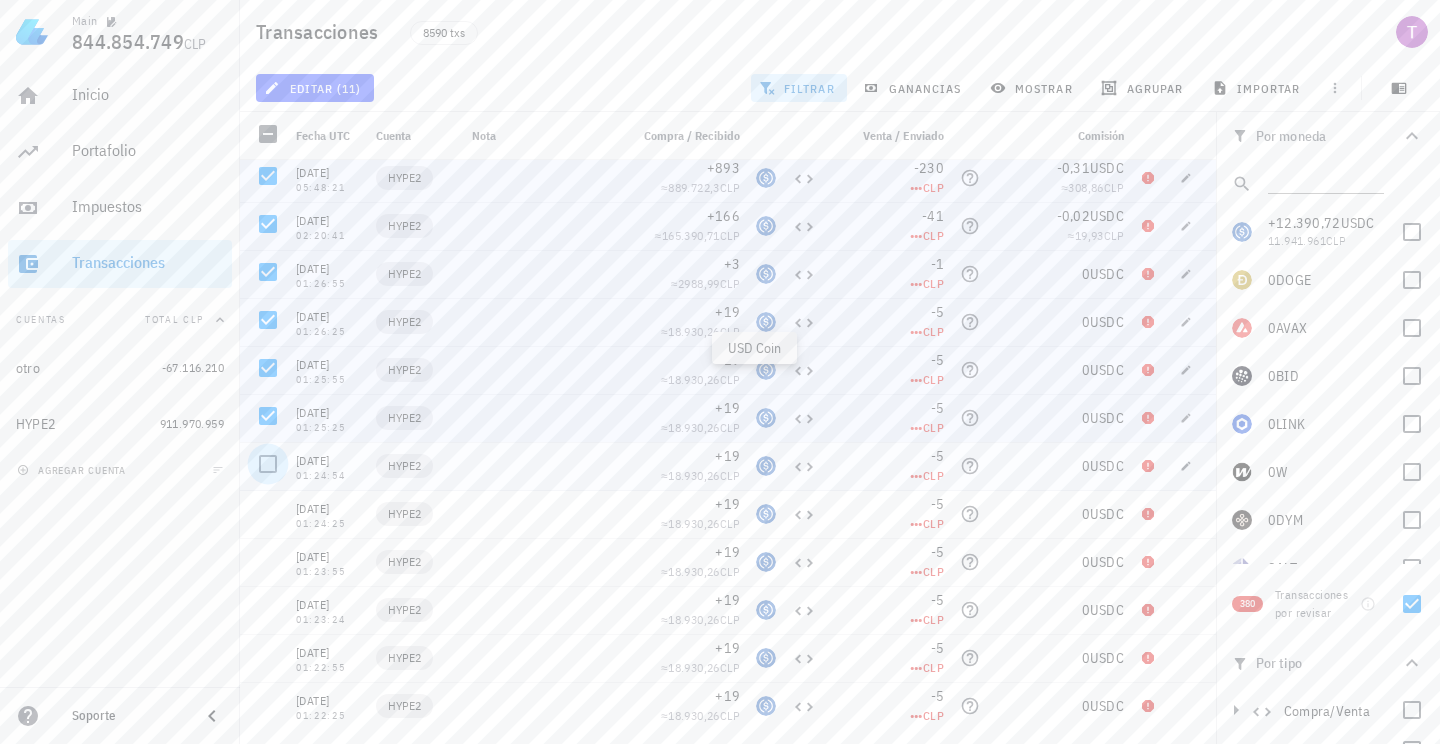 click at bounding box center (268, 464) 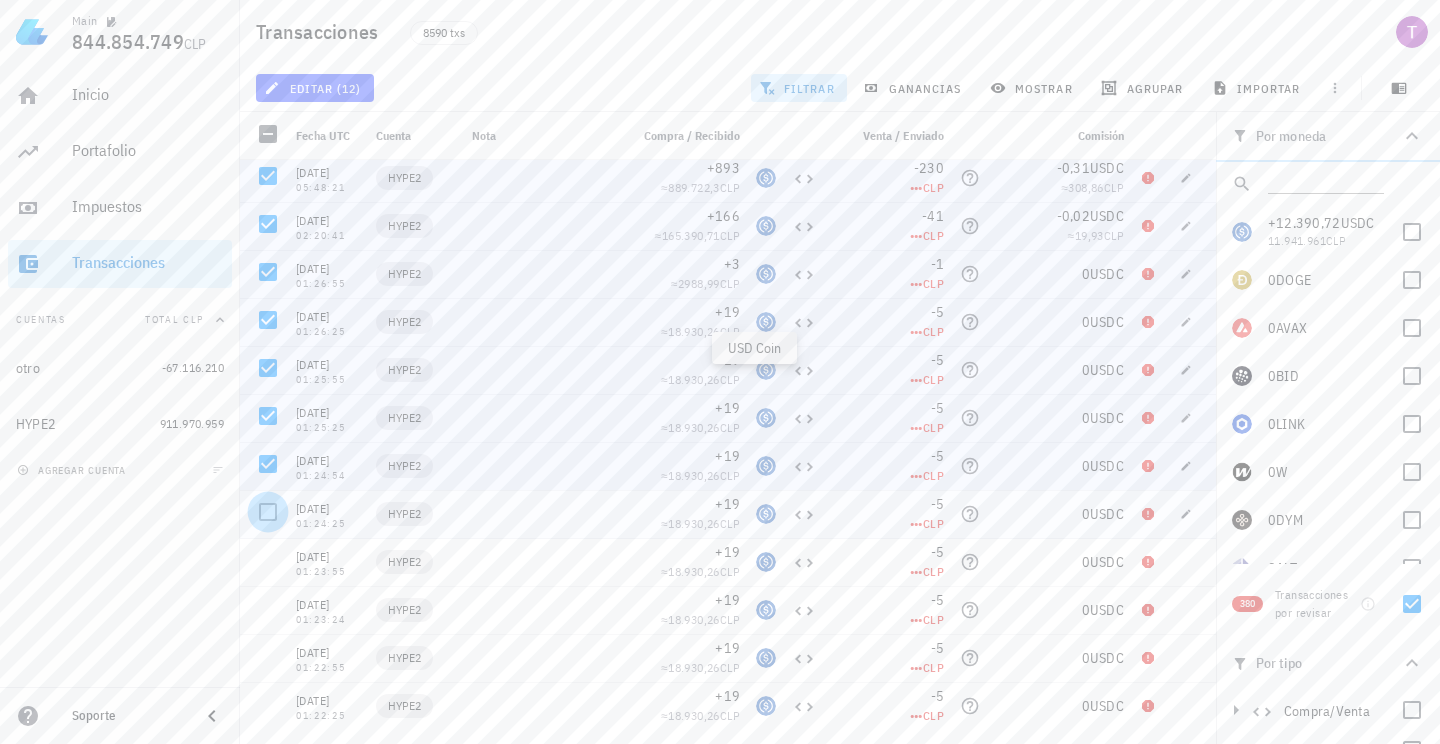 click at bounding box center [268, 512] 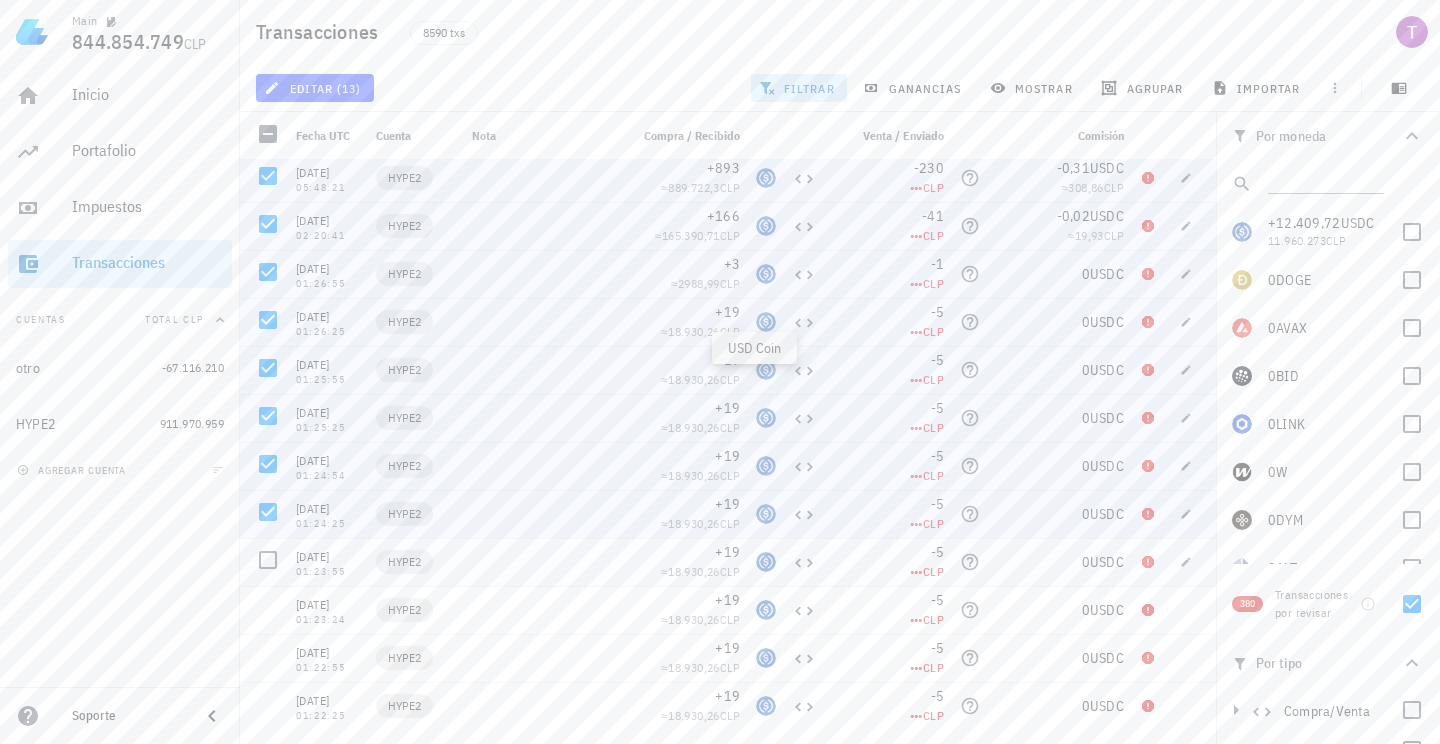 click at bounding box center (268, 560) 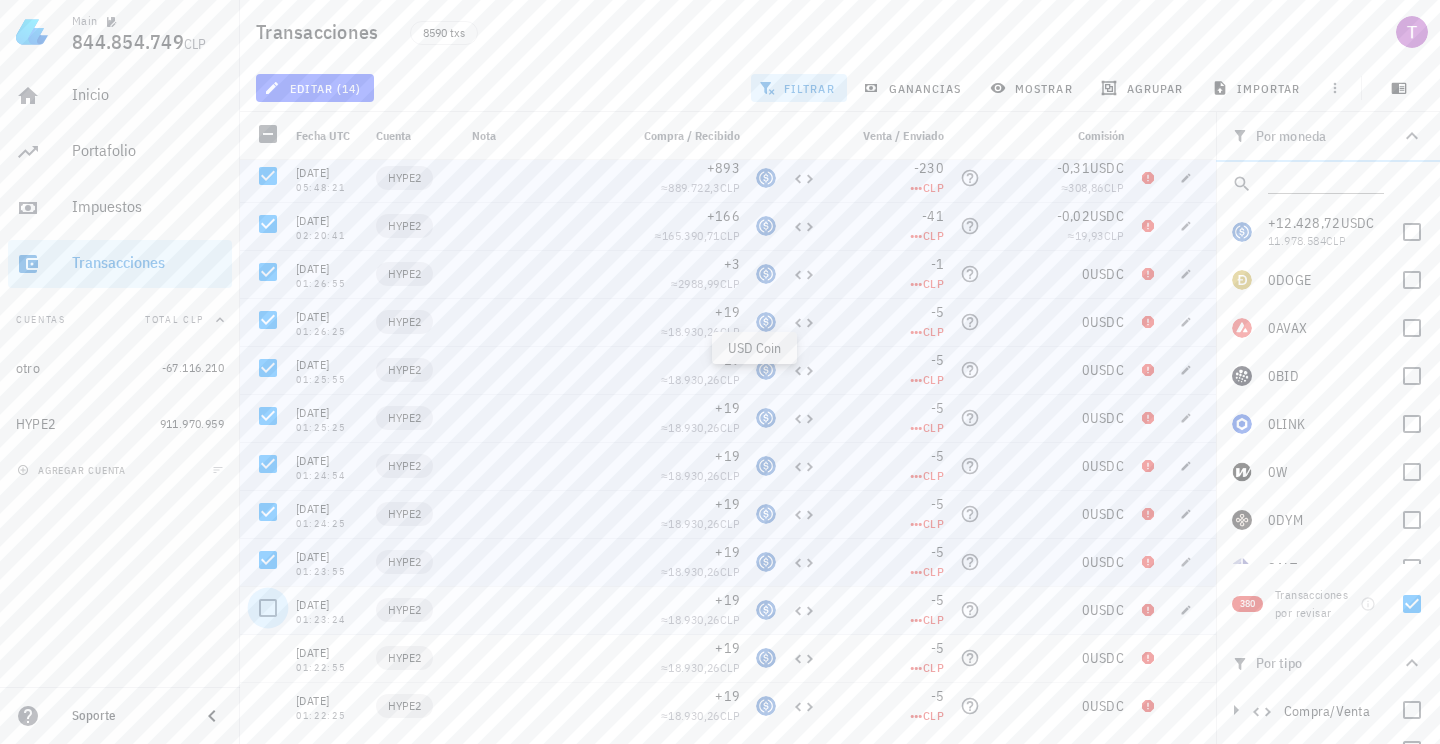 click at bounding box center [268, 608] 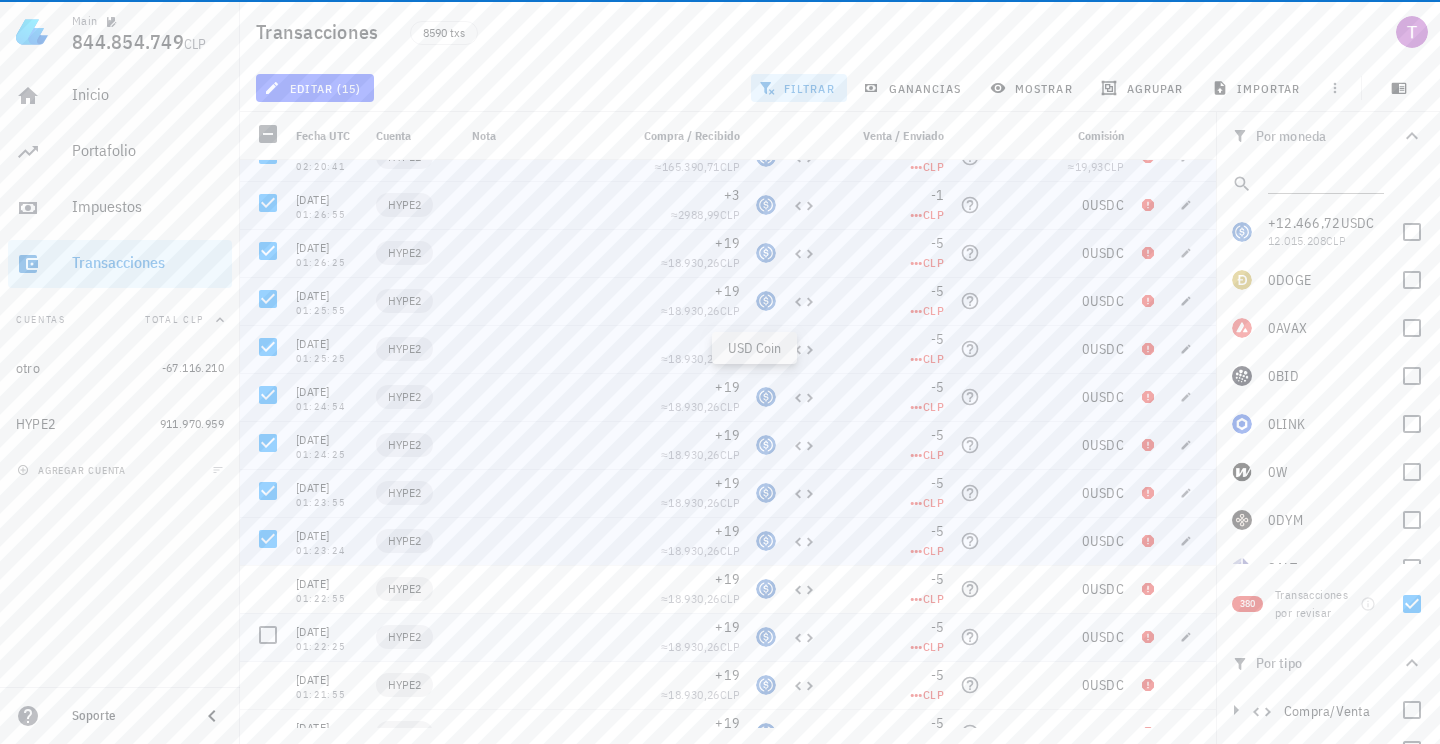 scroll, scrollTop: 412, scrollLeft: 0, axis: vertical 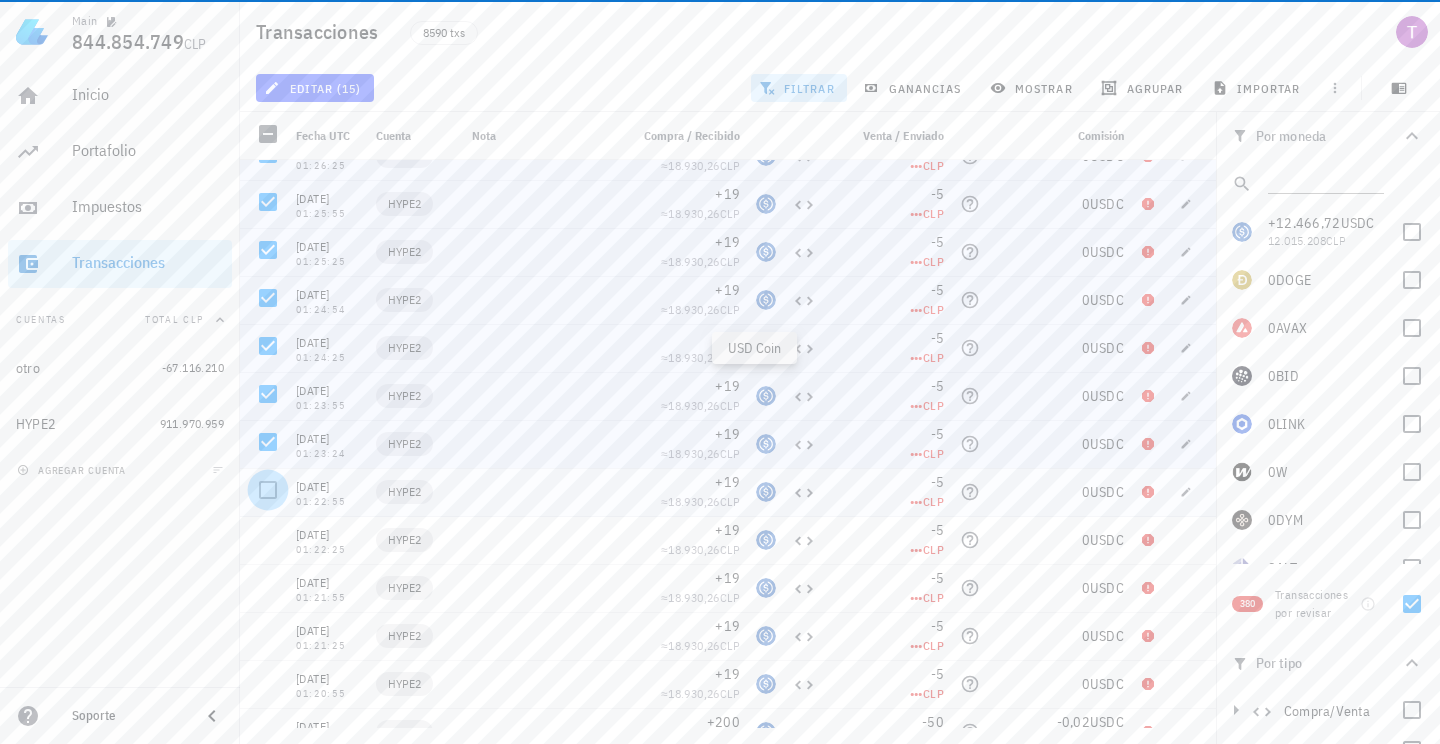 click at bounding box center (268, 490) 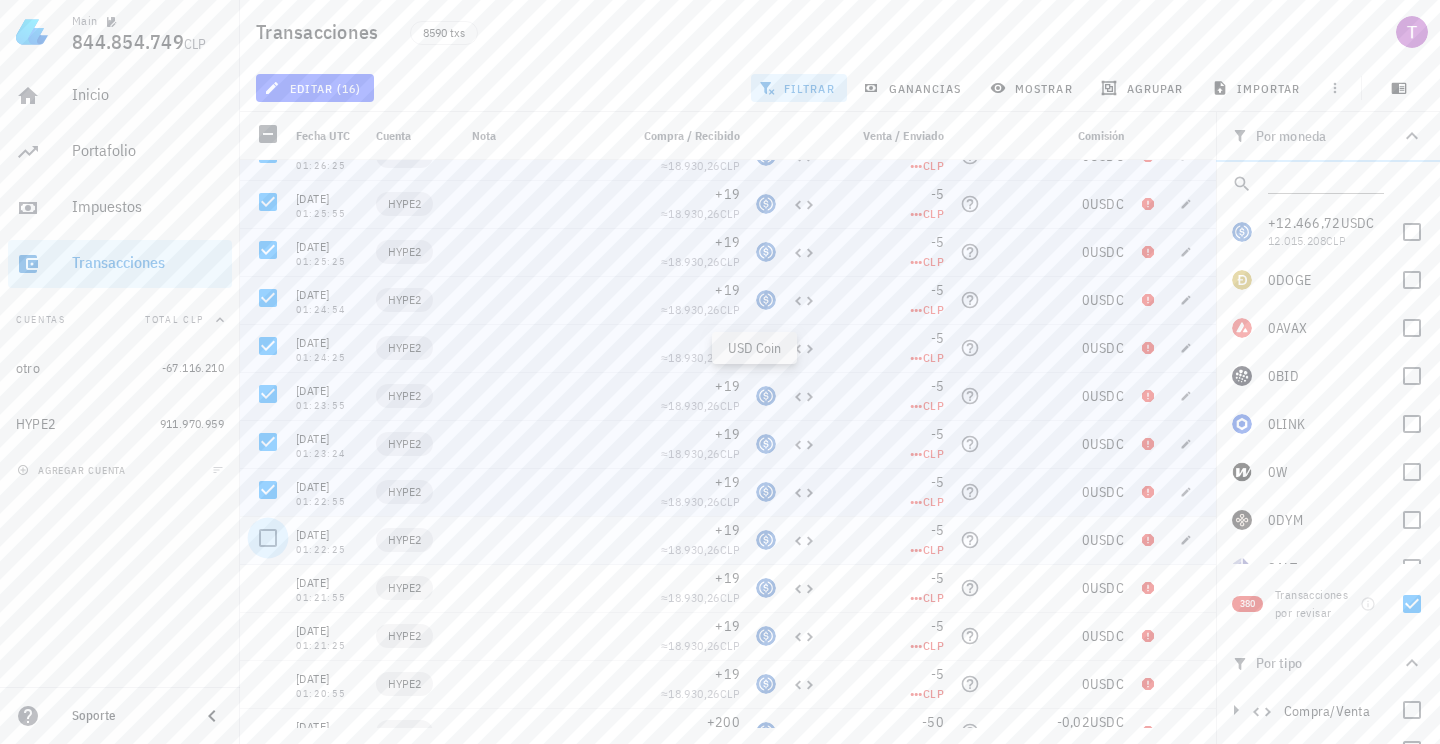 click at bounding box center [268, 538] 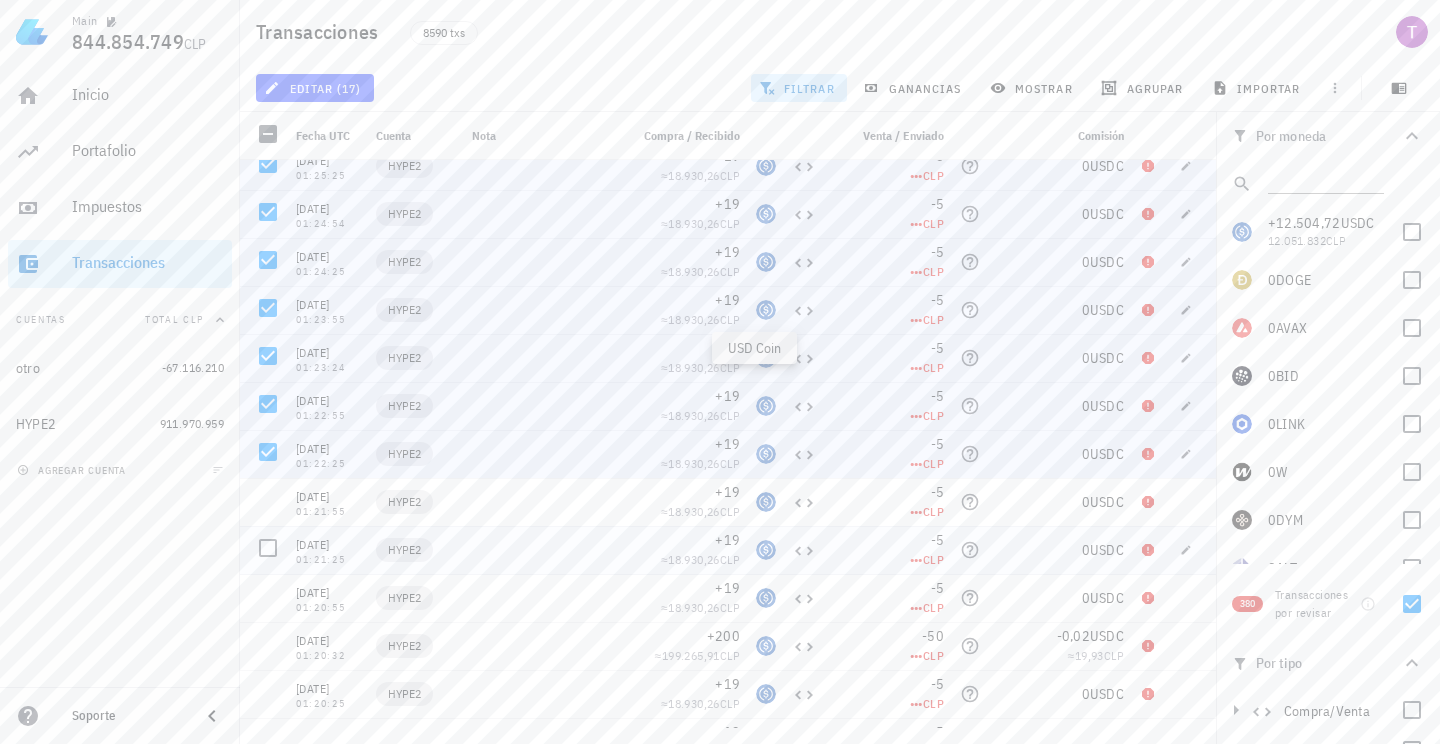 scroll, scrollTop: 534, scrollLeft: 0, axis: vertical 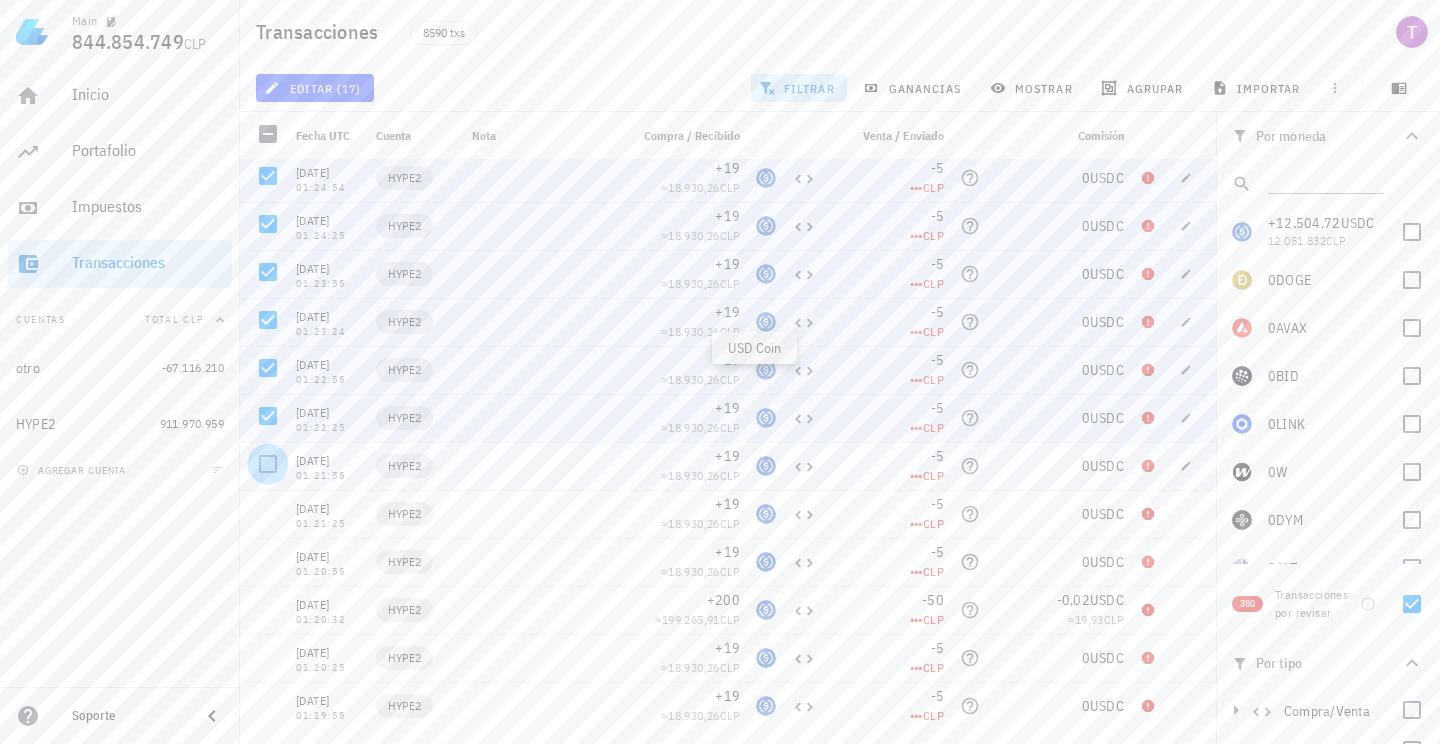 click at bounding box center (268, 464) 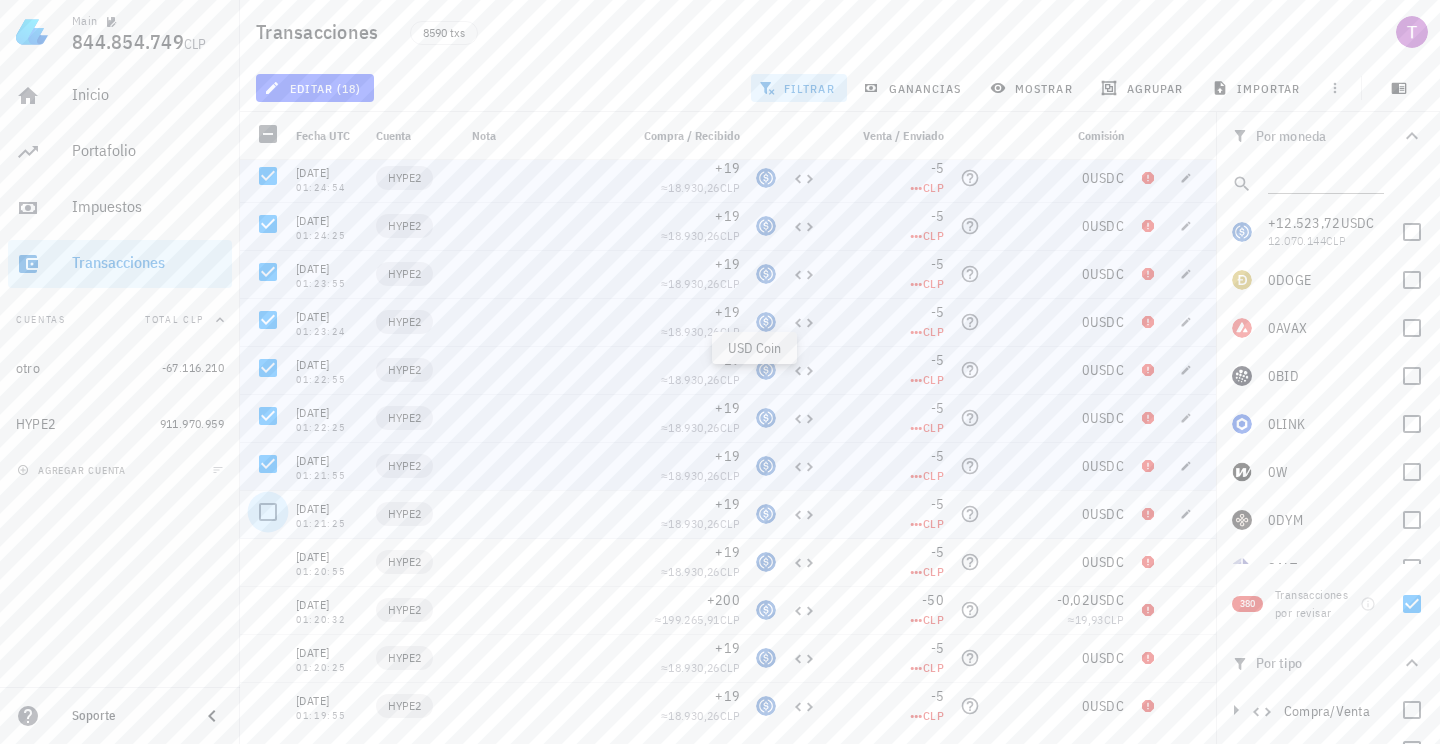 click at bounding box center (268, 512) 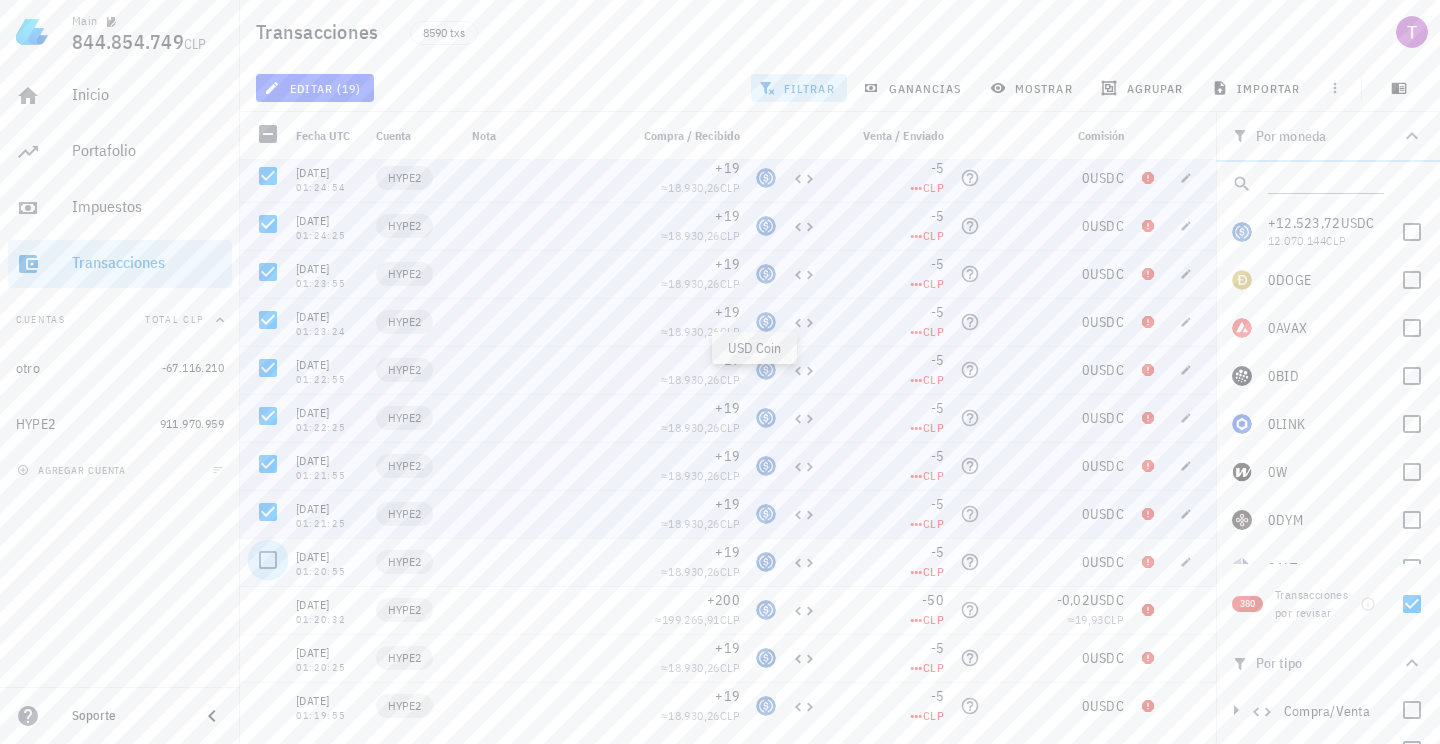 click at bounding box center (268, 560) 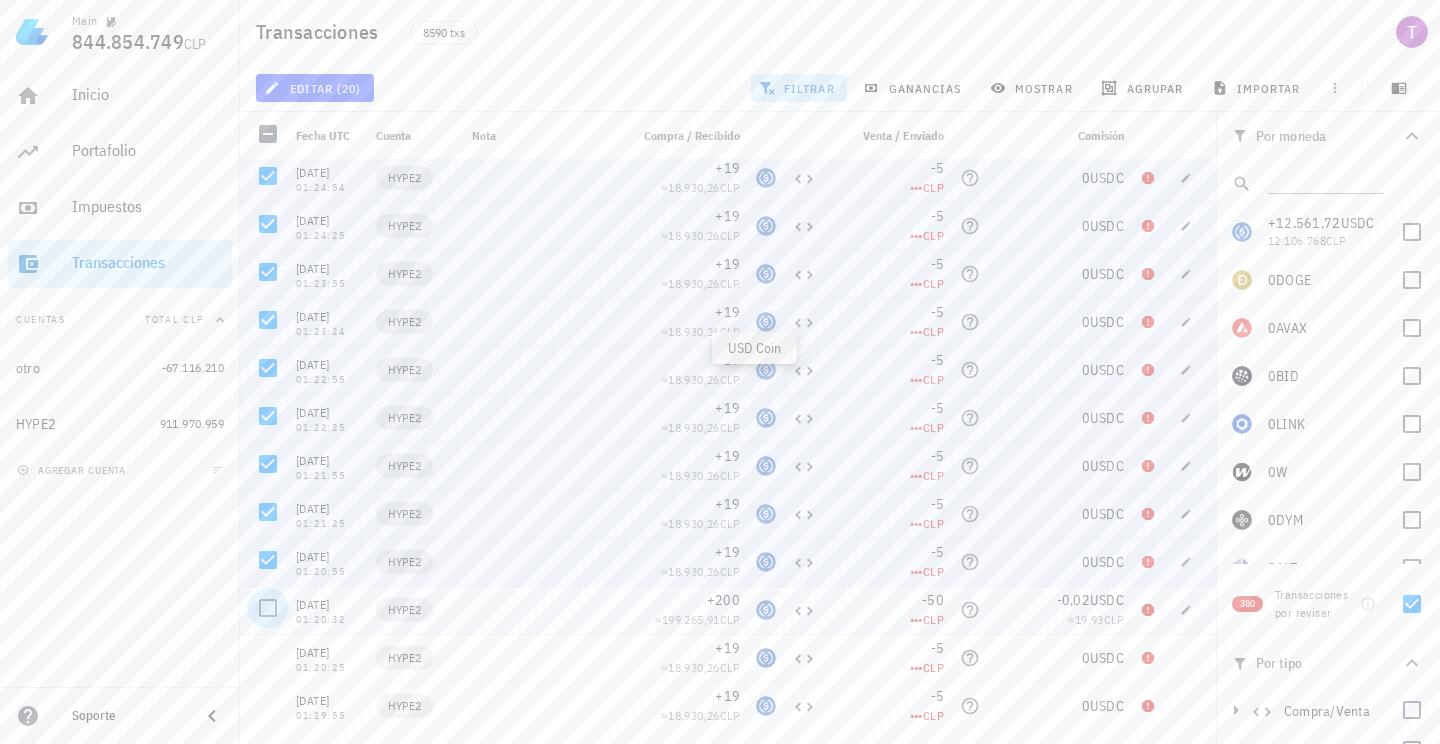 click at bounding box center (268, 608) 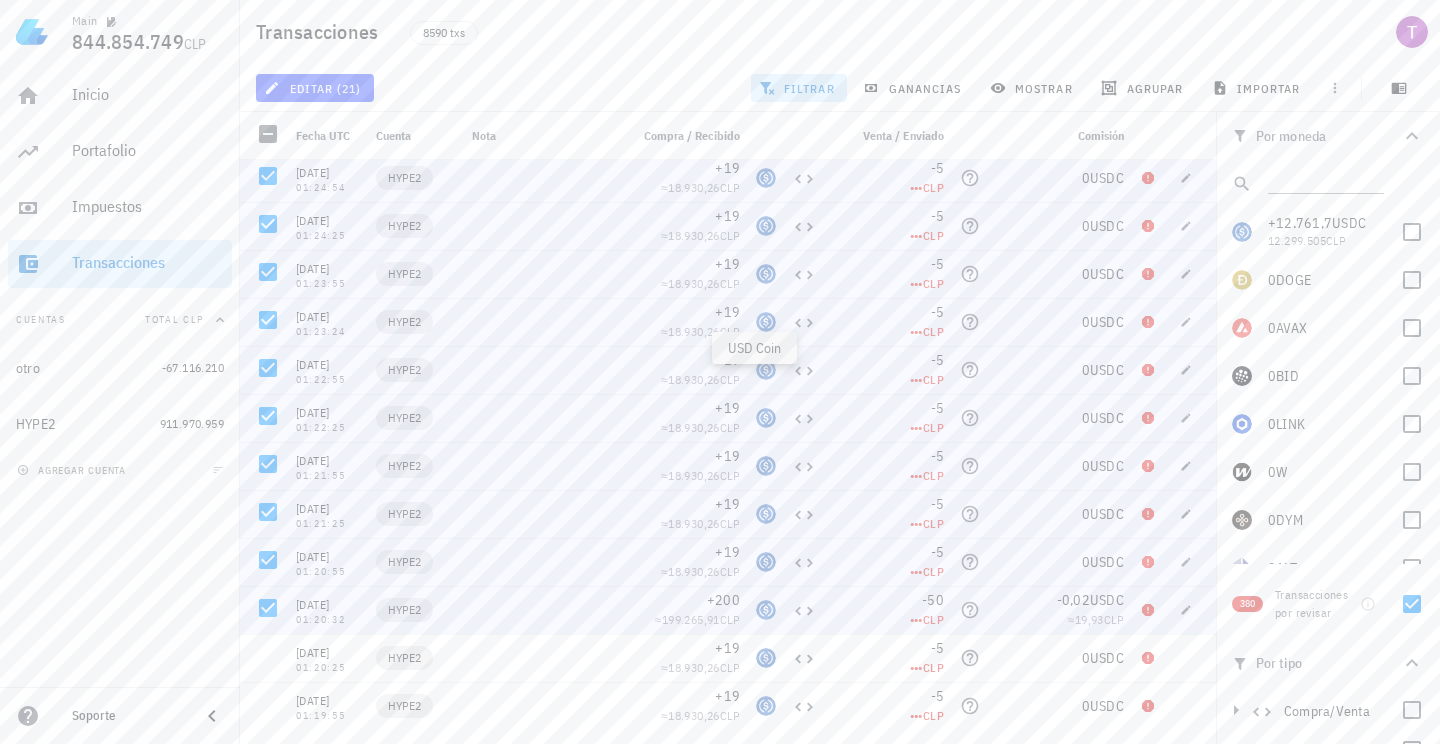 scroll, scrollTop: 698, scrollLeft: 0, axis: vertical 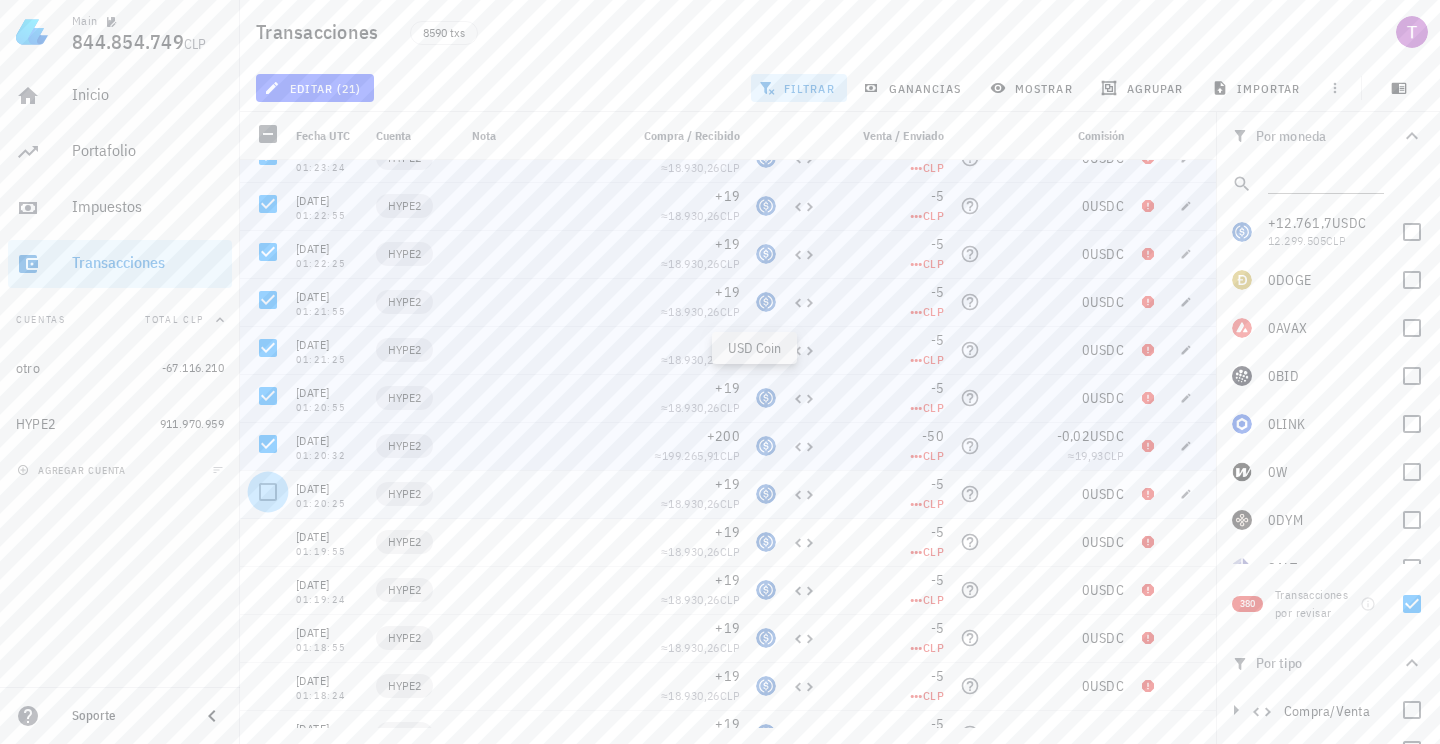 click at bounding box center (268, 492) 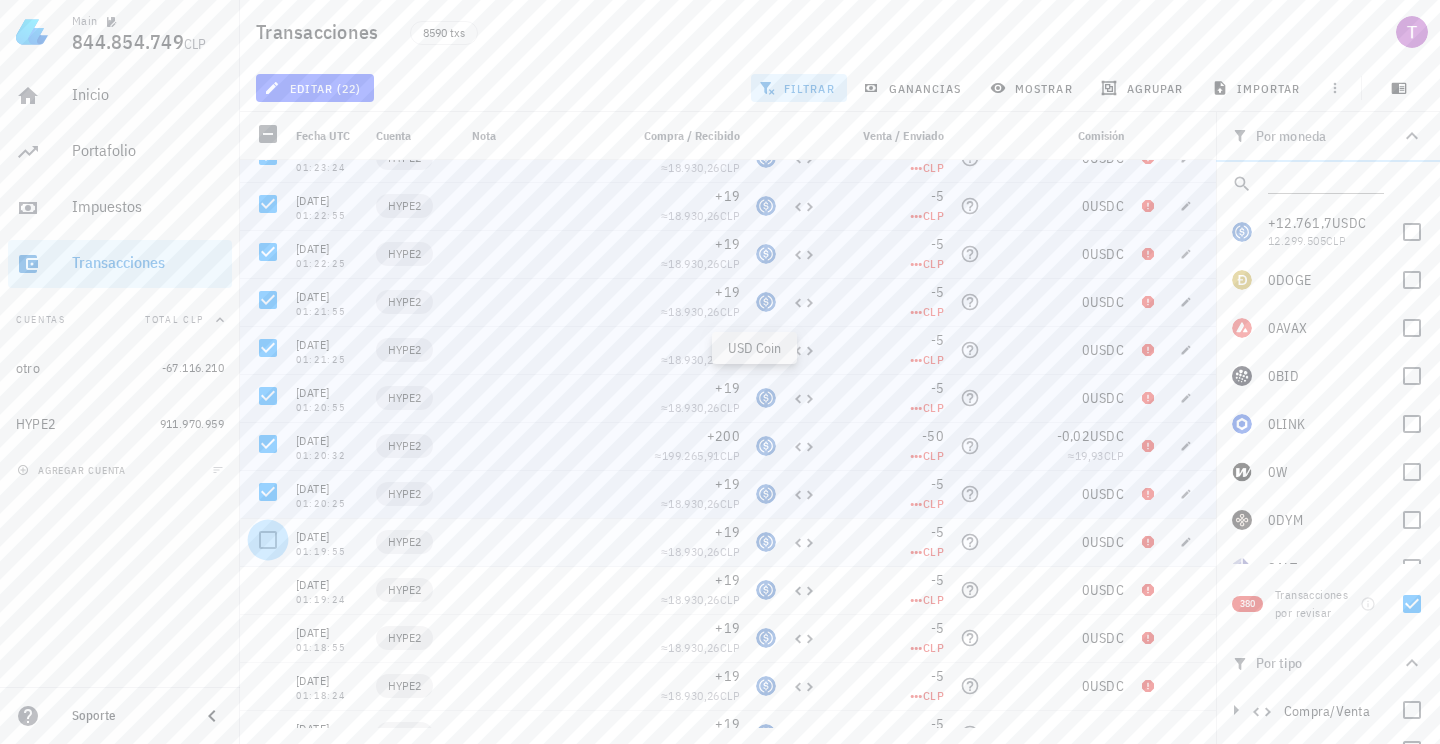 click at bounding box center [268, 540] 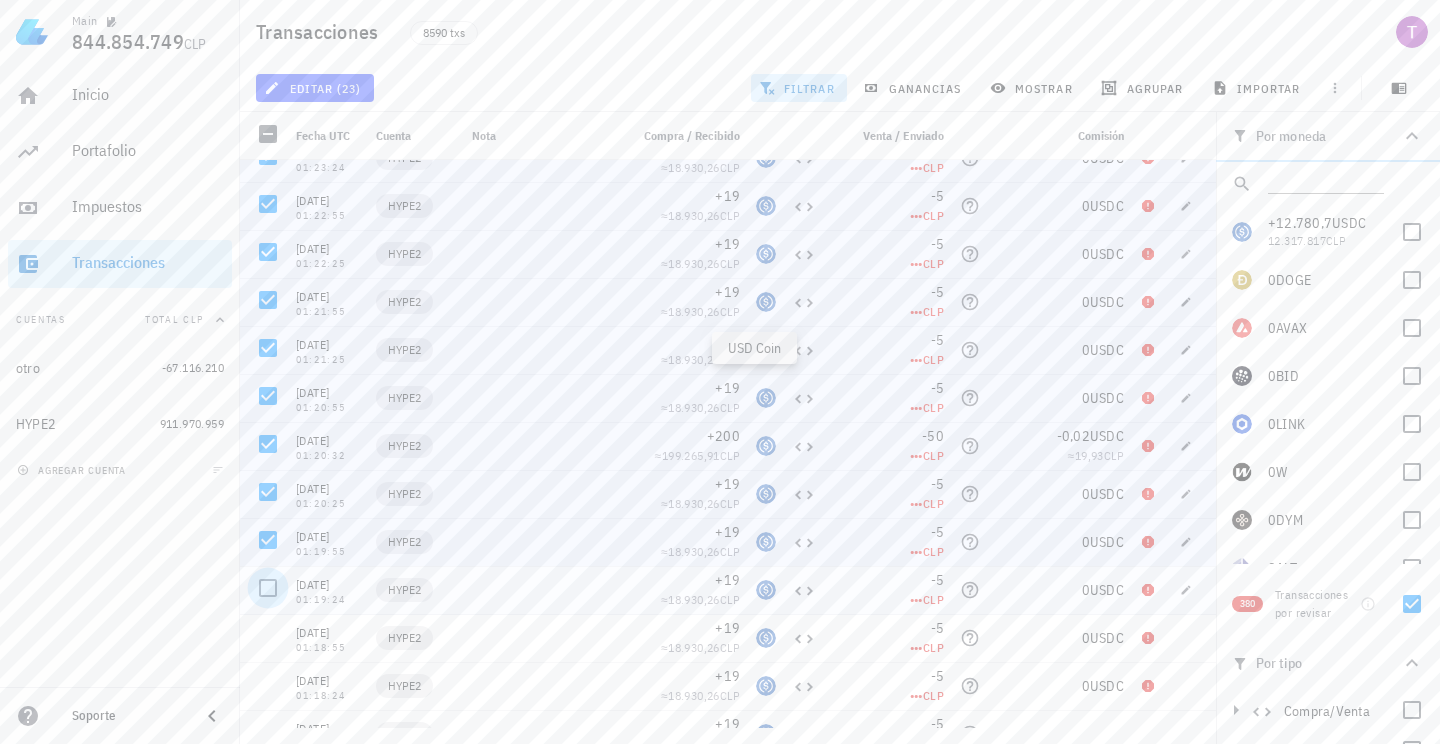 scroll, scrollTop: 828, scrollLeft: 0, axis: vertical 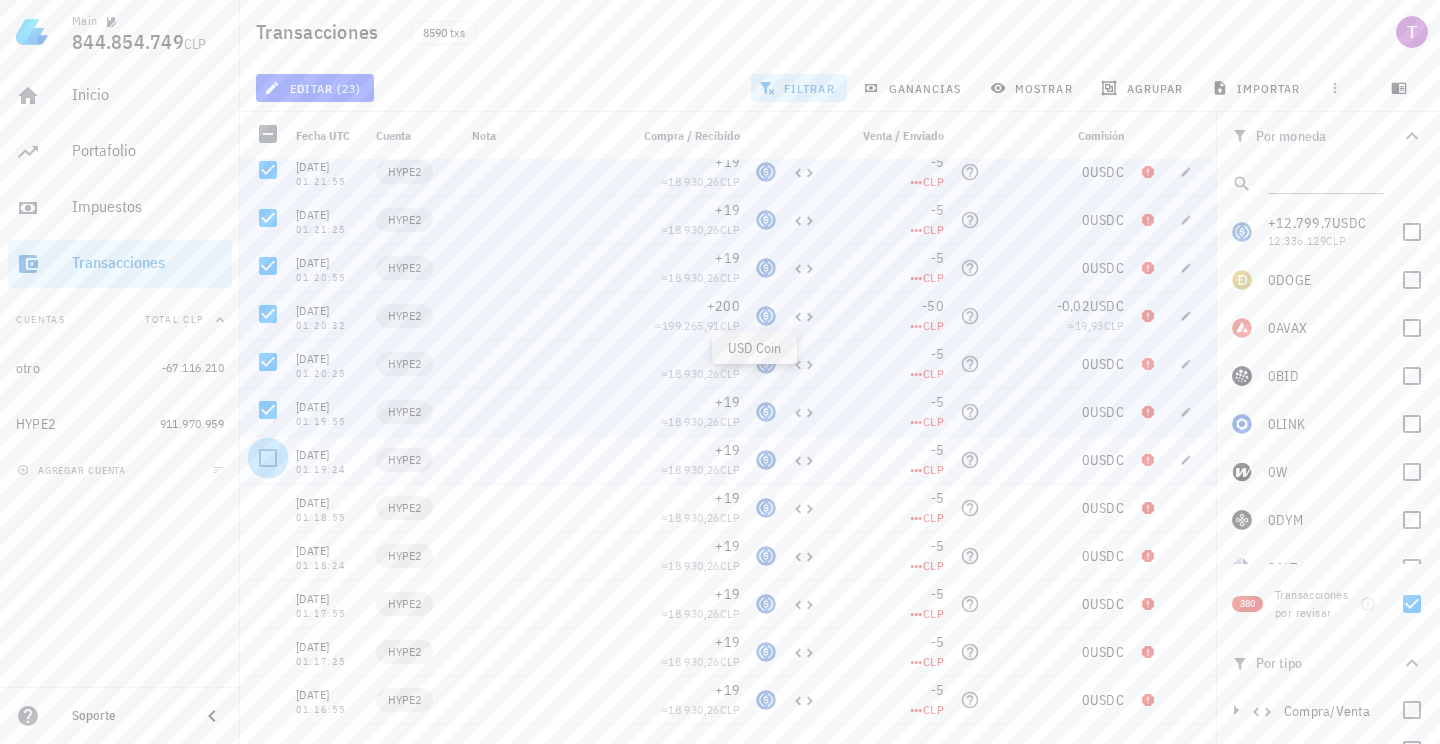 click at bounding box center (268, 458) 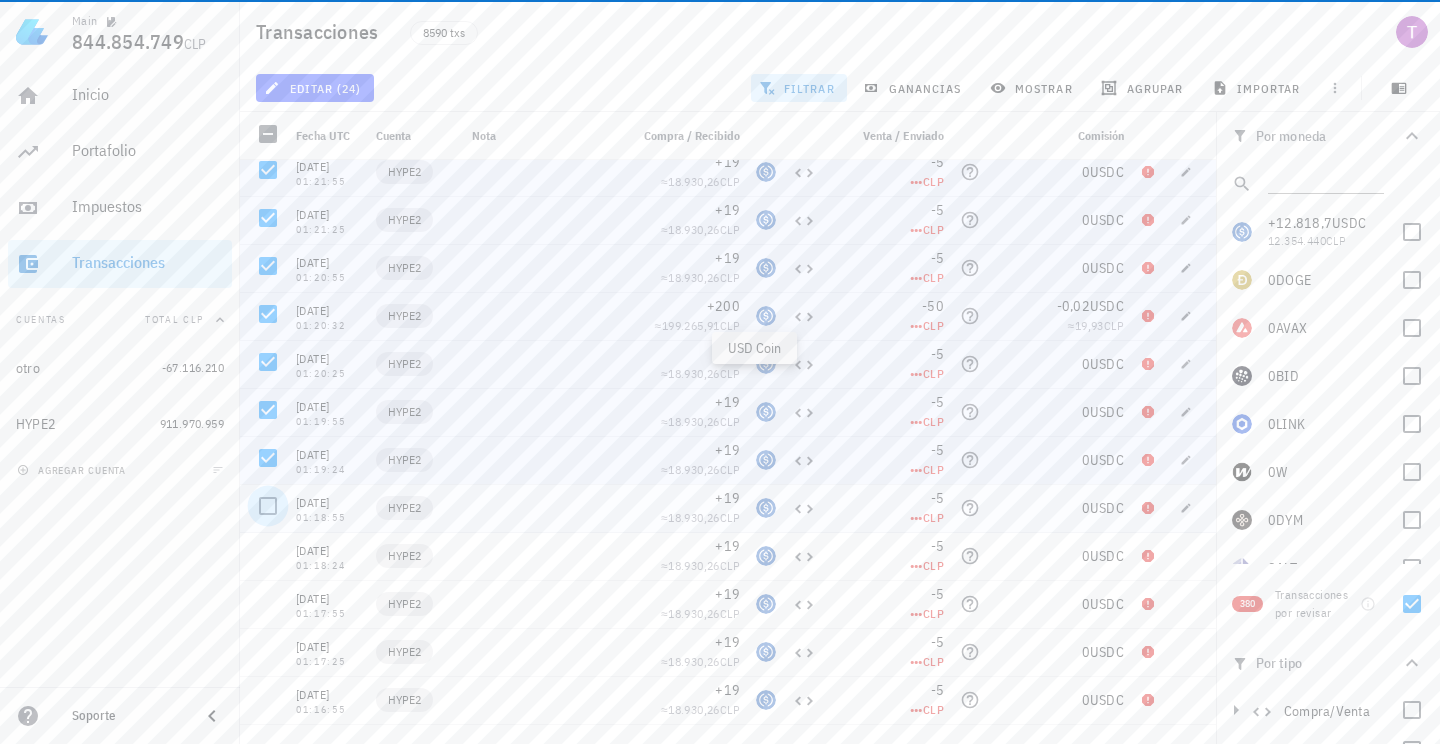 click at bounding box center [268, 506] 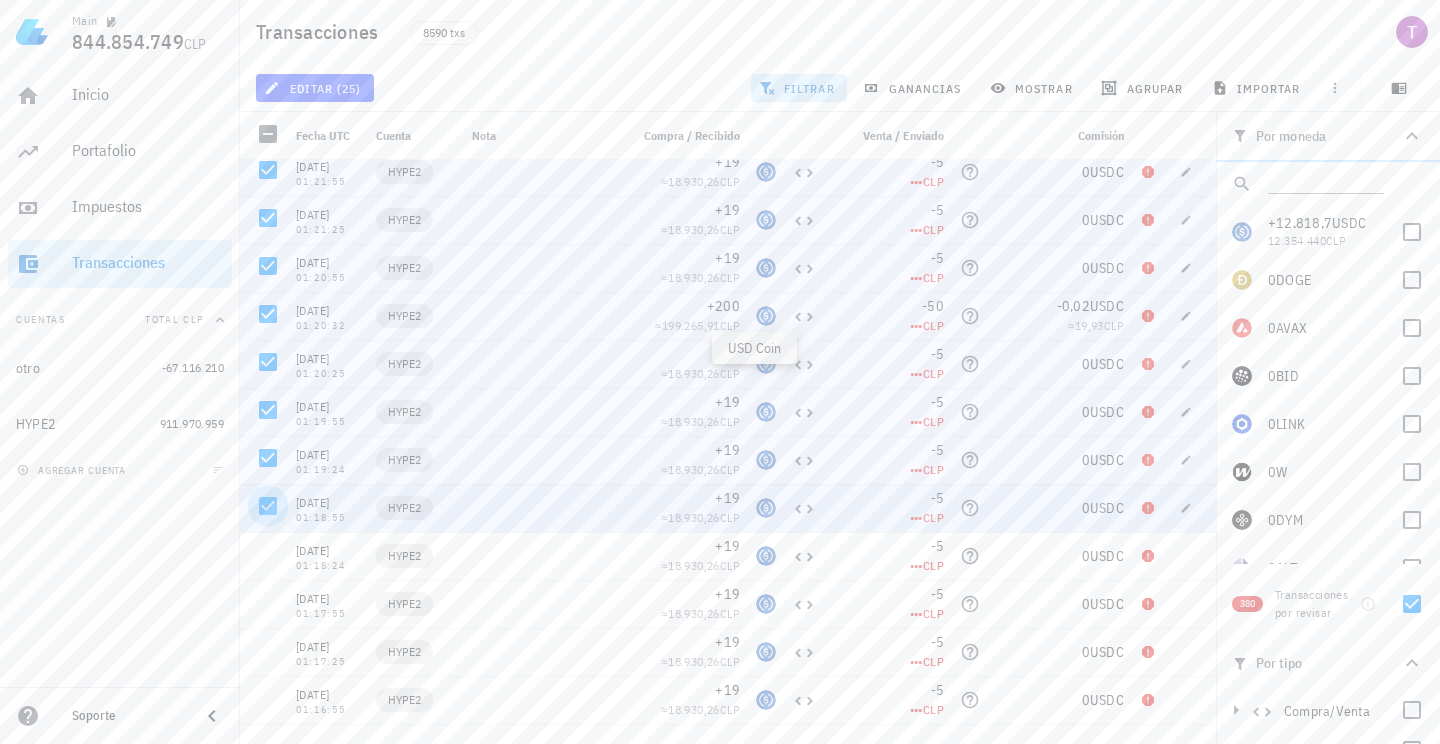 scroll, scrollTop: 1057, scrollLeft: 0, axis: vertical 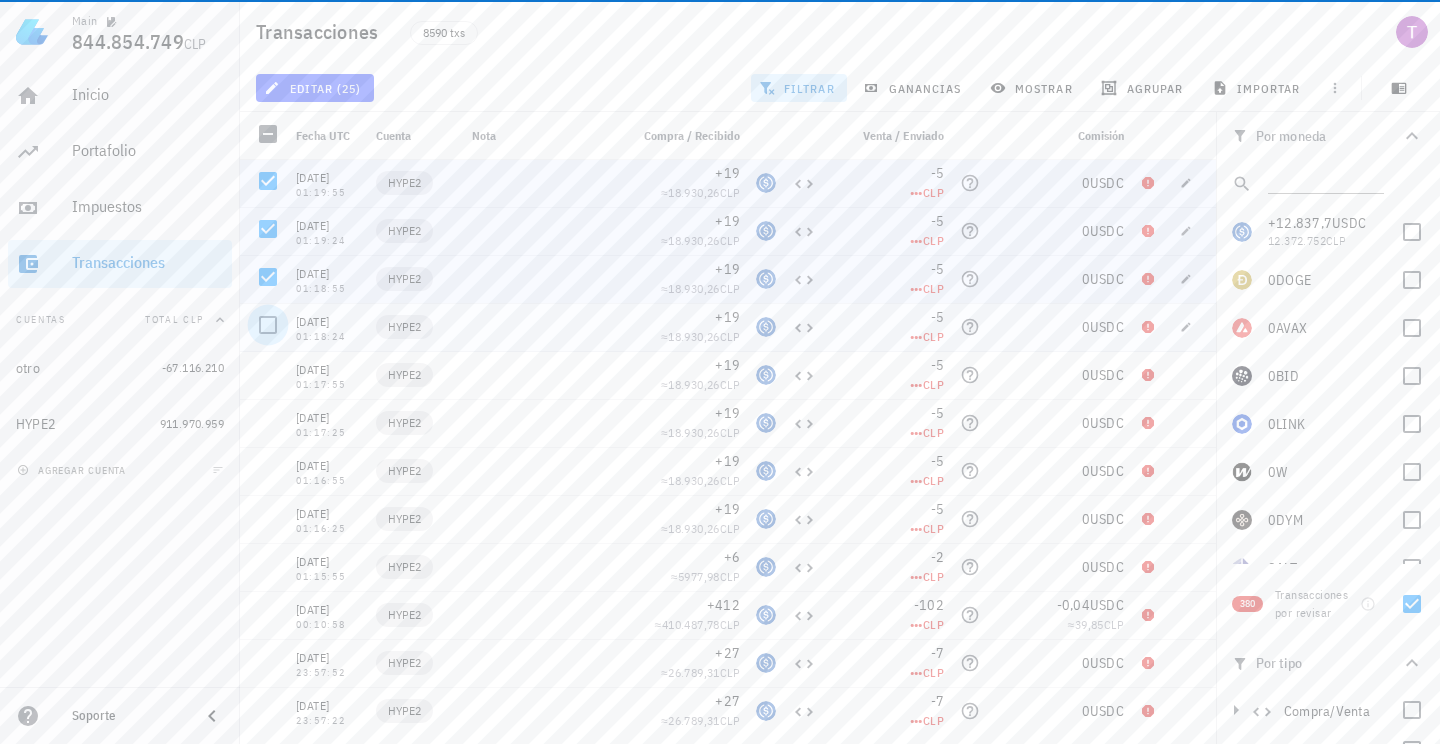 click at bounding box center (268, 325) 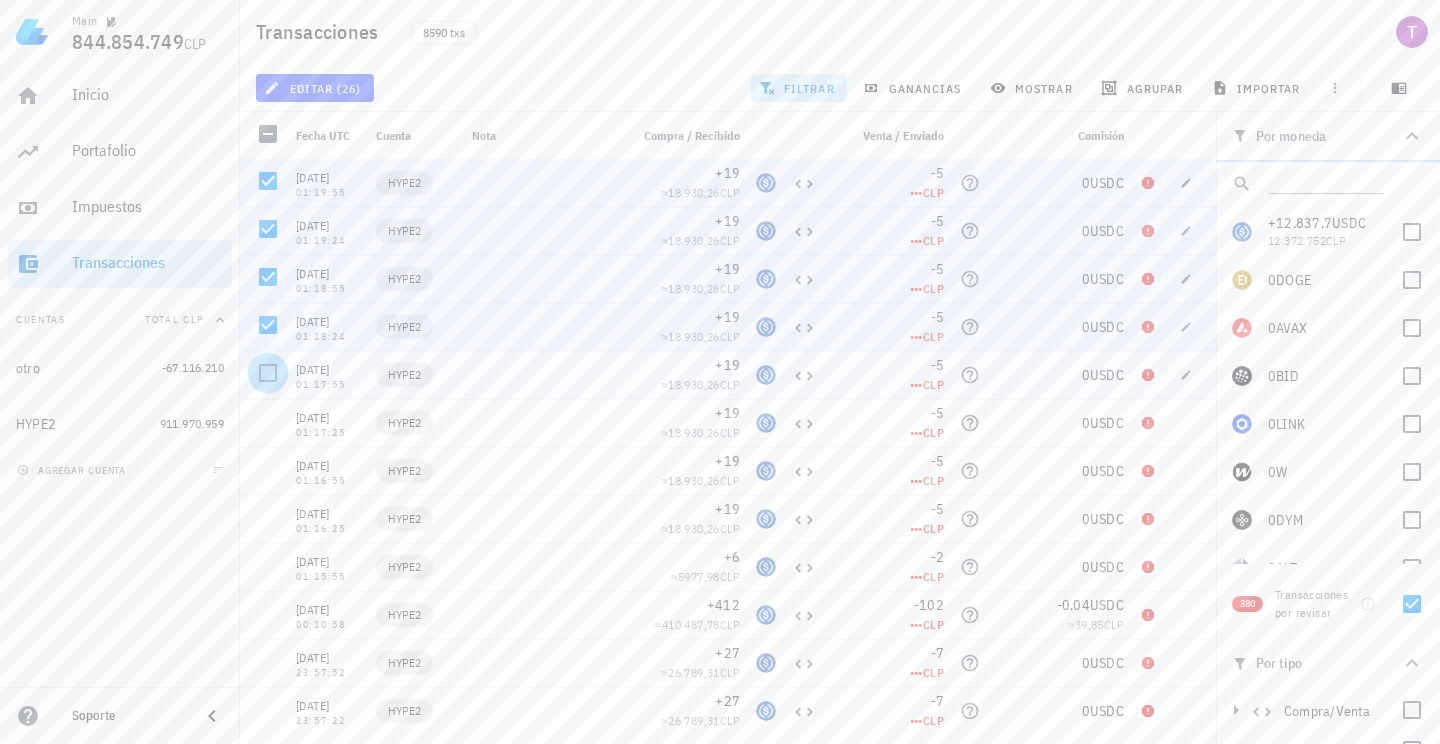 click at bounding box center [268, 373] 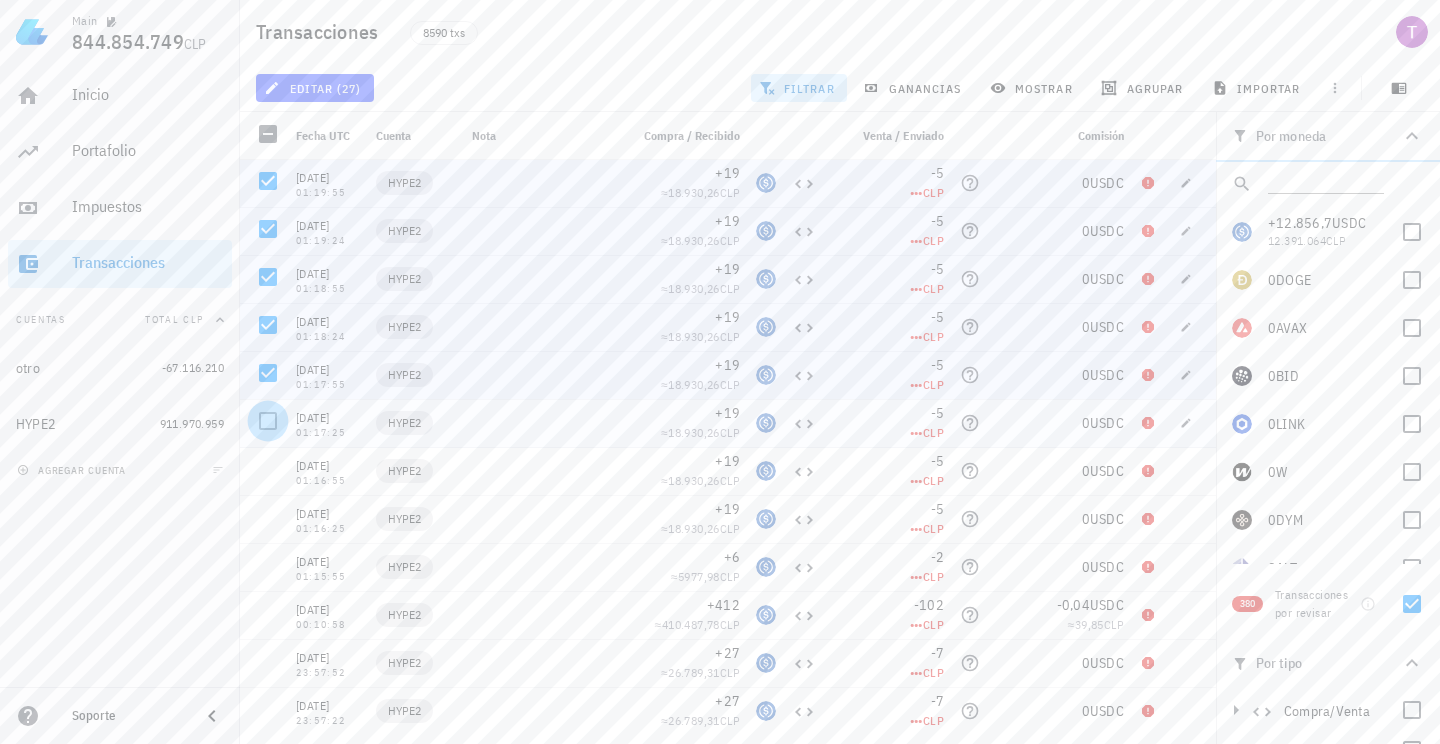click at bounding box center (268, 421) 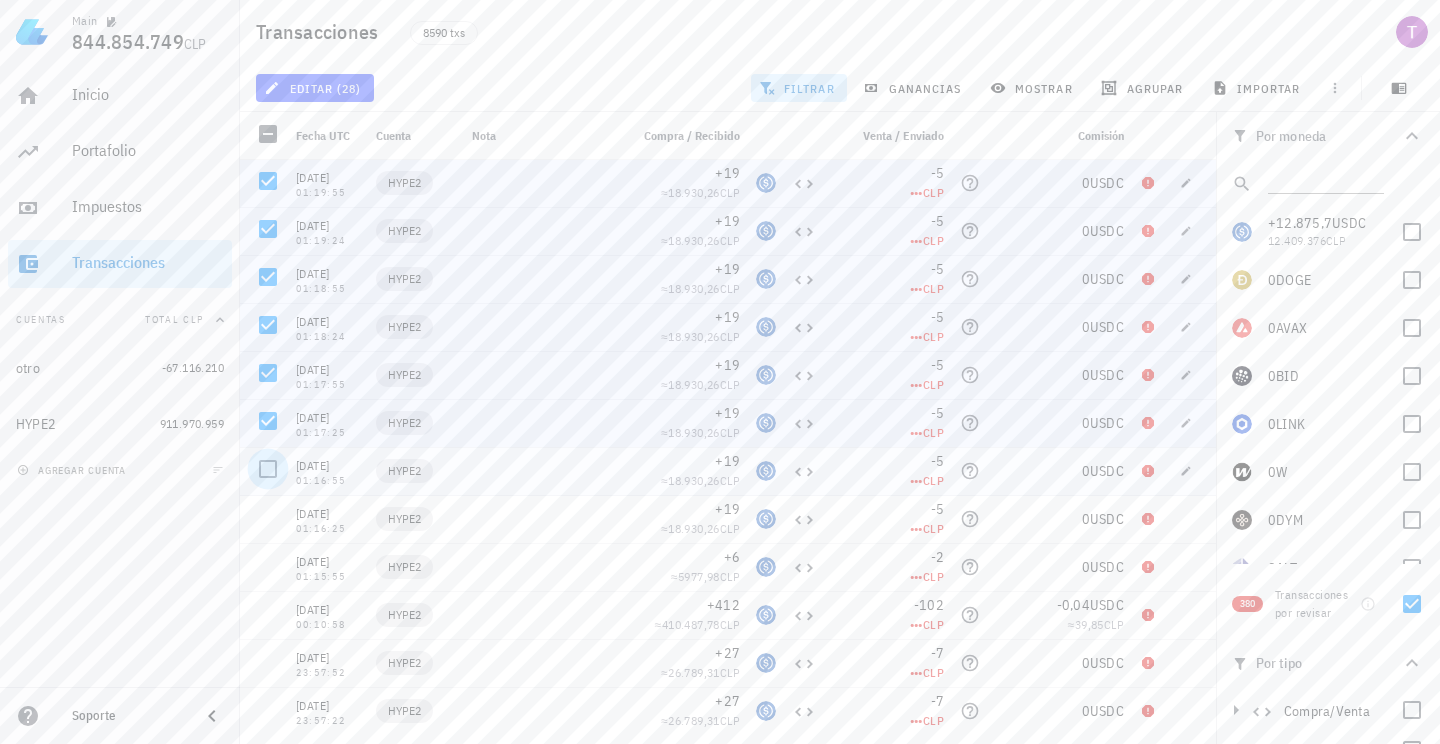 click at bounding box center (268, 469) 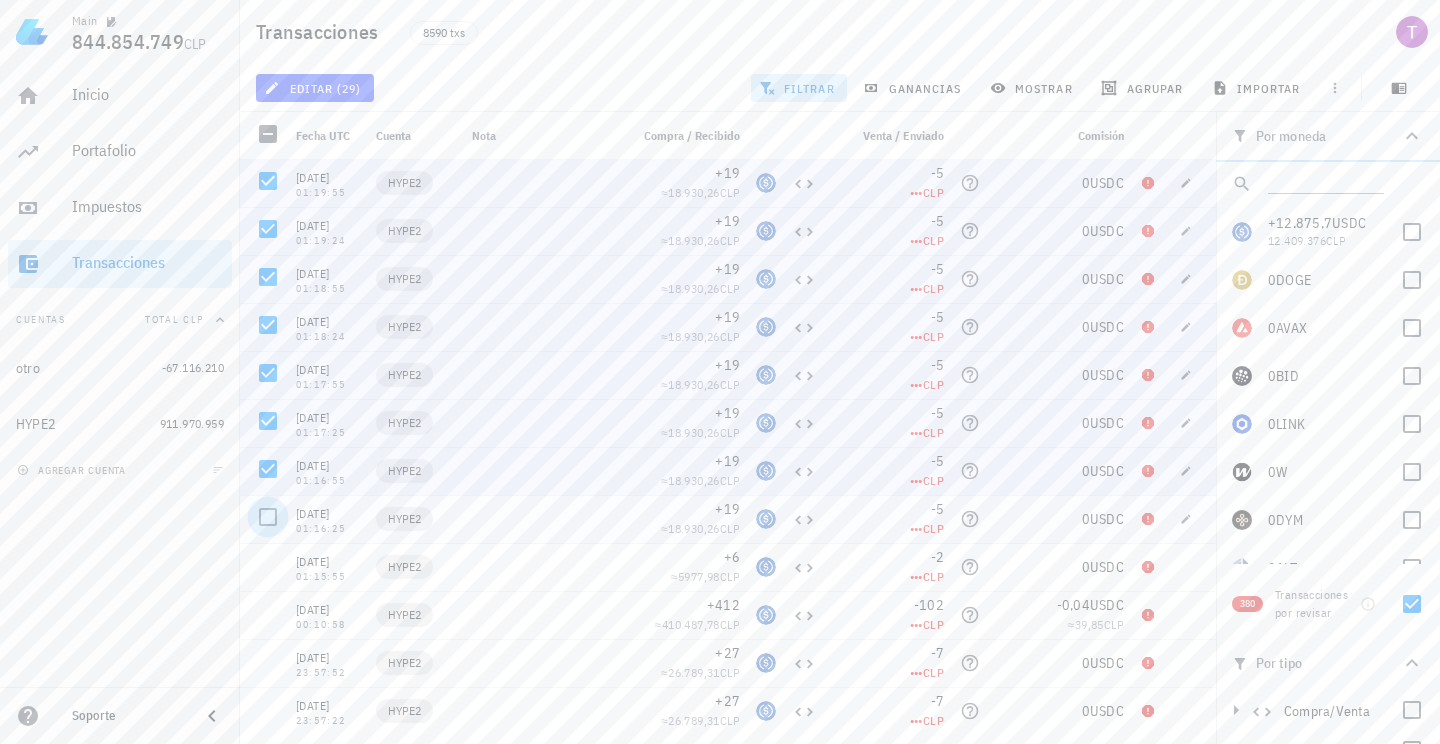 click at bounding box center (268, 517) 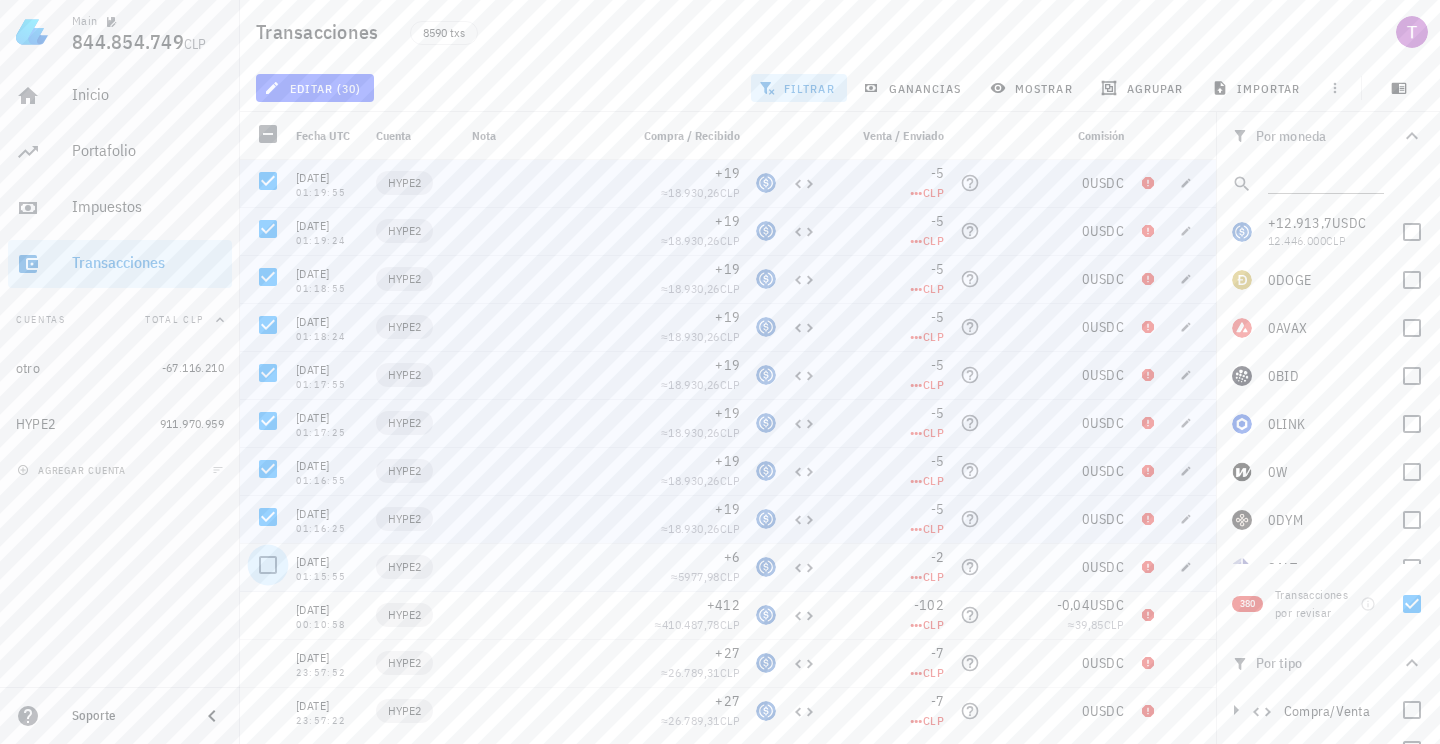 click at bounding box center [268, 565] 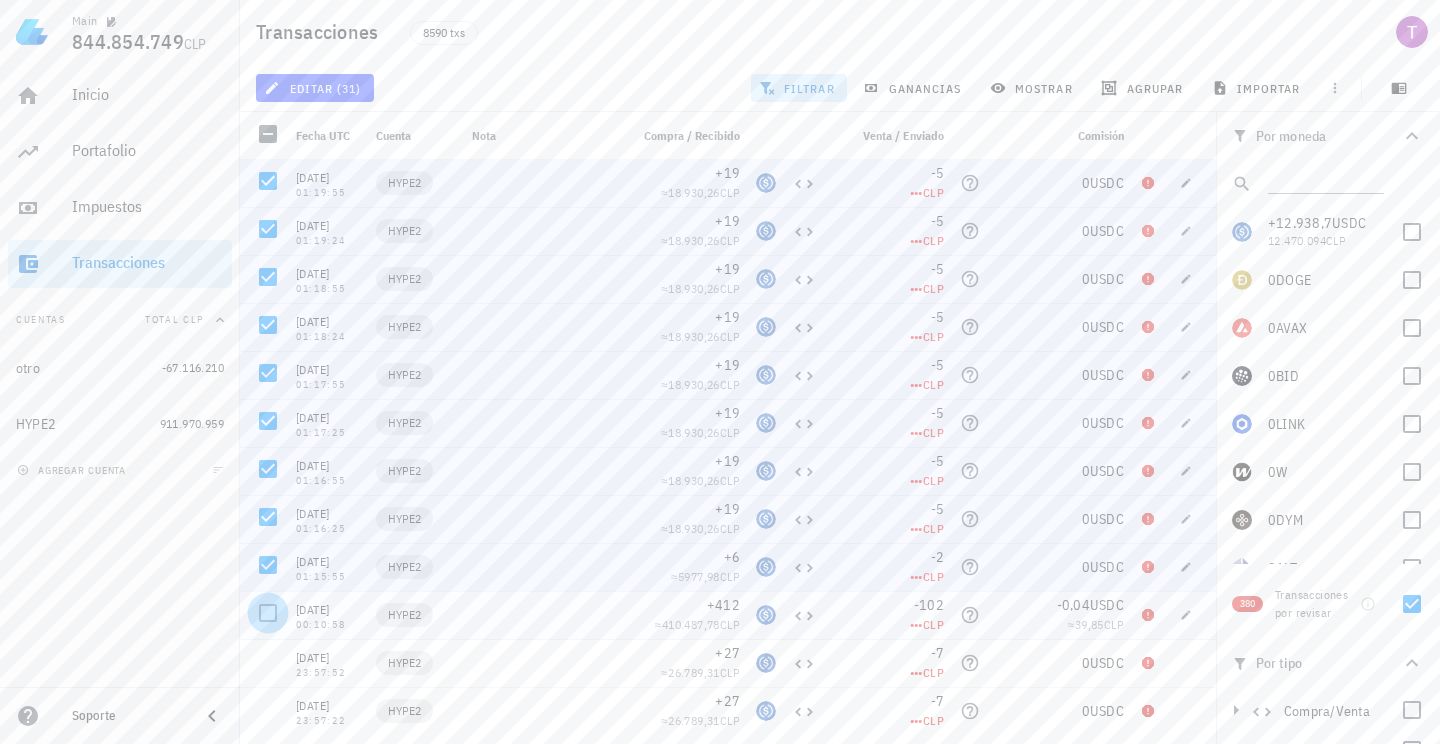 click at bounding box center [268, 613] 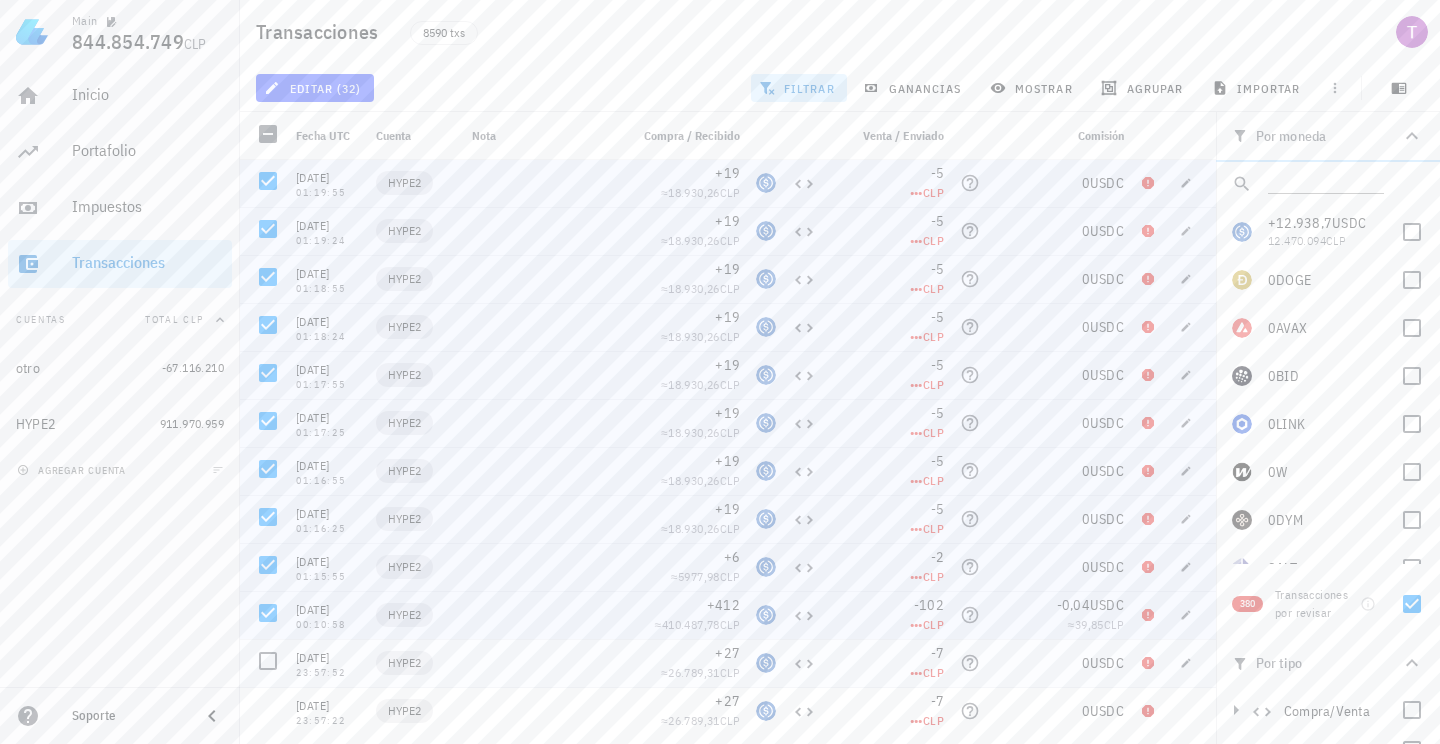 scroll, scrollTop: 1182, scrollLeft: 0, axis: vertical 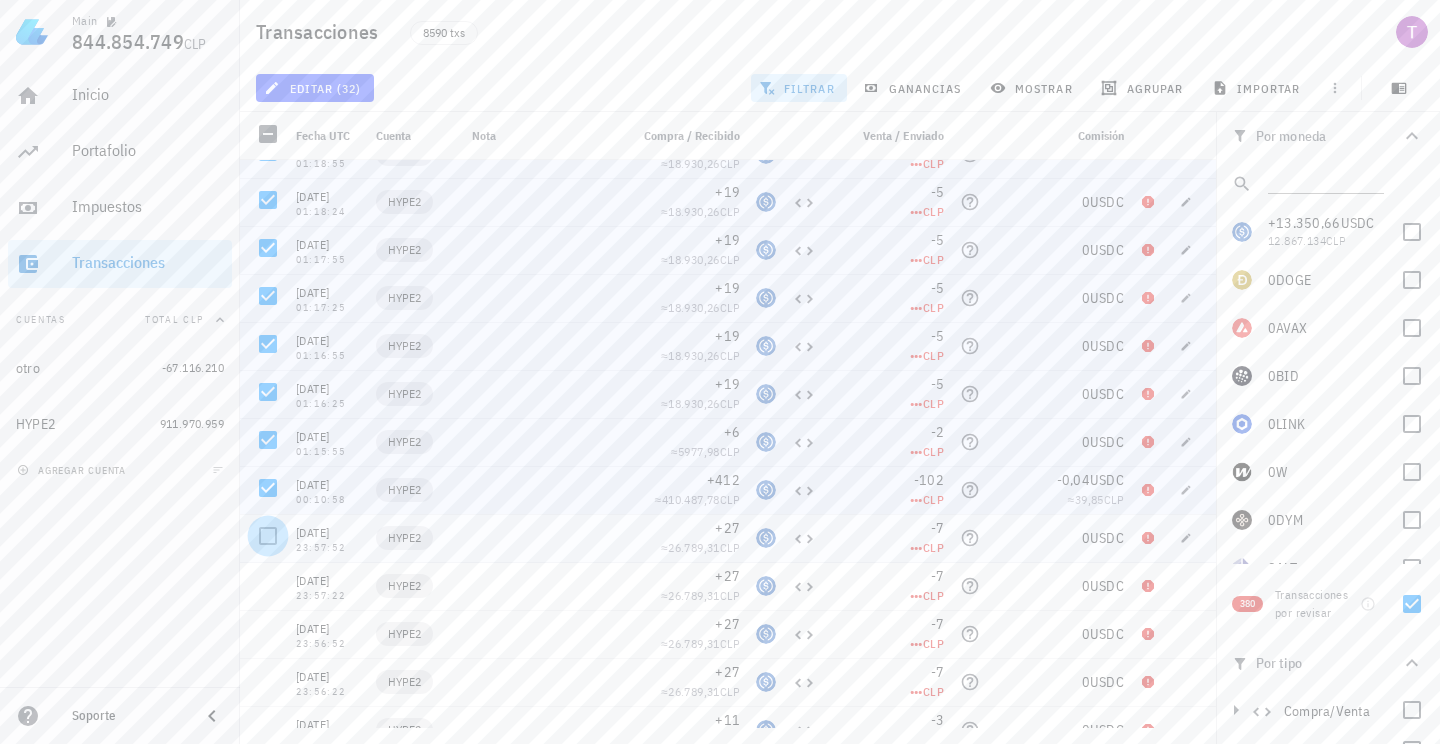 click at bounding box center [268, 536] 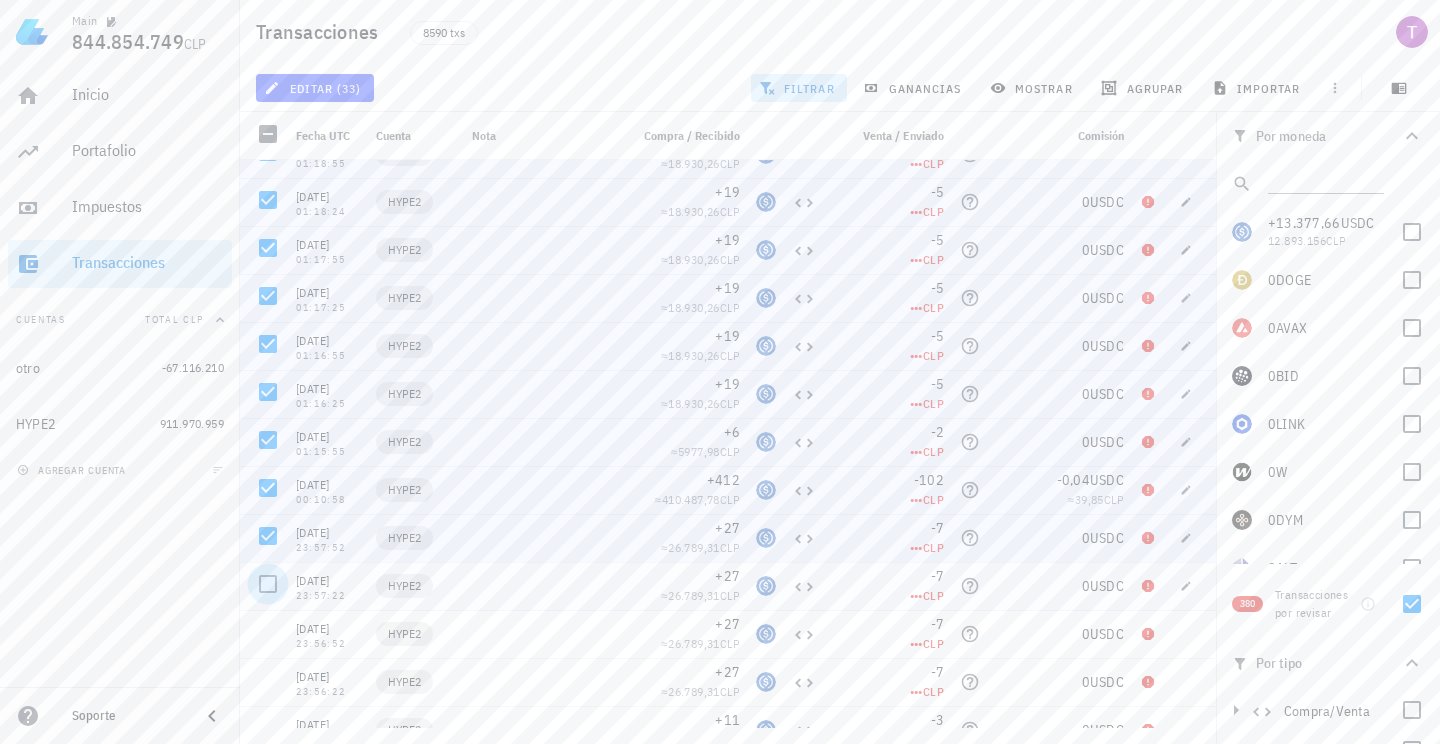 click at bounding box center [268, 584] 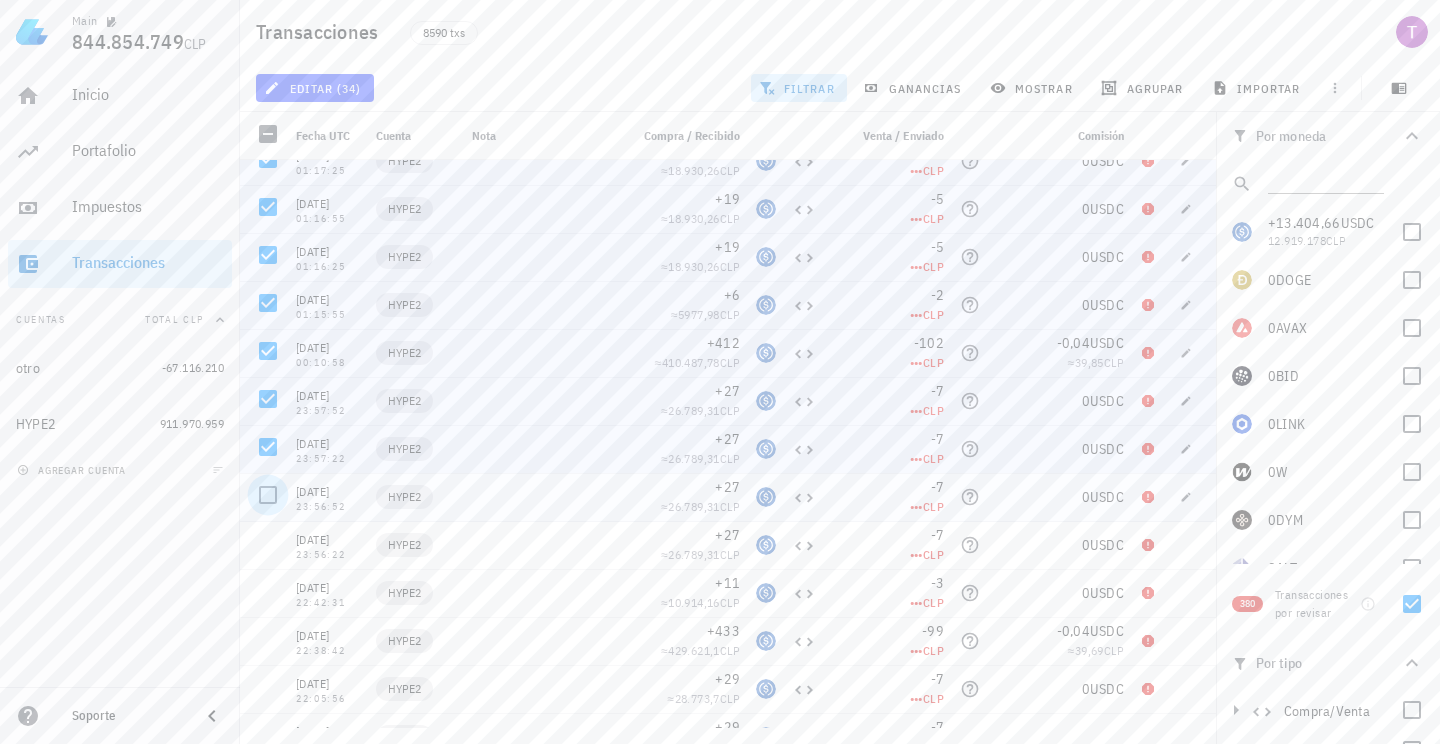 scroll, scrollTop: 1320, scrollLeft: 0, axis: vertical 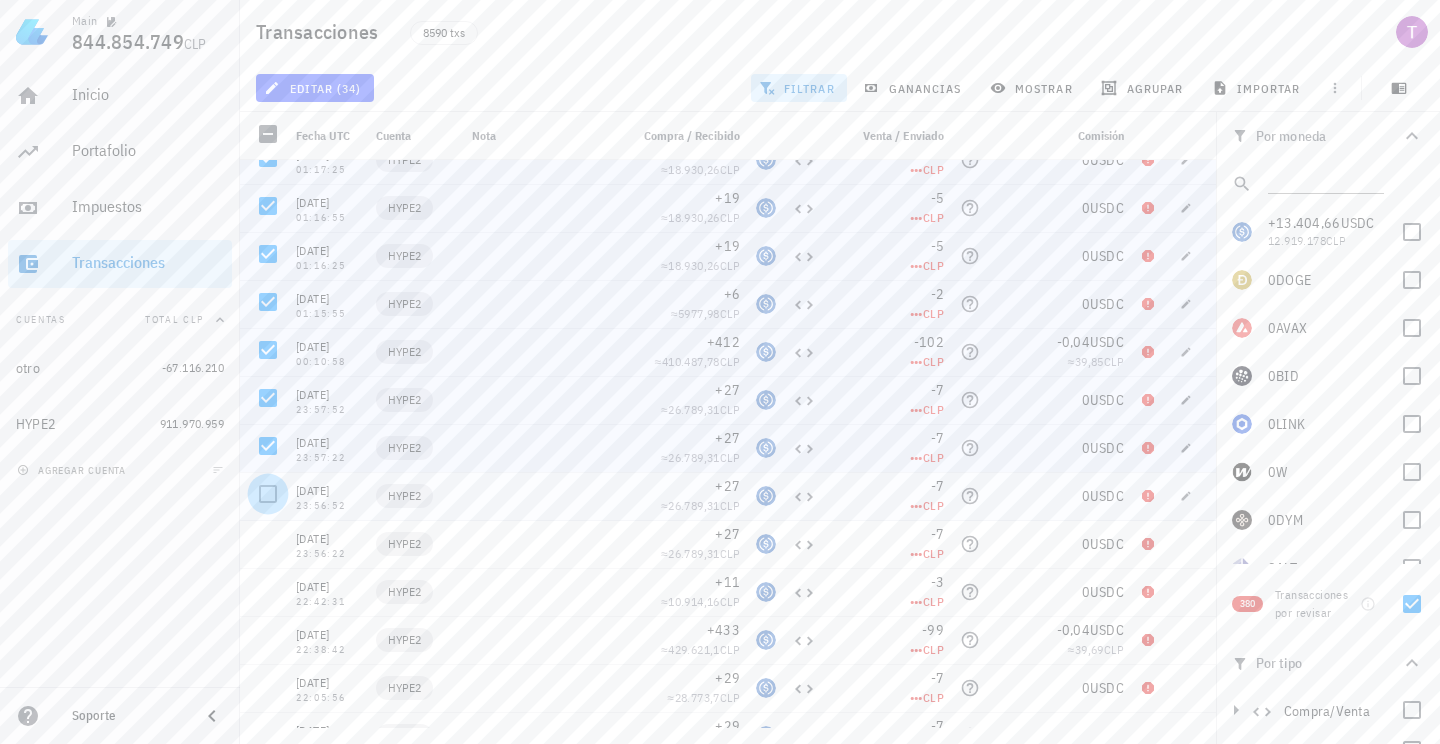 click at bounding box center (268, 494) 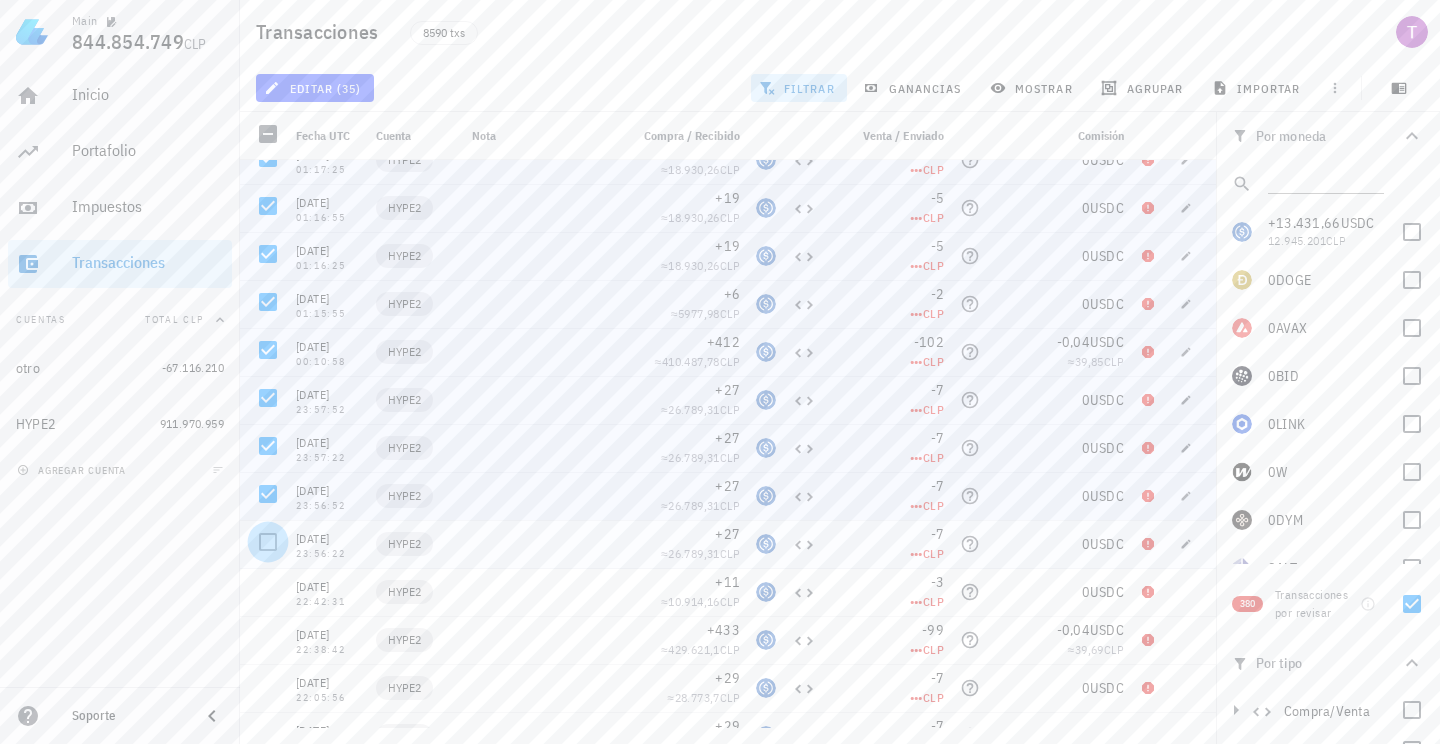 click at bounding box center [268, 542] 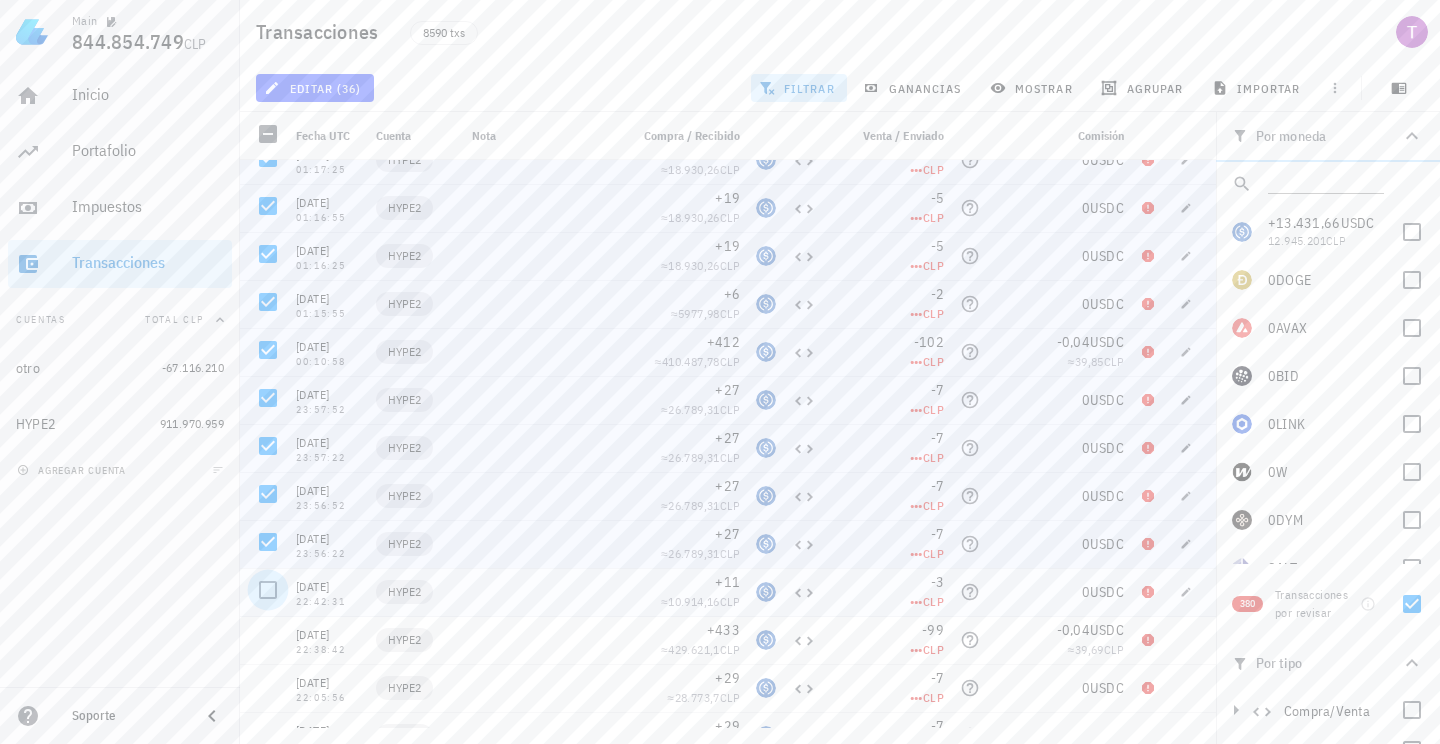 click at bounding box center (268, 590) 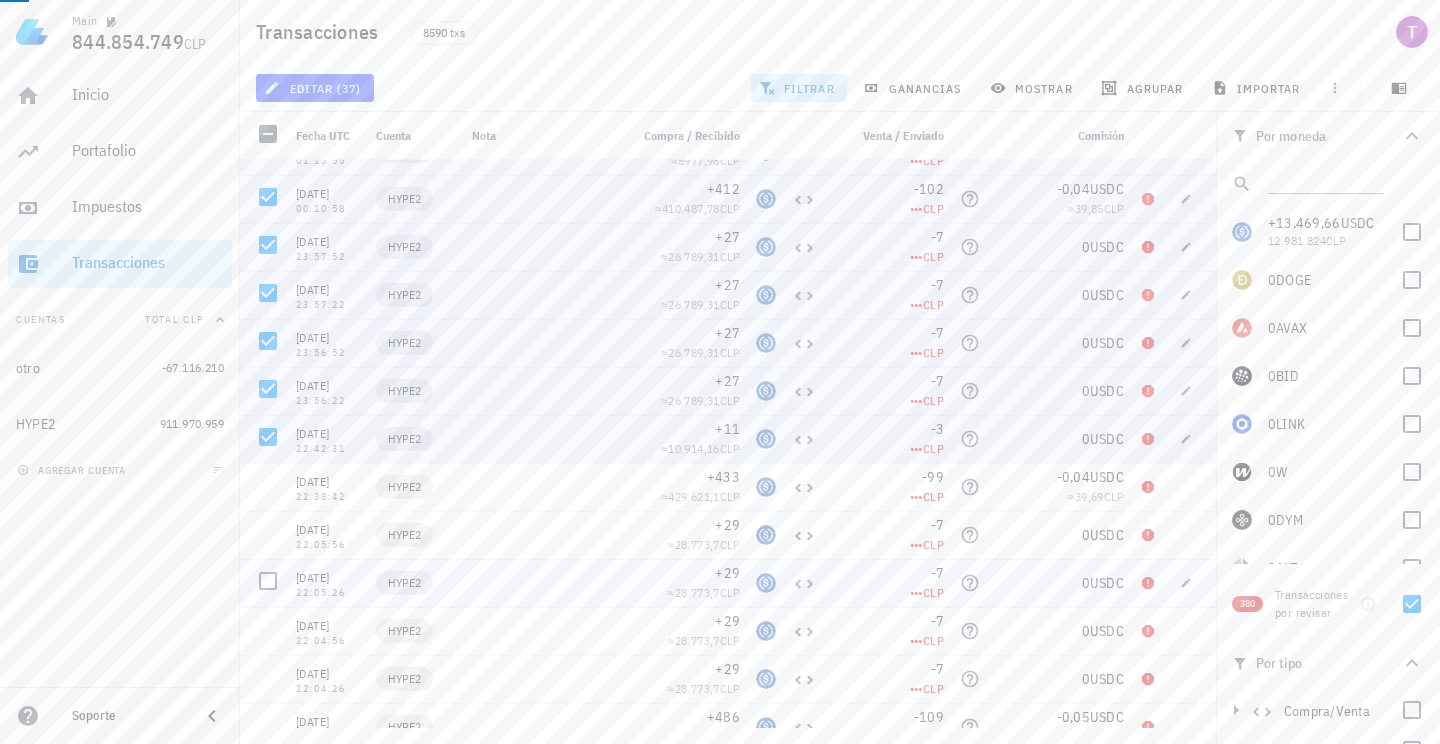 scroll, scrollTop: 1473, scrollLeft: 0, axis: vertical 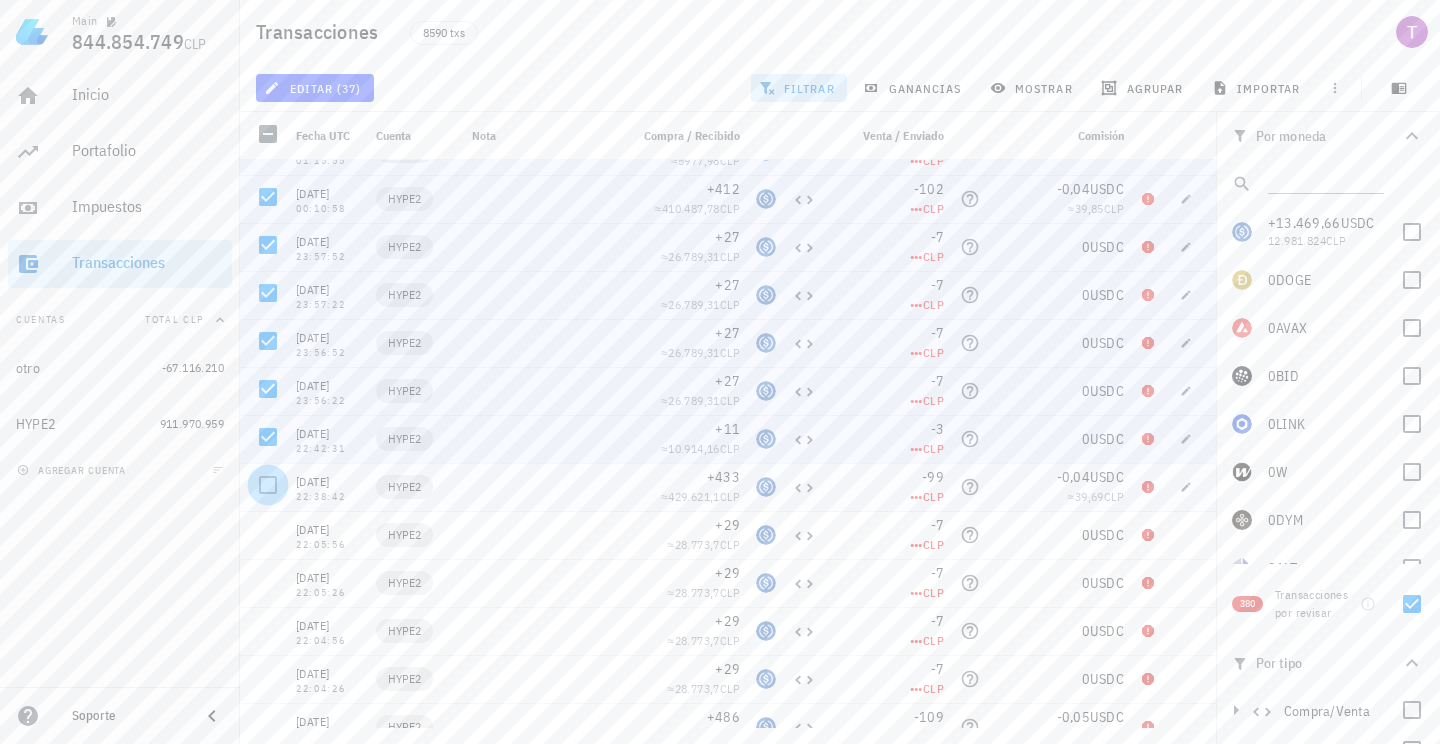 click at bounding box center (268, 485) 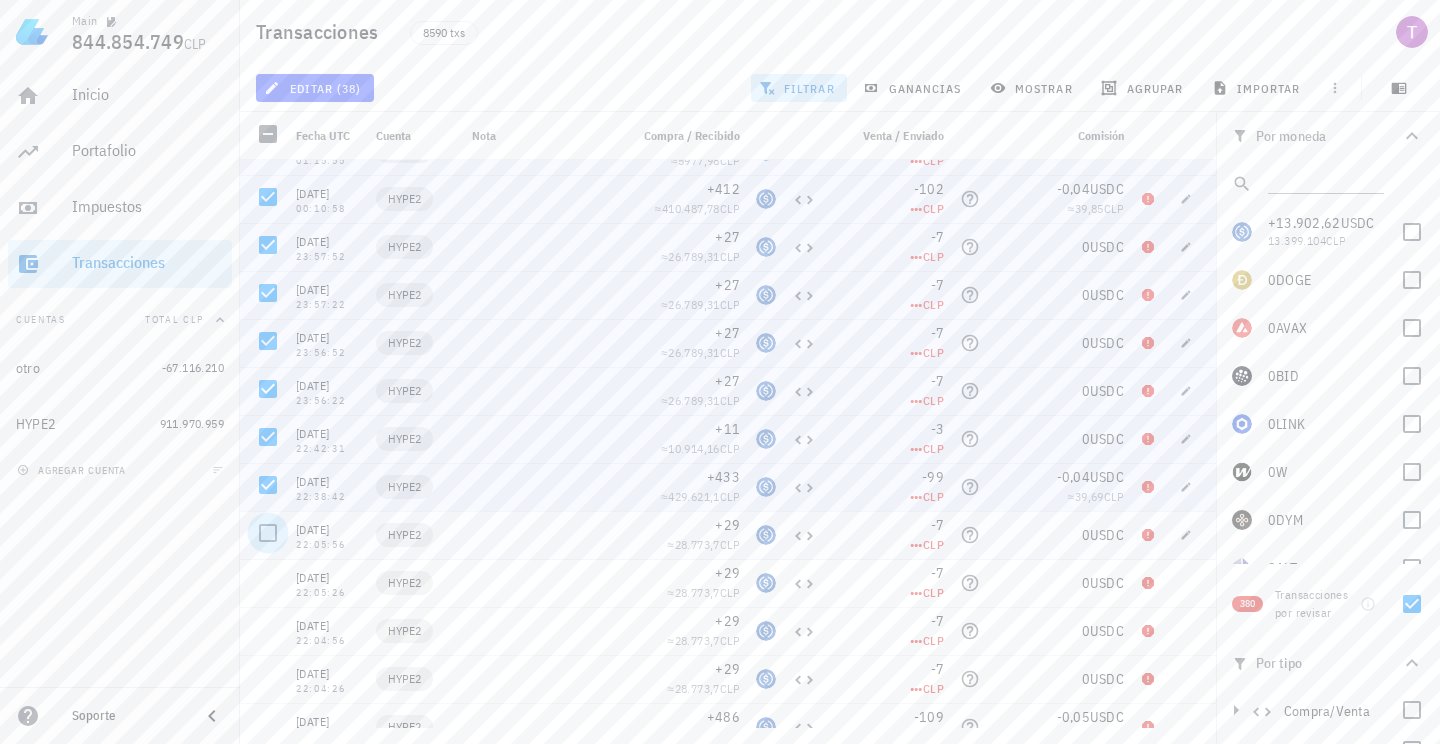 click at bounding box center (268, 533) 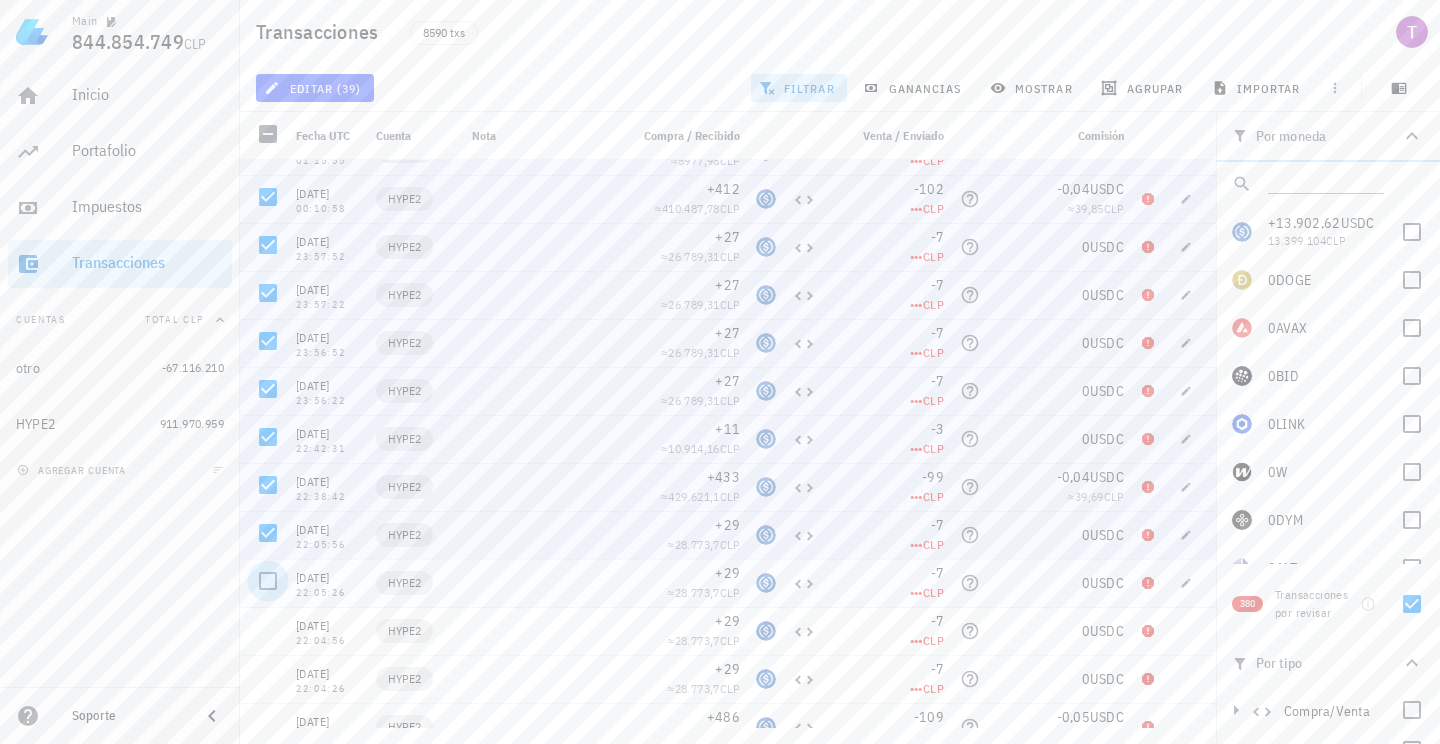 click at bounding box center [268, 581] 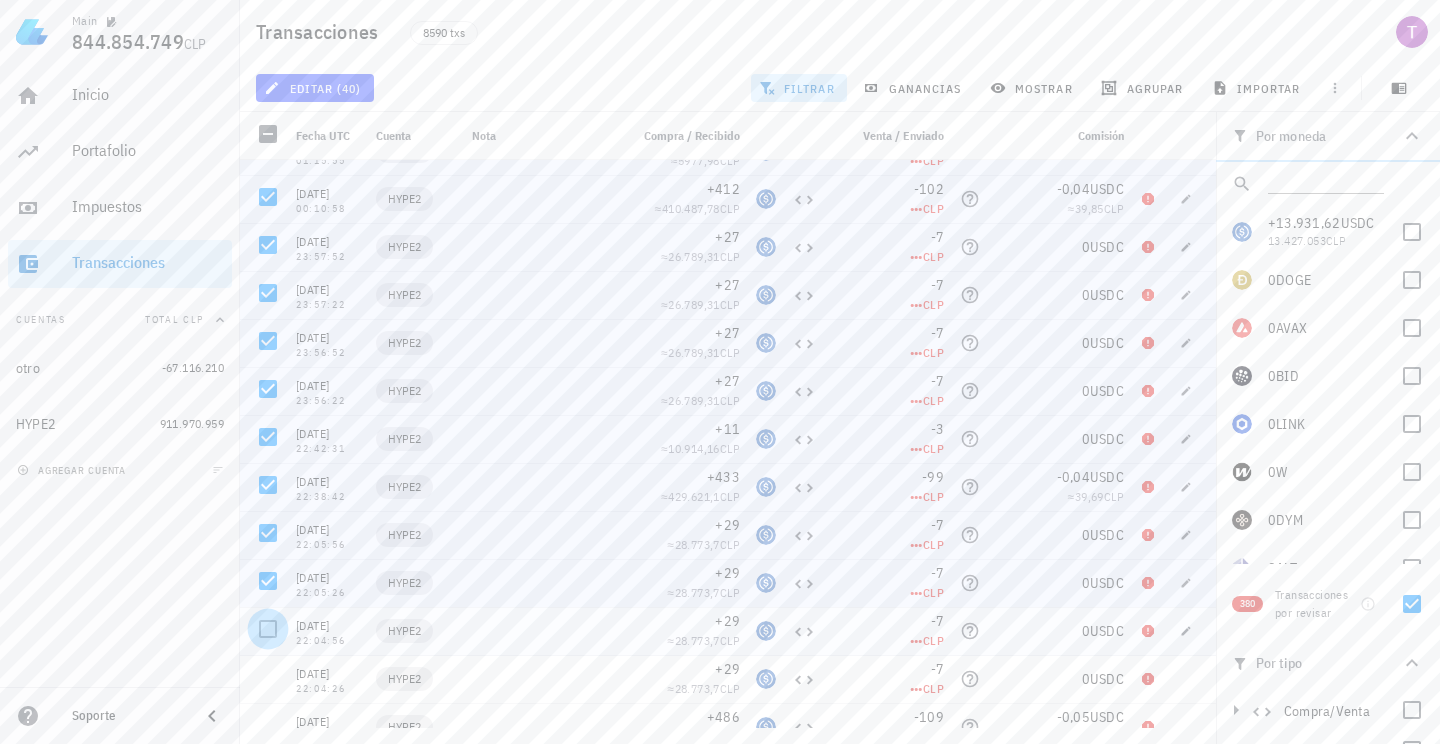 click at bounding box center (268, 629) 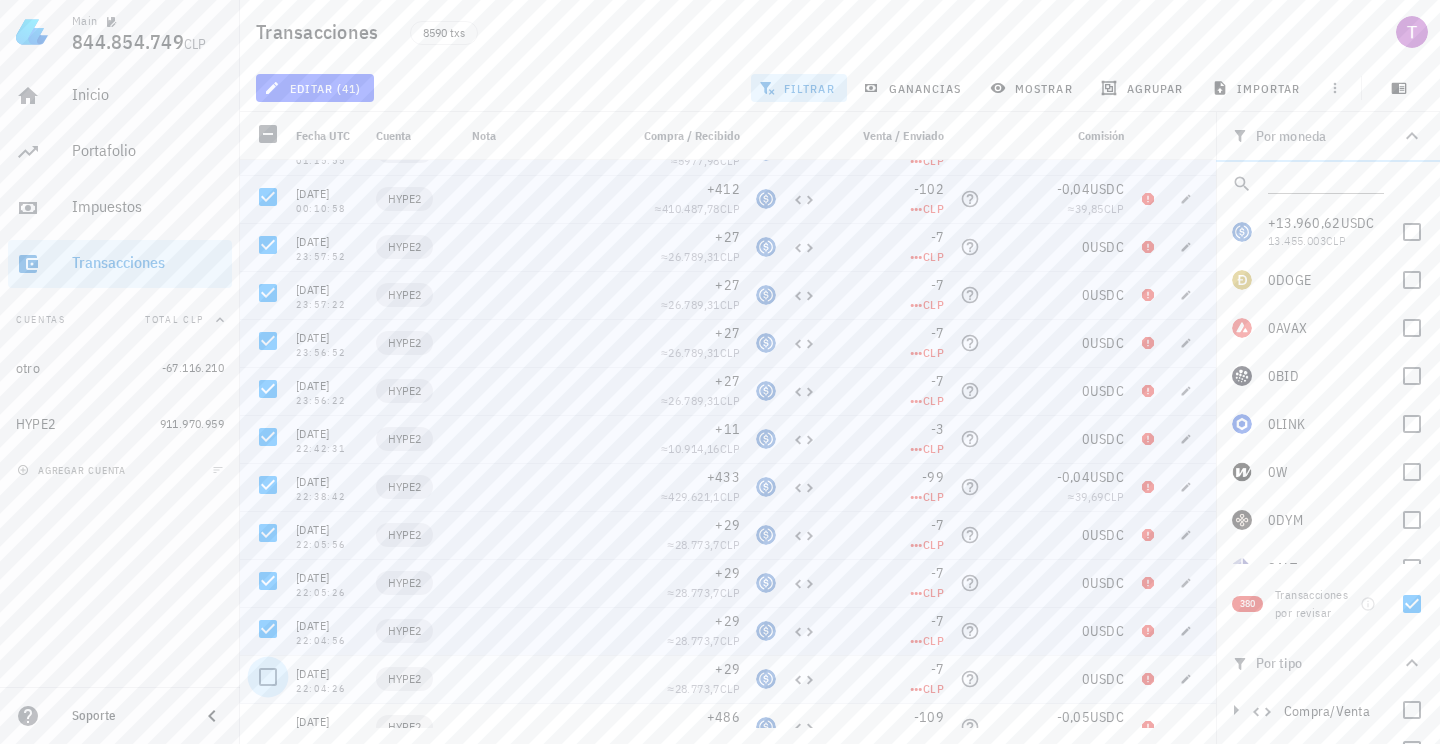 click at bounding box center (268, 677) 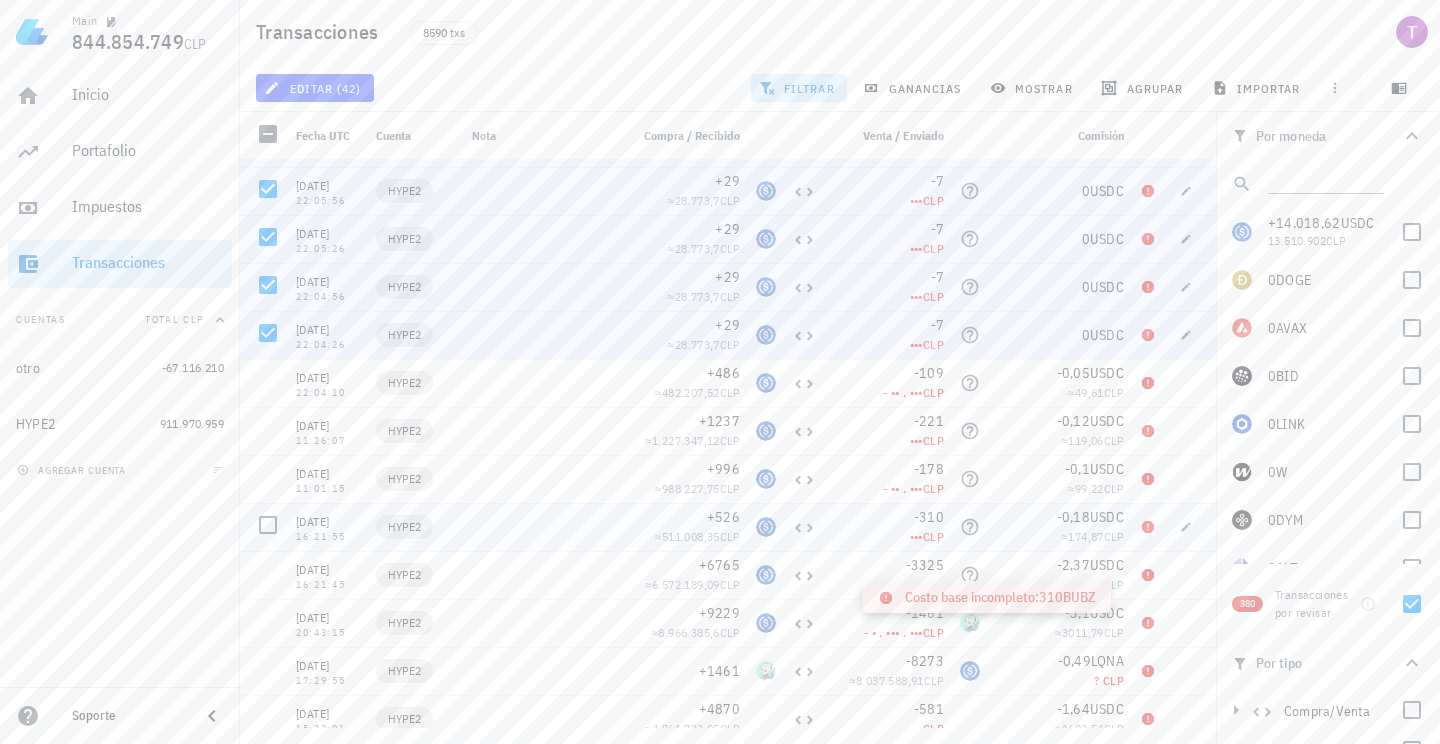 scroll, scrollTop: 1825, scrollLeft: 0, axis: vertical 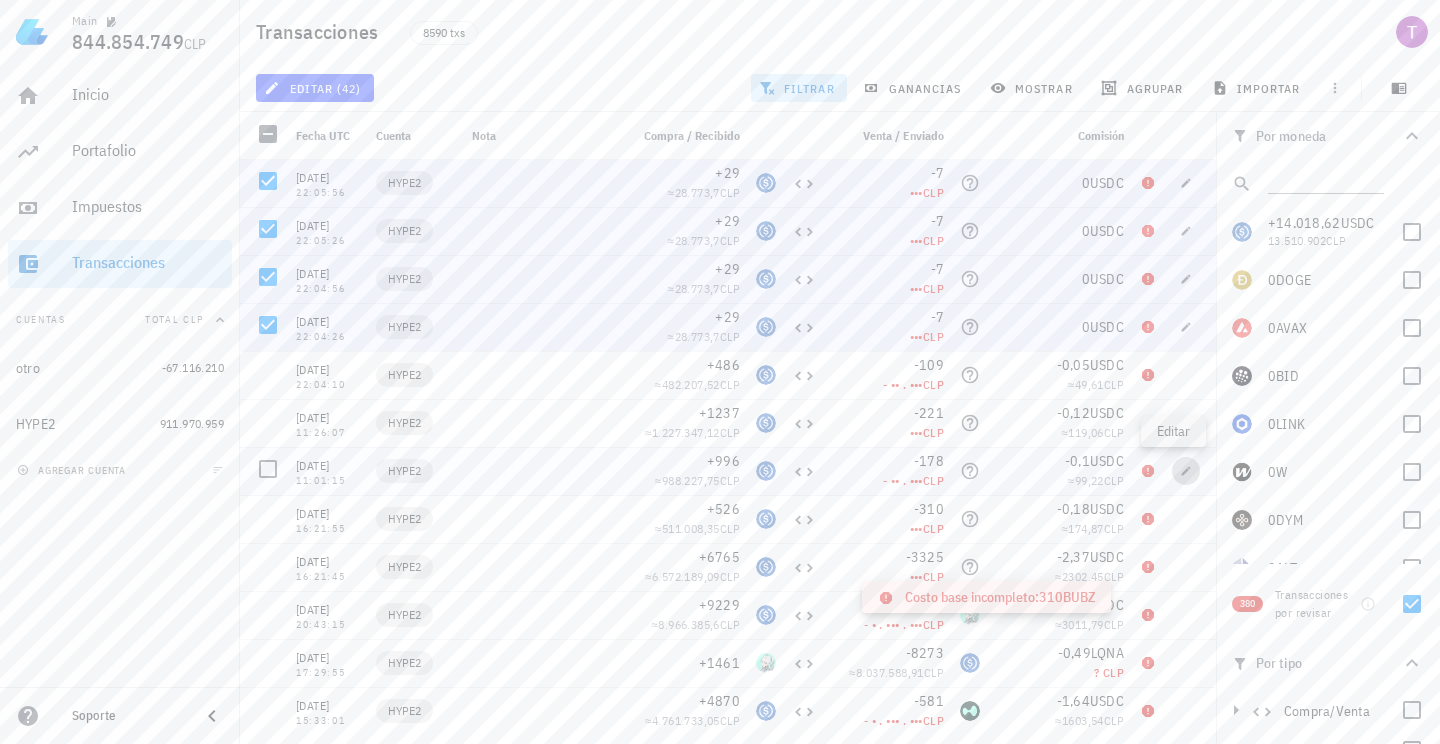 click 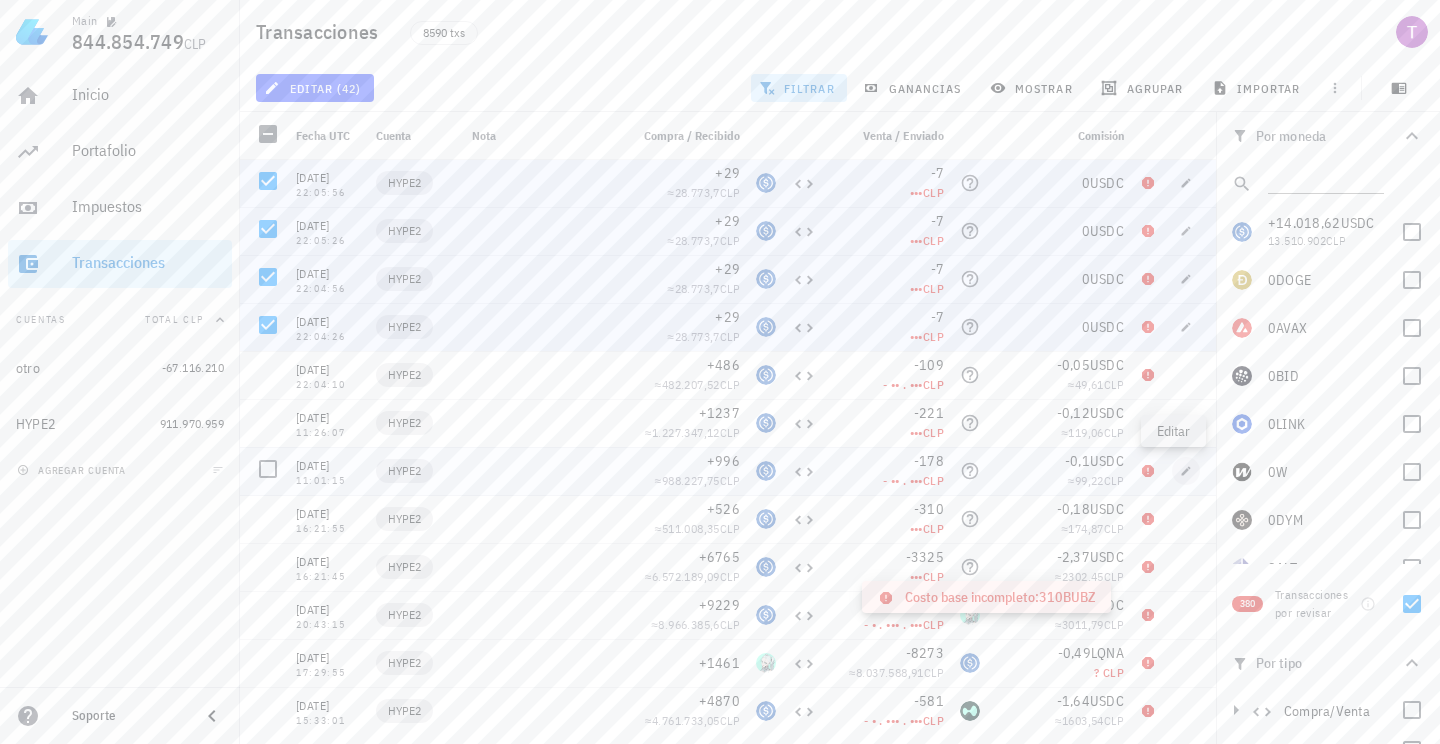 type on "[DATE]" 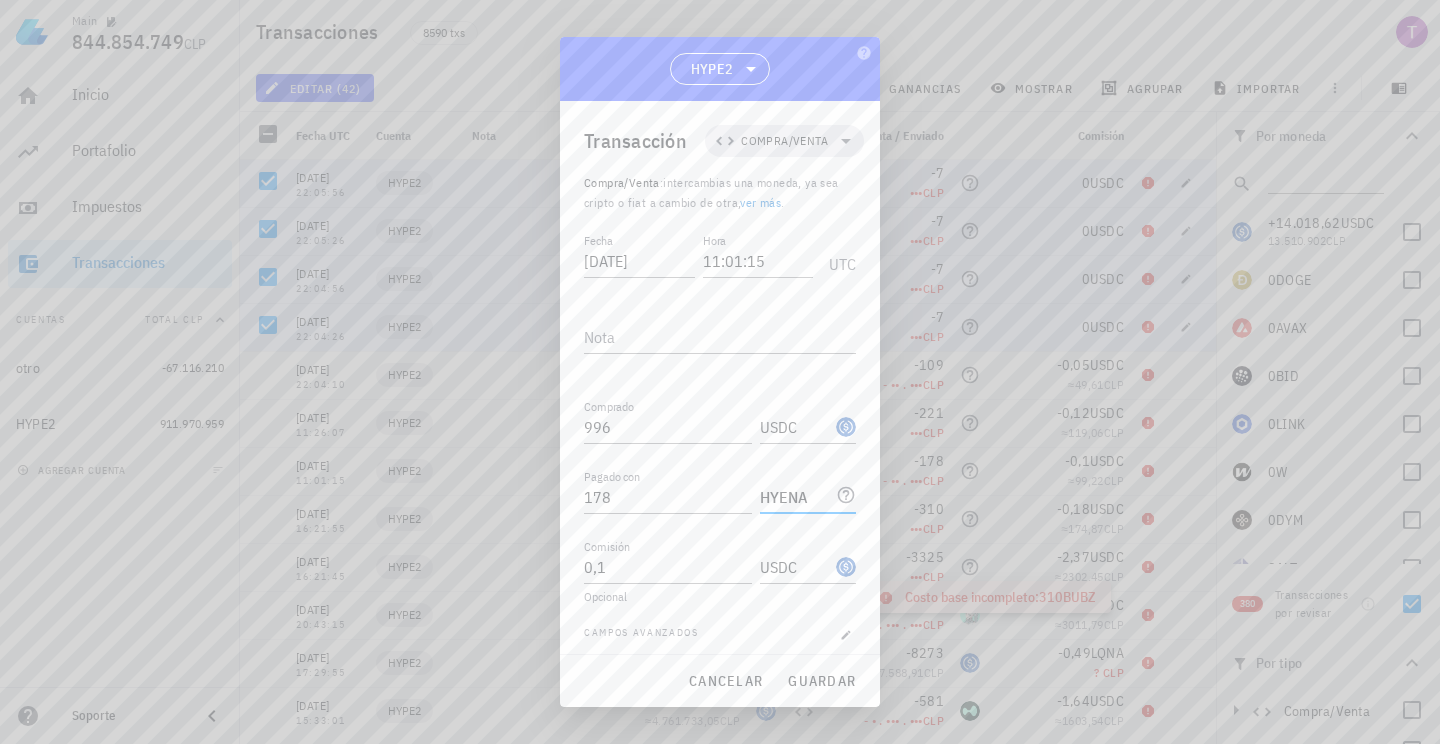 click on "HYENA" at bounding box center [796, 497] 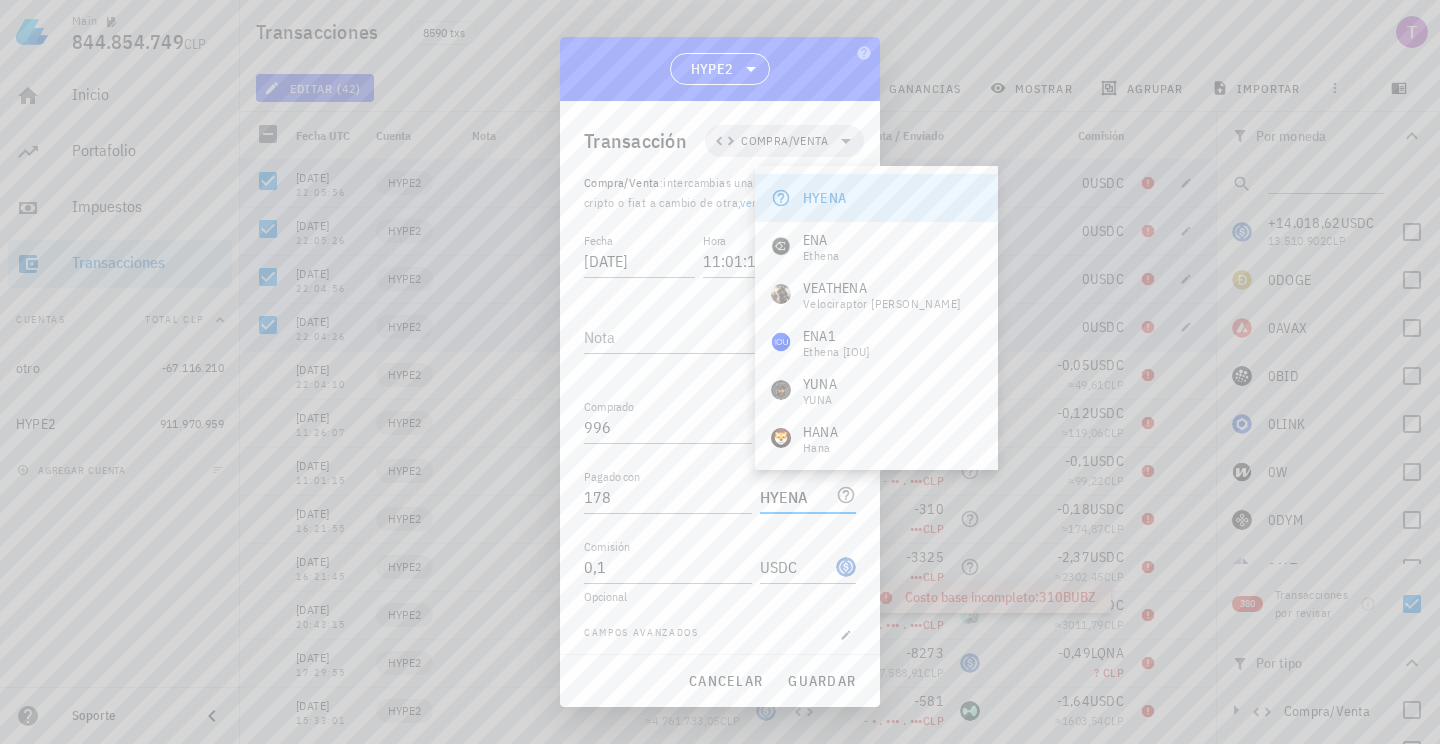 click on "Transacción
Compra/Venta
Compra/Venta :
intercambias una moneda, ya sea cripto o fiat a cambio de otra,  ver más .     Fecha [DATE]   Hora 11:01:15   UTC   Nota     Comprado 996   USDC   Pagado con 178   HYENA   Comisión 0,1   USDC Opcional   [PERSON_NAME] avanzados     Costo de adquisición   CLP El valor del monto "comprado" en tu moneda base al momento de la transacción.   Beneficio   CLP El valor del monto "pagado con" en tu moneda base al momento de la transacción." at bounding box center [720, 377] 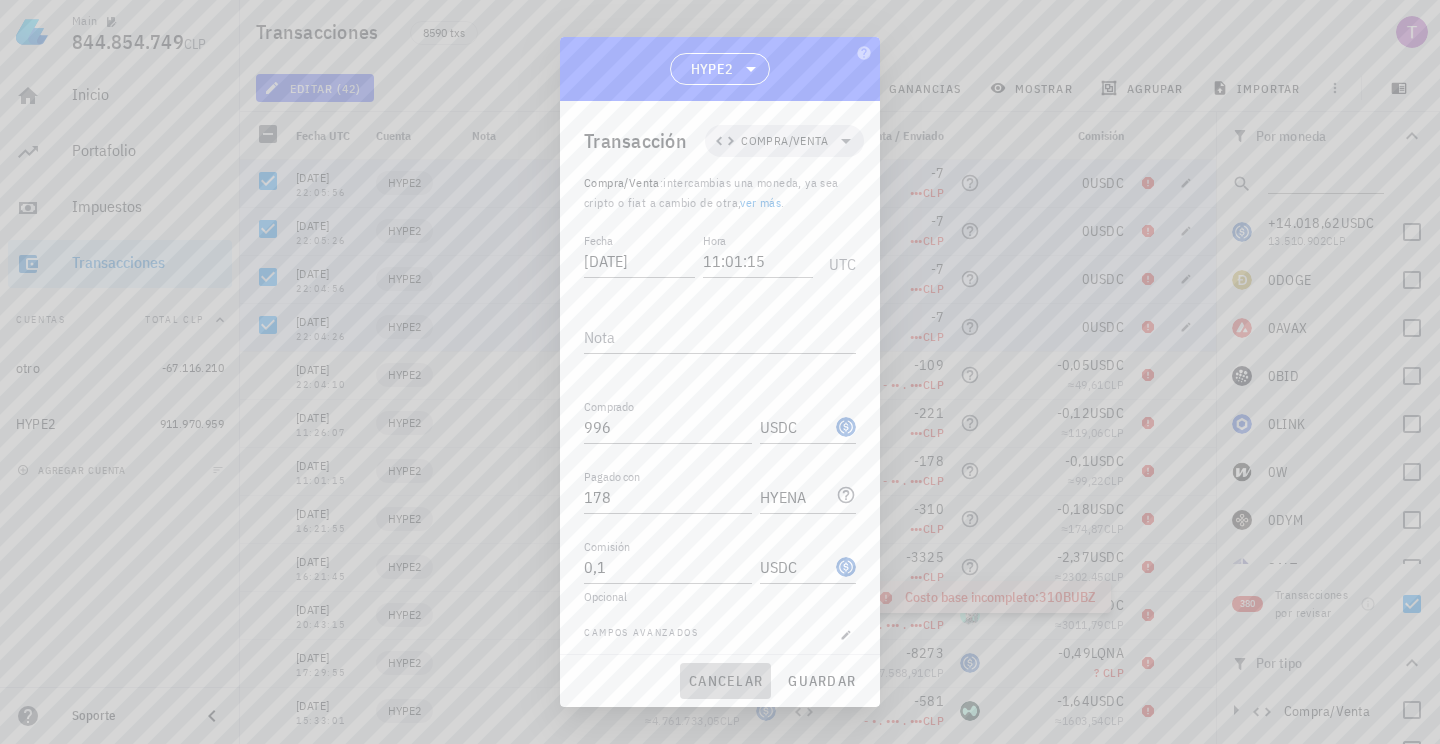 click on "cancelar" at bounding box center (725, 681) 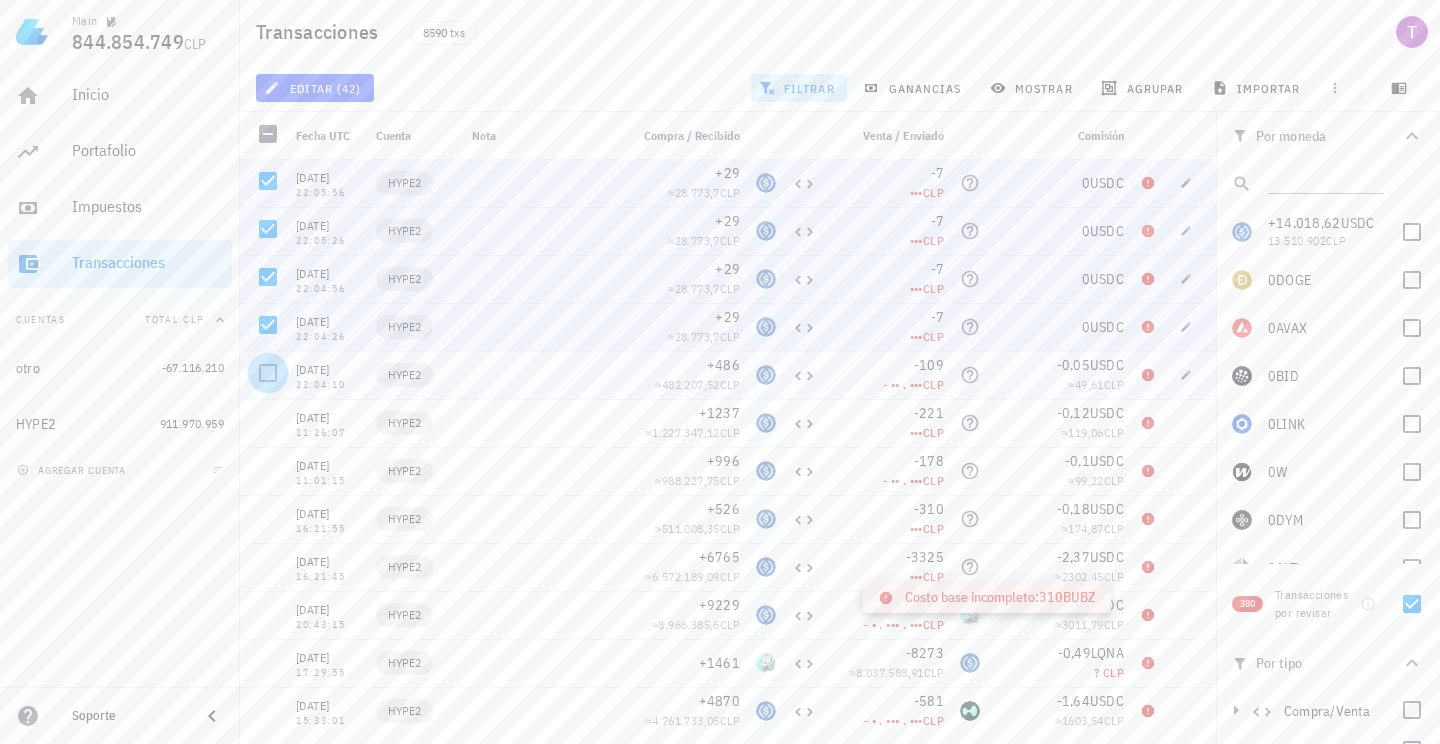 click at bounding box center (268, 373) 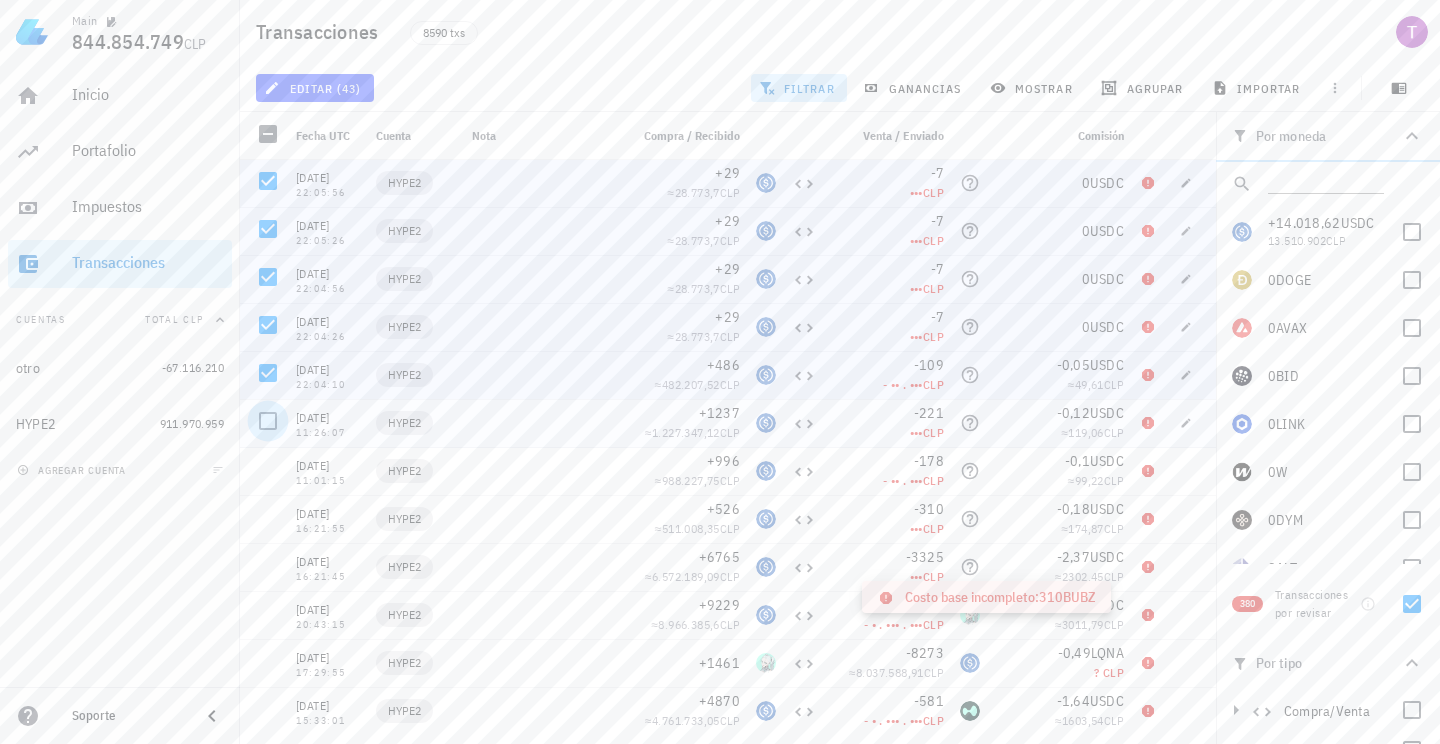 click at bounding box center [268, 421] 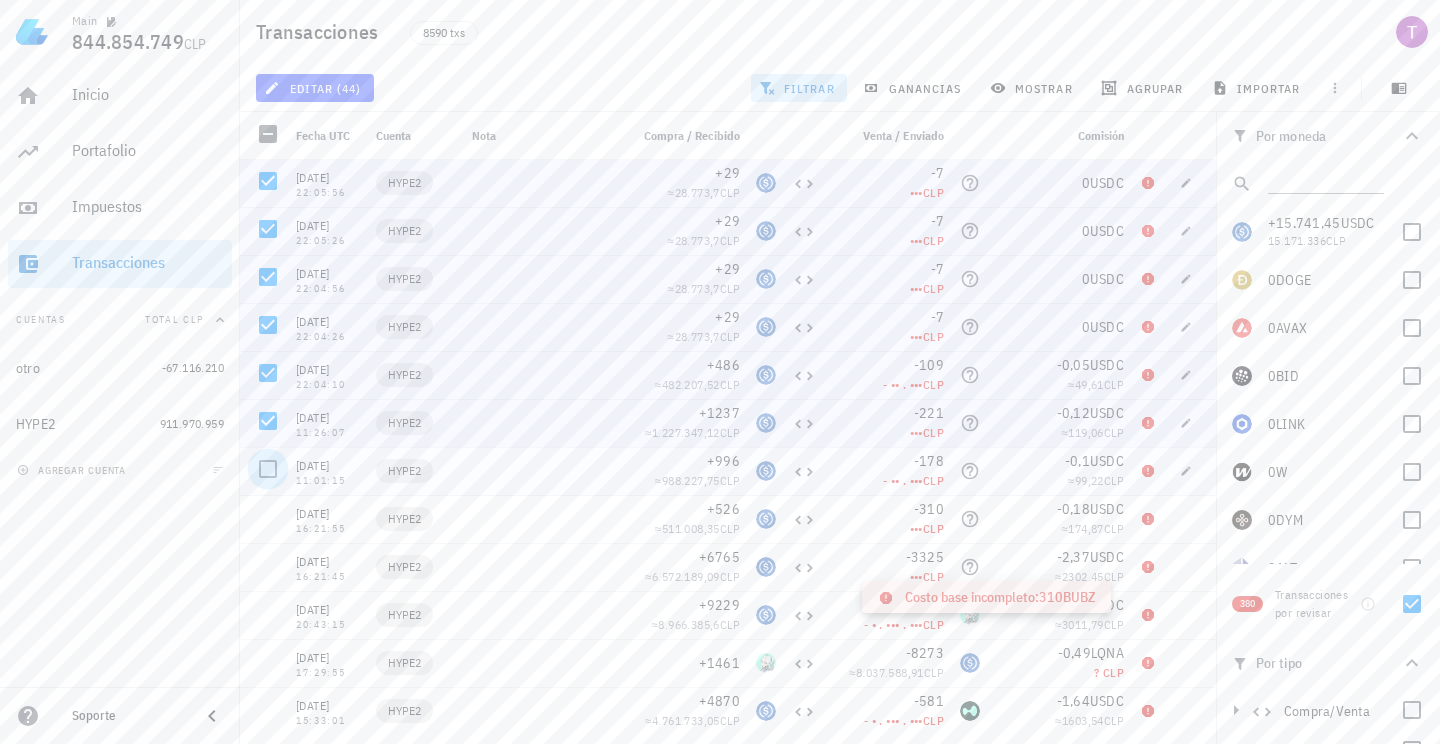 click at bounding box center (268, 469) 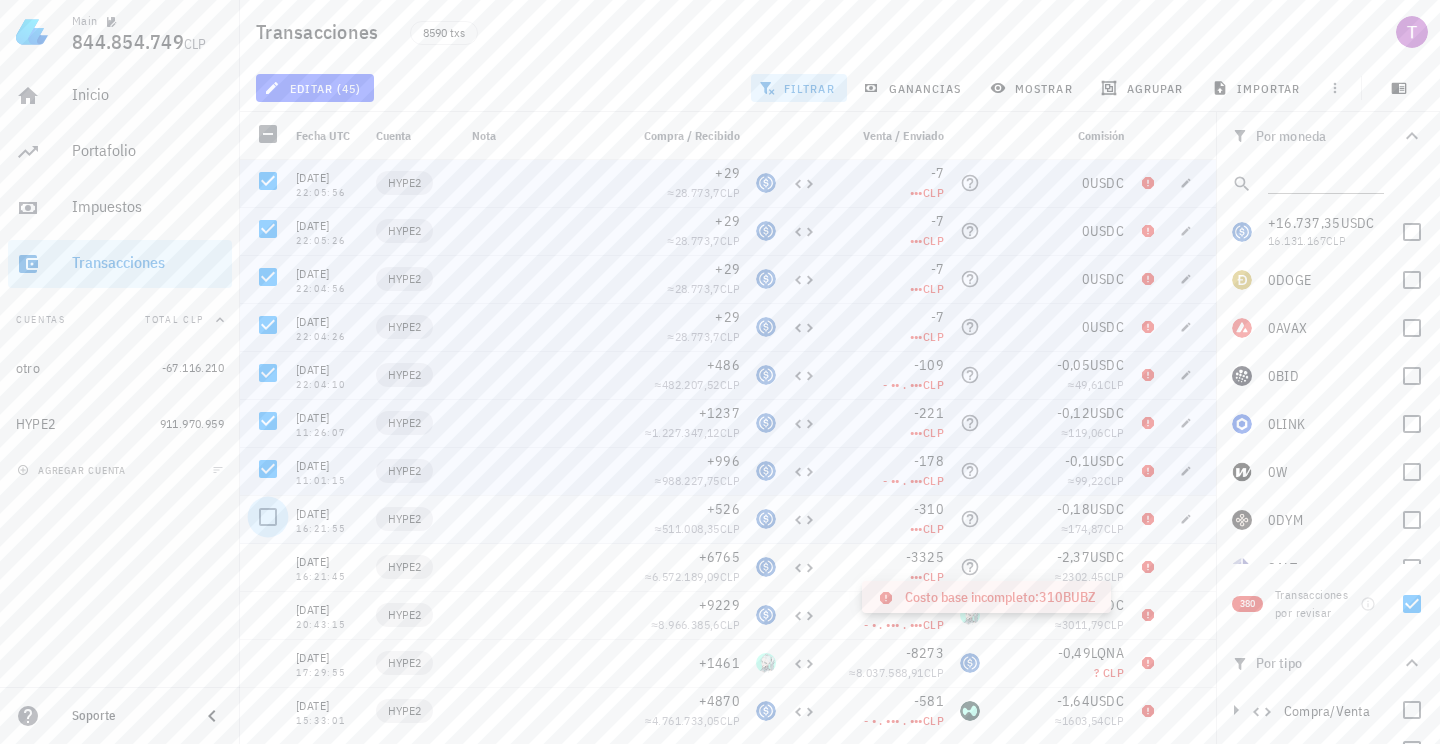 click at bounding box center (268, 517) 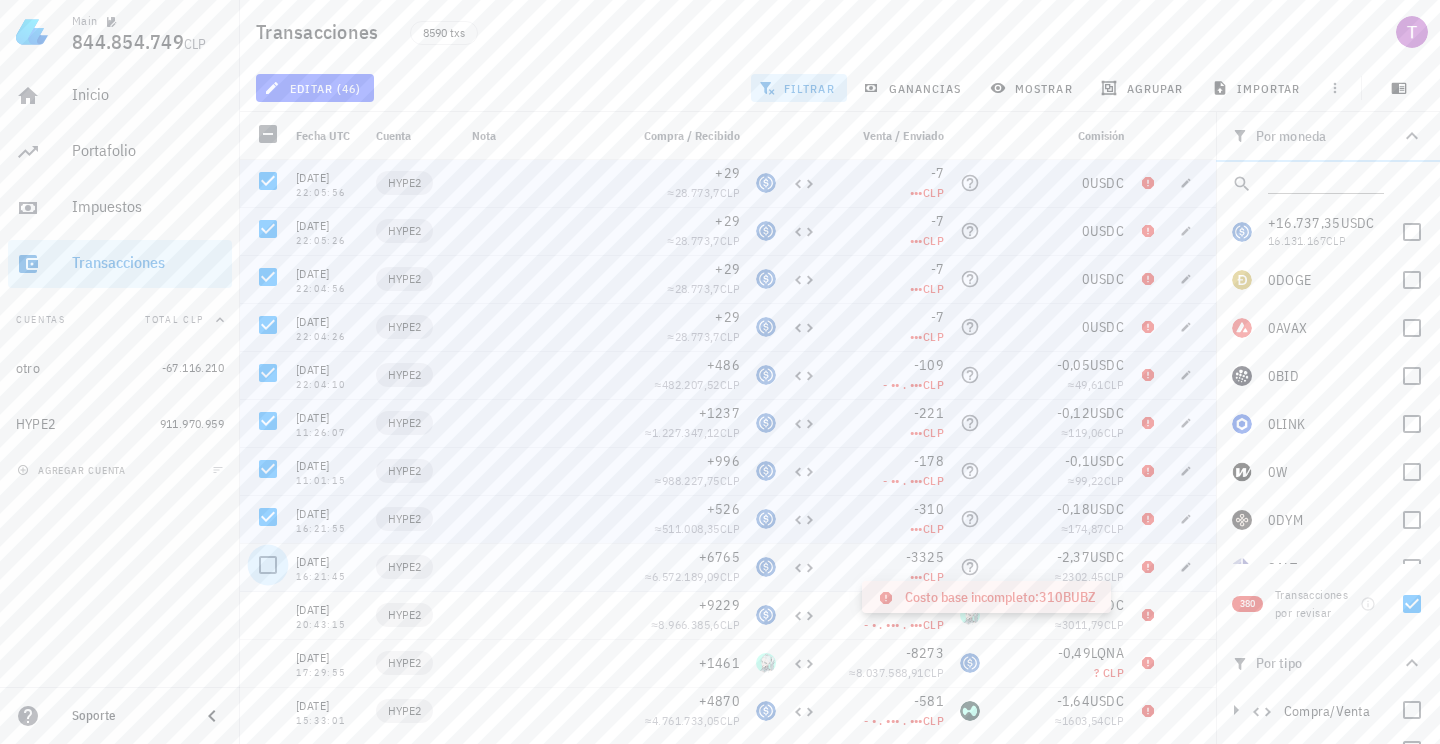 click at bounding box center [268, 565] 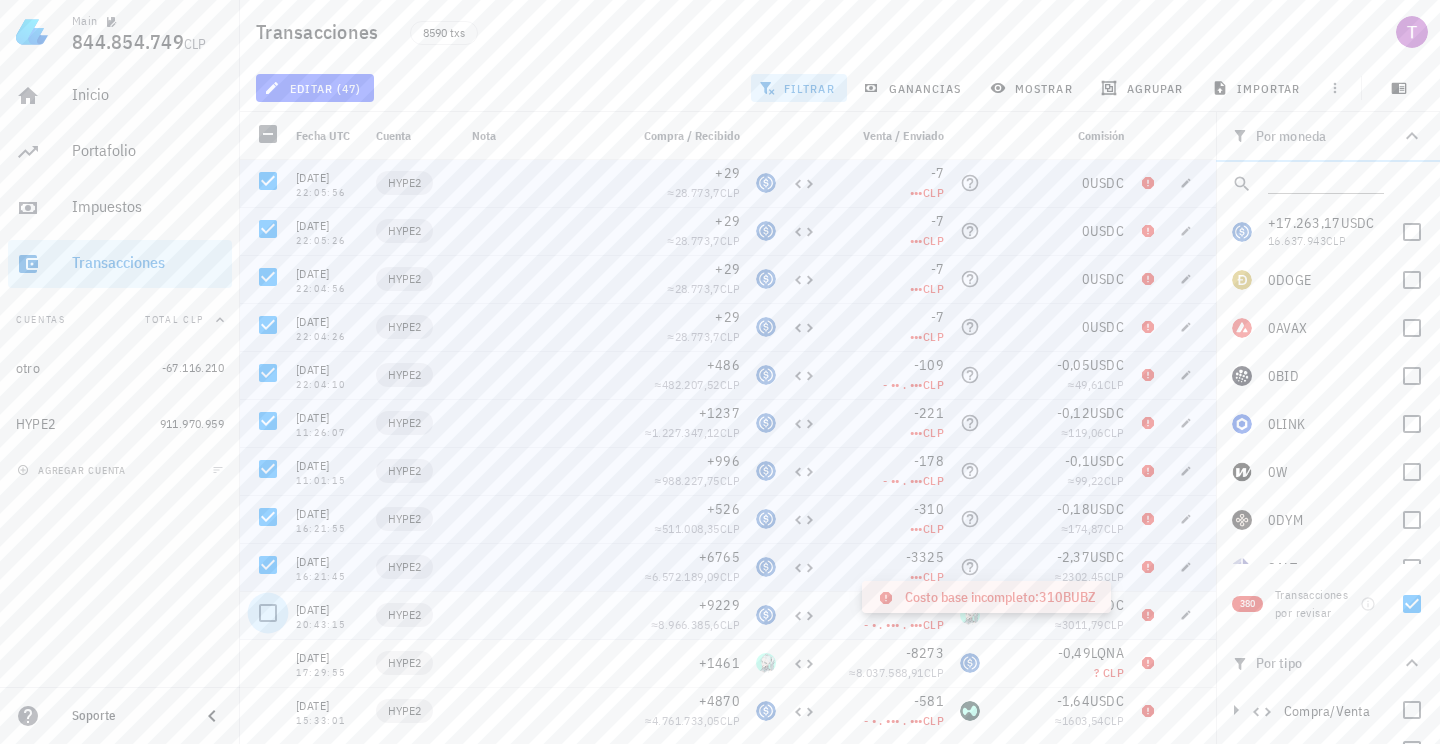 click at bounding box center [268, 613] 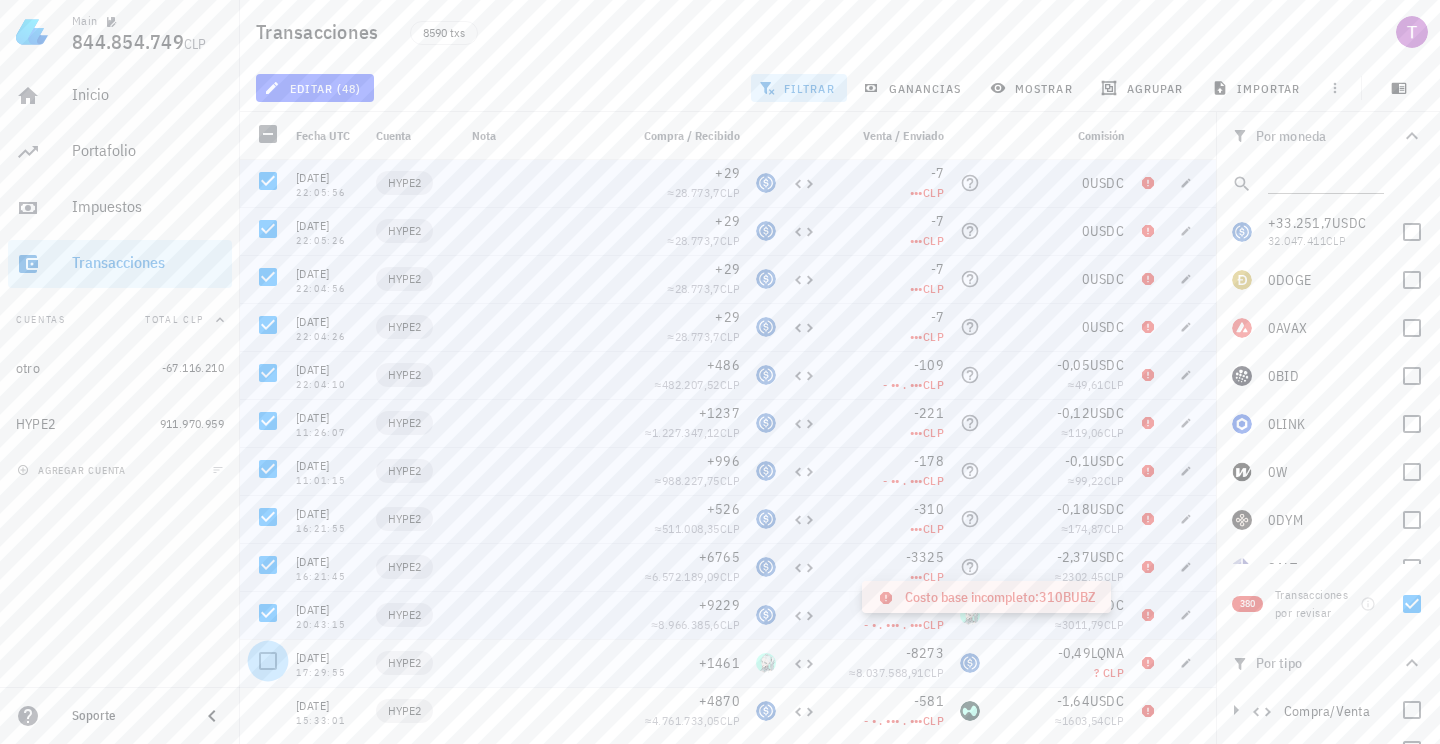 click at bounding box center [268, 661] 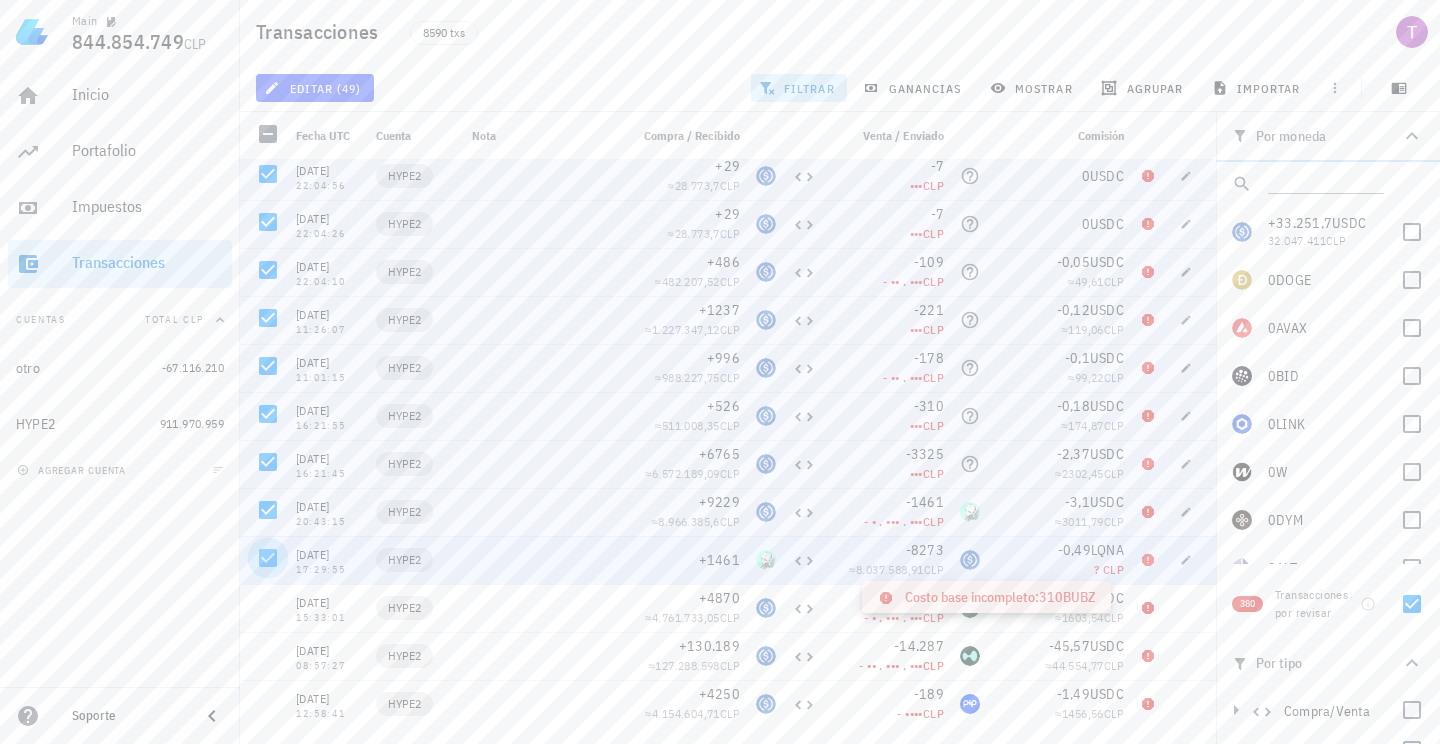 scroll, scrollTop: 1943, scrollLeft: 0, axis: vertical 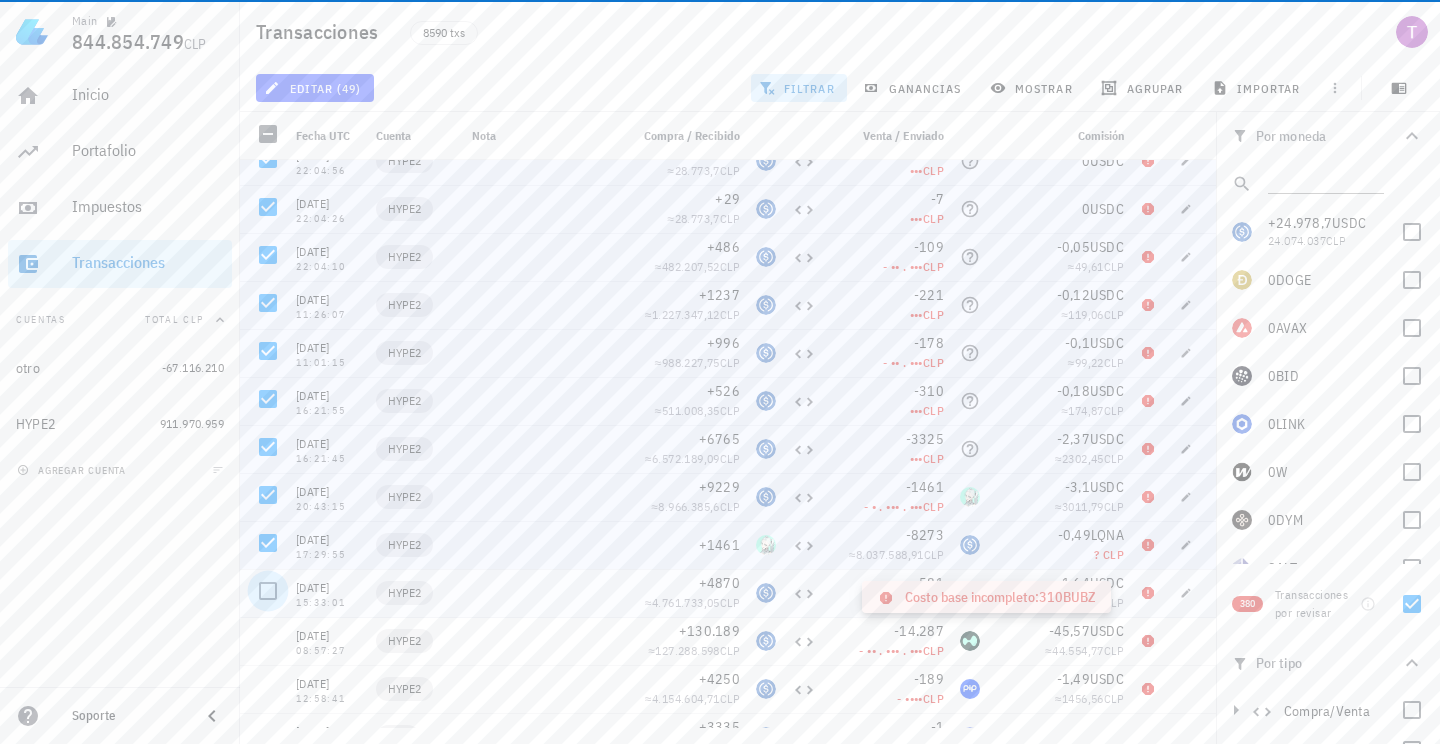 click at bounding box center [268, 591] 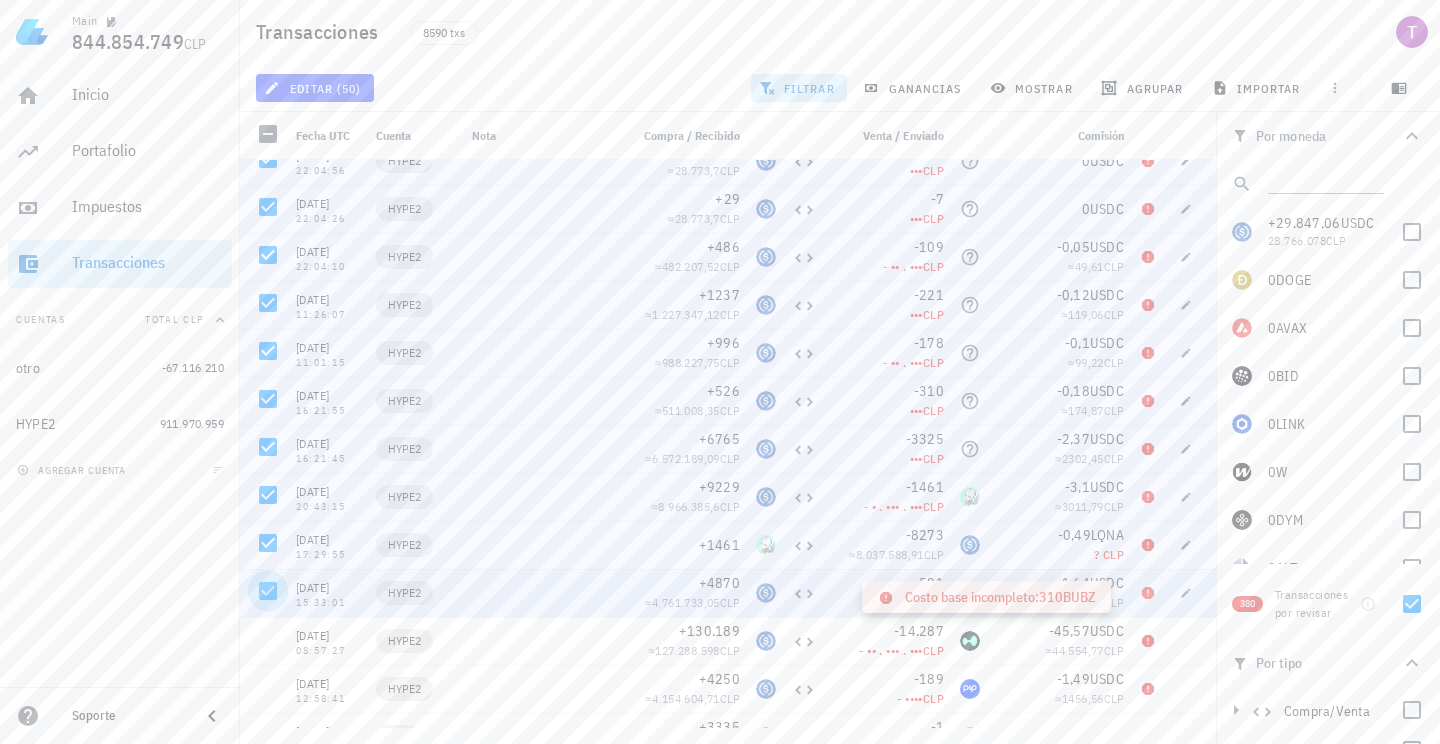 click at bounding box center (268, 591) 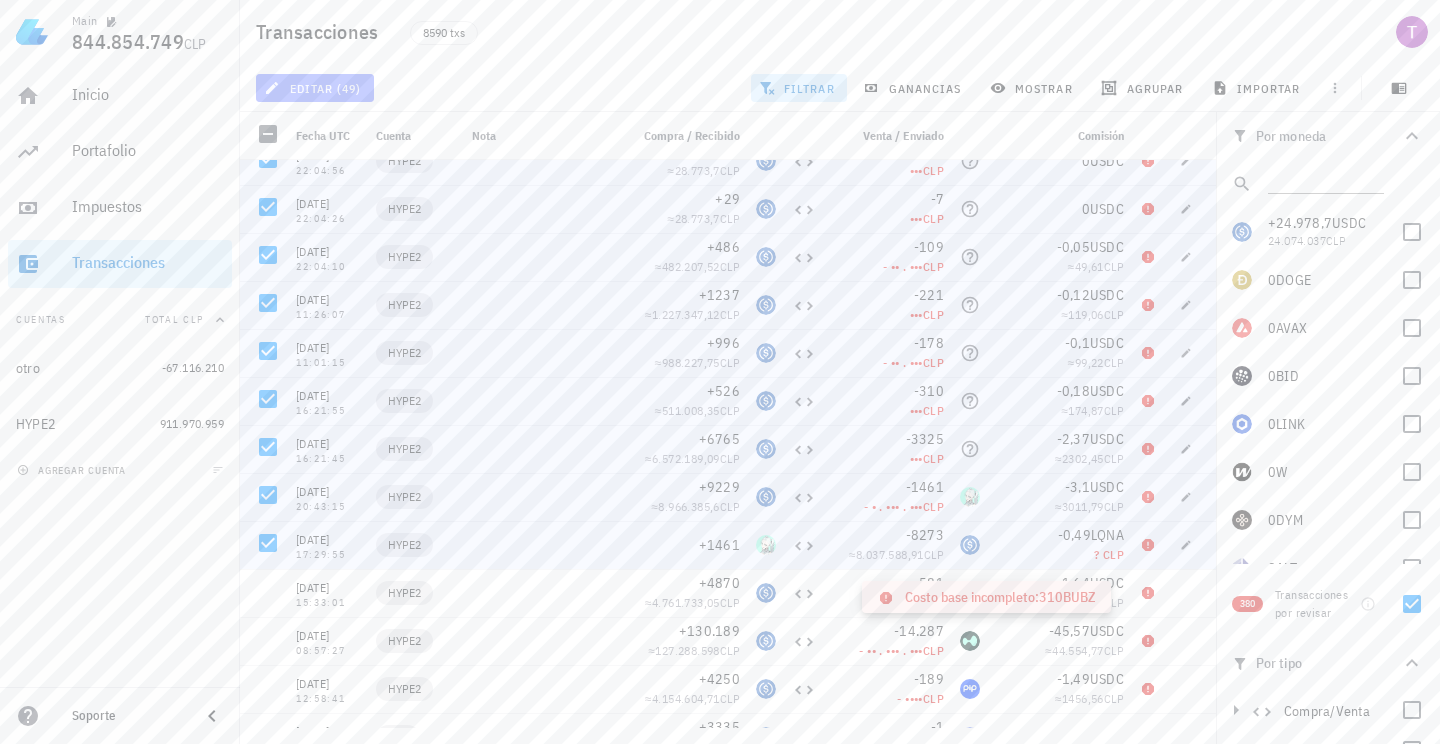 click on "editar (49)" at bounding box center (314, 88) 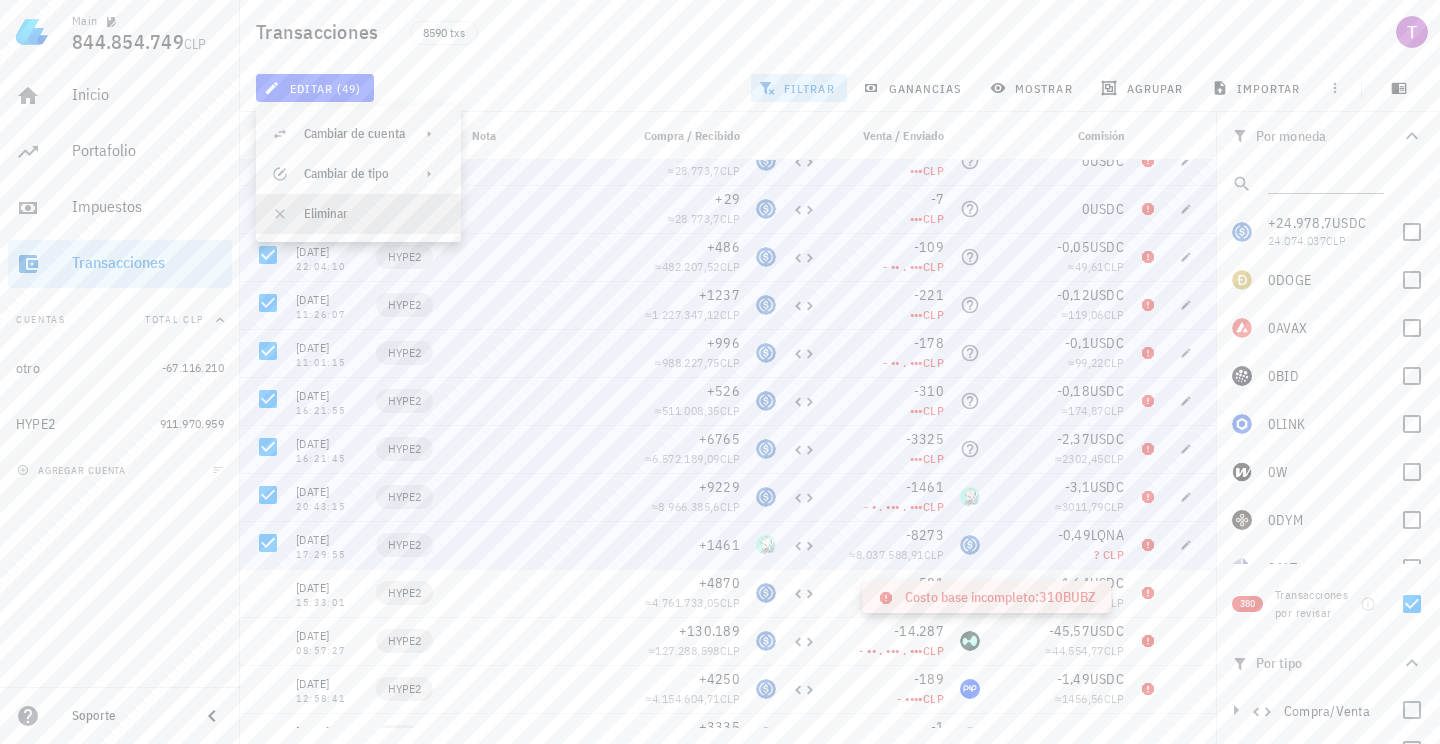 click on "Eliminar" at bounding box center (374, 214) 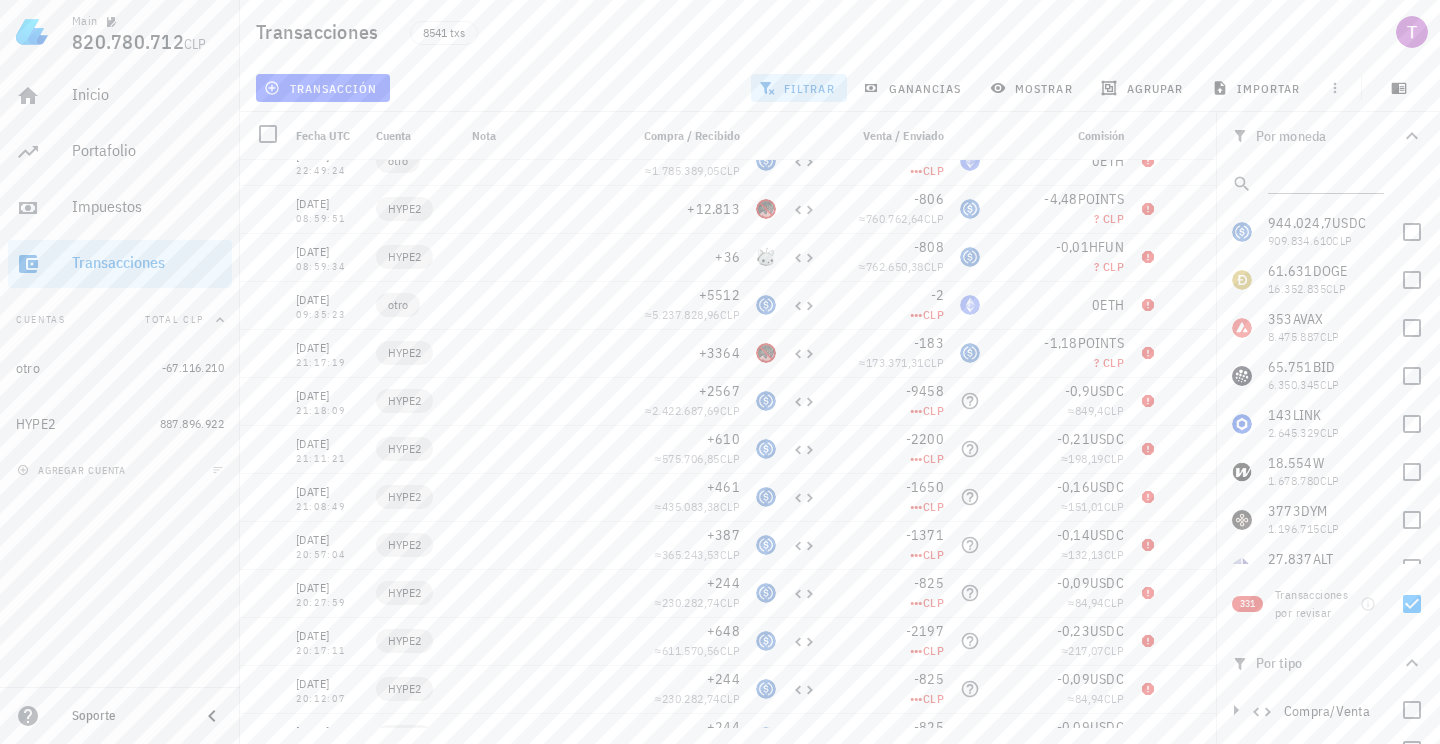 click on "331
Transacciones por revisar" at bounding box center [1328, 600] 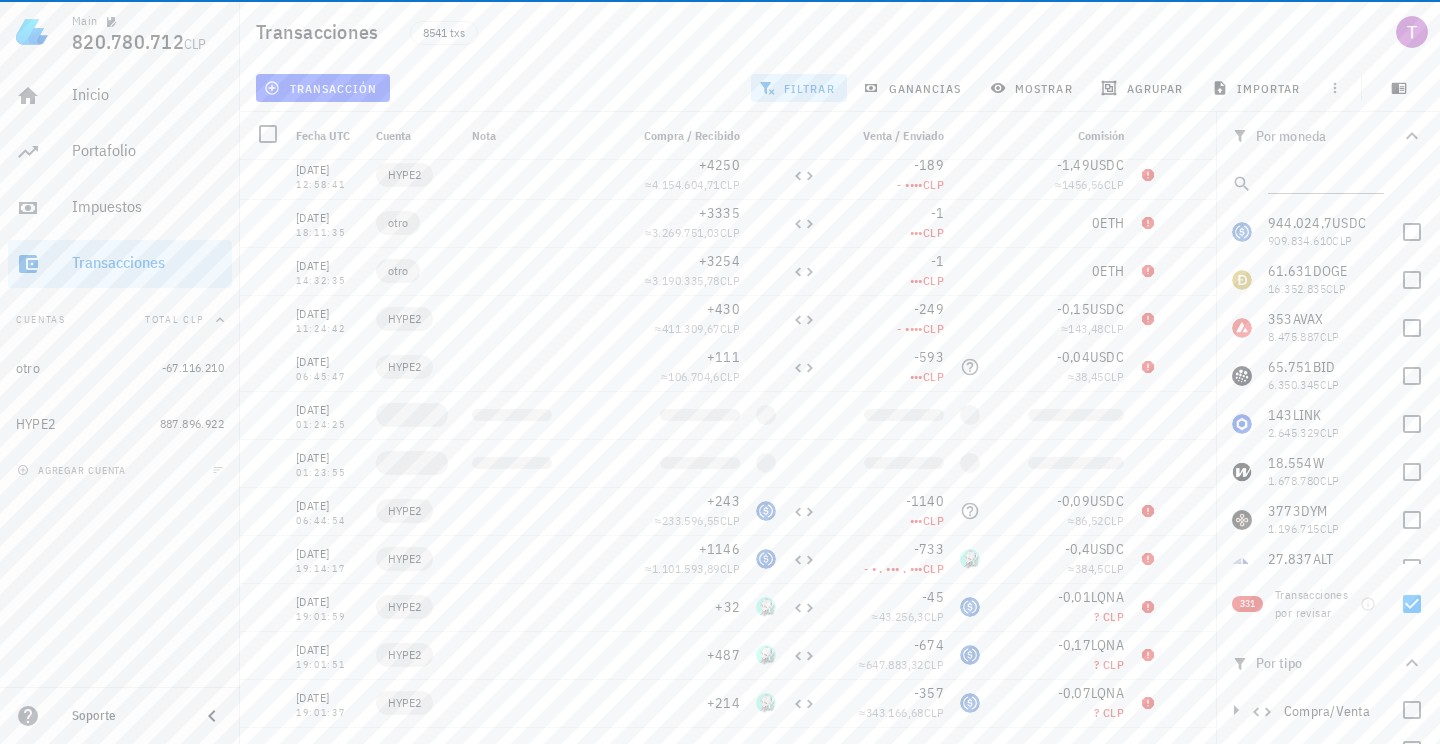scroll, scrollTop: 0, scrollLeft: 0, axis: both 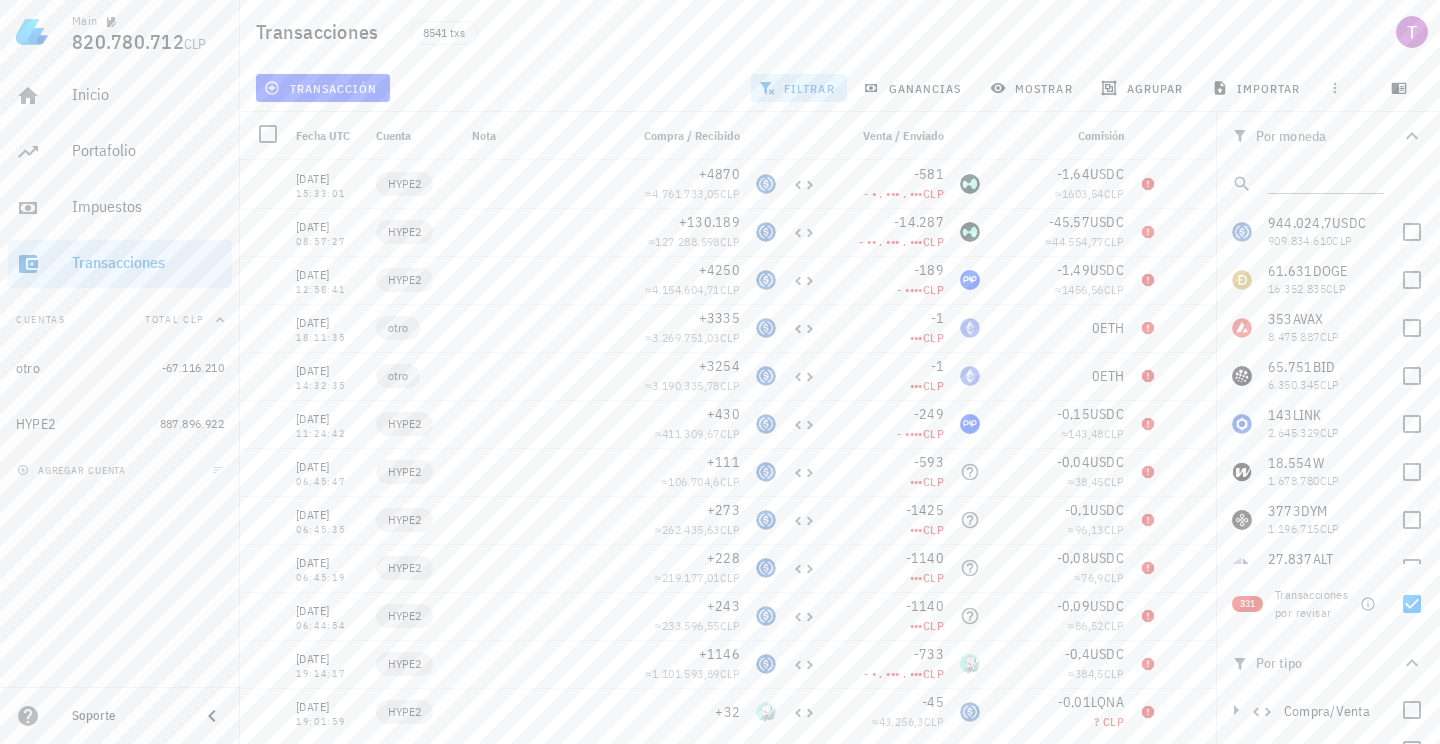click 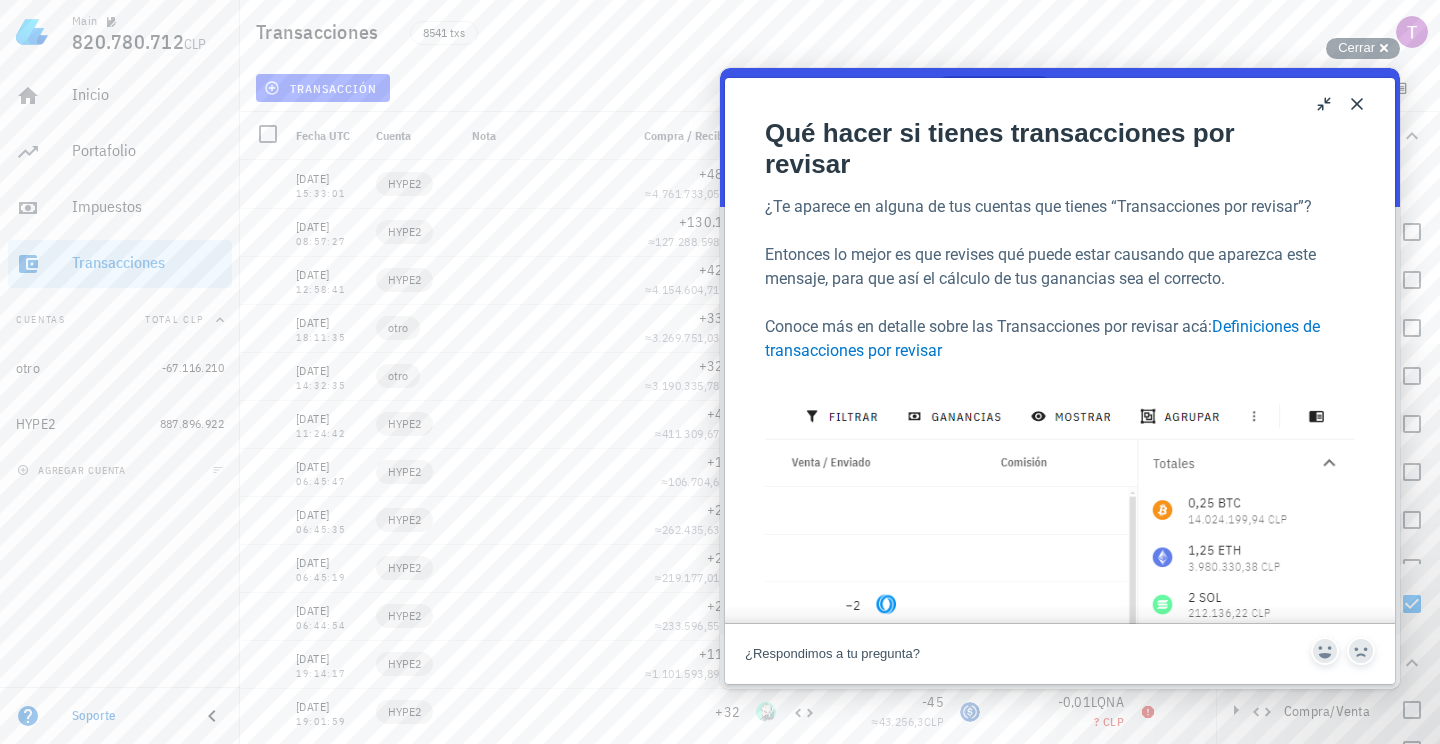 click on "Close" at bounding box center (1357, 104) 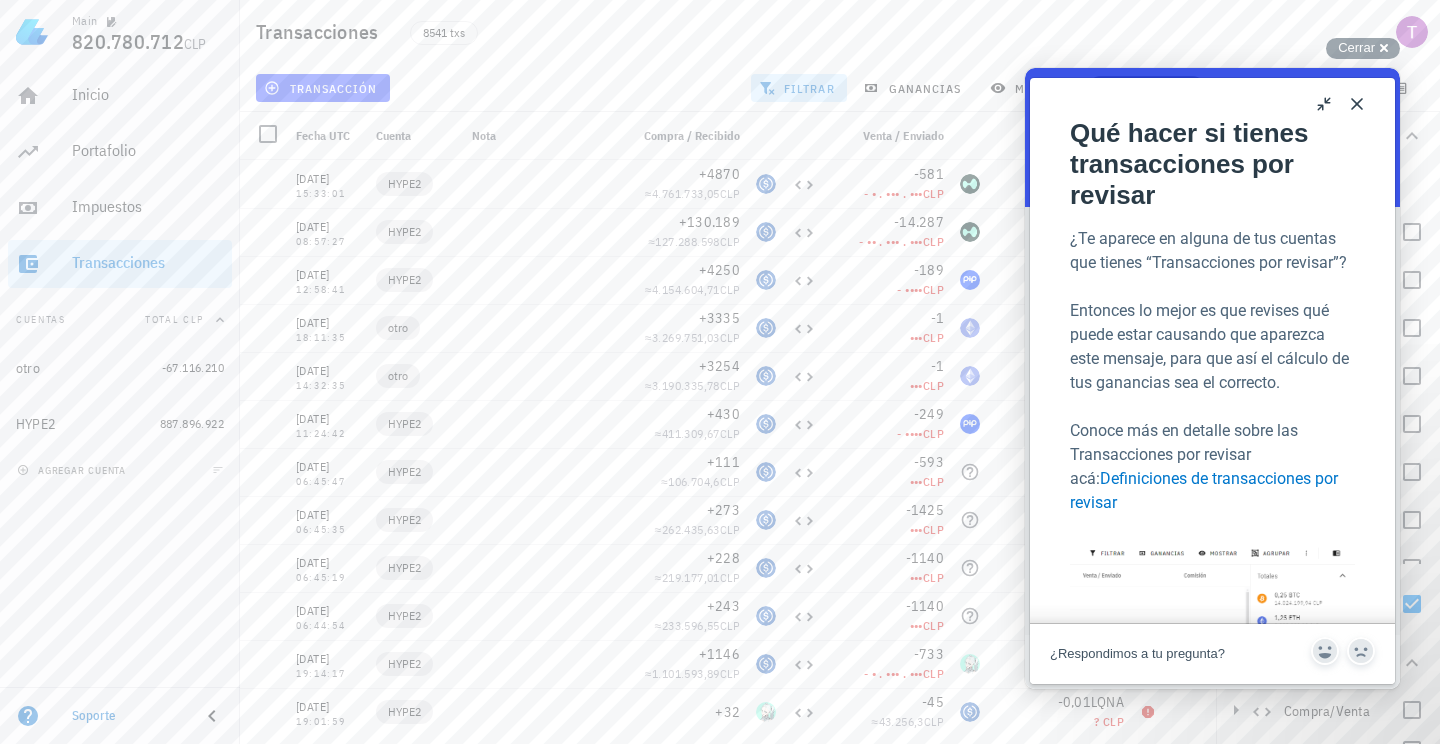 click on "Close u Qué hacer si tienes transacciones por revisar Qué hacer si tienes transacciones por revisar Open in a new window ¿Te aparece en alguna de tus cuentas que tienes “Transacciones por revisar”?
Entonces lo mejor es que revises qué puede estar causando que aparezca este mensaje, para que así el cálculo de tus ganancias sea el correcto.
Conoce más en detalle sobre las Transacciones por revisar acá:  Definiciones de transacciones por revisar
Si este es el caso, ¡no te preocupes!, pues todo tiene solución 😊 Lo más probable, es que este mensaje te está apareciendo porque:
✅ Falta que ingreses una o más transacciones
✅ Una o más transacciones están mal ingresadas o pudieras tener duplicadas
✅ Tienes una o más transacciones mal categorizadas
Artículos Relacionados Definiciones de transacciones por revisar ¿Cómo me contacto con [PERSON_NAME]?" at bounding box center (1212, 381) 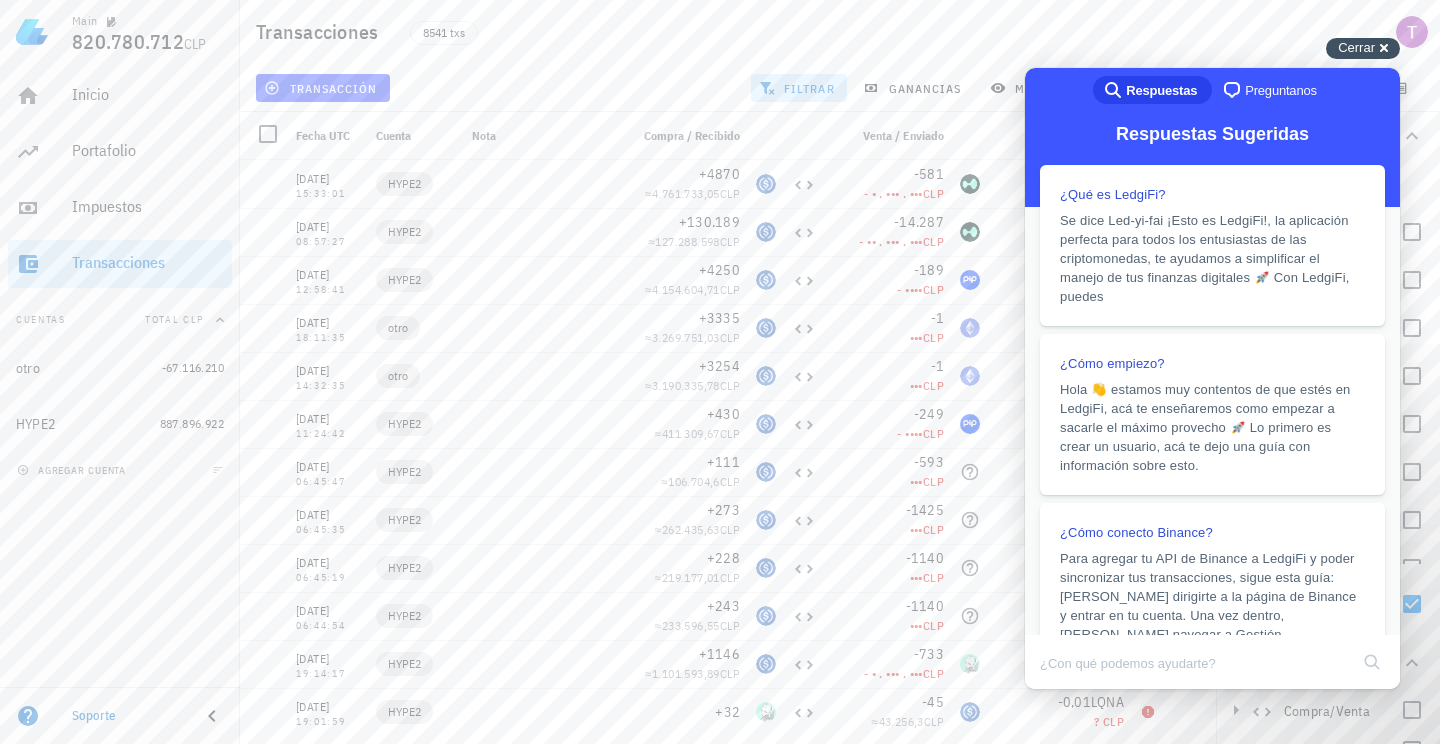 click on "Cerrar" at bounding box center [1356, 47] 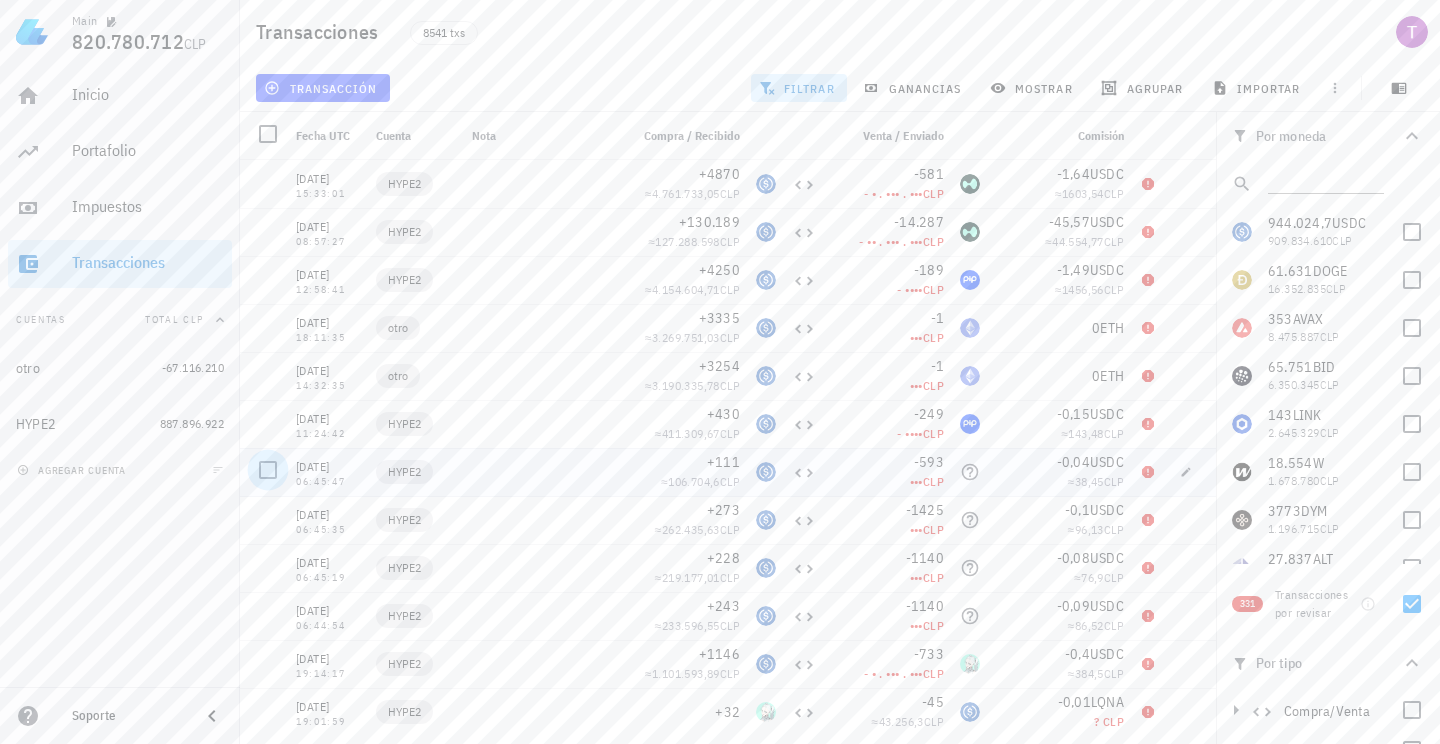 click at bounding box center (268, 470) 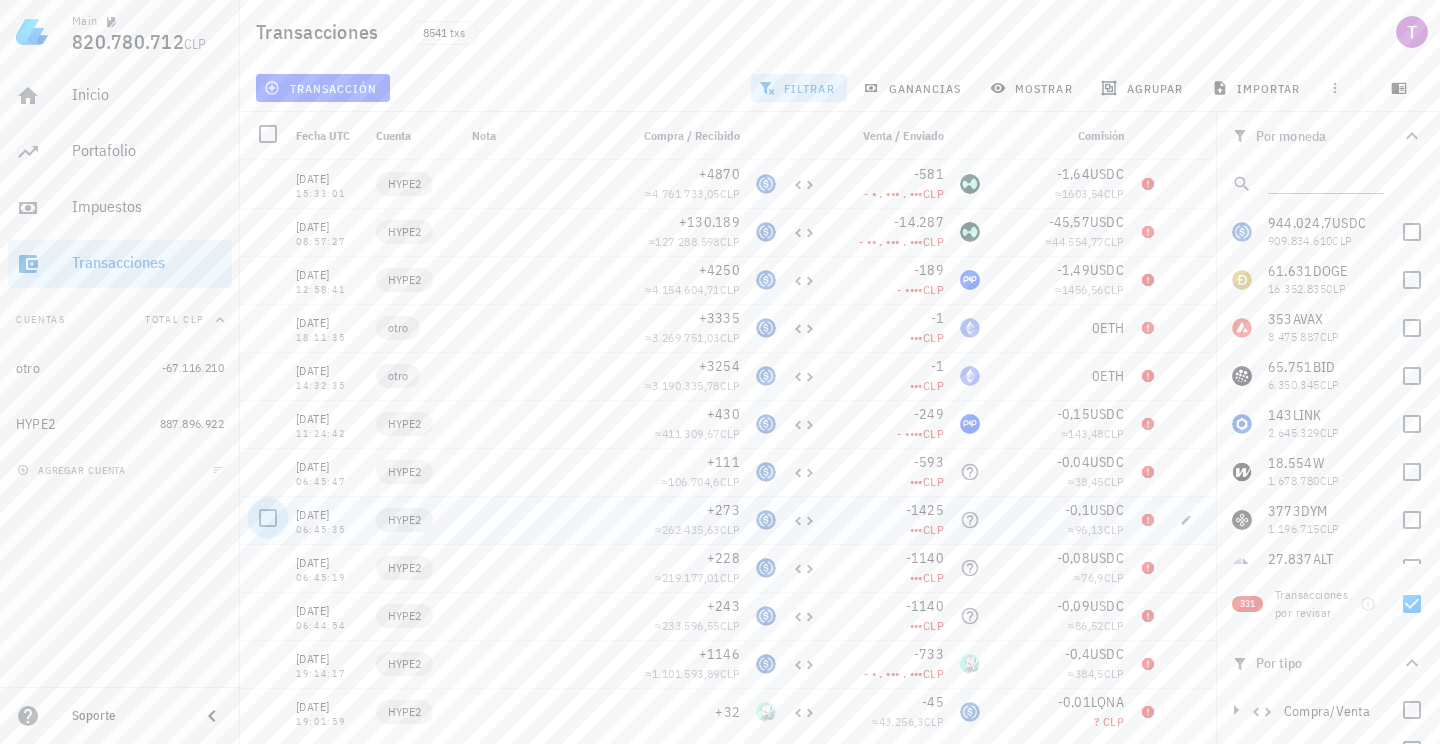 click at bounding box center (268, 518) 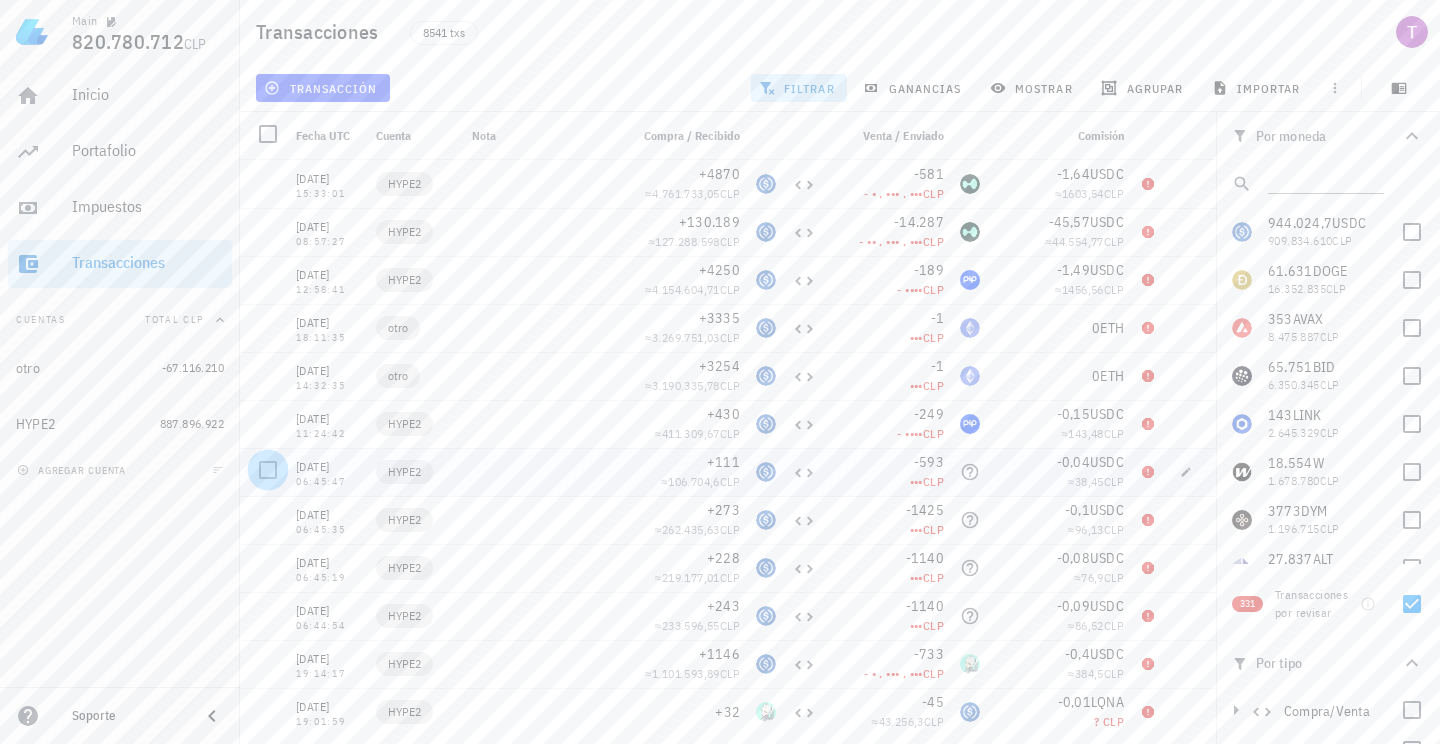 click at bounding box center [268, 470] 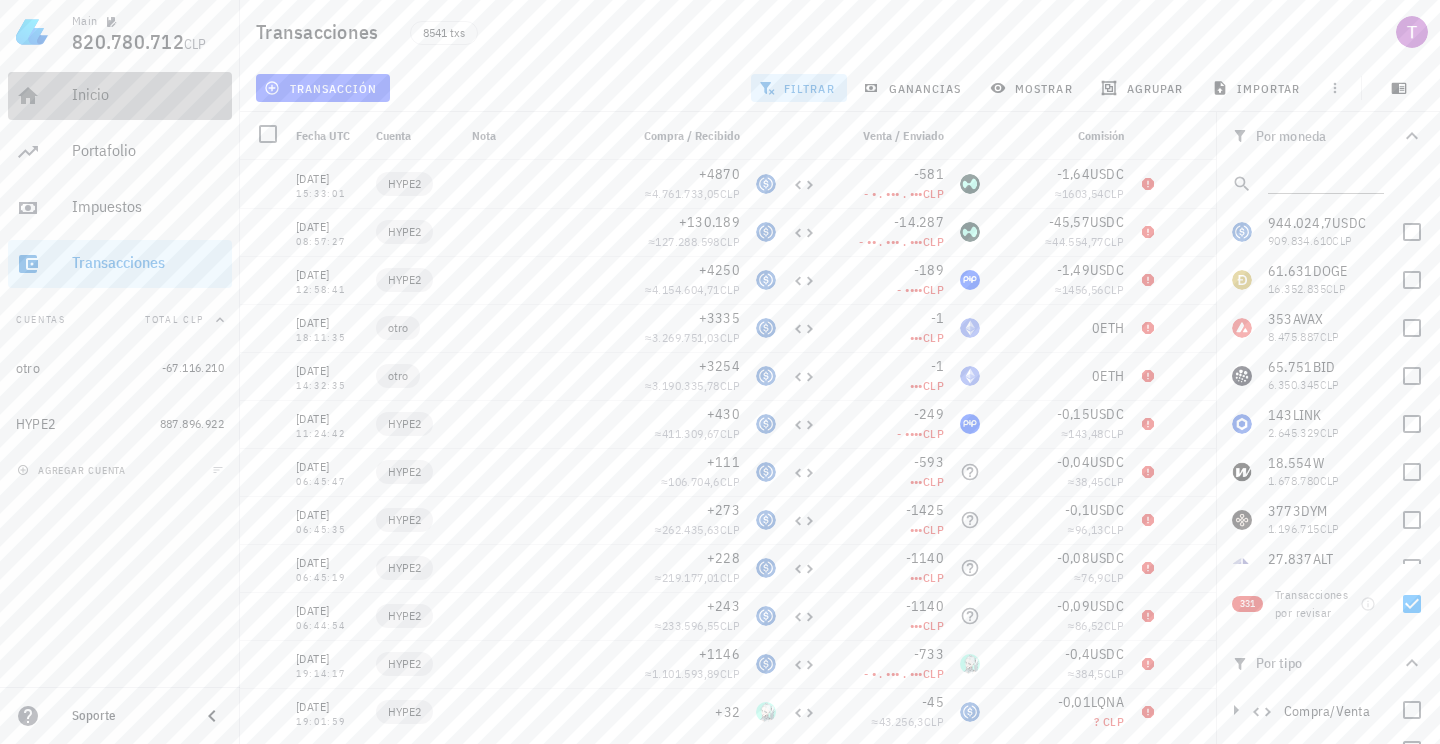 click on "Inicio" at bounding box center [148, 94] 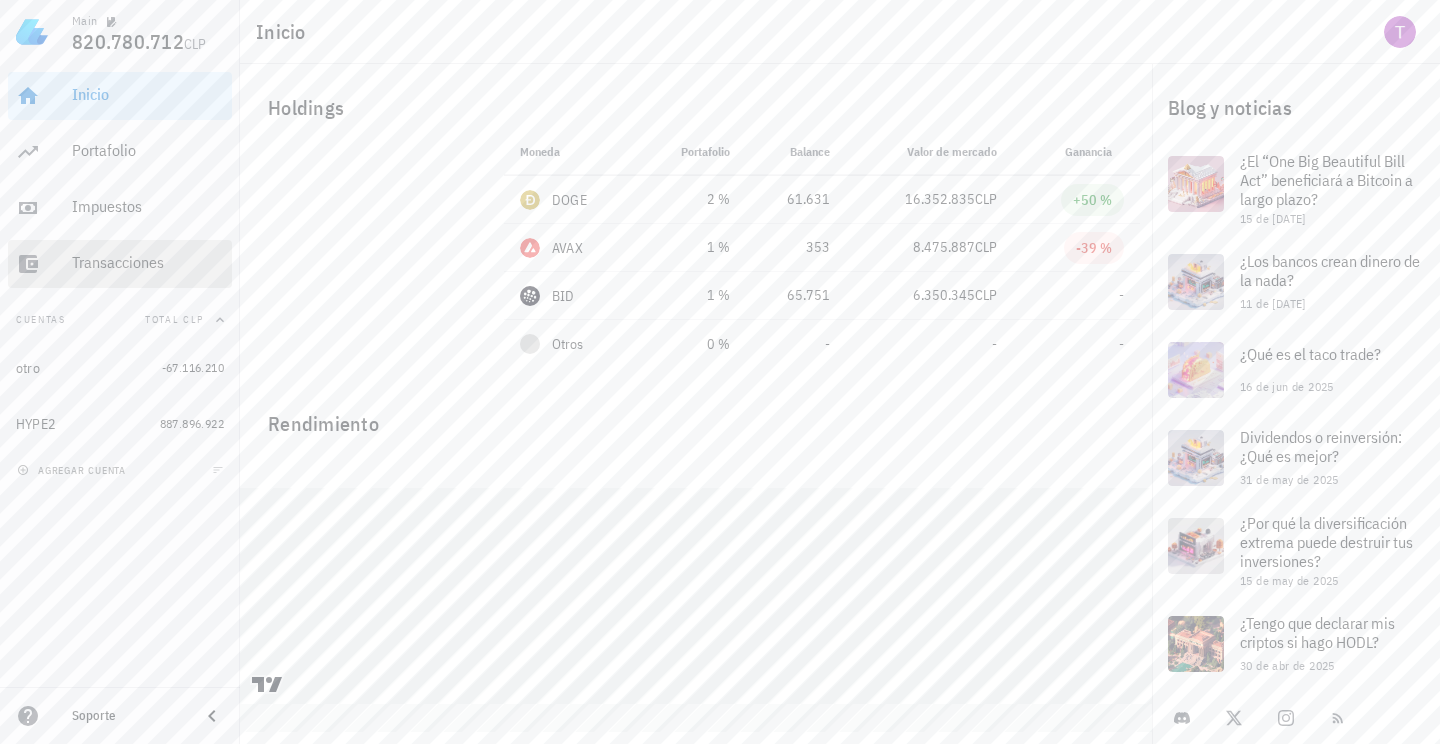 click on "Transacciones" at bounding box center [148, 262] 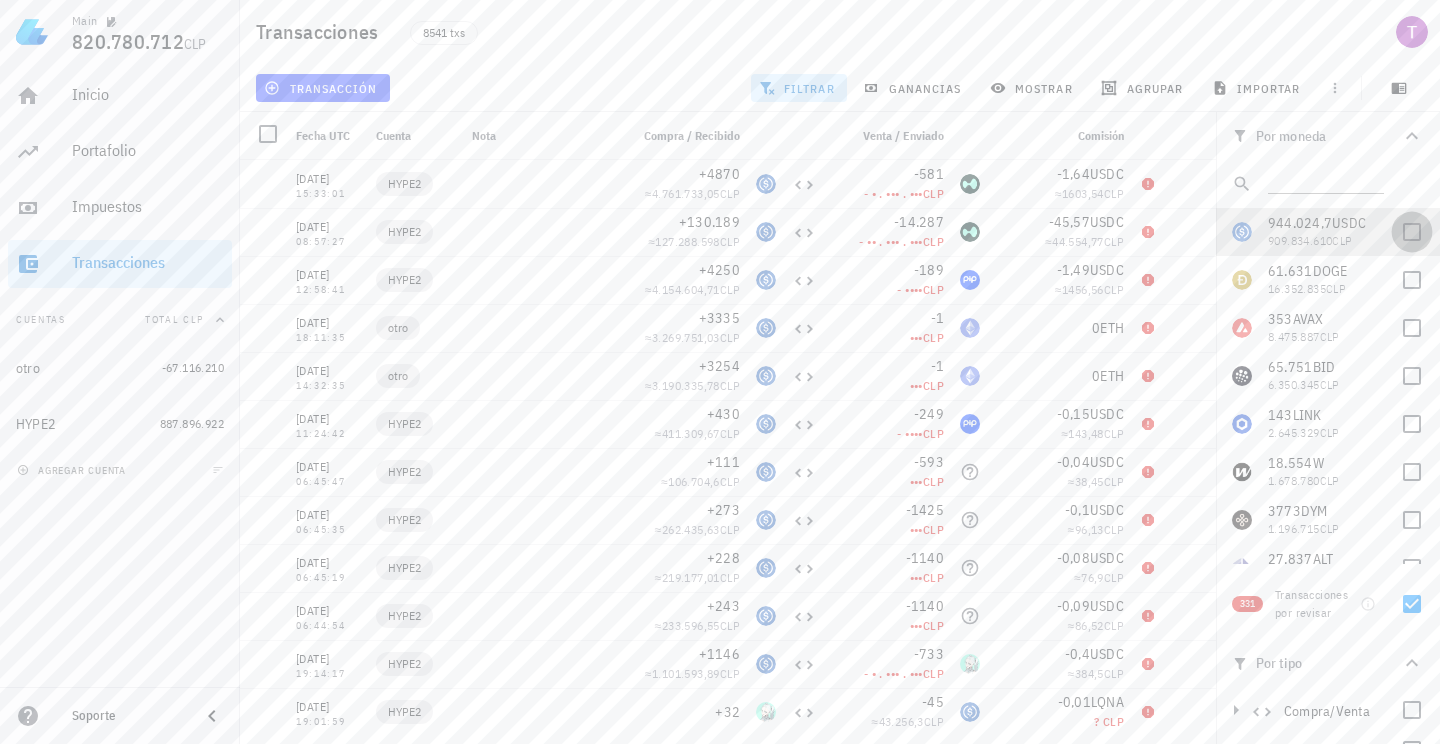 click at bounding box center (1412, 232) 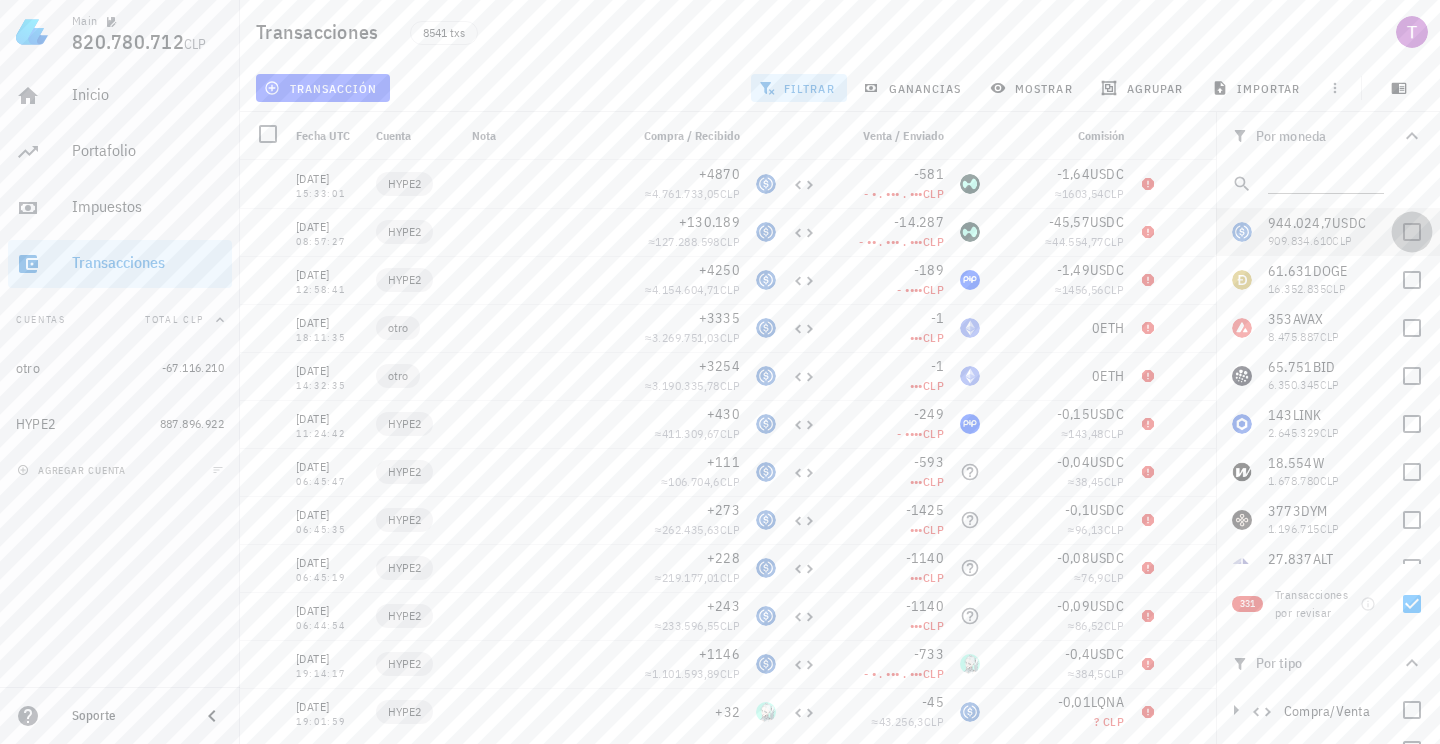 checkbox on "true" 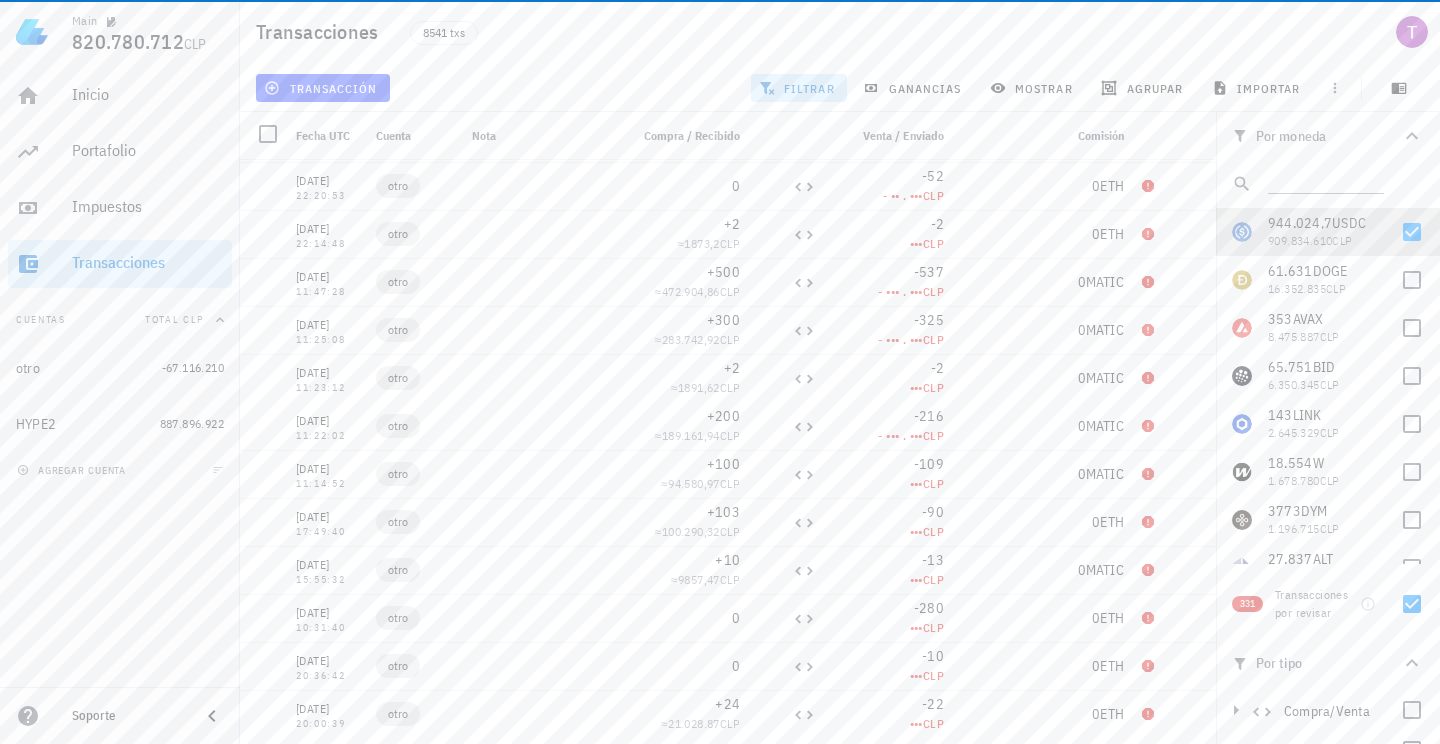 scroll, scrollTop: 13256, scrollLeft: 0, axis: vertical 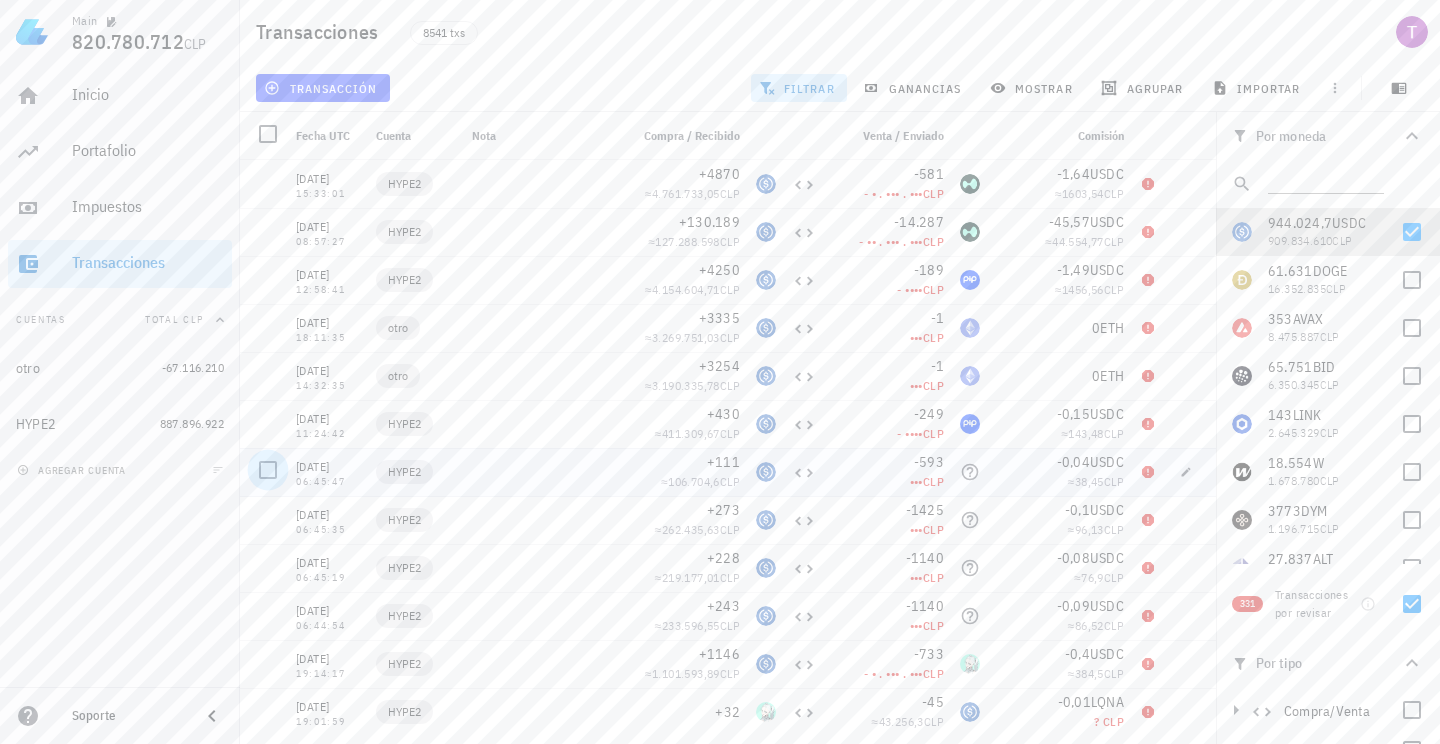 click at bounding box center (268, 470) 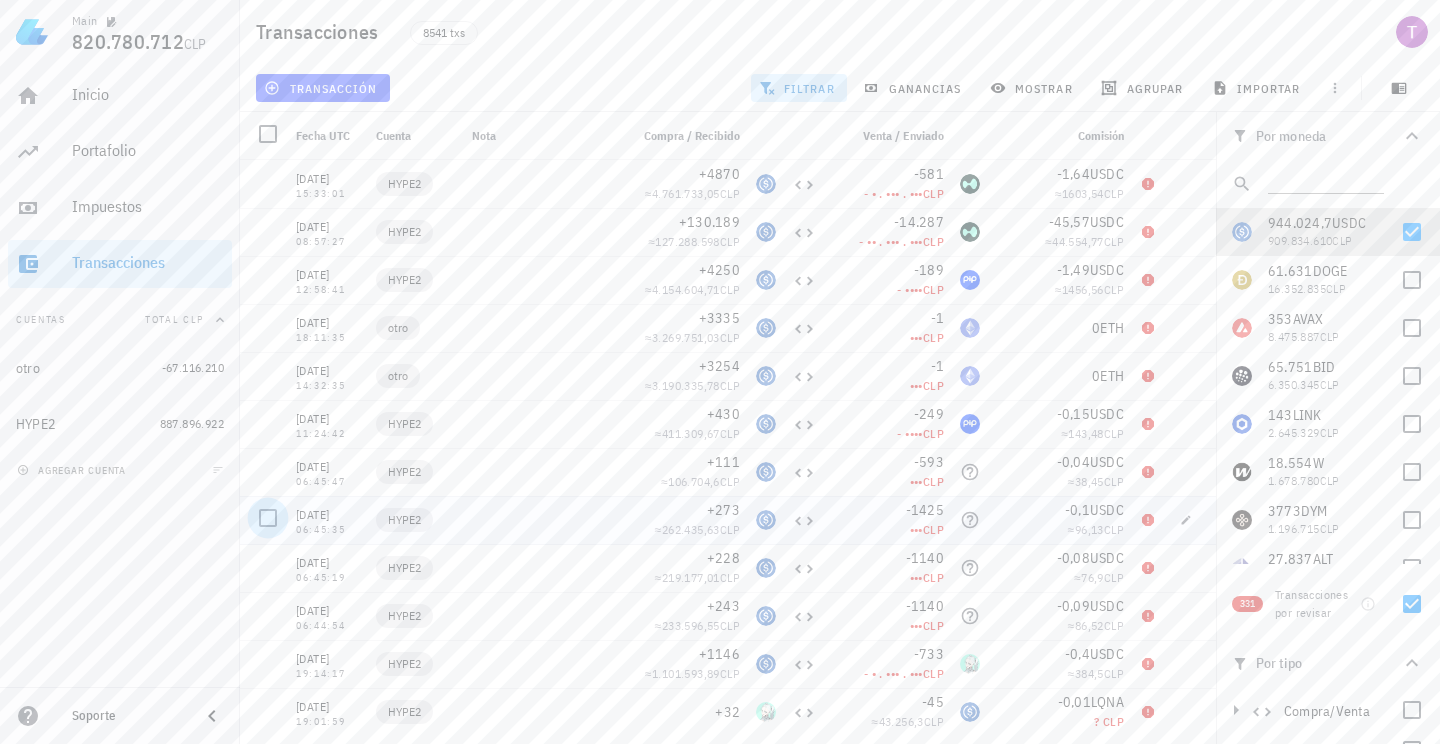 click at bounding box center [268, 518] 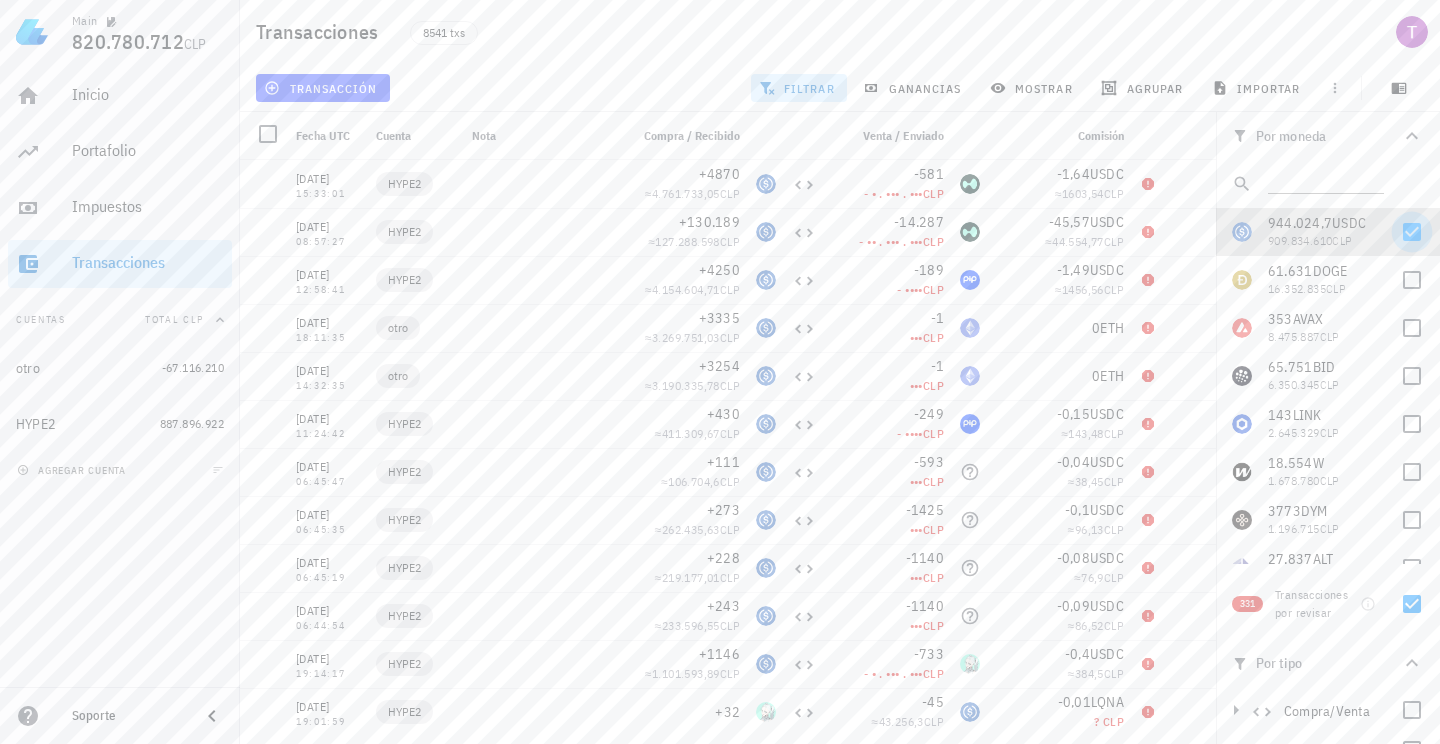 click at bounding box center [1412, 232] 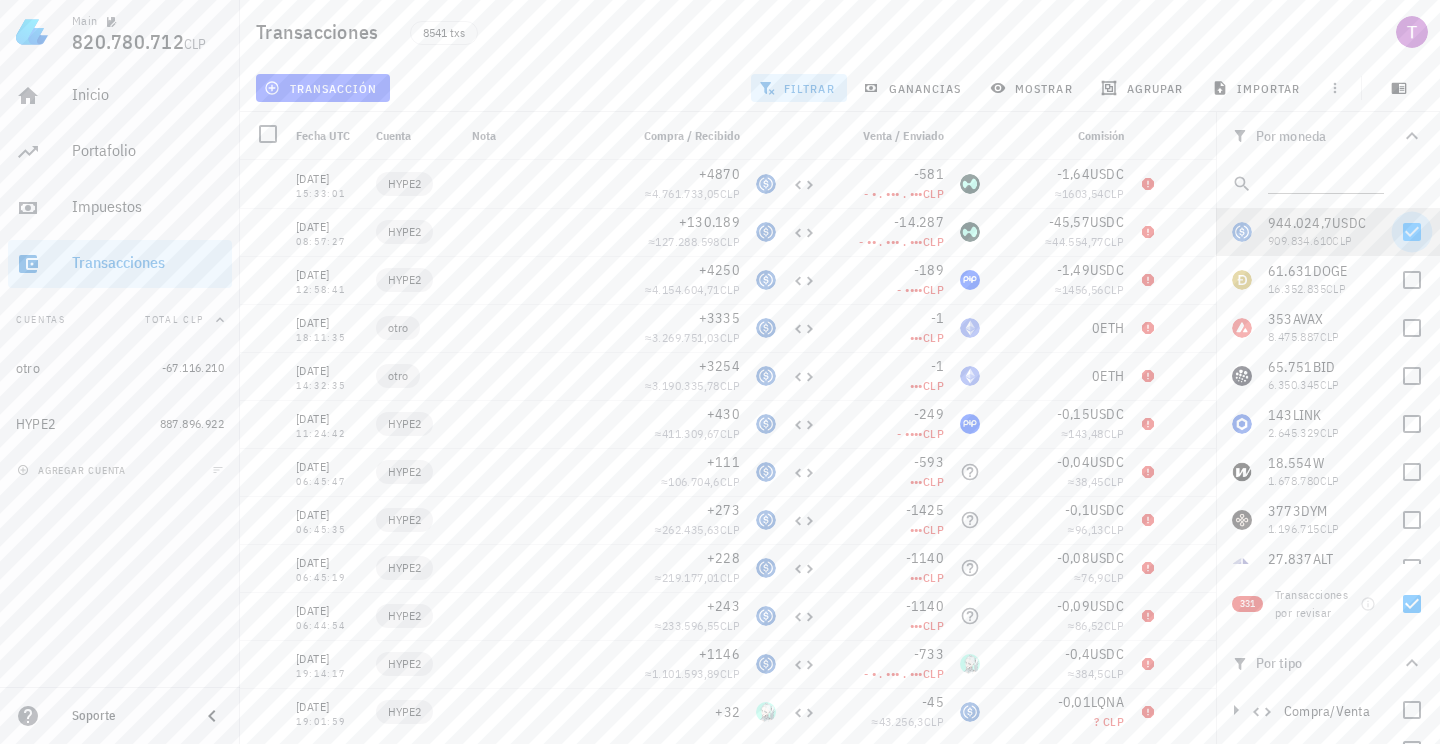 checkbox on "false" 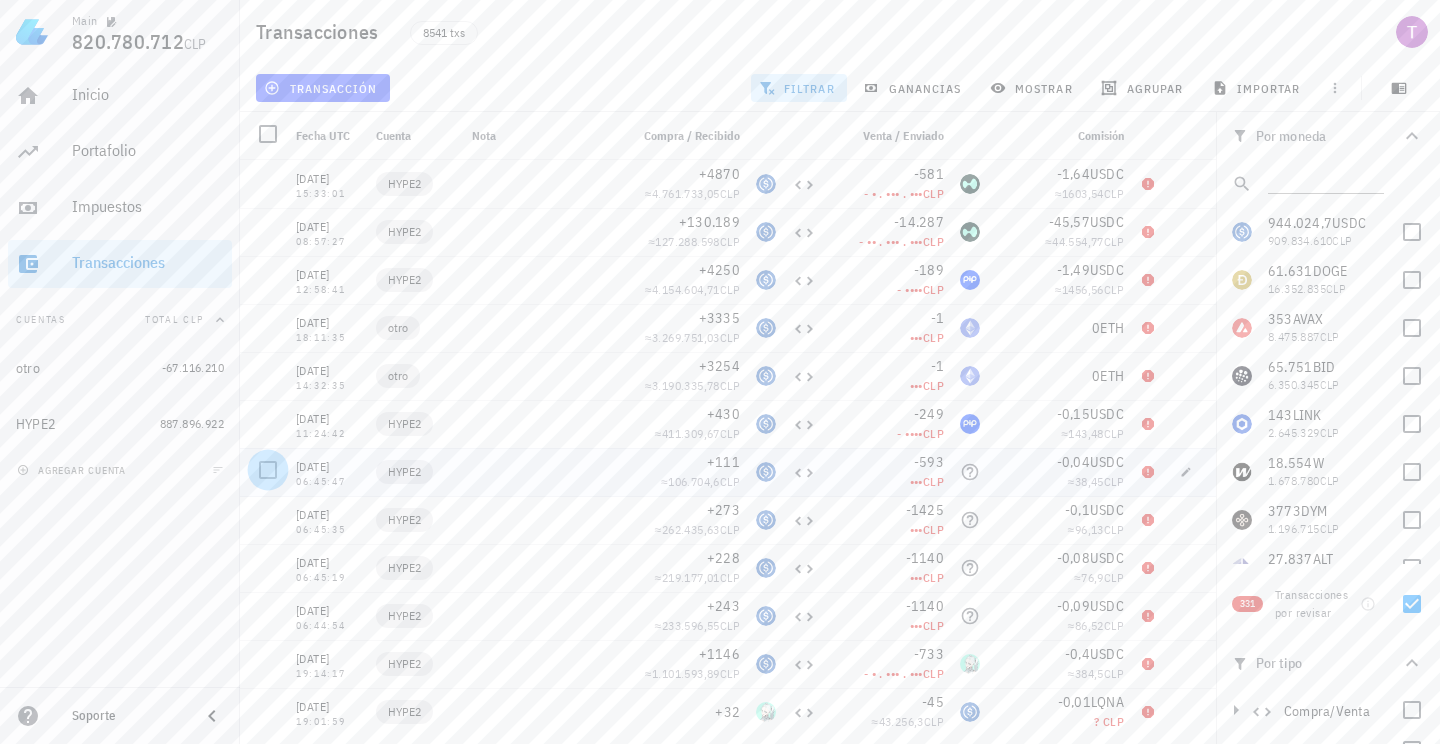 click at bounding box center (268, 470) 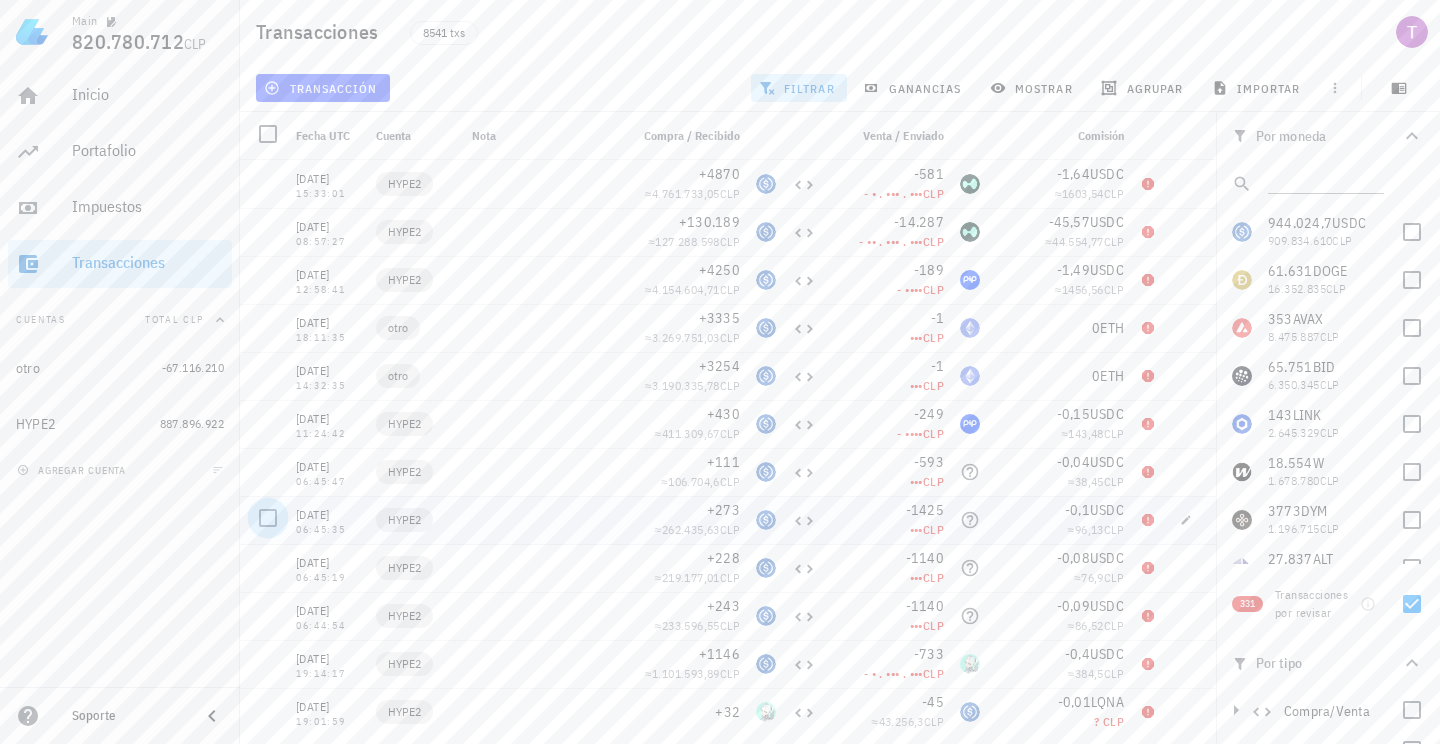 click at bounding box center (268, 518) 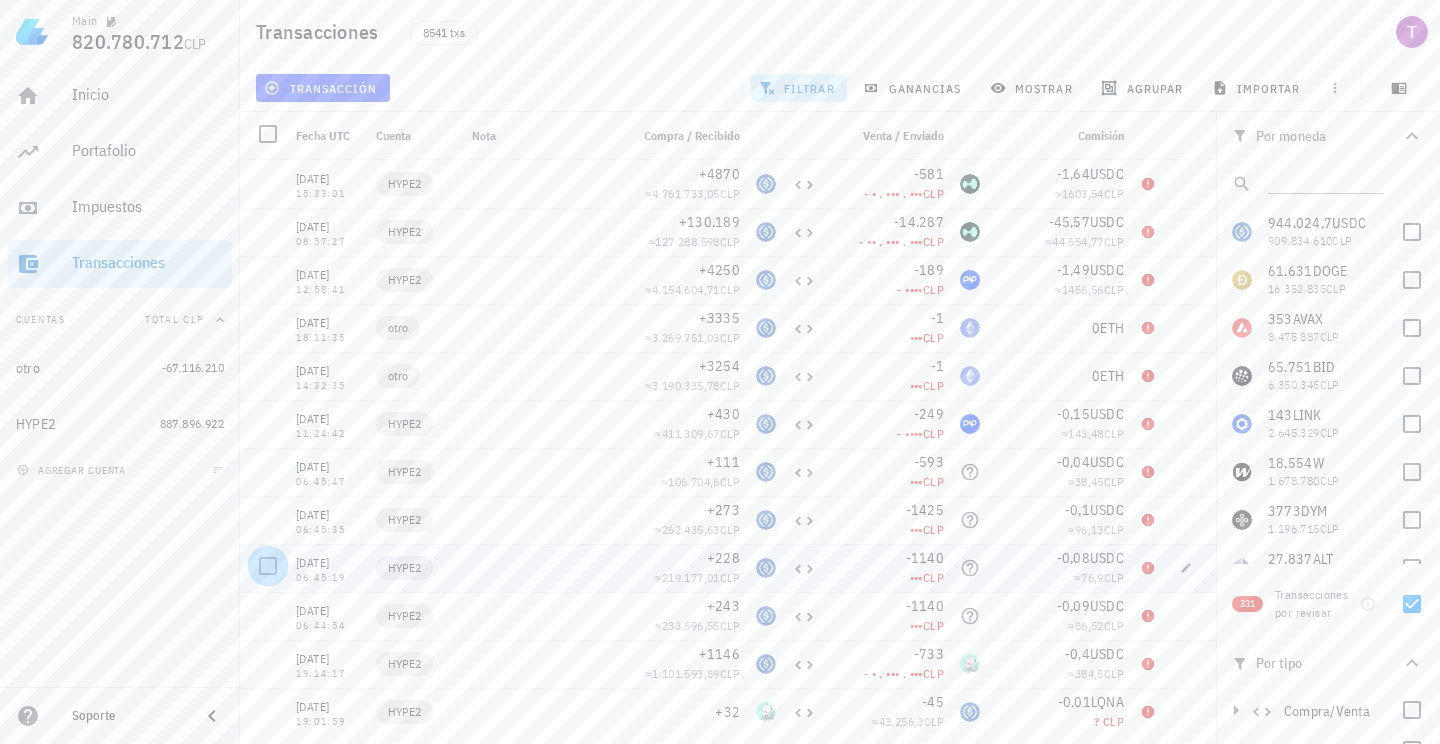 click at bounding box center (268, 566) 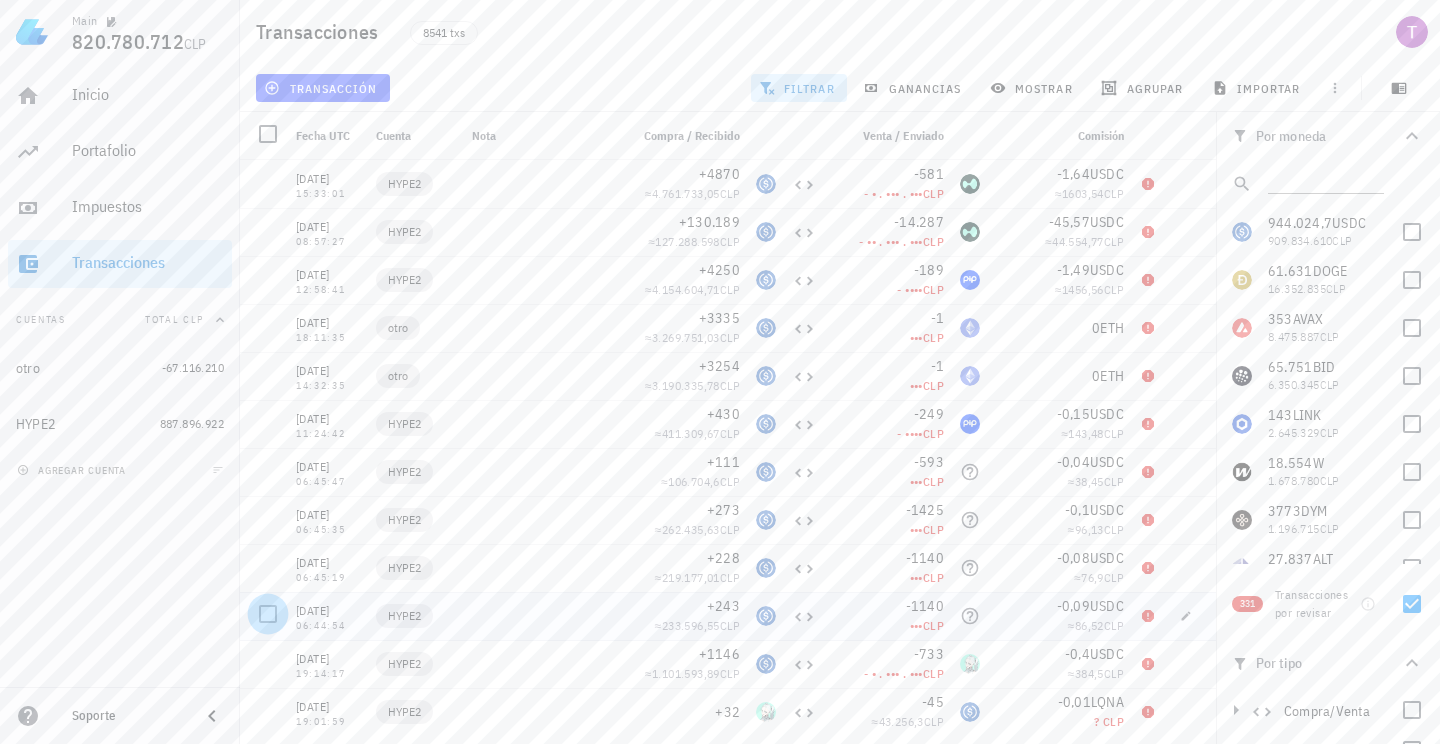 click at bounding box center (268, 614) 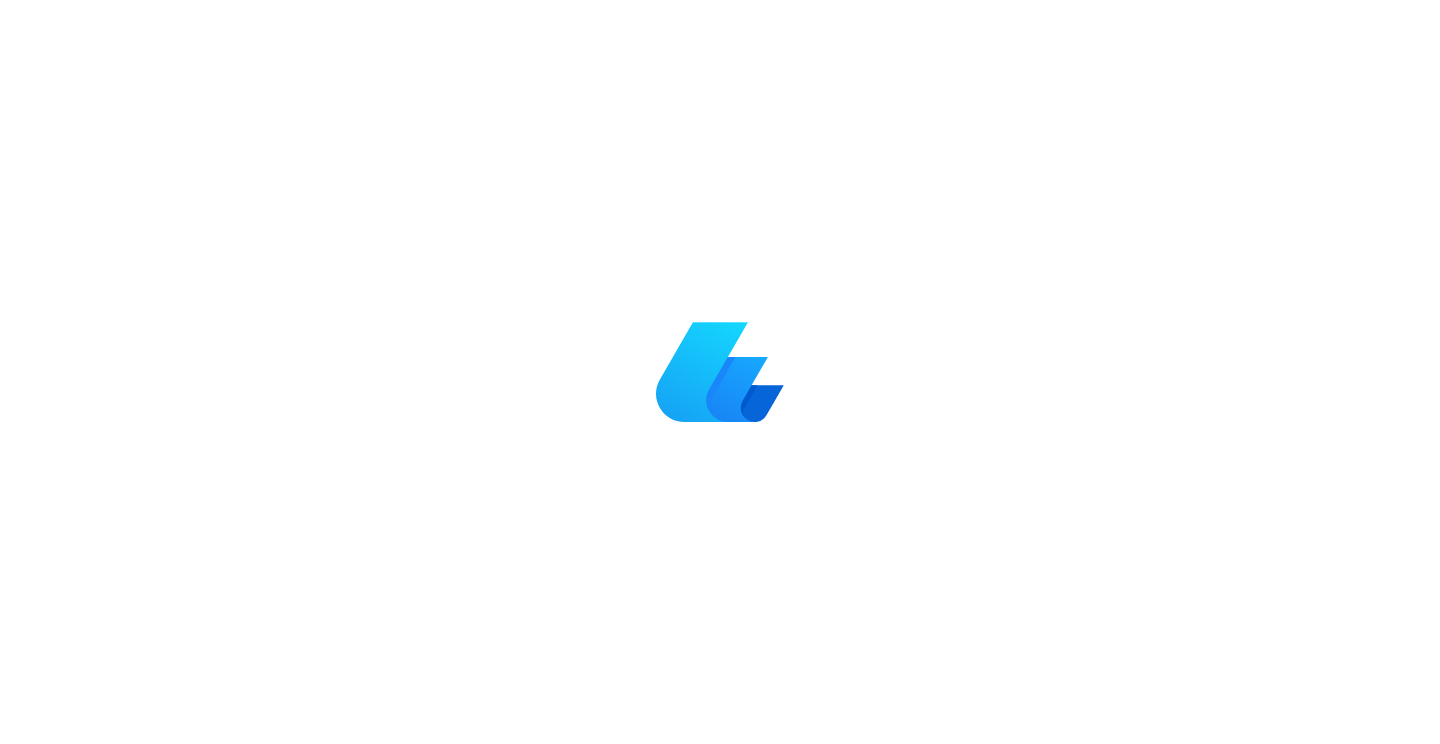 scroll, scrollTop: 0, scrollLeft: 0, axis: both 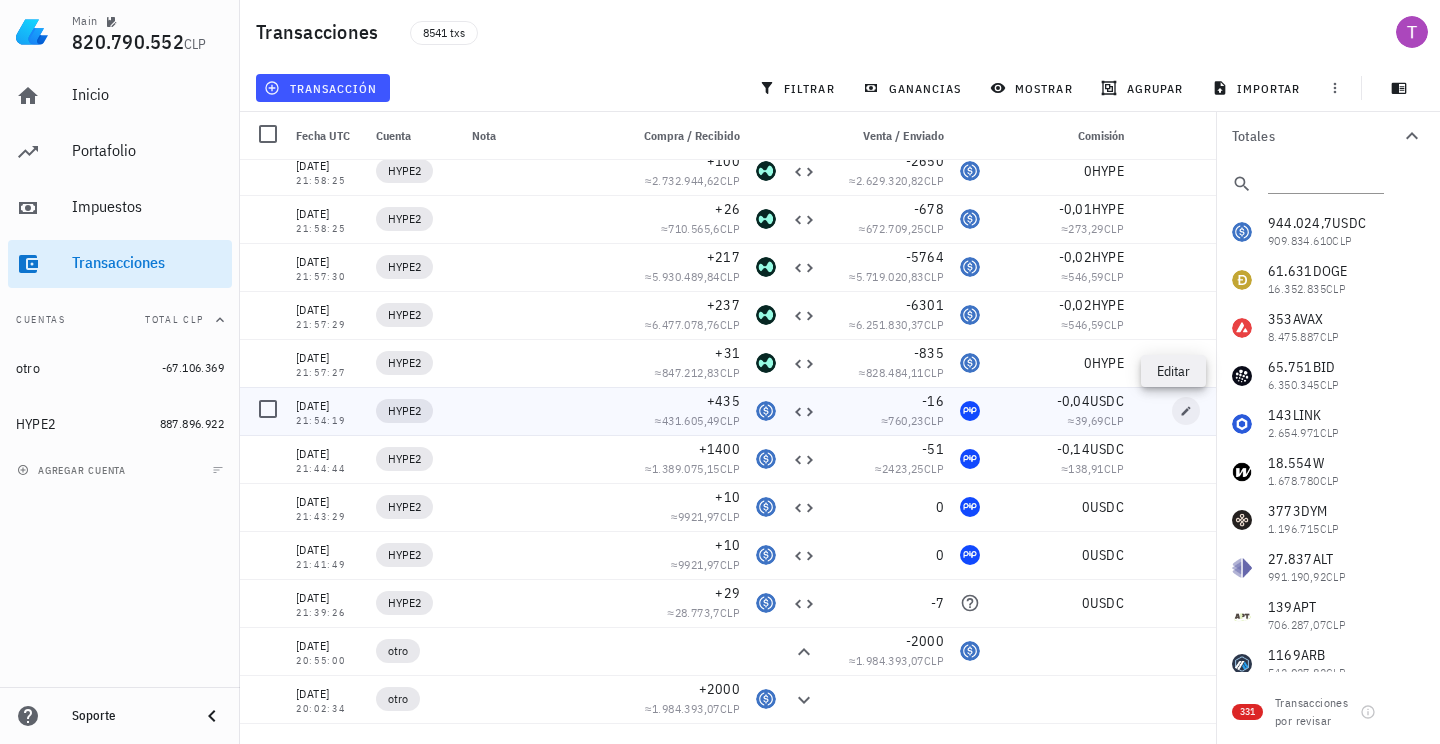 click 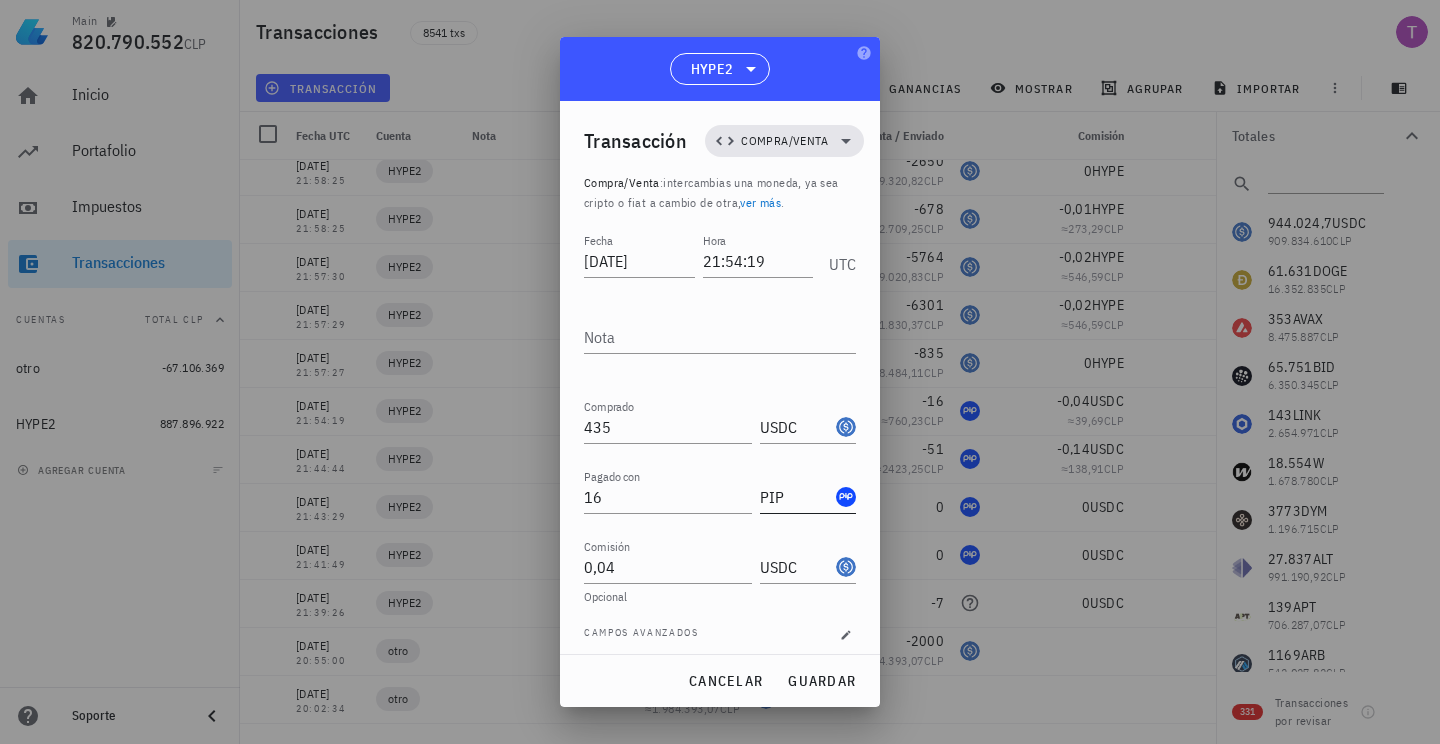 click on "PIP" at bounding box center [796, 497] 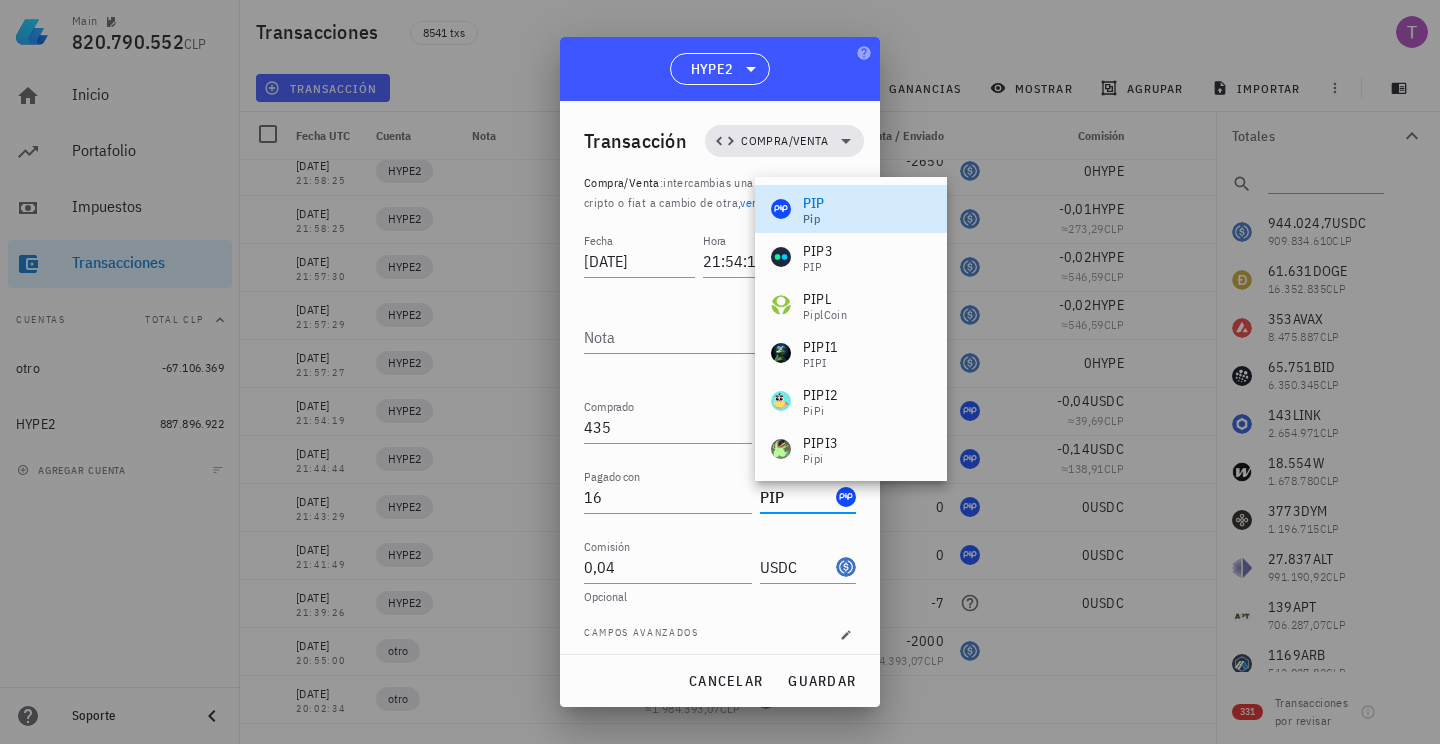 click on "Transacción
Compra/Venta
Compra/Venta :
intercambias una moneda, ya sea cripto o fiat a cambio de otra,  ver más .     Fecha 2024-12-30   Hora 21:54:19   UTC   Nota     Comprado 435   USDC   Pagado con 16   PIP   Comisión 0,04   USDC Opcional   Campos avanzados" at bounding box center (720, 377) 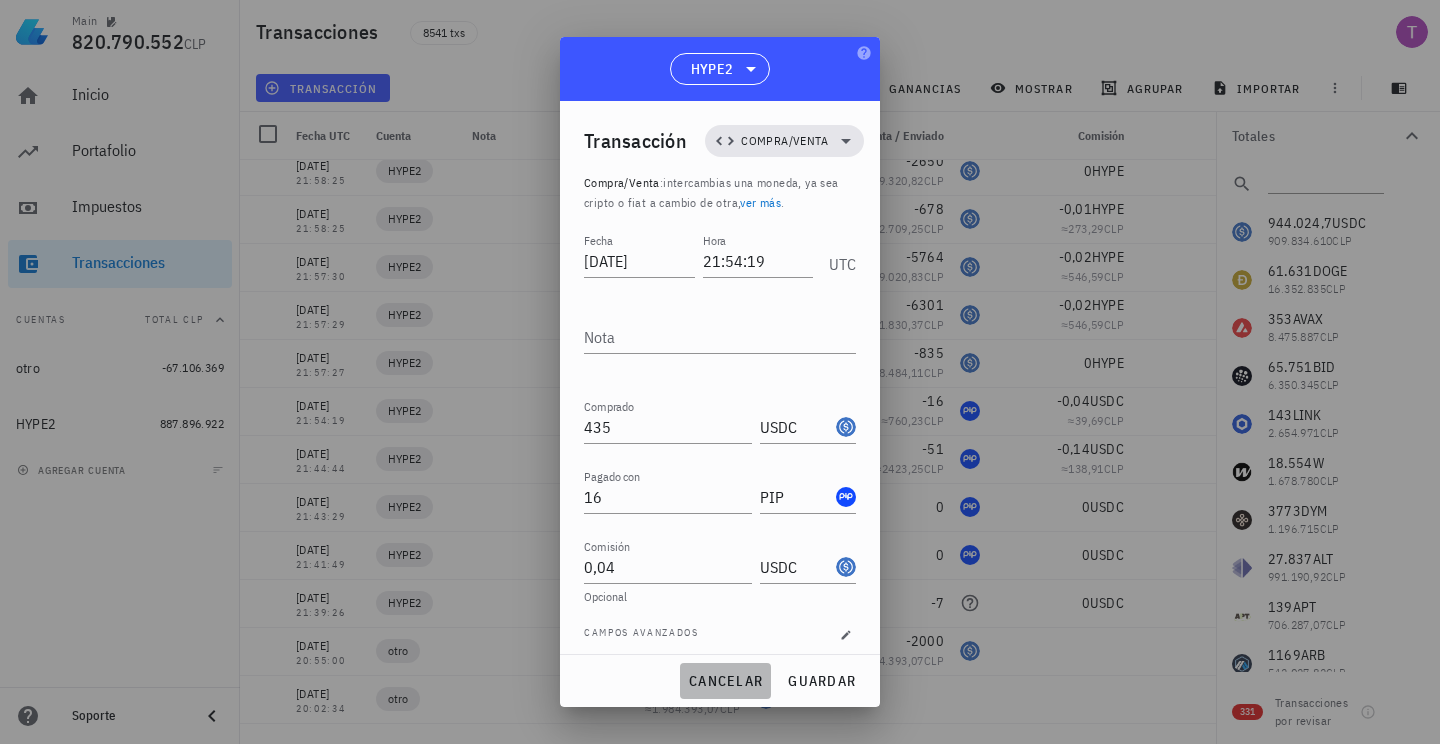 click on "cancelar" at bounding box center (725, 681) 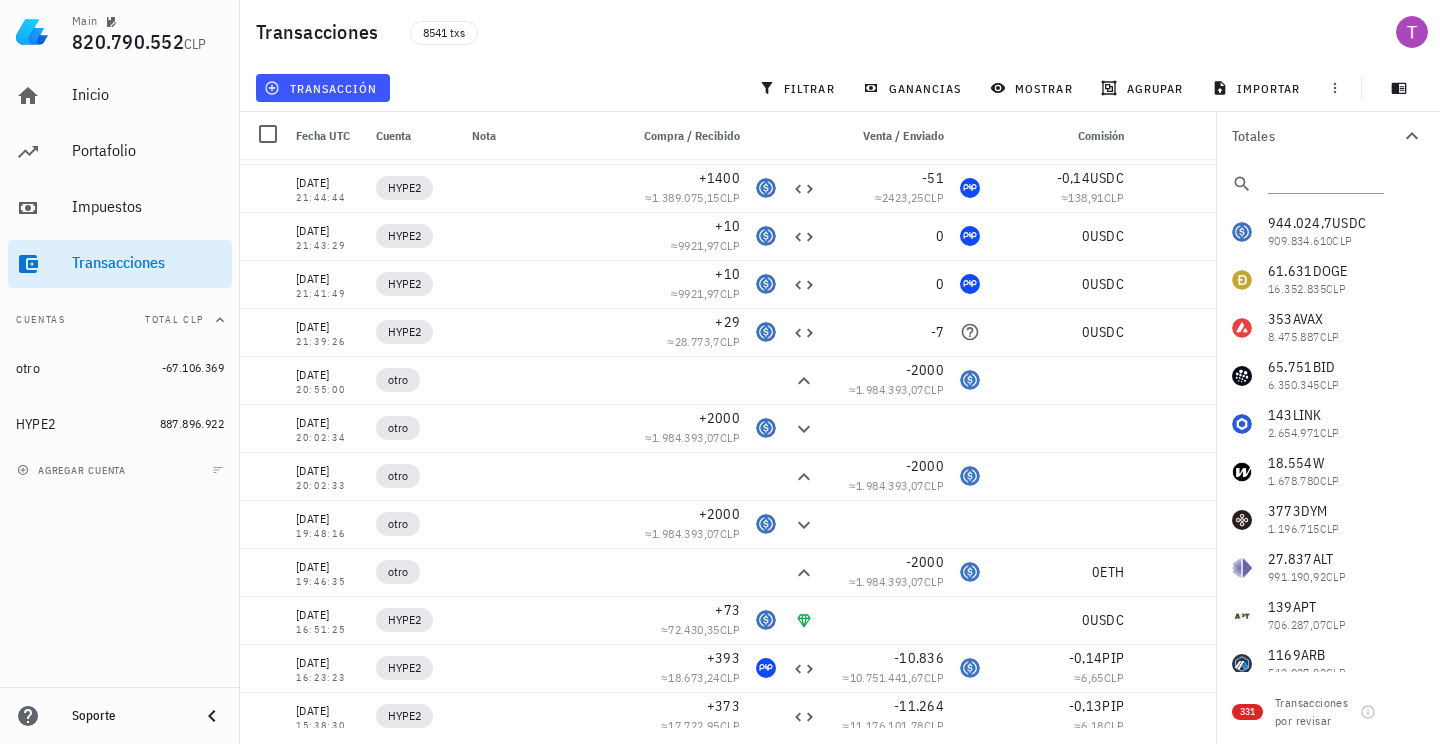 scroll, scrollTop: 3310, scrollLeft: 0, axis: vertical 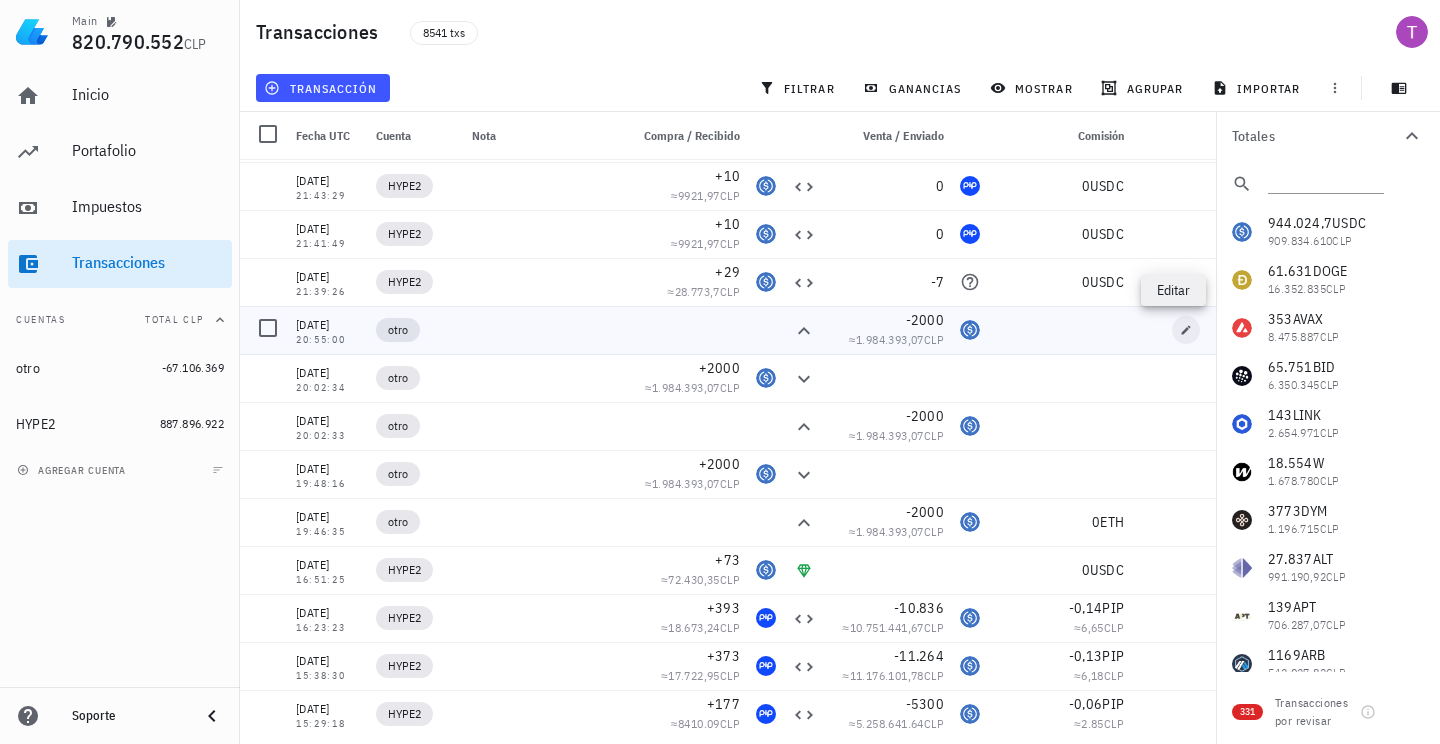 click at bounding box center [1186, 330] 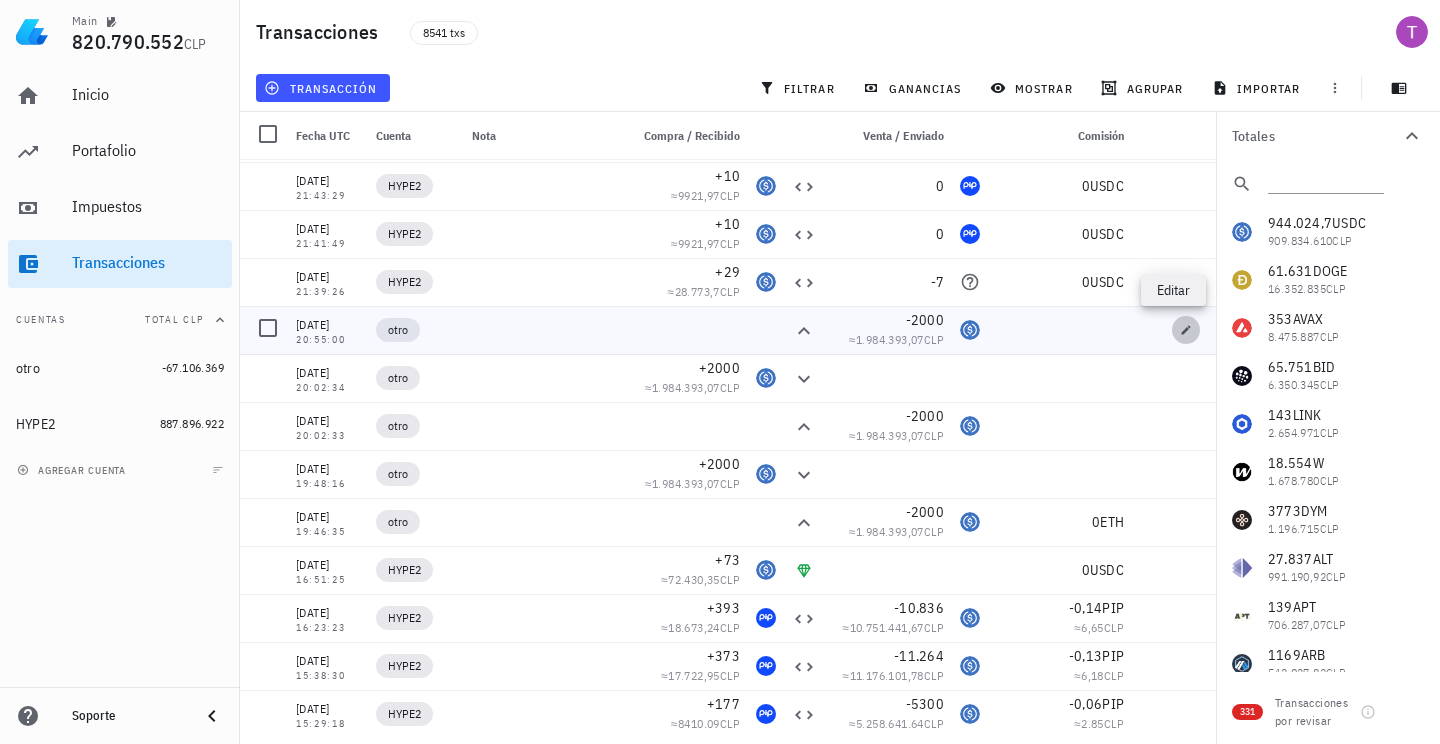 type on "20:55:00" 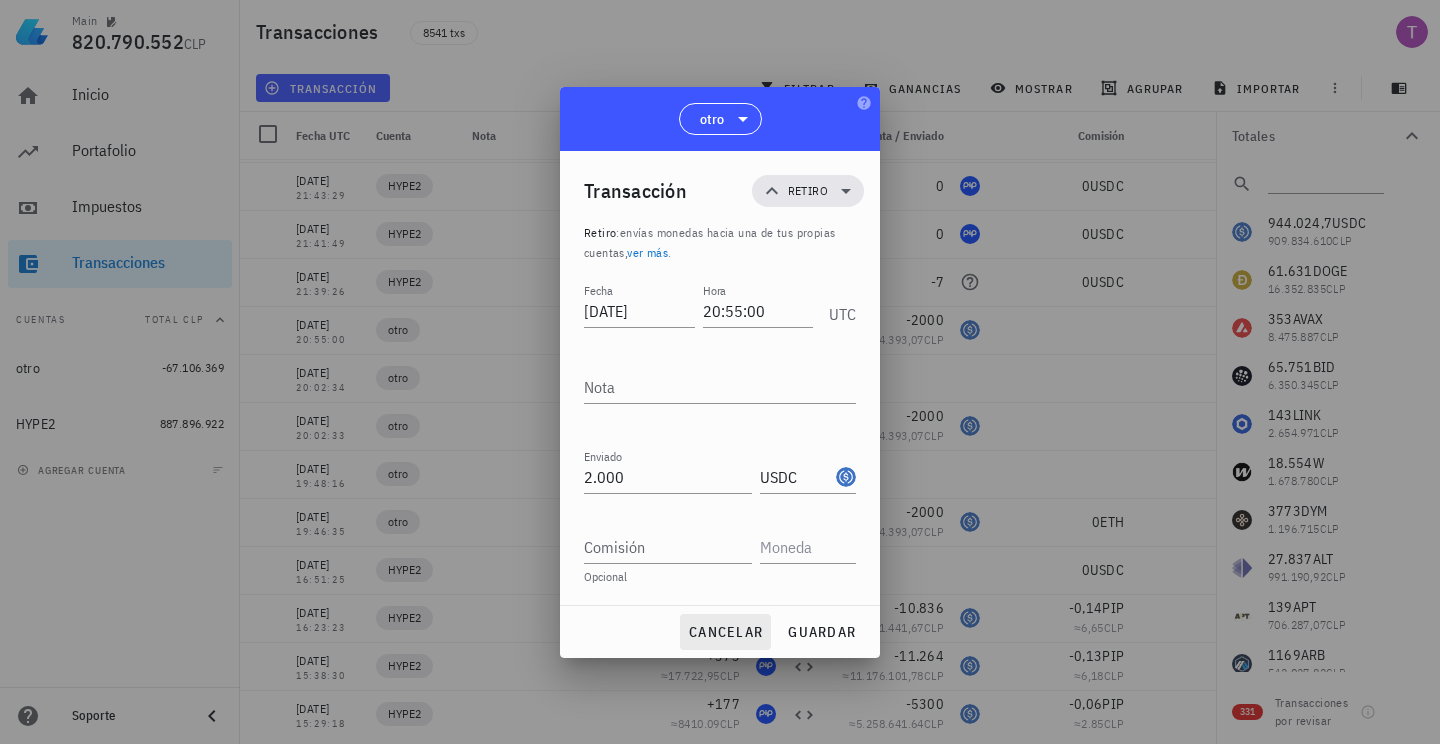 click on "cancelar" at bounding box center (725, 632) 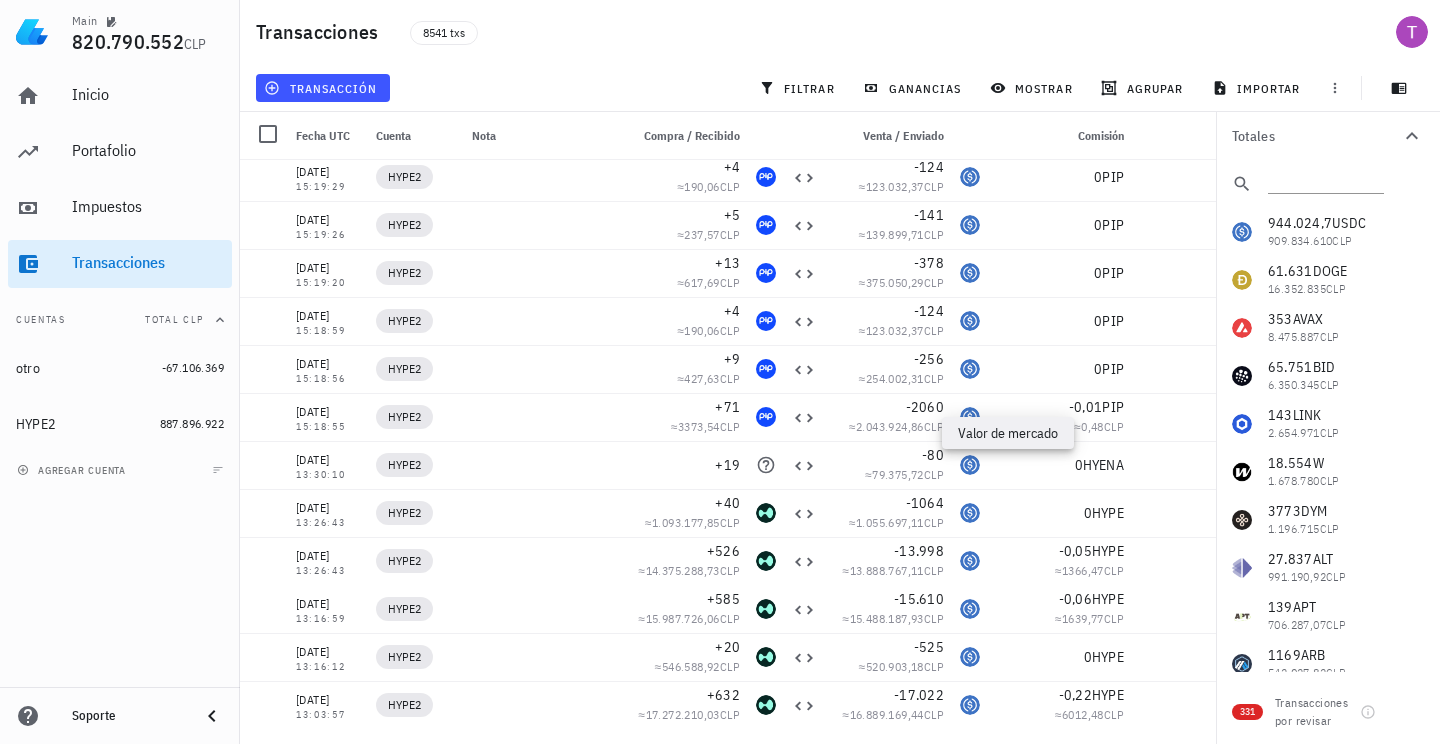 scroll, scrollTop: 4130, scrollLeft: 0, axis: vertical 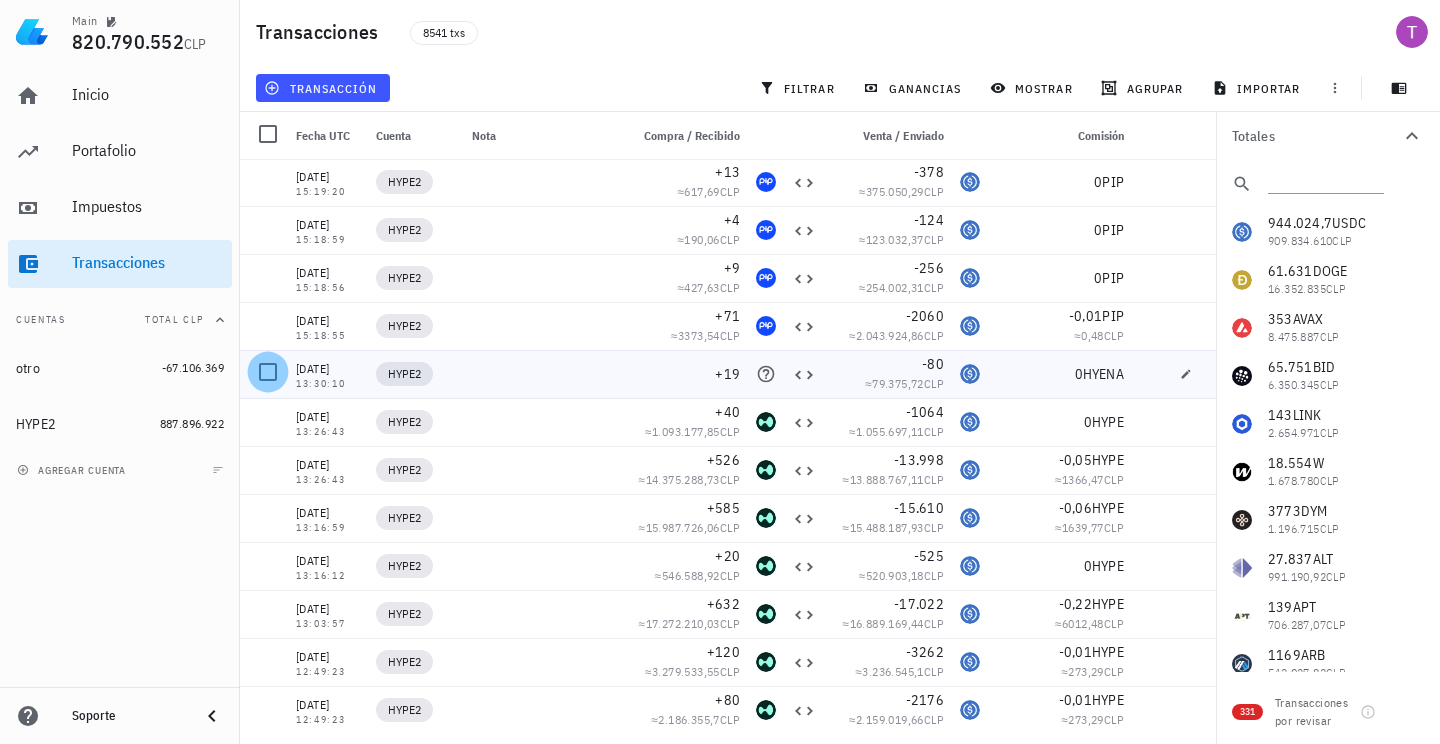 click at bounding box center [268, 372] 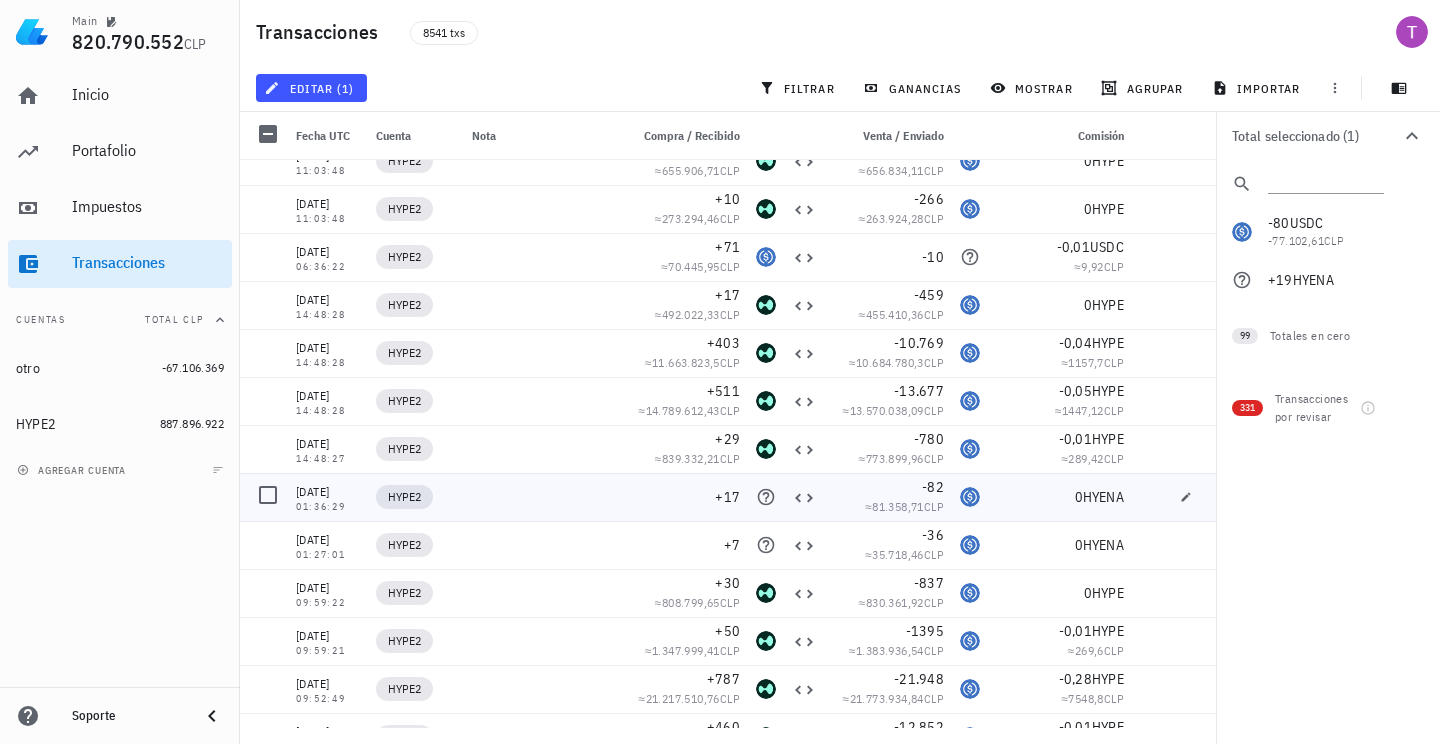 scroll, scrollTop: 5607, scrollLeft: 0, axis: vertical 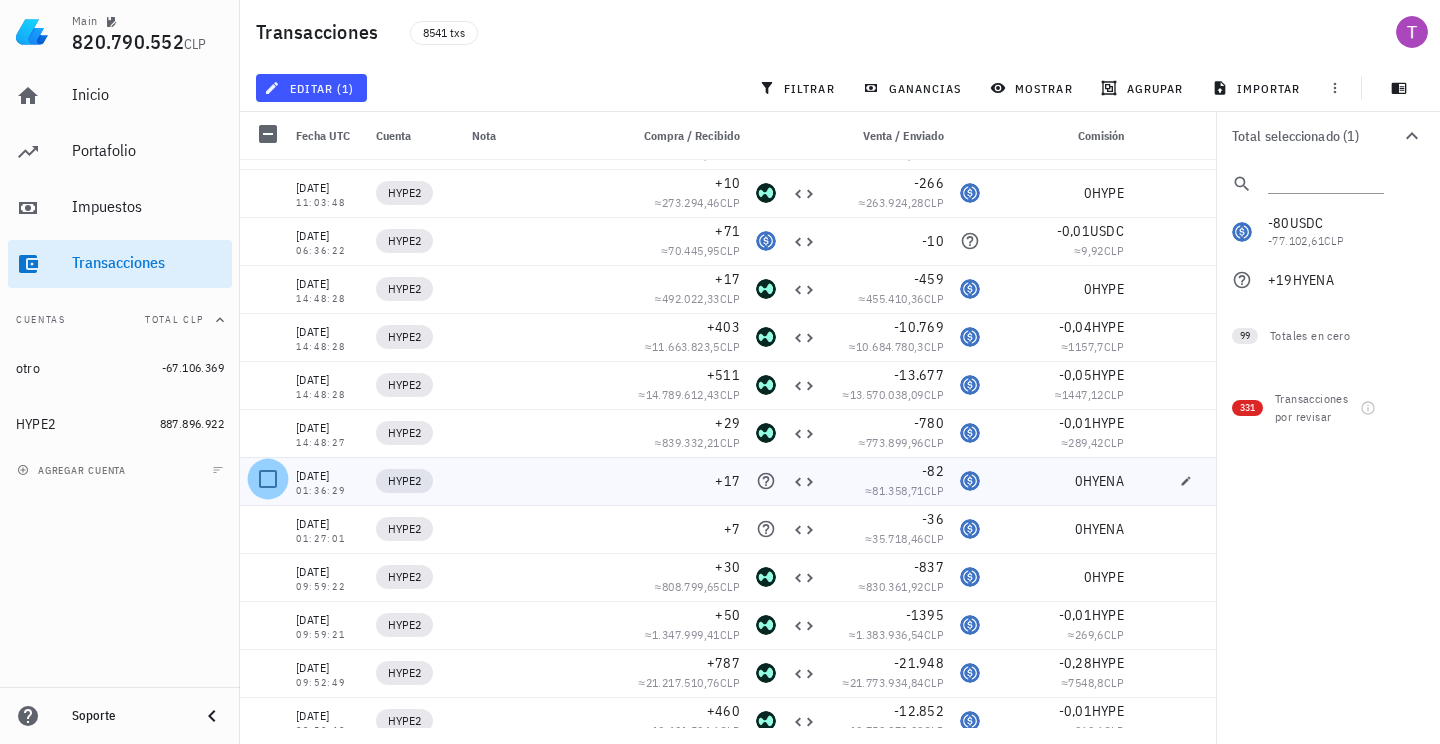 click at bounding box center [268, 479] 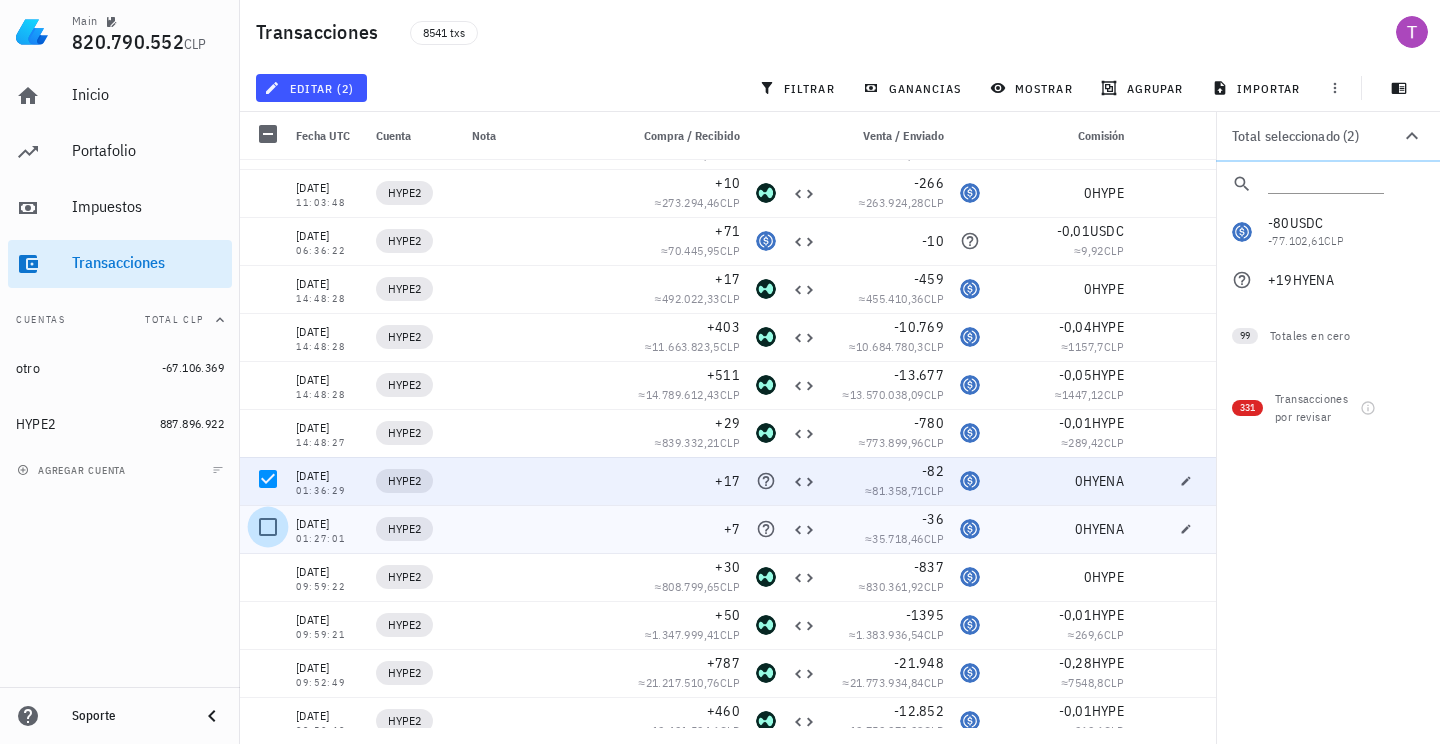 click at bounding box center (268, 527) 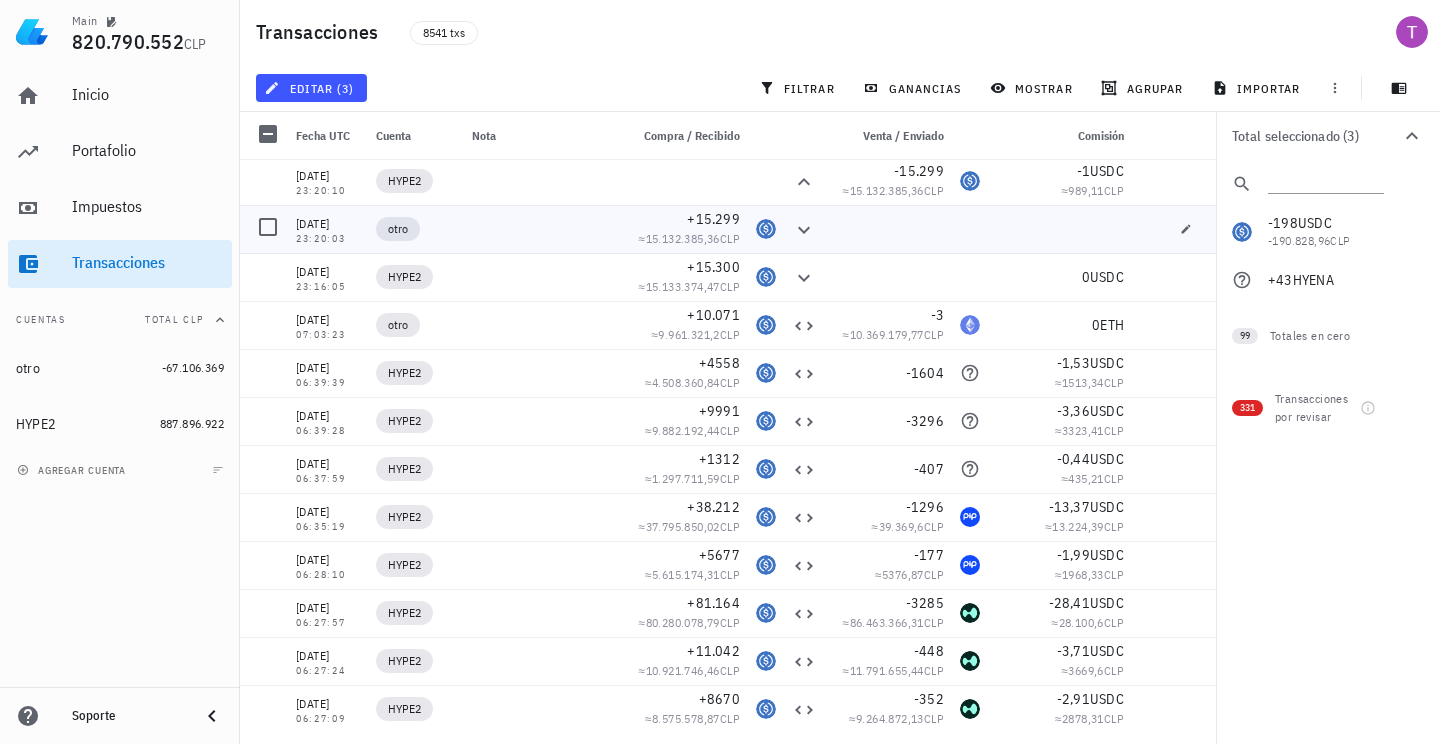 scroll, scrollTop: 8889, scrollLeft: 0, axis: vertical 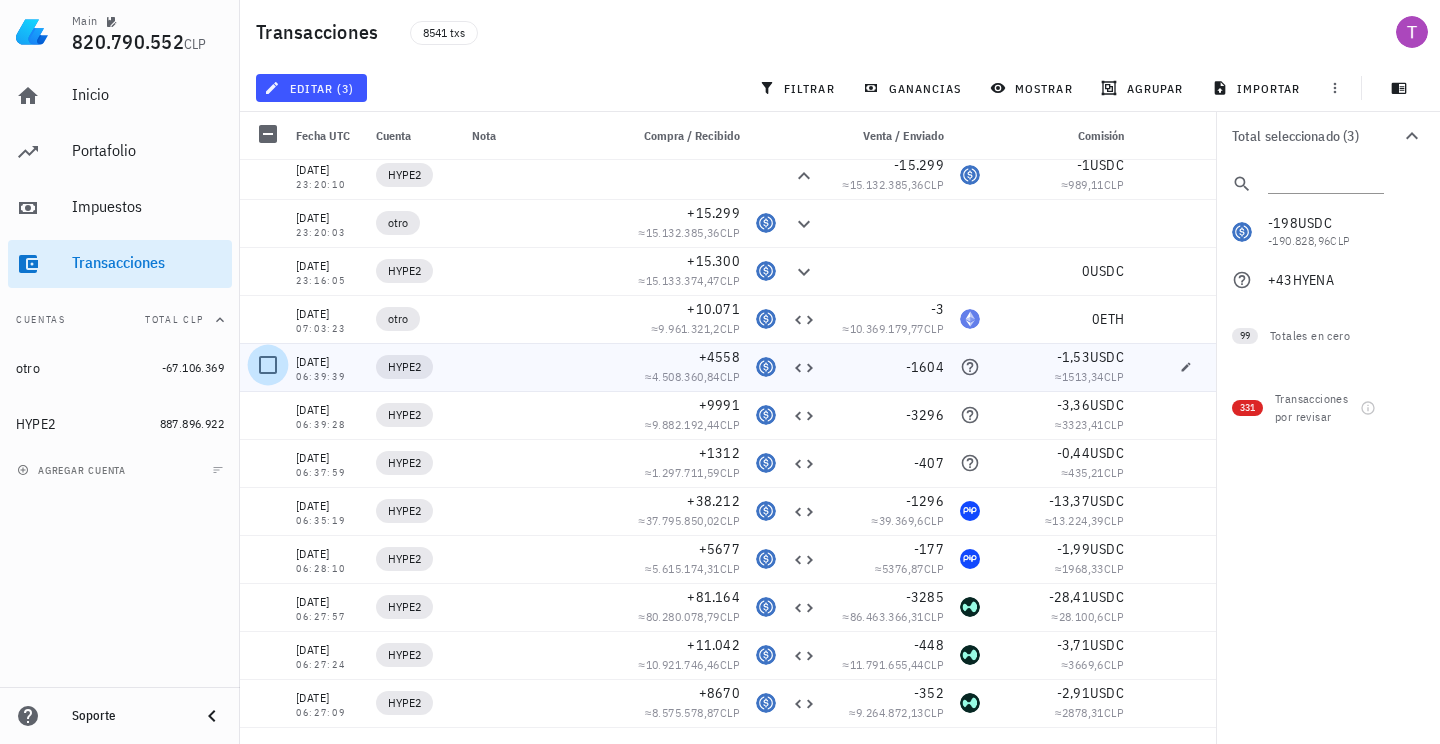 click at bounding box center (268, 365) 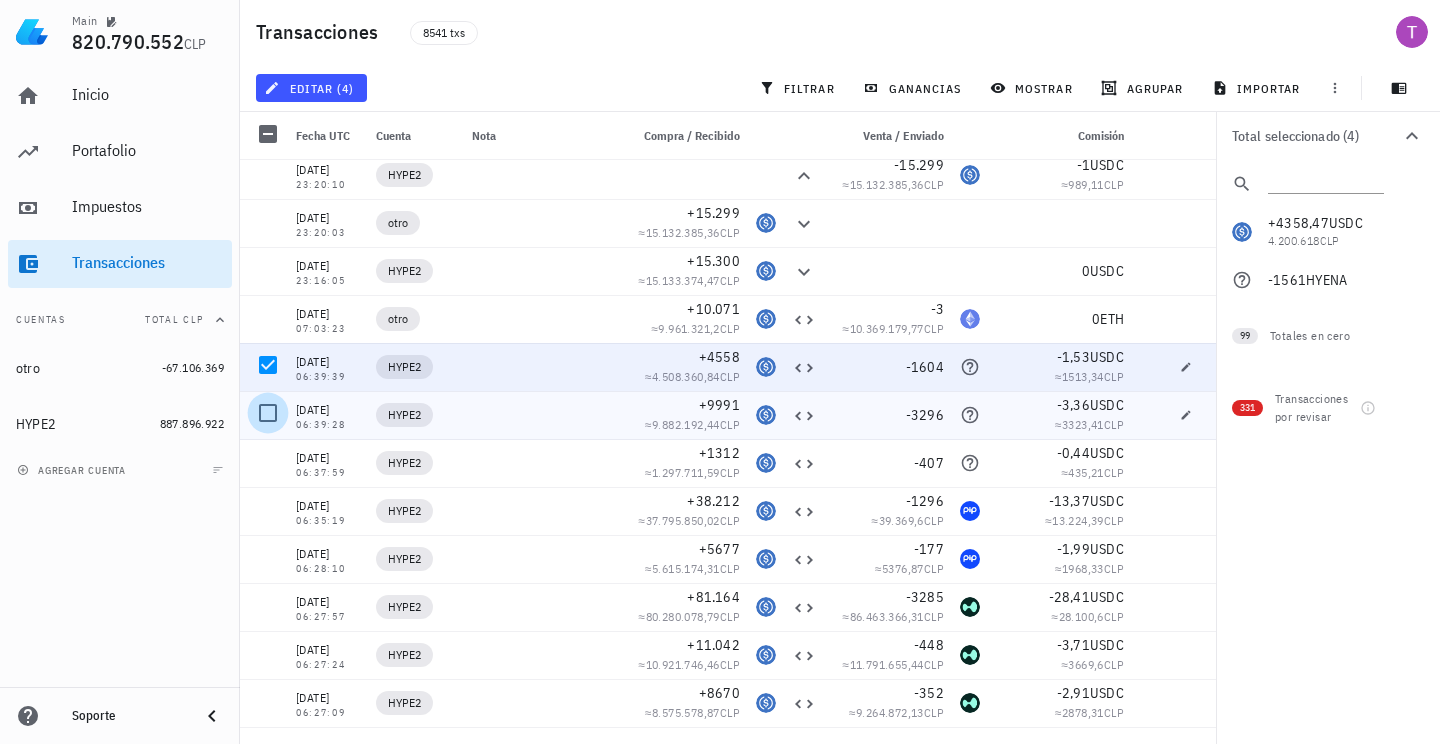 click at bounding box center [268, 413] 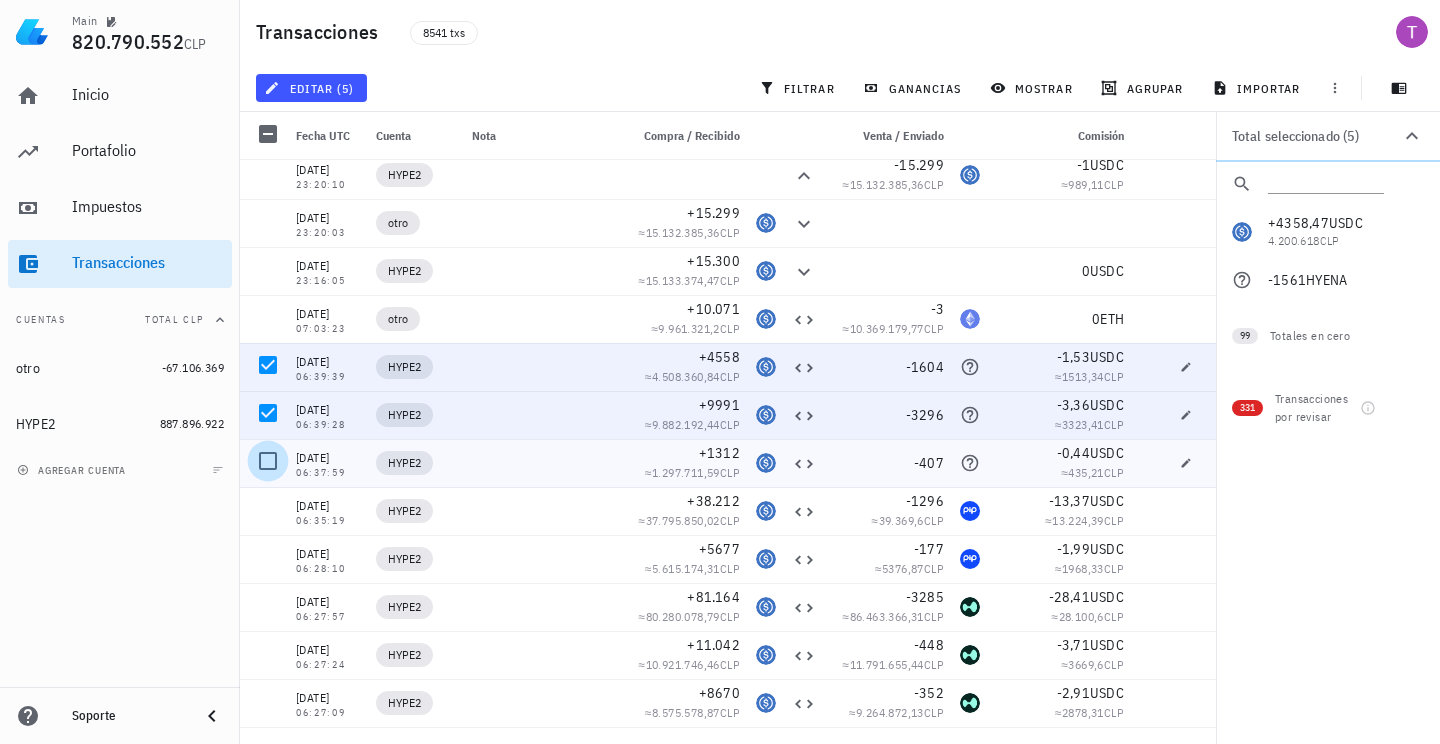 click at bounding box center (268, 461) 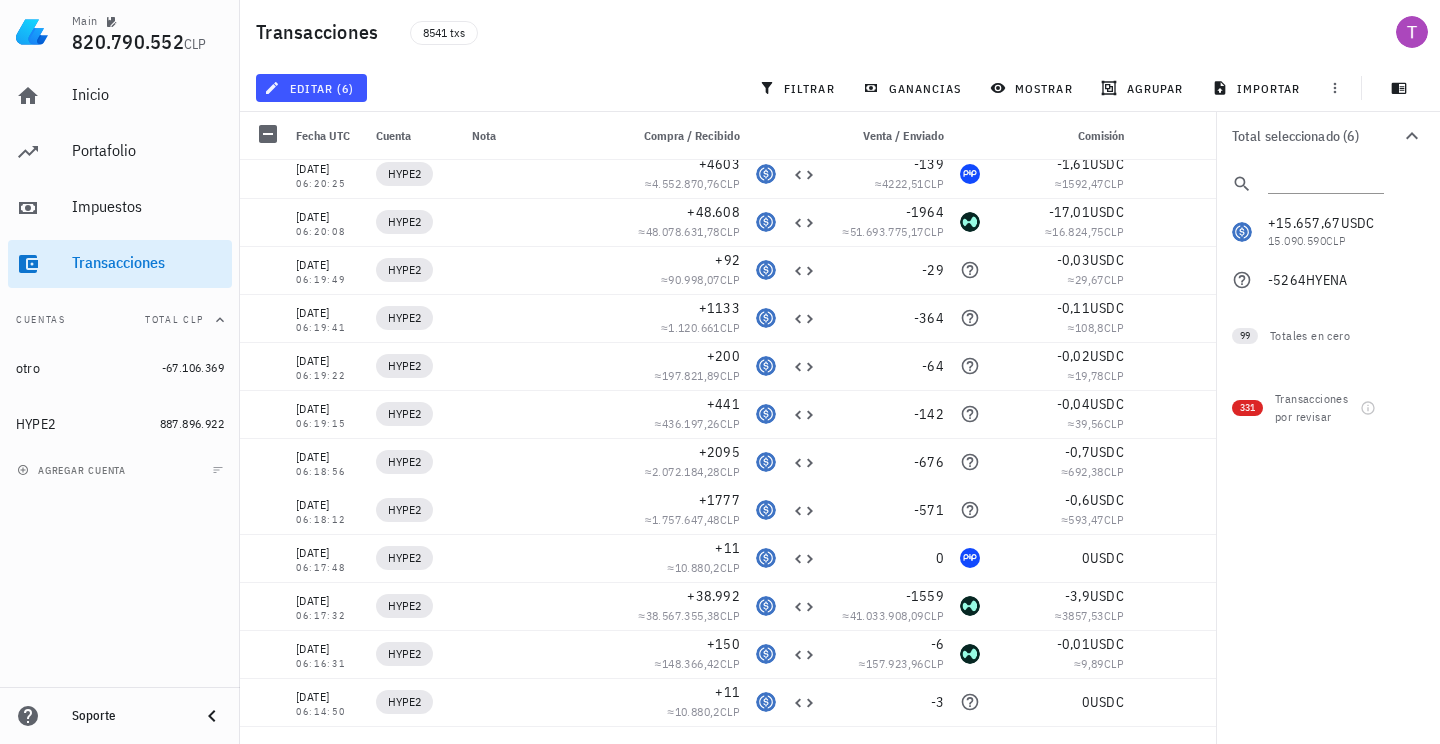 scroll, scrollTop: 11100, scrollLeft: 0, axis: vertical 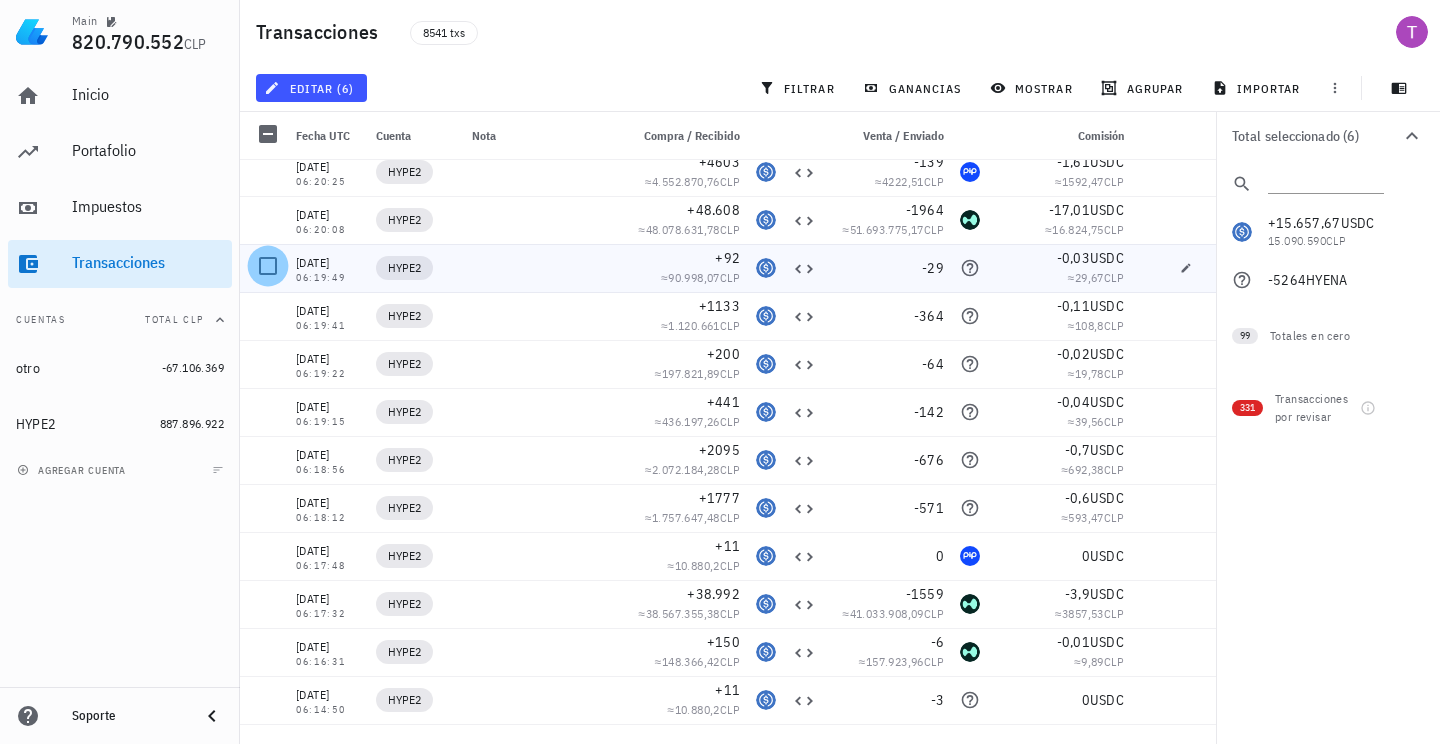 click at bounding box center [268, 266] 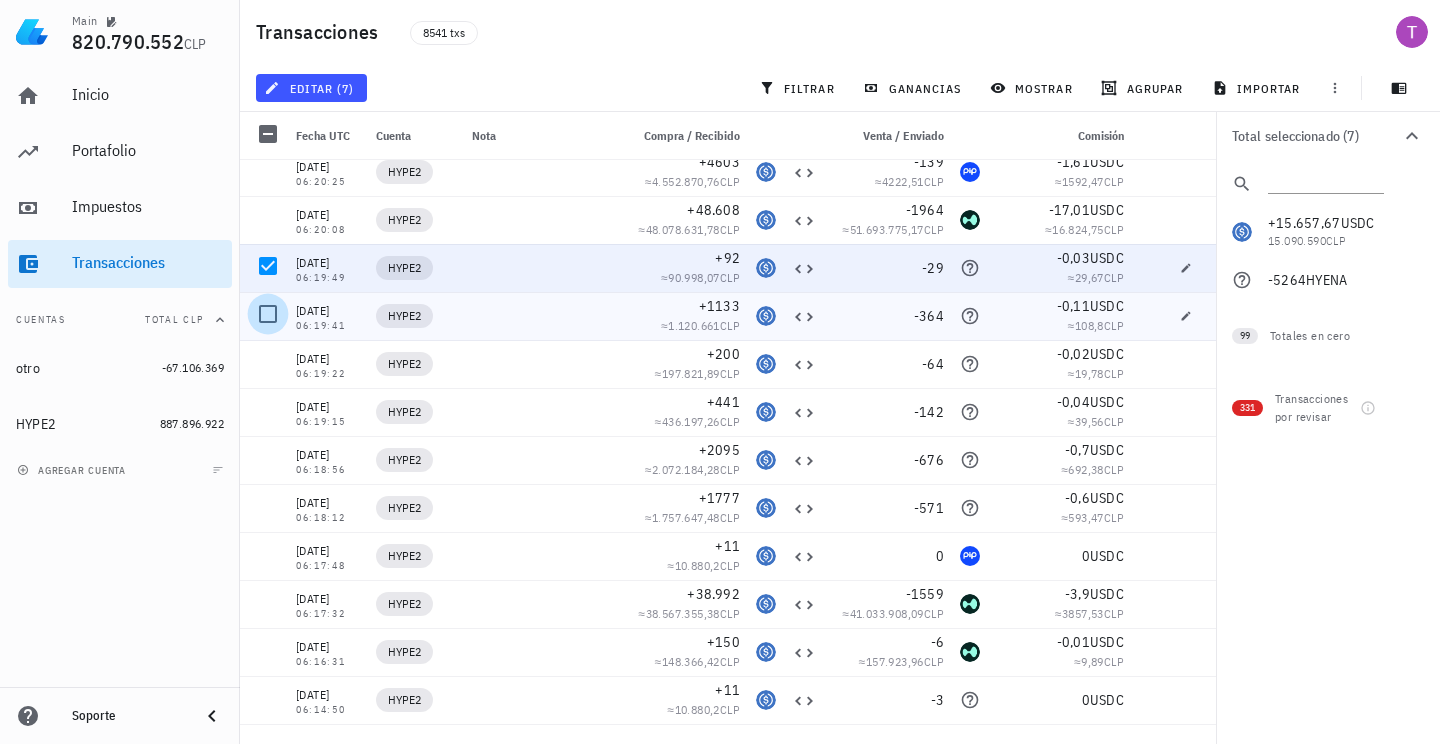 click at bounding box center (268, 314) 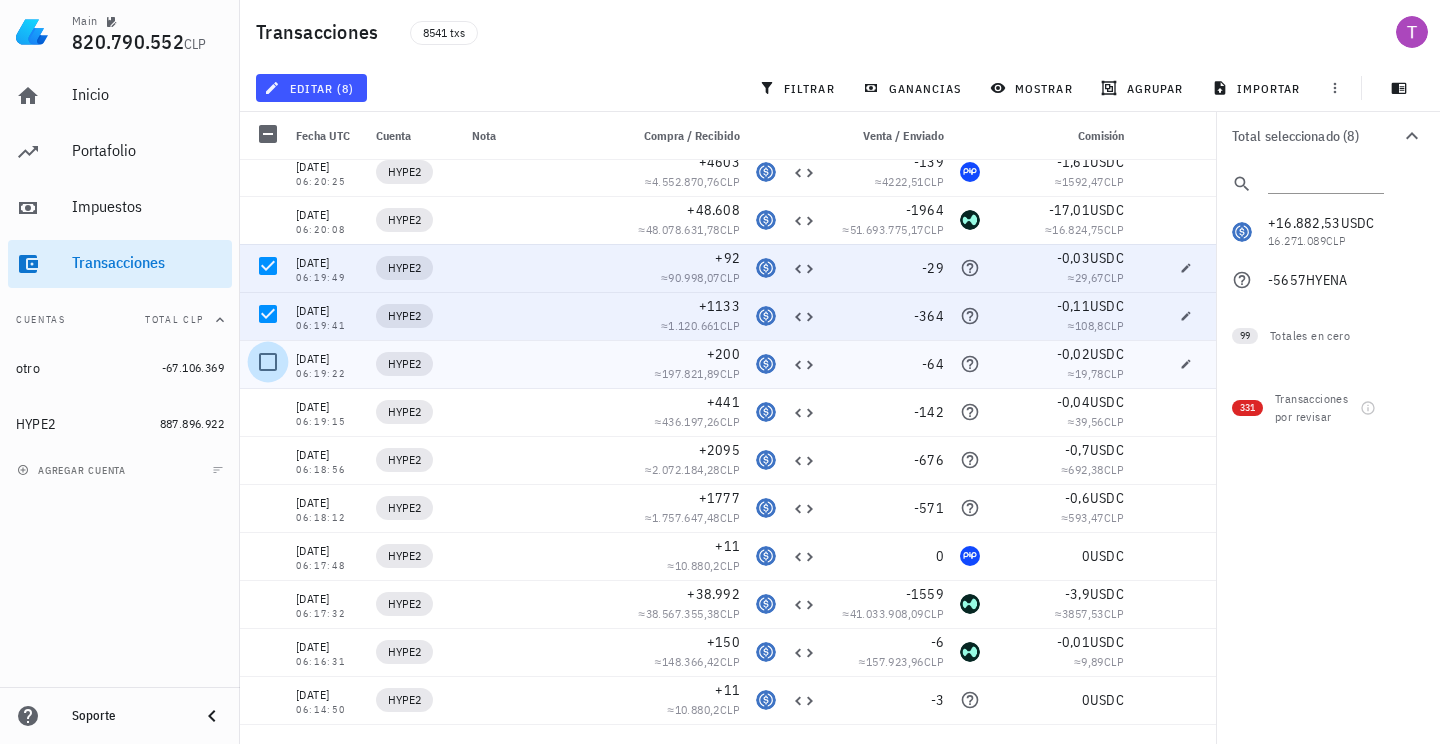 click at bounding box center [268, 362] 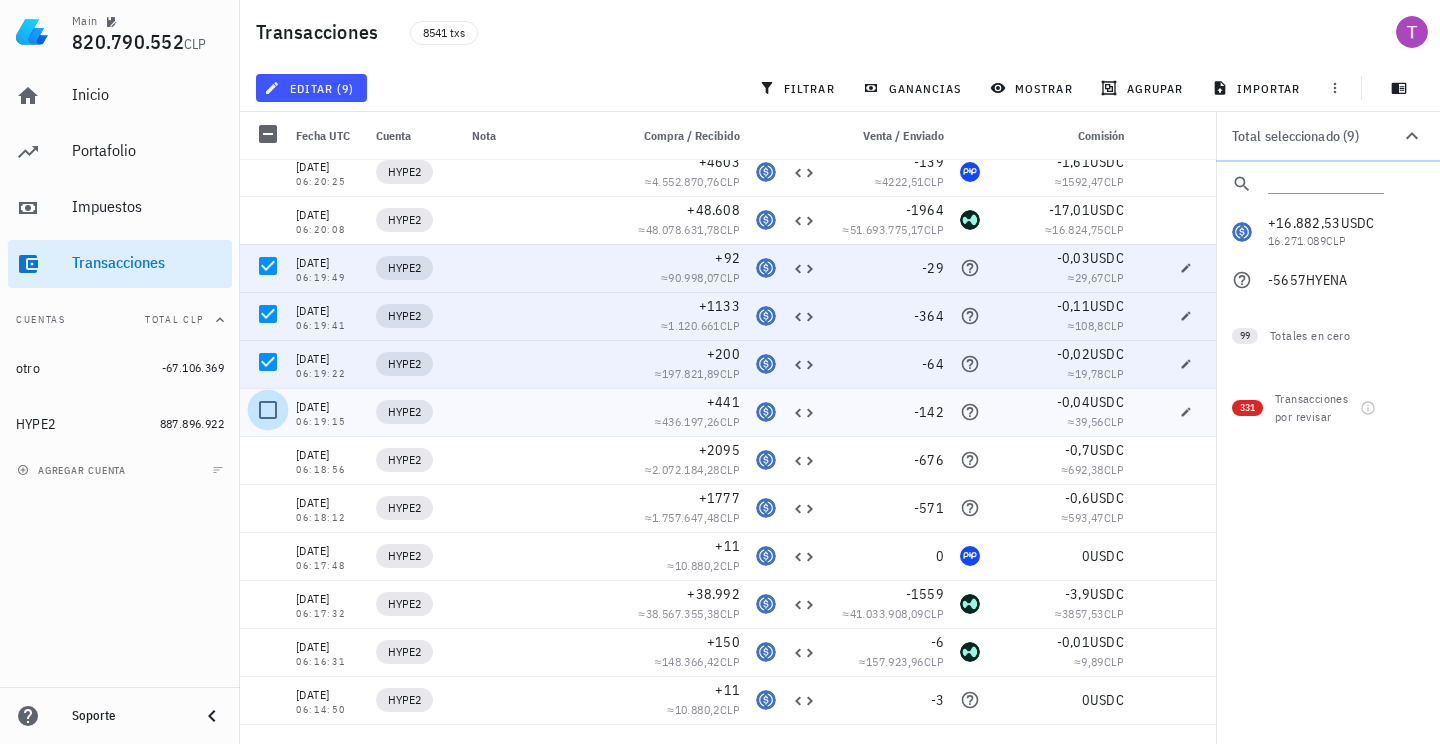 click at bounding box center (268, 410) 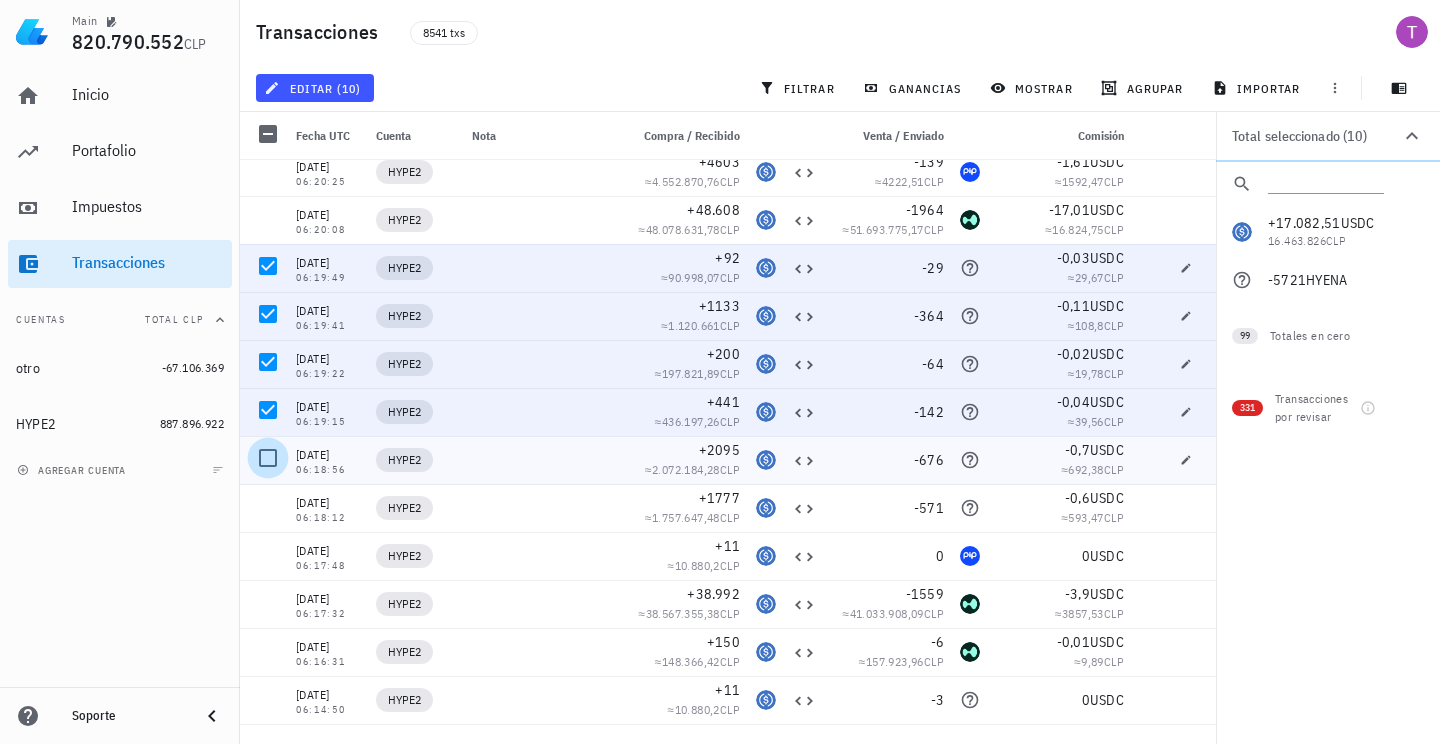 click at bounding box center [268, 458] 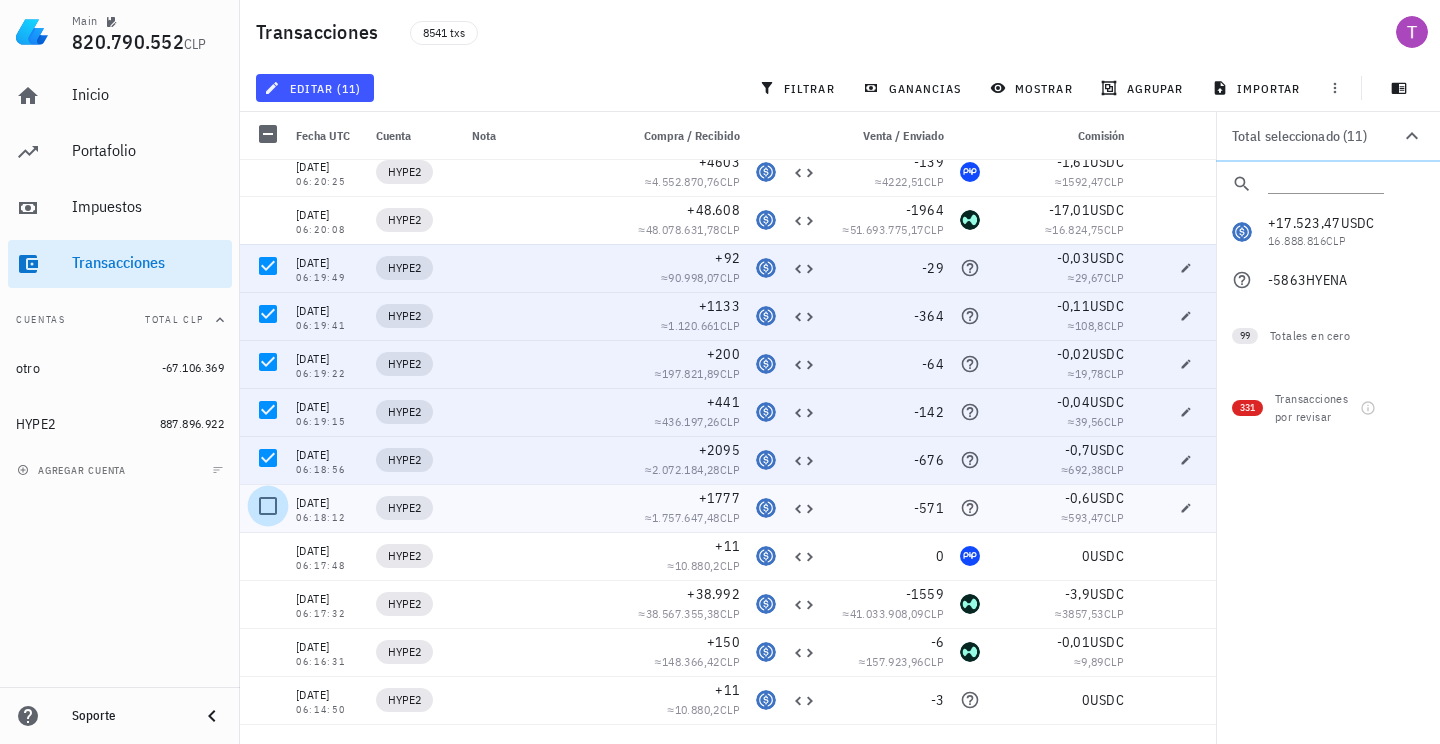 click at bounding box center [268, 506] 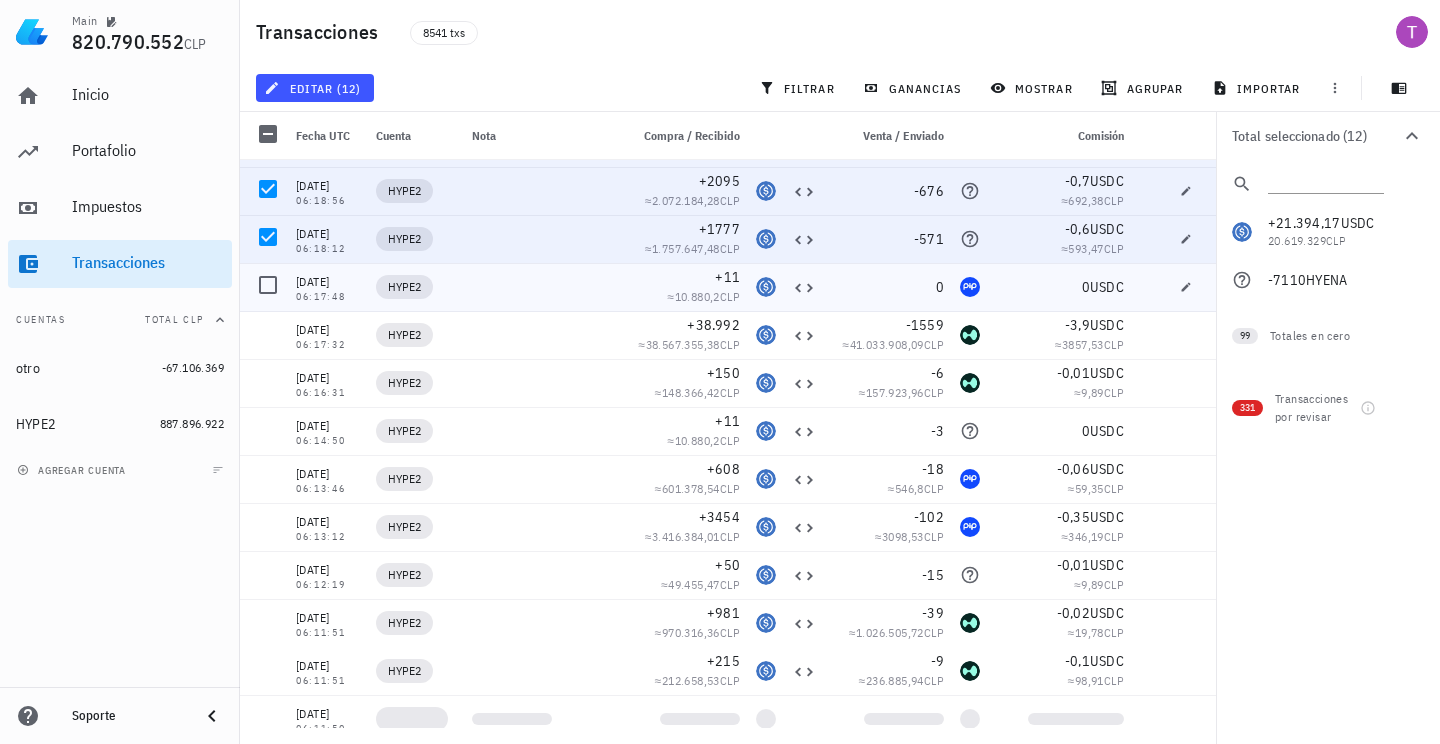 scroll, scrollTop: 11382, scrollLeft: 0, axis: vertical 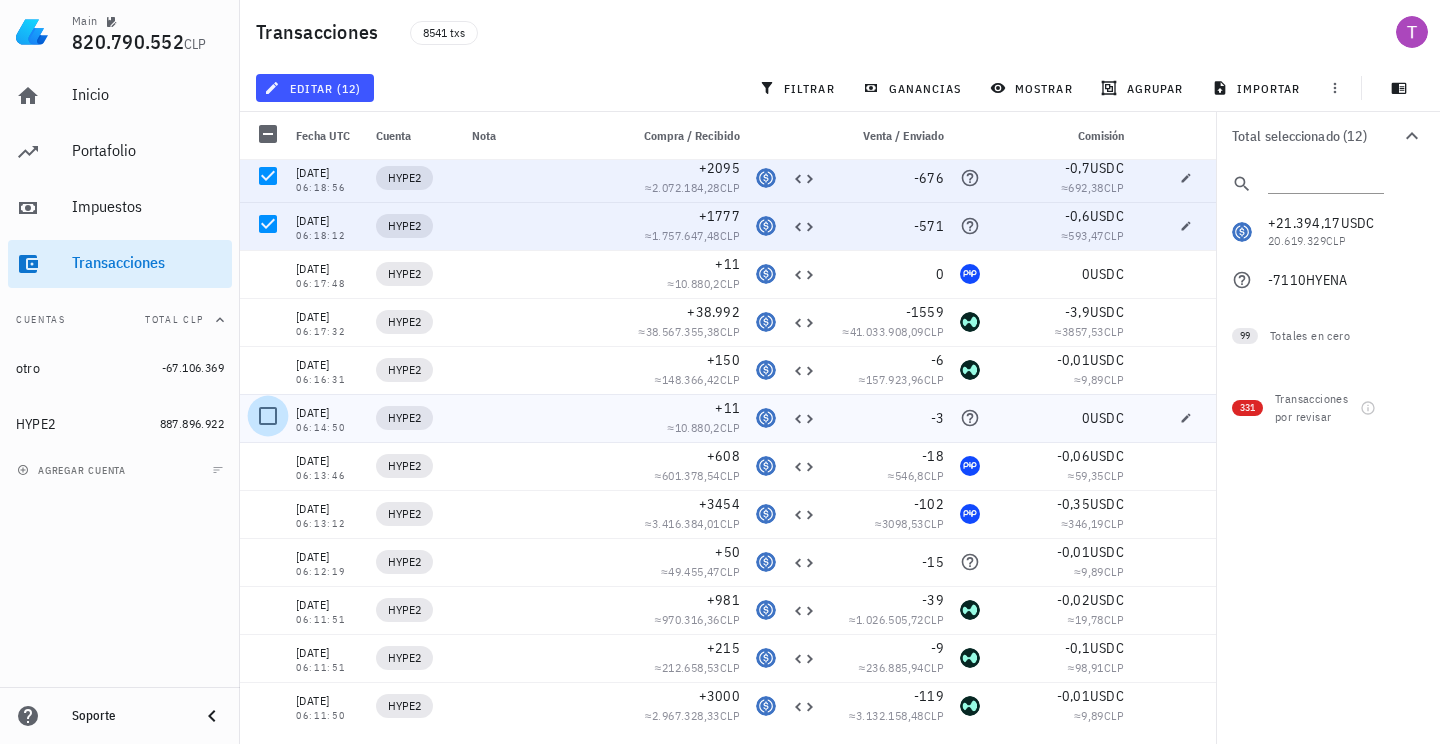 click at bounding box center (268, 416) 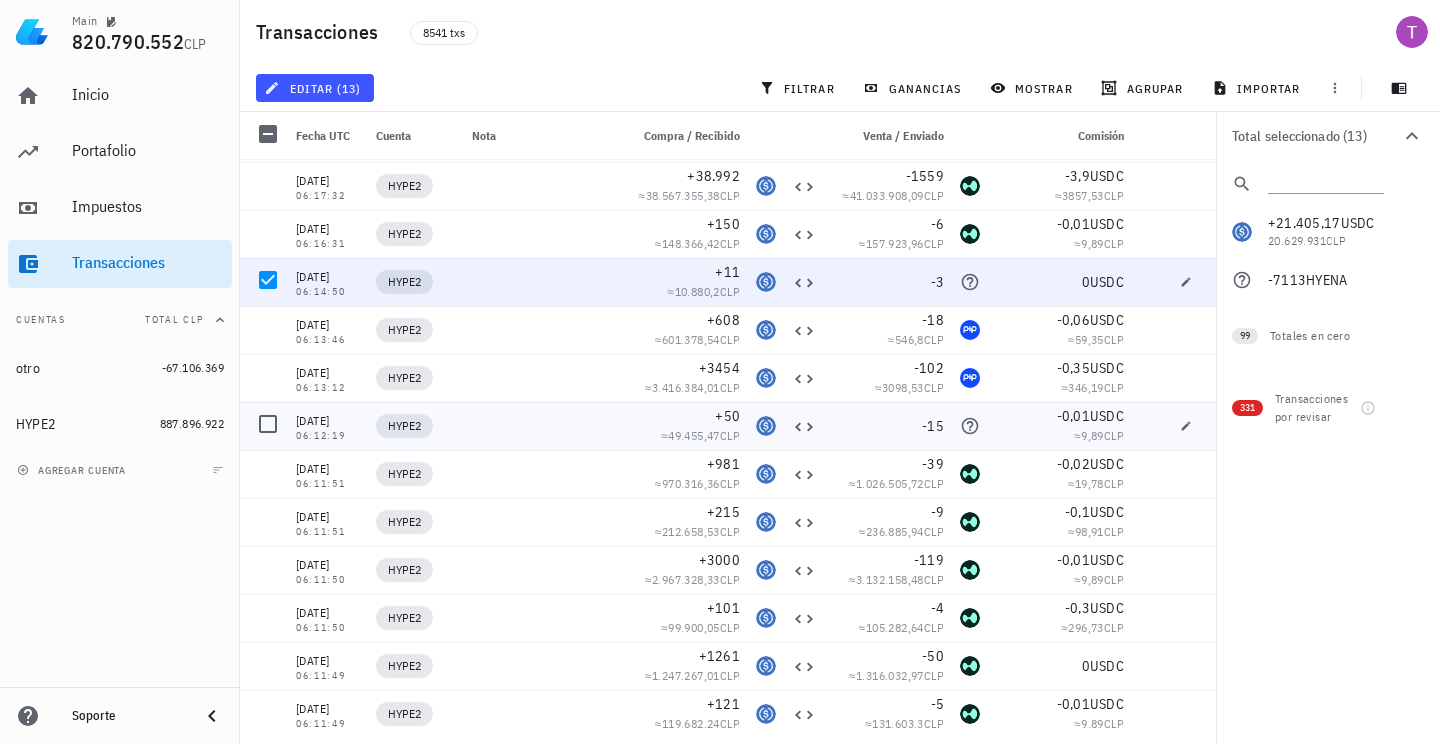 scroll, scrollTop: 11519, scrollLeft: 0, axis: vertical 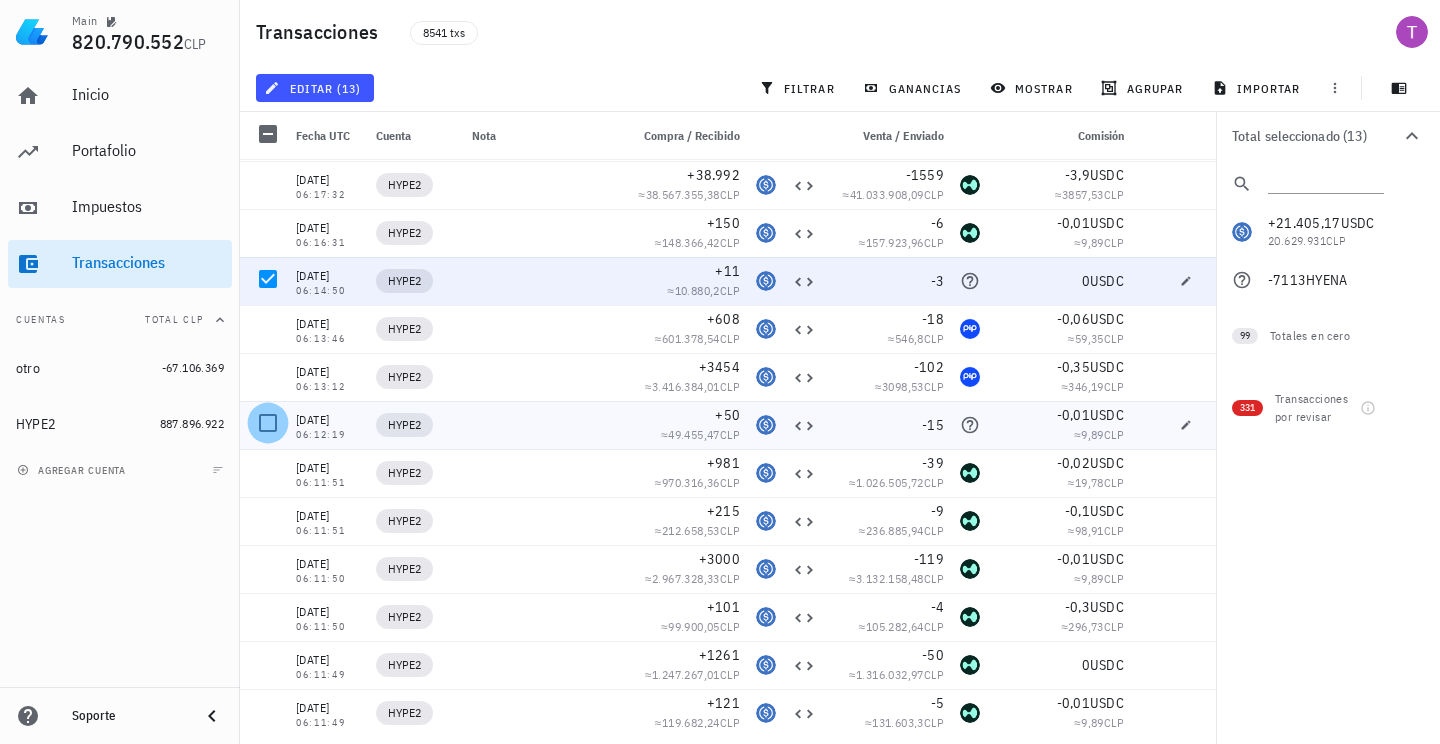 click at bounding box center [268, 423] 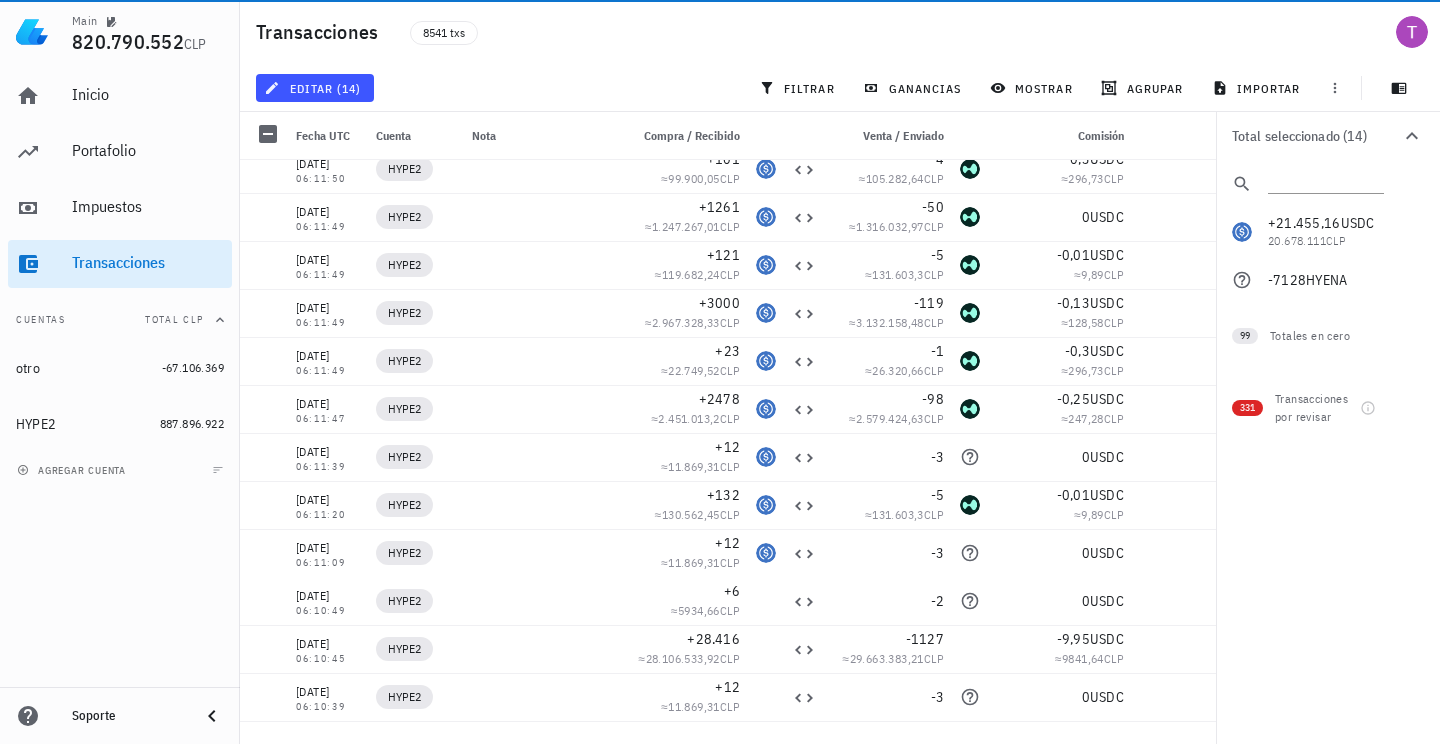 scroll, scrollTop: 12049, scrollLeft: 0, axis: vertical 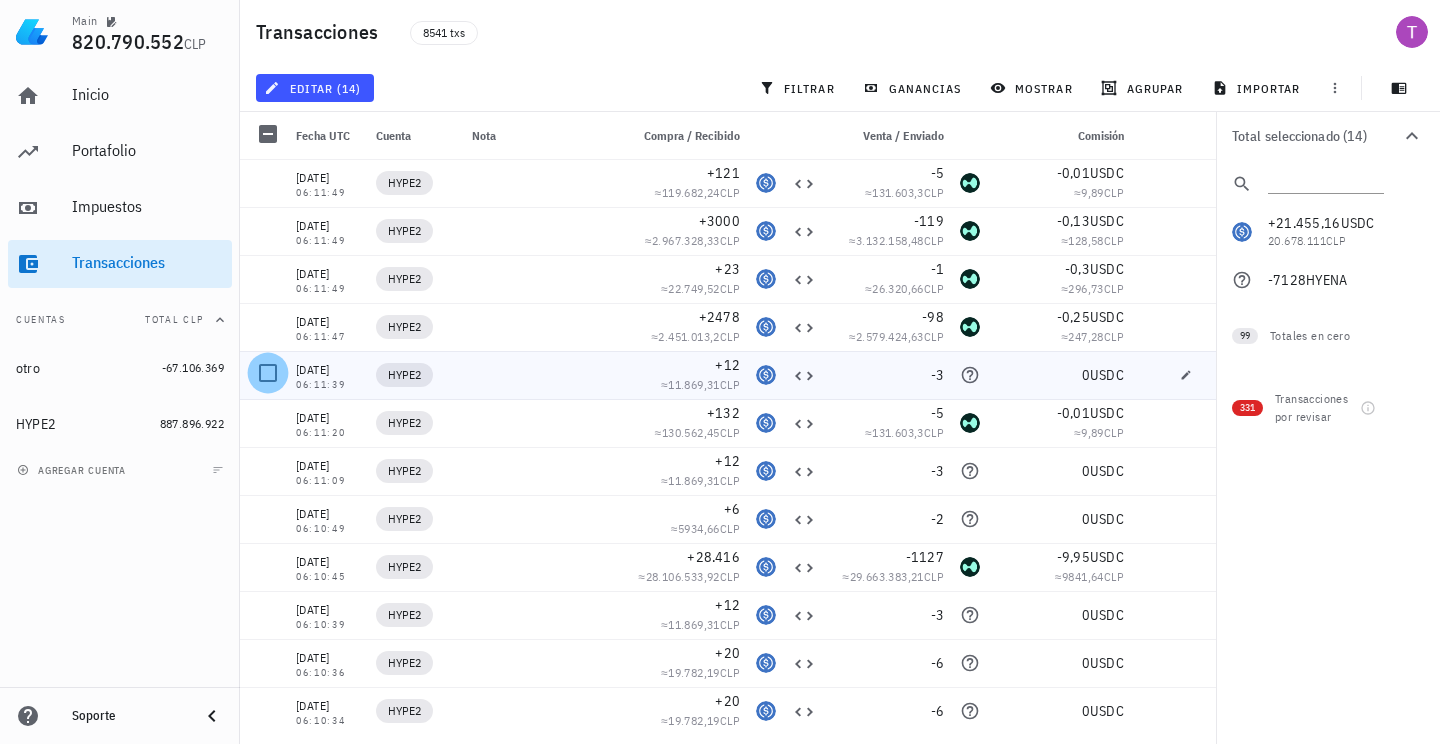 click at bounding box center [268, 373] 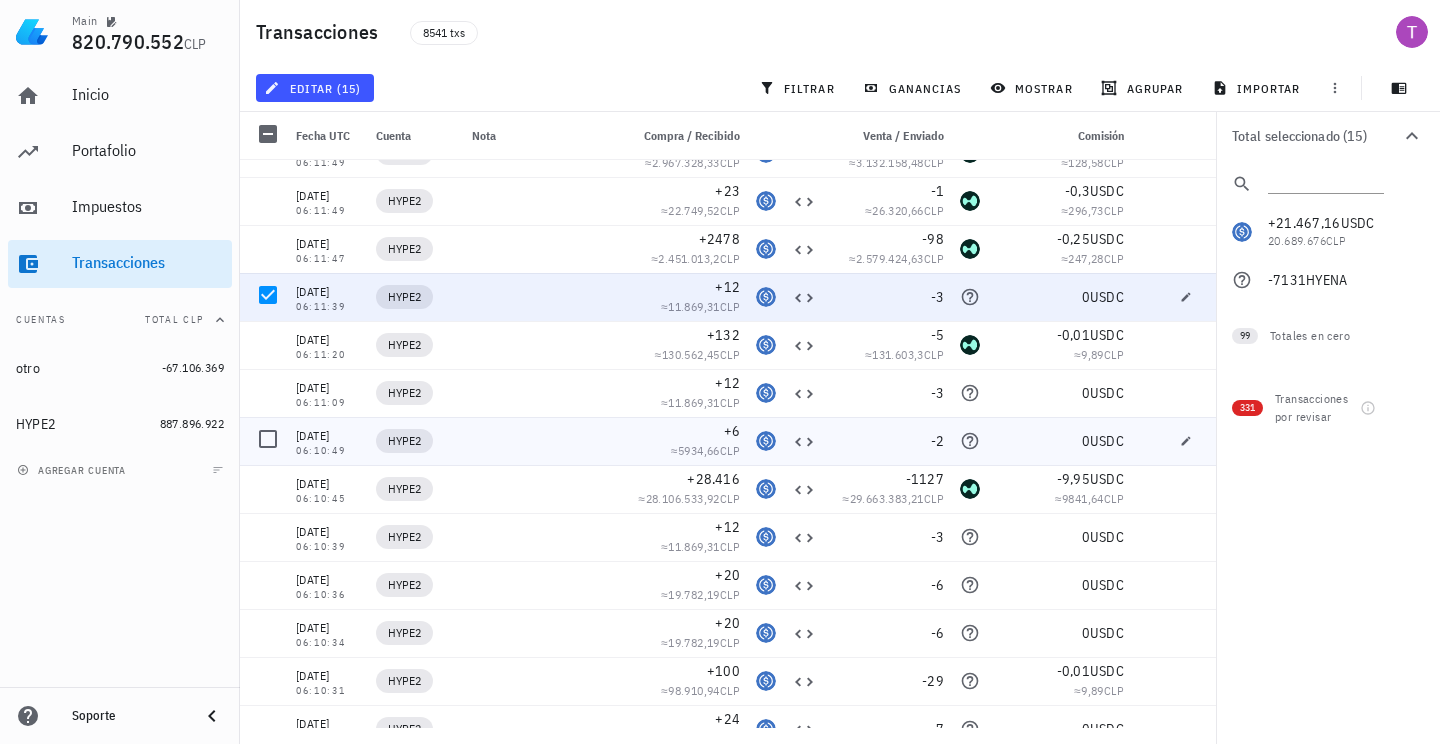 scroll, scrollTop: 12128, scrollLeft: 0, axis: vertical 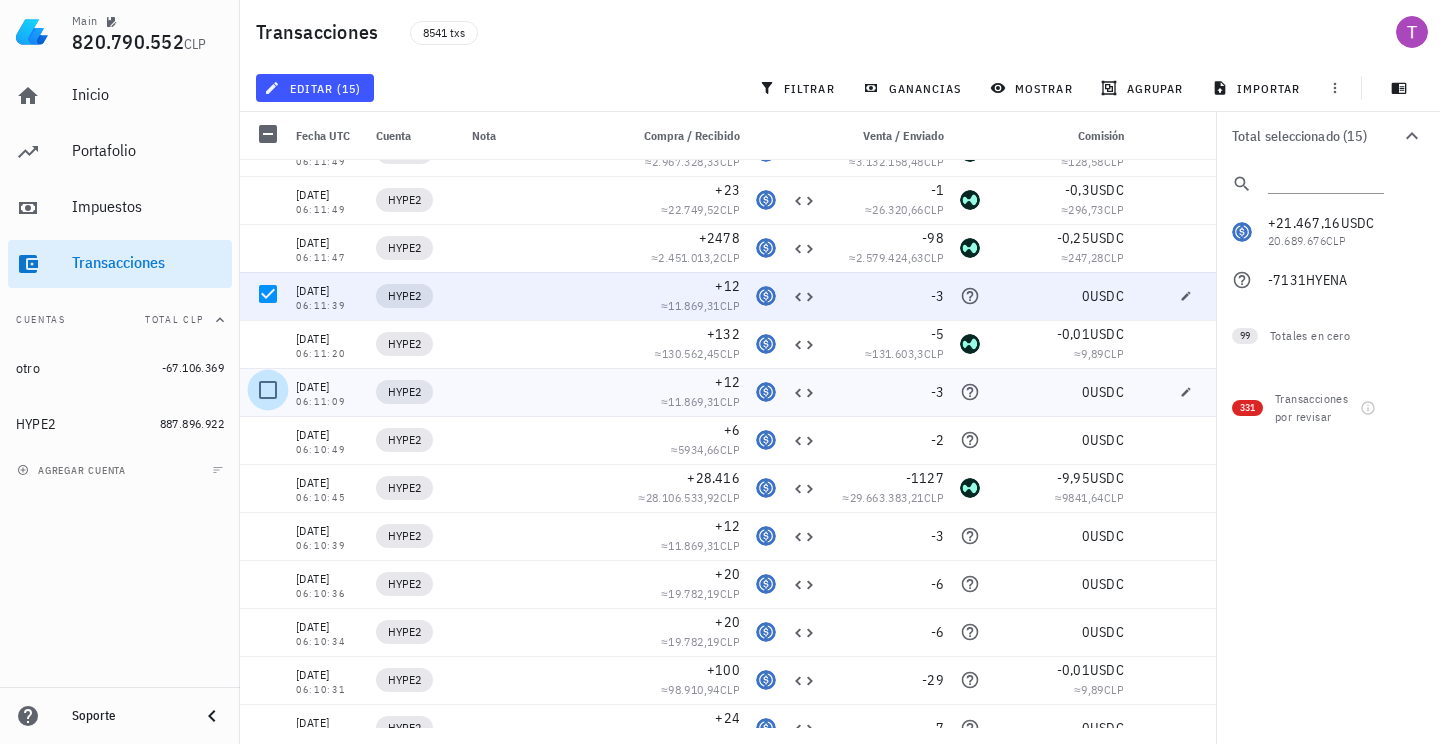 click at bounding box center [268, 390] 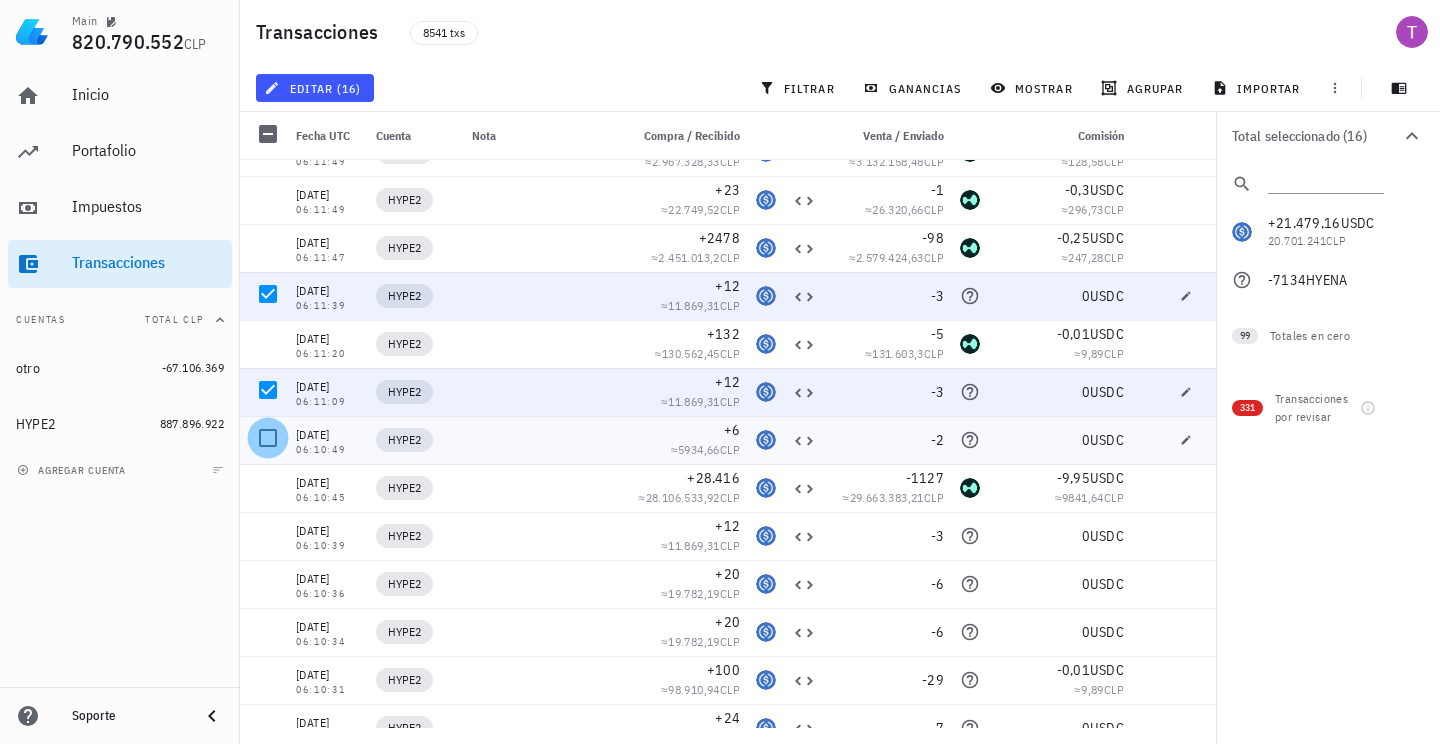 click at bounding box center (268, 438) 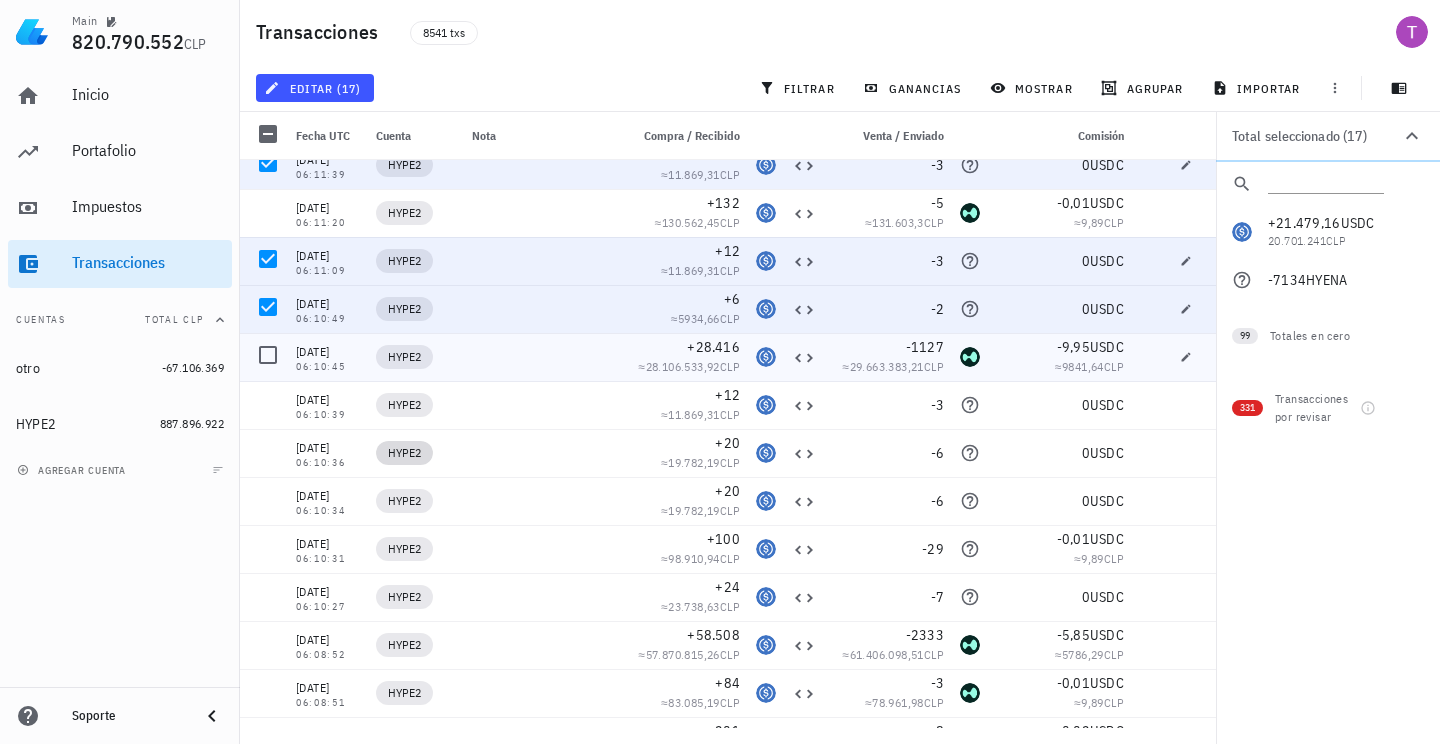 scroll, scrollTop: 12293, scrollLeft: 0, axis: vertical 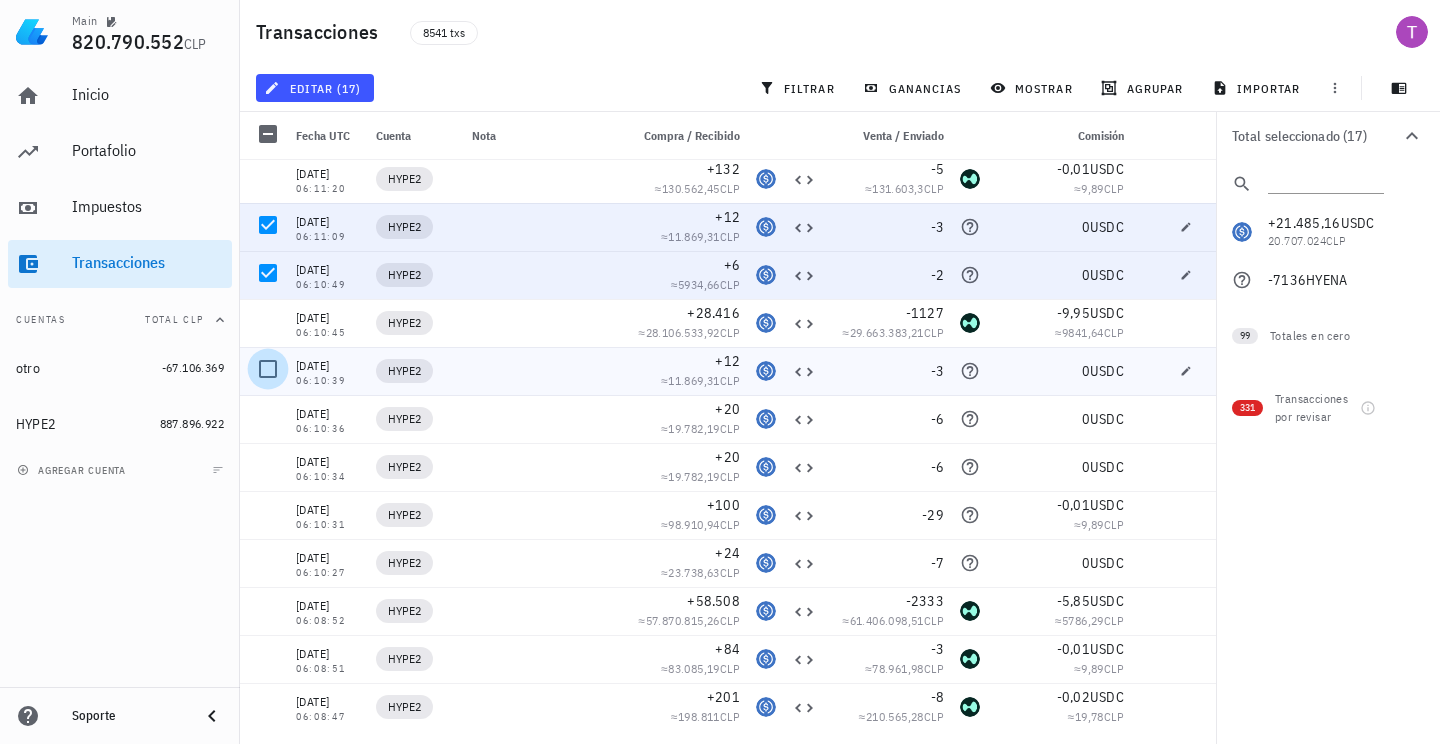 click at bounding box center (268, 369) 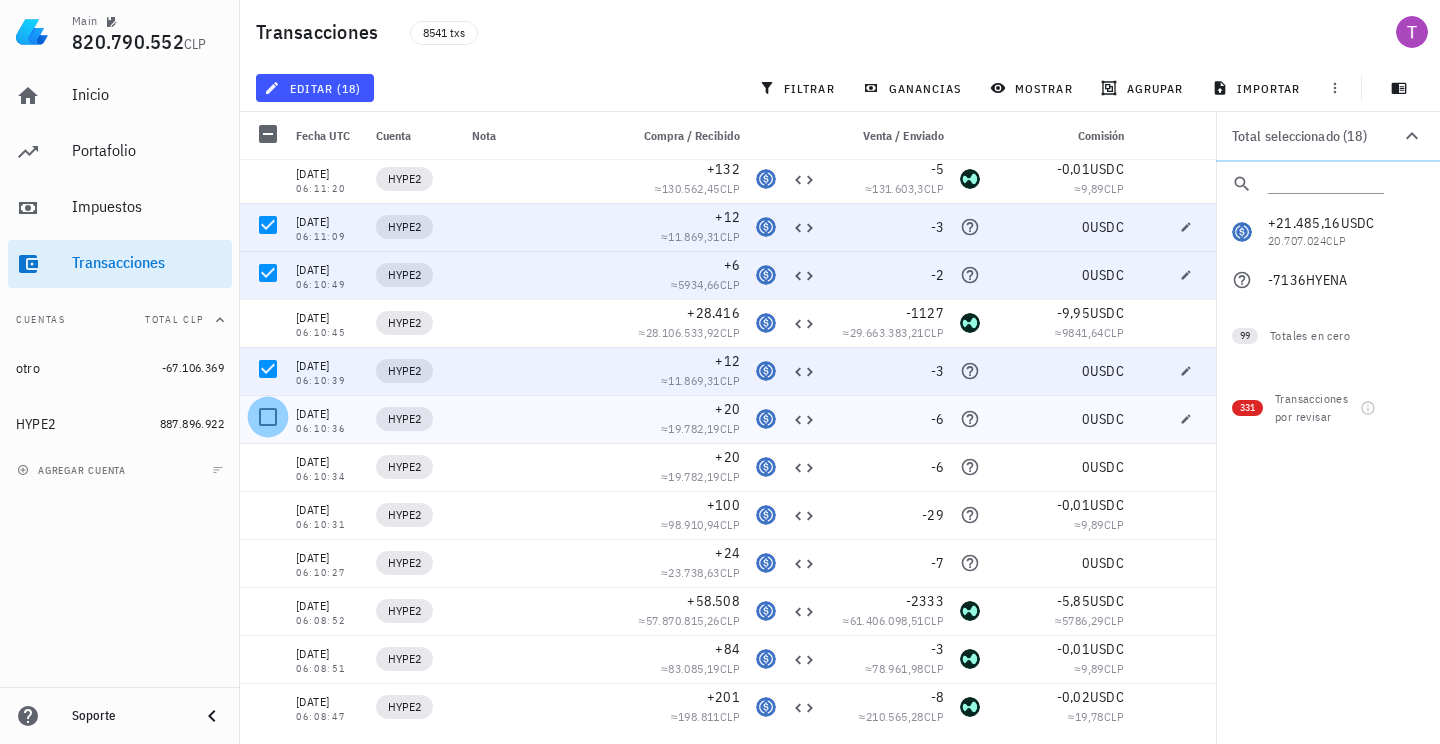 click at bounding box center (268, 417) 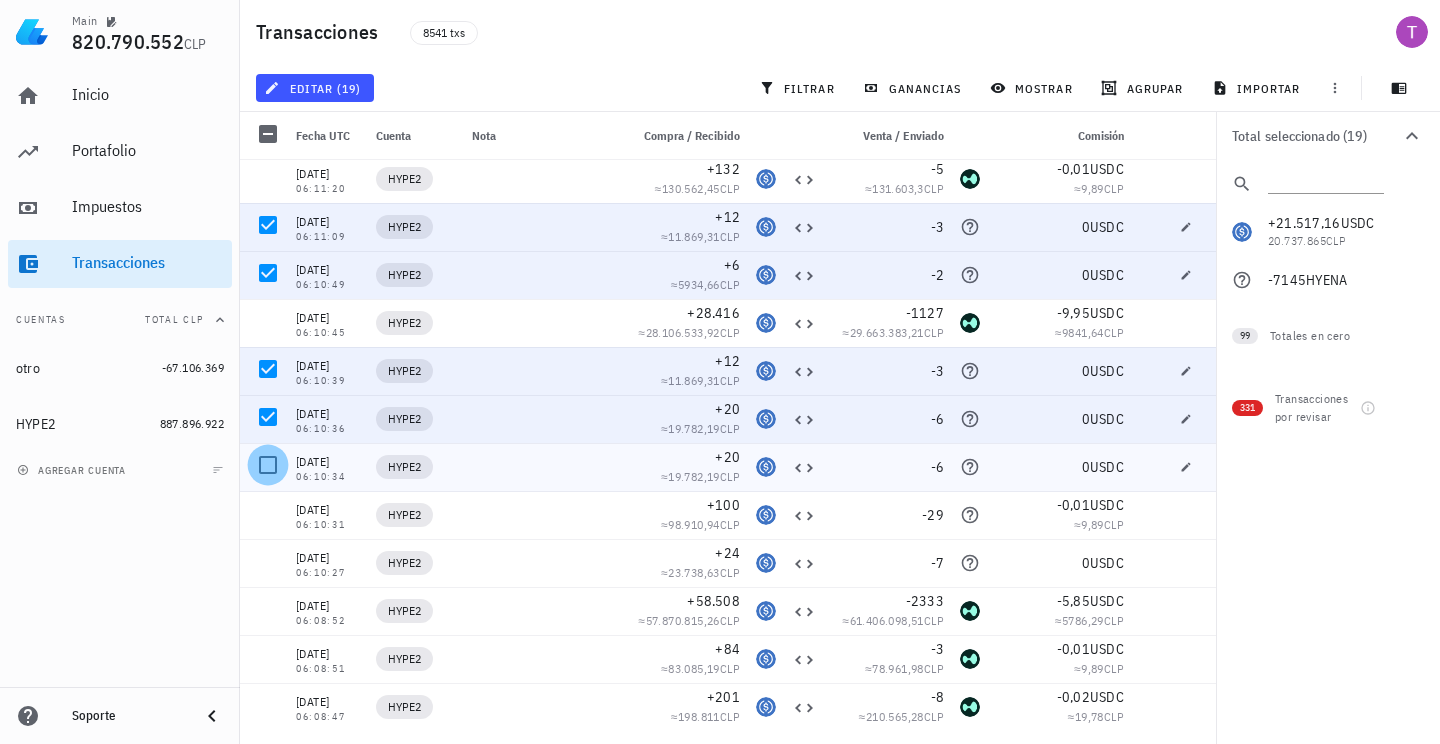 click at bounding box center [268, 465] 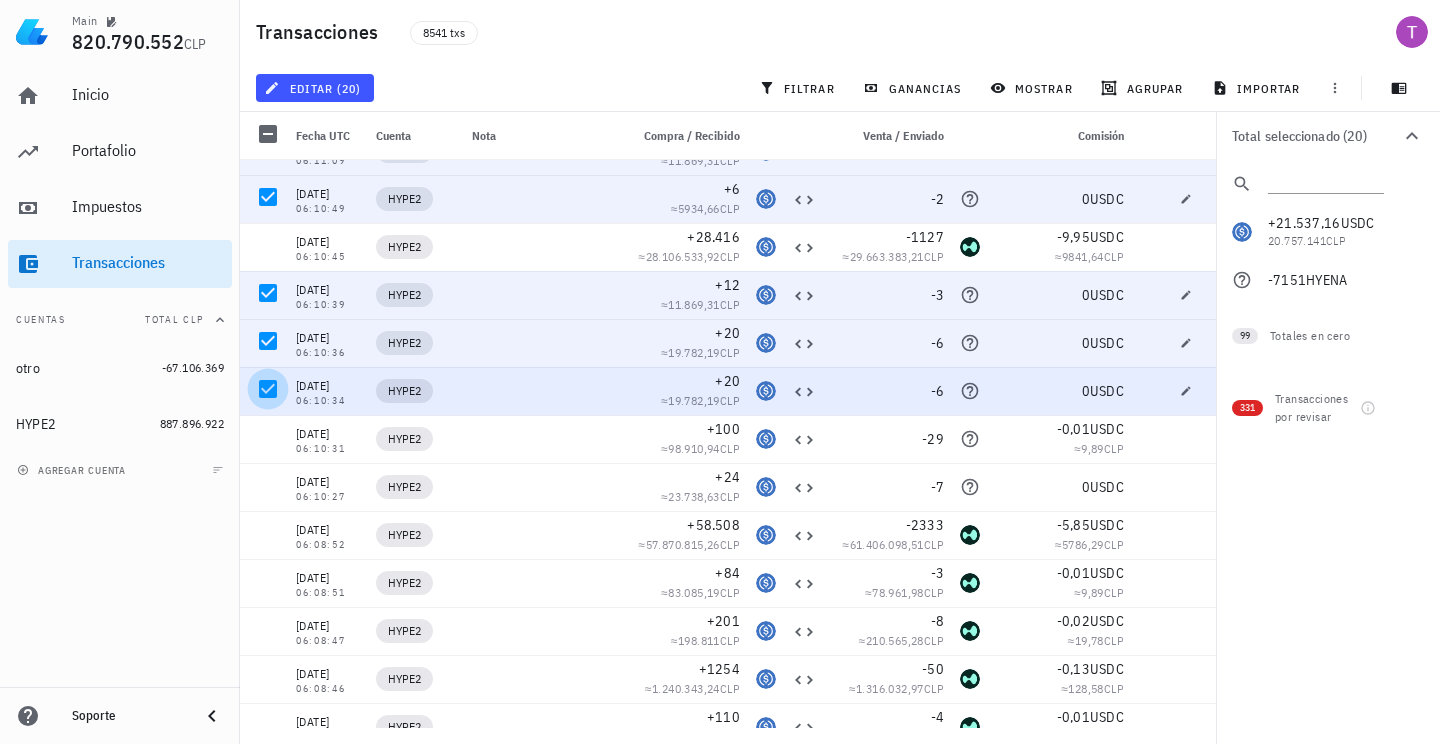 scroll, scrollTop: 12371, scrollLeft: 0, axis: vertical 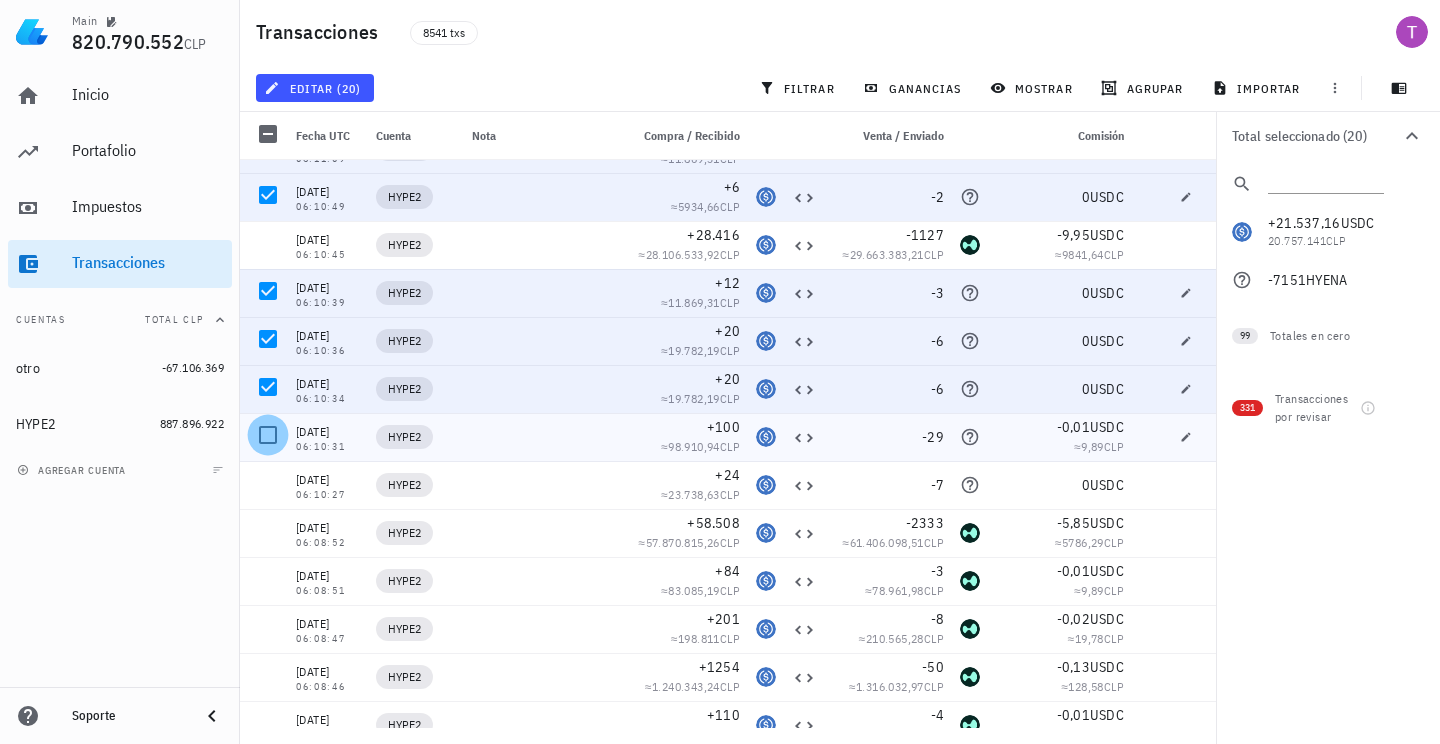 click at bounding box center [268, 435] 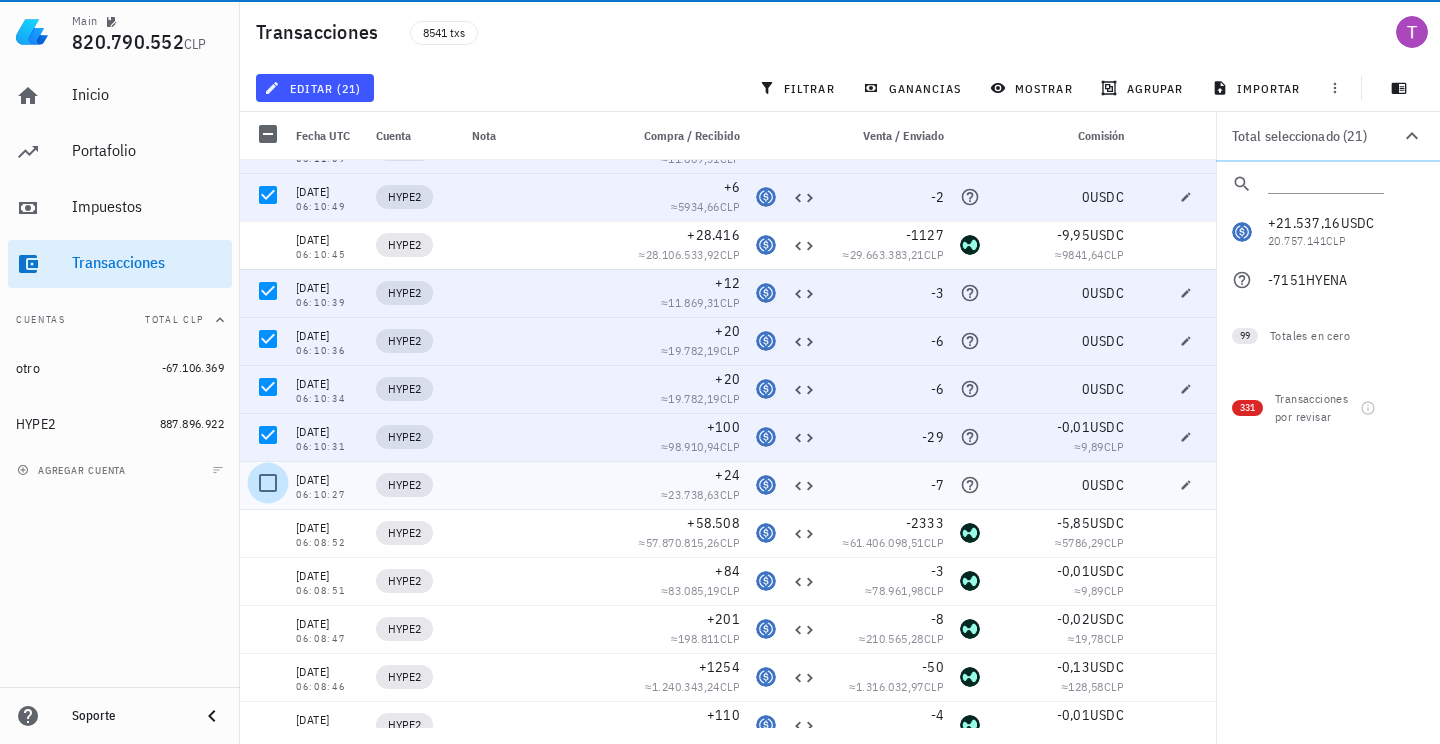 click at bounding box center (268, 483) 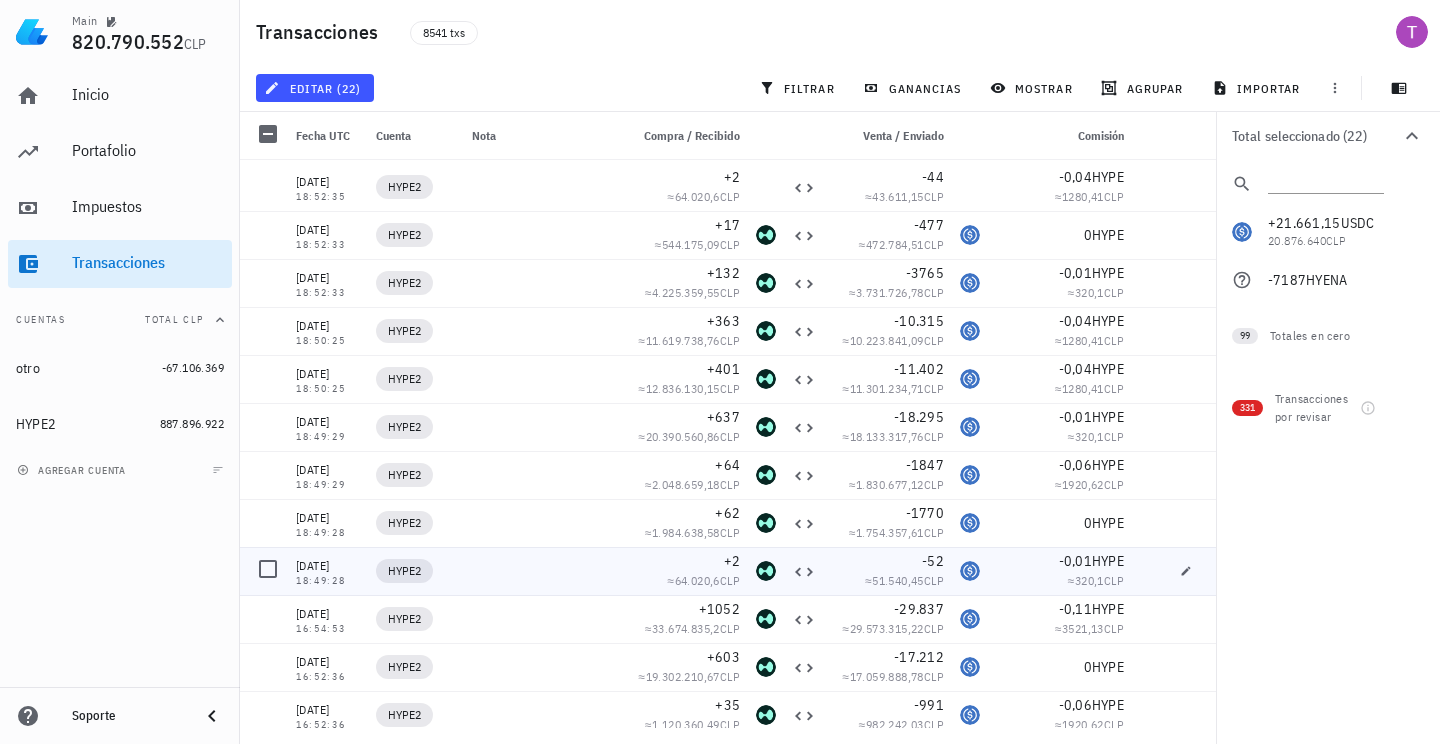 scroll, scrollTop: 15001, scrollLeft: 0, axis: vertical 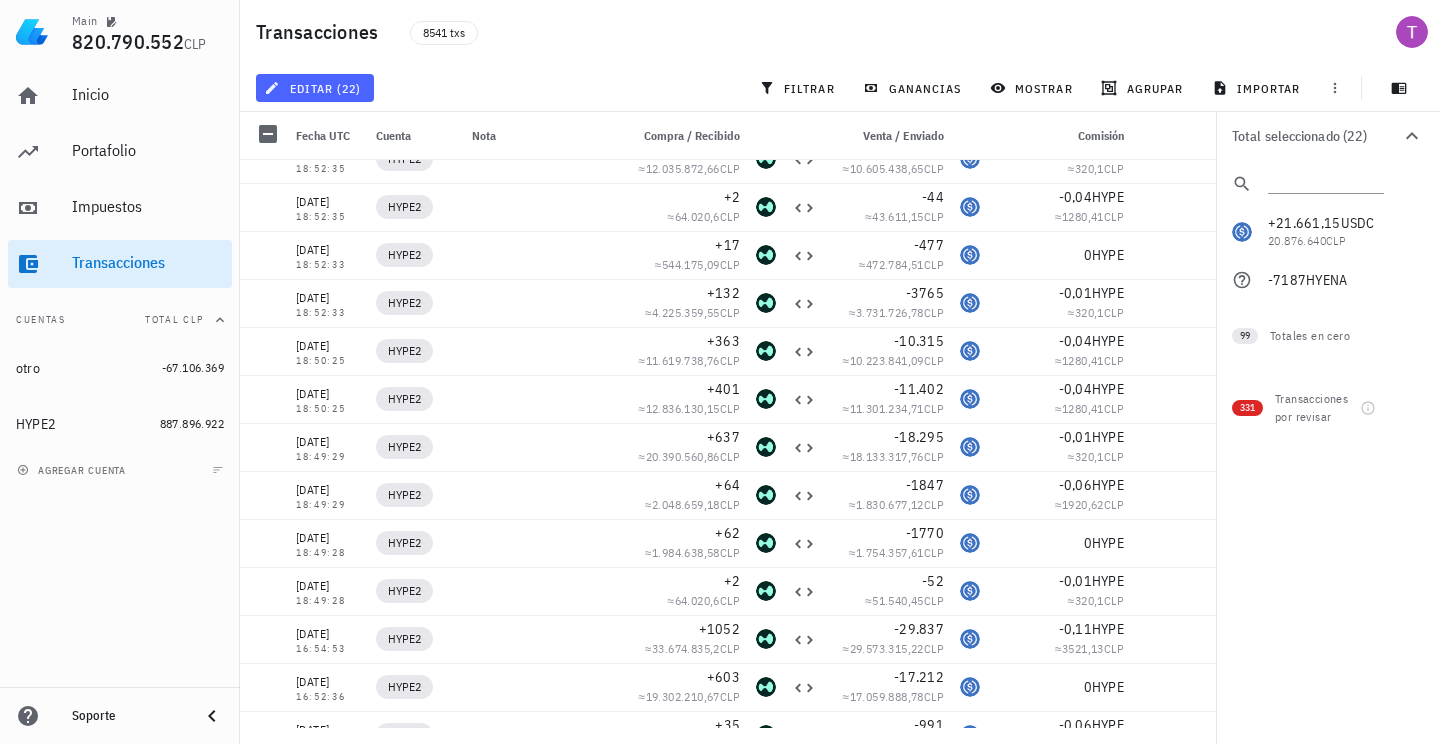 click on "editar (22)" at bounding box center [314, 88] 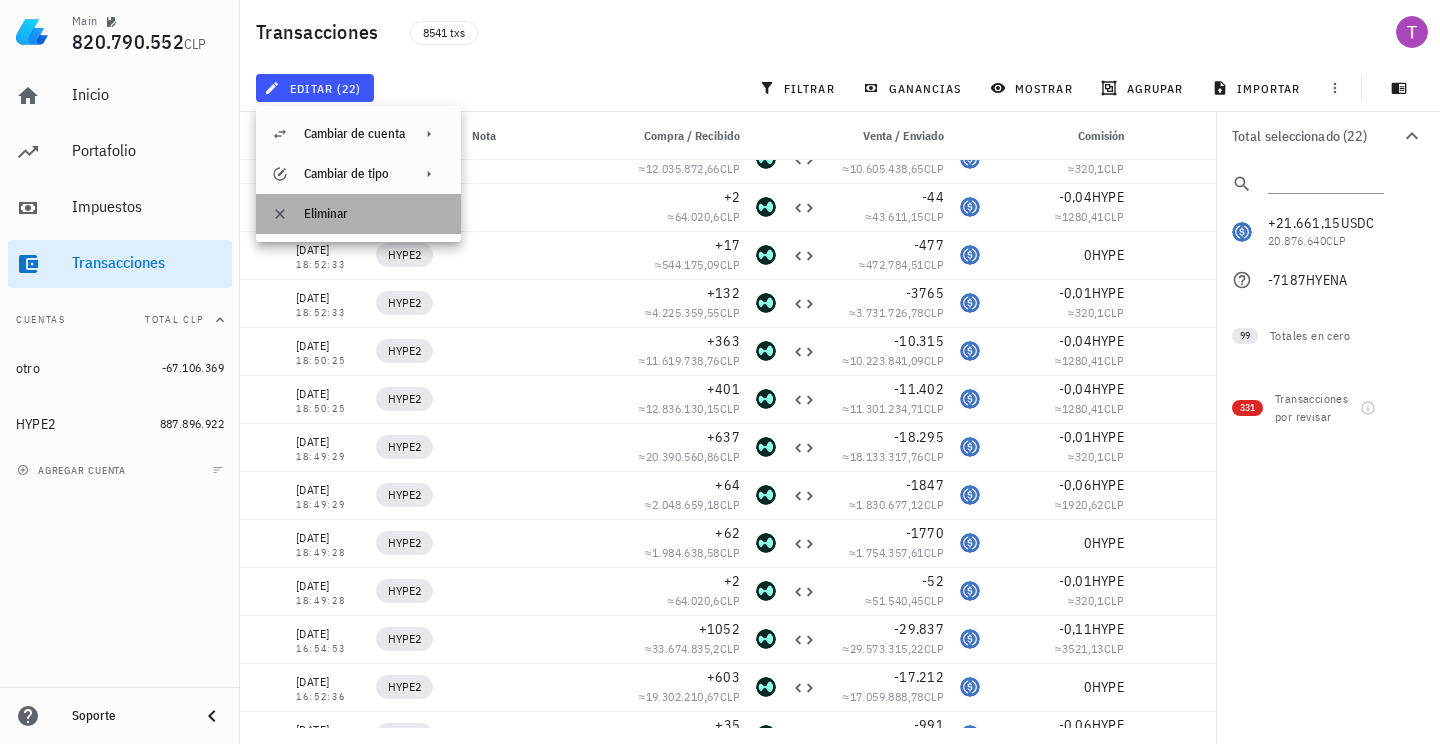 click on "Eliminar" at bounding box center (374, 214) 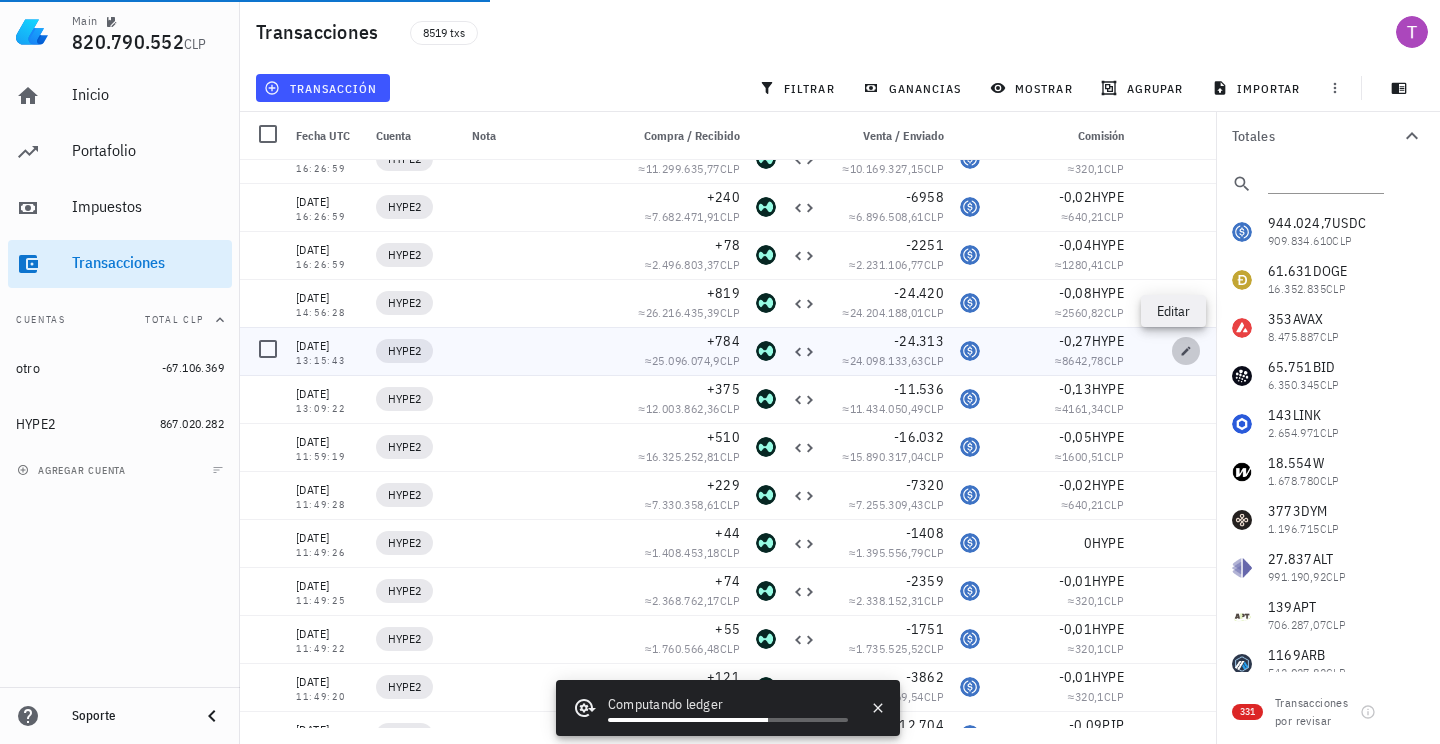 click 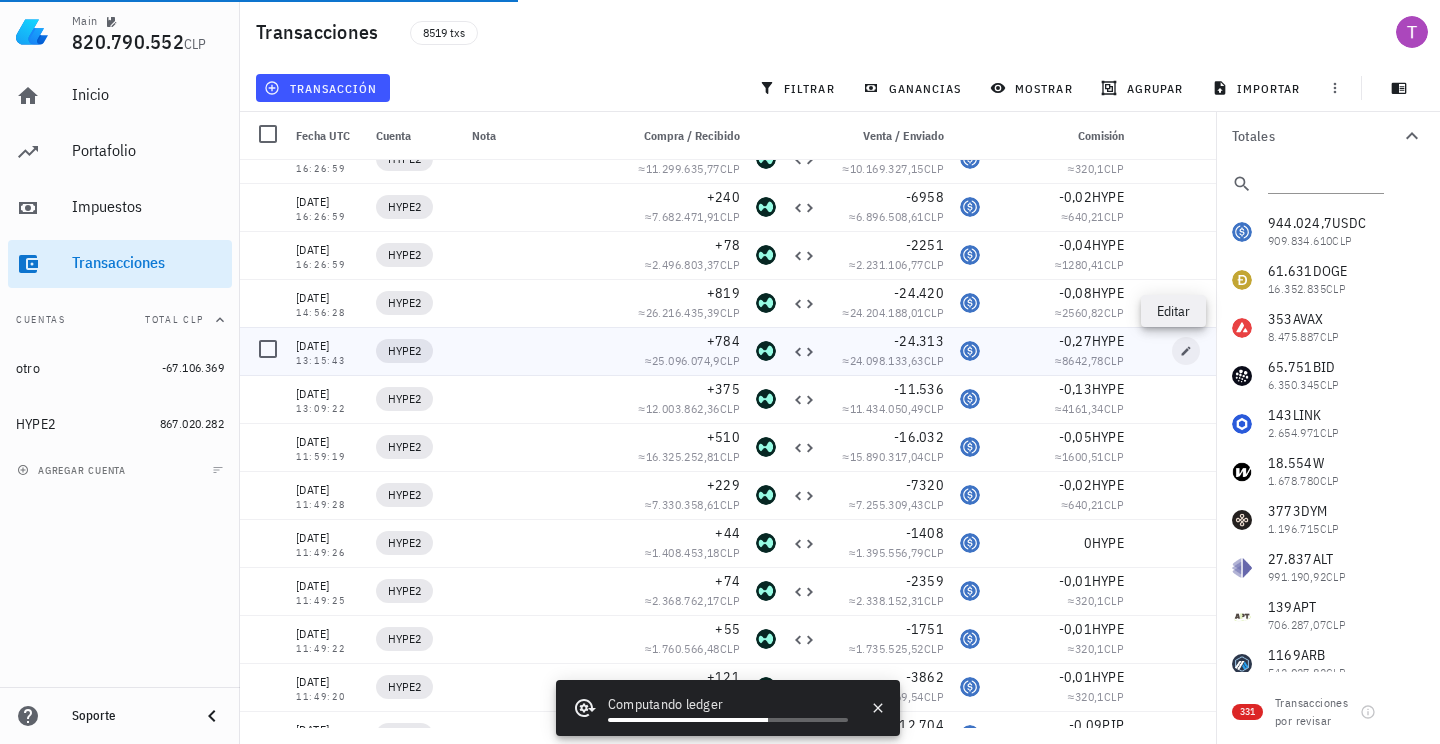type on "2024-12-22" 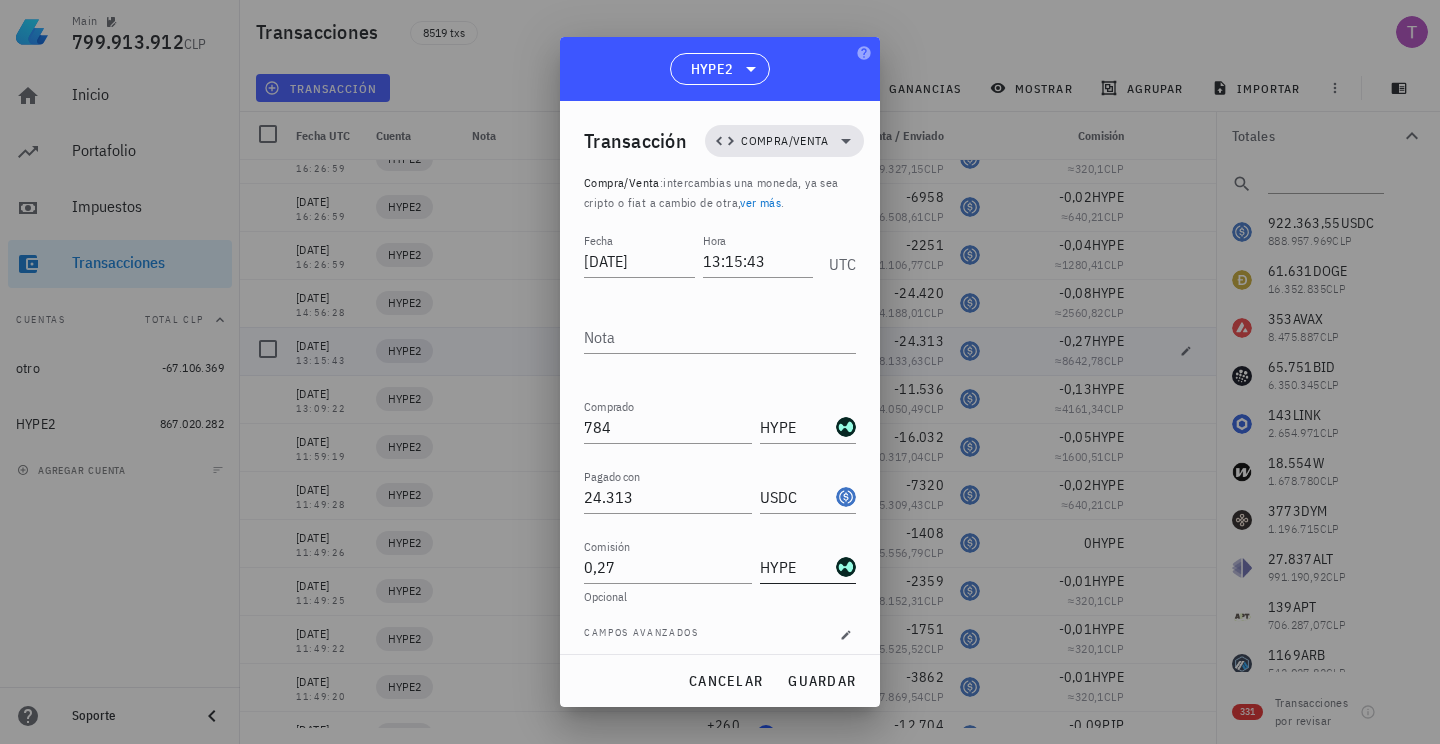 scroll, scrollTop: 0, scrollLeft: 0, axis: both 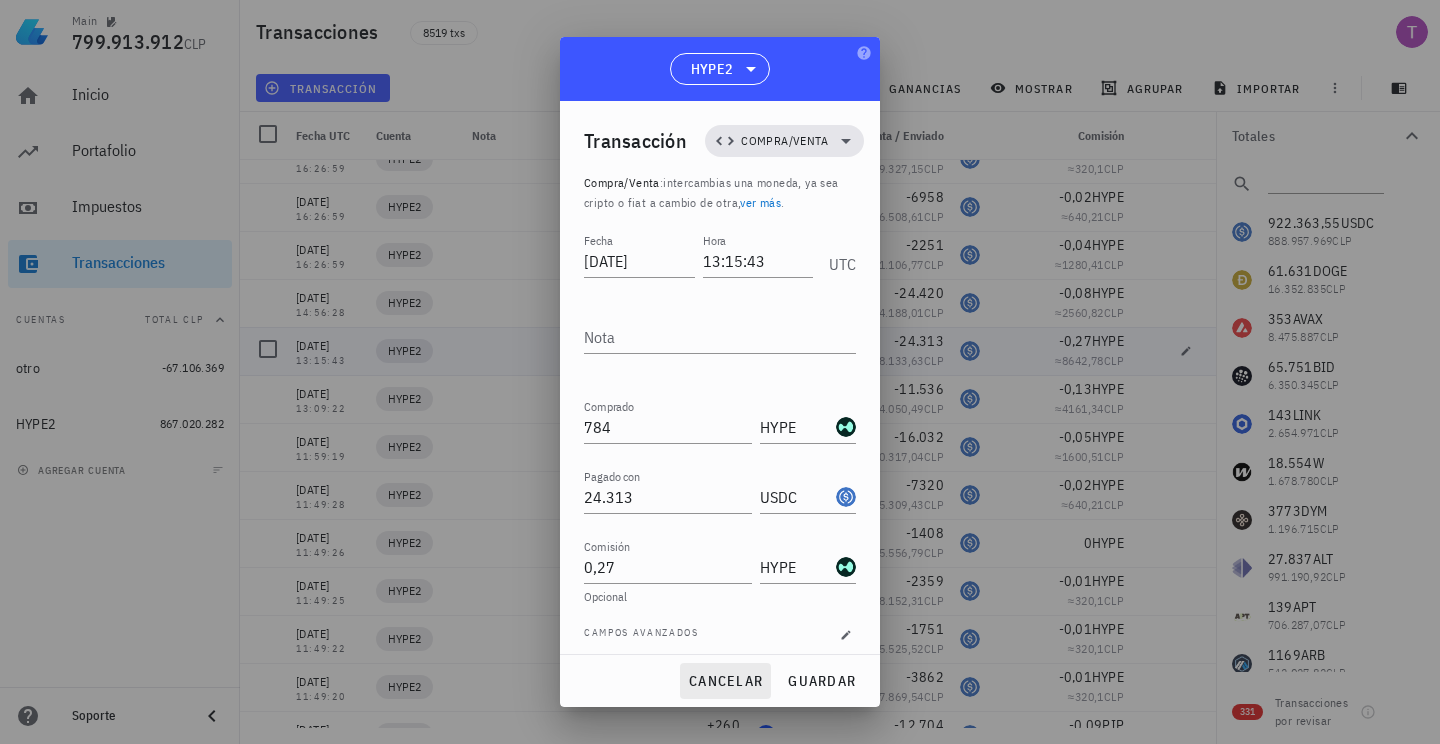click on "cancelar" at bounding box center [725, 681] 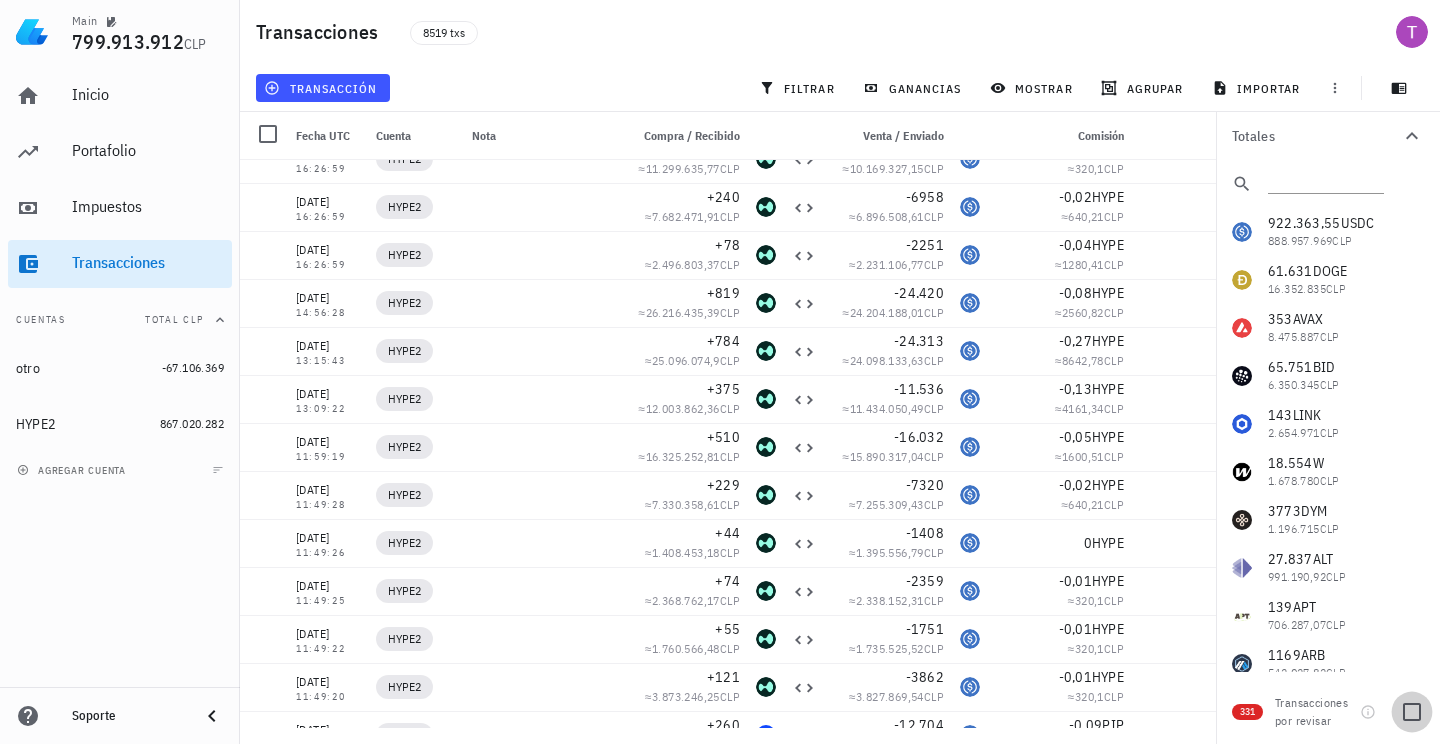click at bounding box center (1412, 712) 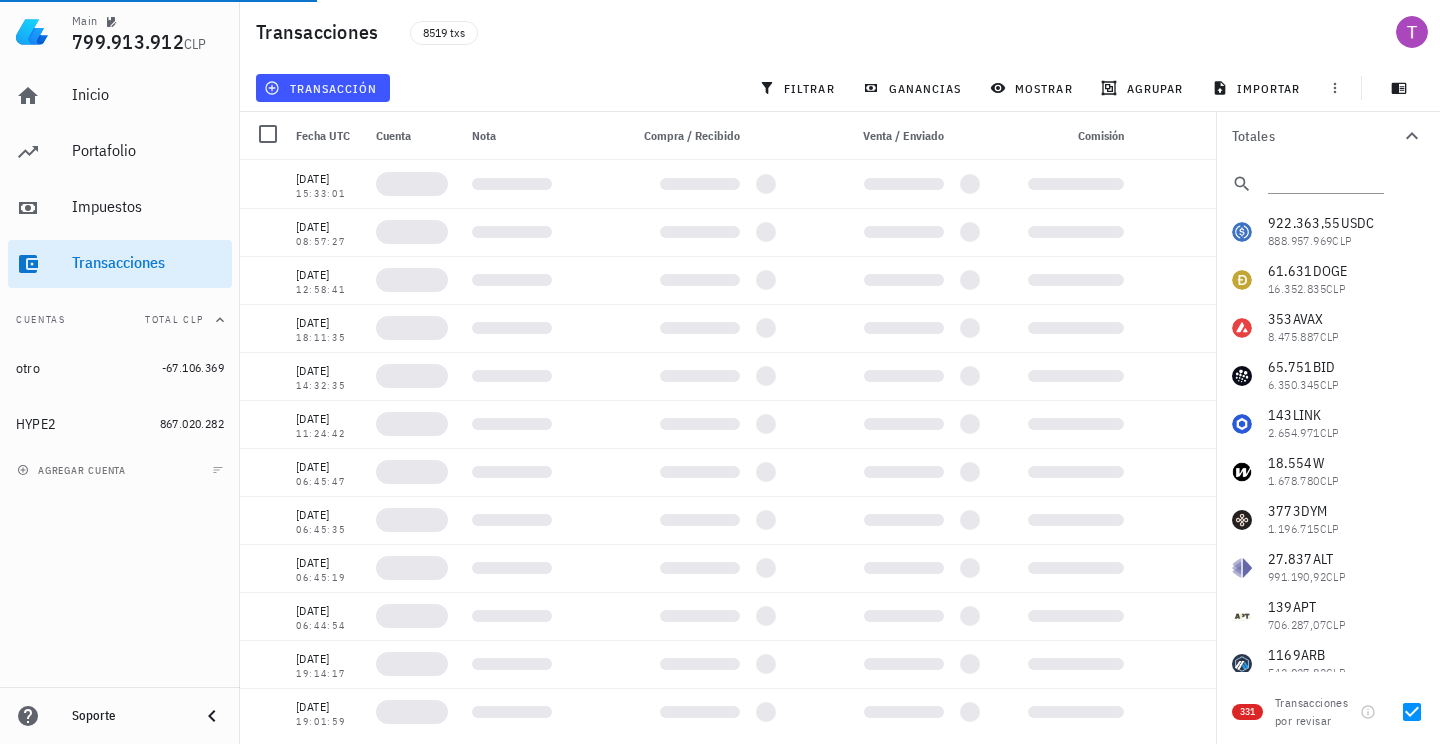 scroll, scrollTop: 0, scrollLeft: 0, axis: both 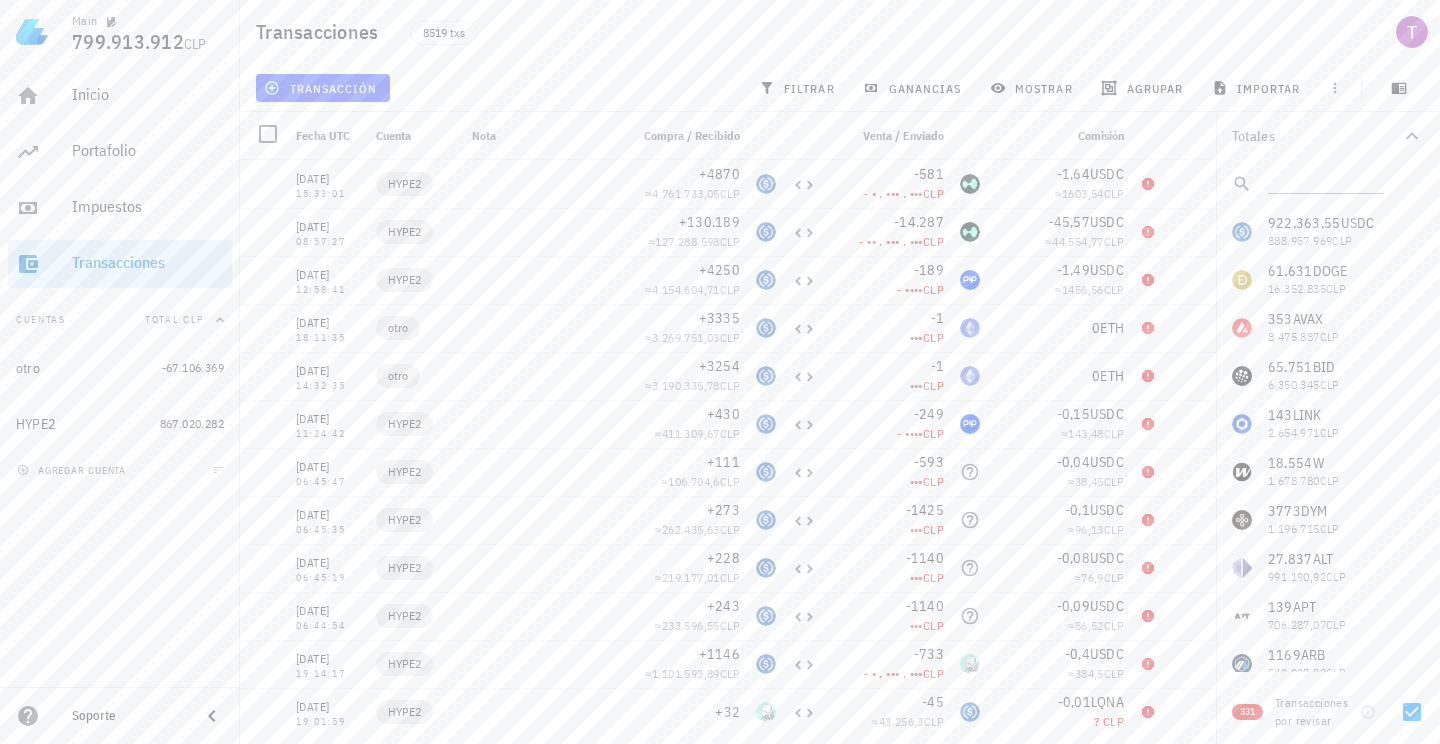 click on "Cambiar plan" at bounding box center [740, 160] 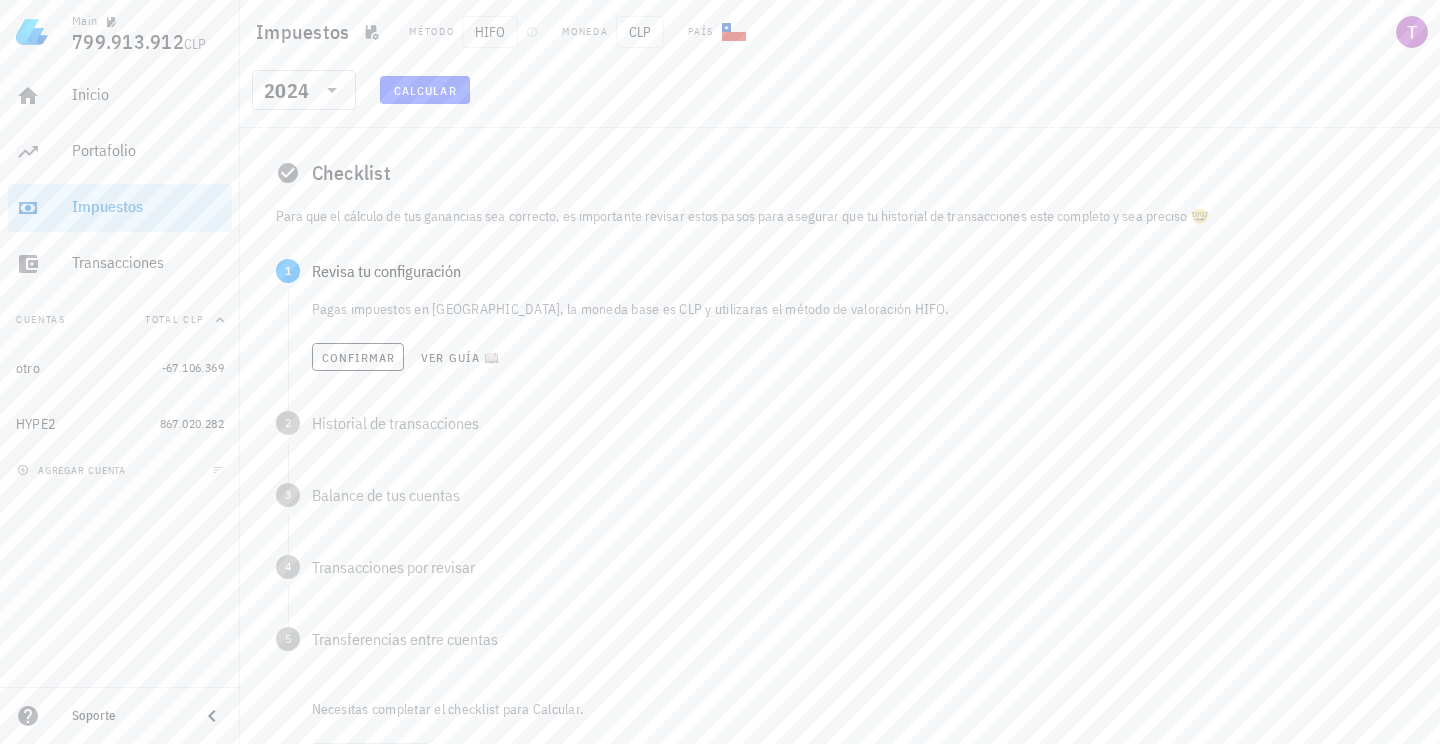 scroll, scrollTop: 56, scrollLeft: 0, axis: vertical 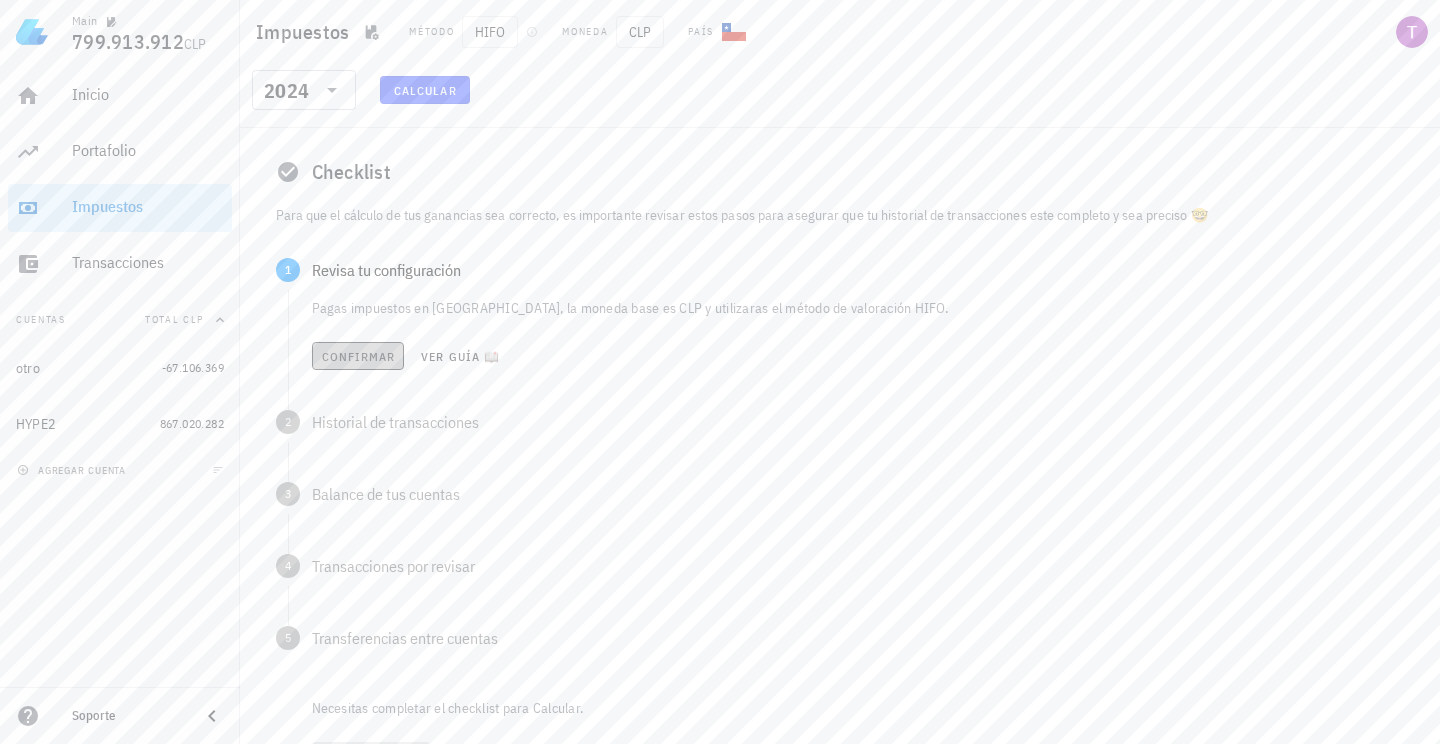 click on "Confirmar" at bounding box center (358, 356) 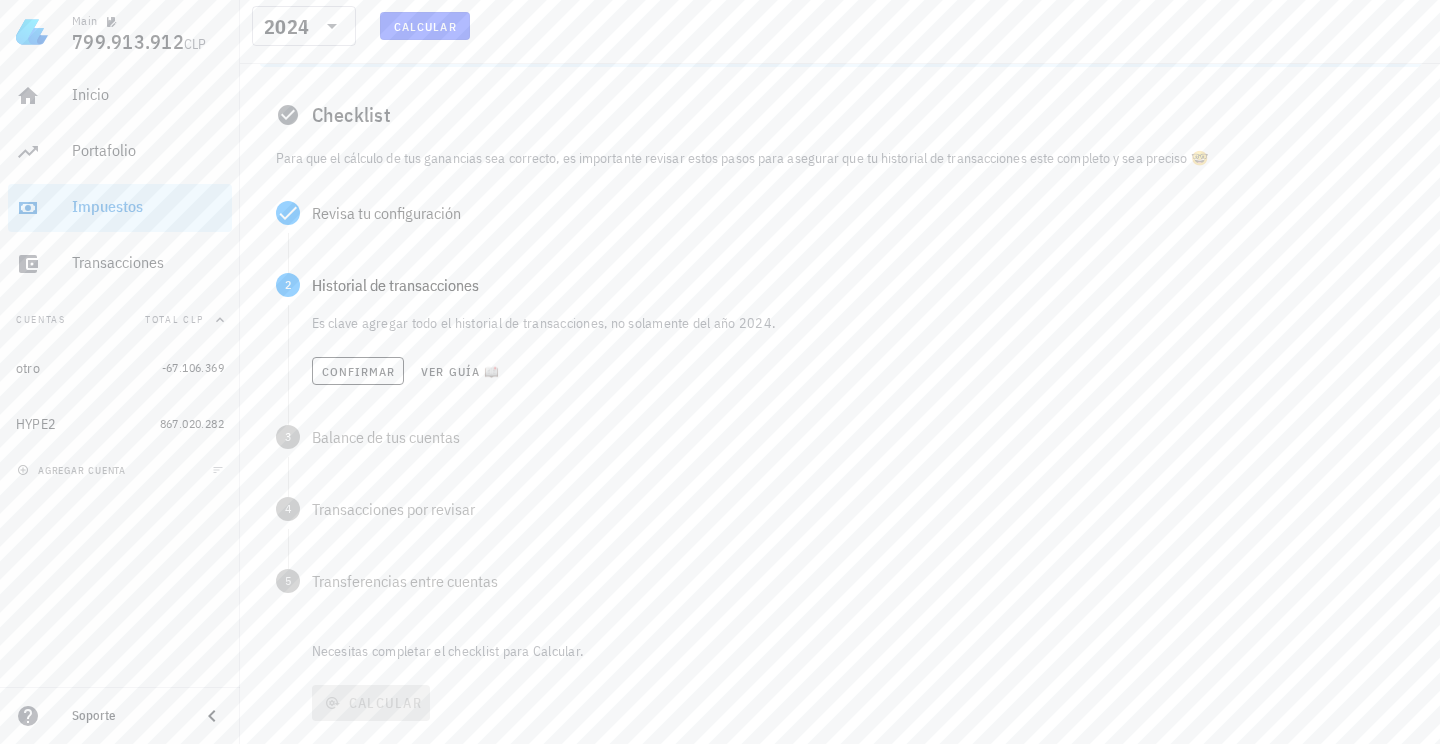 scroll, scrollTop: 98, scrollLeft: 0, axis: vertical 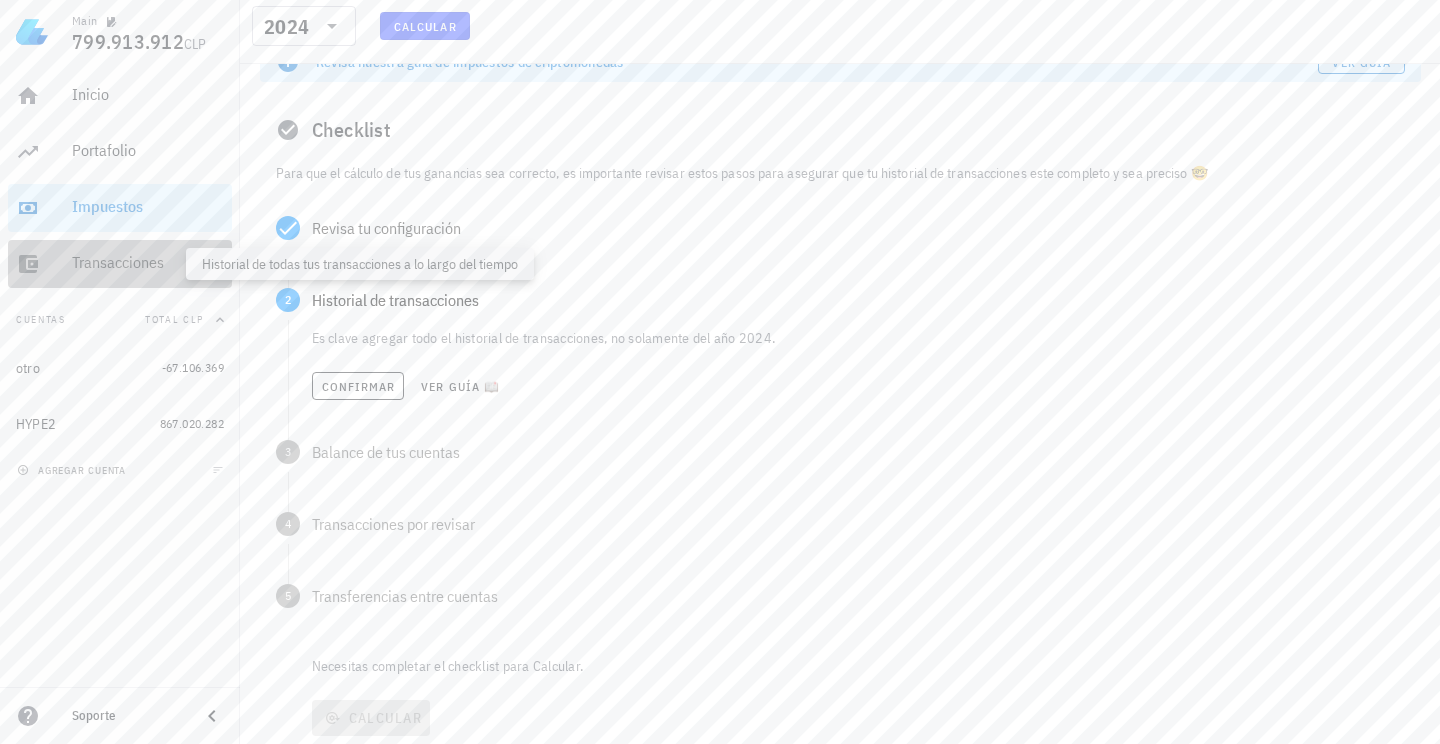 click on "Transacciones" at bounding box center (148, 262) 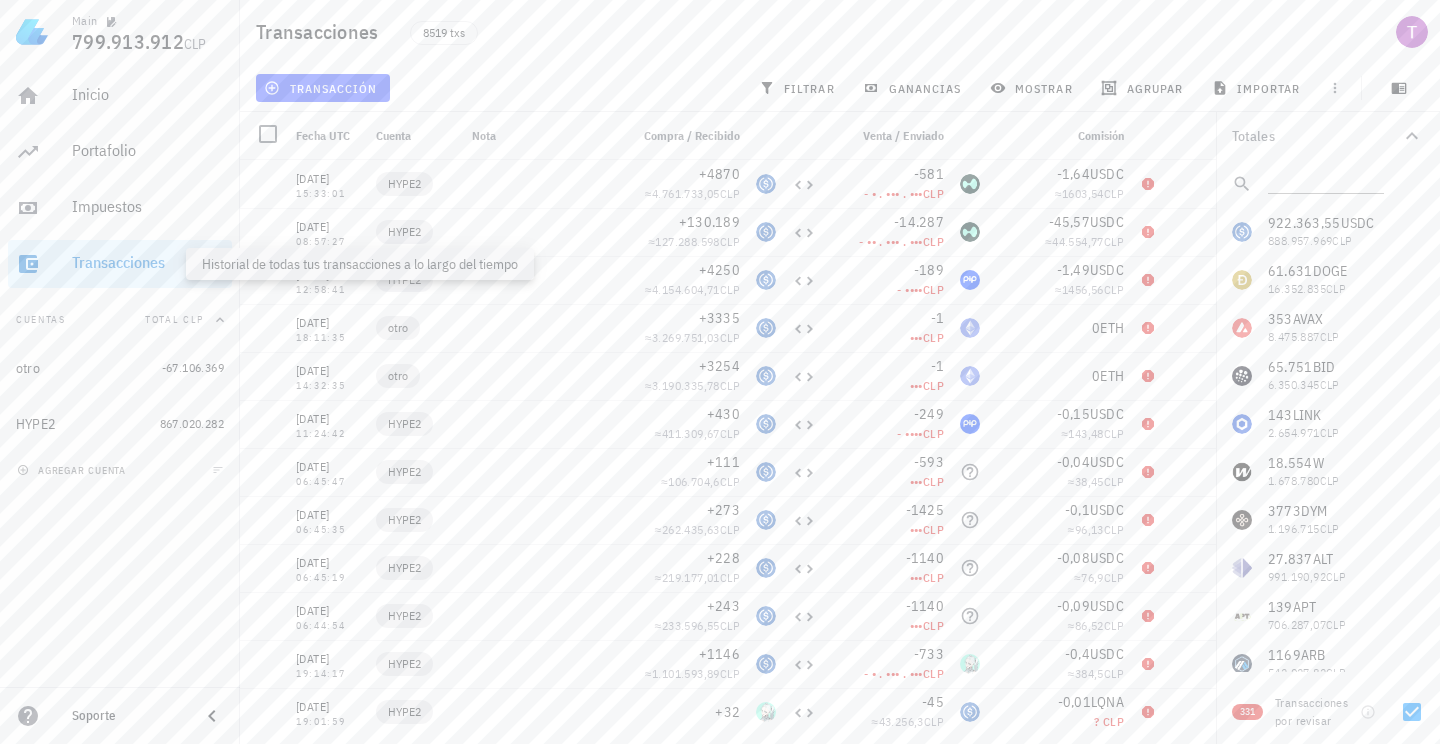 scroll, scrollTop: 0, scrollLeft: 0, axis: both 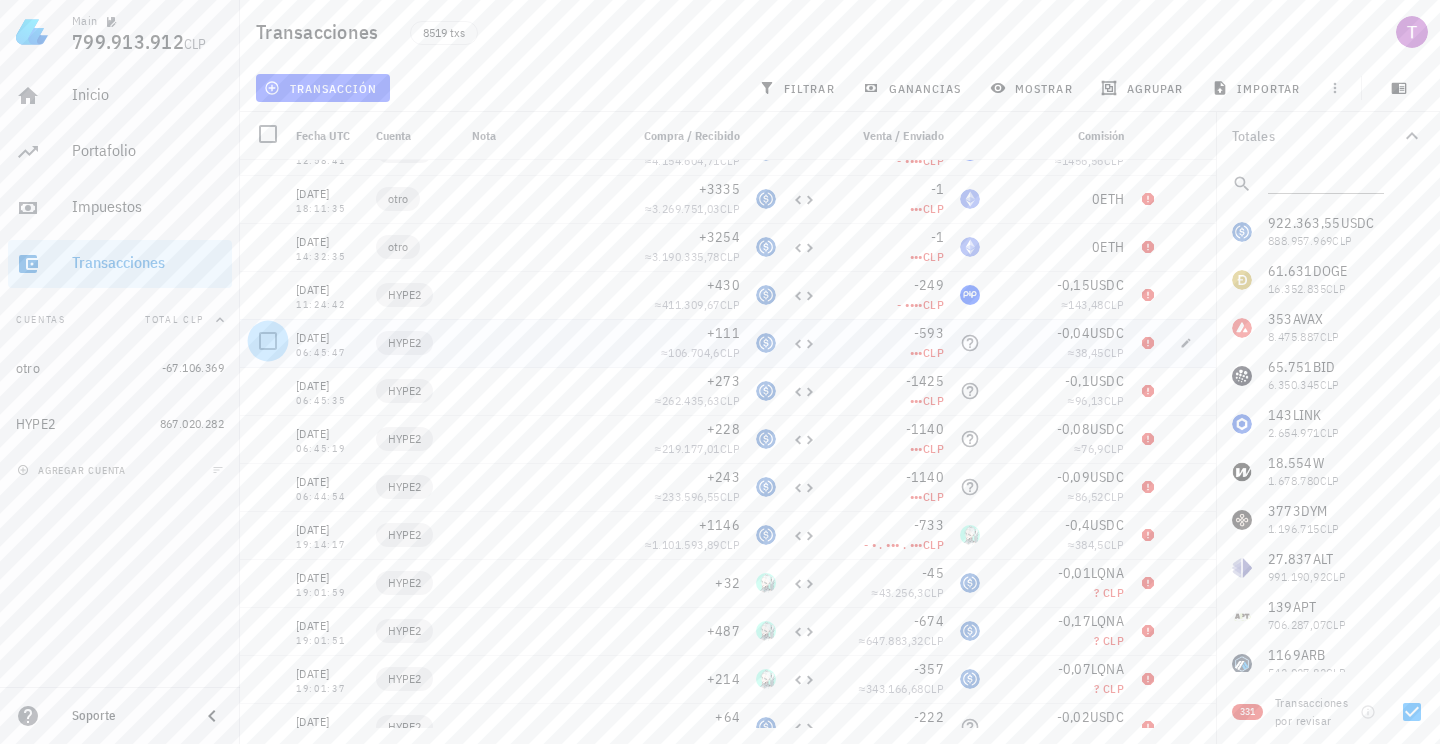 click at bounding box center (268, 341) 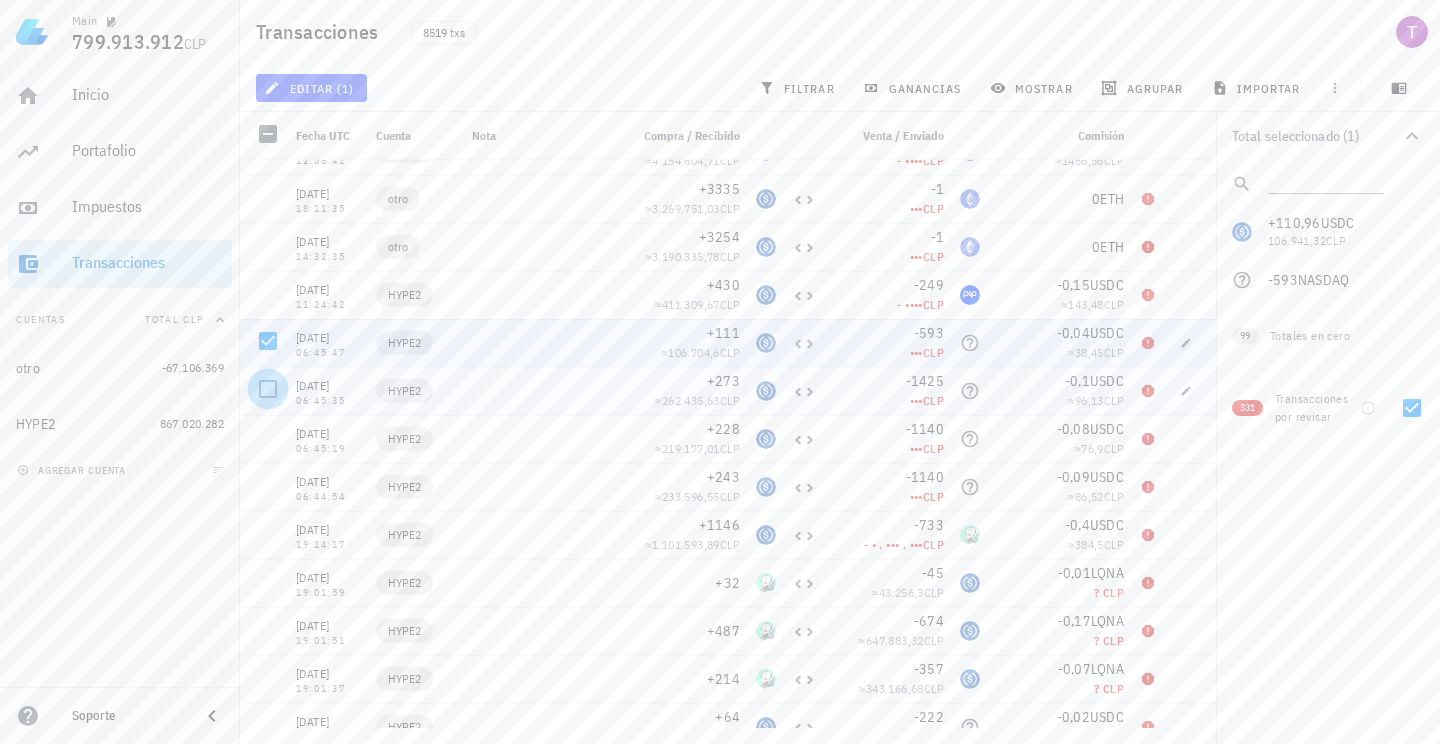 click at bounding box center (268, 389) 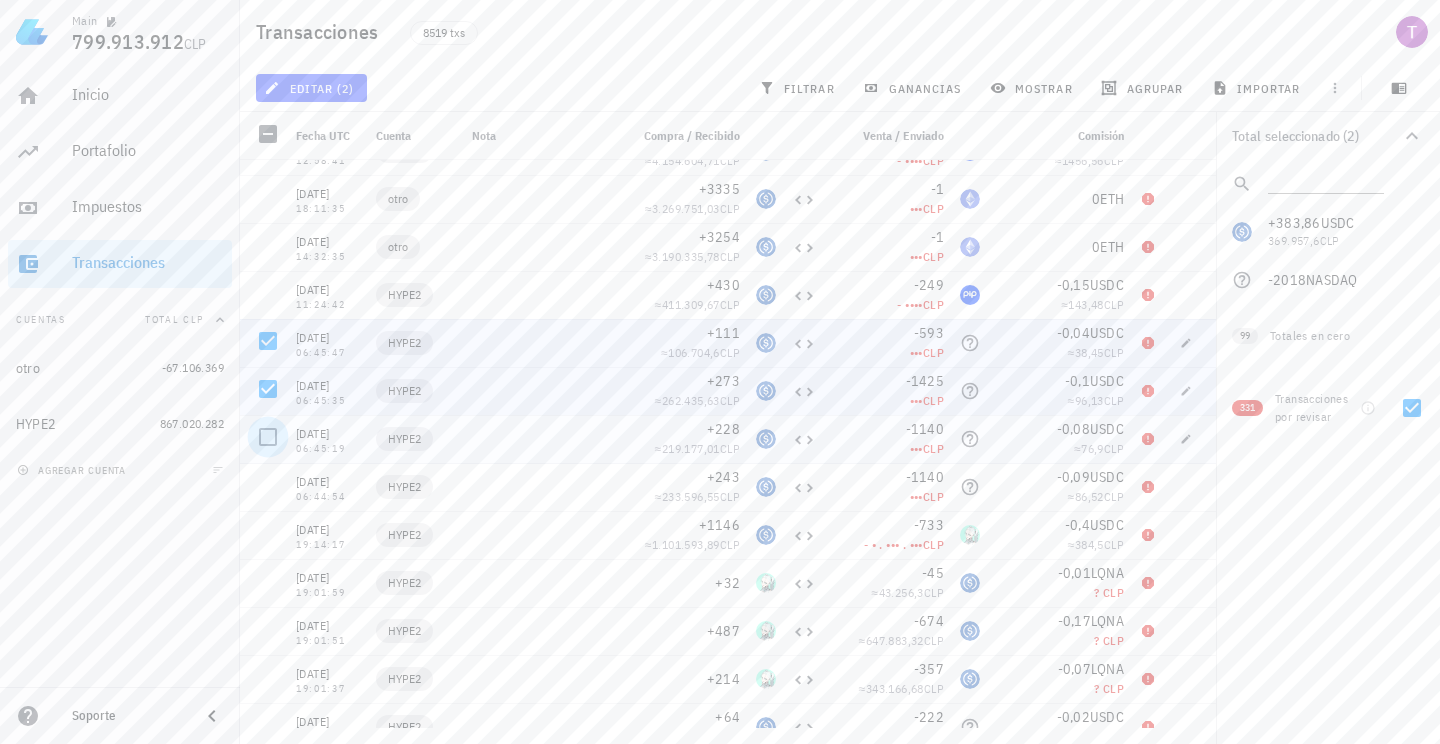 click at bounding box center [268, 437] 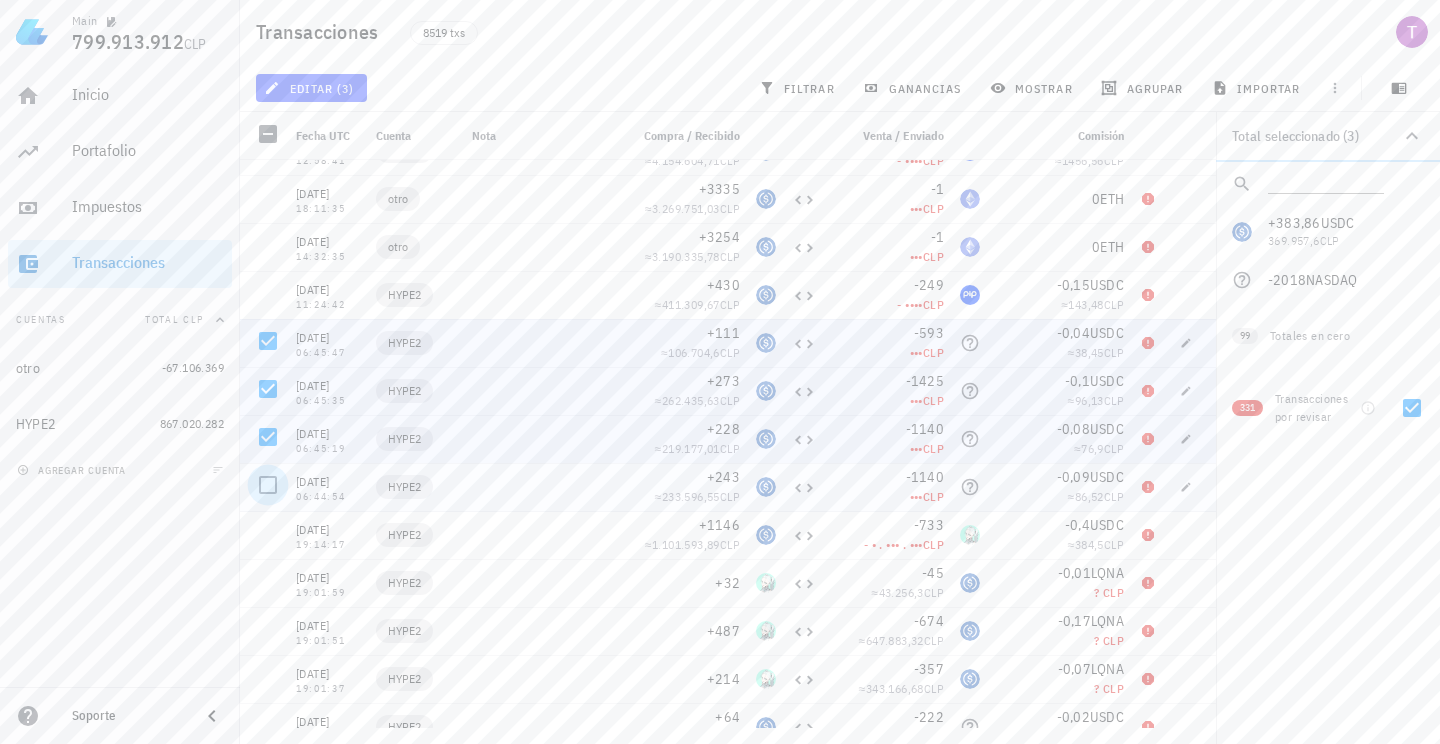 click at bounding box center (268, 485) 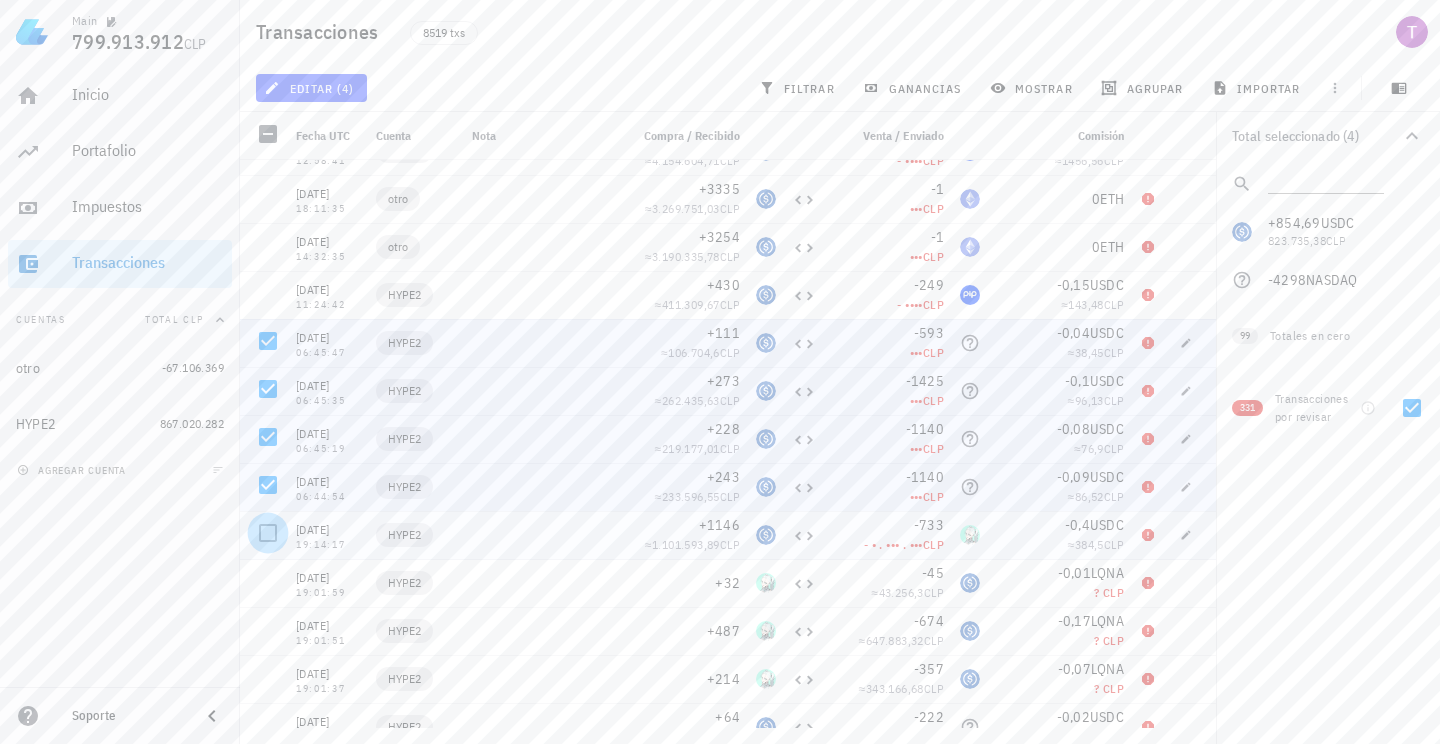click at bounding box center (268, 533) 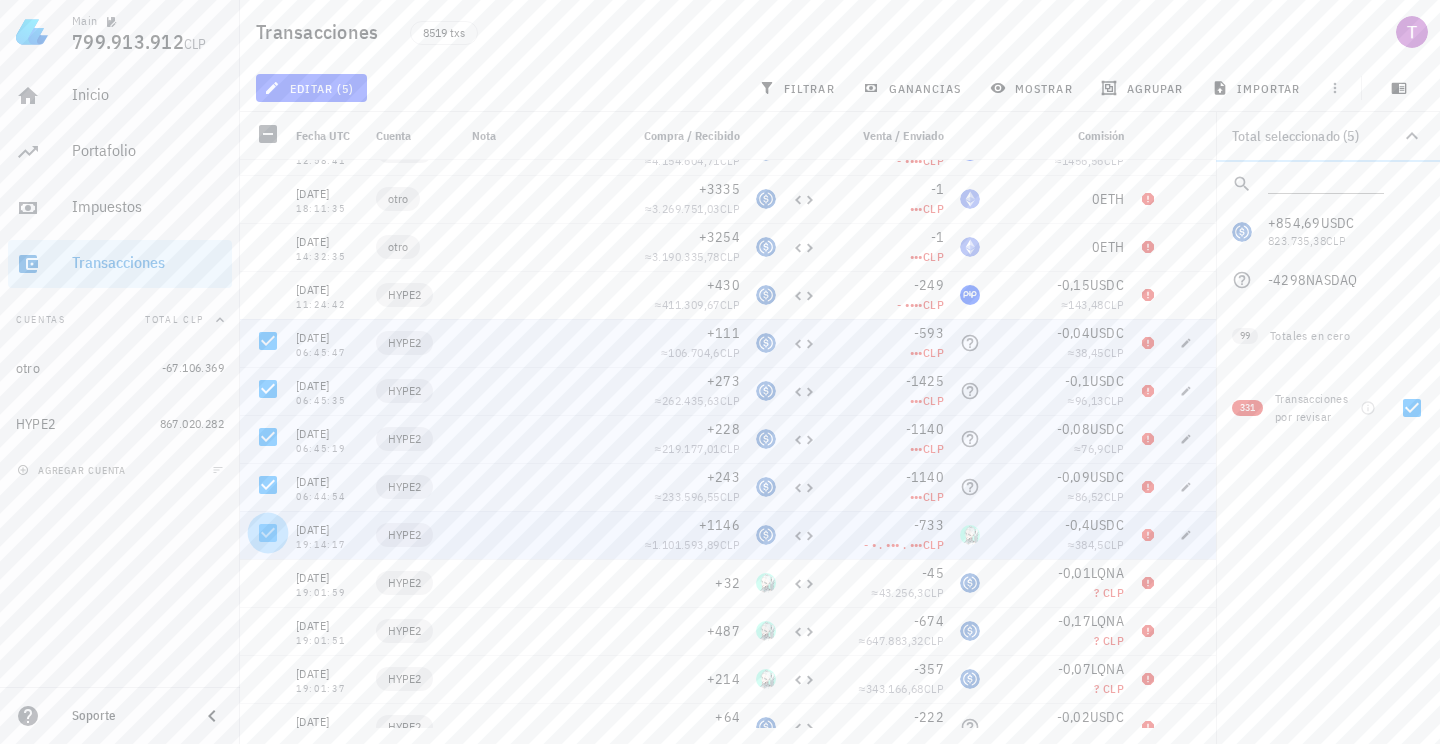 click at bounding box center [268, 533] 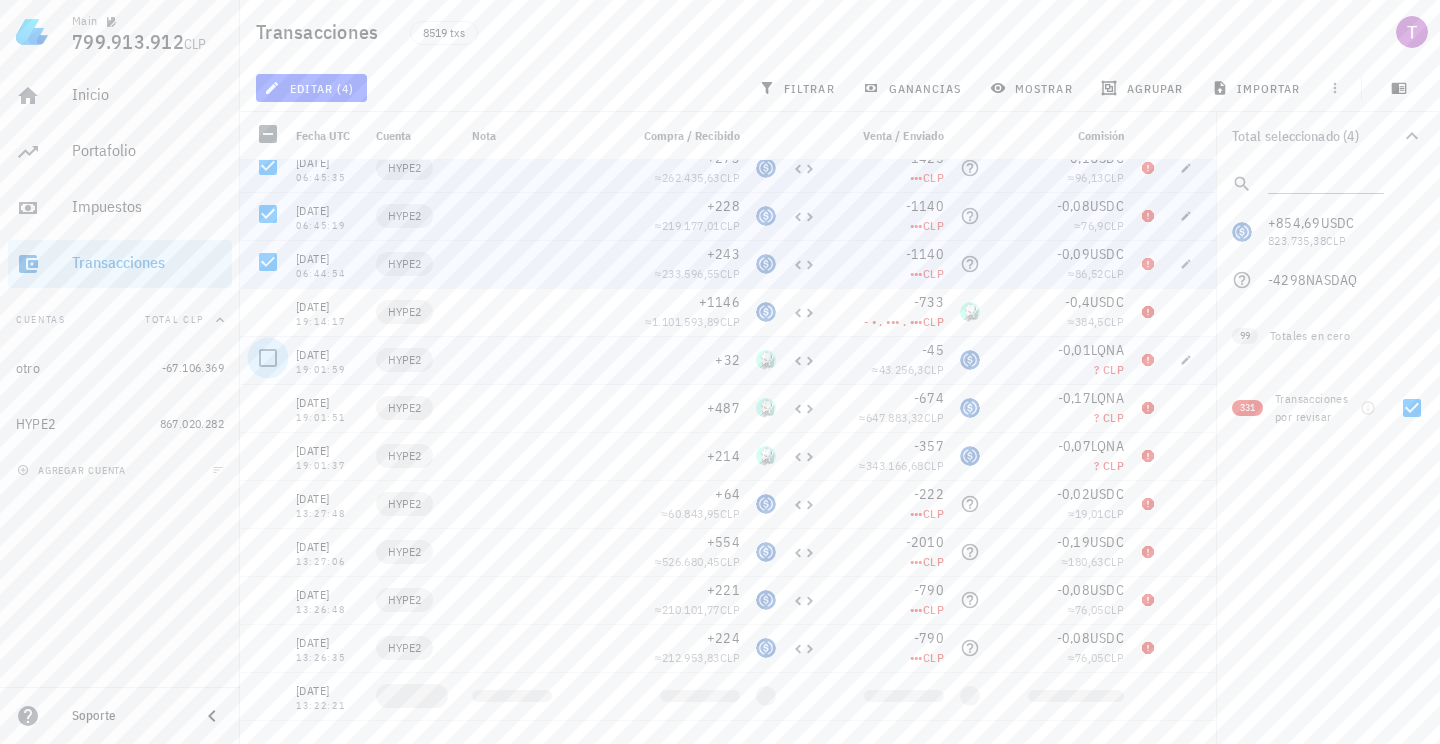 scroll, scrollTop: 378, scrollLeft: 0, axis: vertical 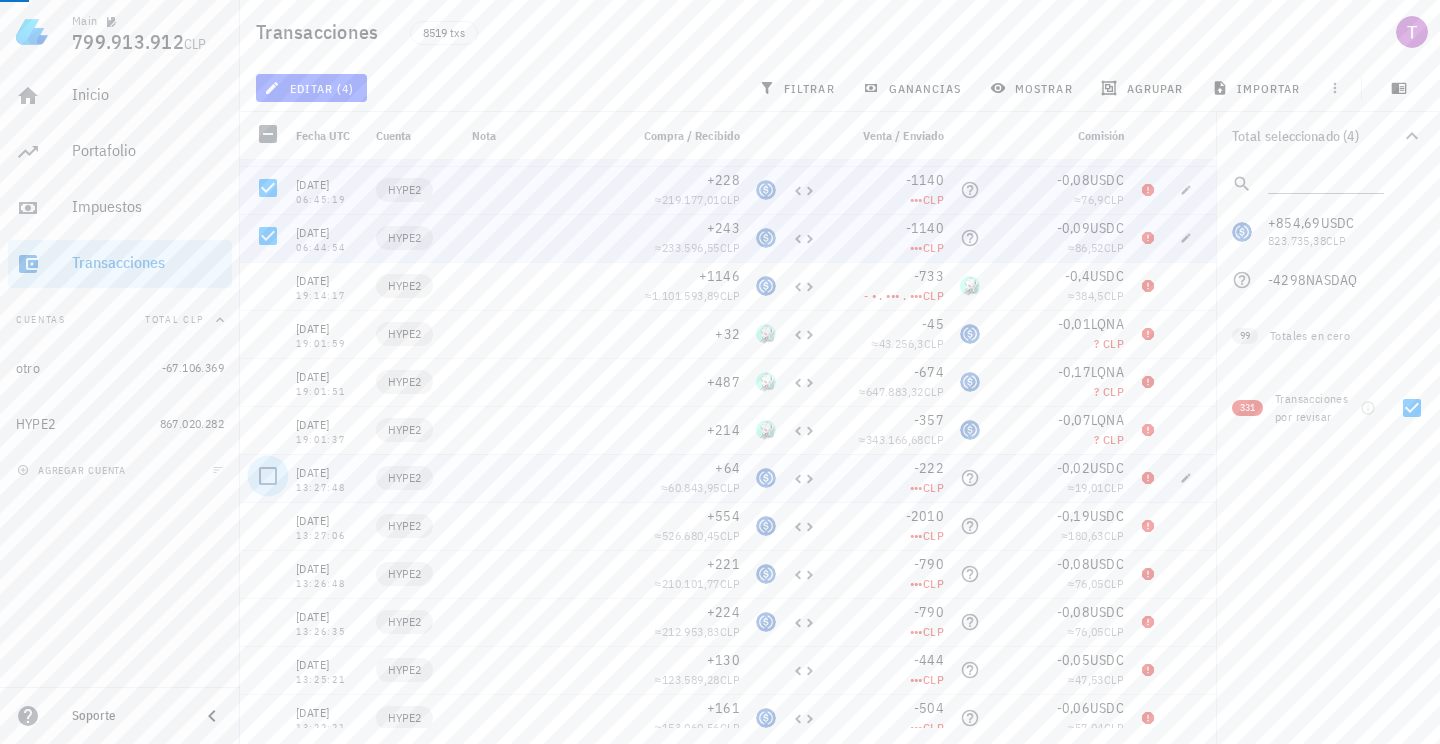 click at bounding box center (268, 476) 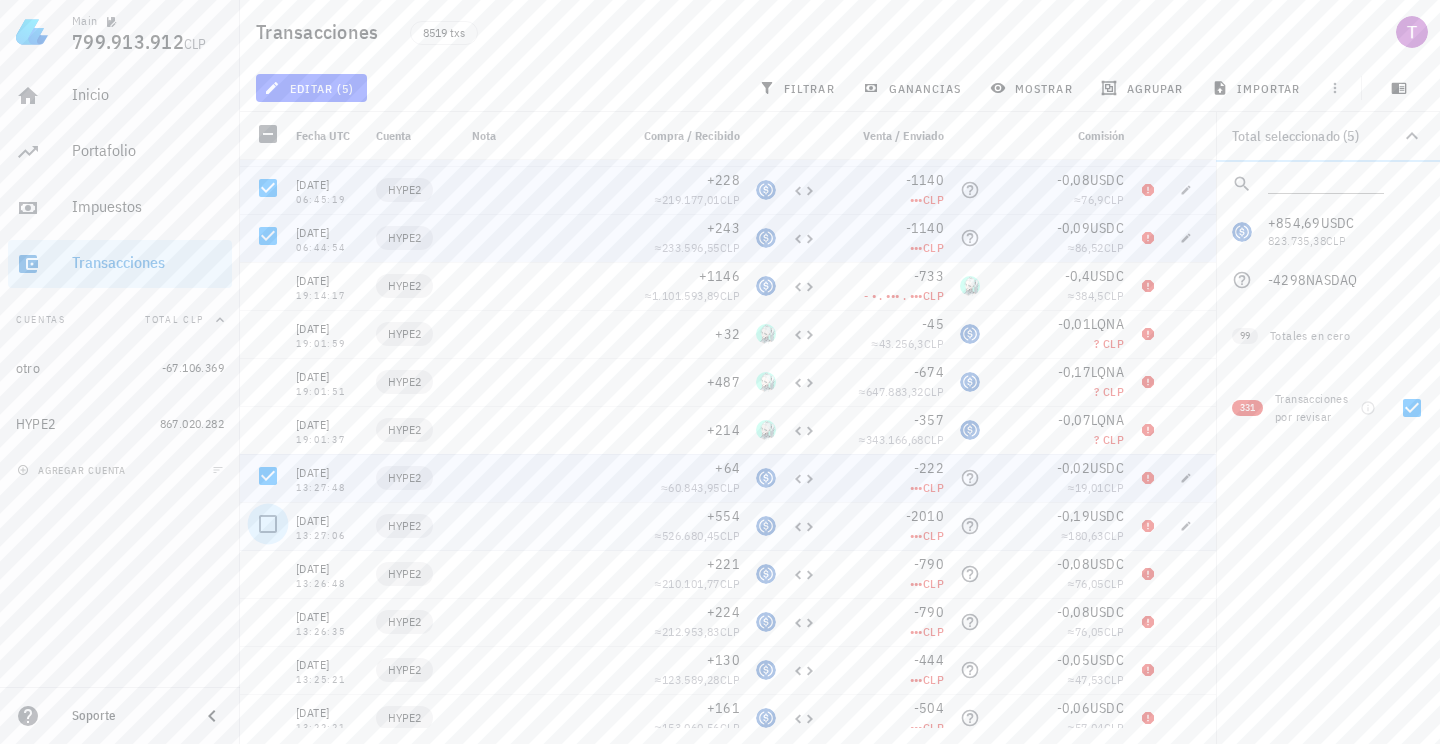click at bounding box center [268, 524] 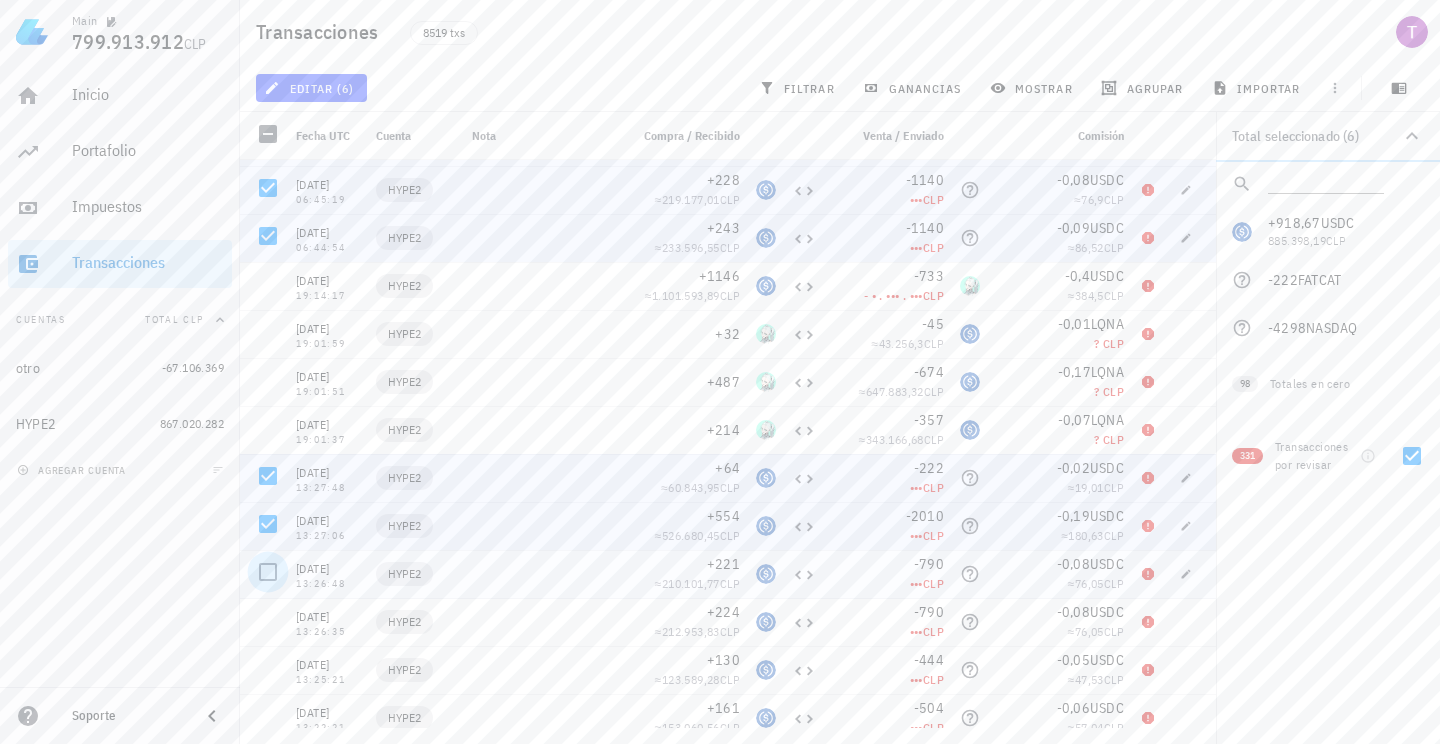 click at bounding box center (268, 572) 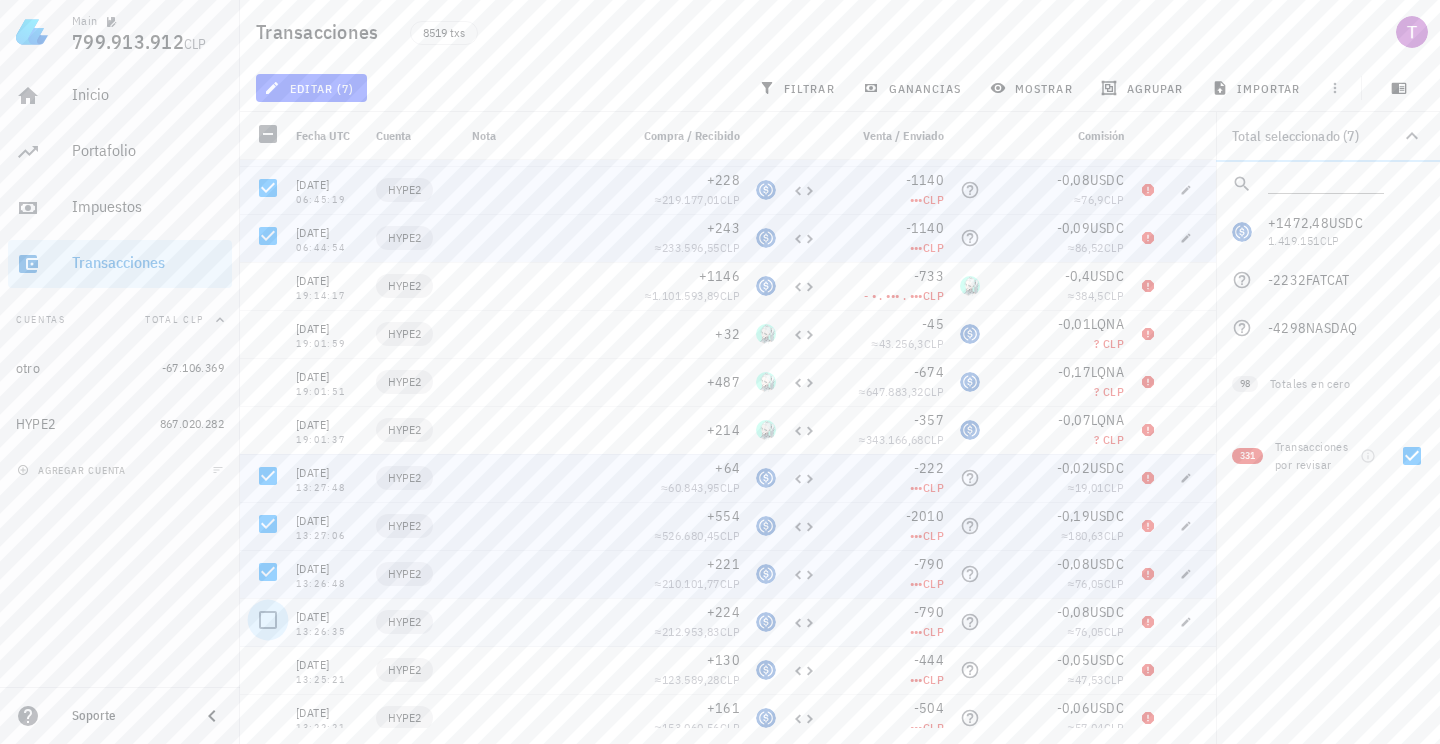 click at bounding box center (268, 620) 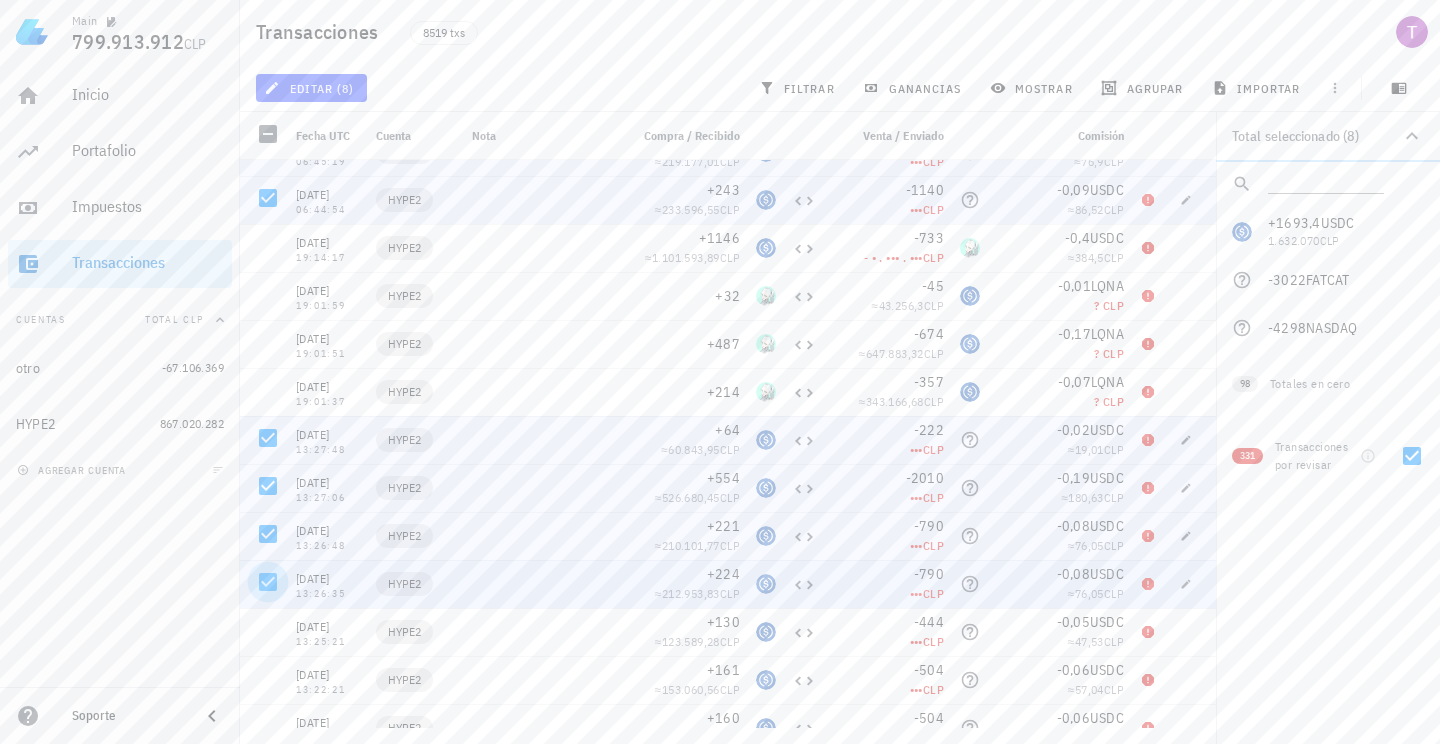scroll, scrollTop: 450, scrollLeft: 0, axis: vertical 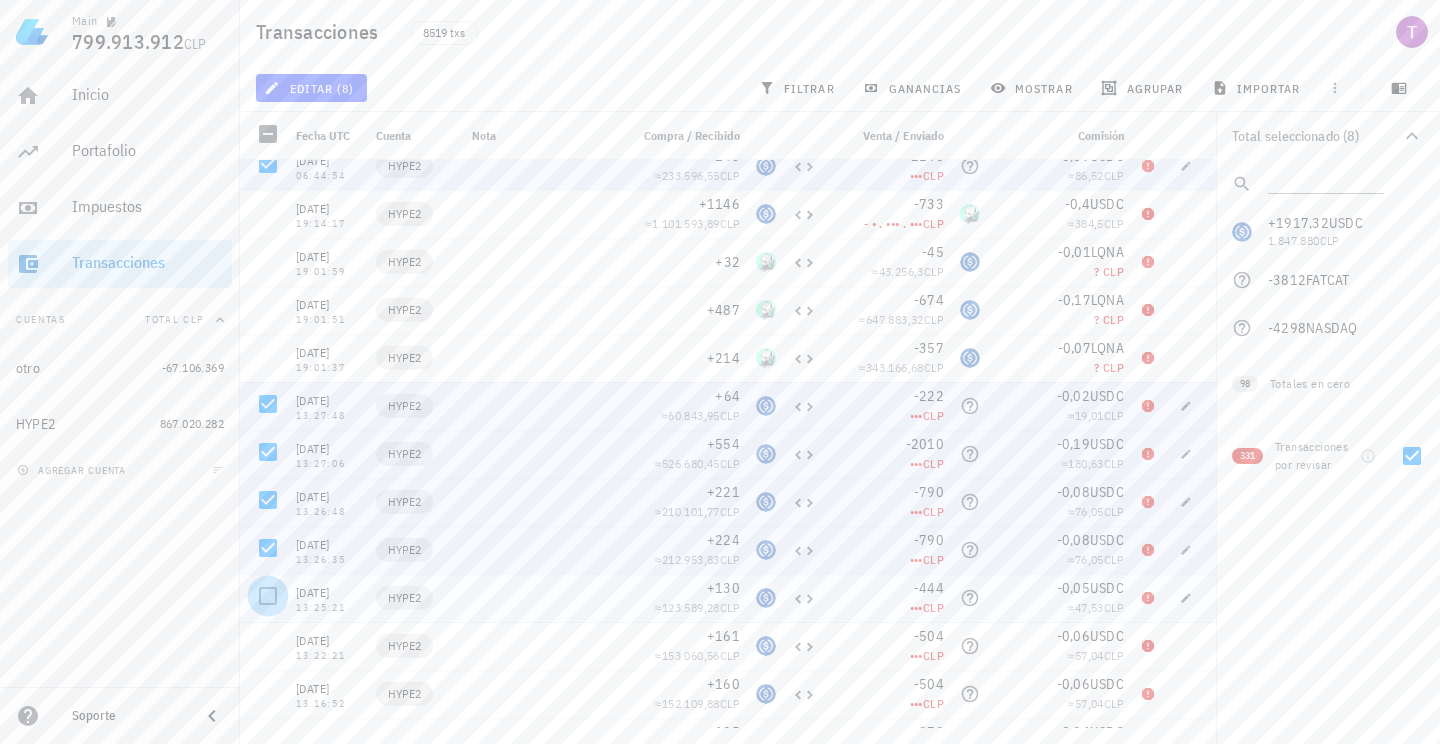 click at bounding box center (268, 596) 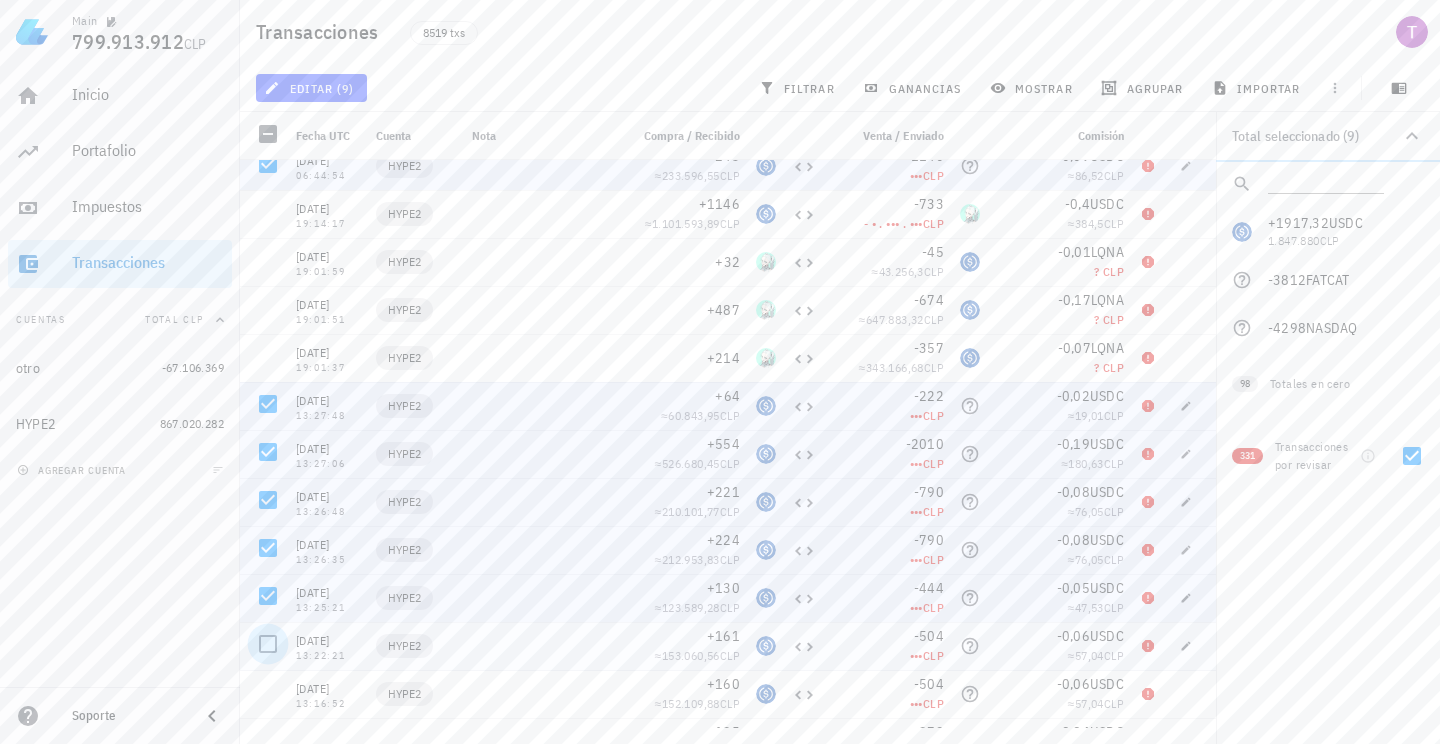 click at bounding box center (268, 644) 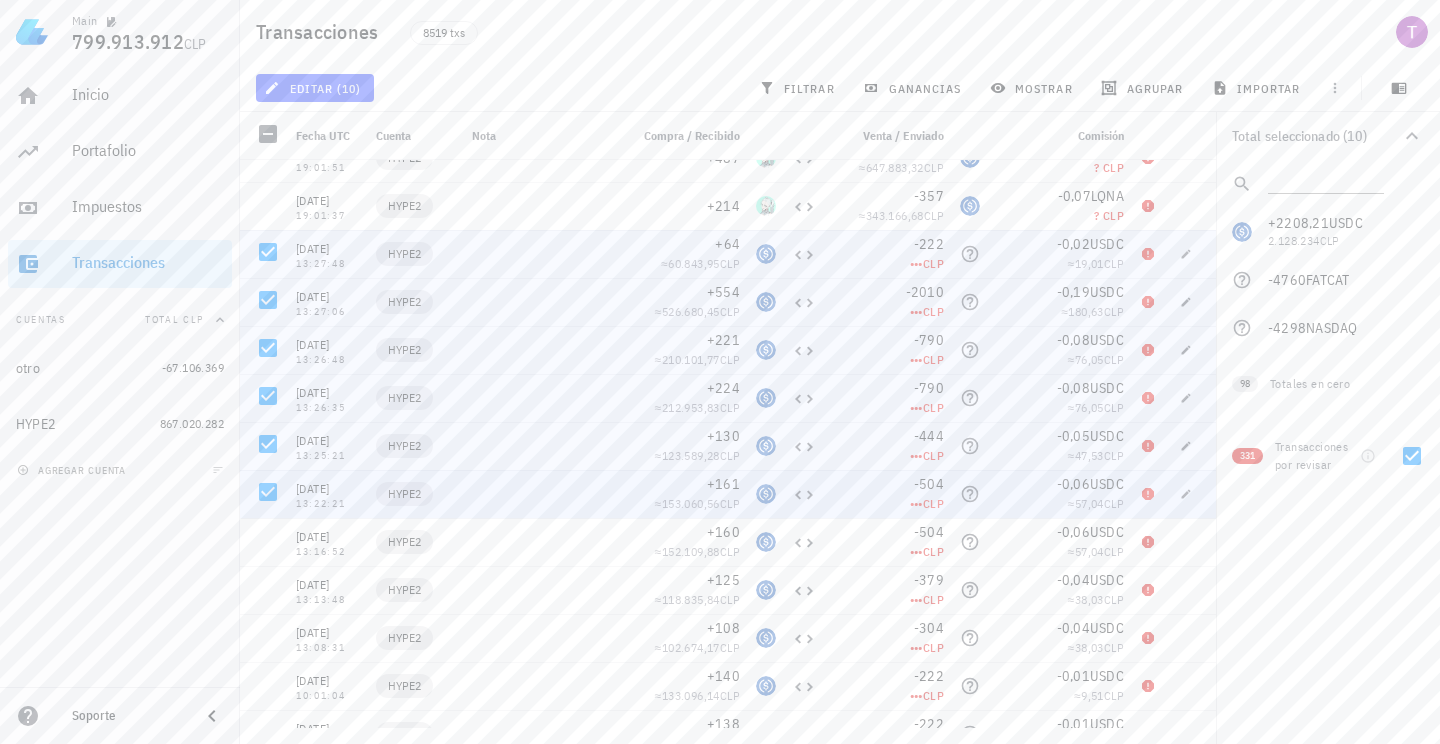 scroll, scrollTop: 602, scrollLeft: 0, axis: vertical 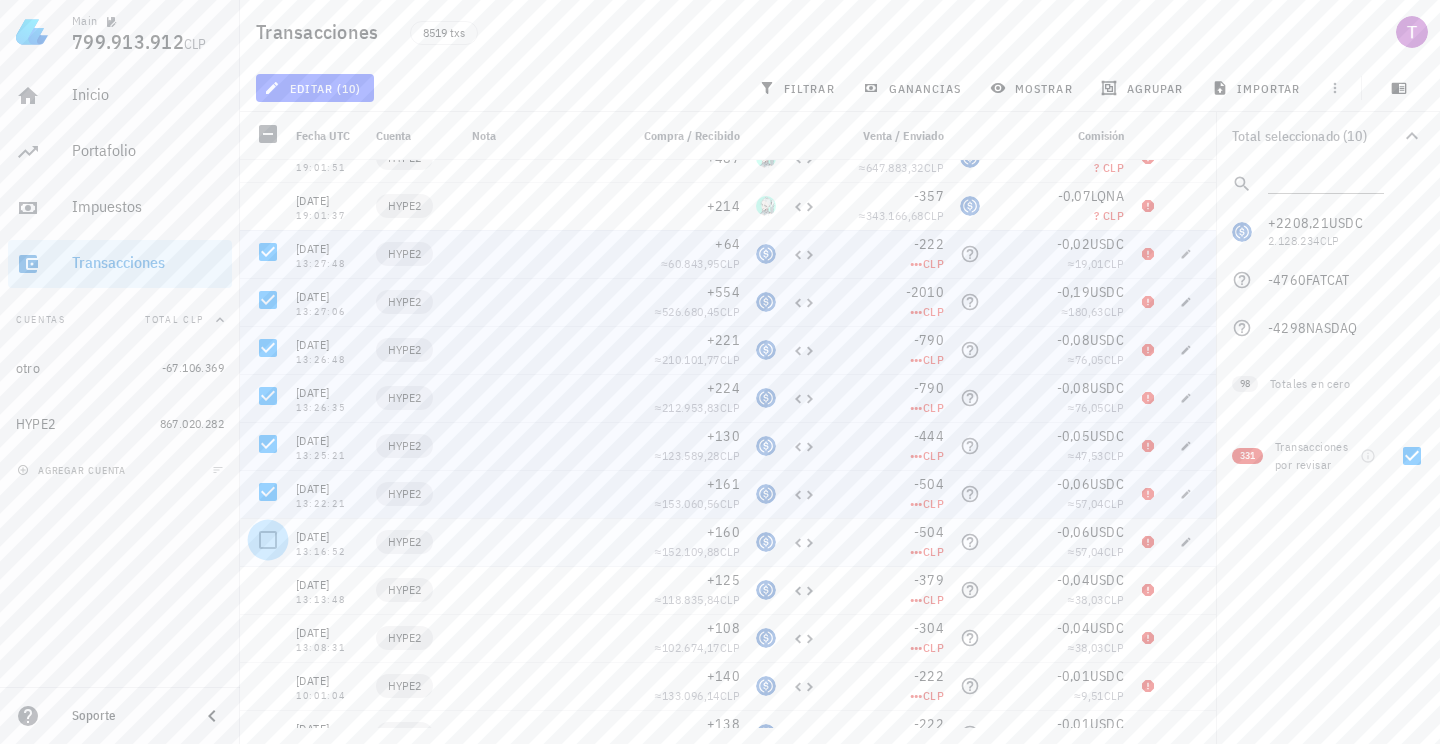 click at bounding box center (268, 540) 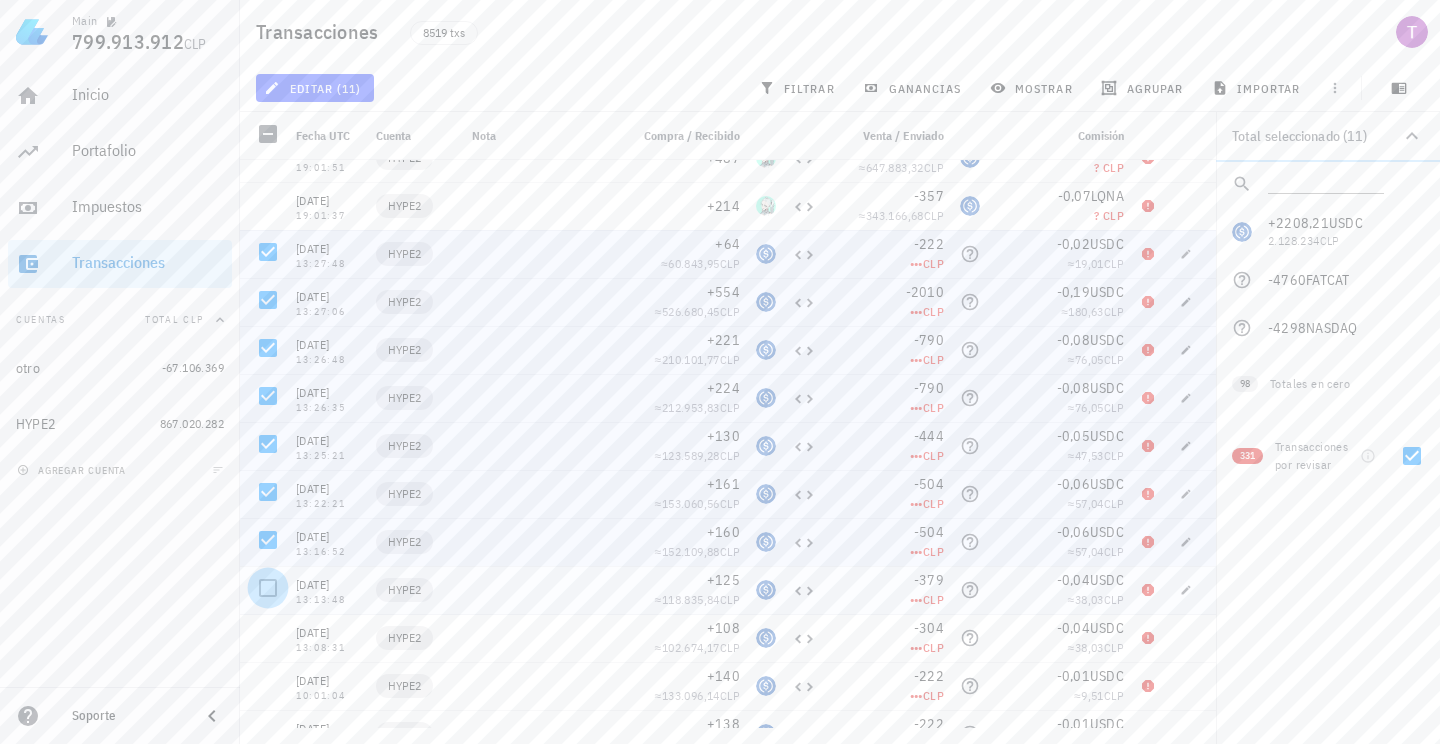 click at bounding box center [268, 588] 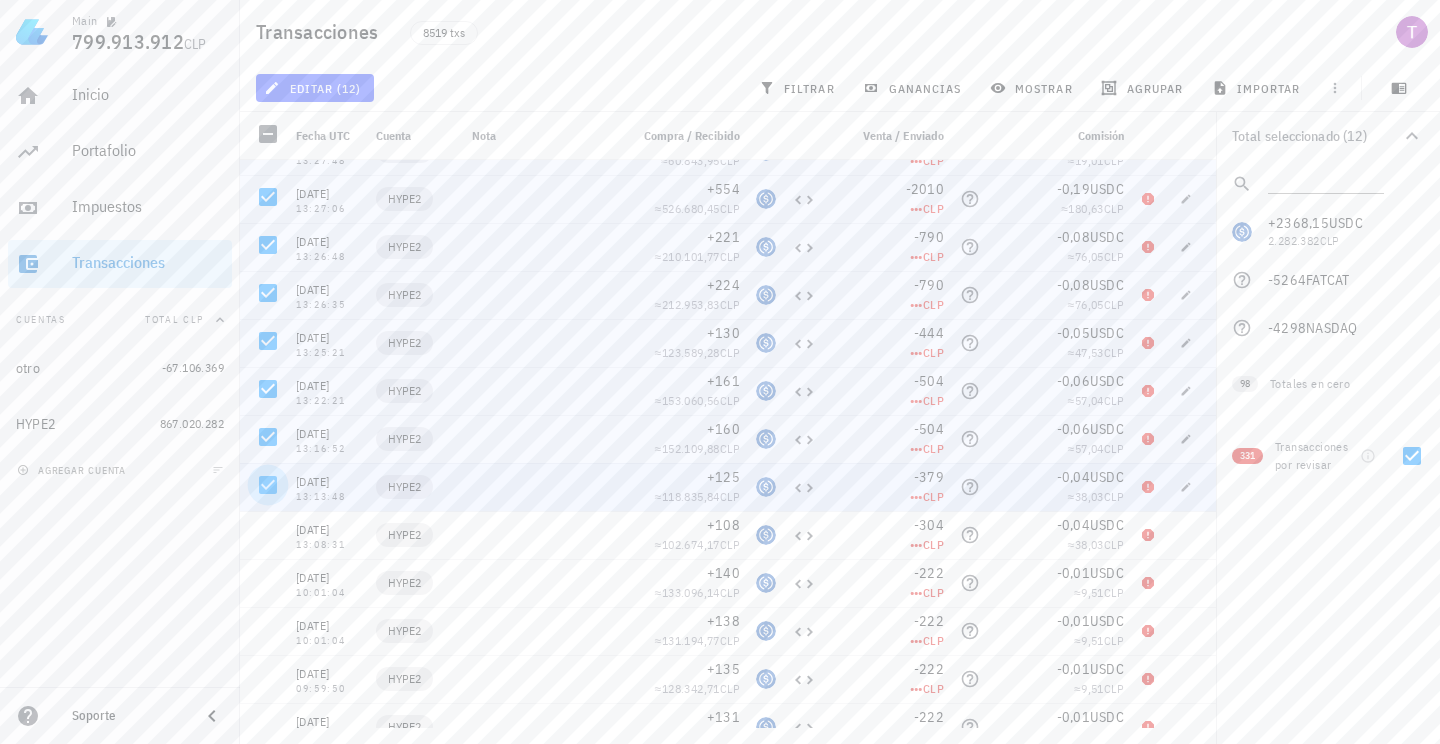 scroll, scrollTop: 706, scrollLeft: 0, axis: vertical 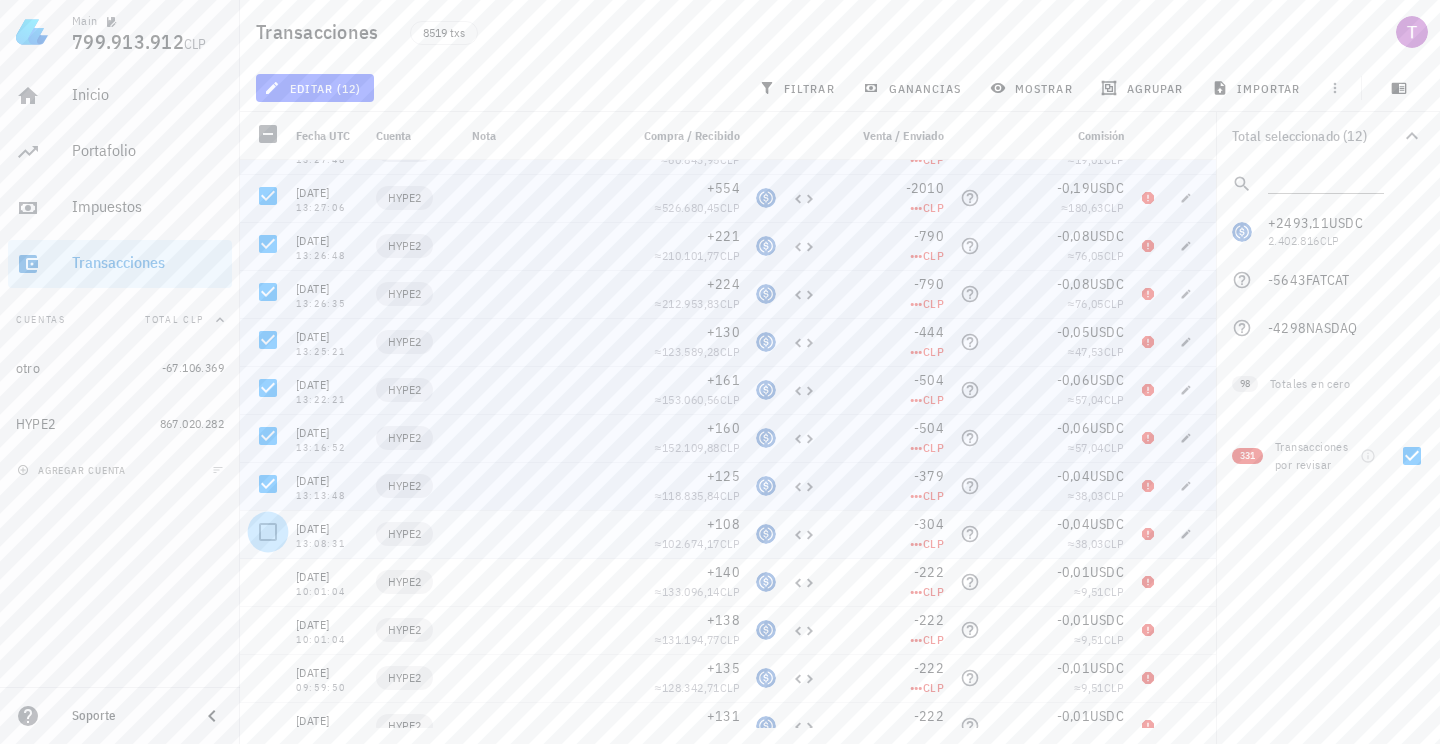 click at bounding box center (268, 532) 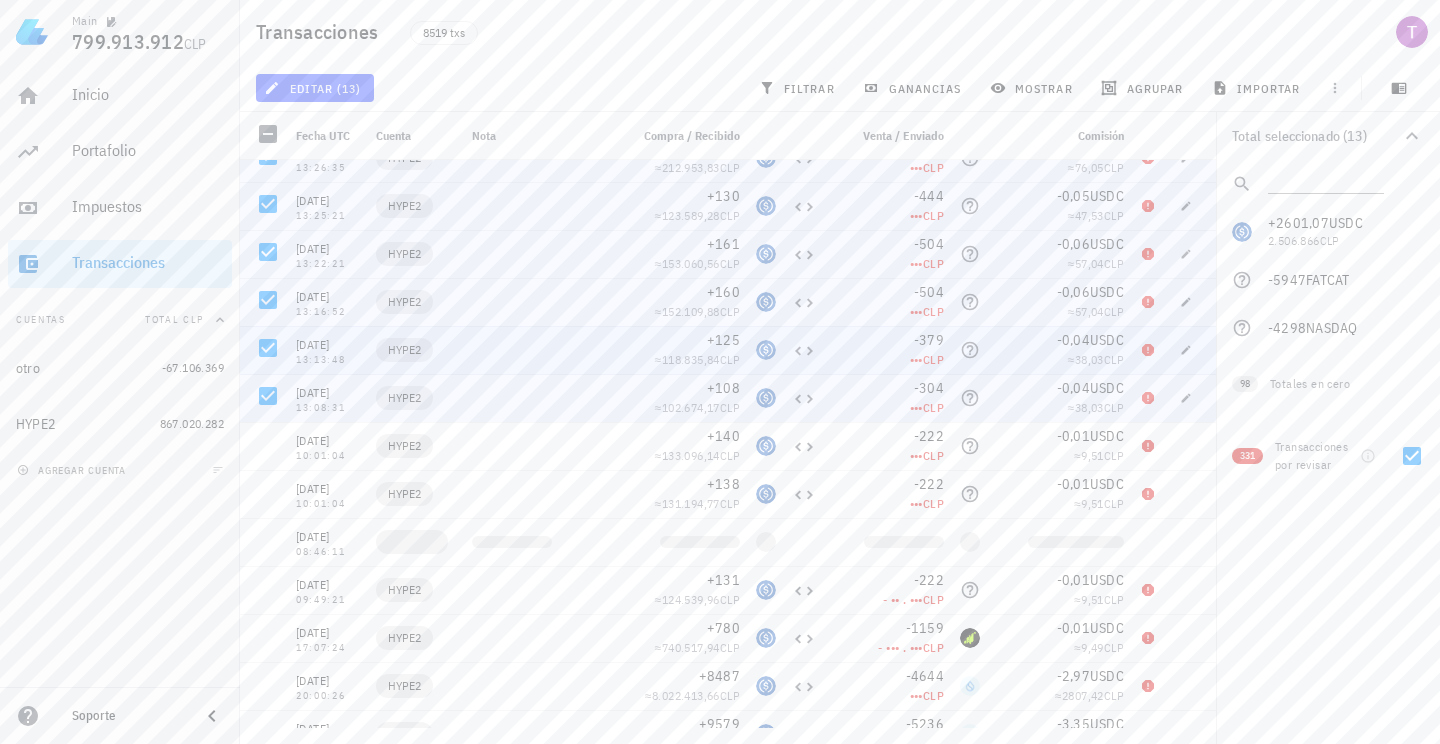 scroll, scrollTop: 847, scrollLeft: 0, axis: vertical 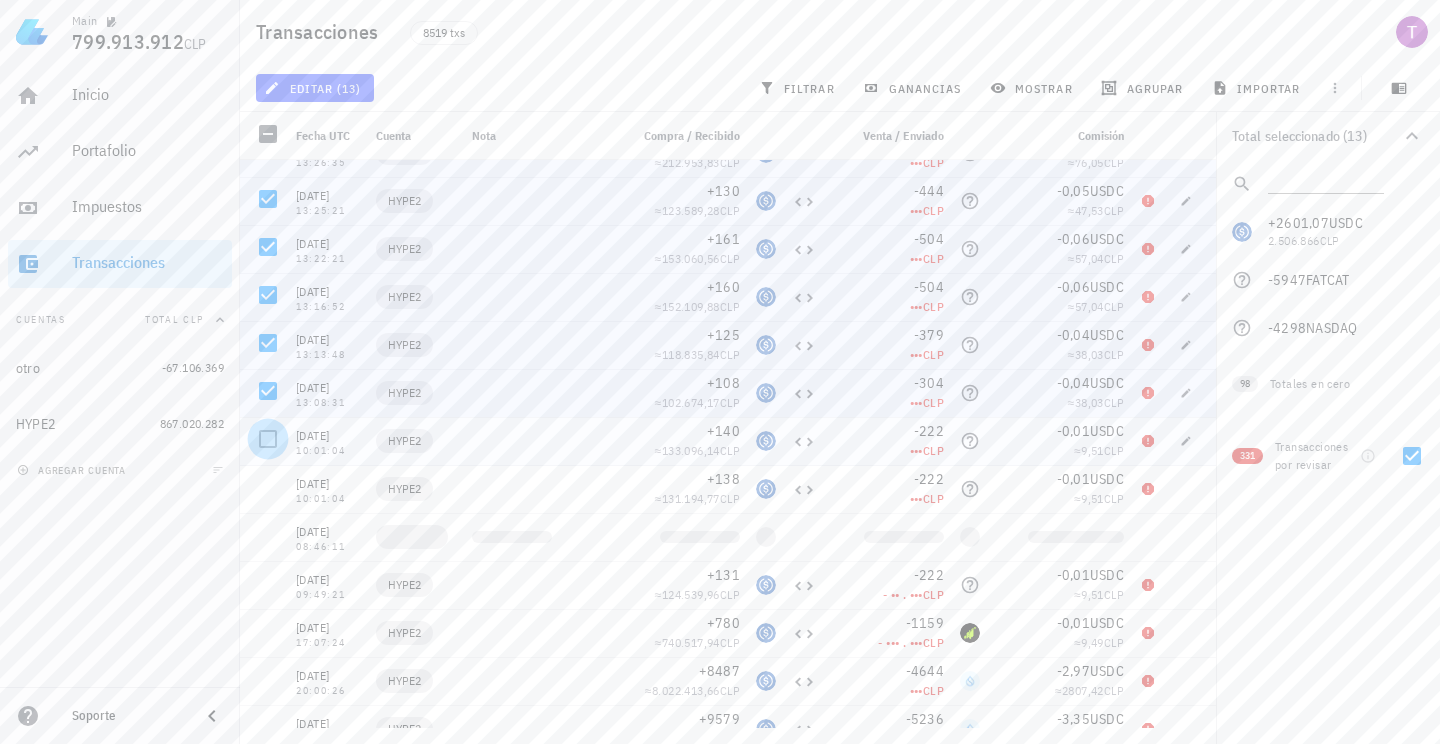 click at bounding box center [268, 439] 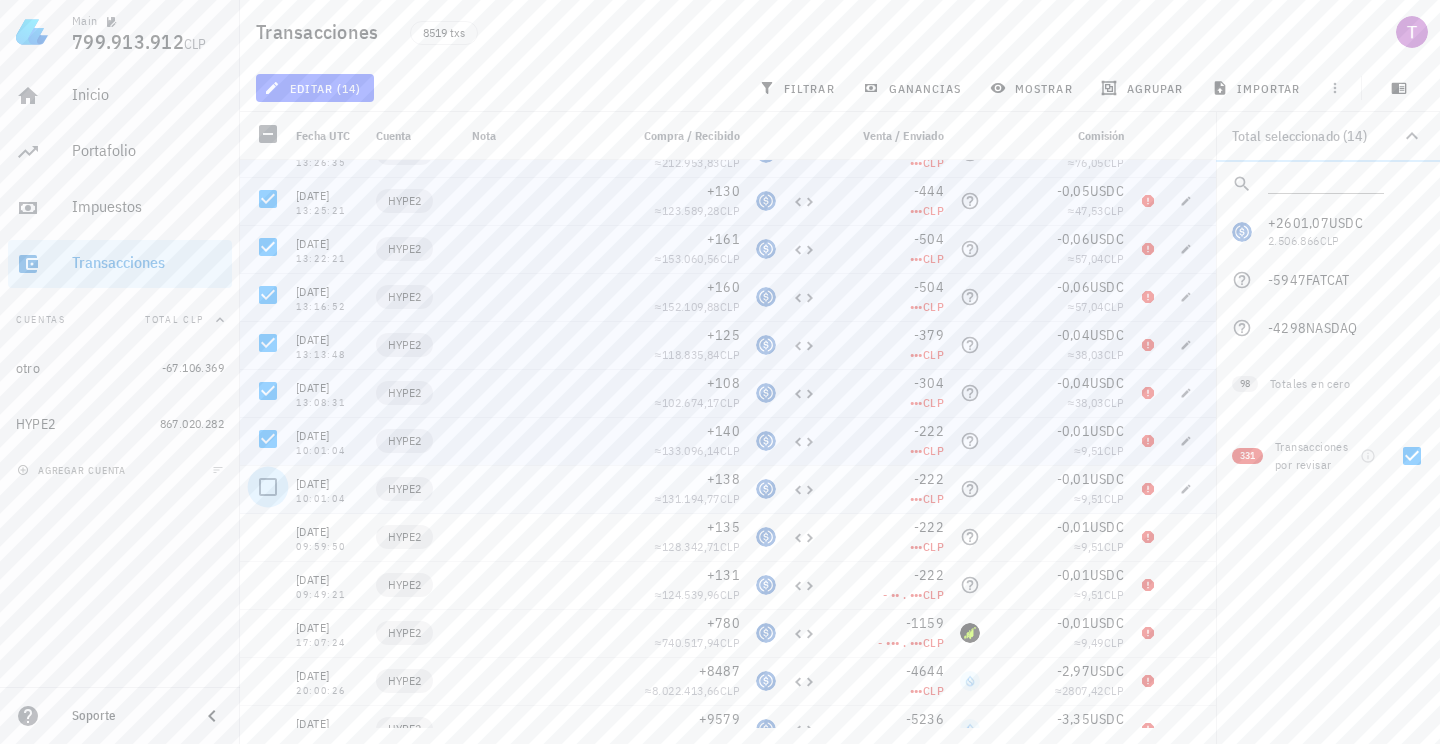 click at bounding box center (268, 487) 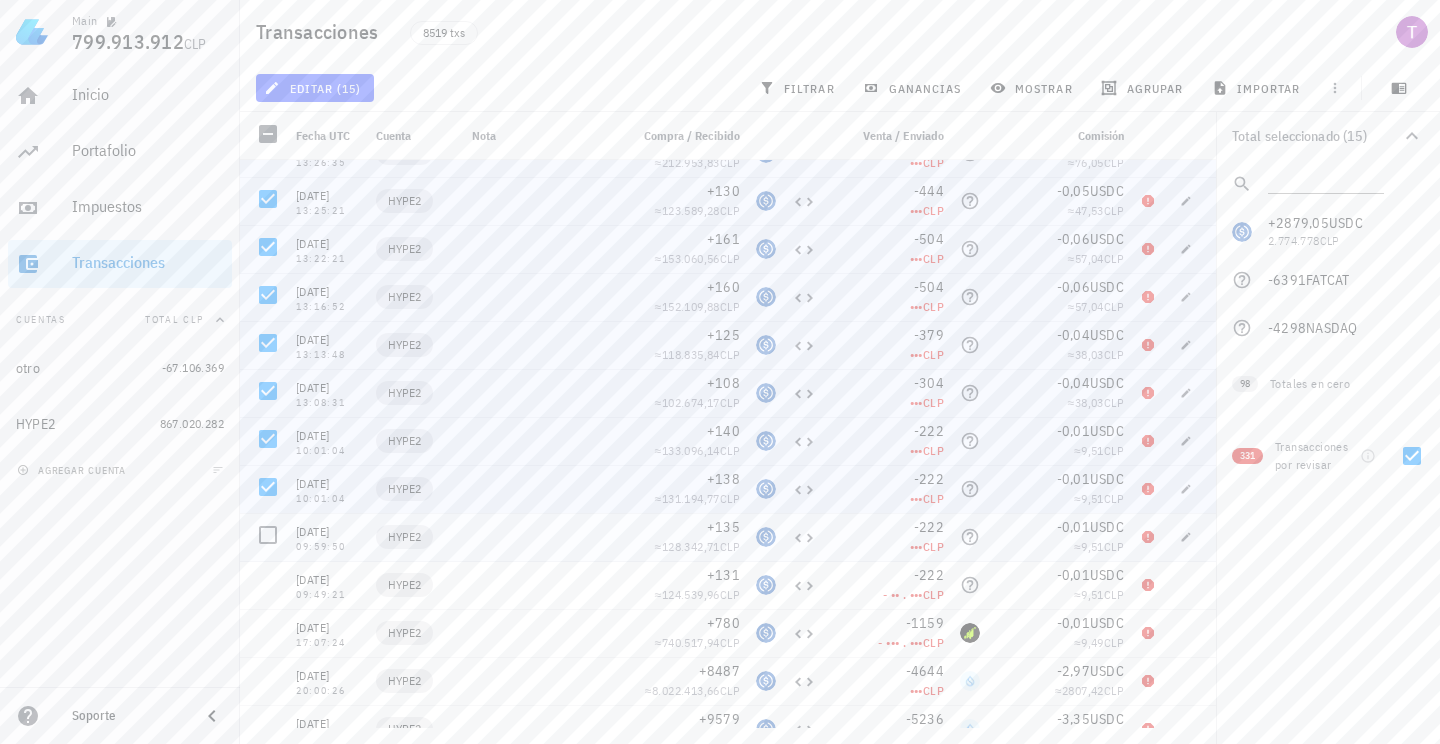 click at bounding box center [268, 535] 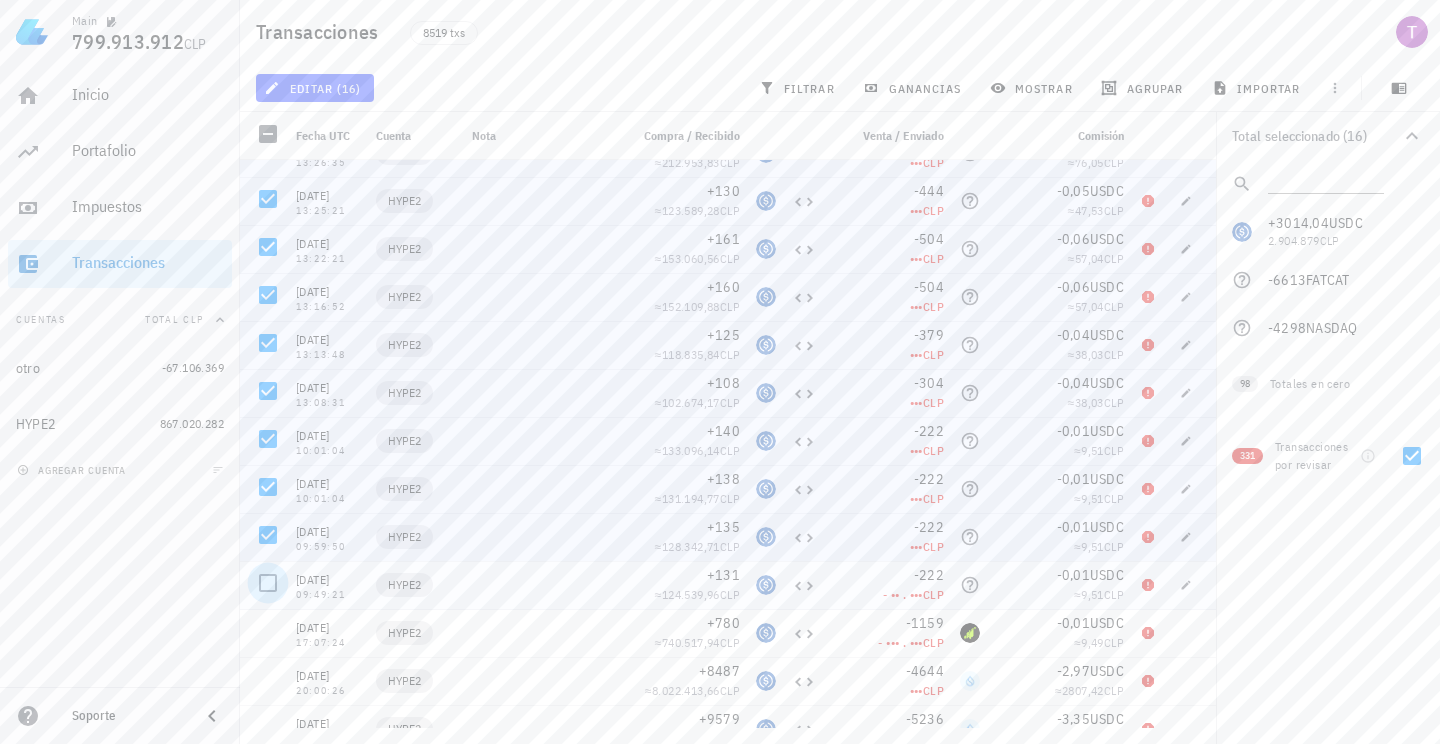 click at bounding box center [268, 583] 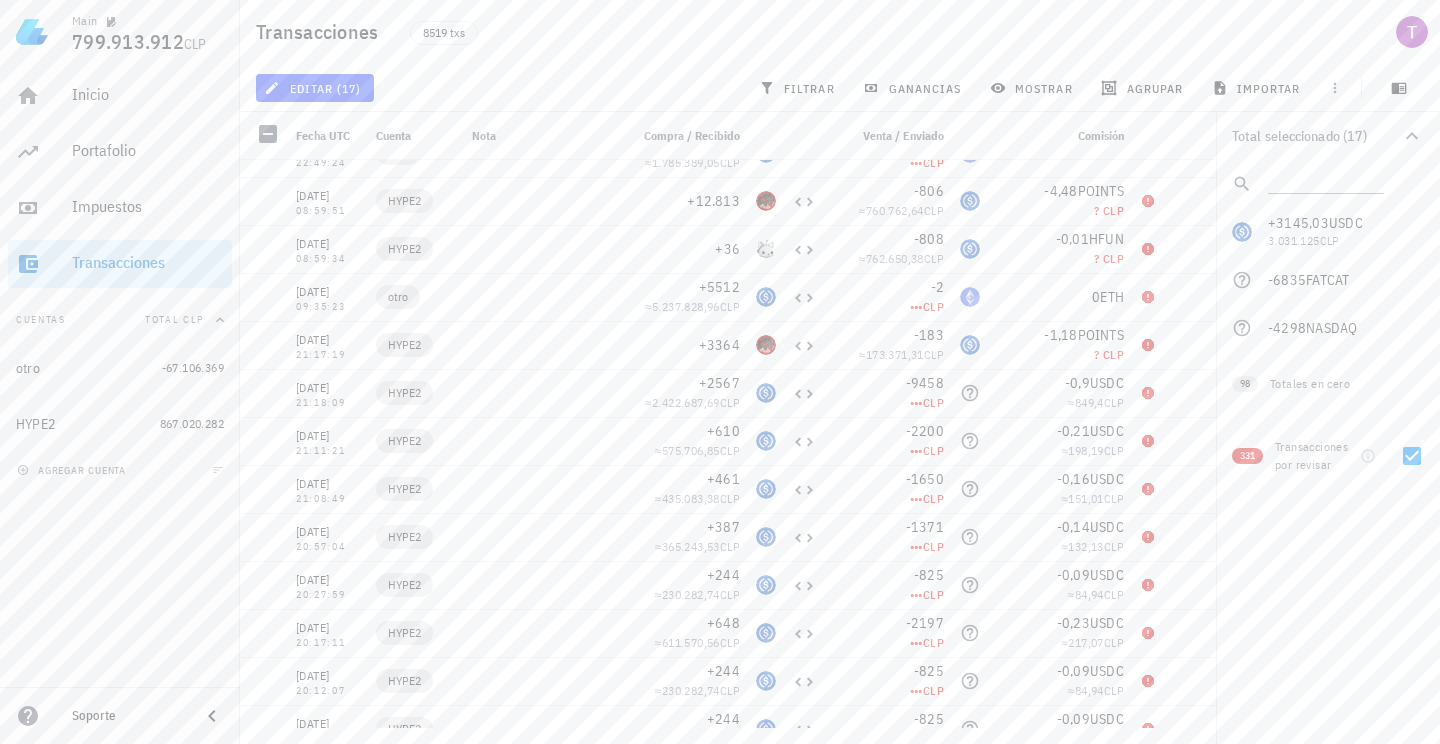 scroll, scrollTop: 1981, scrollLeft: 0, axis: vertical 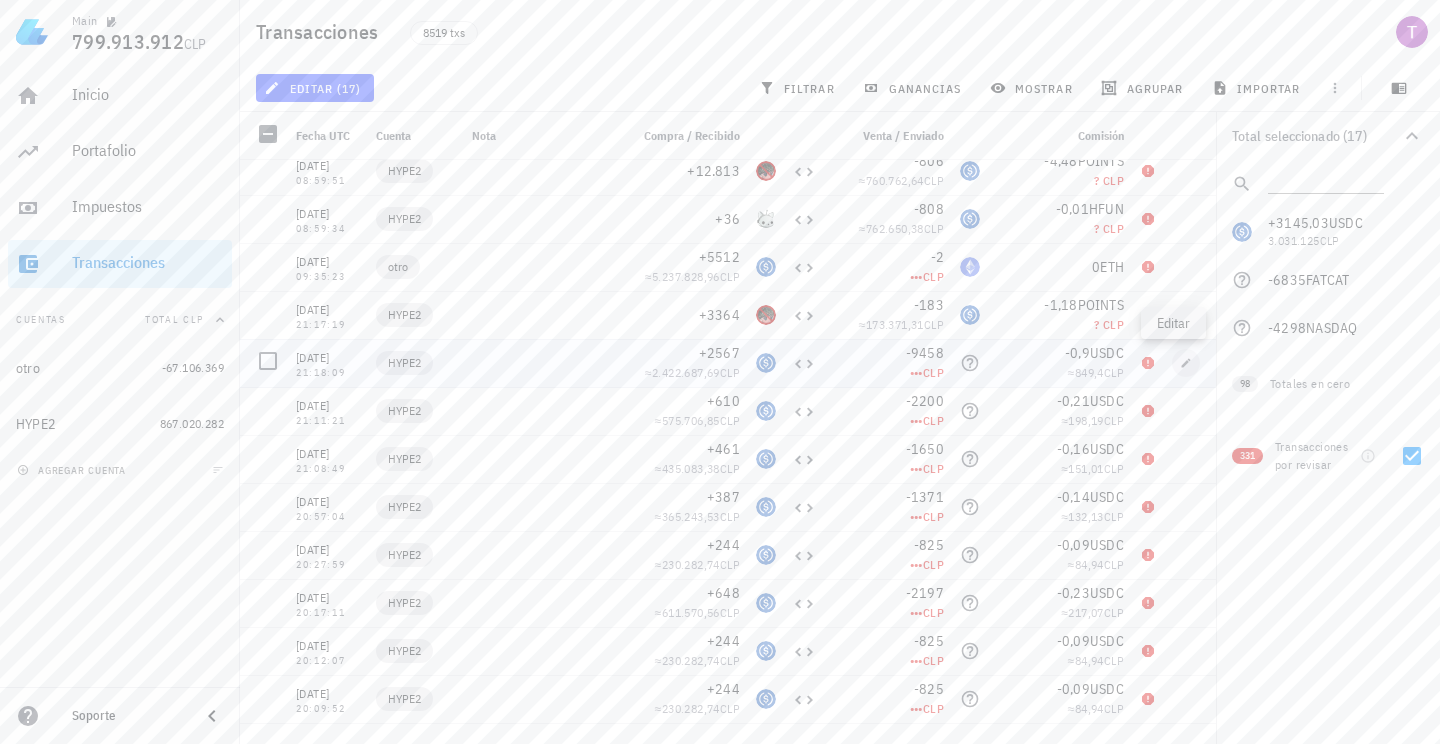 click 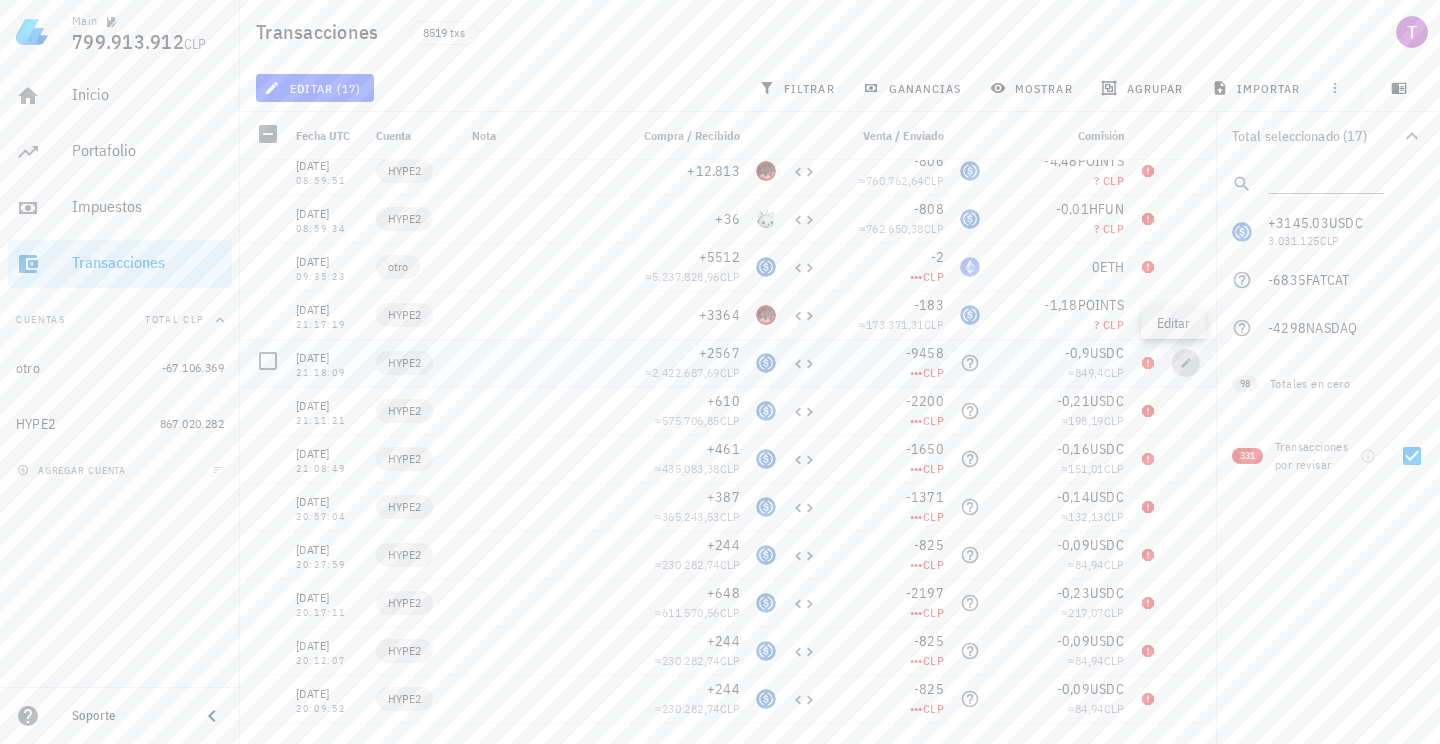 type on "2024-07-22" 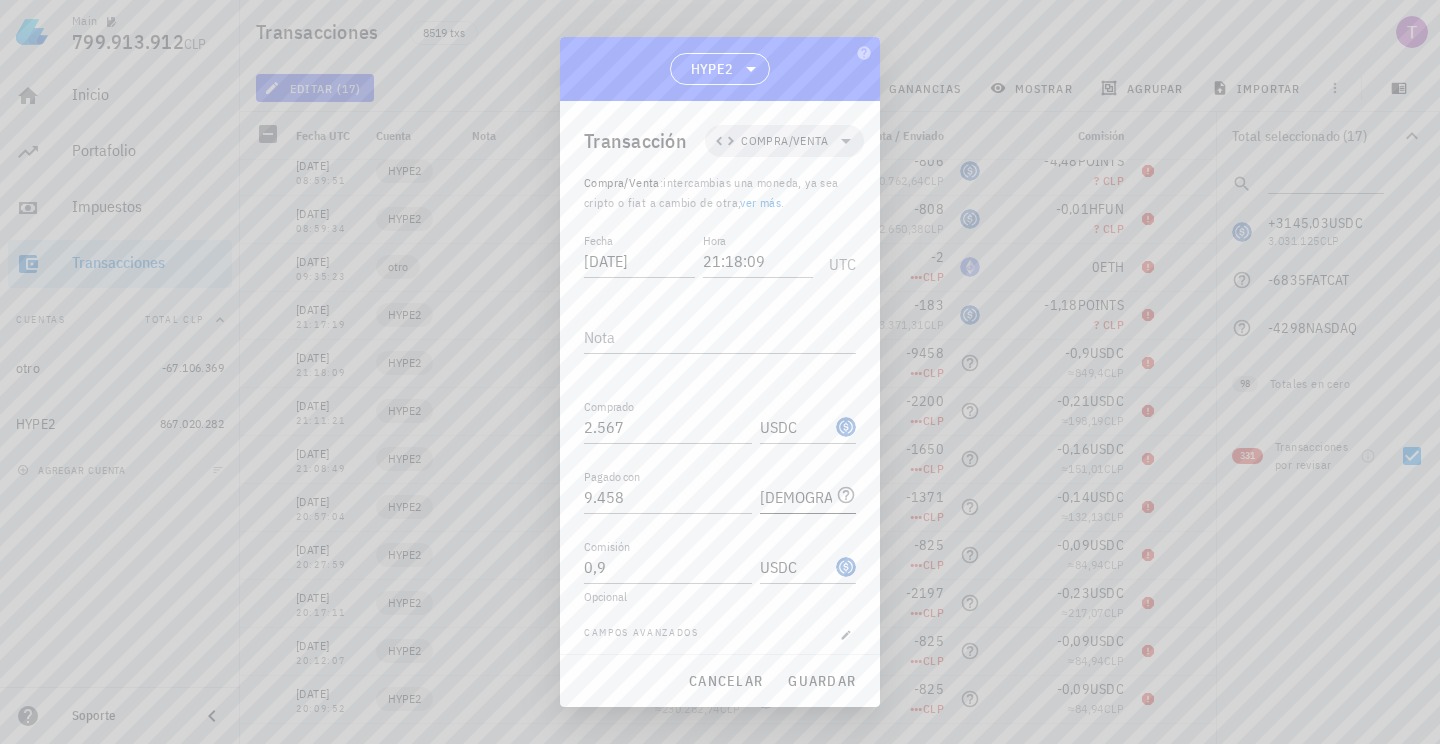 click on "[DEMOGRAPHIC_DATA]" at bounding box center (796, 497) 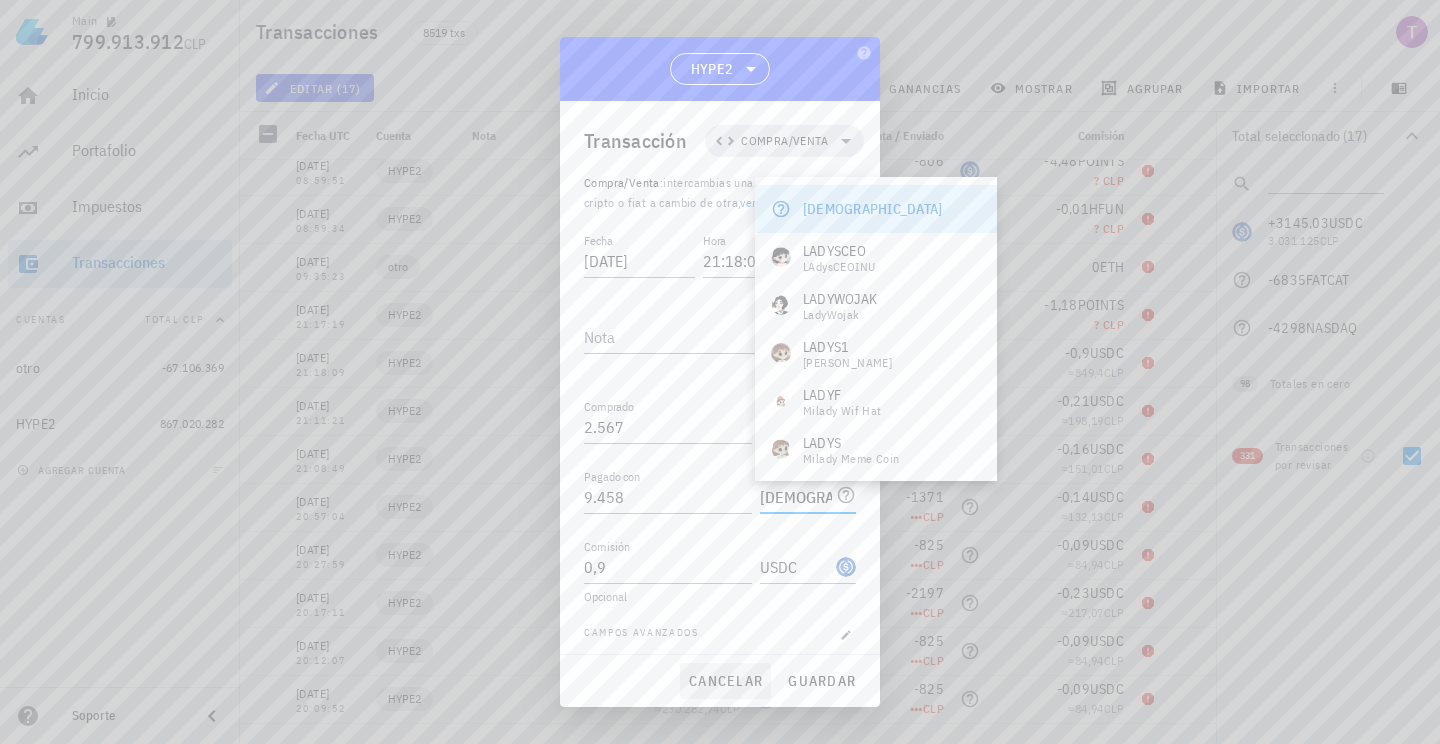 click on "cancelar" at bounding box center (725, 681) 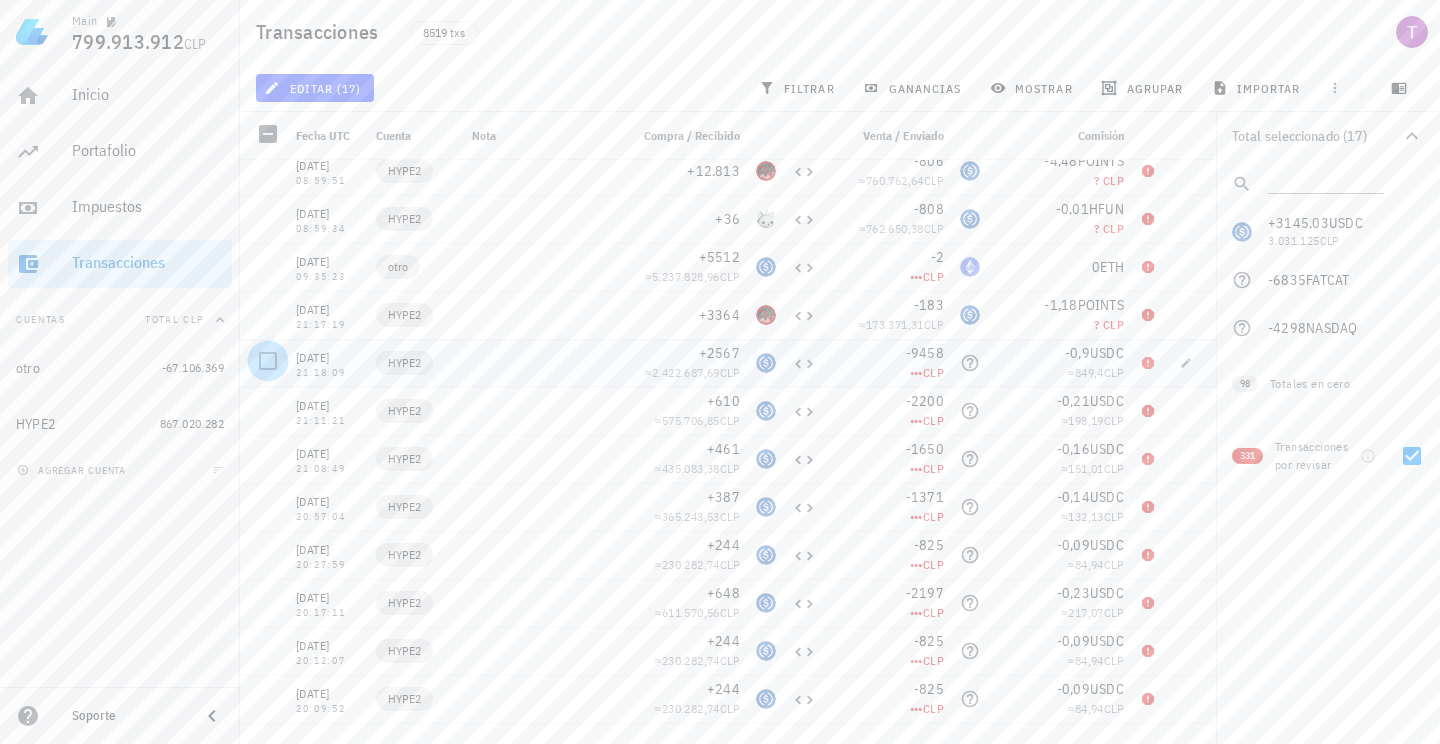 click at bounding box center [268, 361] 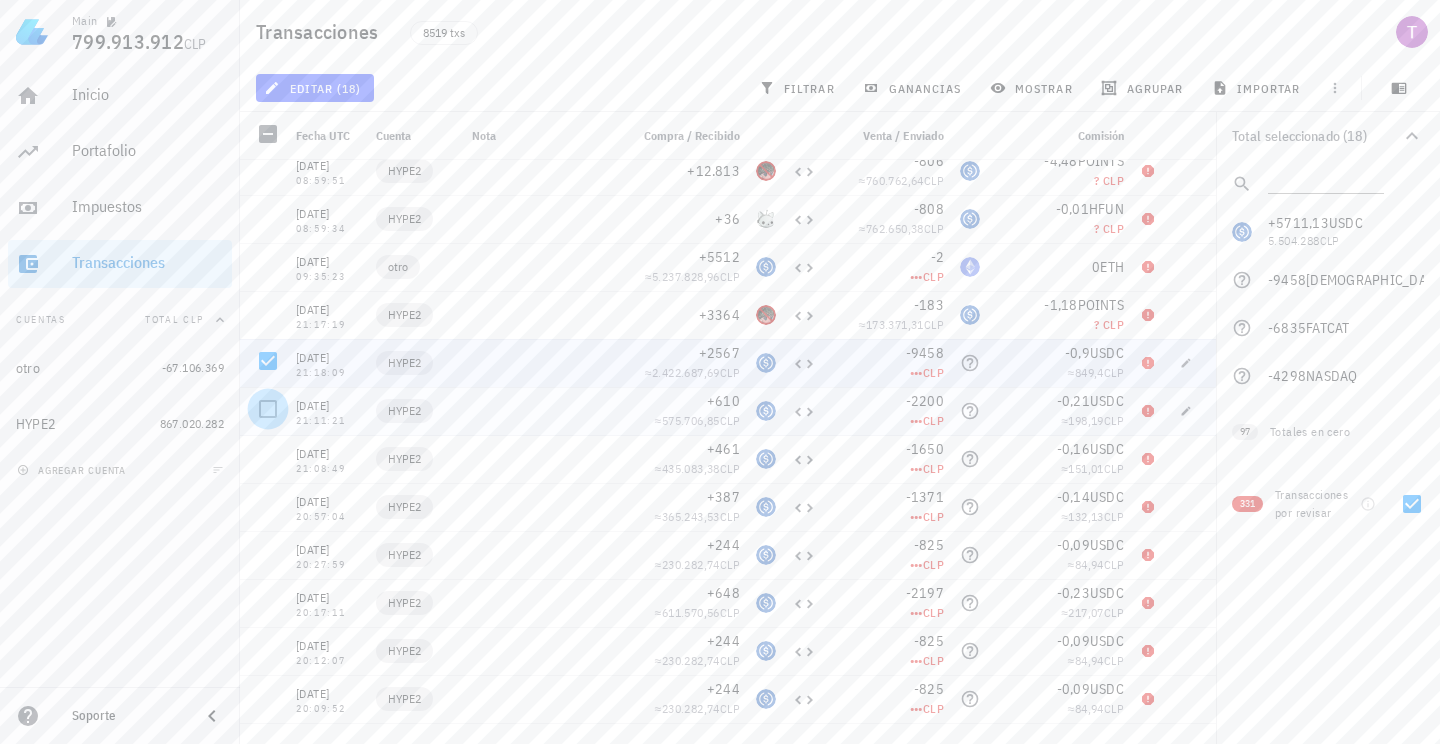 click at bounding box center (268, 409) 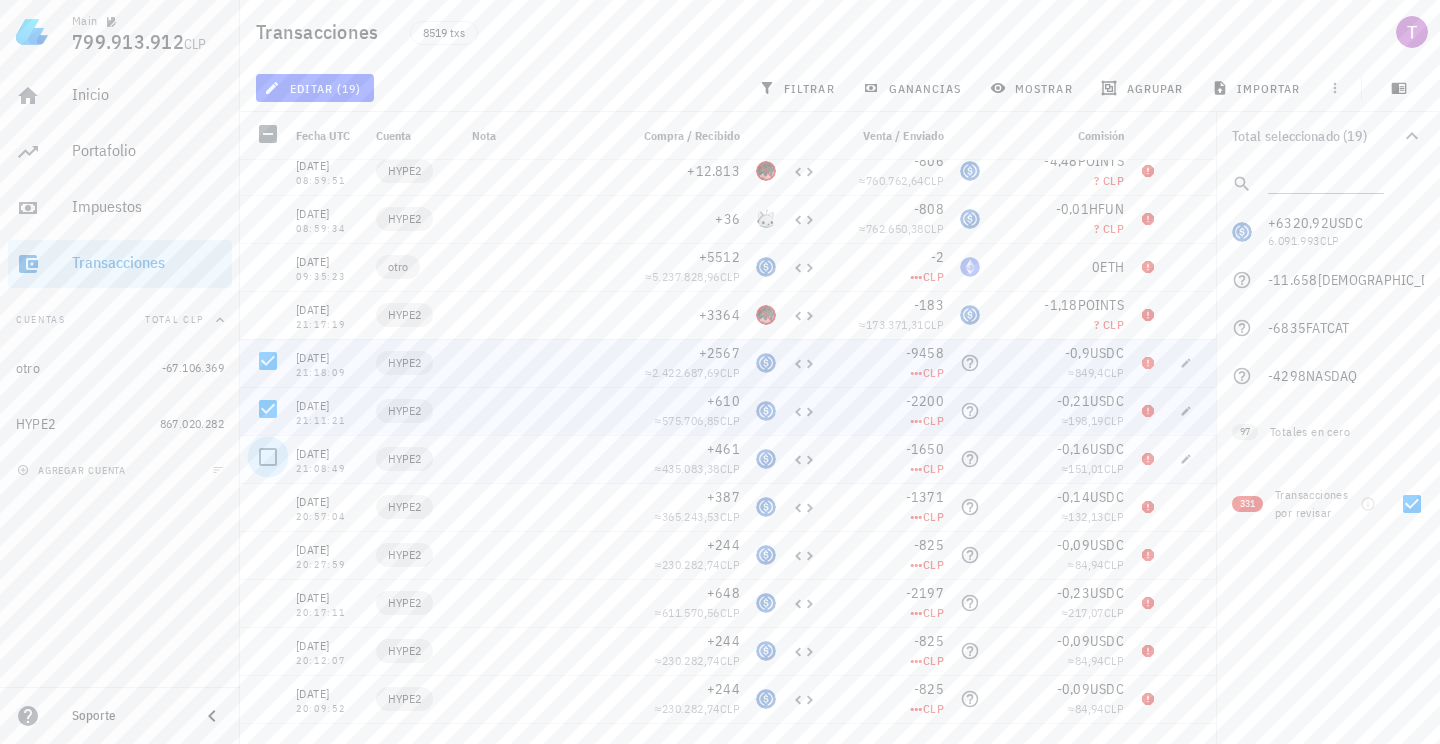 click at bounding box center (268, 457) 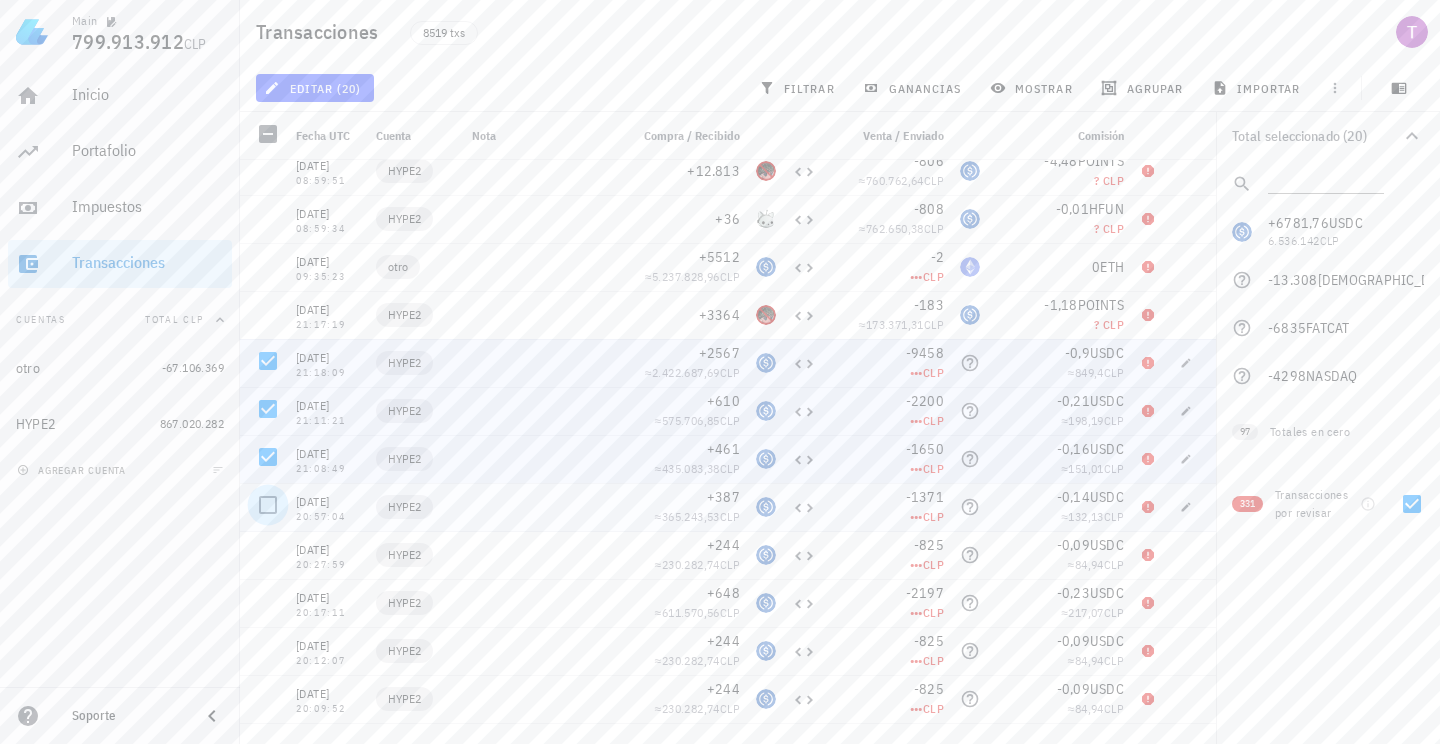 click at bounding box center (268, 505) 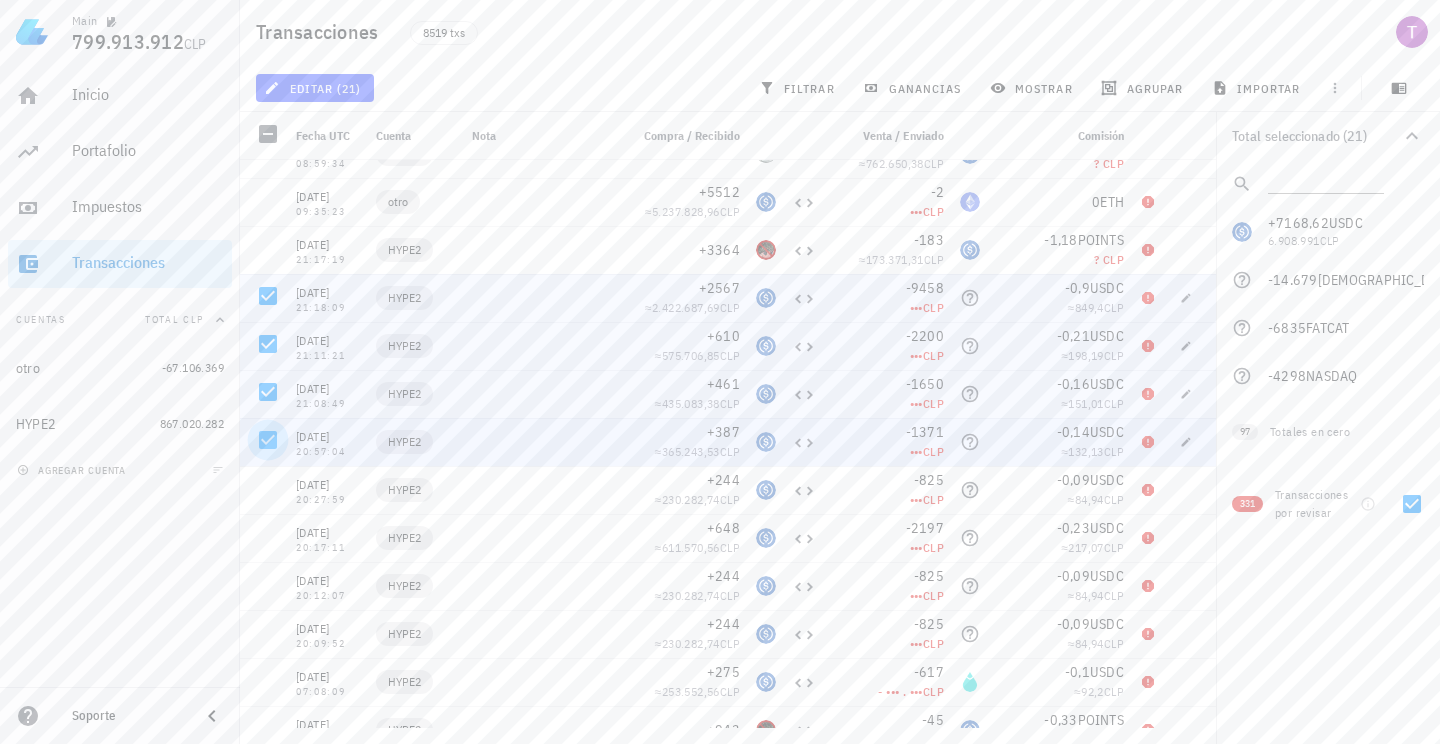 scroll, scrollTop: 2067, scrollLeft: 0, axis: vertical 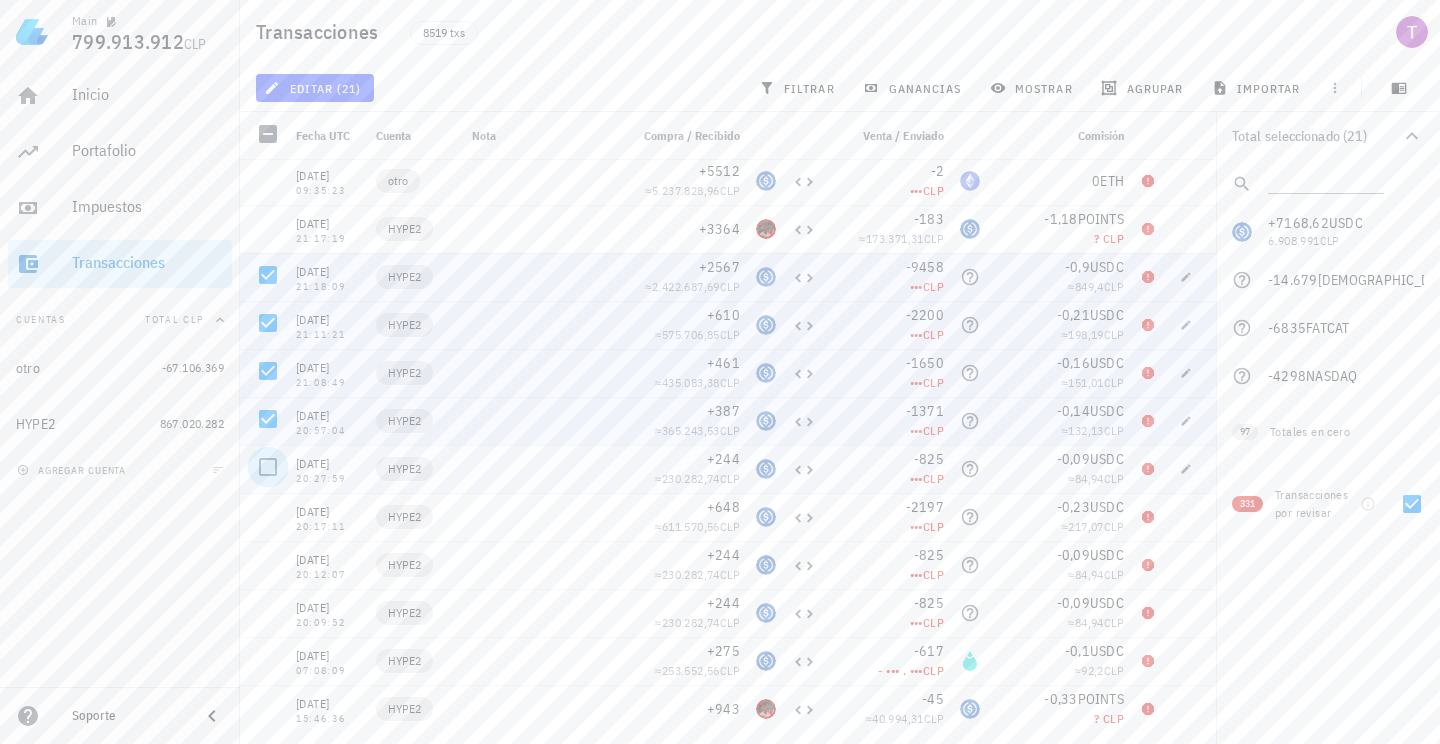 click at bounding box center [268, 467] 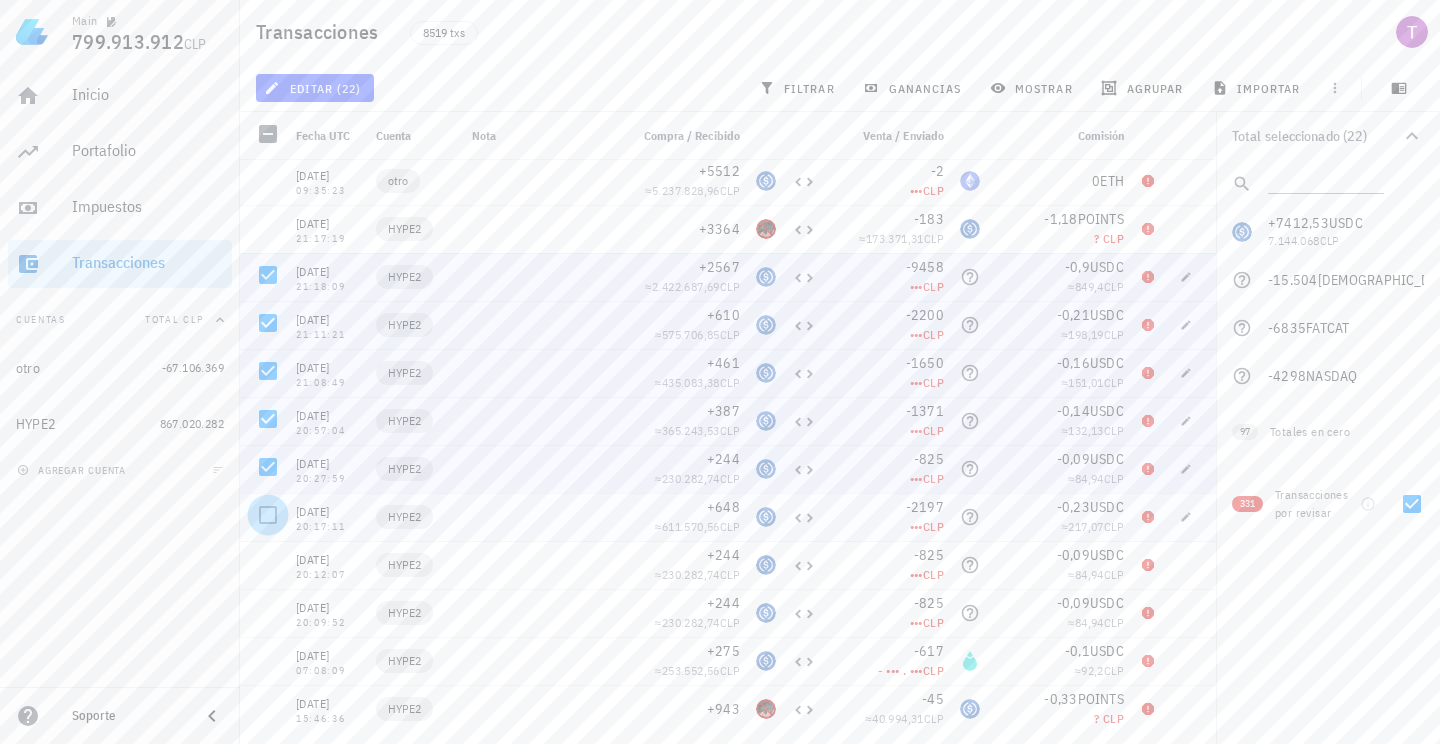 click at bounding box center (268, 515) 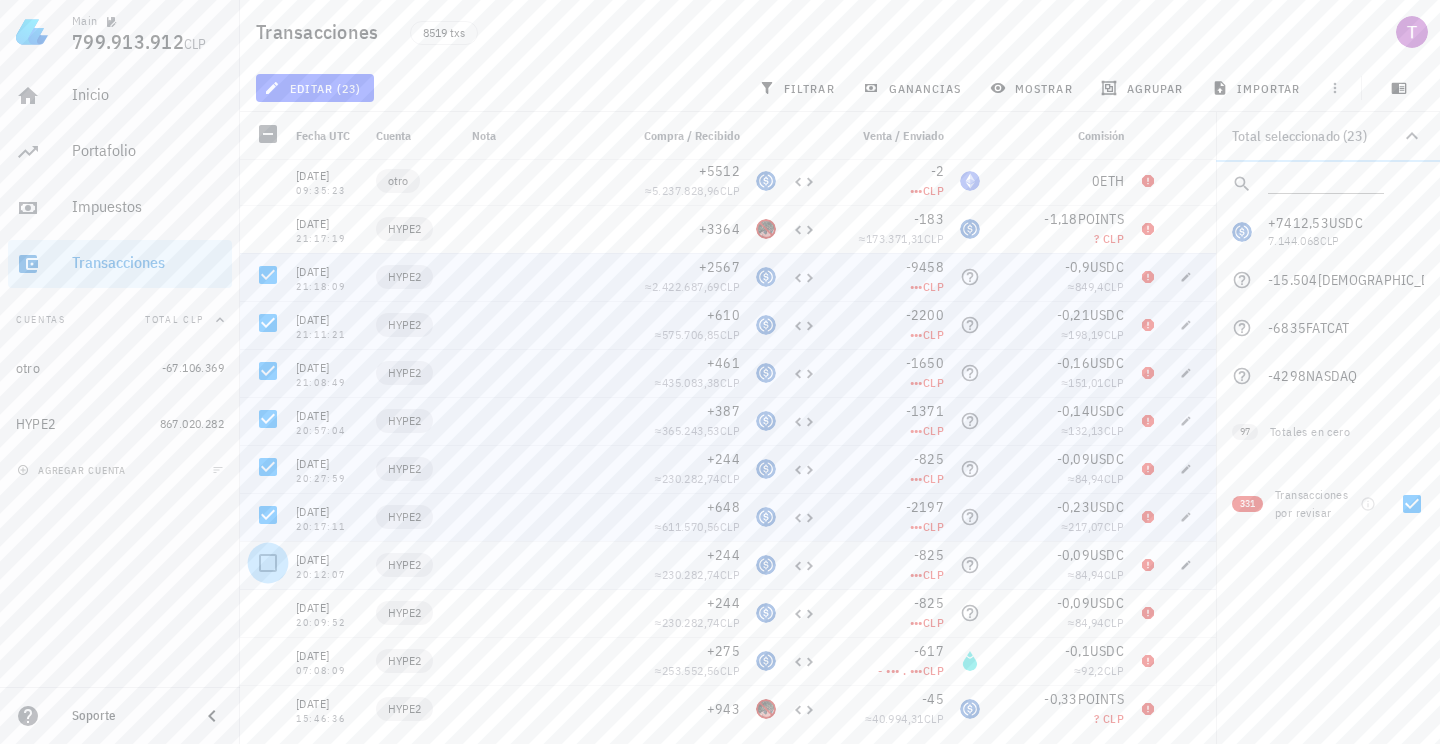 click at bounding box center [268, 563] 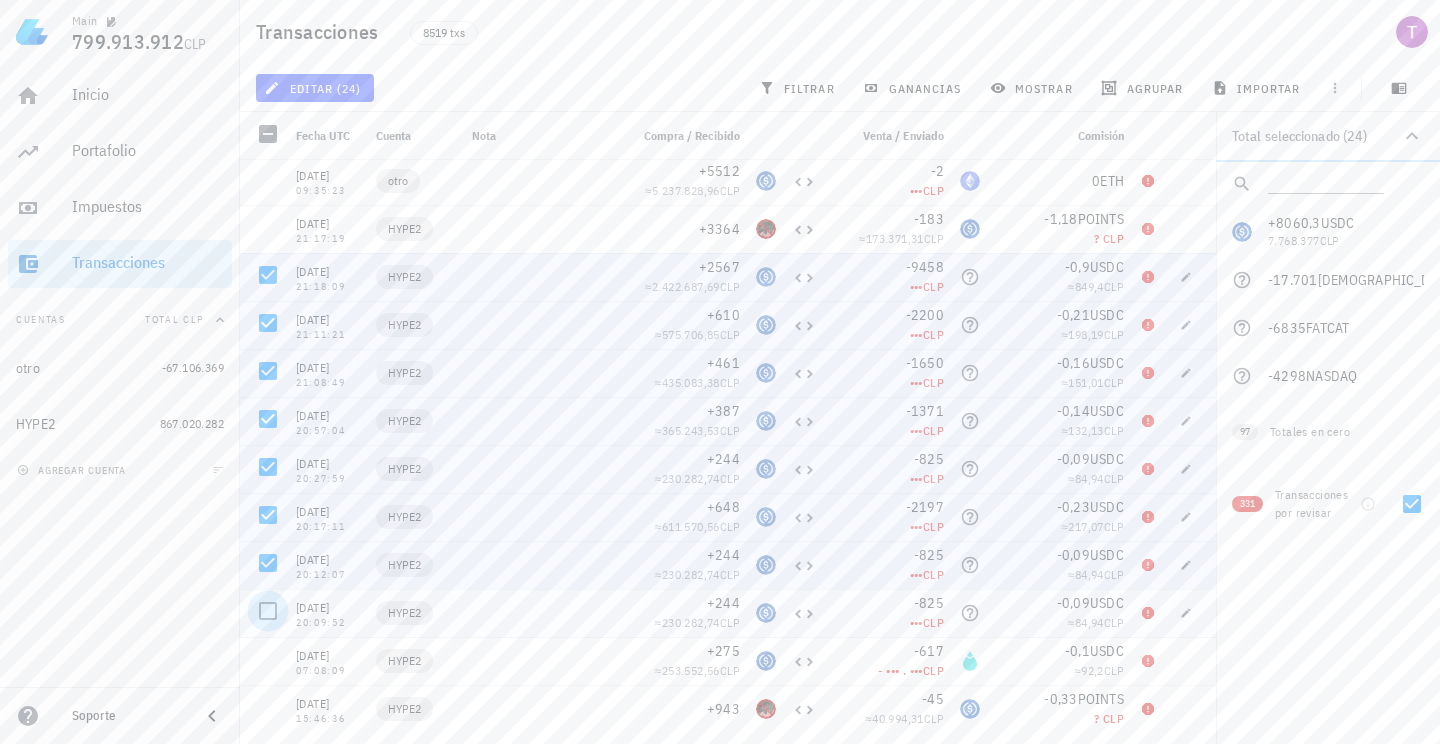 click at bounding box center [268, 611] 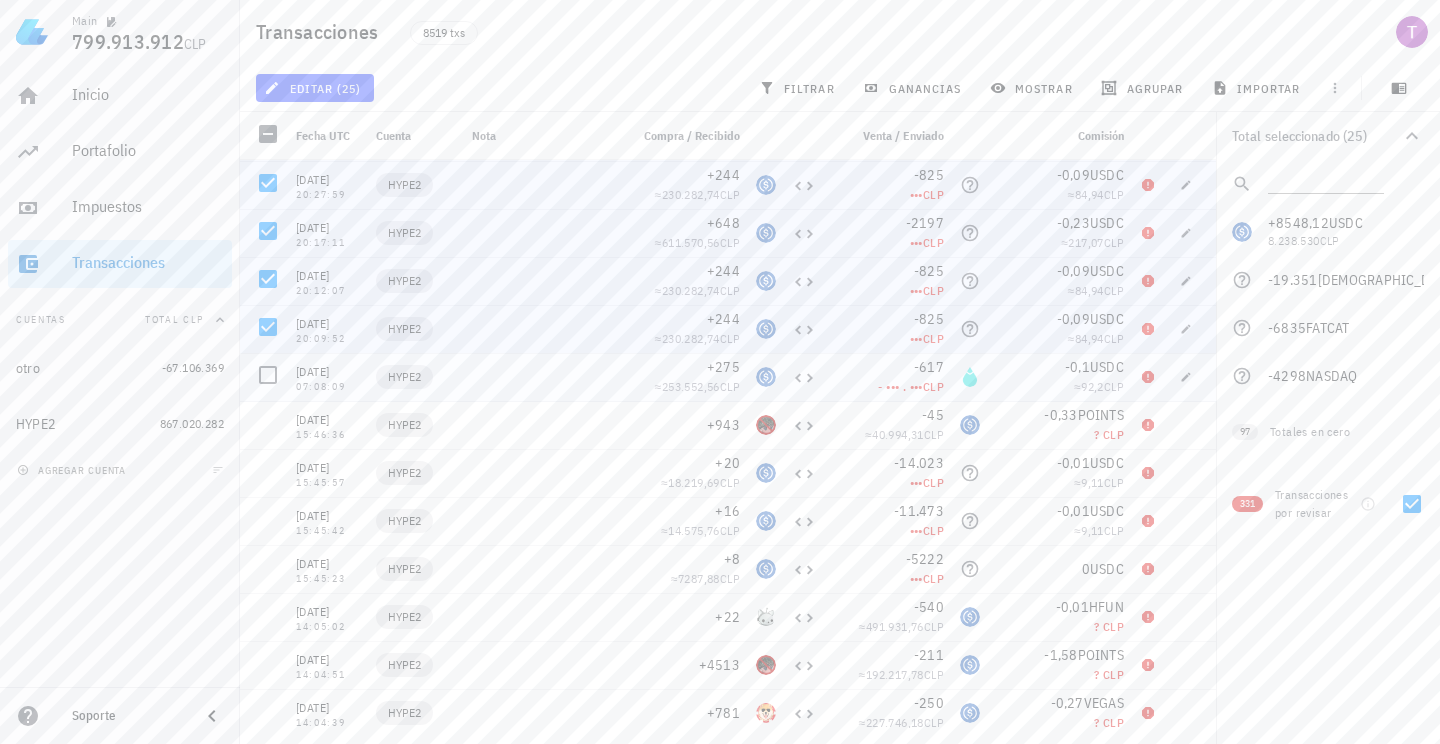 scroll, scrollTop: 2385, scrollLeft: 0, axis: vertical 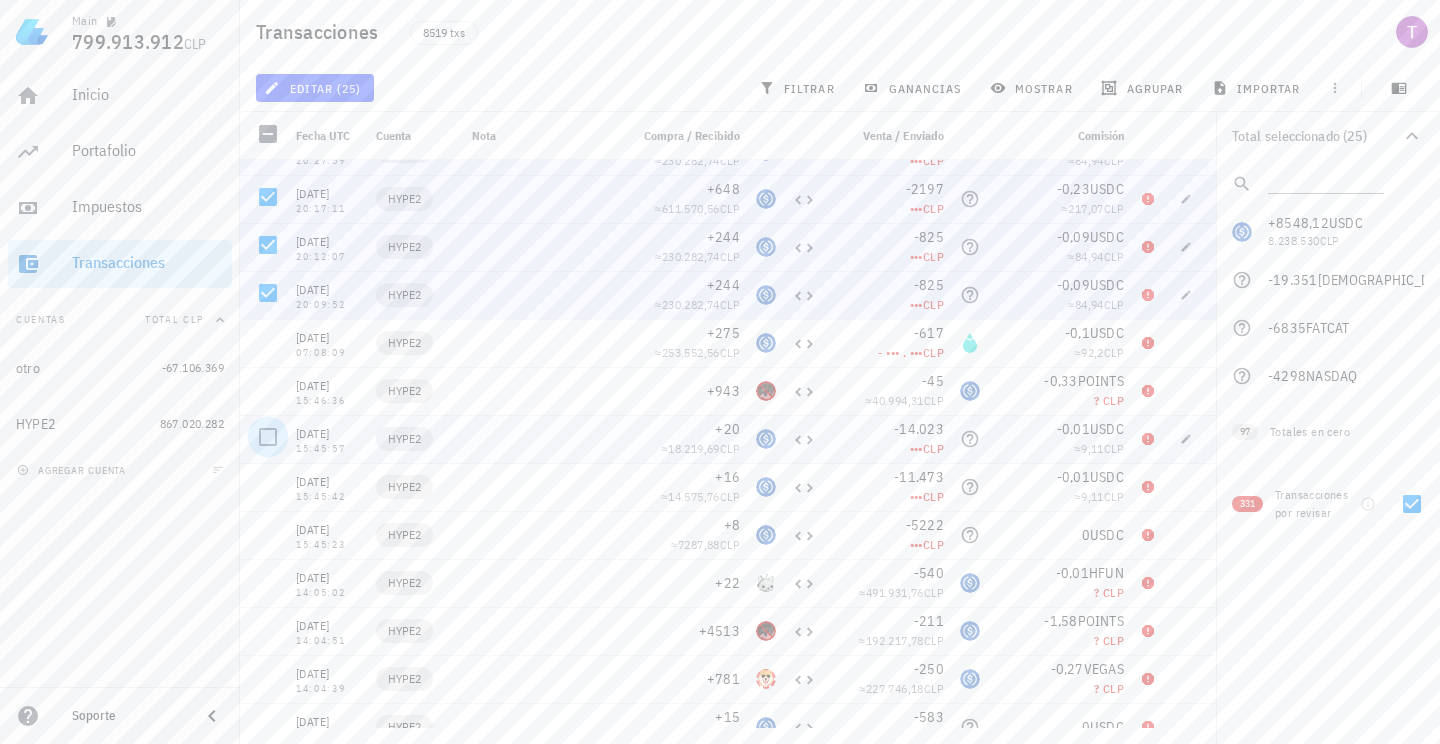 click at bounding box center (268, 437) 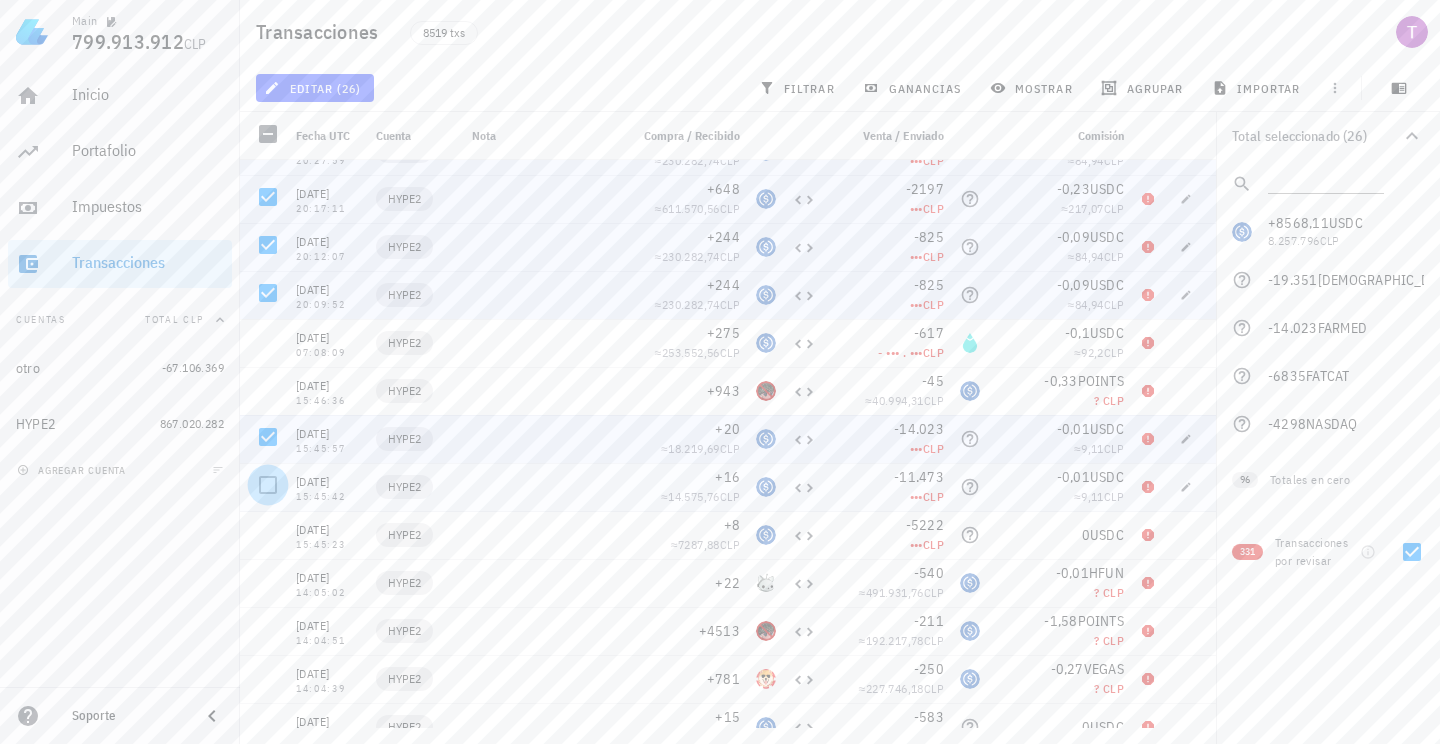 click at bounding box center [268, 485] 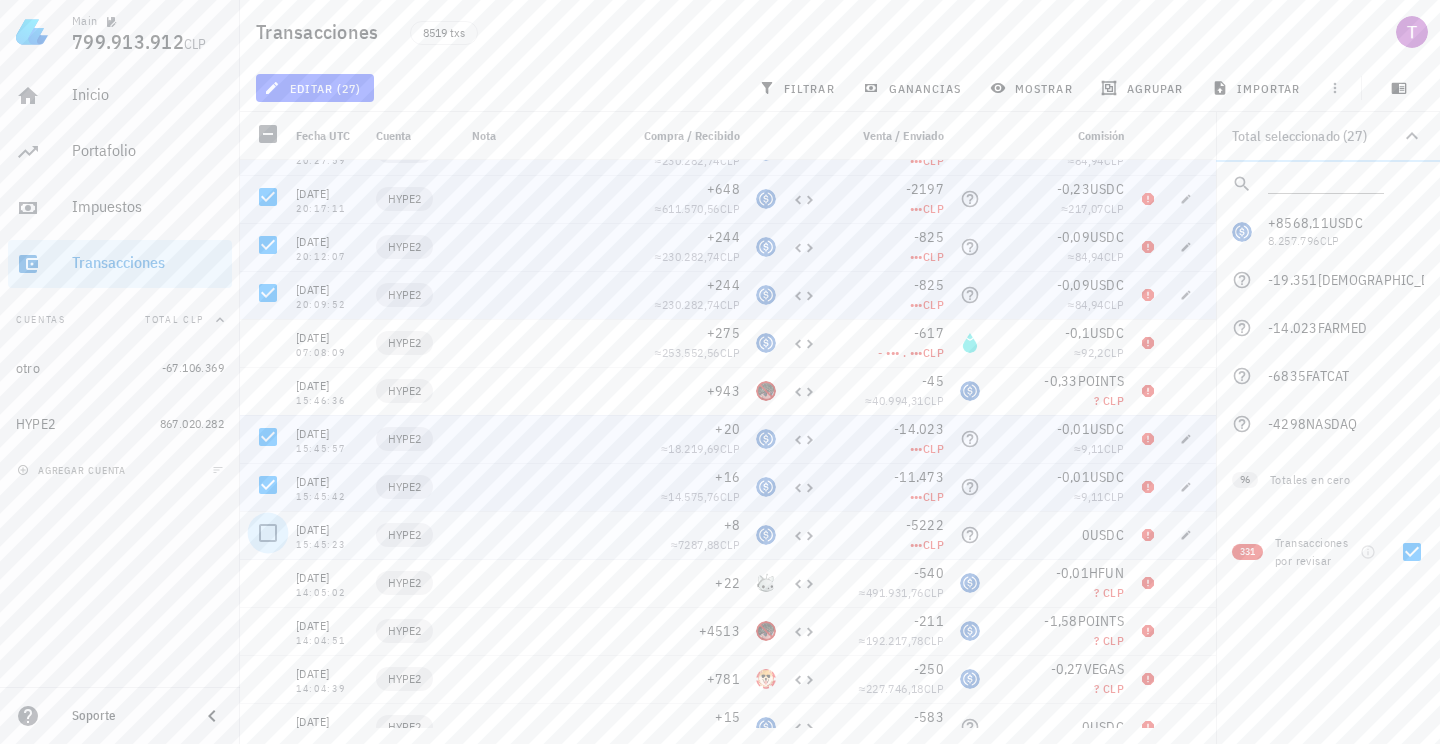 click at bounding box center [268, 533] 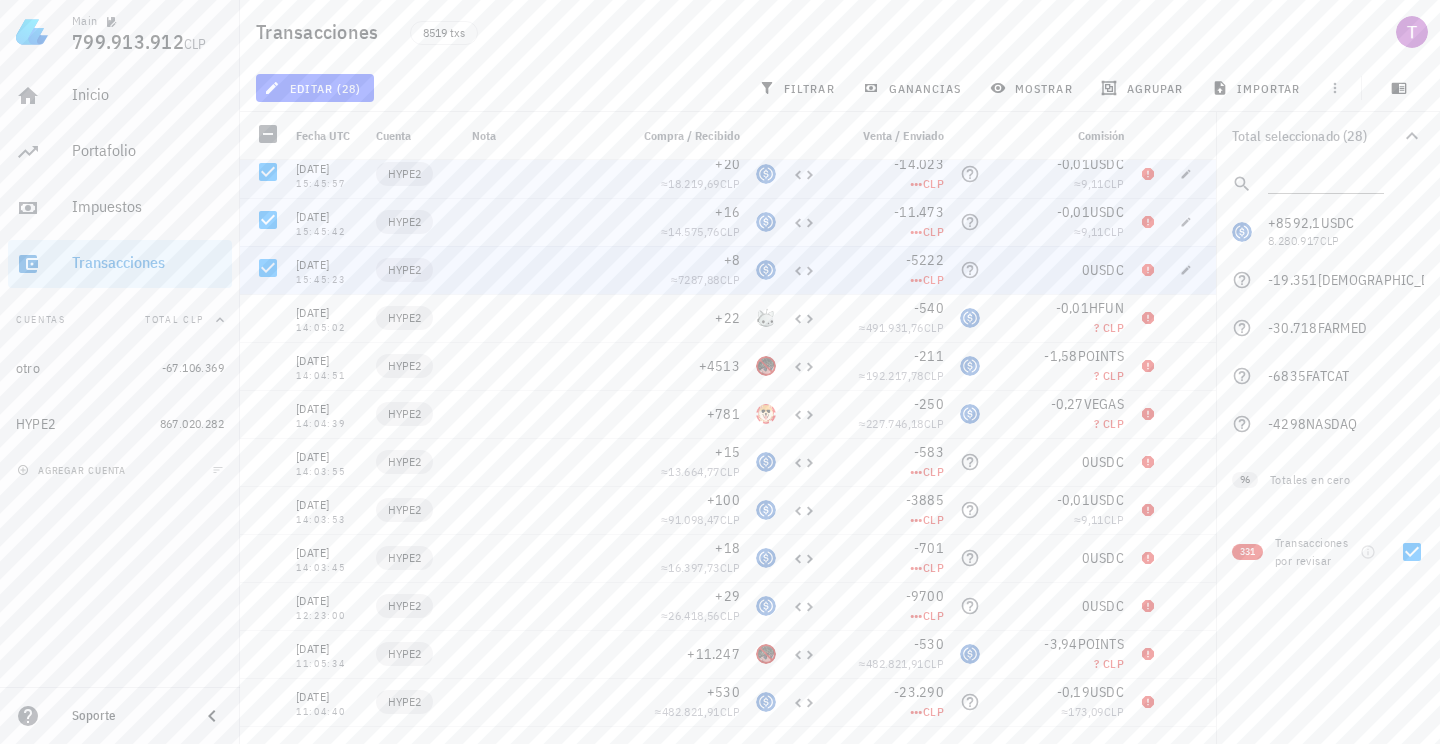 scroll, scrollTop: 2663, scrollLeft: 0, axis: vertical 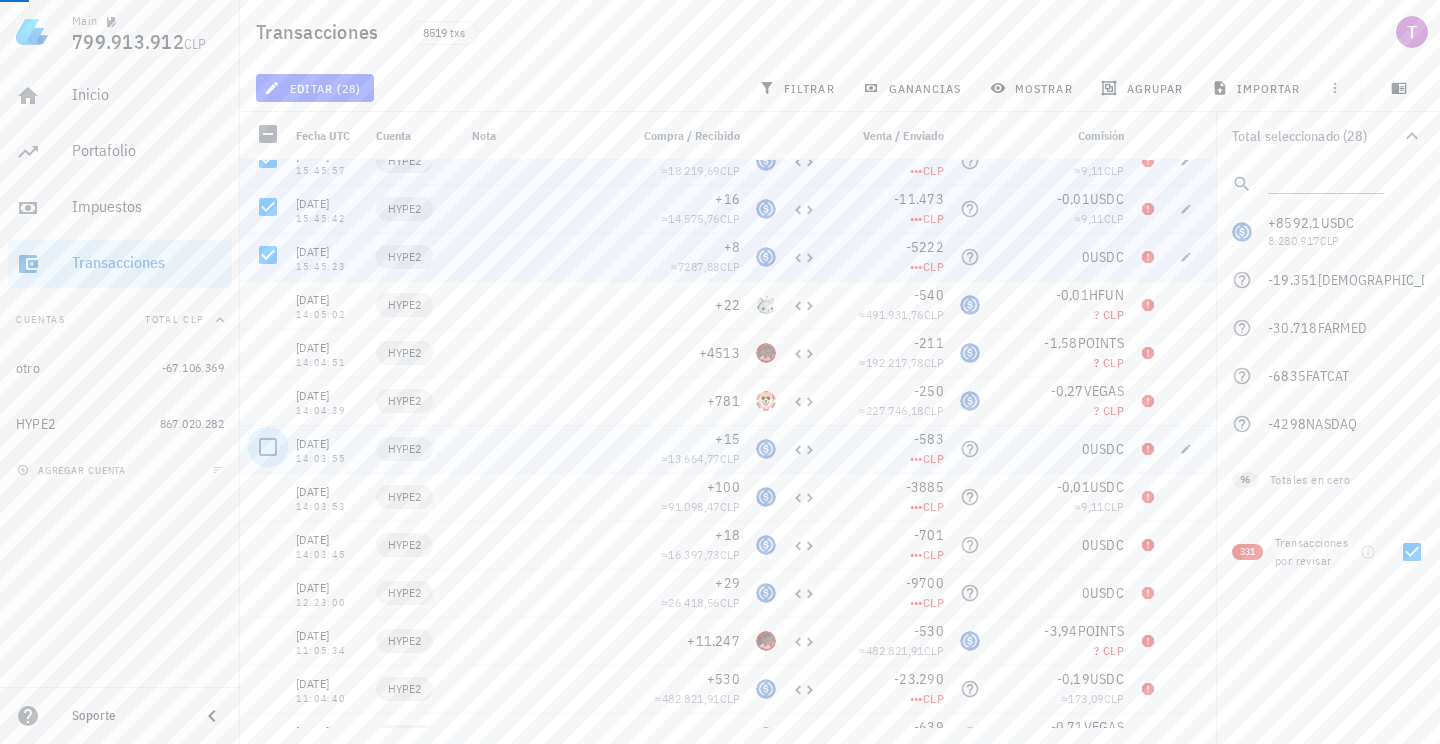 click at bounding box center (268, 447) 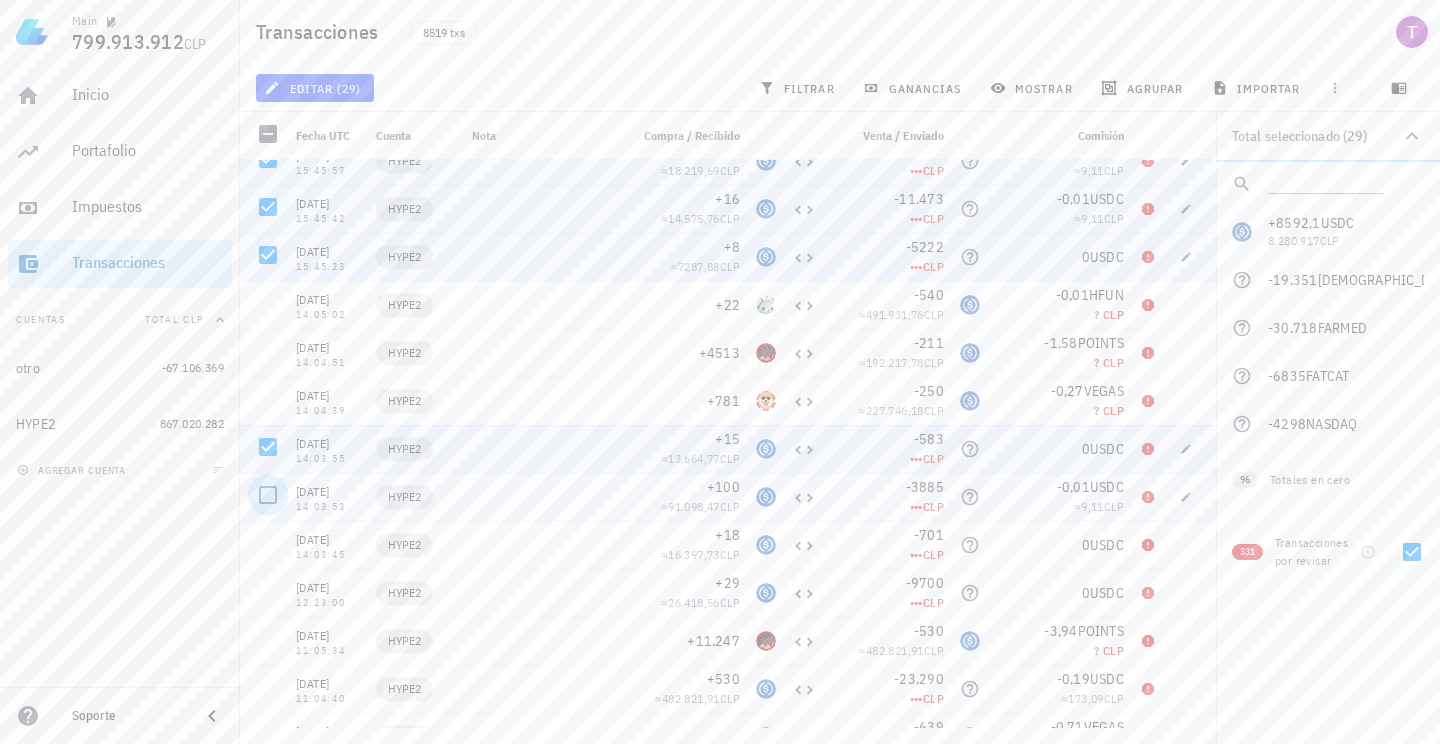 click at bounding box center (268, 495) 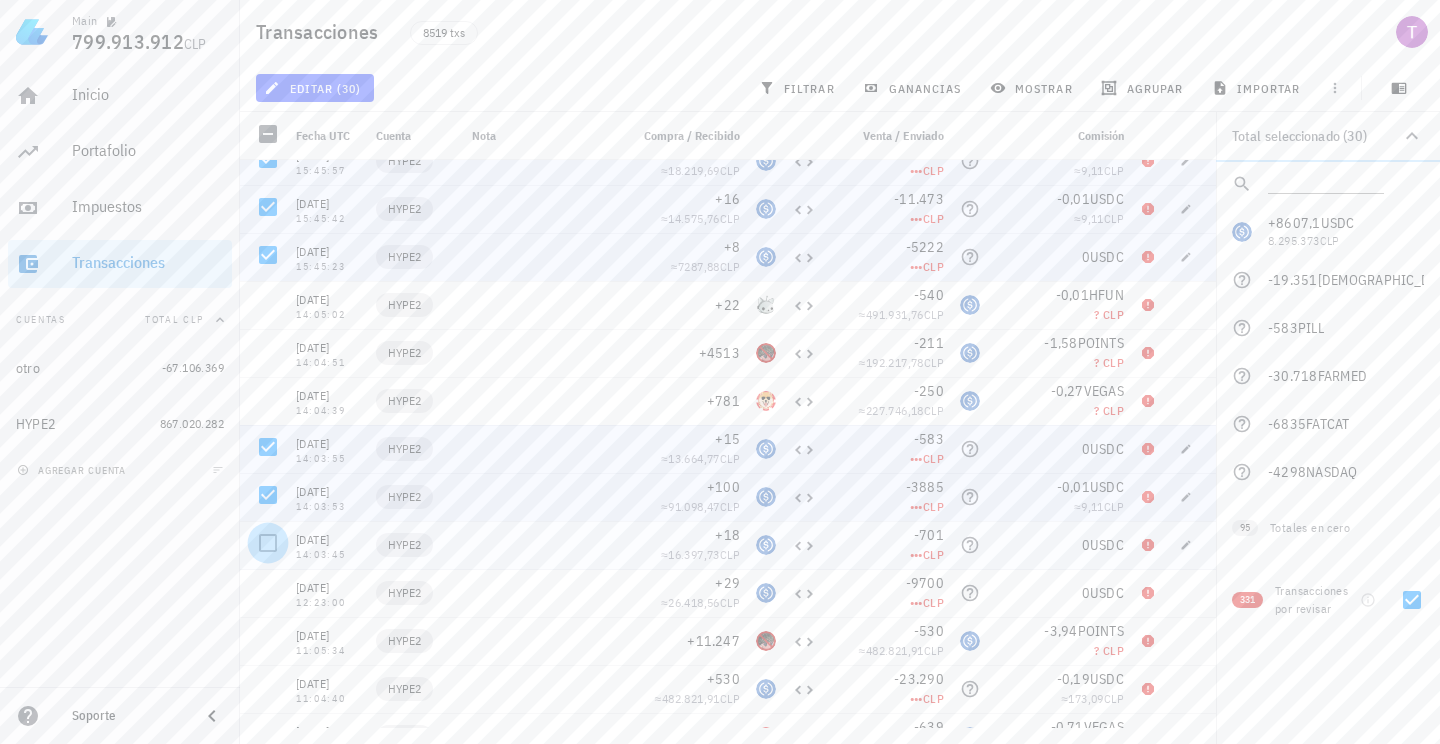 click at bounding box center (268, 543) 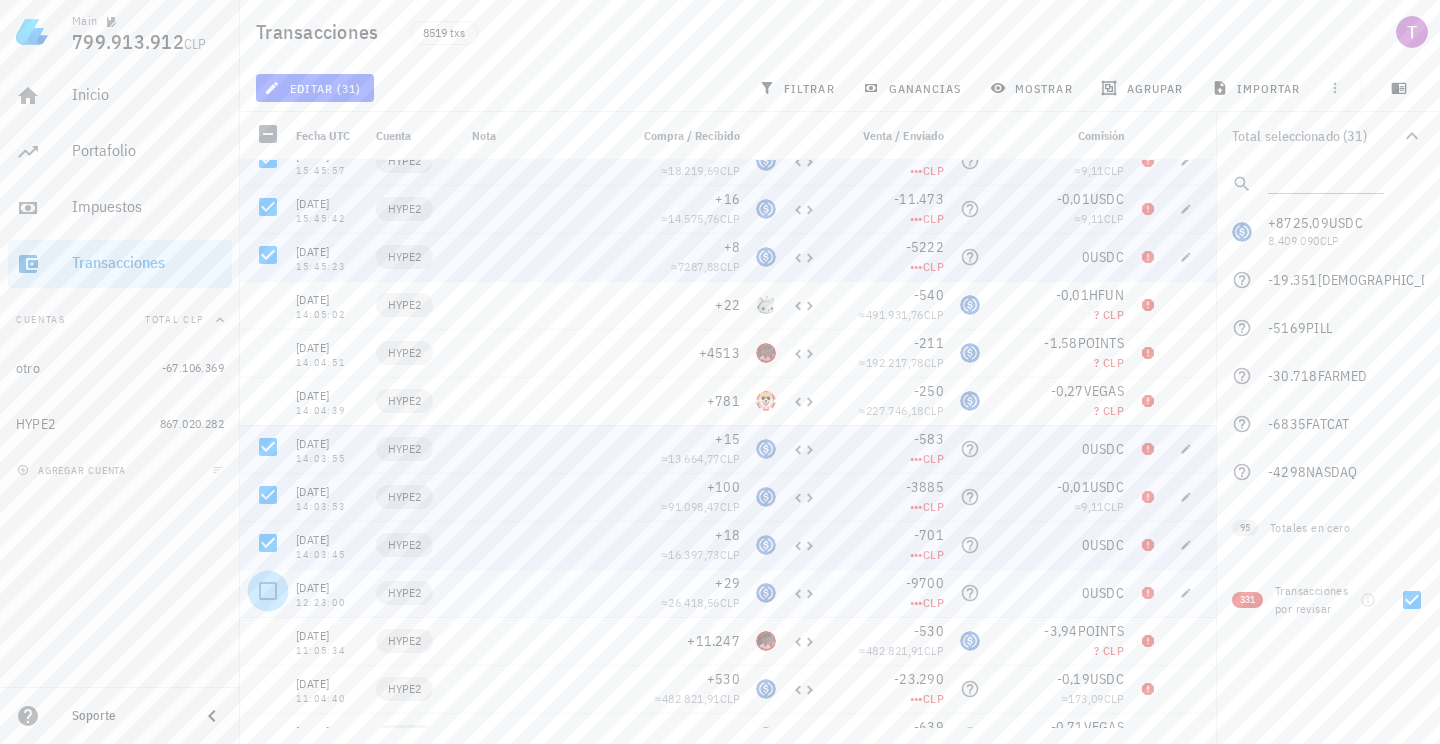 click at bounding box center [268, 591] 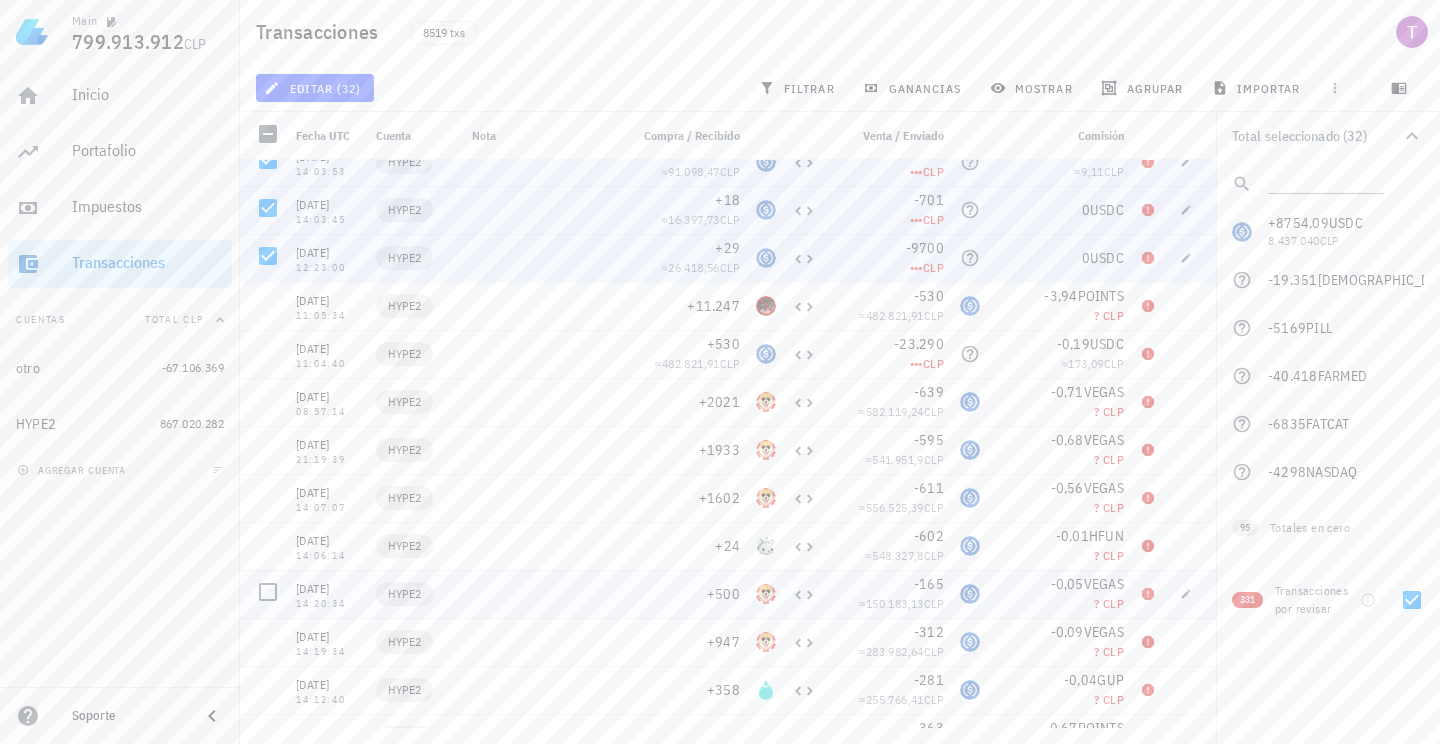 scroll, scrollTop: 3001, scrollLeft: 0, axis: vertical 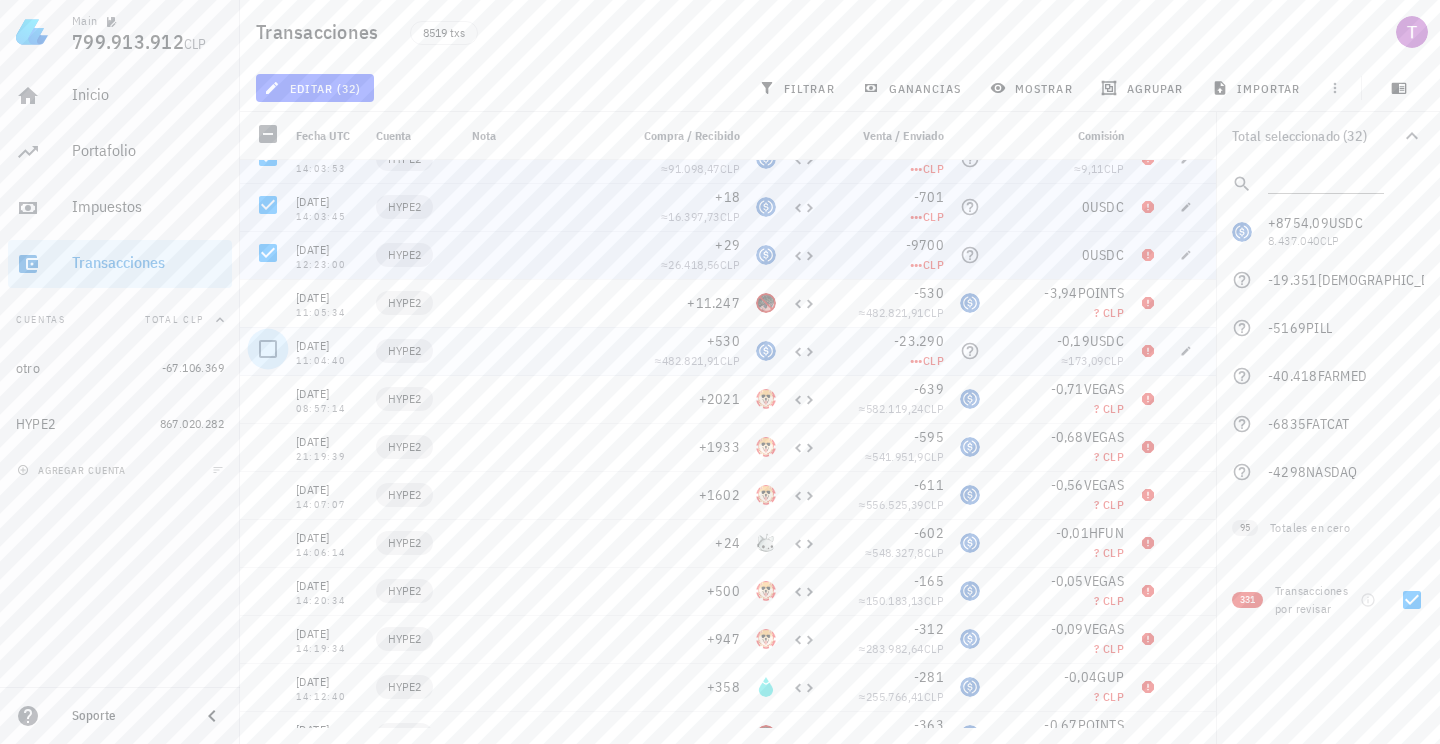 click at bounding box center (268, 349) 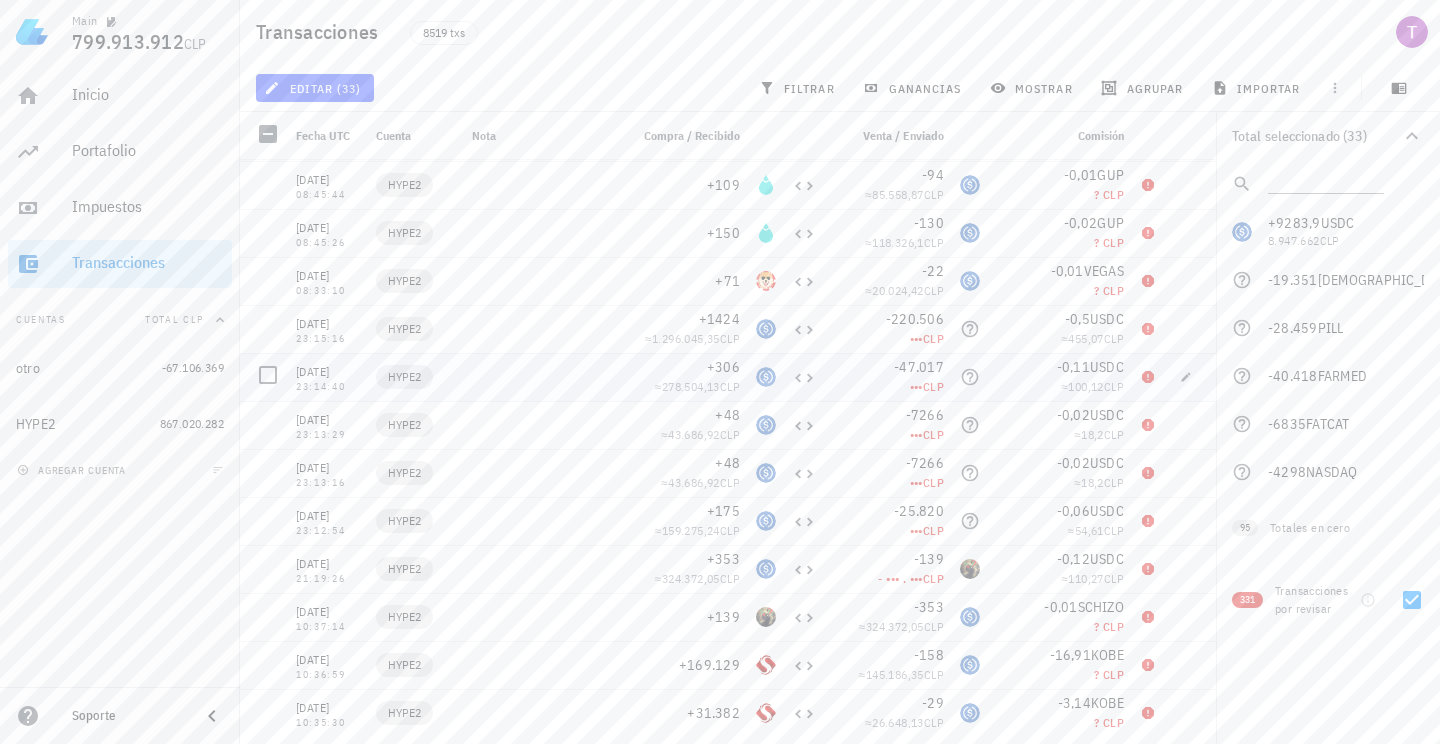 scroll, scrollTop: 3852, scrollLeft: 0, axis: vertical 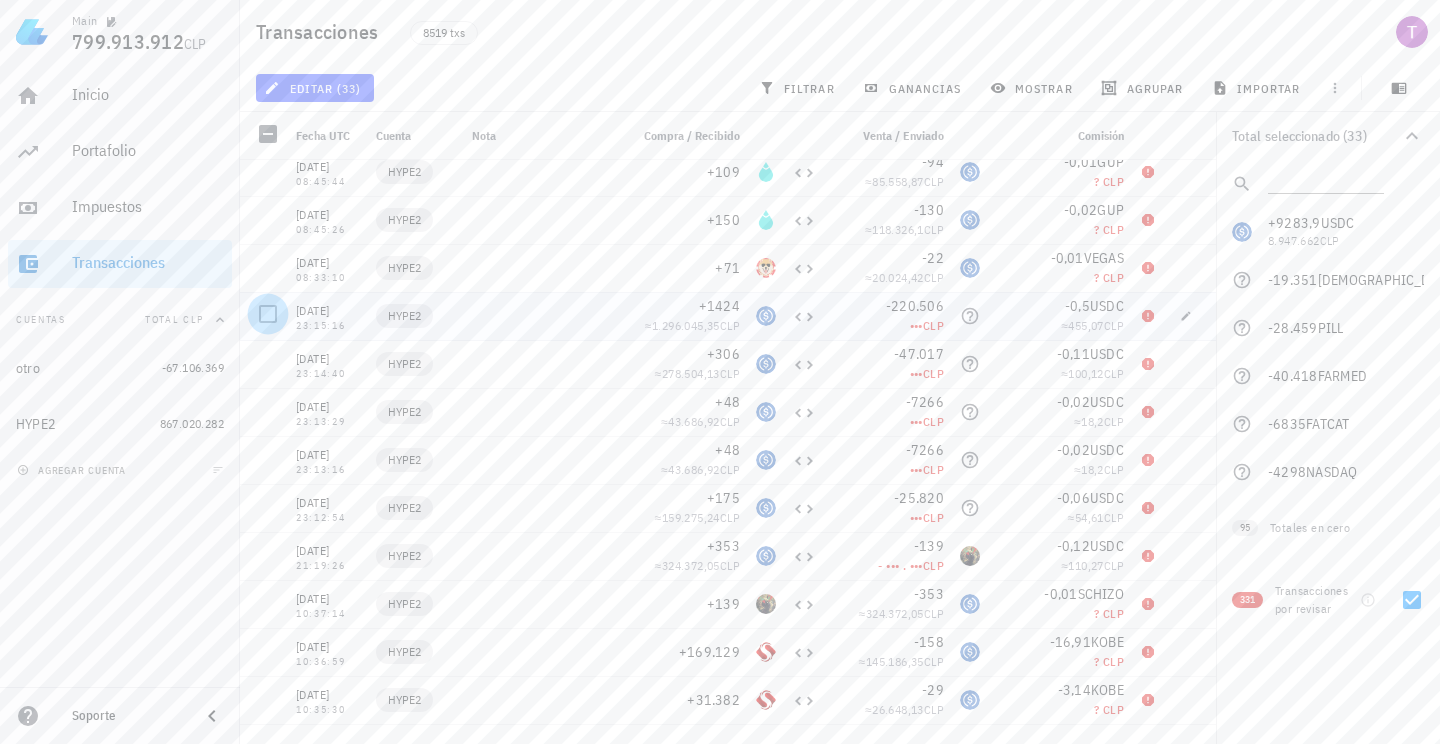 click at bounding box center [268, 314] 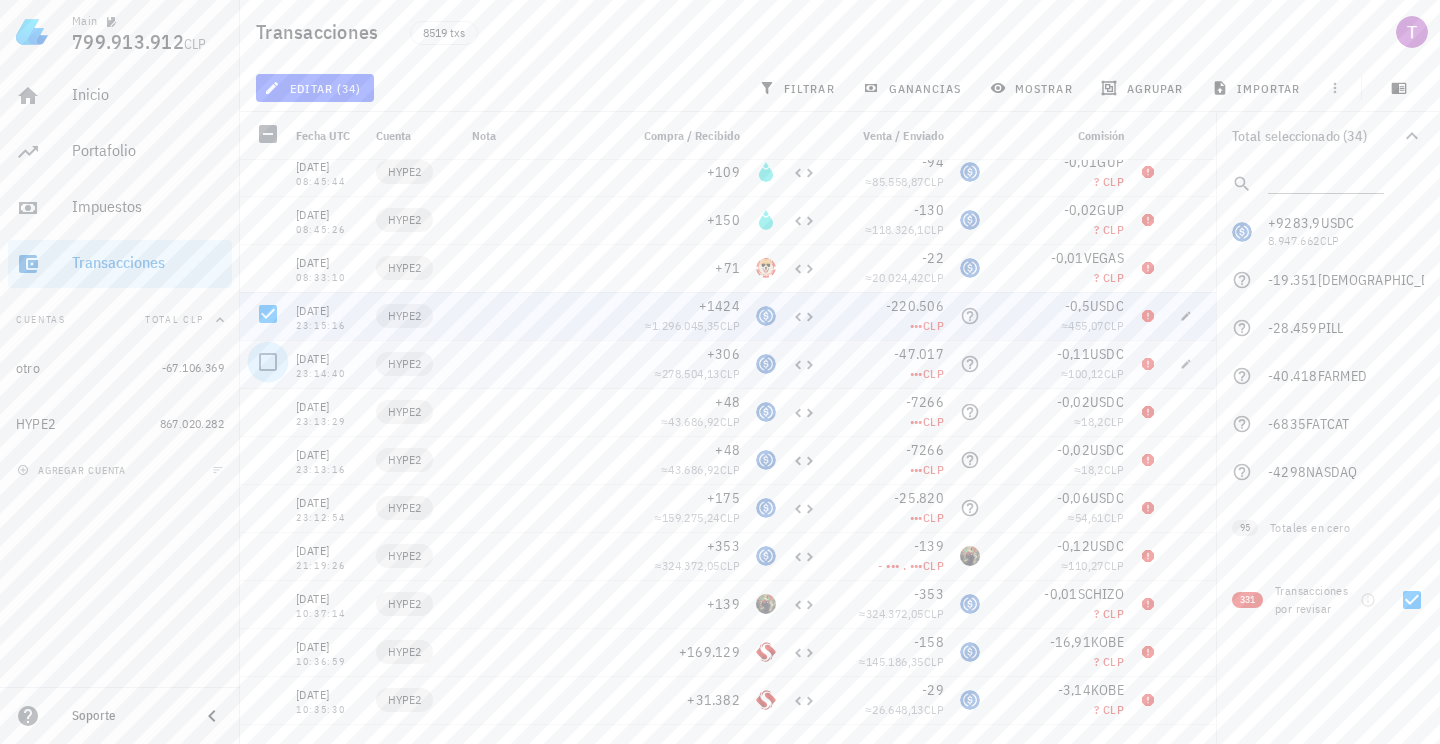 click at bounding box center (268, 362) 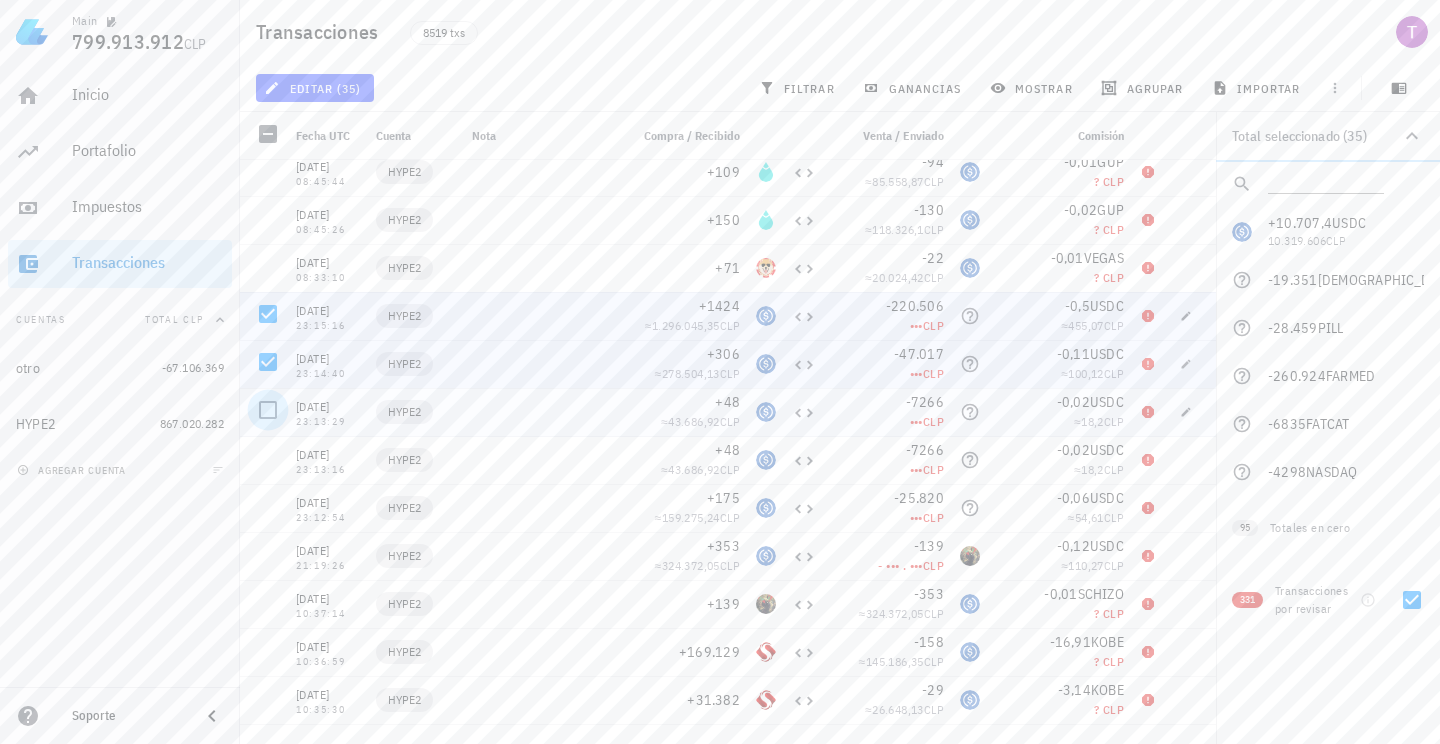 click at bounding box center [268, 410] 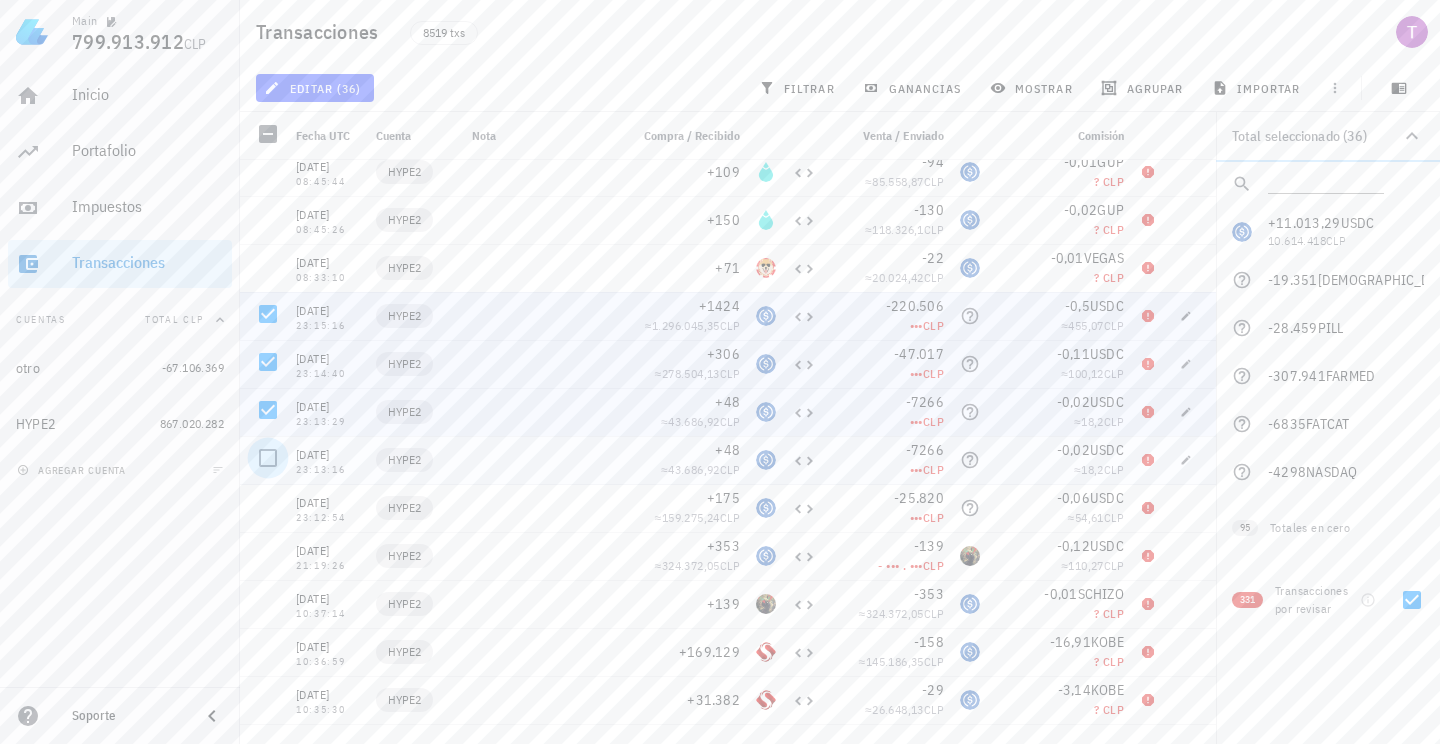 click at bounding box center [268, 458] 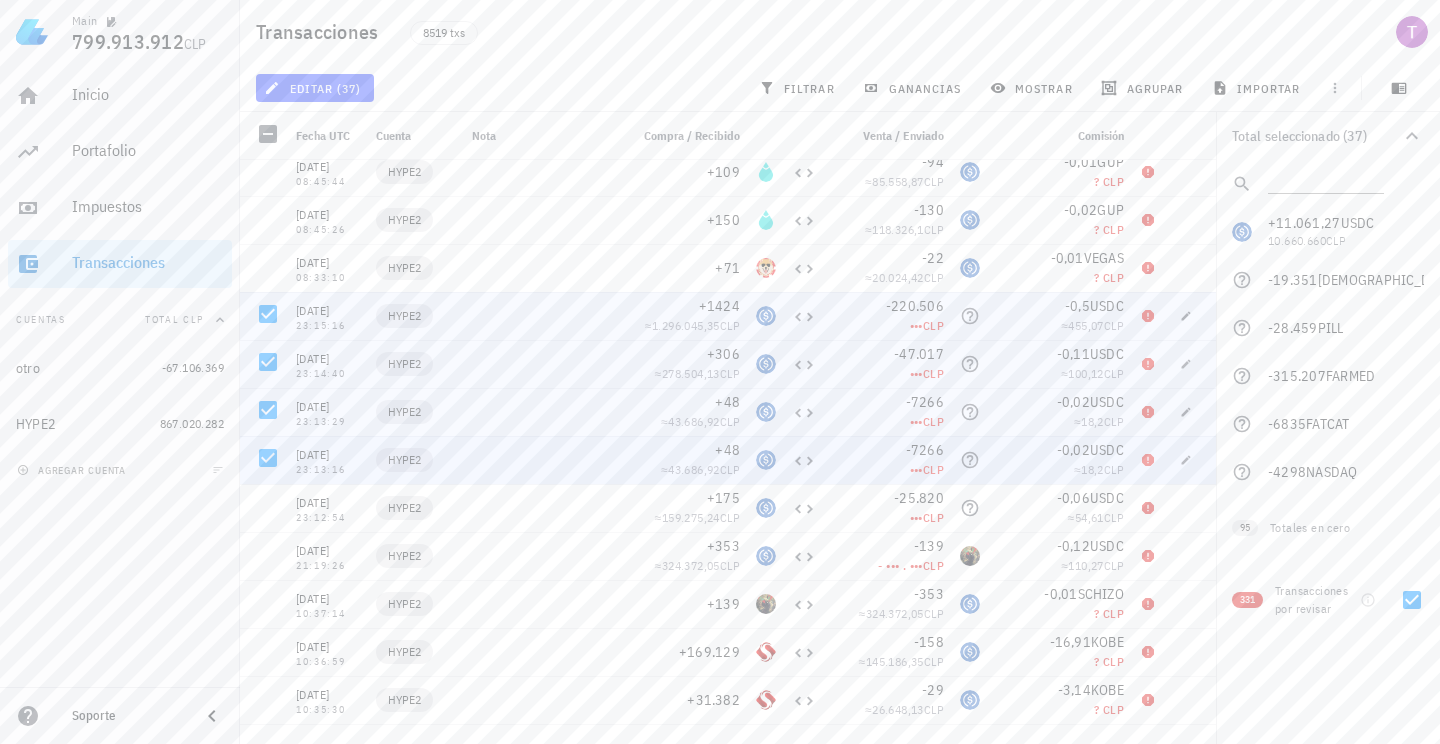 click at bounding box center (268, 506) 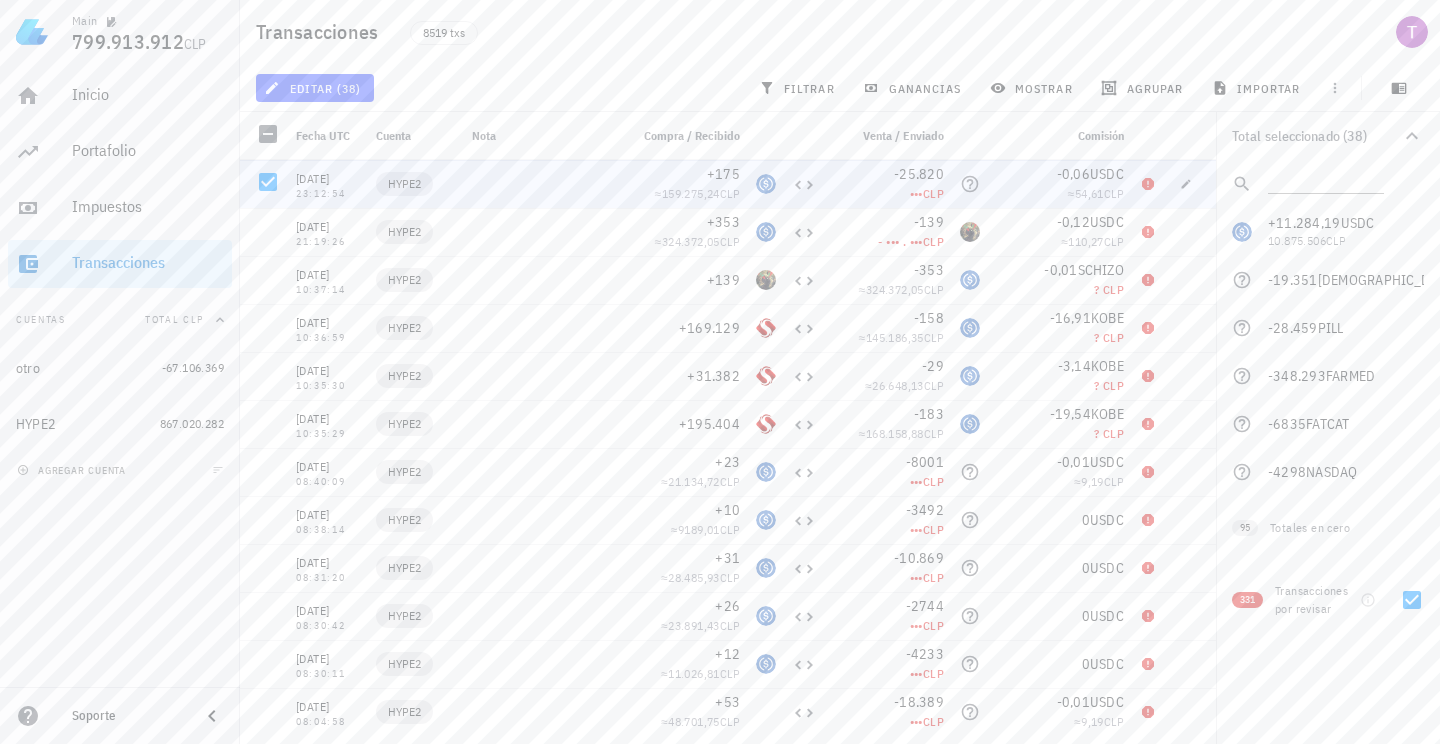 scroll, scrollTop: 4279, scrollLeft: 0, axis: vertical 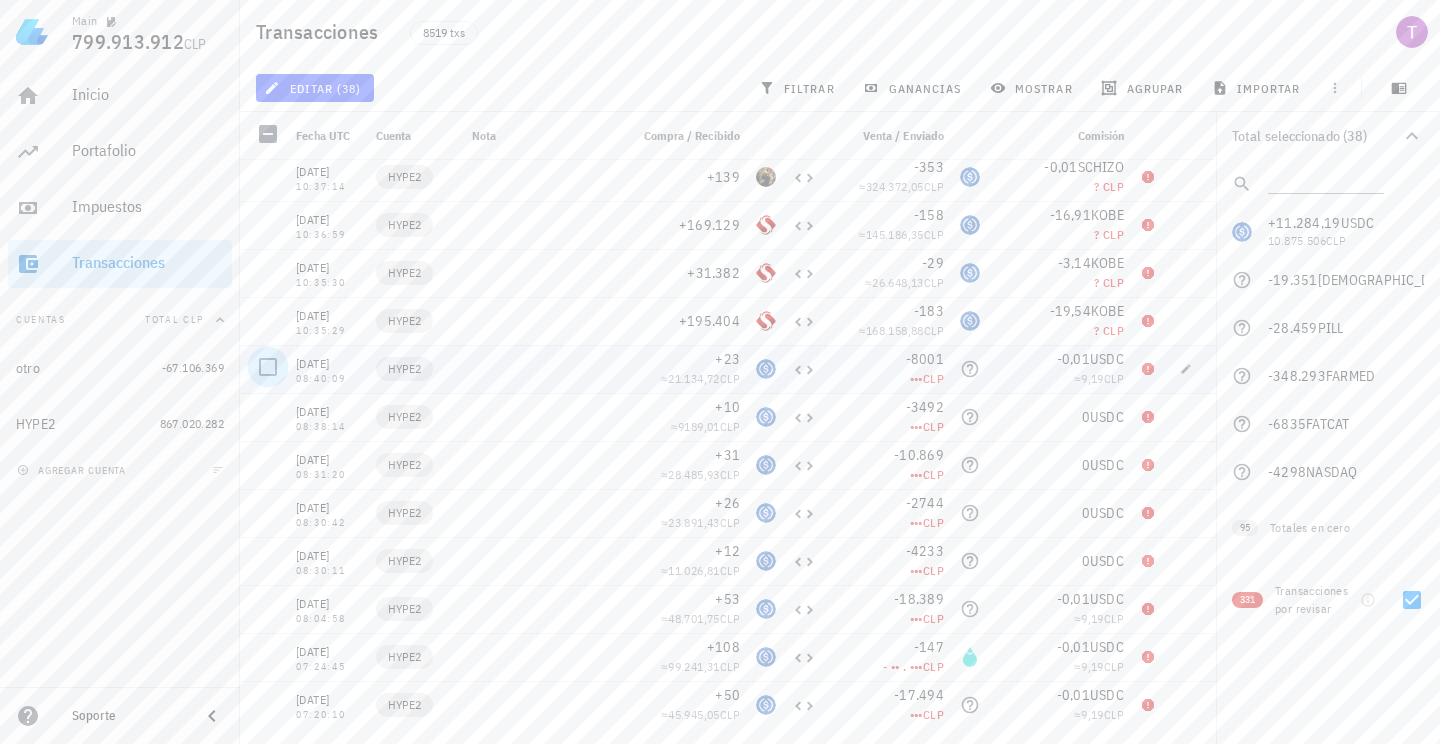 click at bounding box center (268, 367) 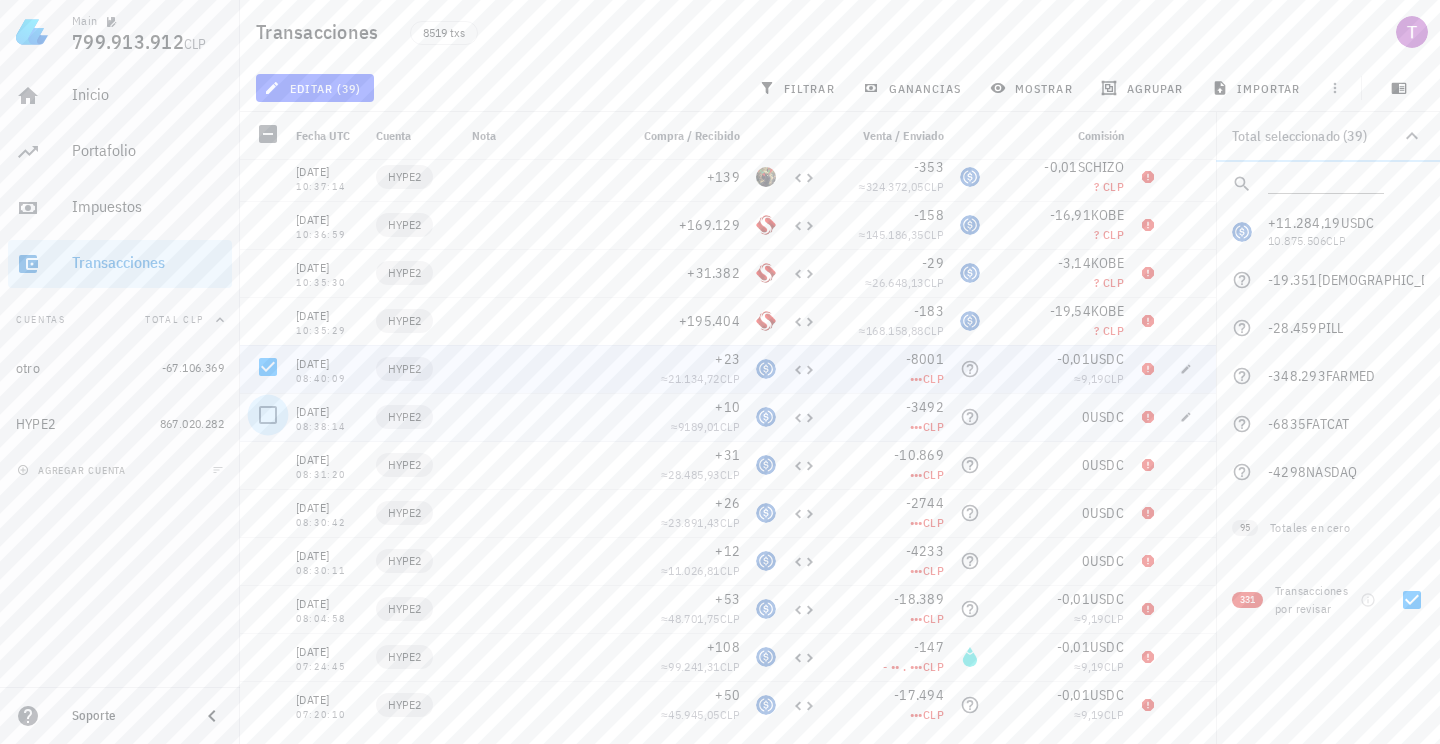 click at bounding box center [268, 415] 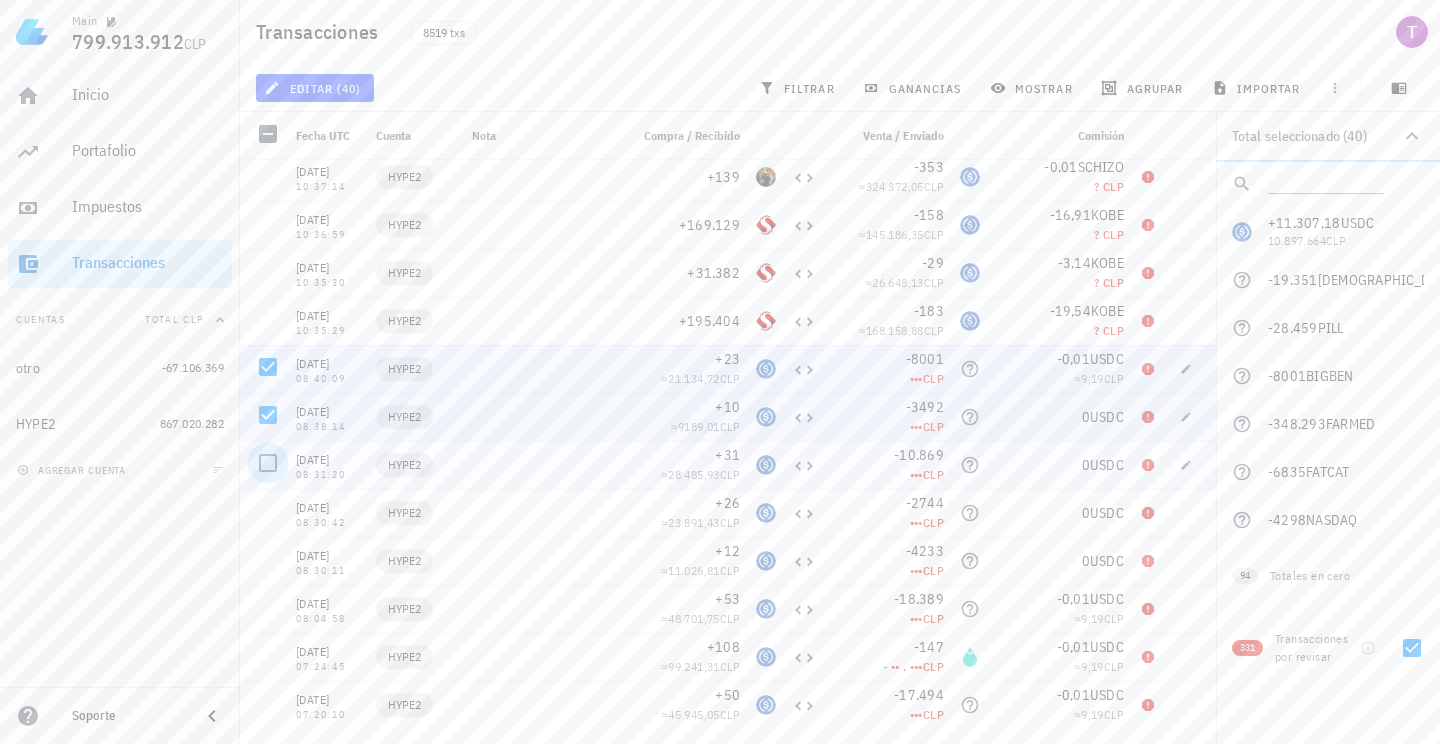 click at bounding box center [268, 463] 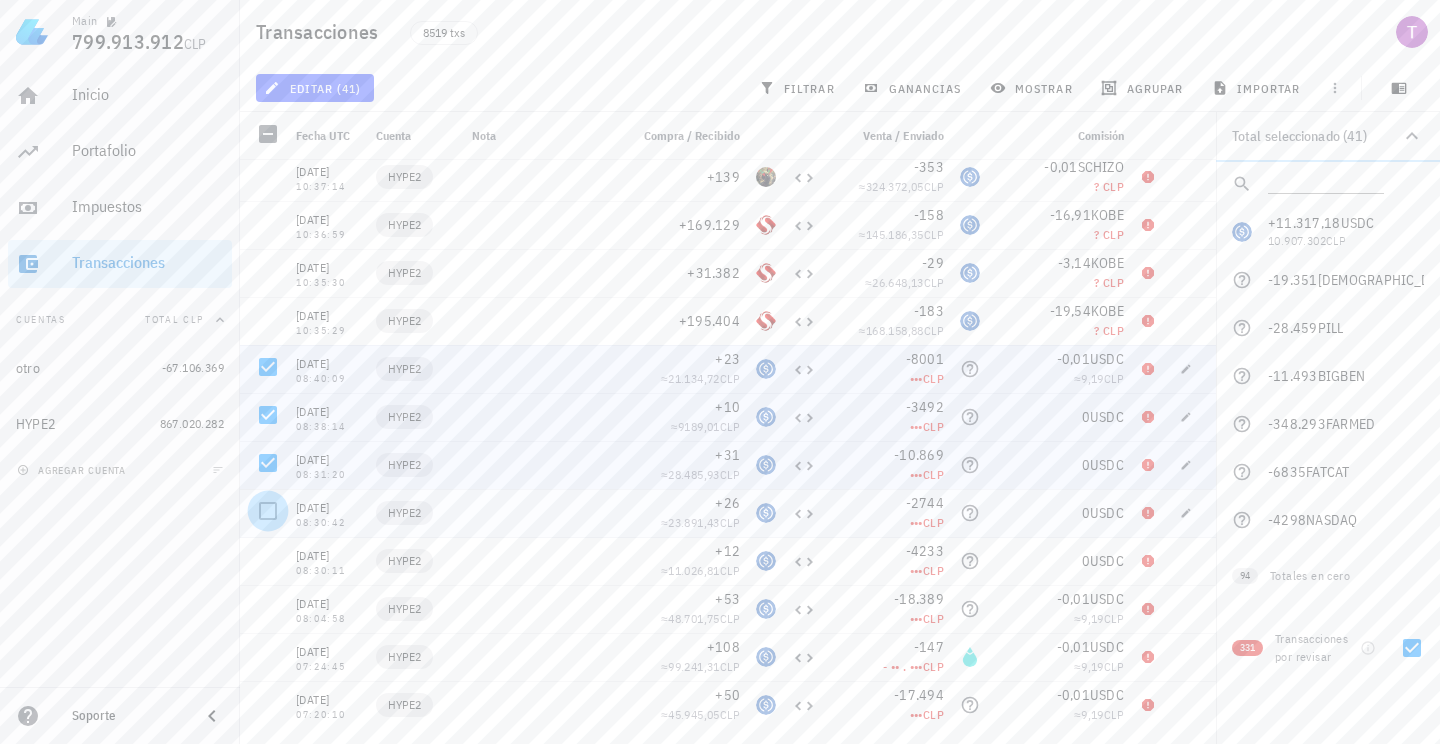 click at bounding box center [268, 511] 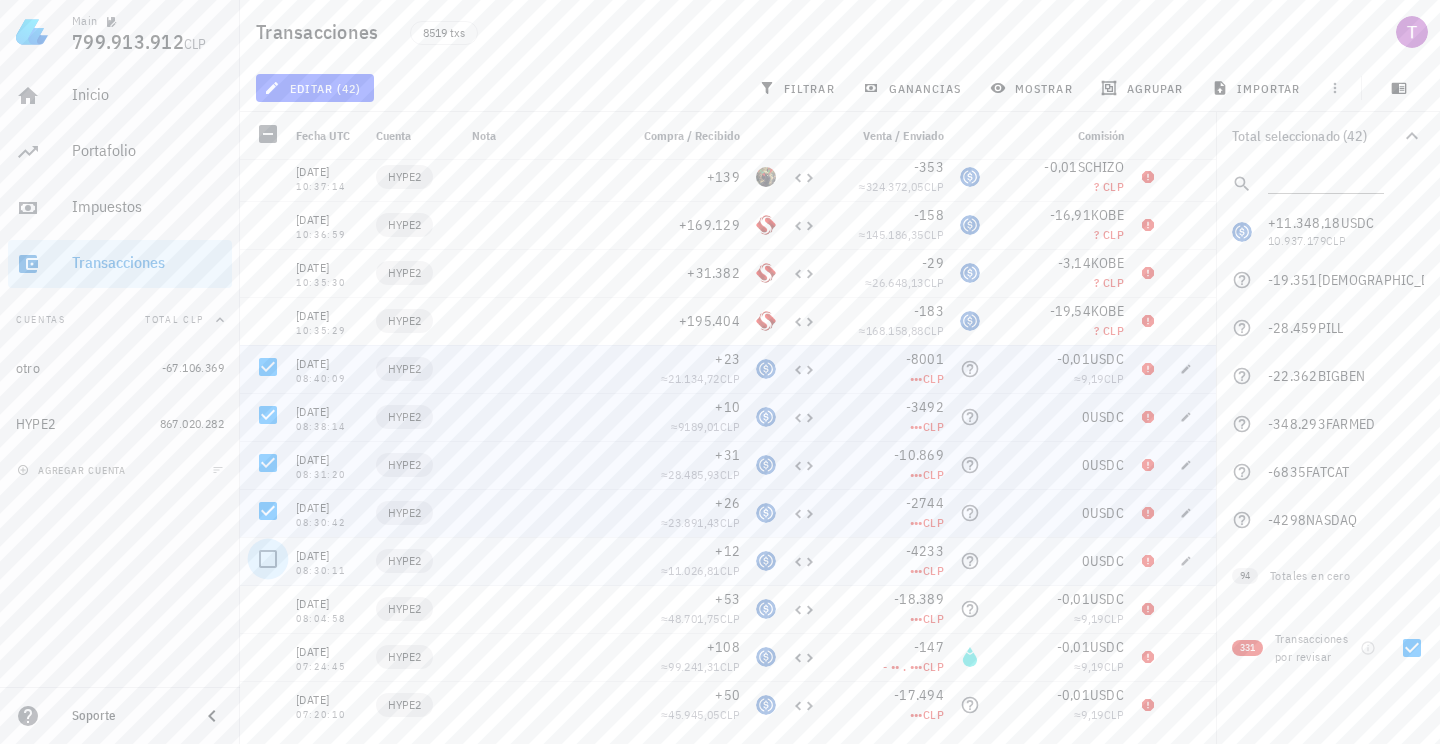 click at bounding box center [268, 559] 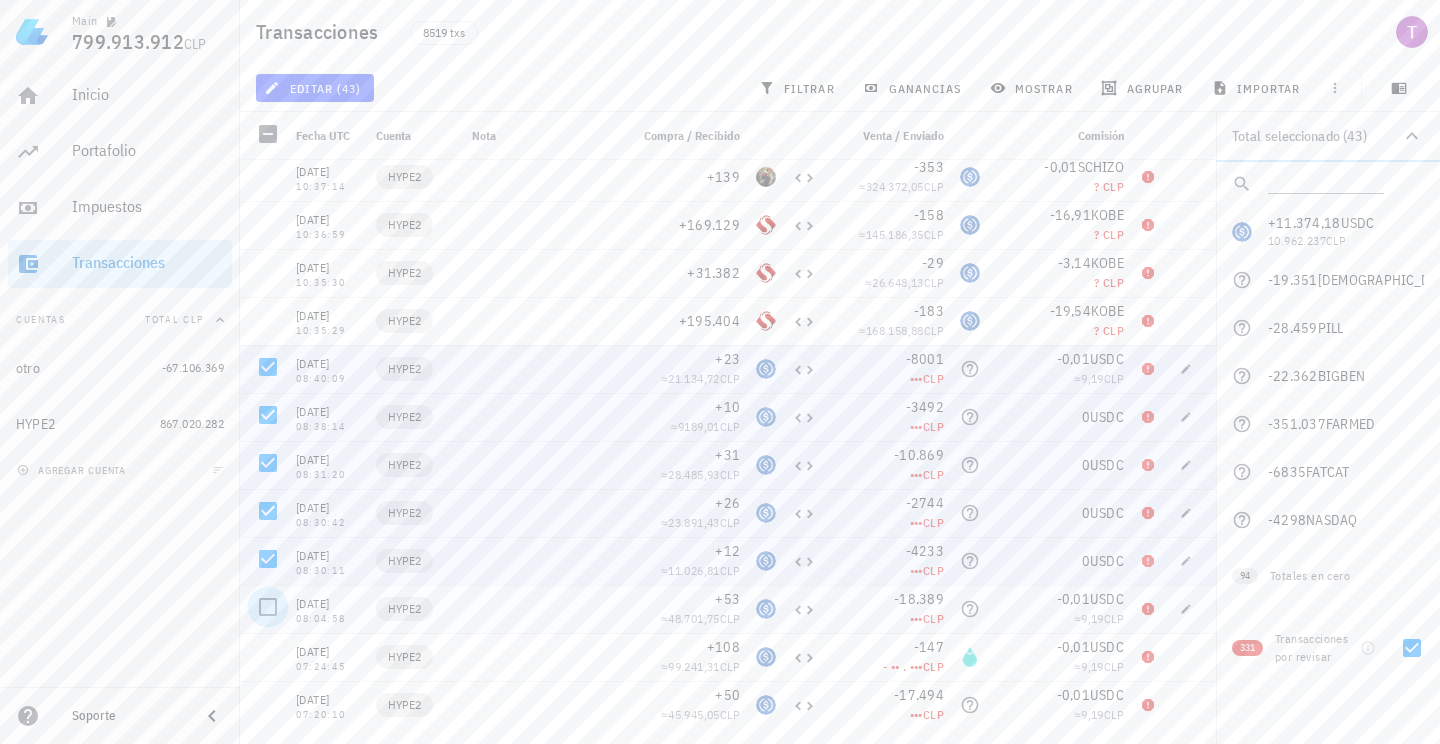 click at bounding box center [268, 607] 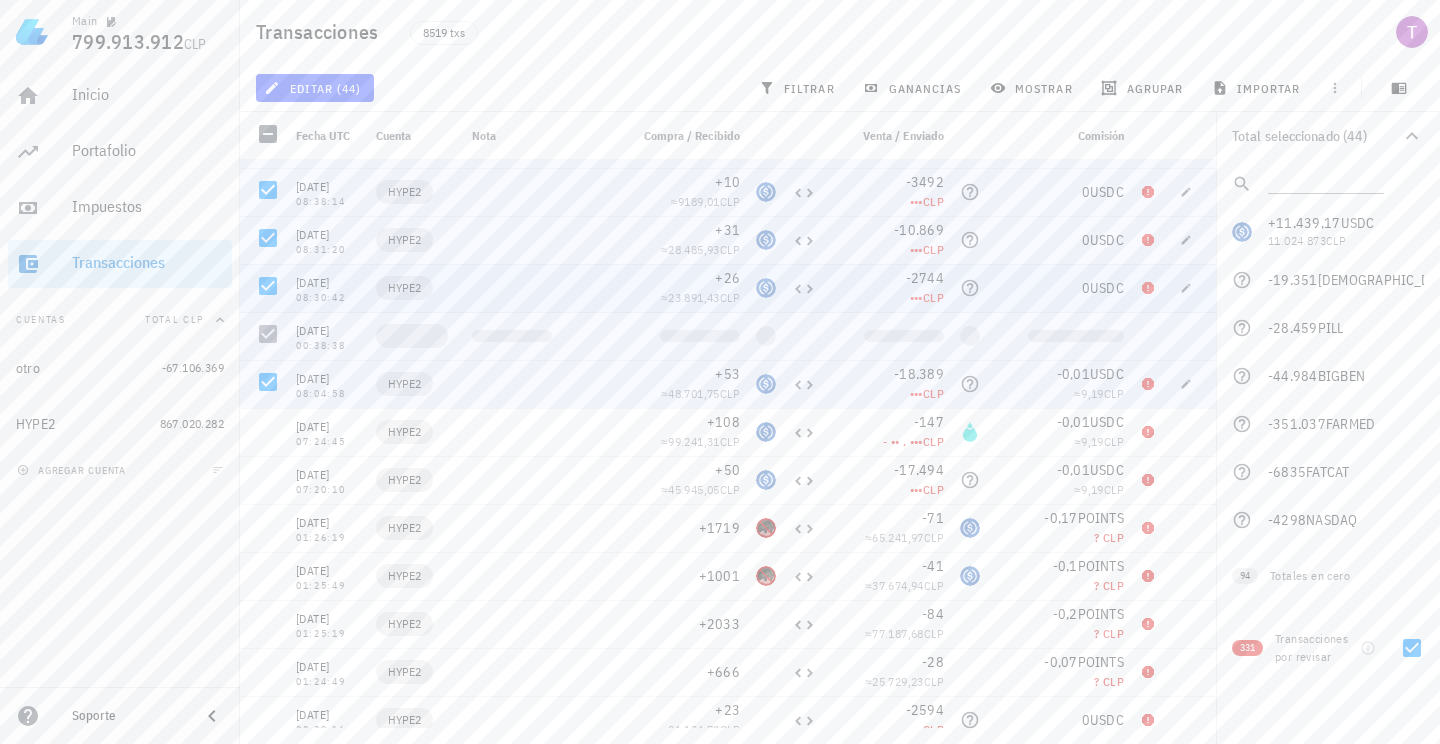 scroll, scrollTop: 4605, scrollLeft: 0, axis: vertical 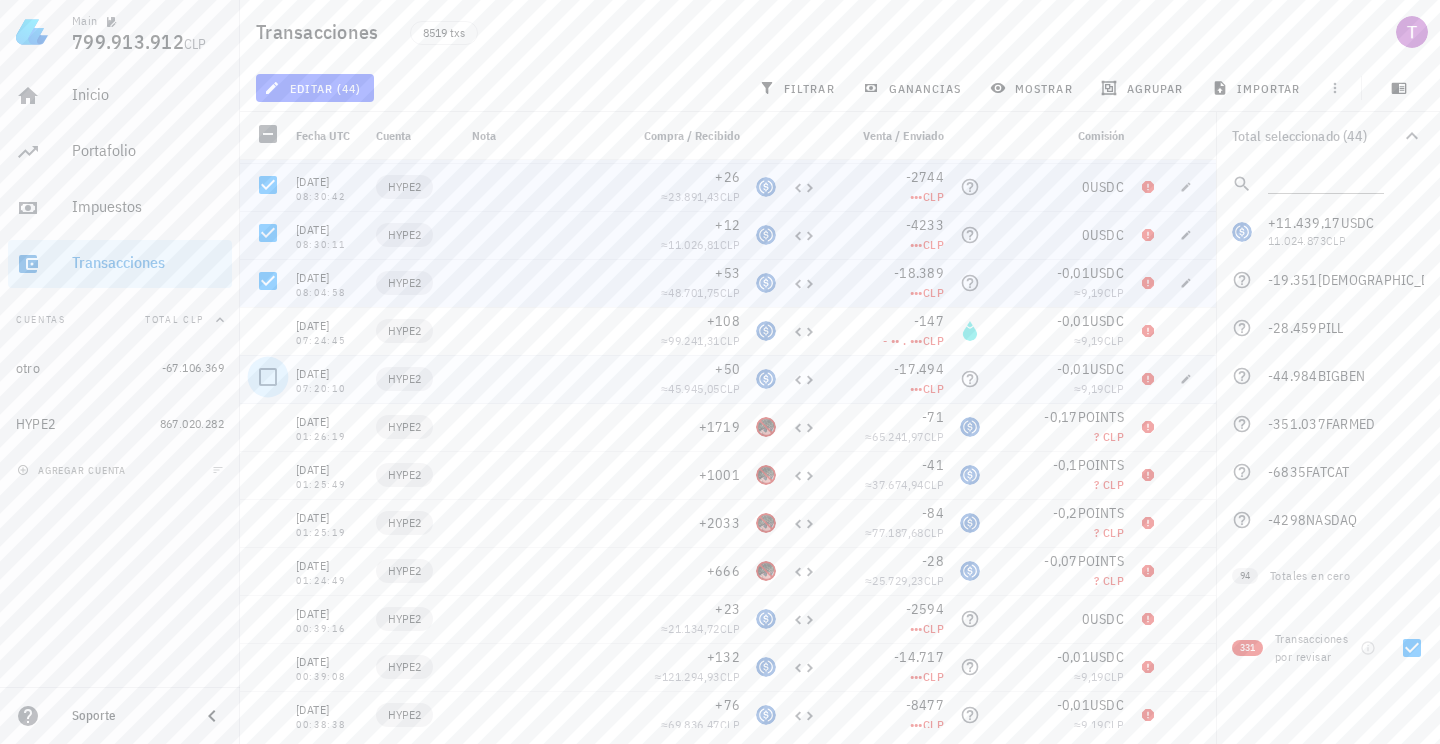 click at bounding box center [268, 377] 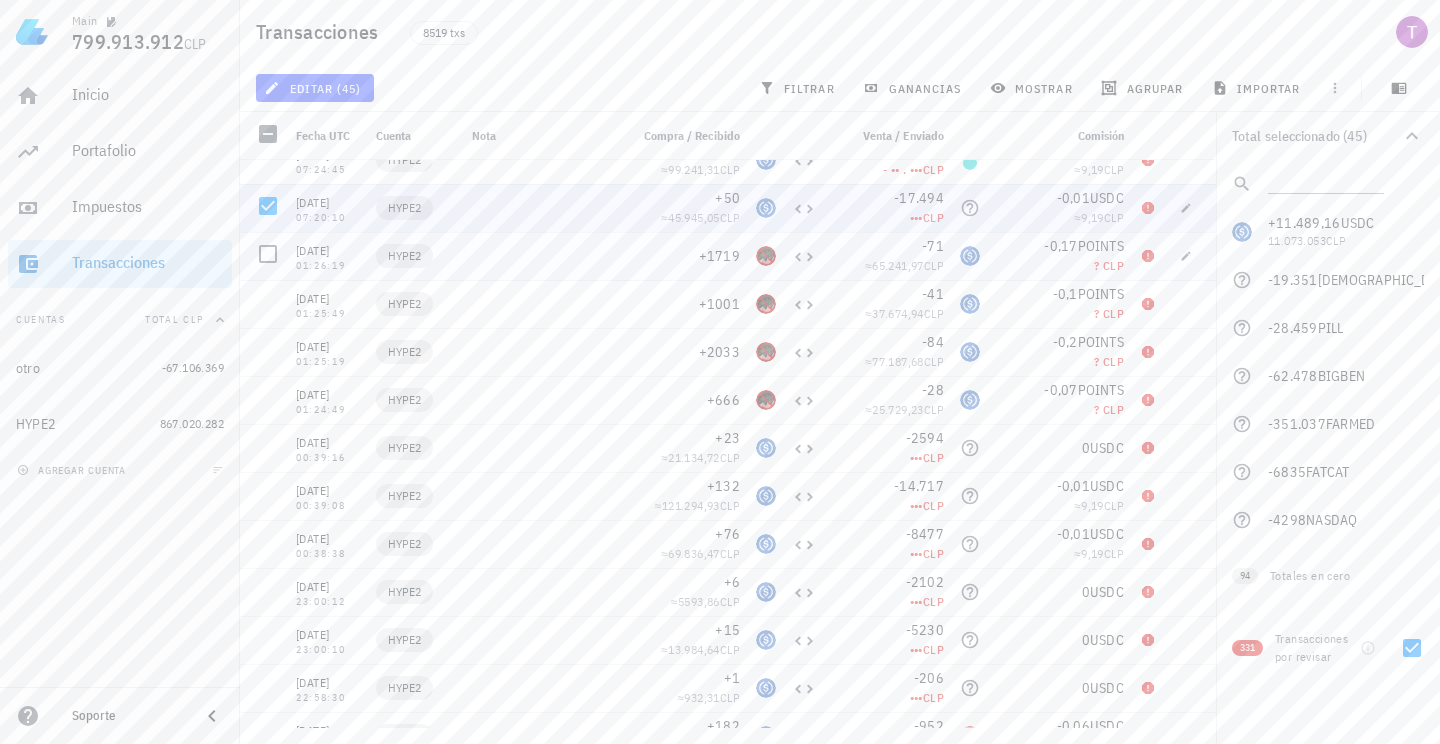 scroll, scrollTop: 4808, scrollLeft: 0, axis: vertical 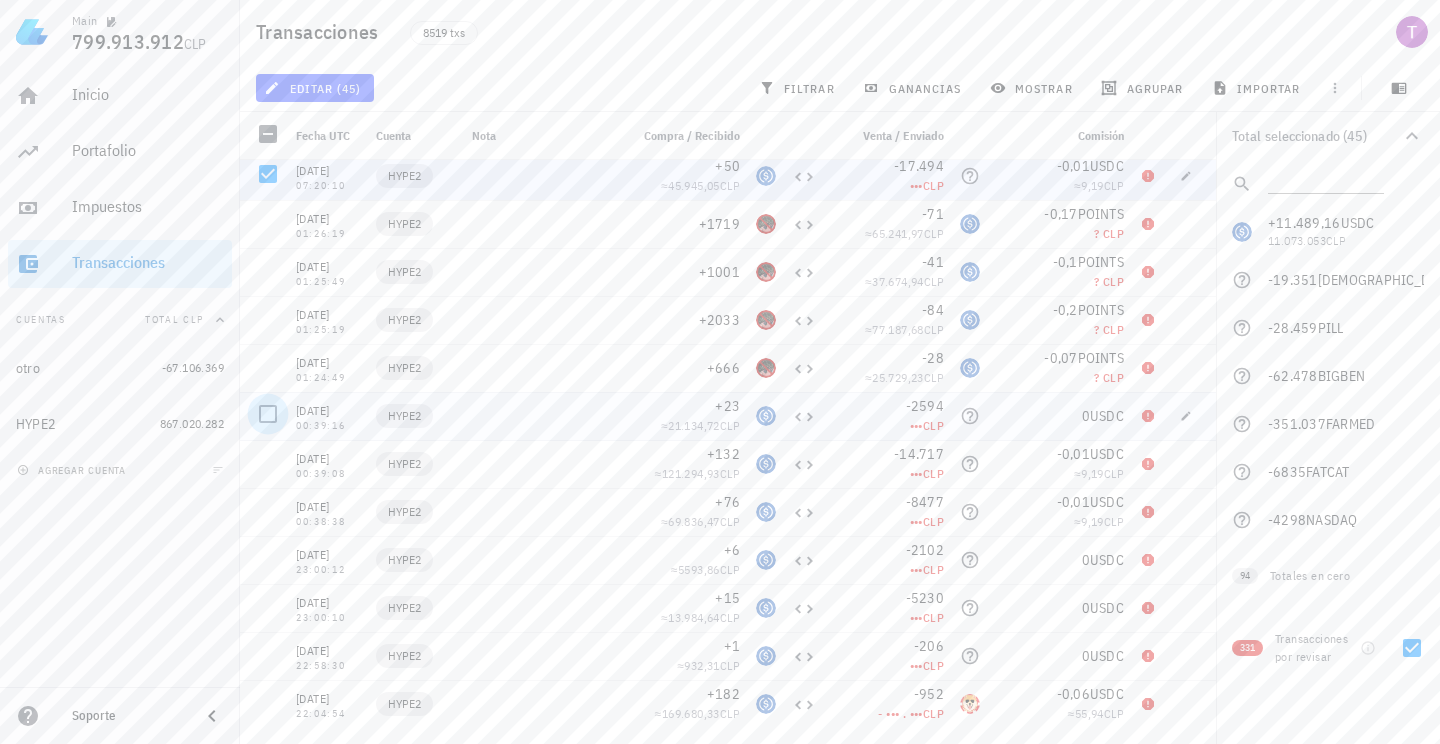 click at bounding box center [268, 414] 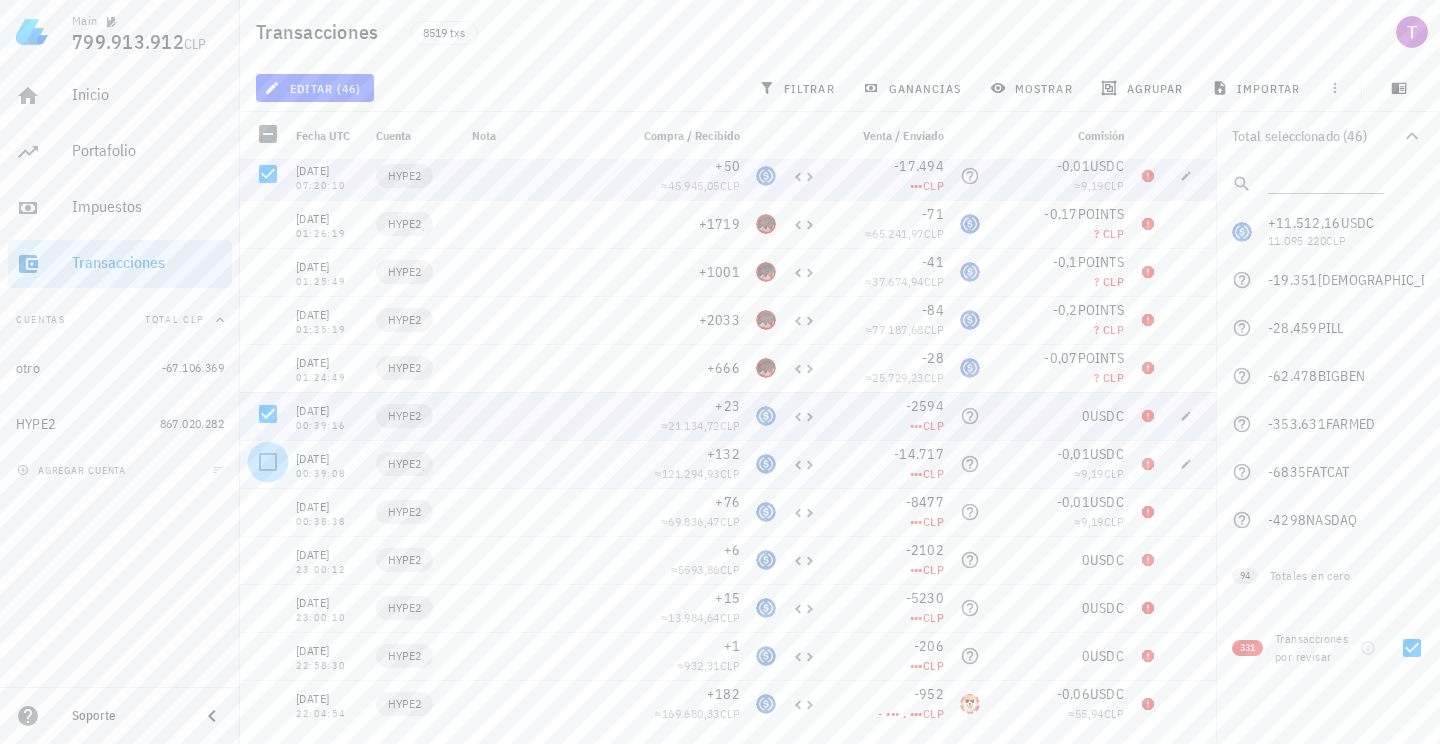 click at bounding box center [268, 462] 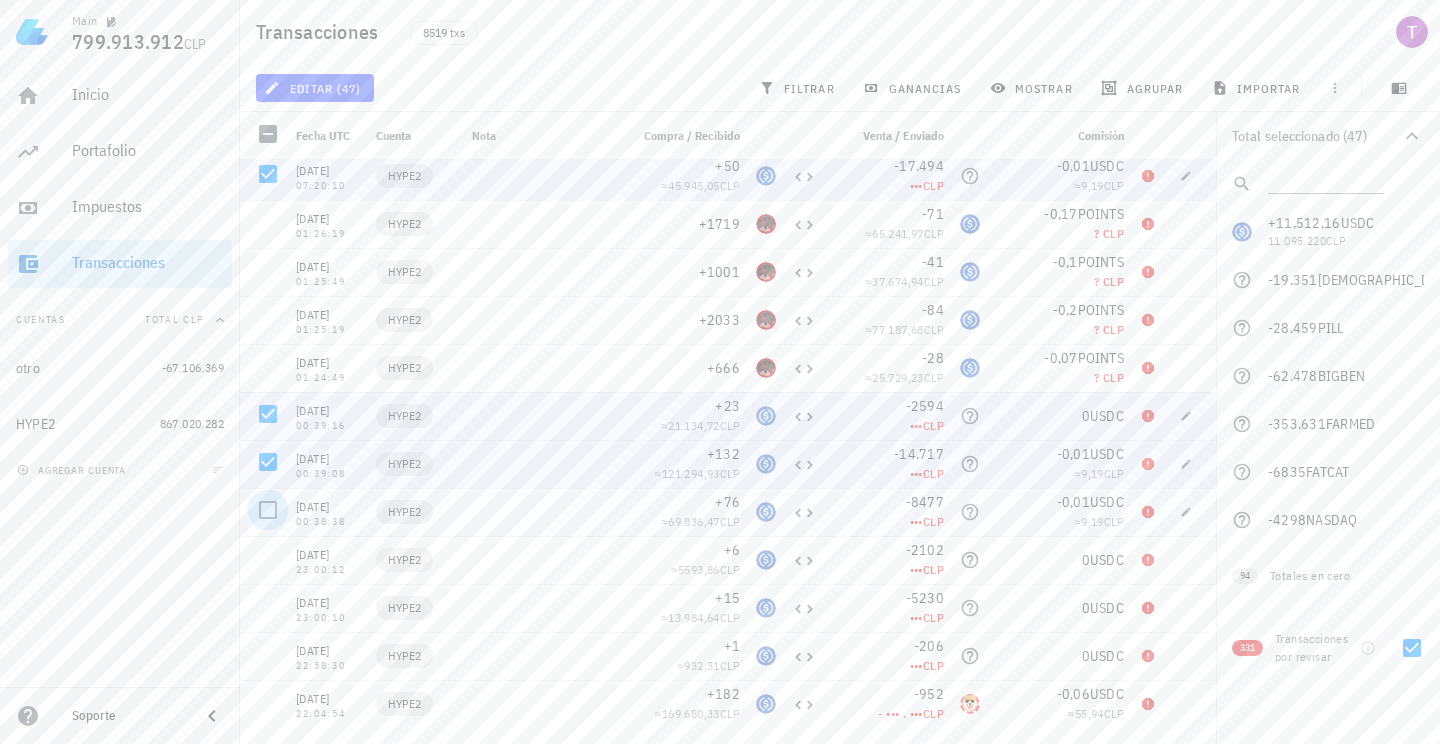 click at bounding box center [268, 510] 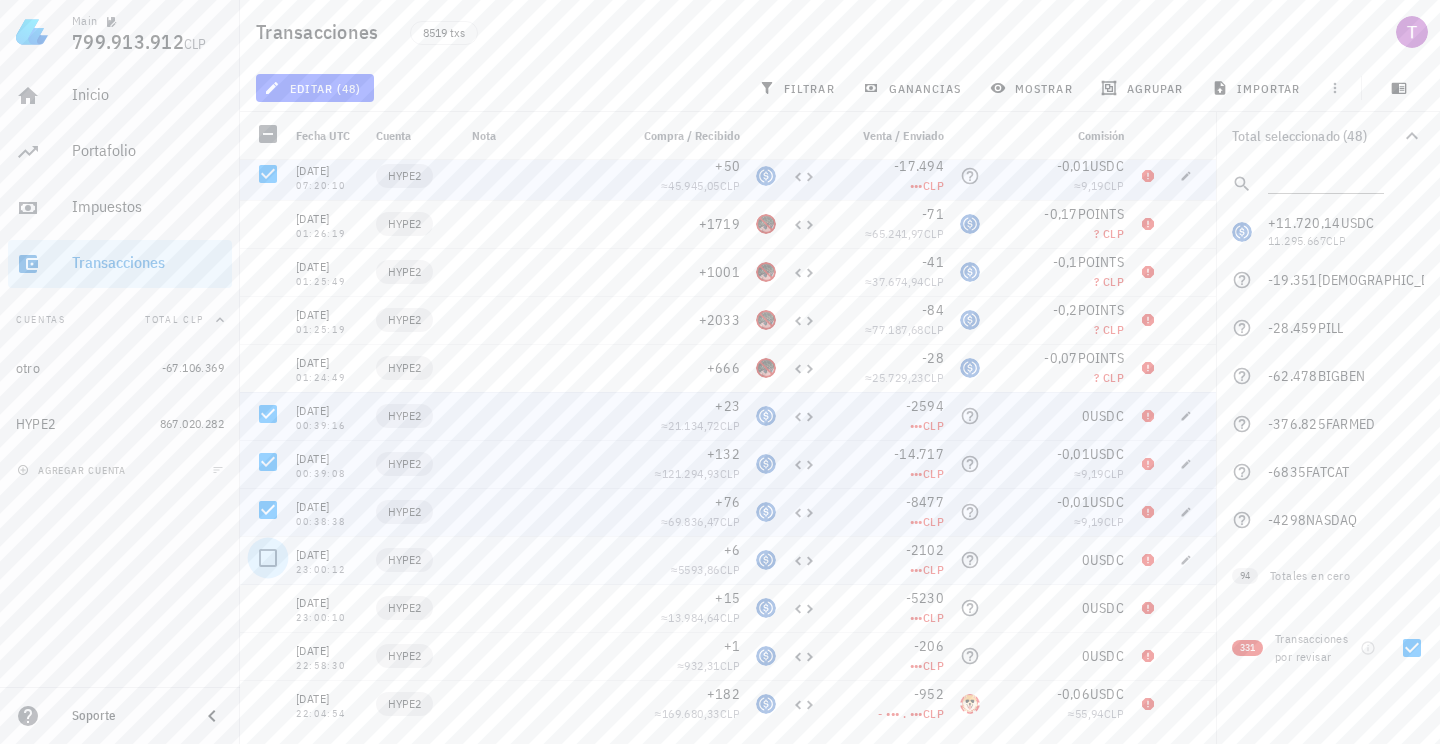 click at bounding box center (268, 558) 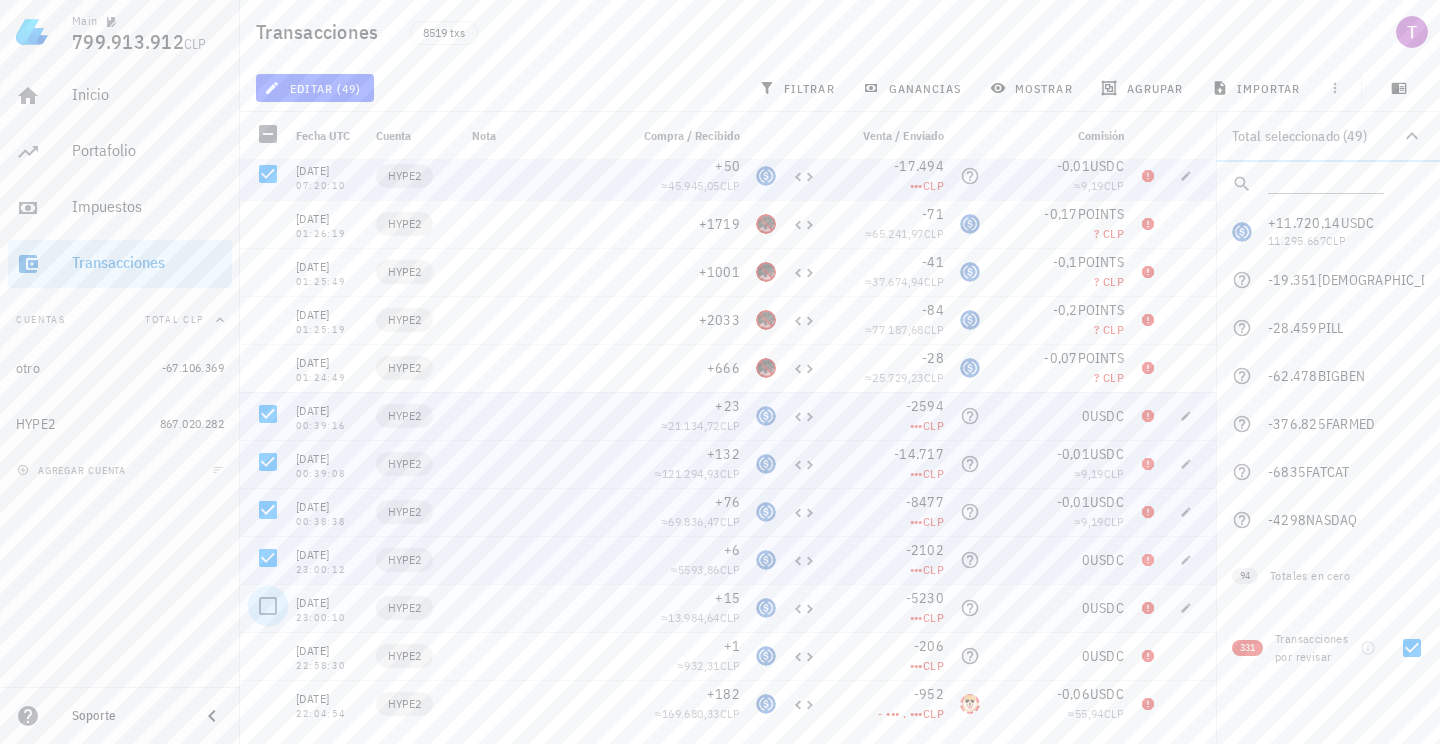 click at bounding box center [268, 606] 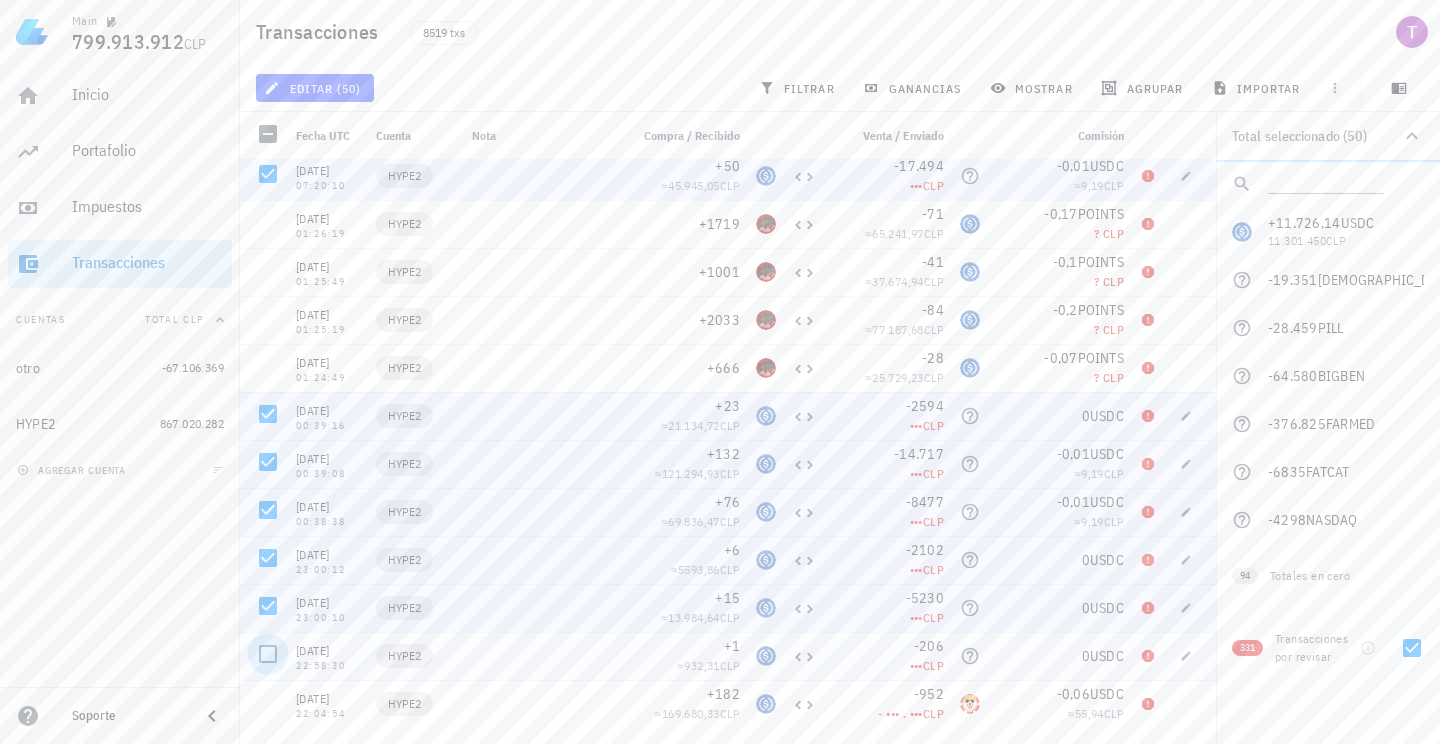 click at bounding box center (268, 654) 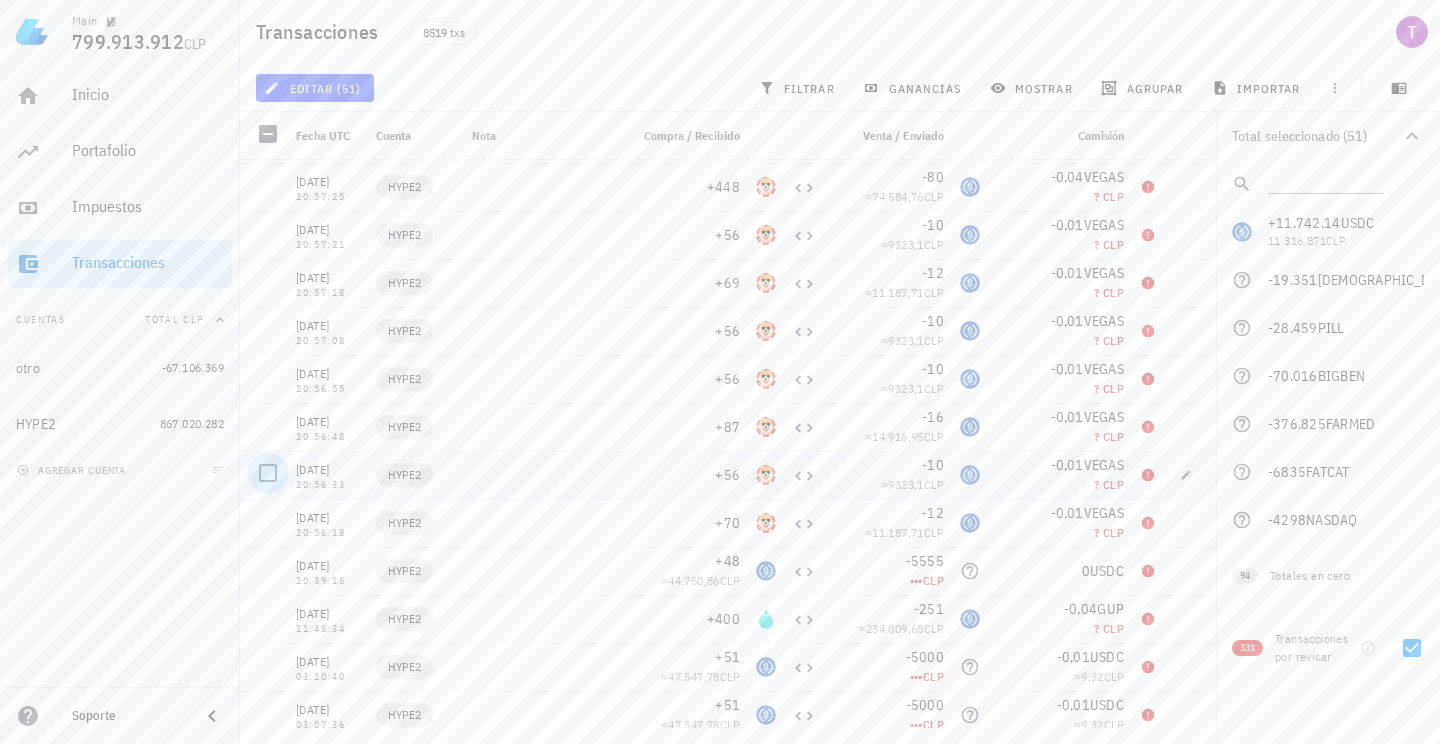 scroll, scrollTop: 5454, scrollLeft: 0, axis: vertical 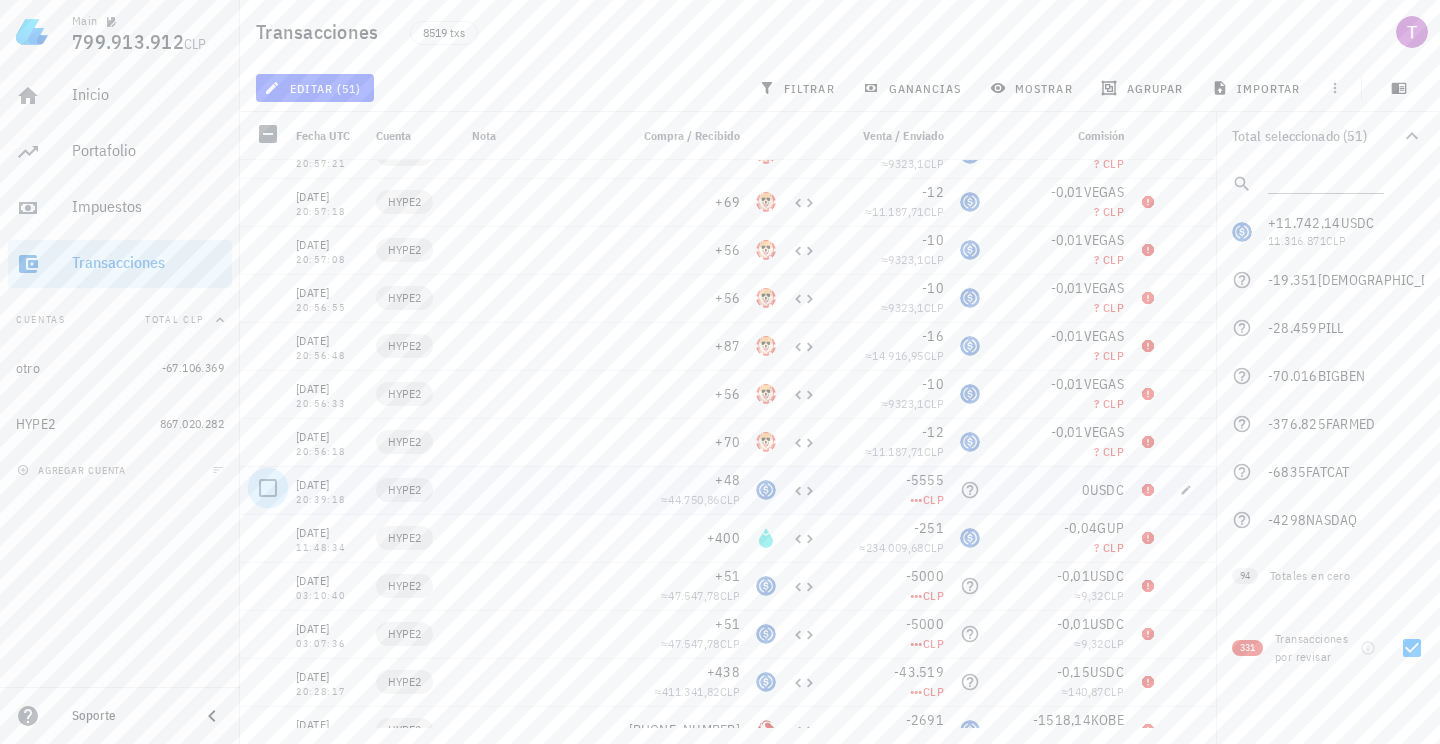 click at bounding box center (268, 488) 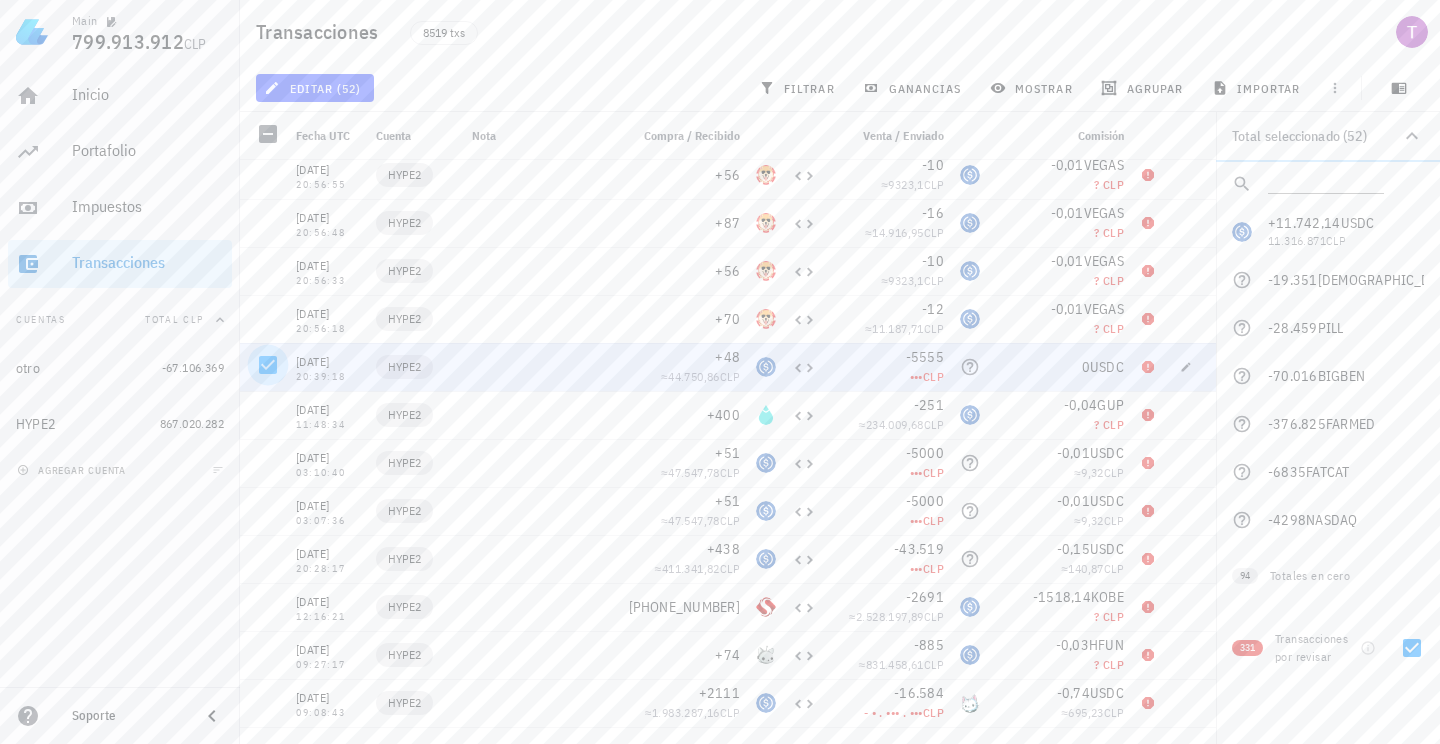 scroll, scrollTop: 5613, scrollLeft: 0, axis: vertical 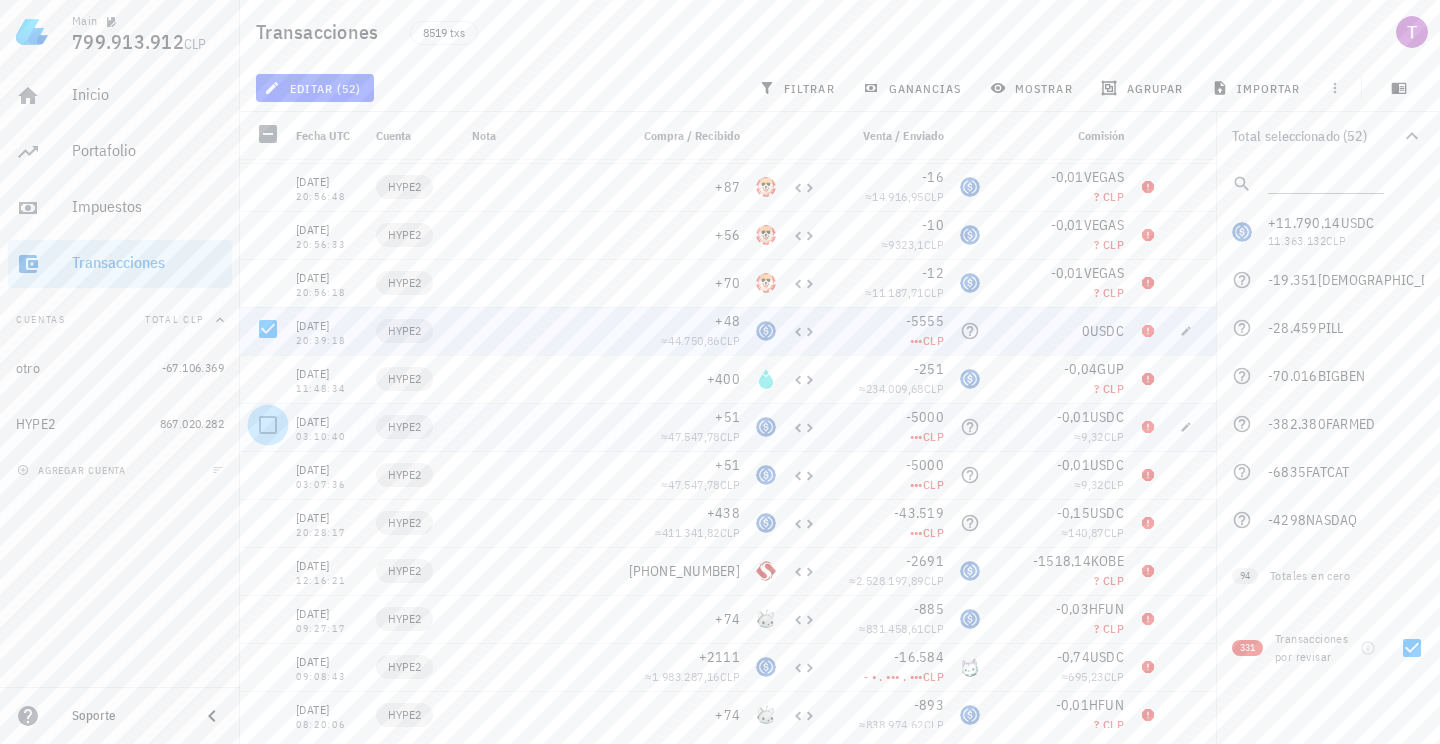 click at bounding box center [268, 425] 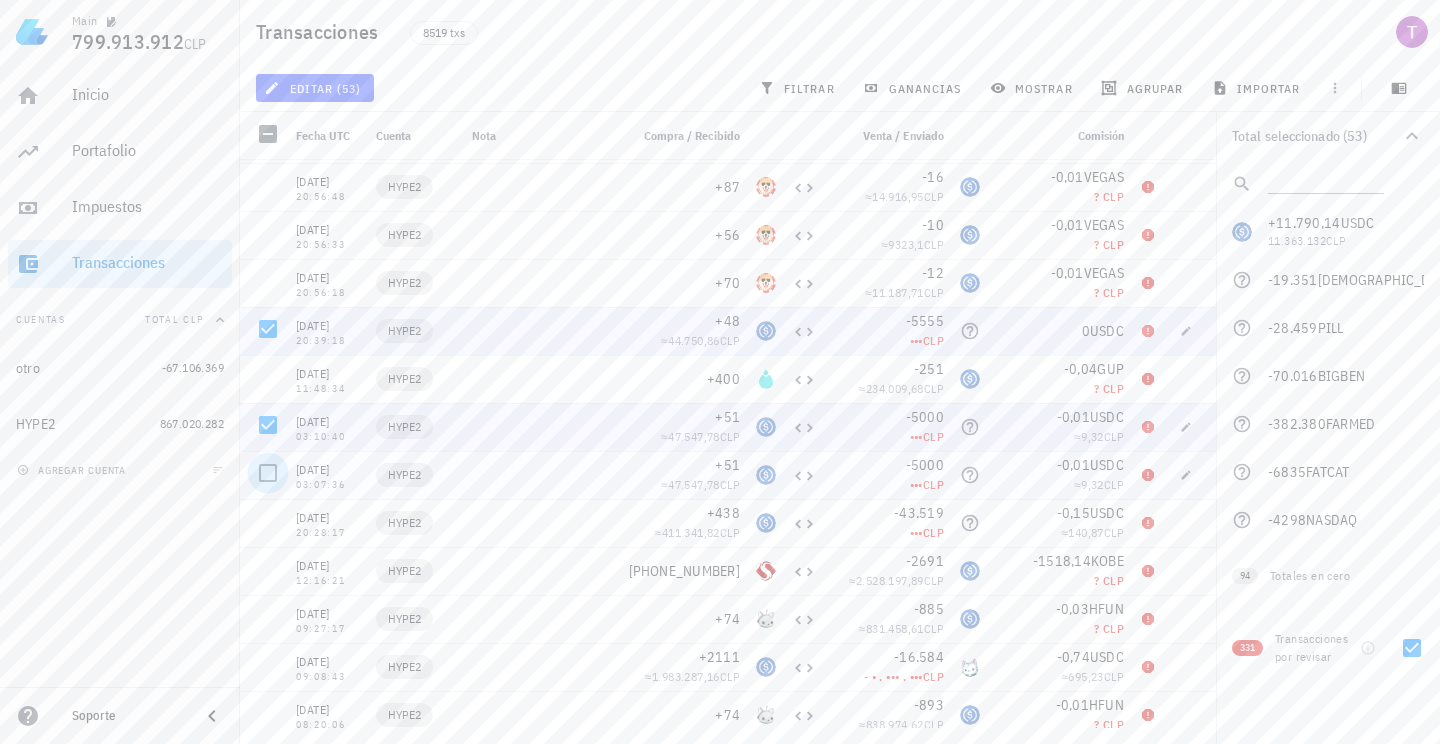 click at bounding box center [268, 473] 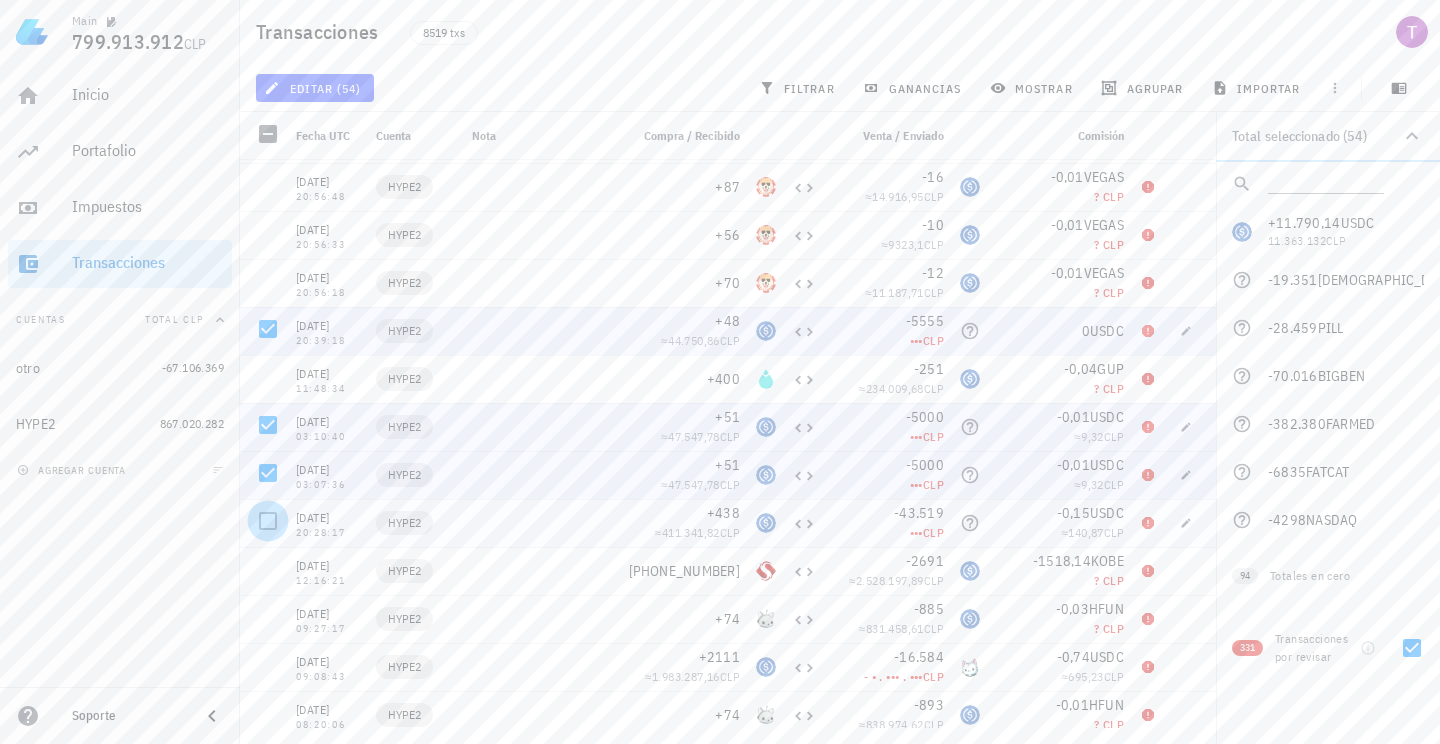 click at bounding box center [268, 521] 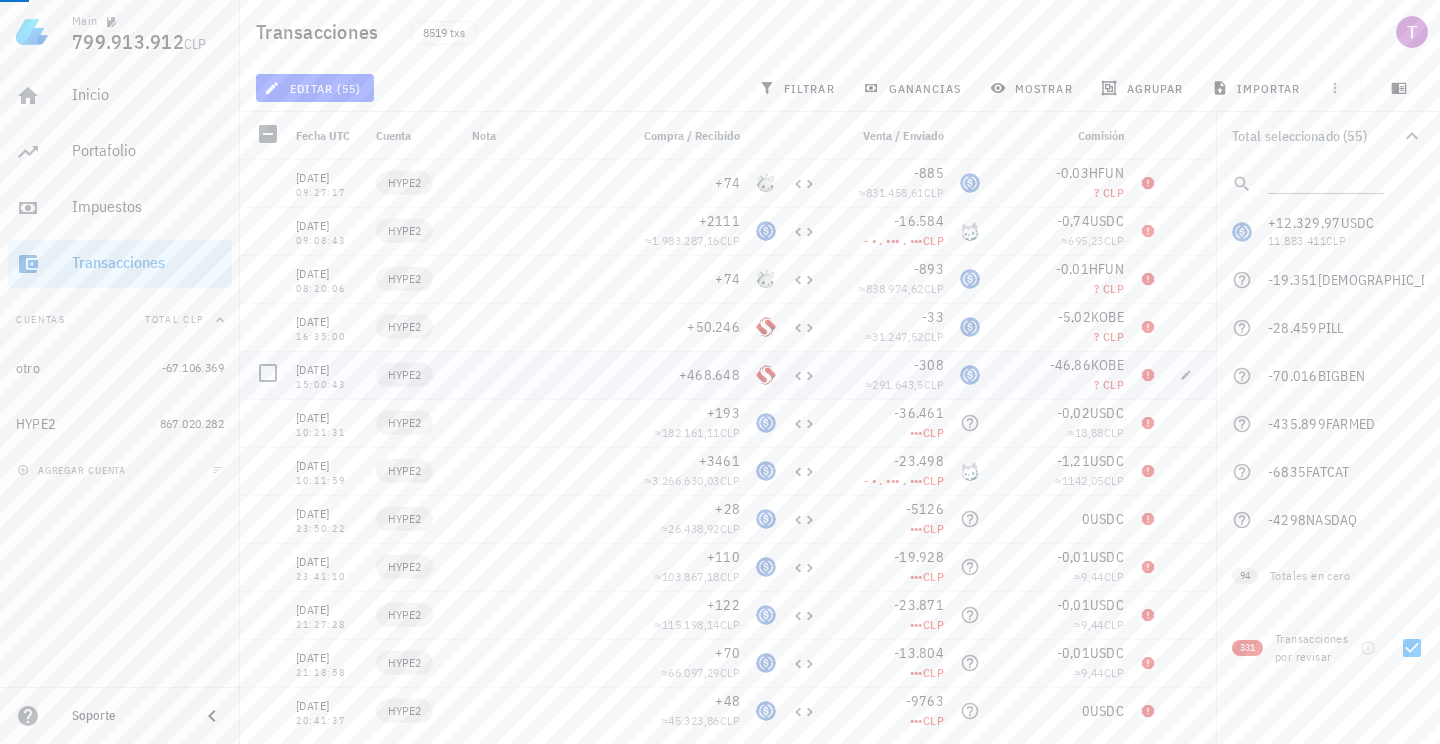 scroll, scrollTop: 6068, scrollLeft: 0, axis: vertical 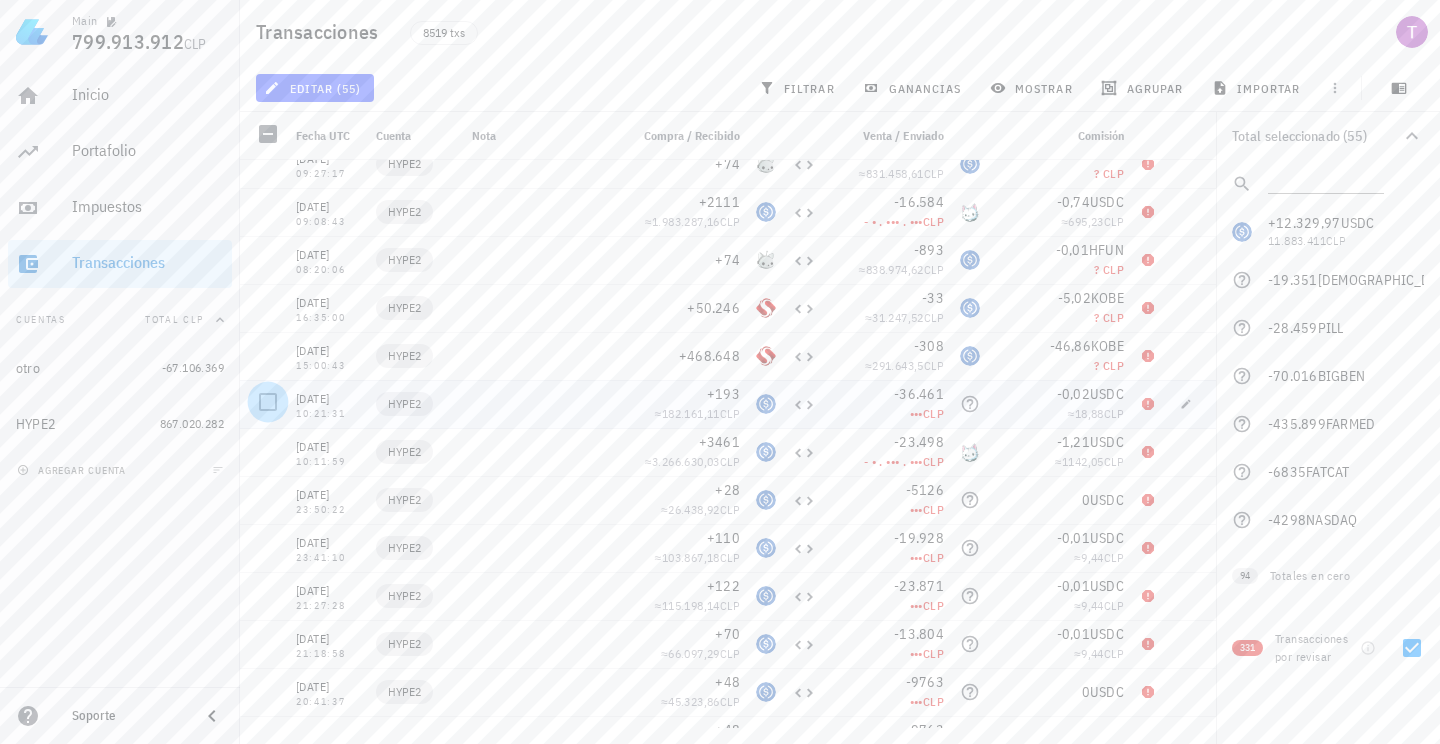 click at bounding box center (268, 402) 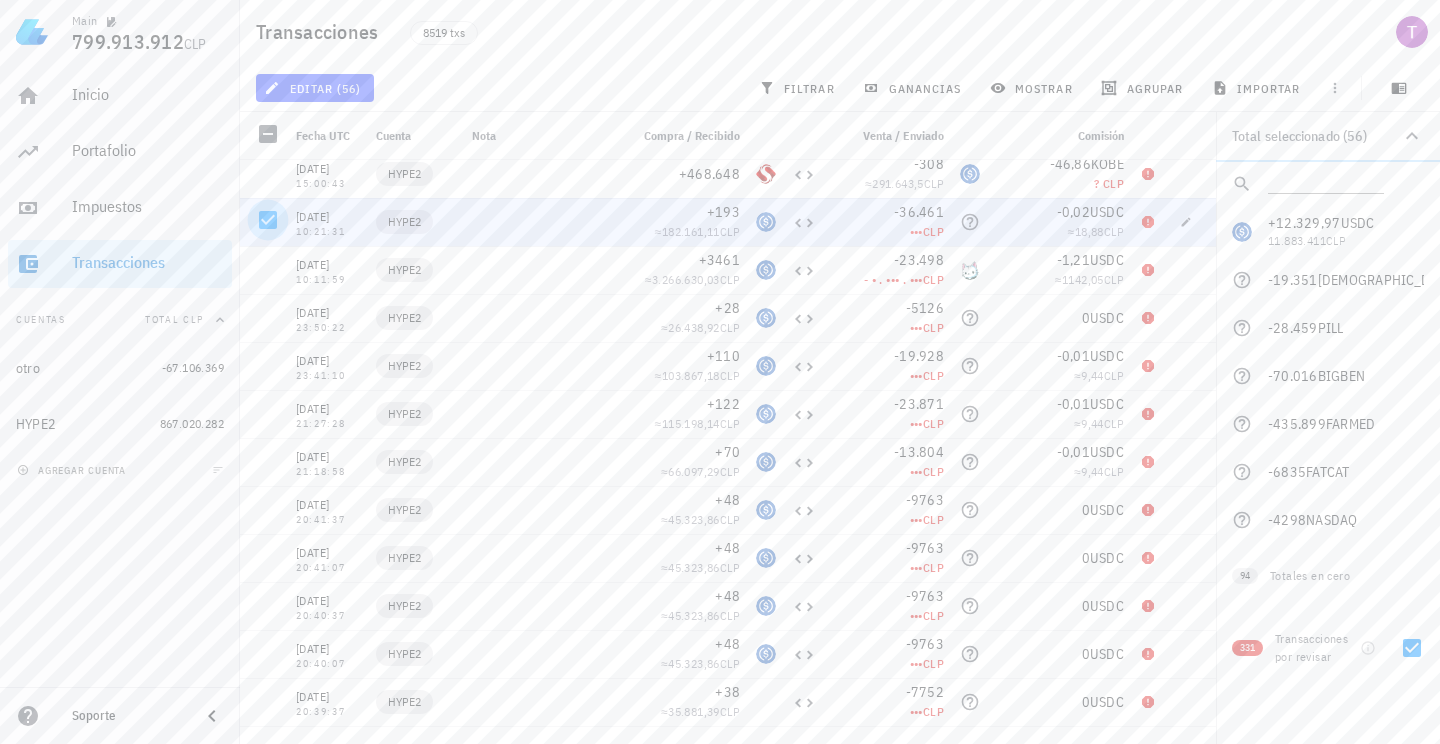 scroll, scrollTop: 6283, scrollLeft: 0, axis: vertical 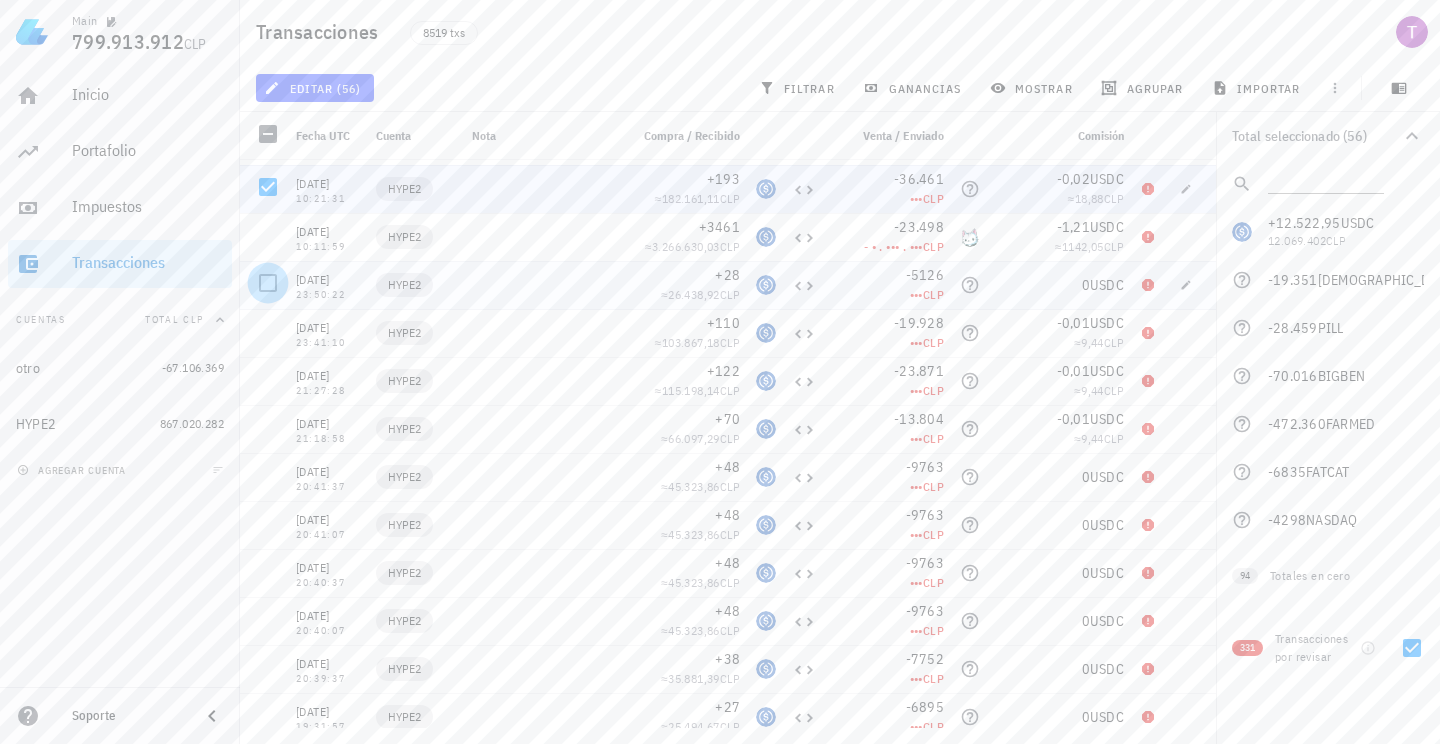 click at bounding box center [268, 283] 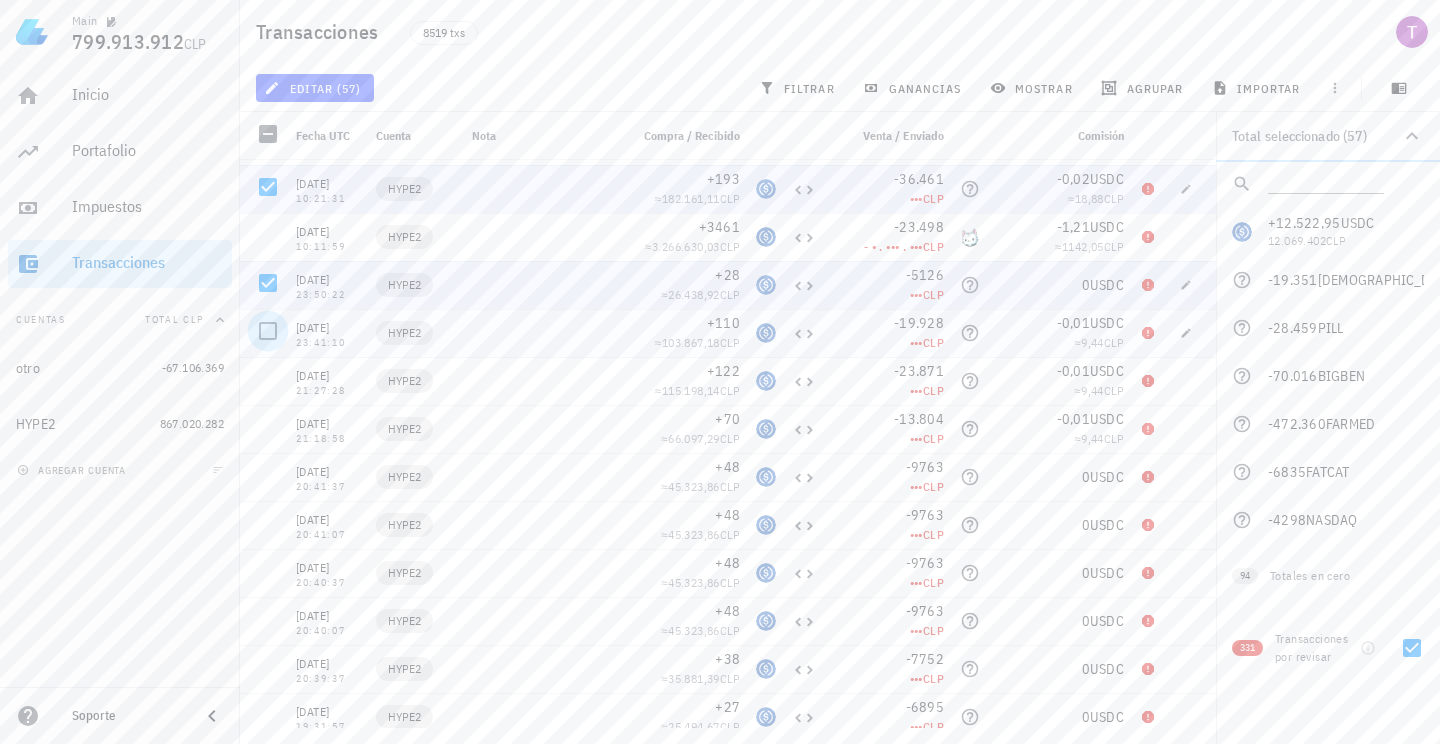 click at bounding box center (268, 331) 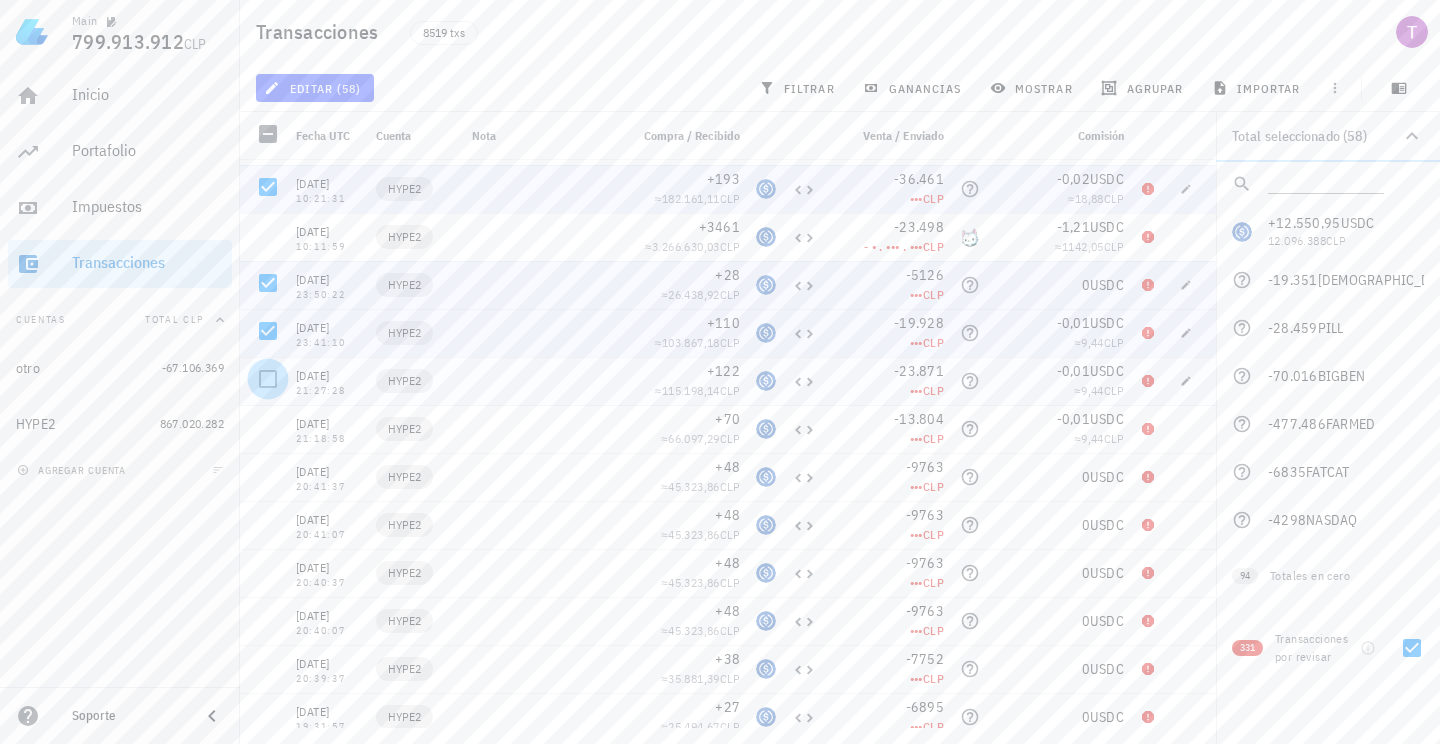 click at bounding box center (268, 379) 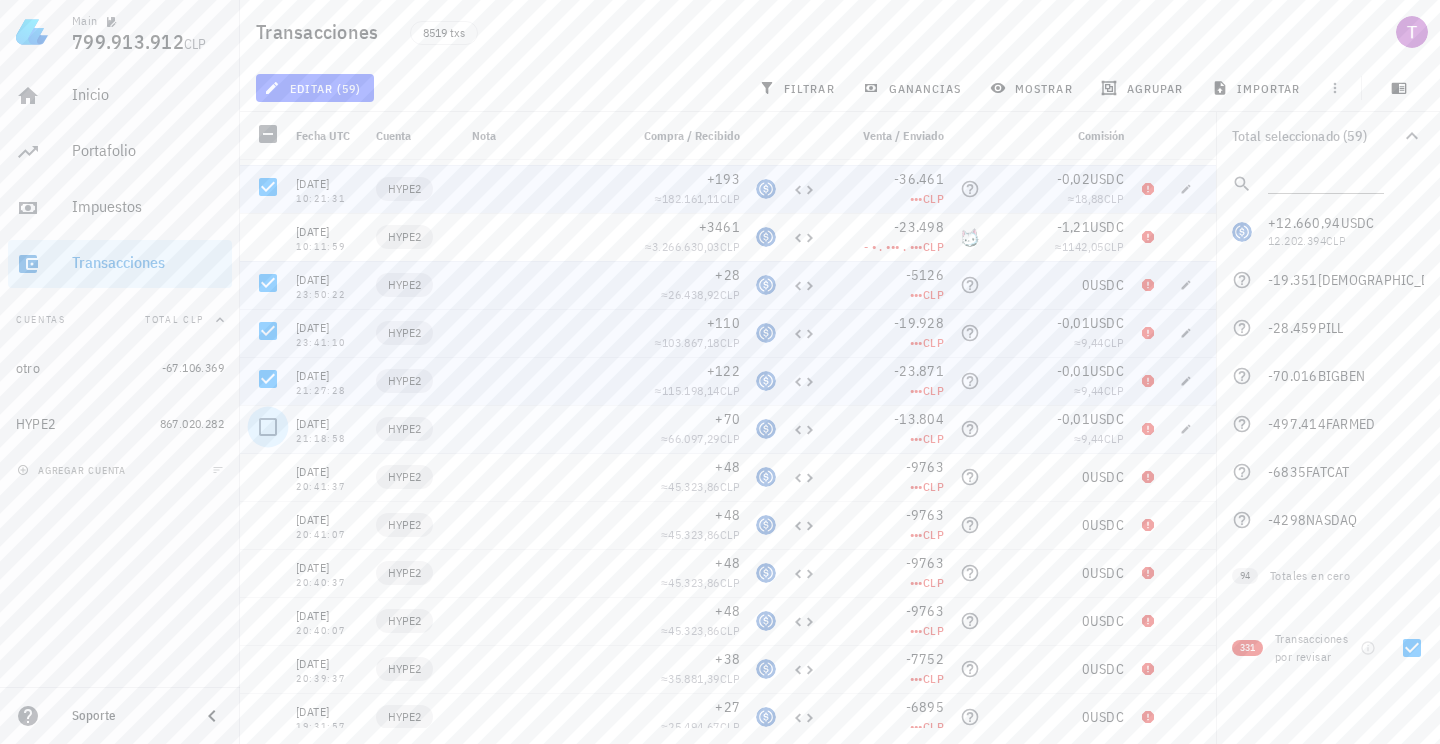 click at bounding box center [268, 427] 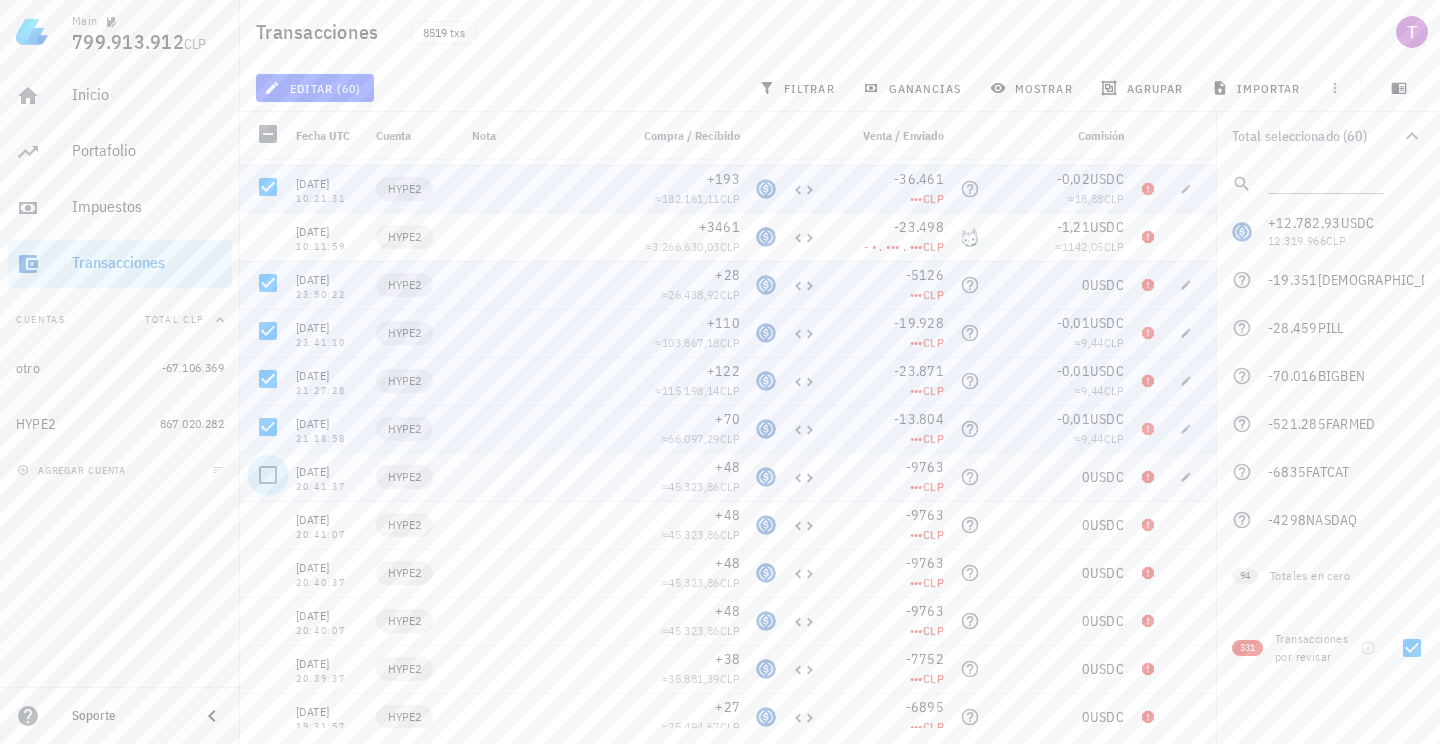 click at bounding box center [268, 475] 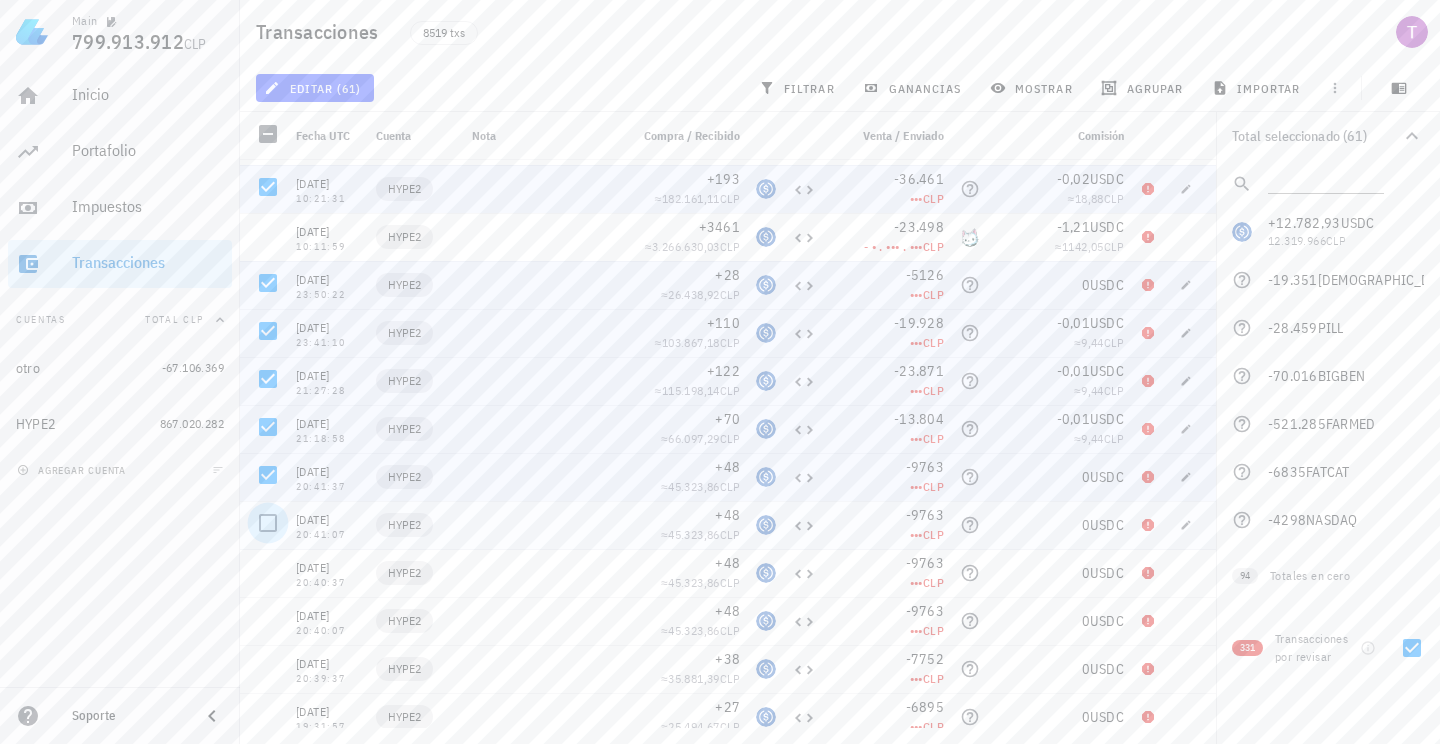 click at bounding box center [268, 523] 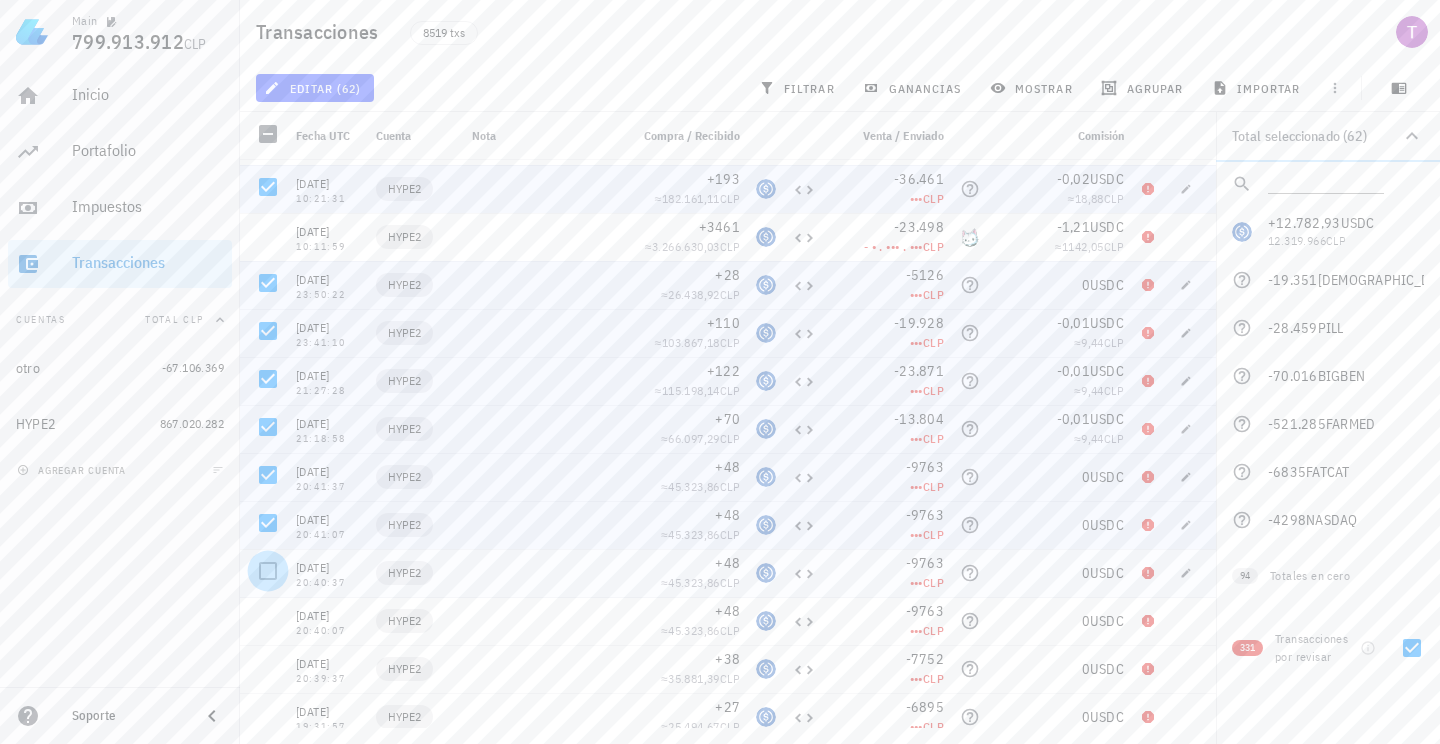 click at bounding box center [268, 571] 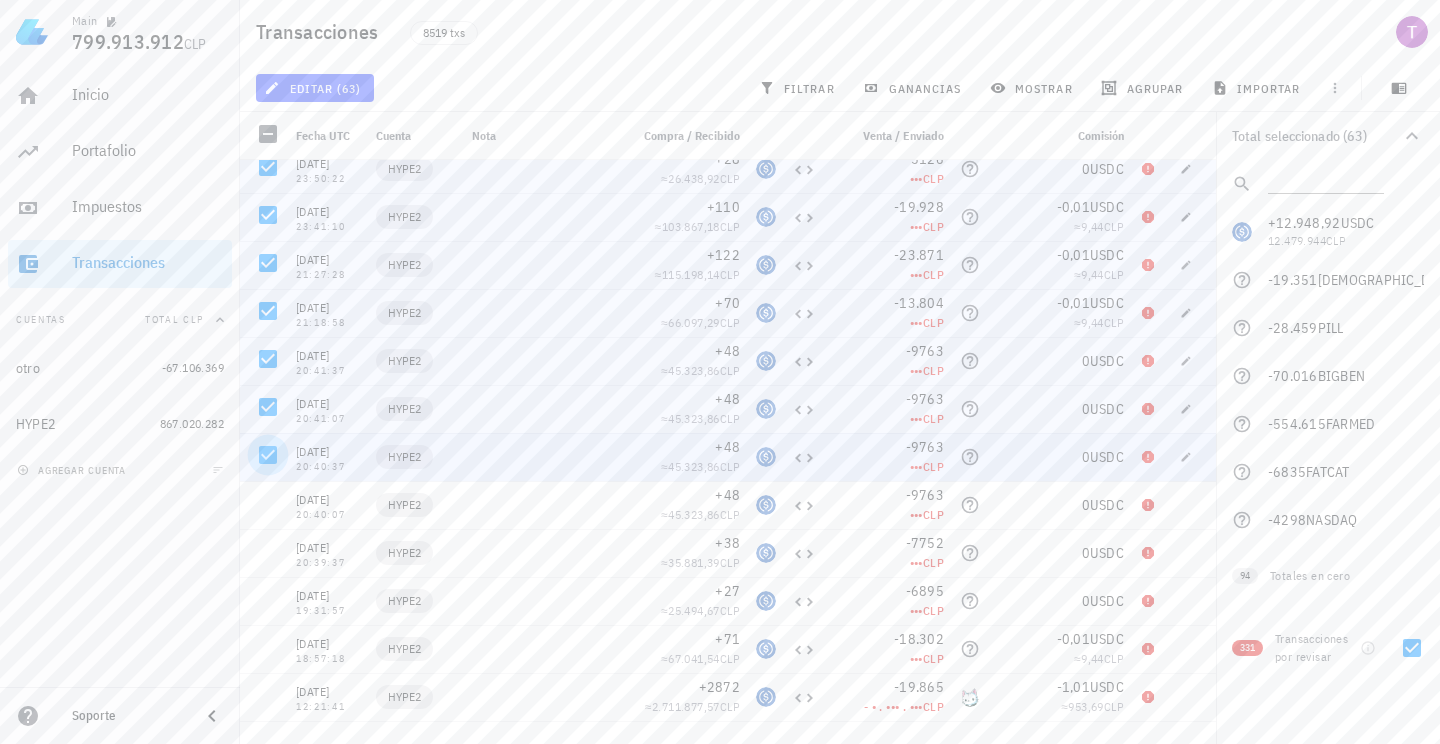 scroll, scrollTop: 6398, scrollLeft: 0, axis: vertical 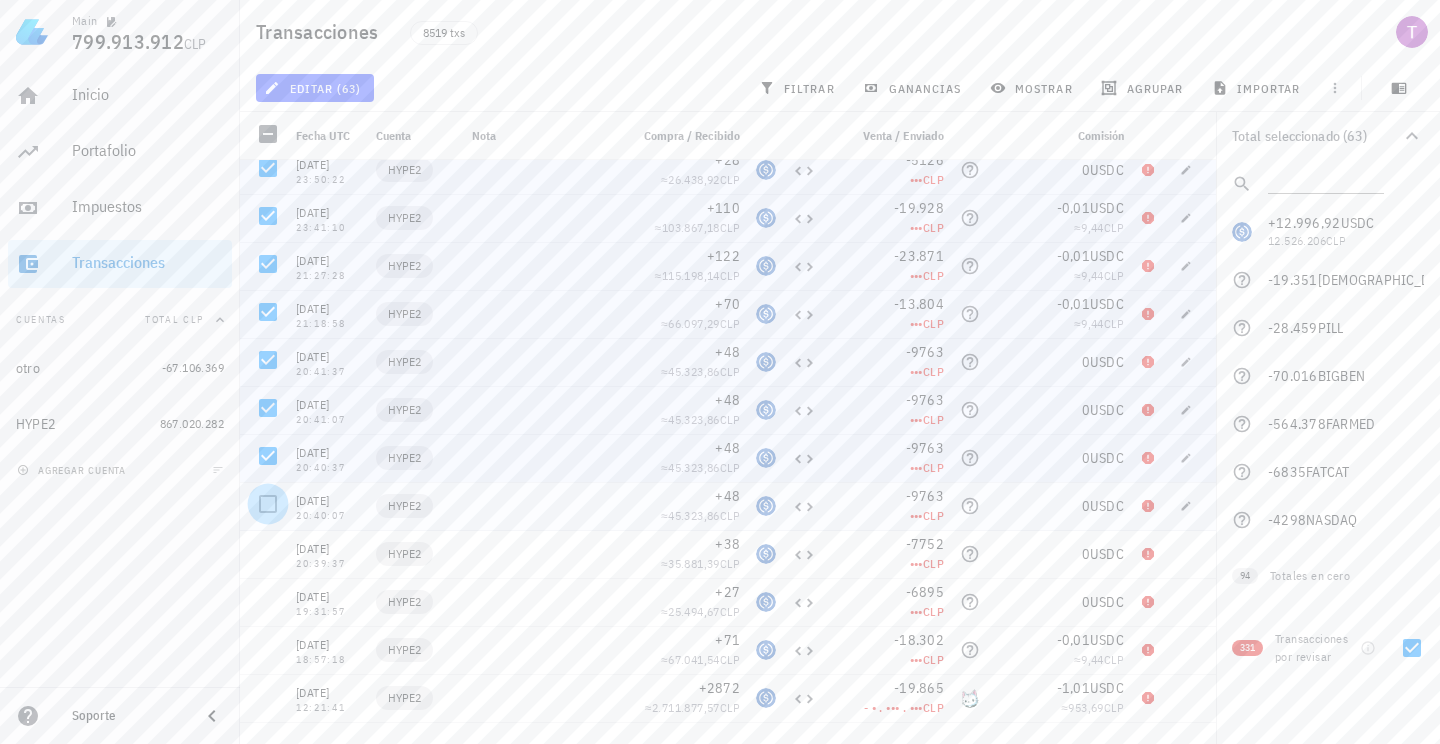 click at bounding box center (268, 504) 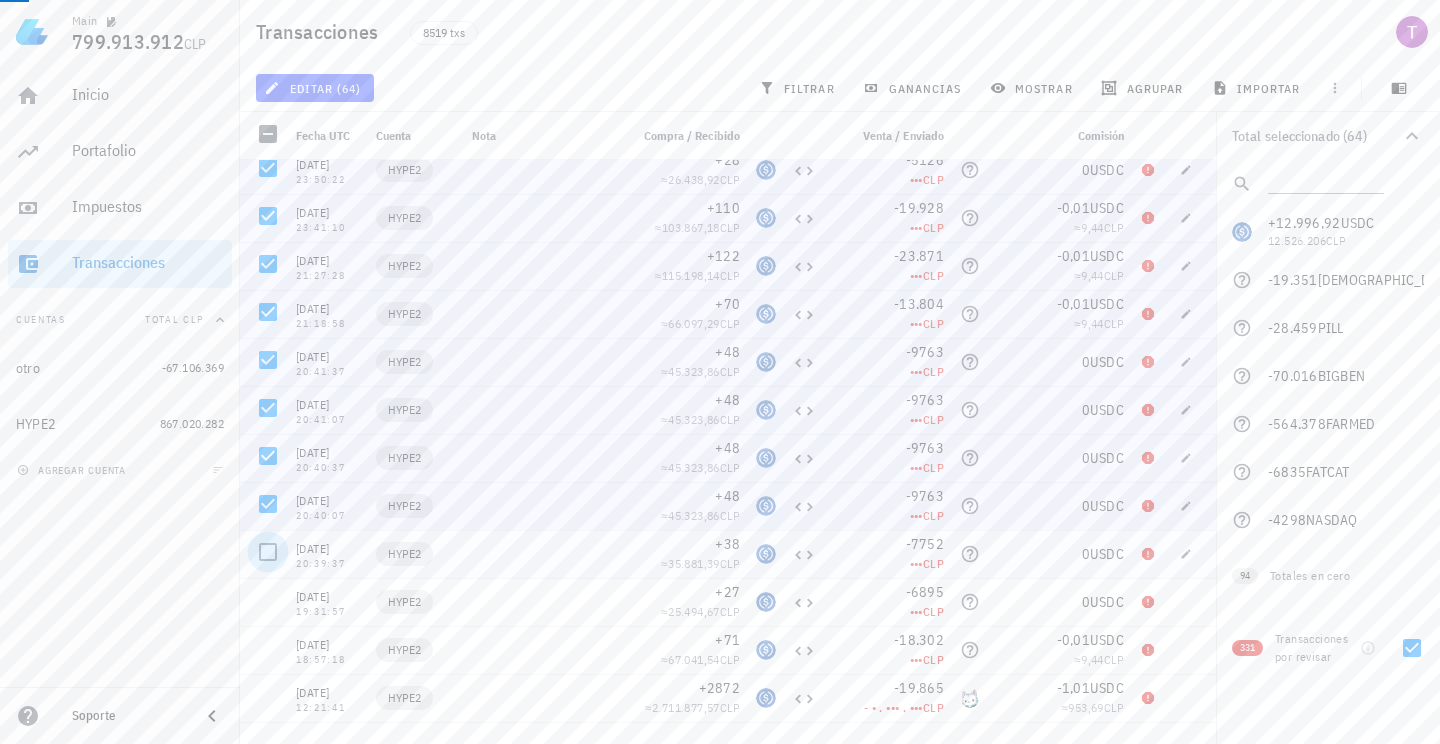 click at bounding box center [268, 552] 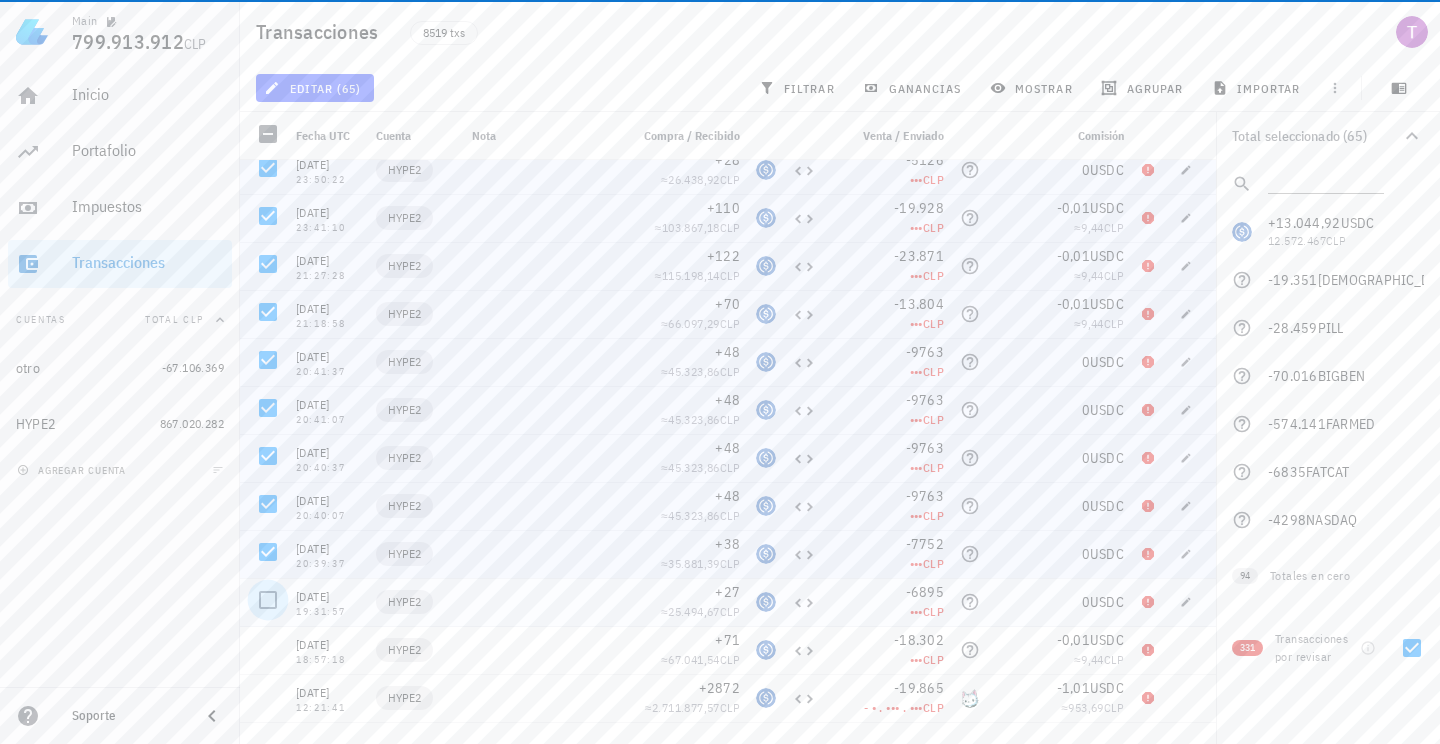 click at bounding box center [268, 600] 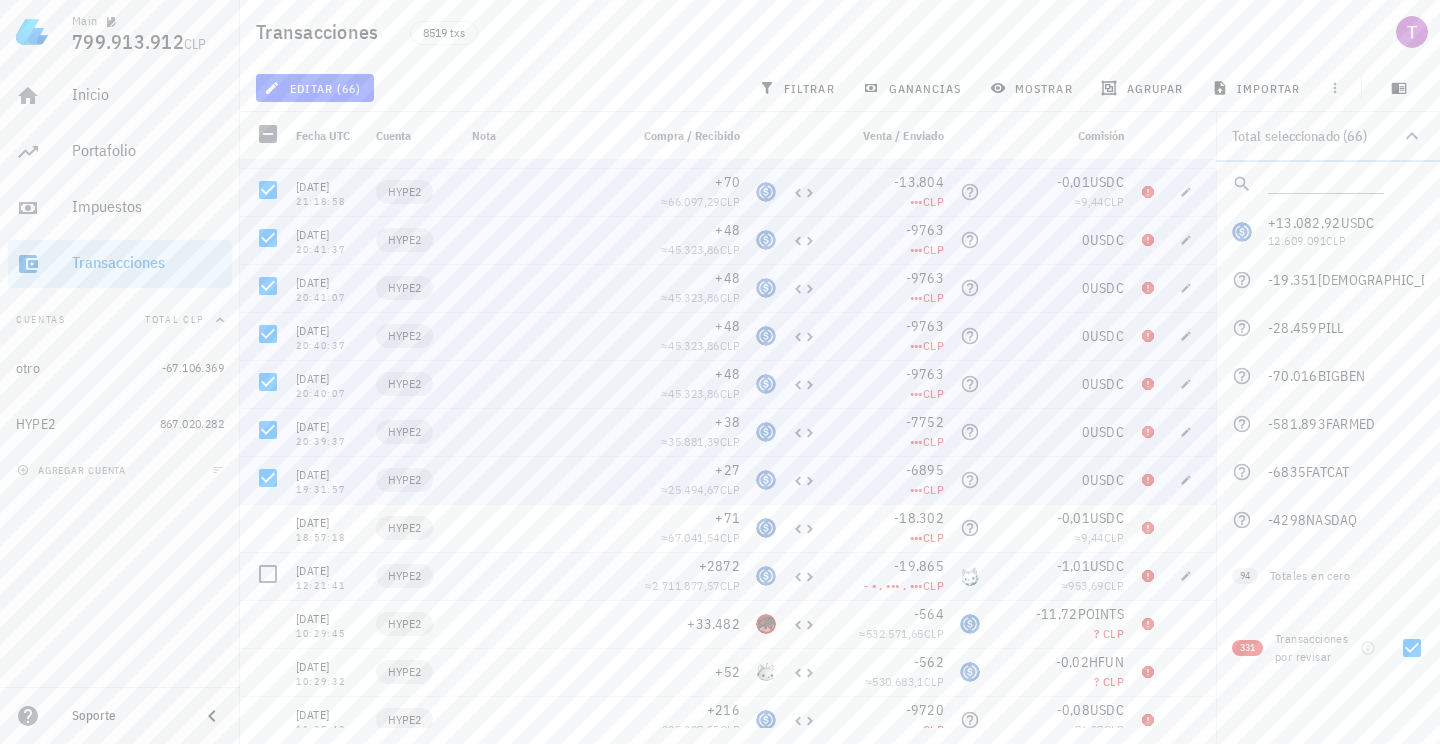 scroll, scrollTop: 6701, scrollLeft: 0, axis: vertical 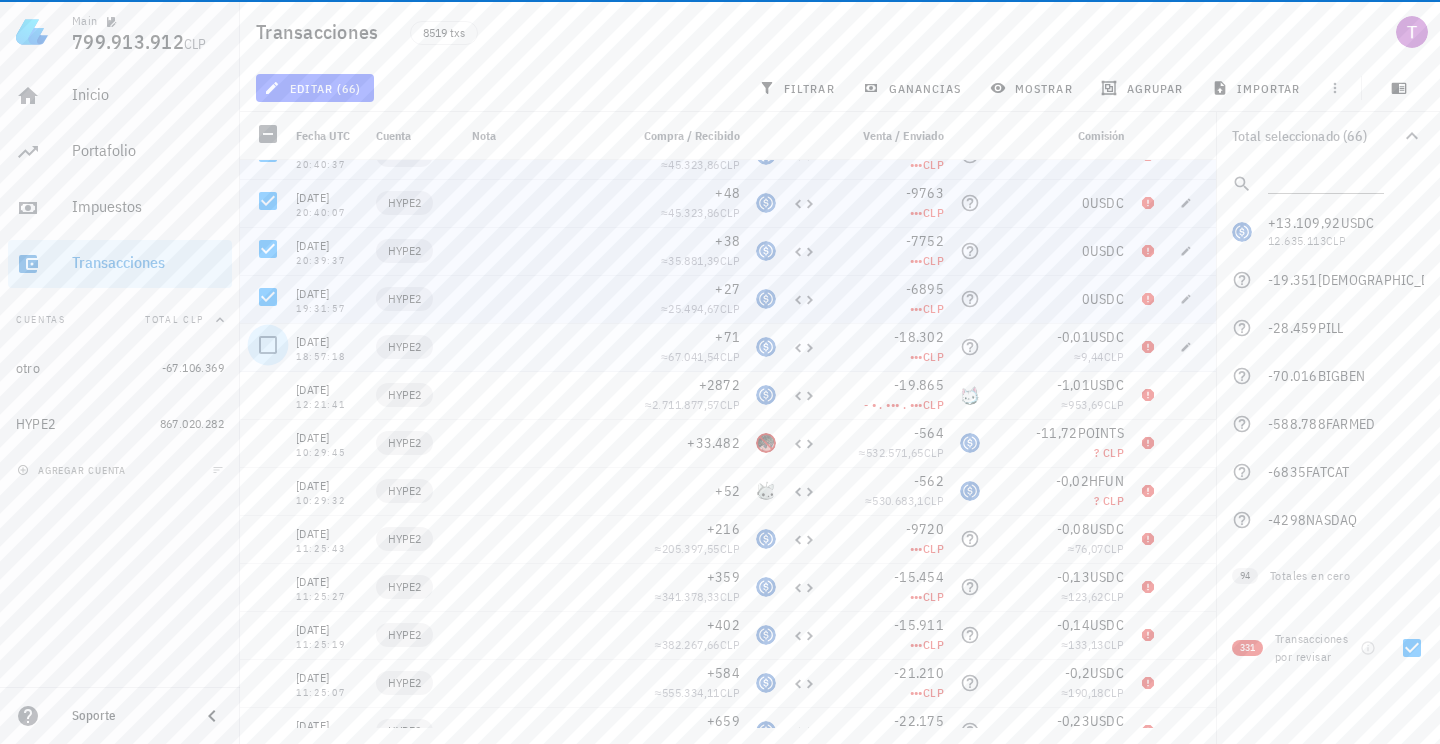 click at bounding box center [268, 345] 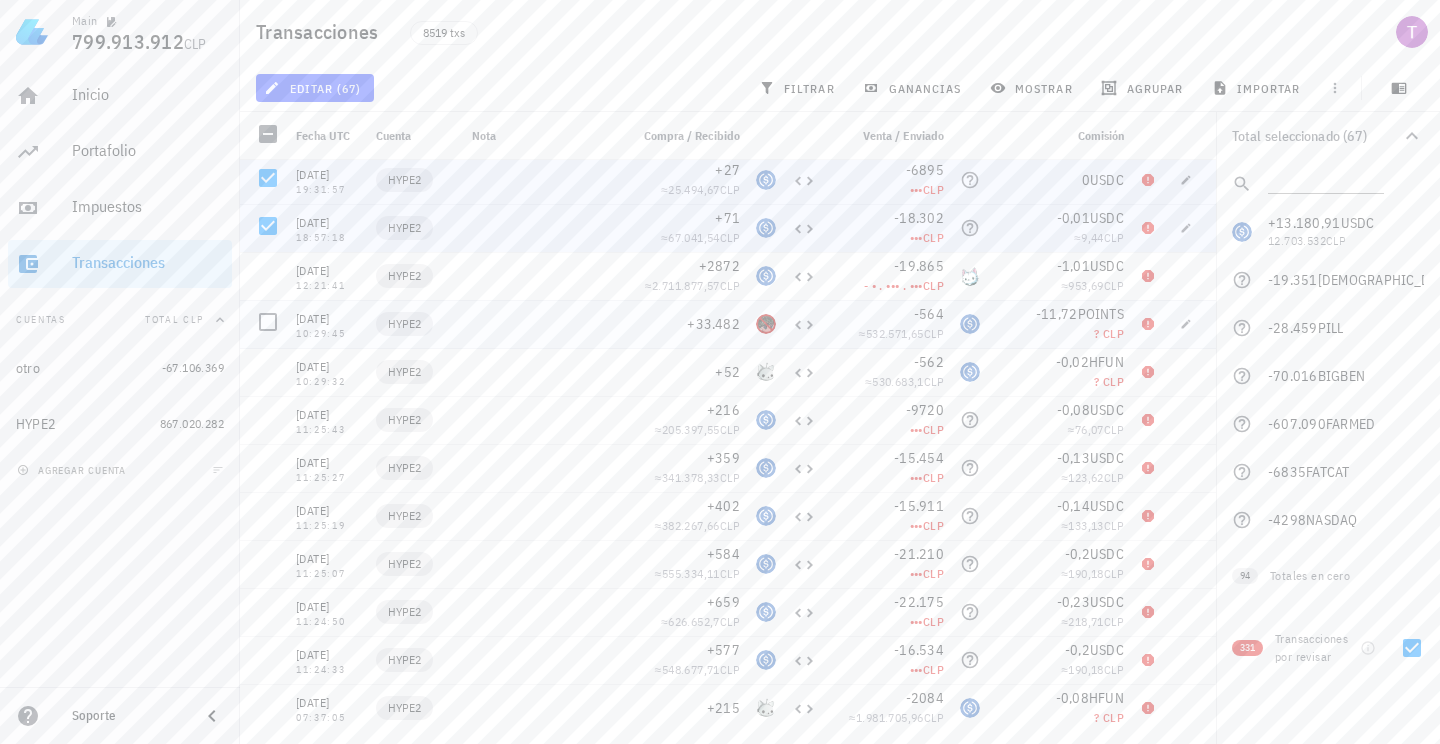 scroll, scrollTop: 6836, scrollLeft: 0, axis: vertical 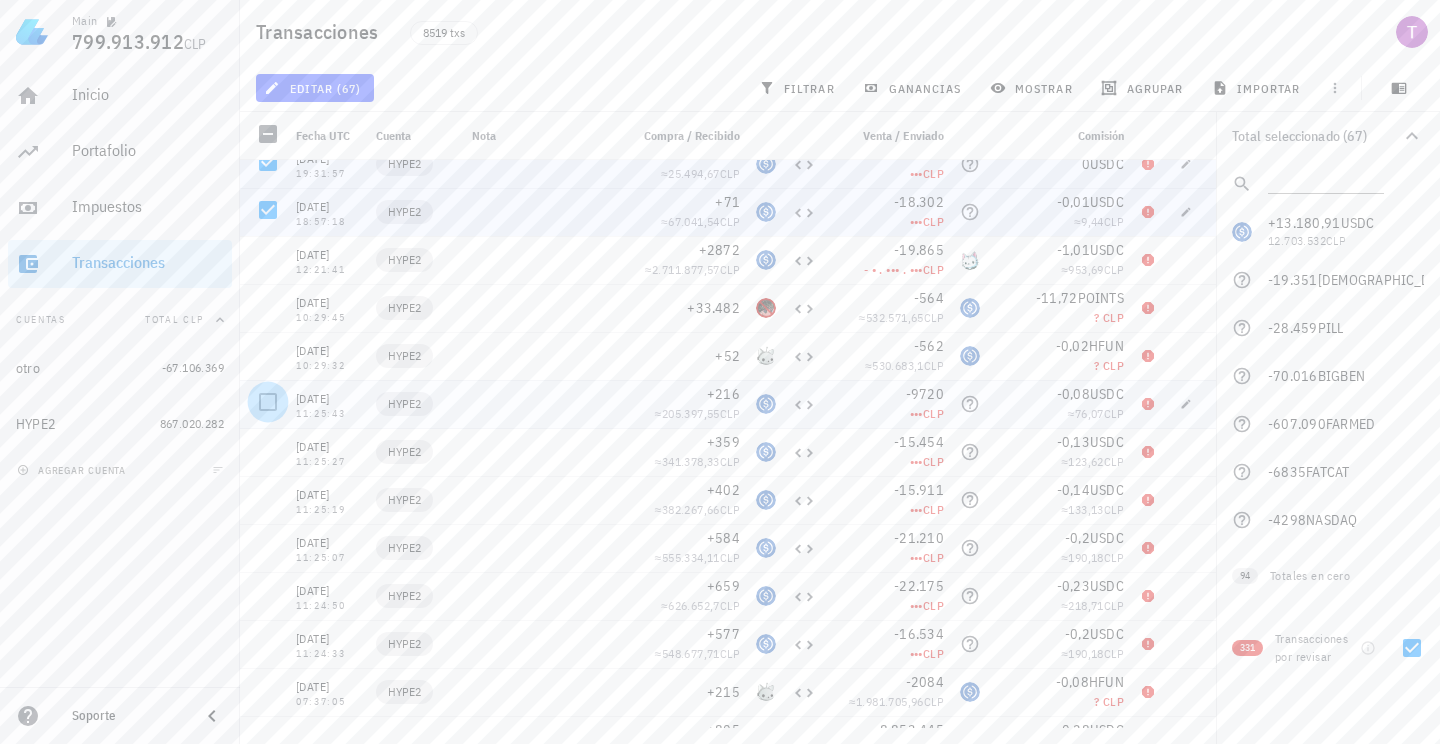 click at bounding box center [268, 402] 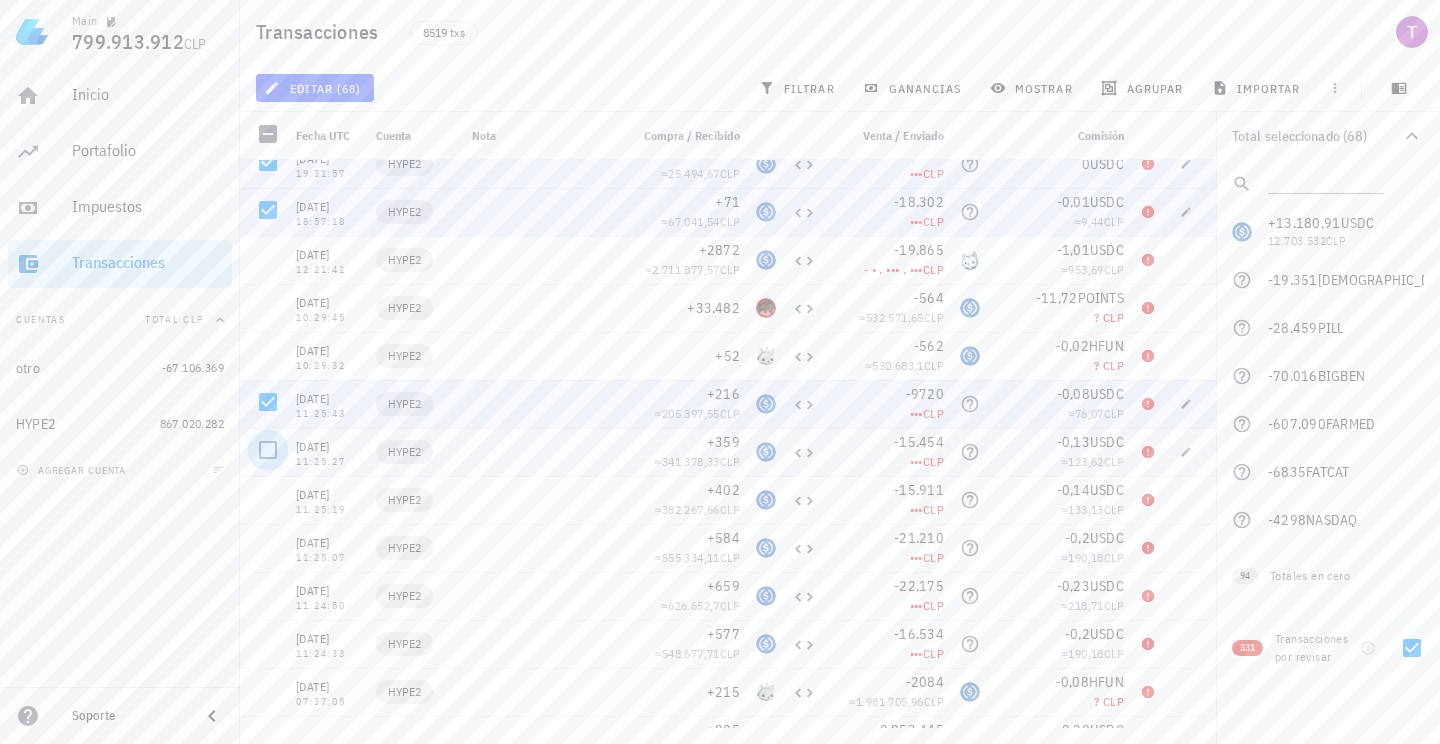 click at bounding box center [268, 450] 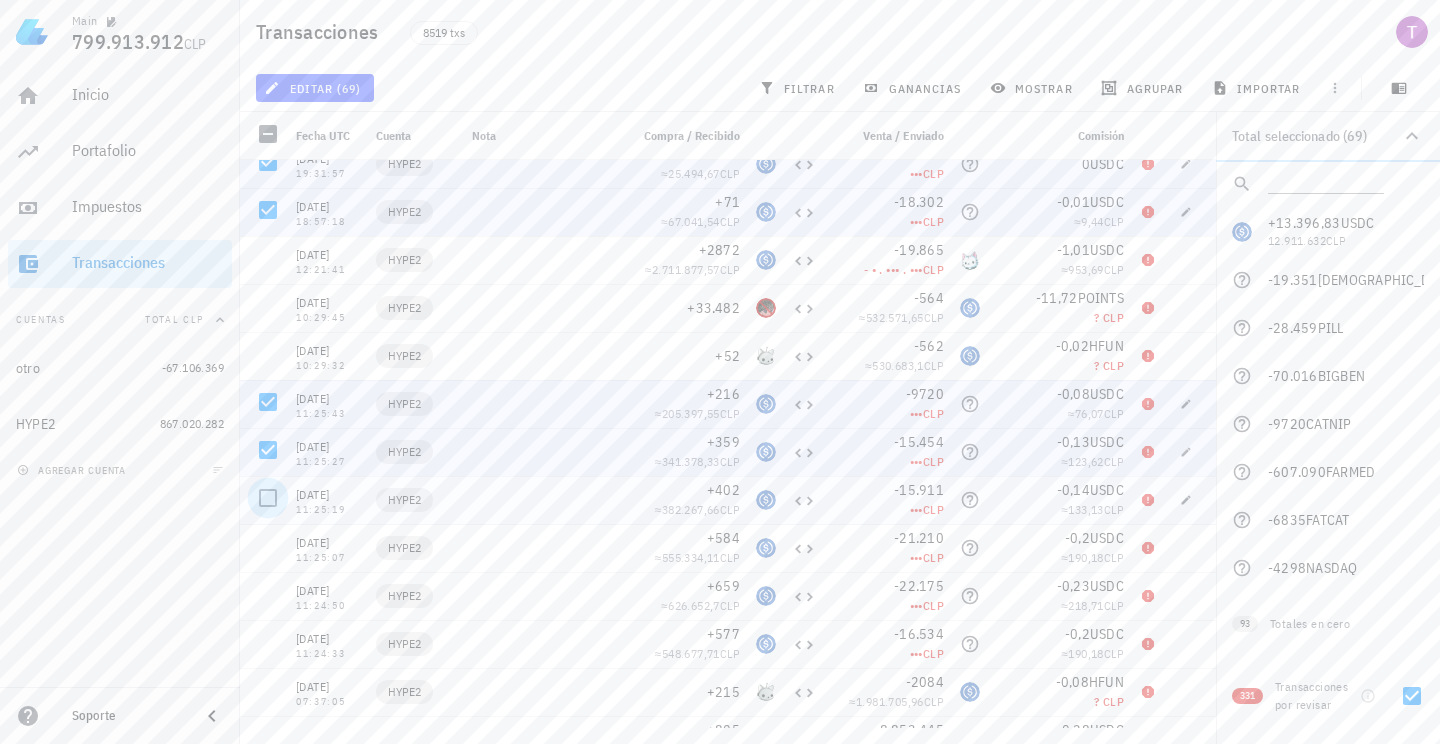 click at bounding box center (268, 498) 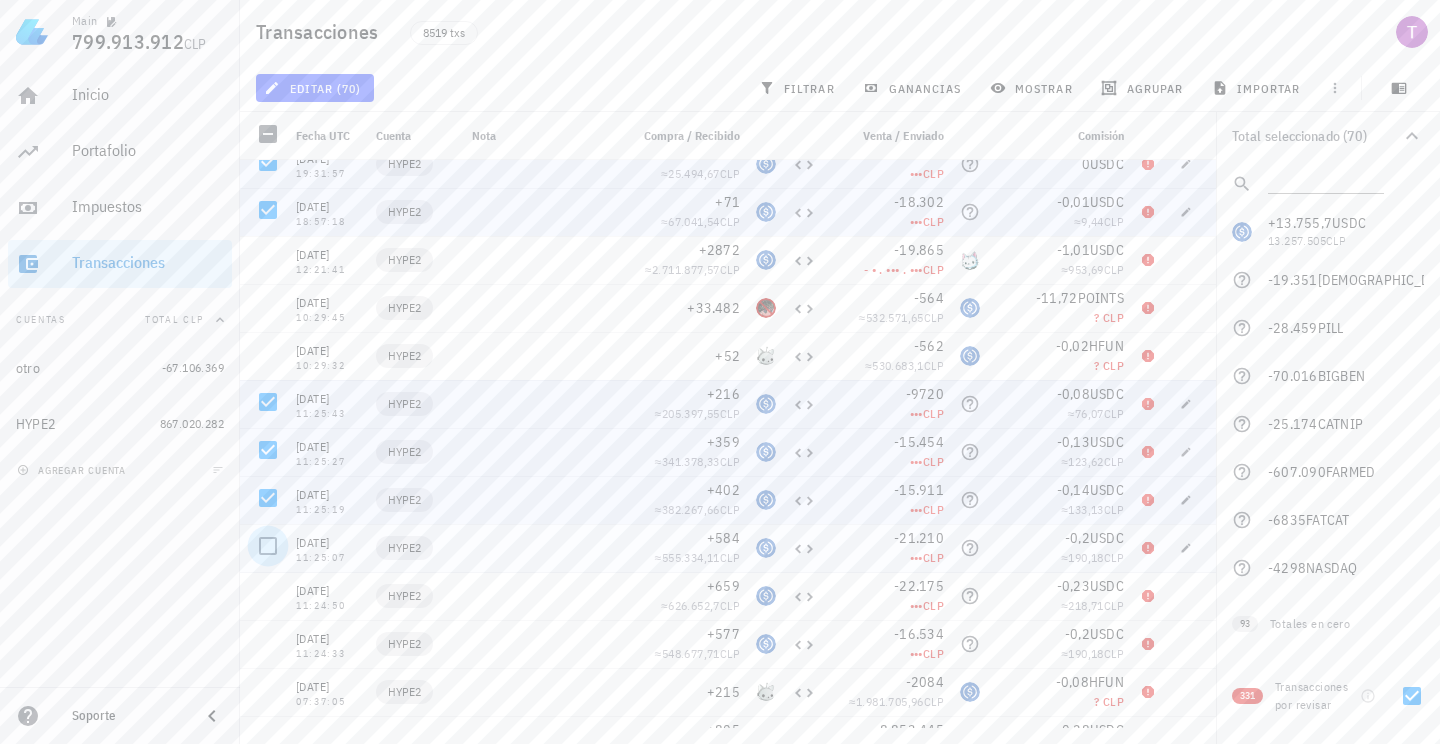 click at bounding box center (268, 546) 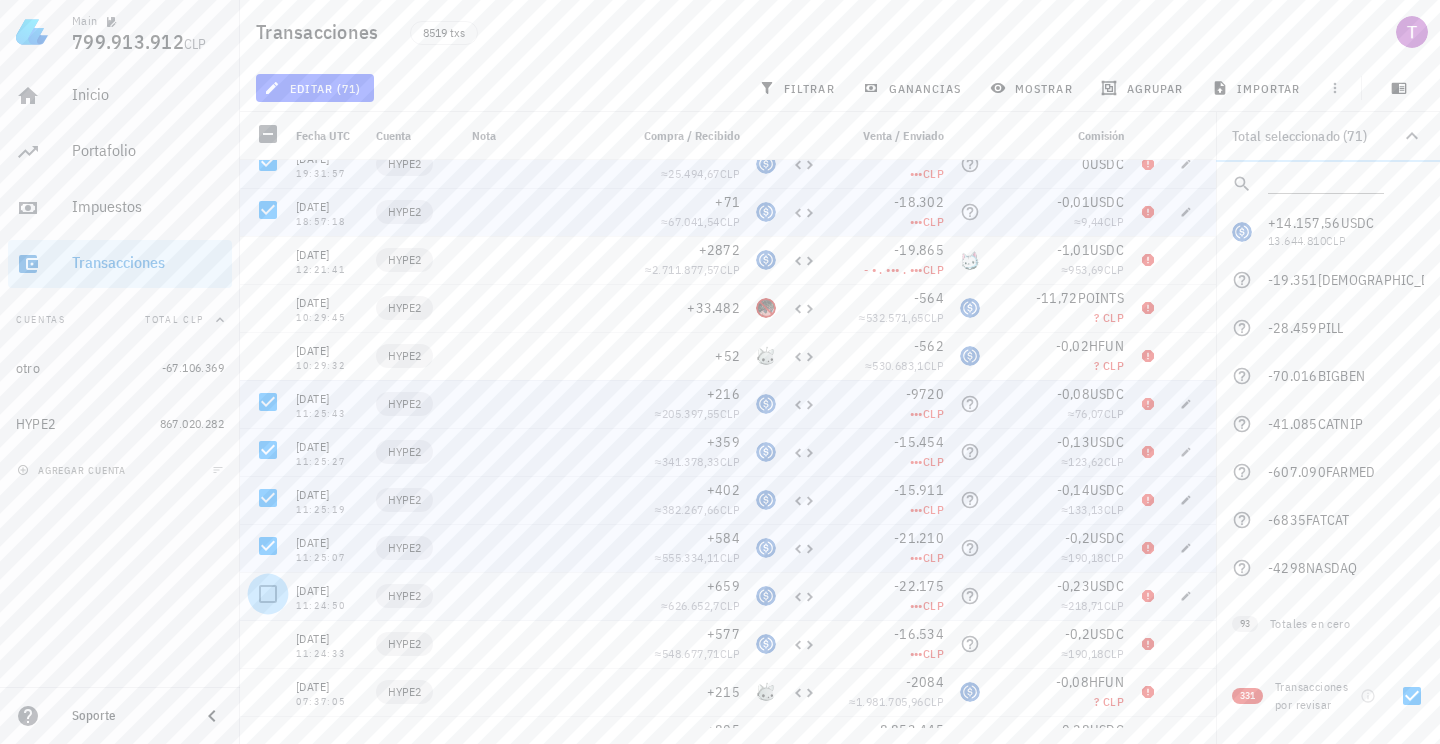 click at bounding box center [268, 594] 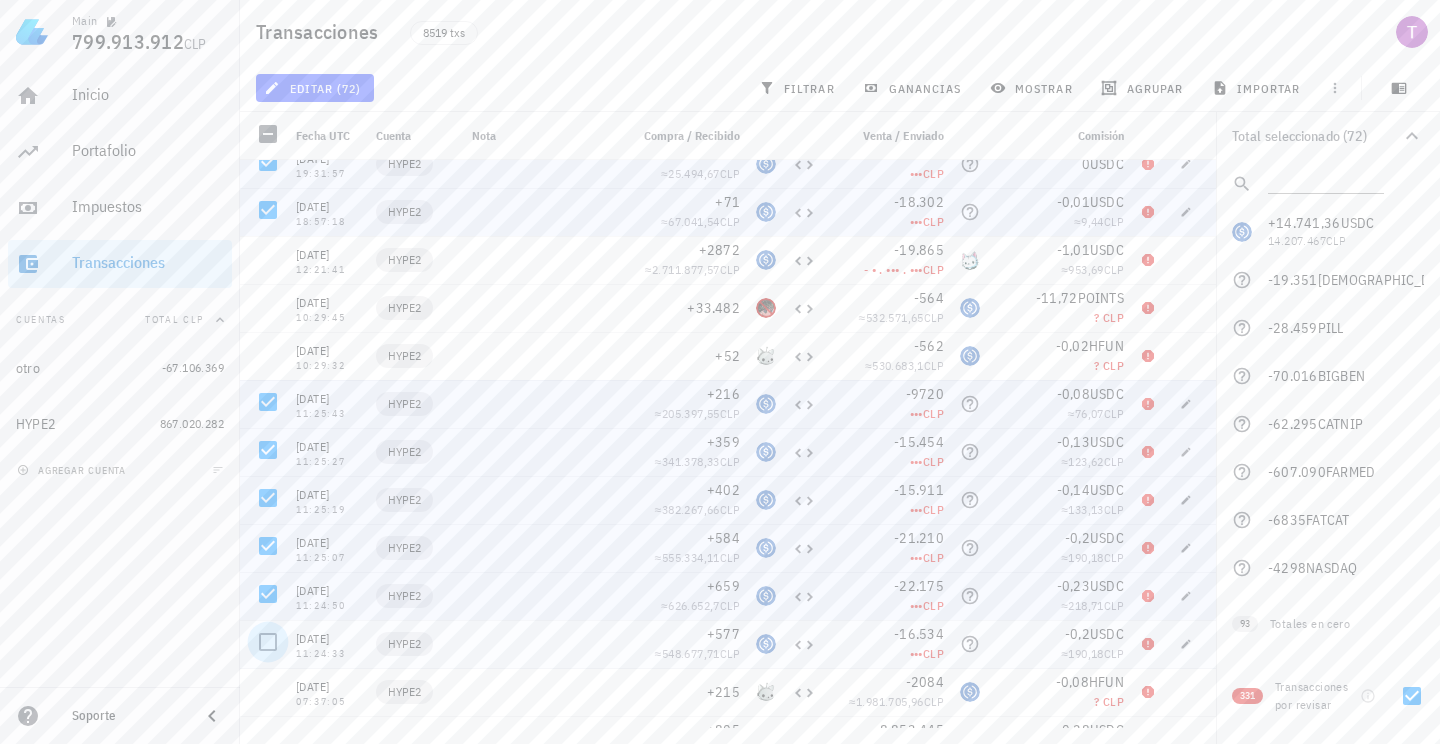 click at bounding box center [268, 642] 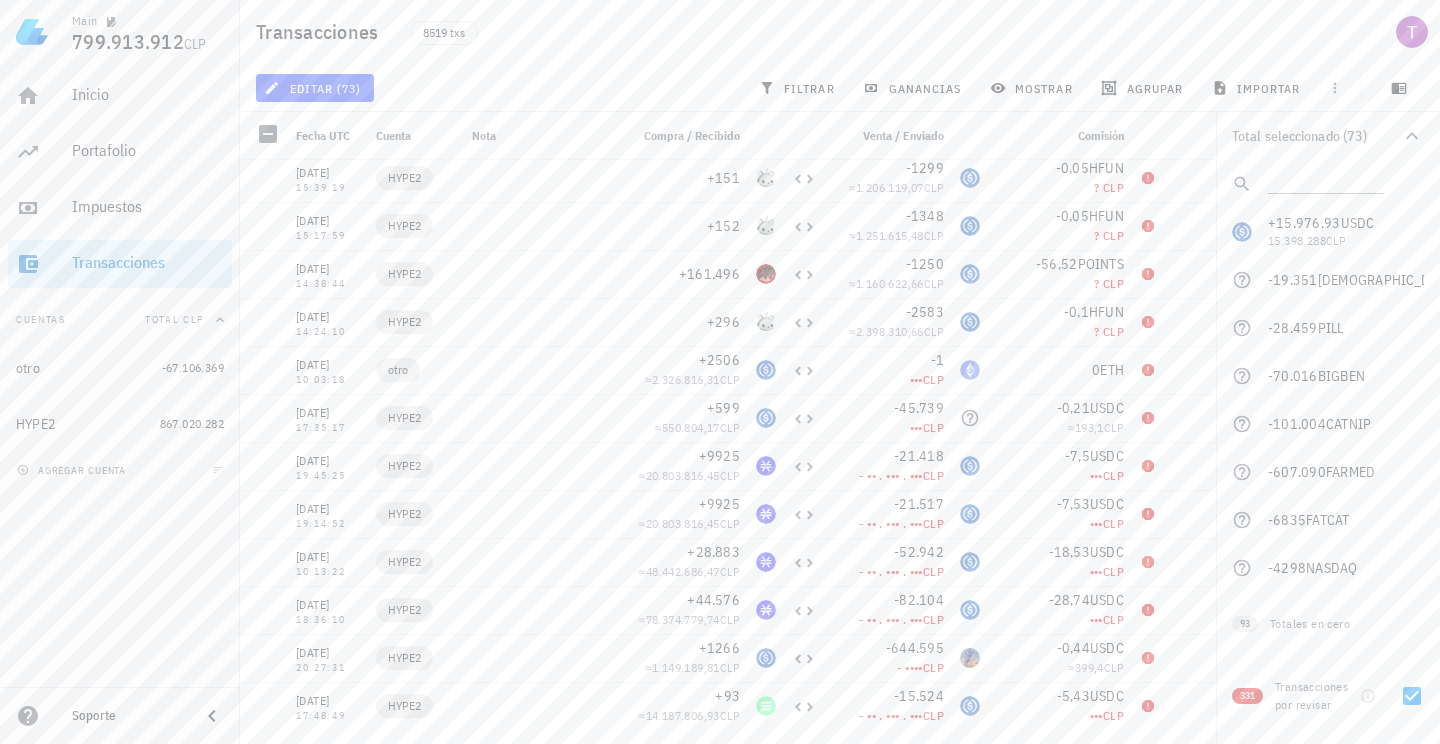 scroll, scrollTop: 9492, scrollLeft: 0, axis: vertical 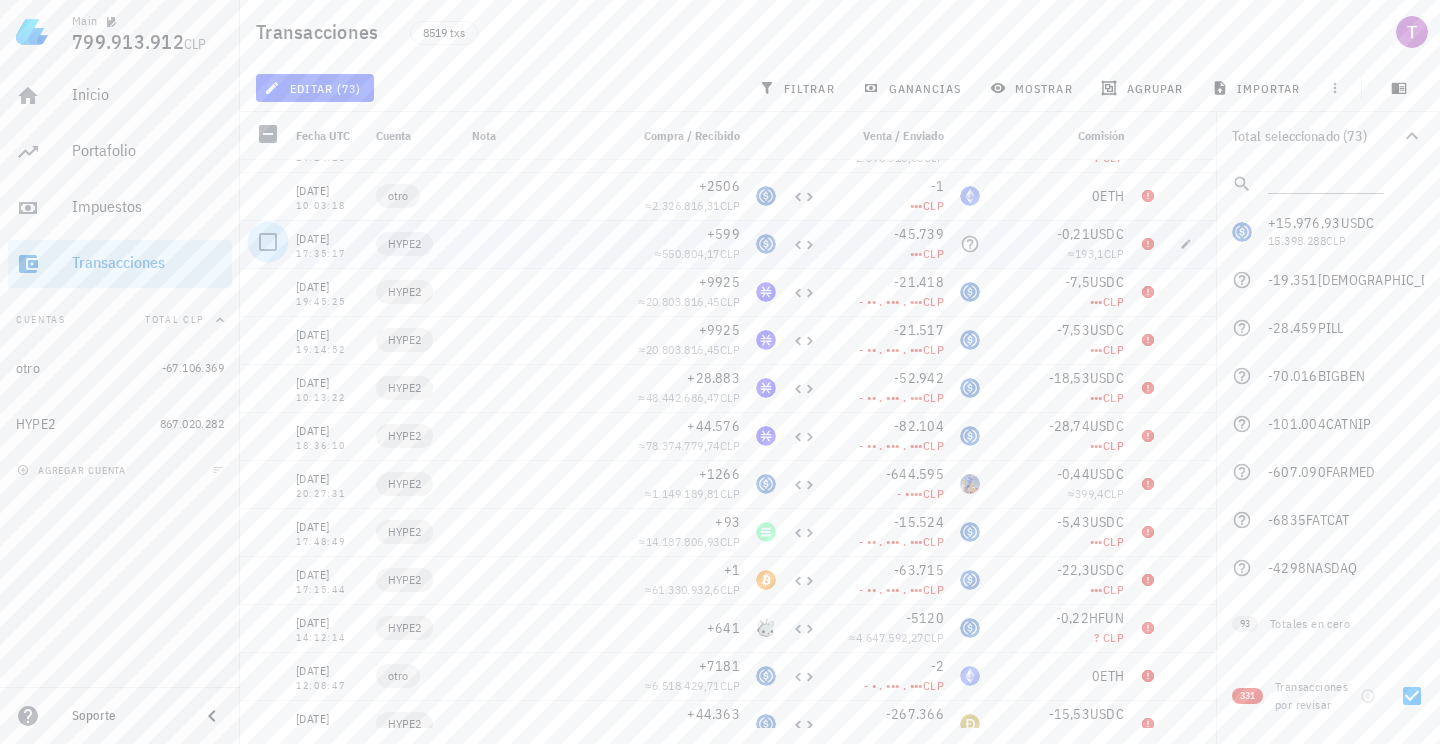 click at bounding box center (268, 242) 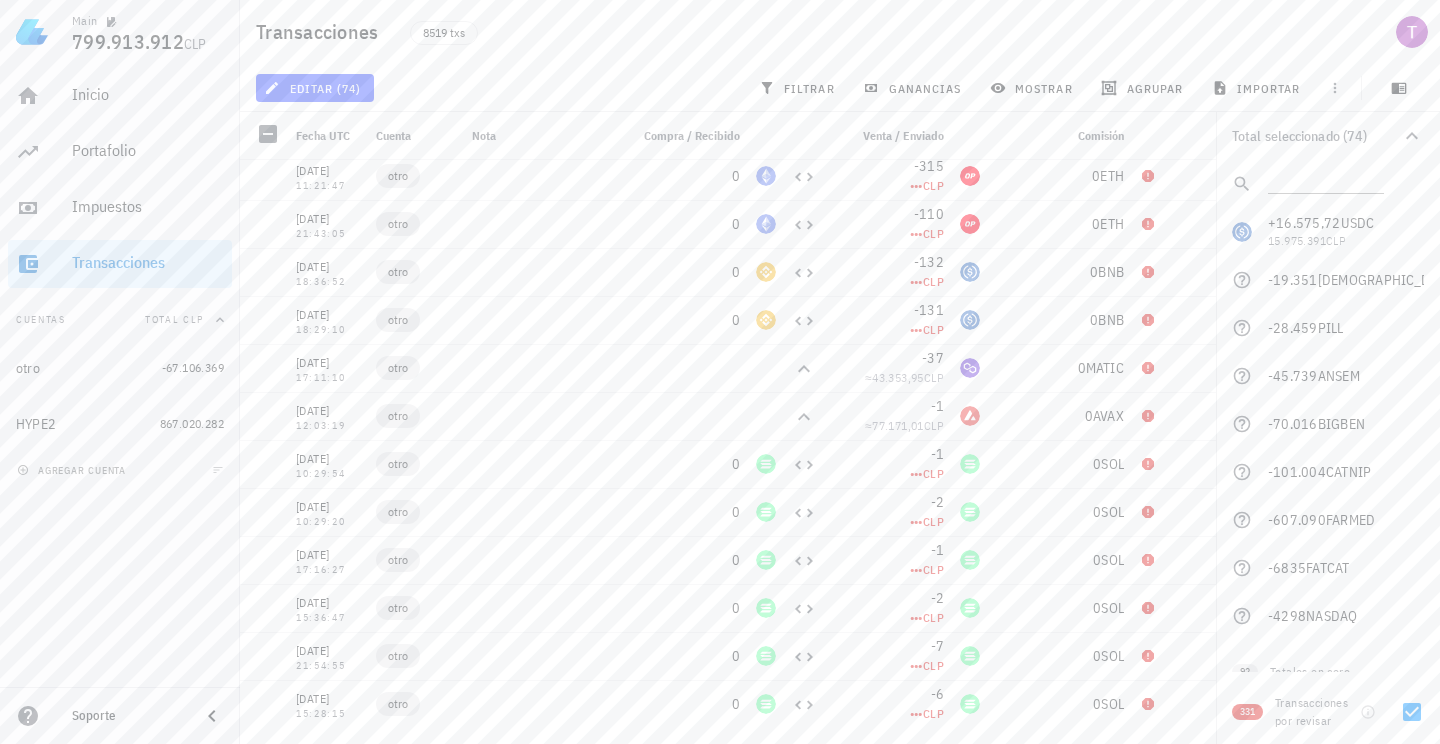 scroll, scrollTop: 15320, scrollLeft: 0, axis: vertical 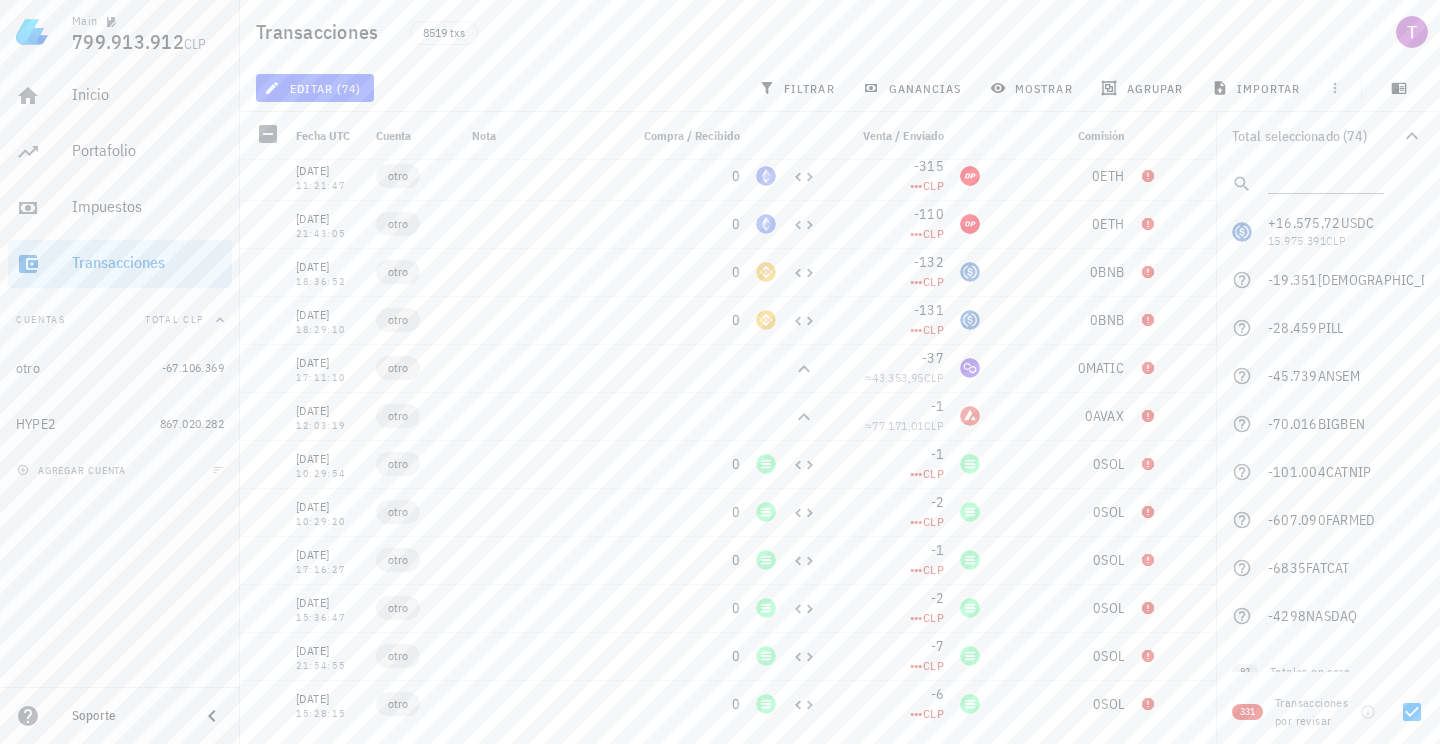 click on "editar (74)" at bounding box center [314, 88] 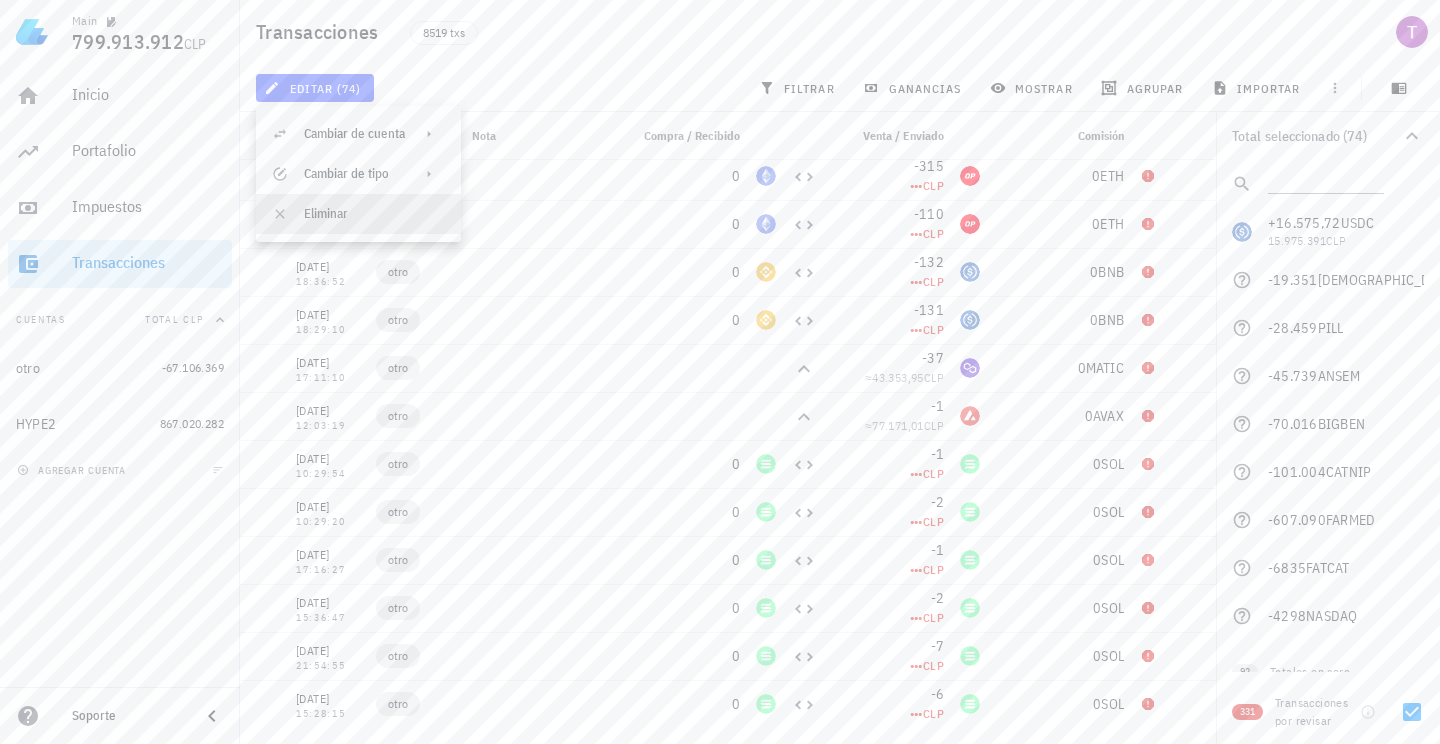 click on "Eliminar" at bounding box center [374, 214] 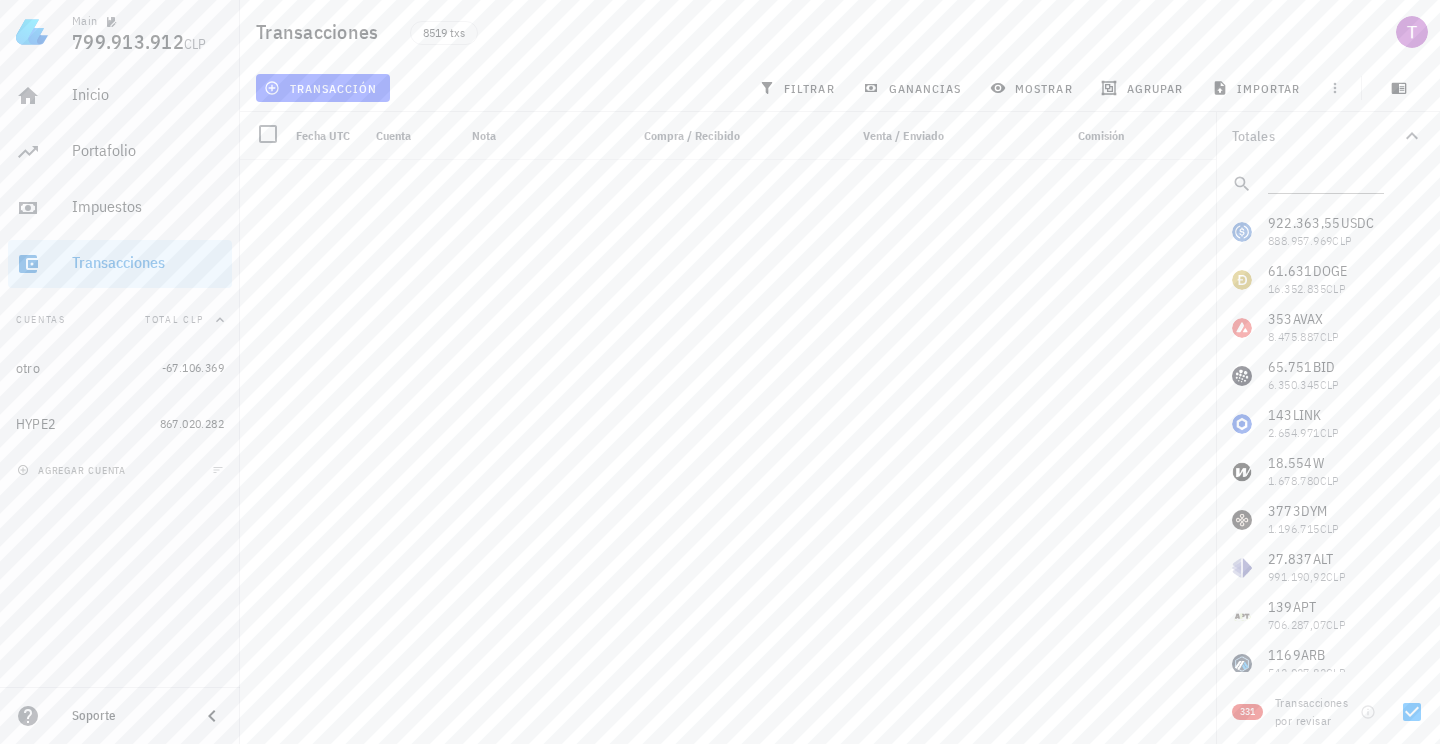 scroll, scrollTop: 11768, scrollLeft: 0, axis: vertical 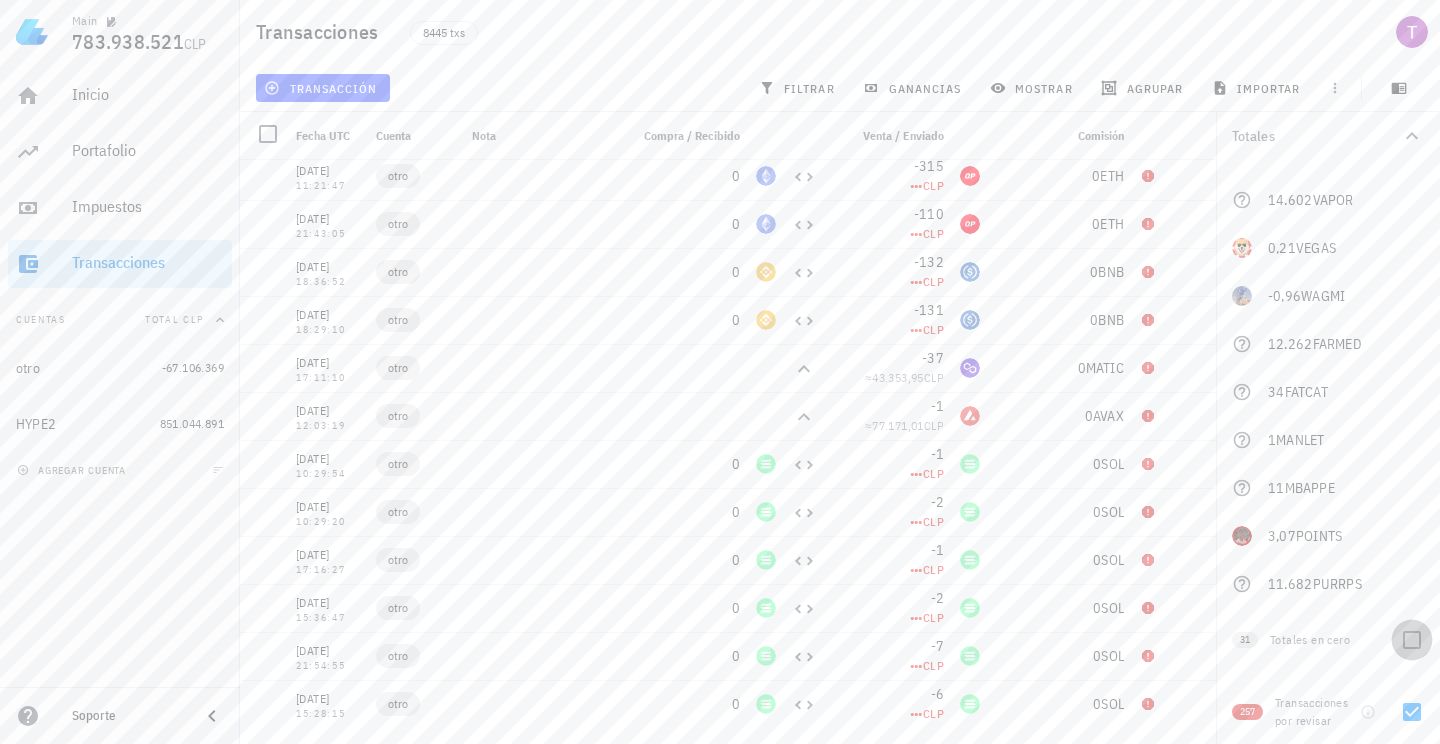 click at bounding box center (1412, 640) 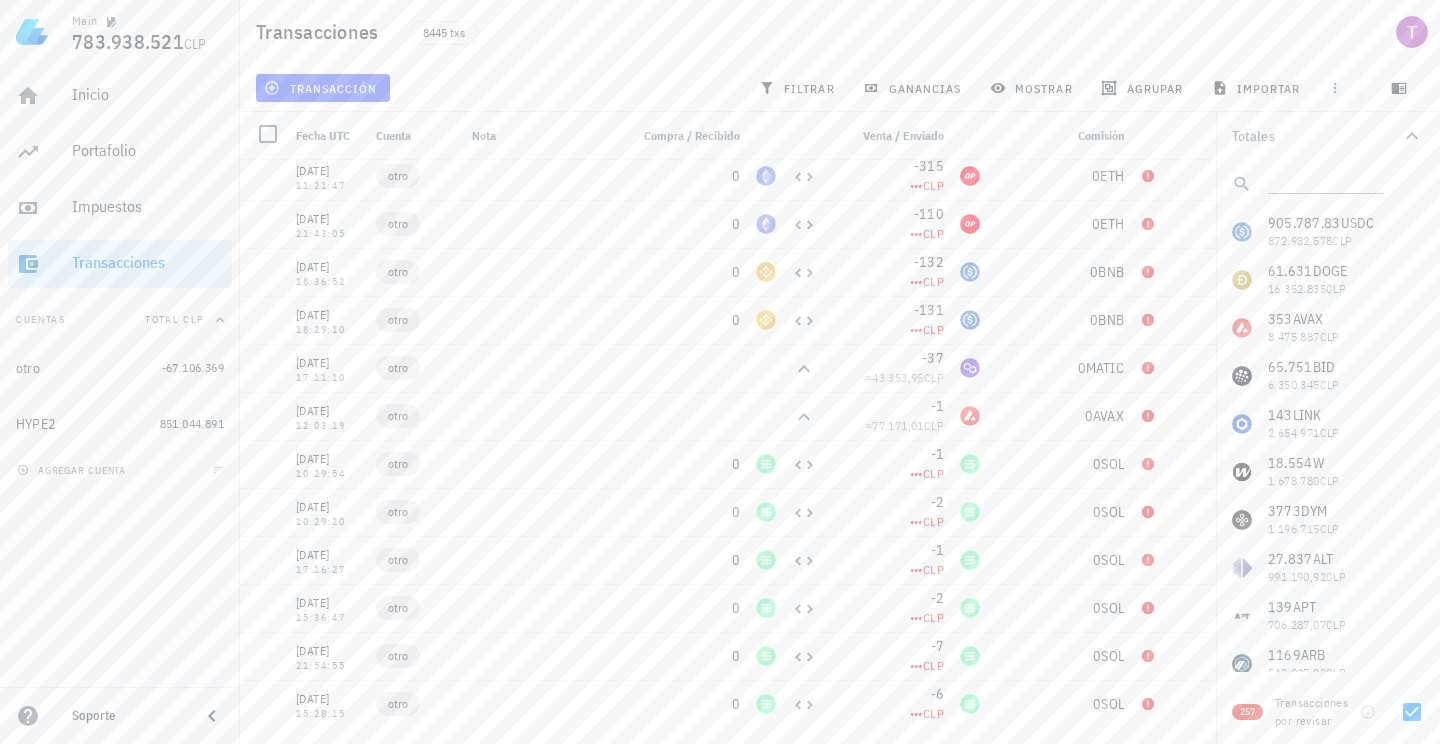 scroll, scrollTop: 0, scrollLeft: 0, axis: both 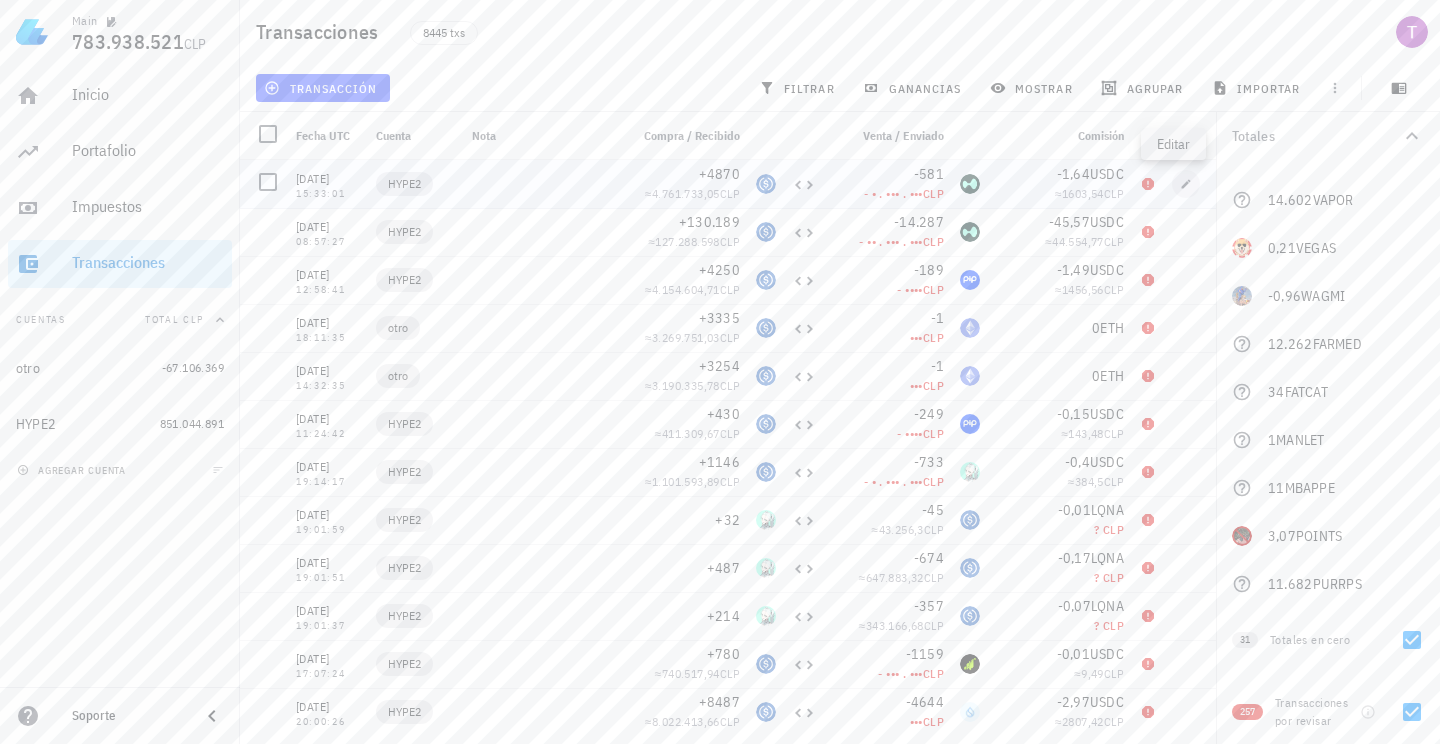 click 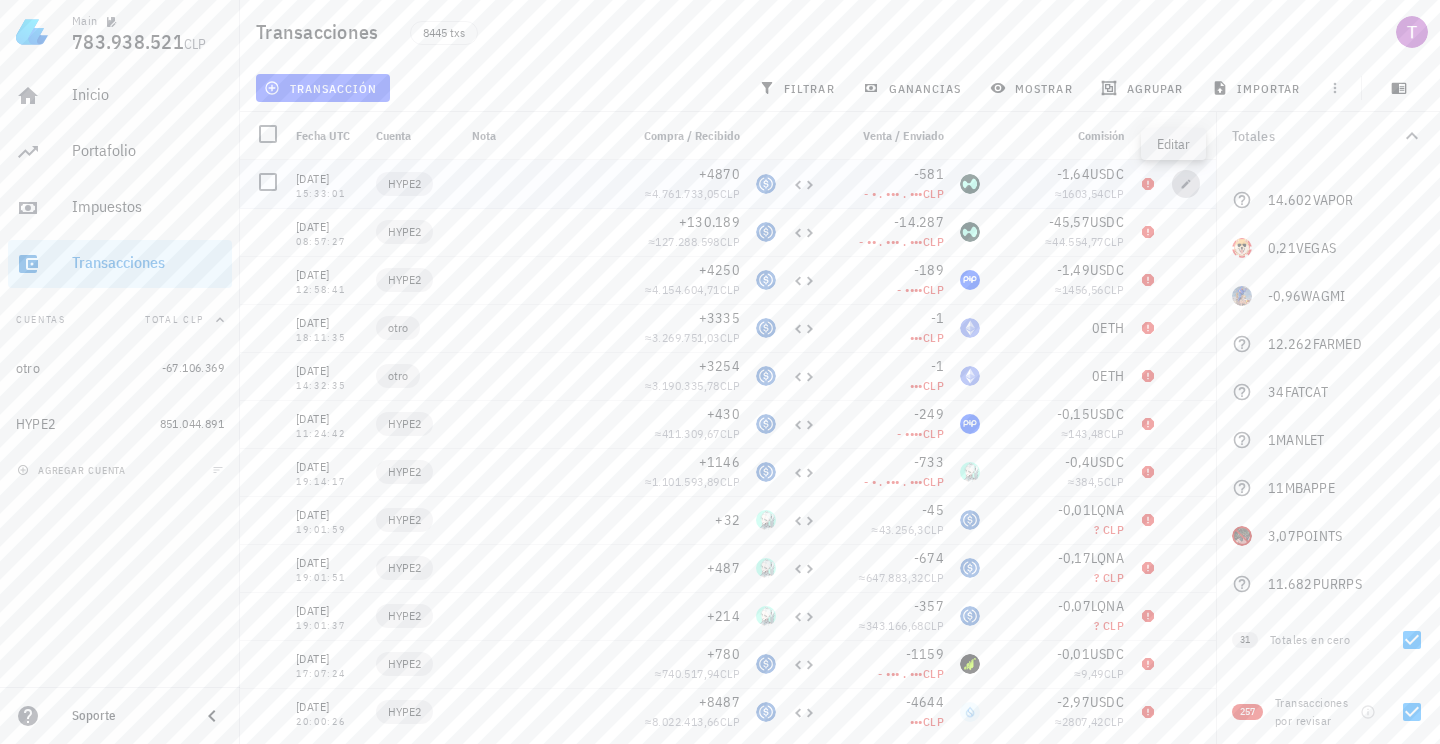 type on "2024-12-02" 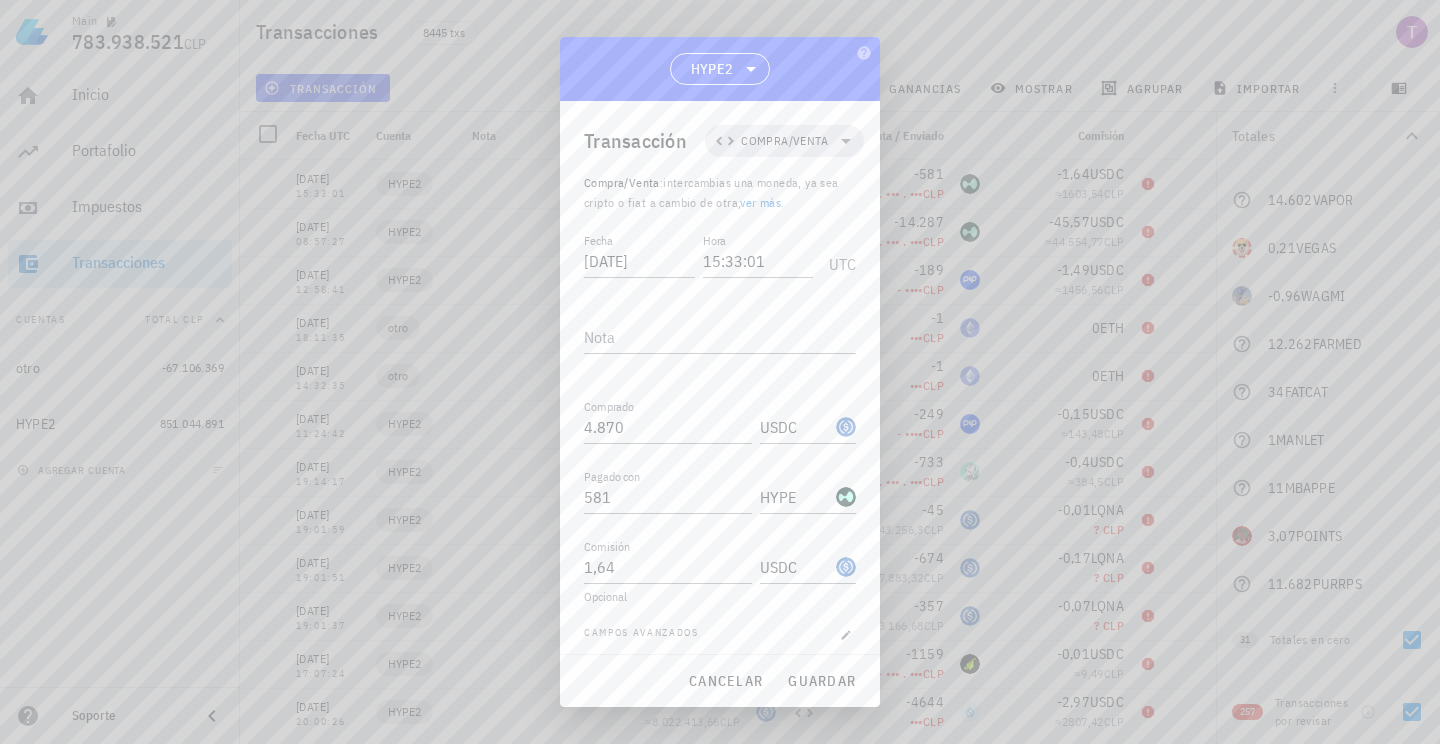 scroll, scrollTop: 2, scrollLeft: 0, axis: vertical 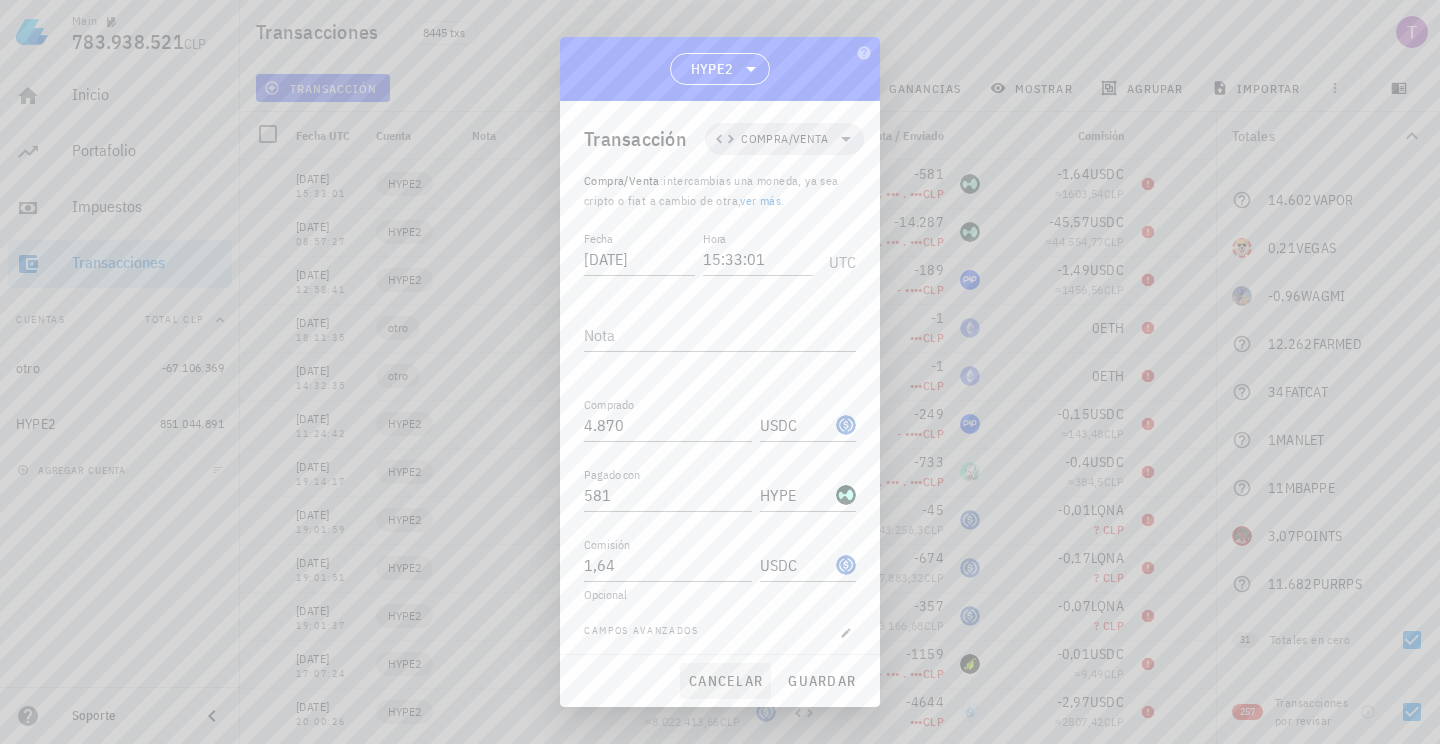 click on "cancelar" at bounding box center [725, 681] 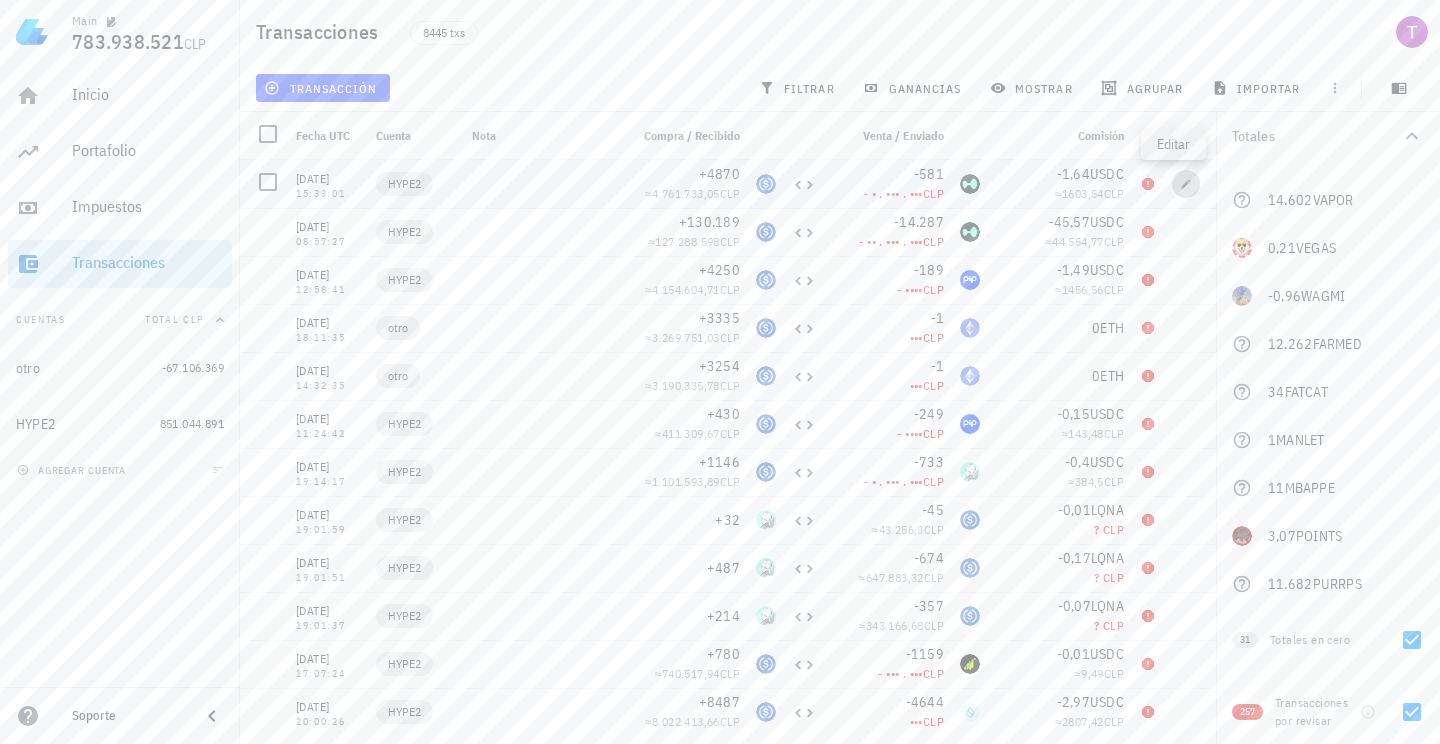 click 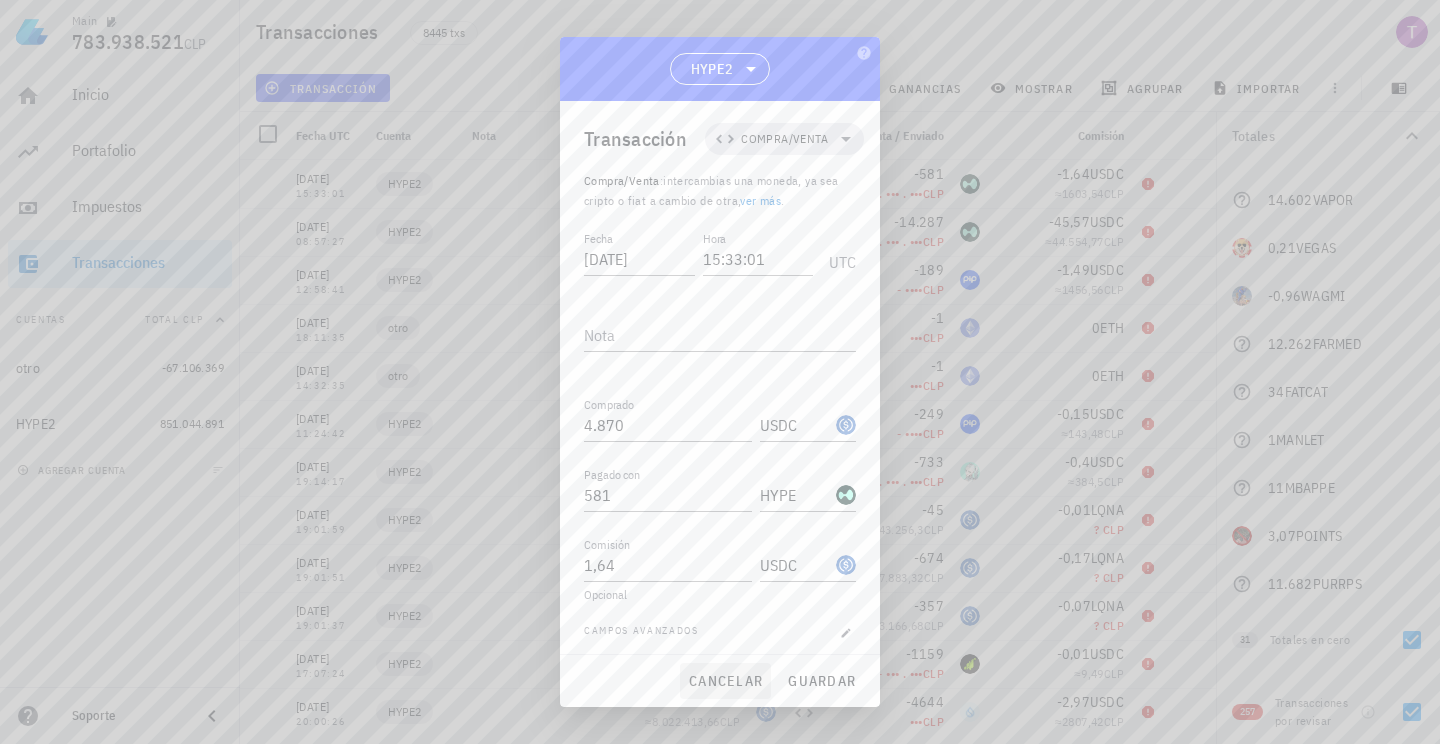 click on "cancelar" at bounding box center [725, 681] 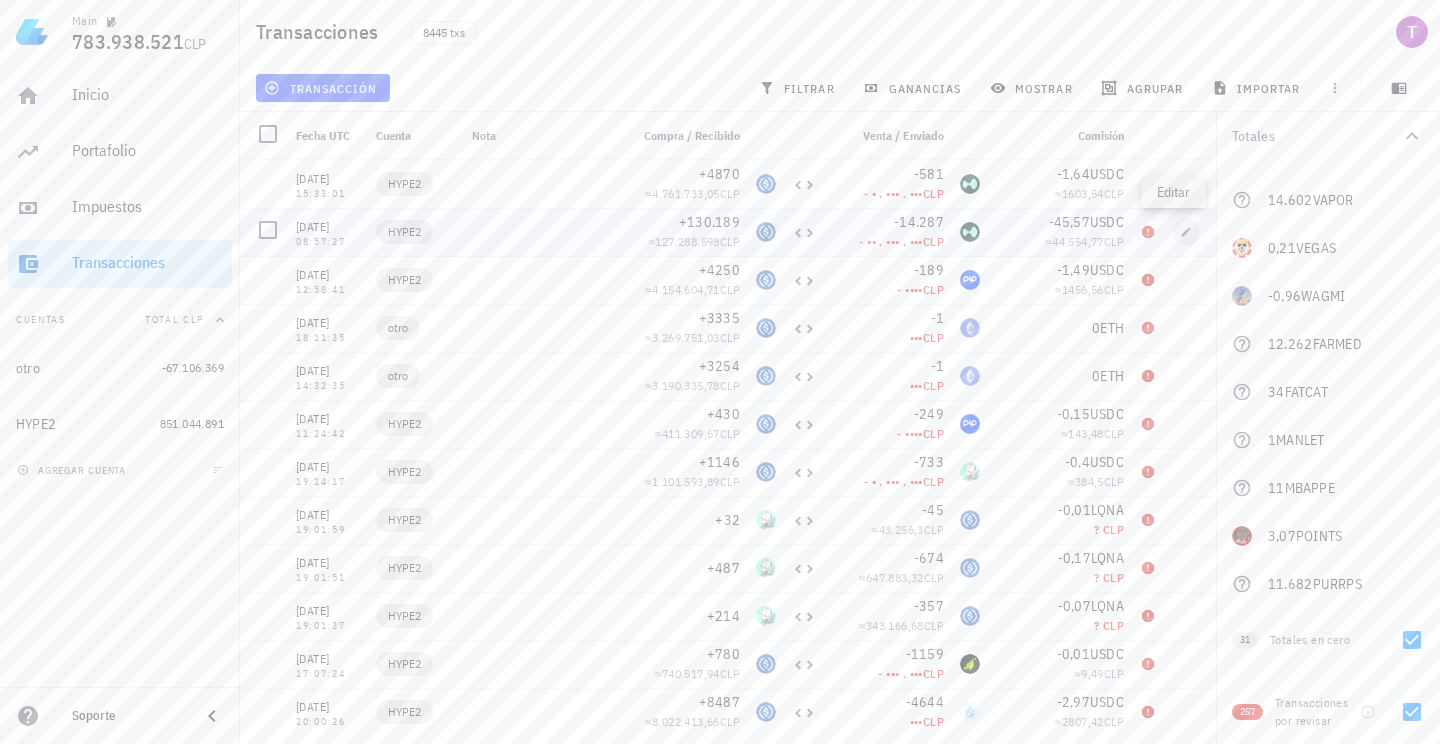 click 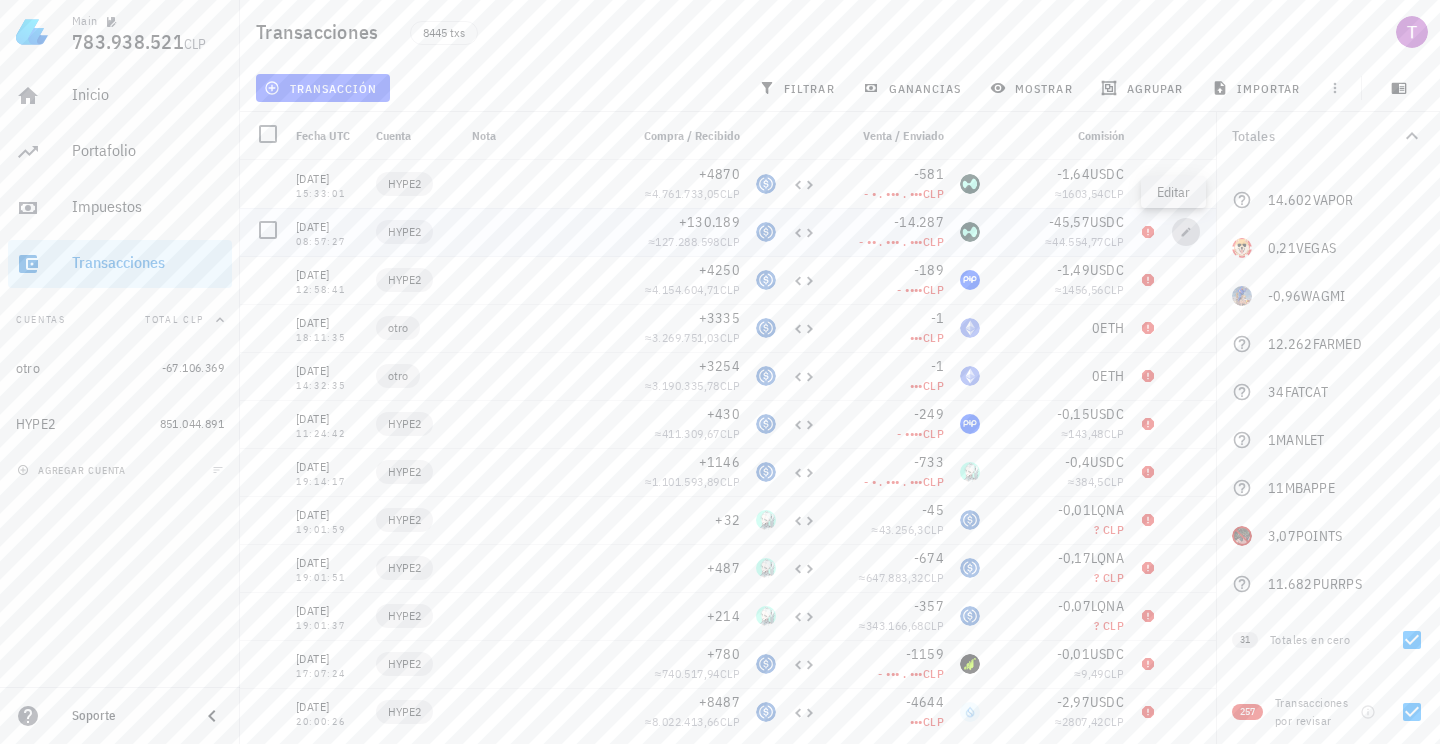 type on "2024-12-01" 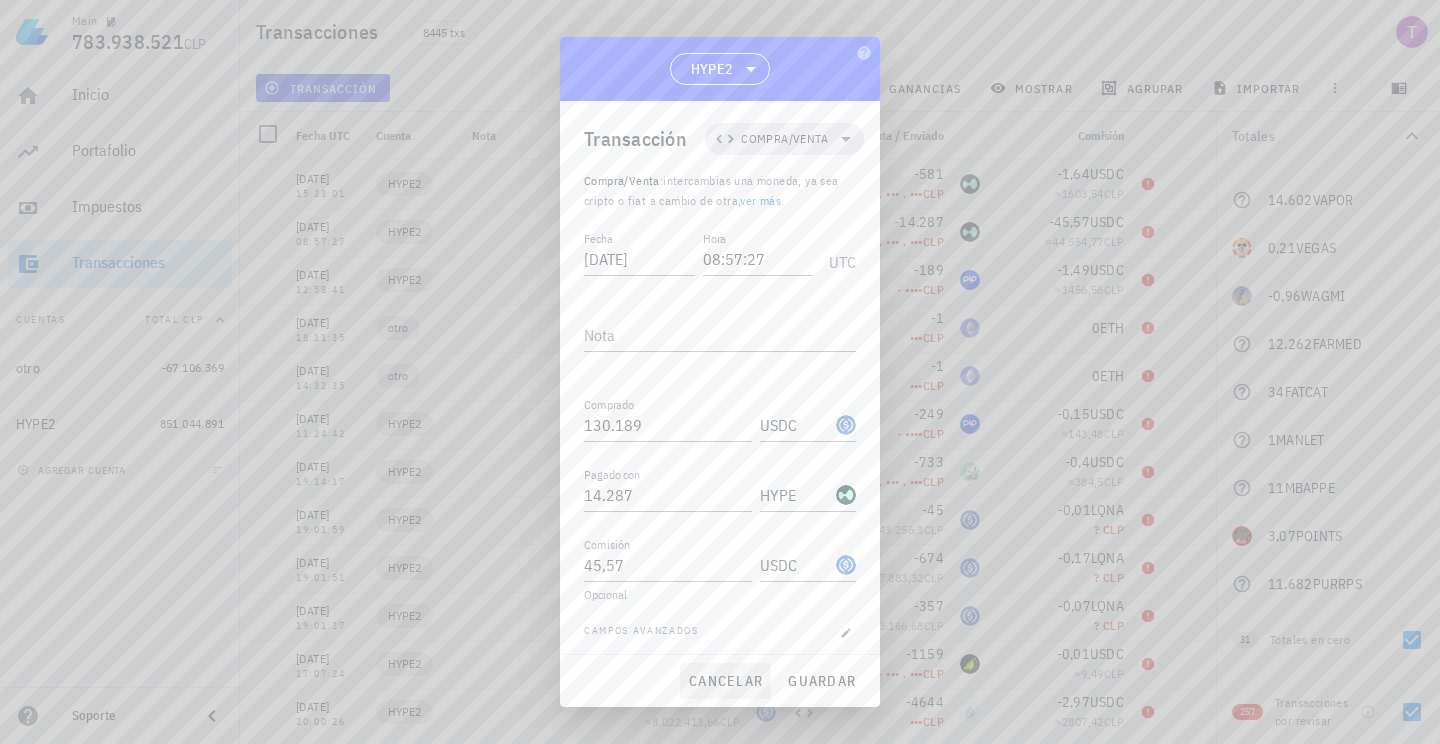 click on "cancelar" at bounding box center [725, 681] 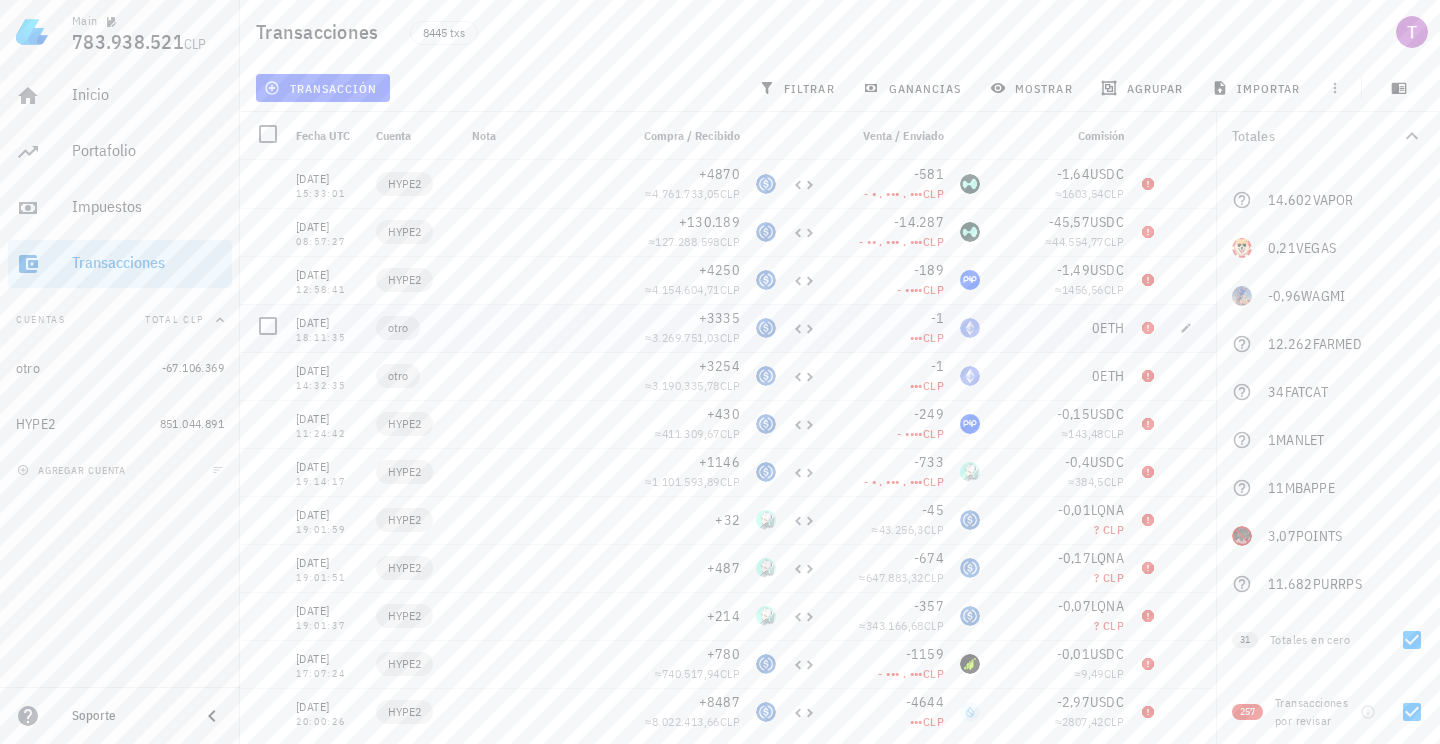 scroll, scrollTop: 0, scrollLeft: 0, axis: both 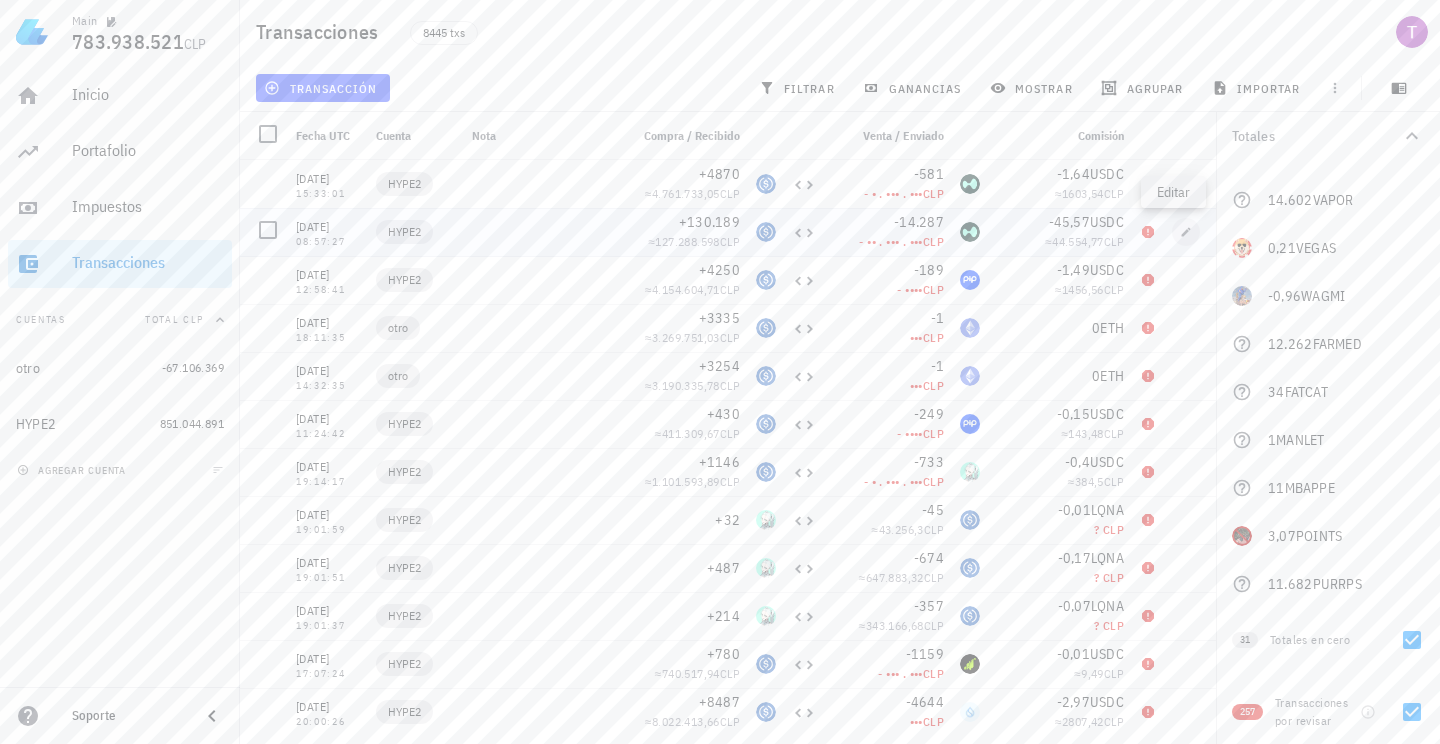 click 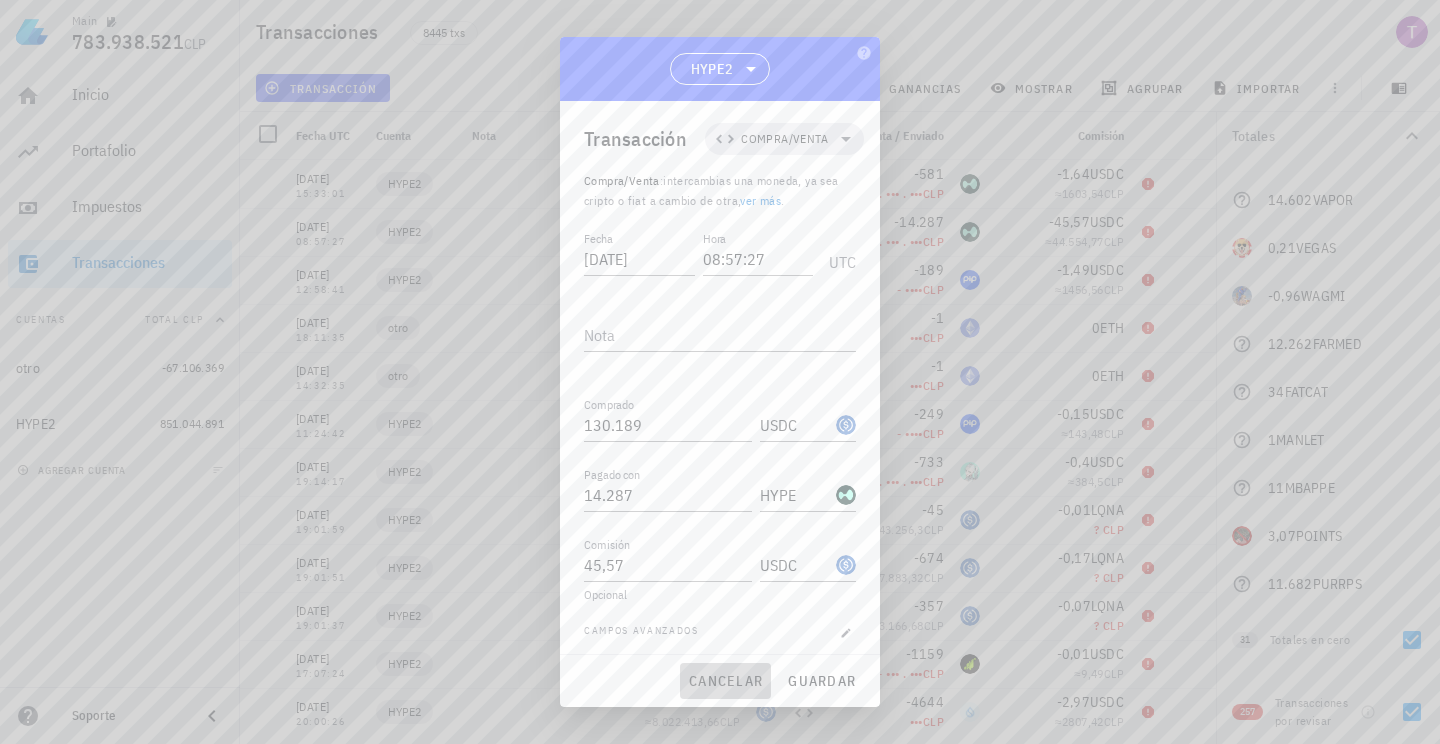 click on "cancelar" at bounding box center (725, 681) 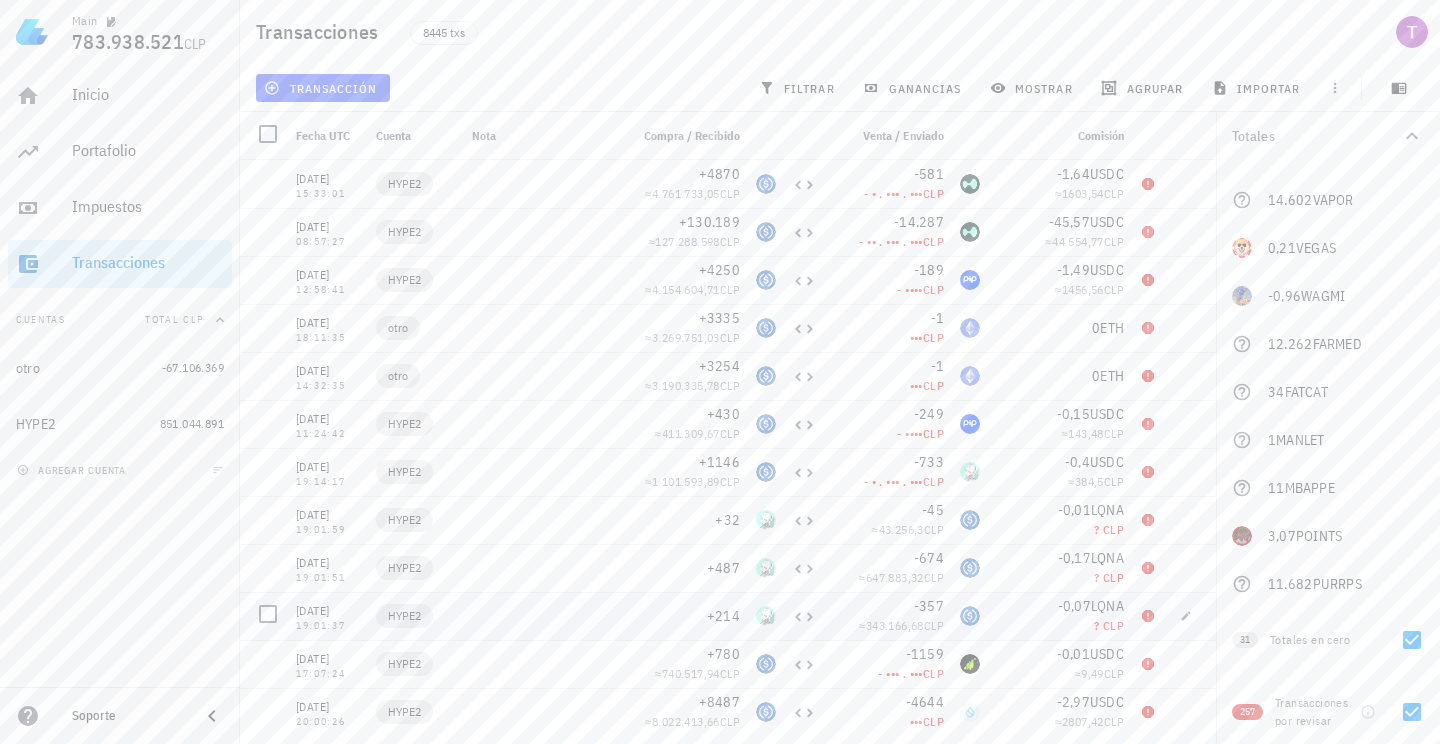 scroll, scrollTop: 0, scrollLeft: 0, axis: both 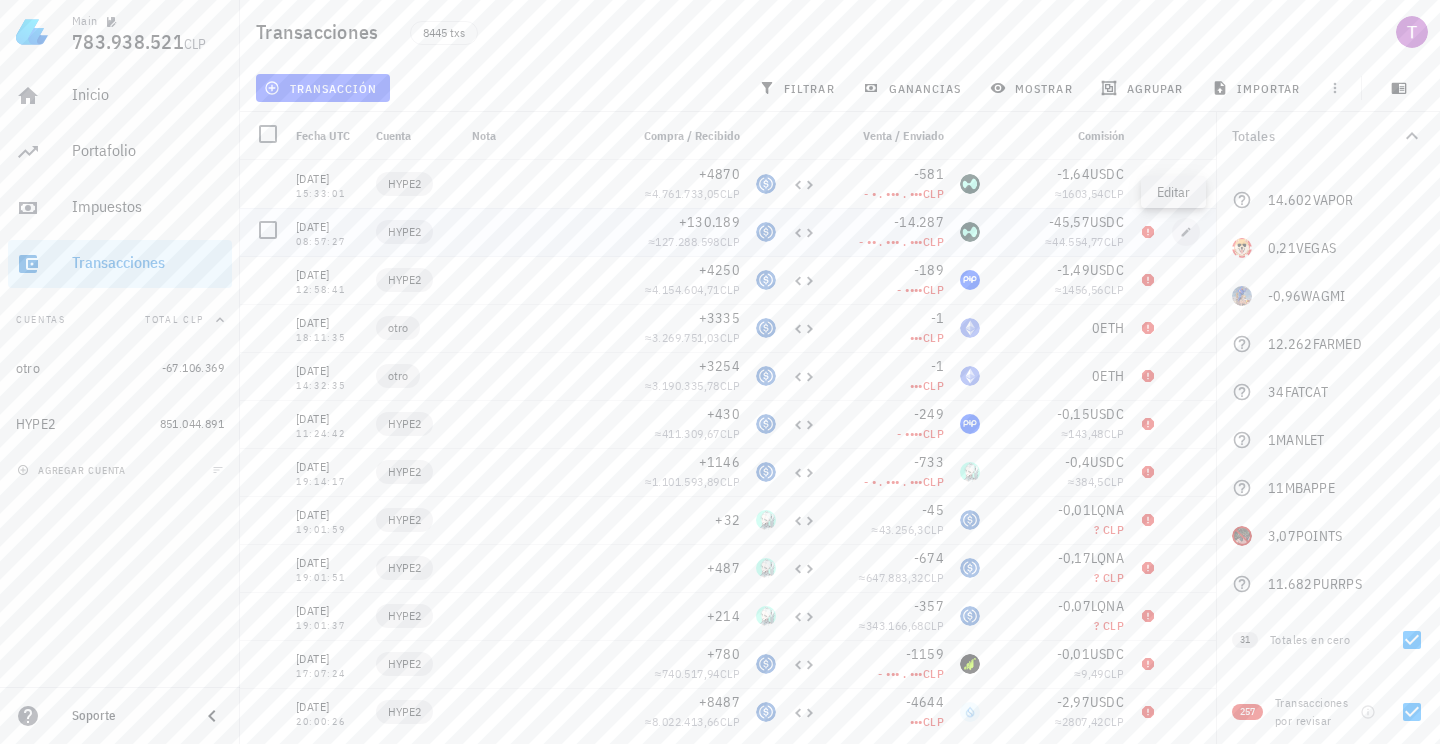 click 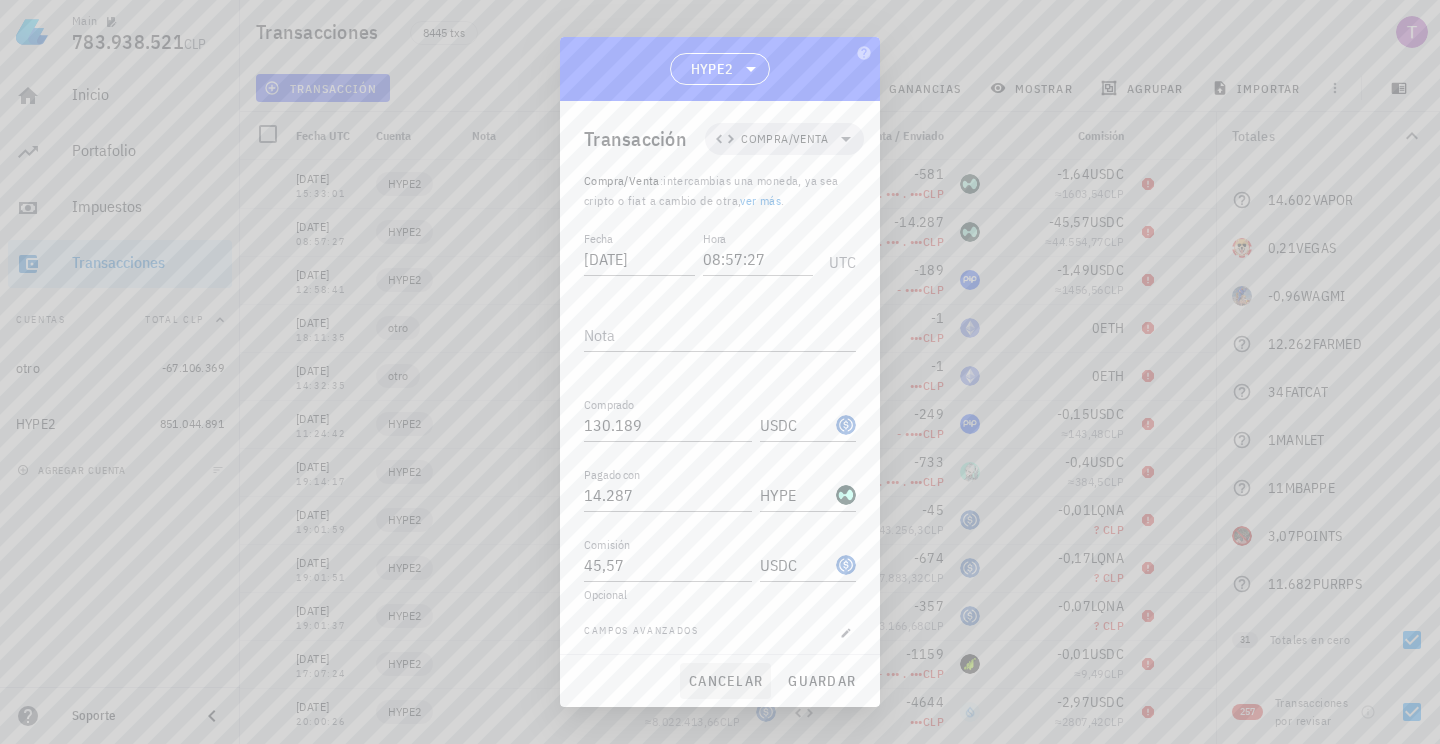 click on "cancelar" at bounding box center (725, 681) 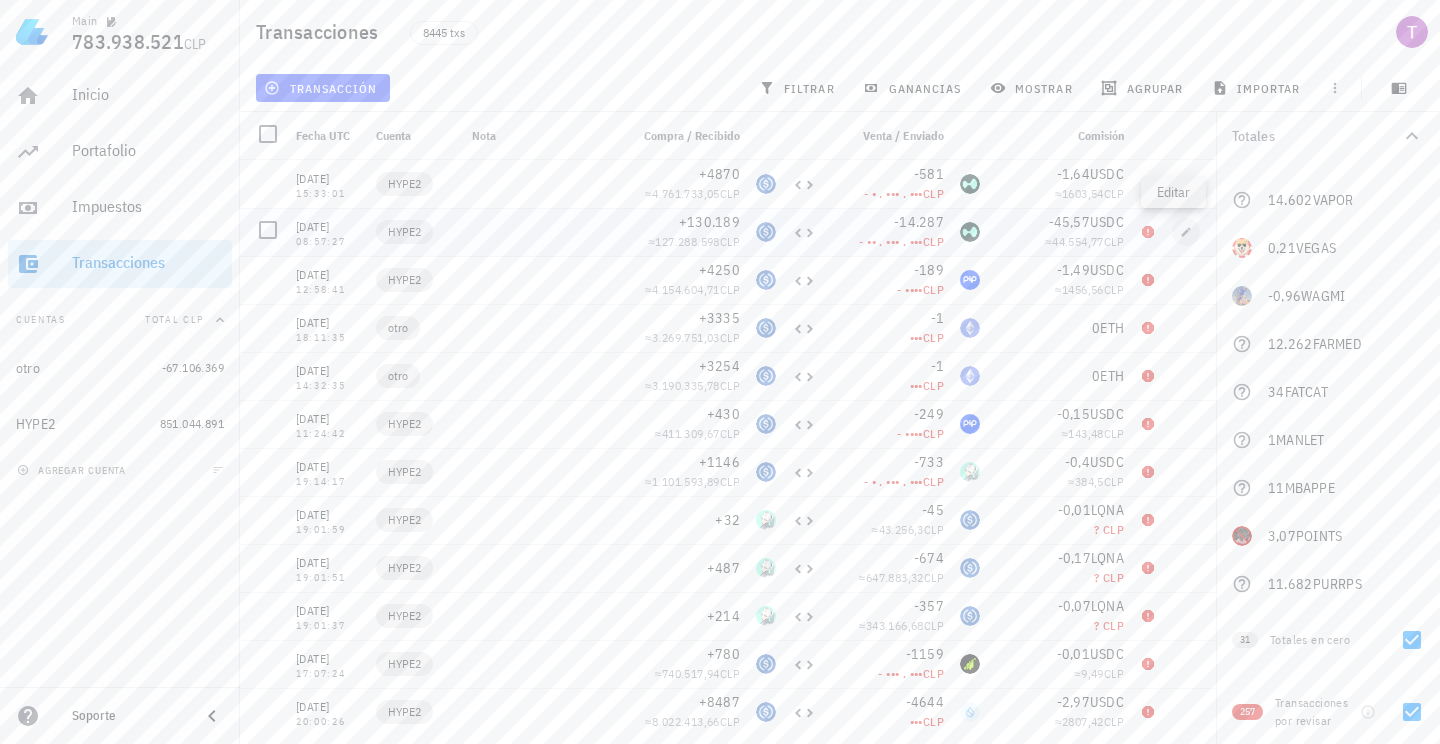 click 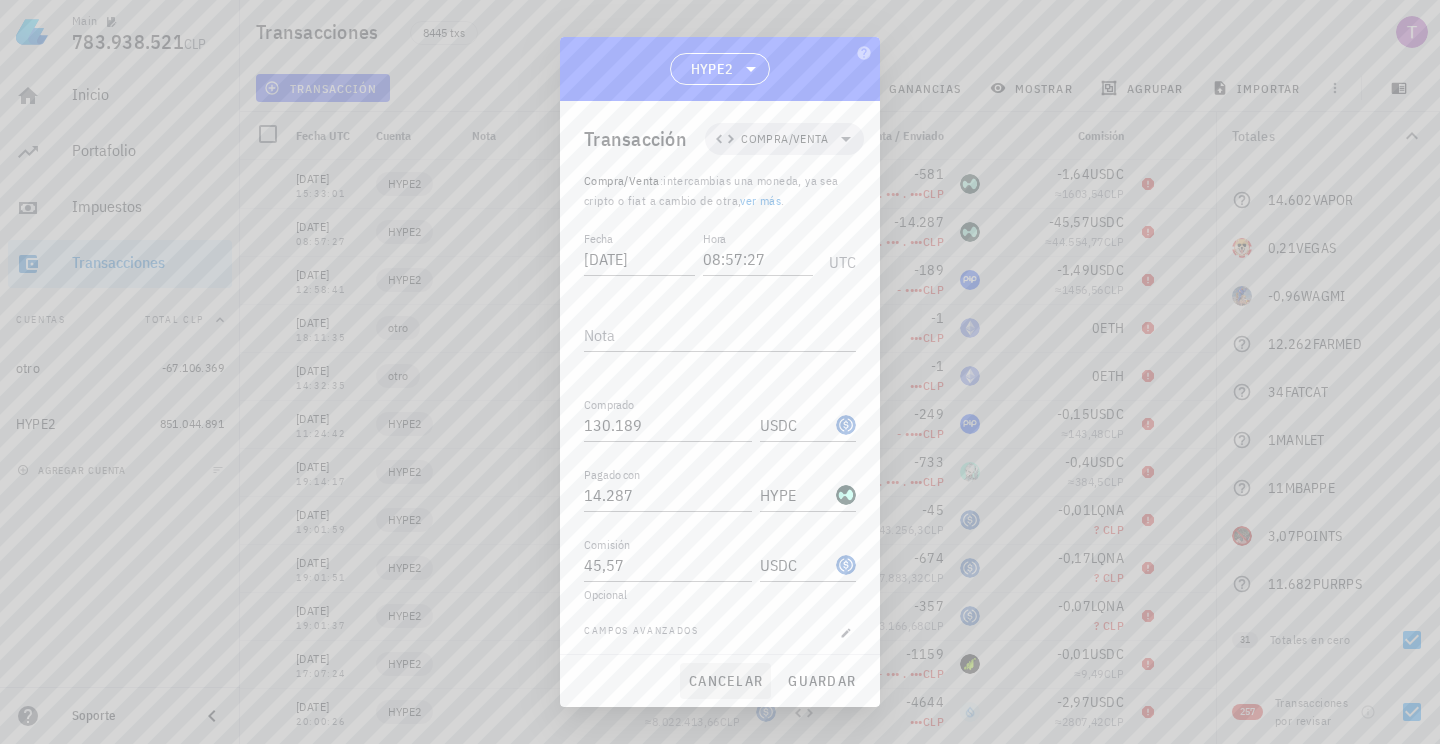 click on "cancelar" at bounding box center (725, 681) 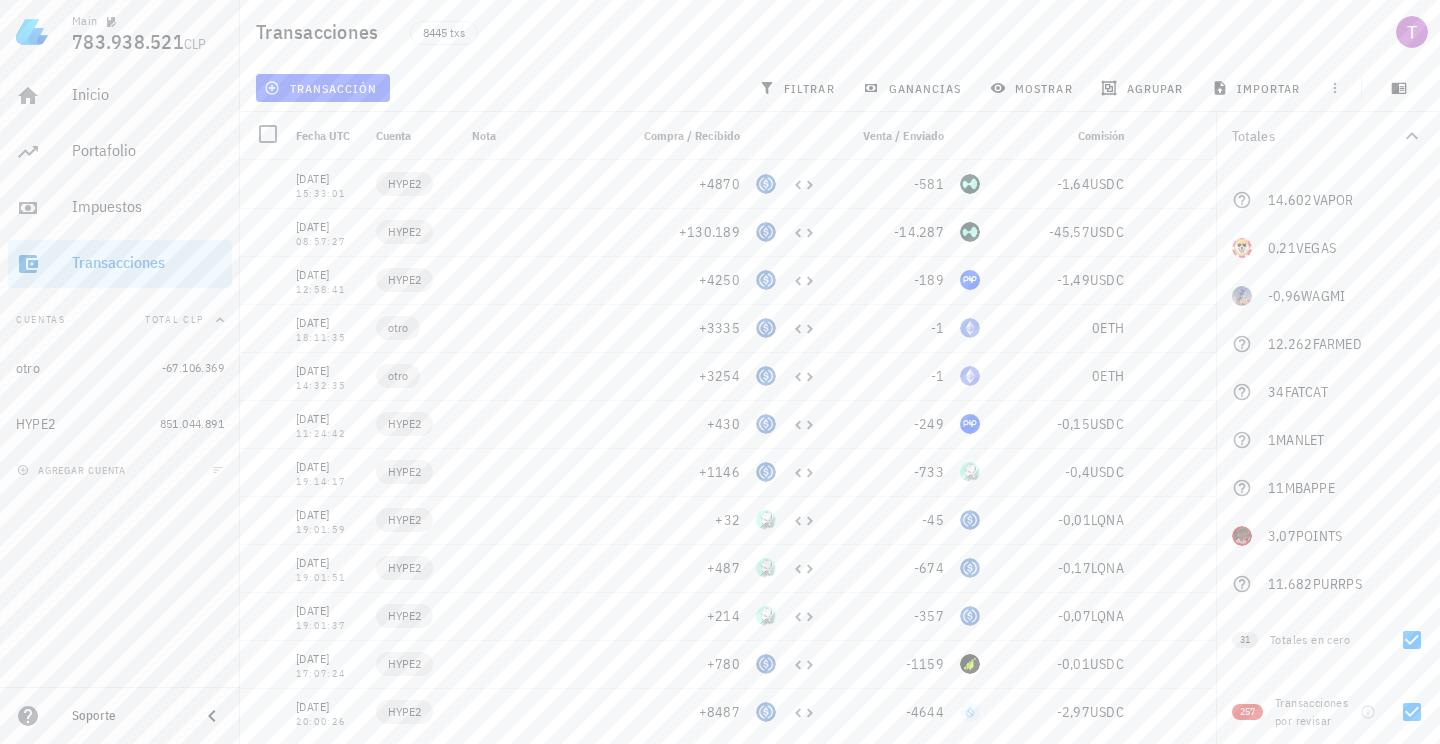 scroll, scrollTop: 0, scrollLeft: 0, axis: both 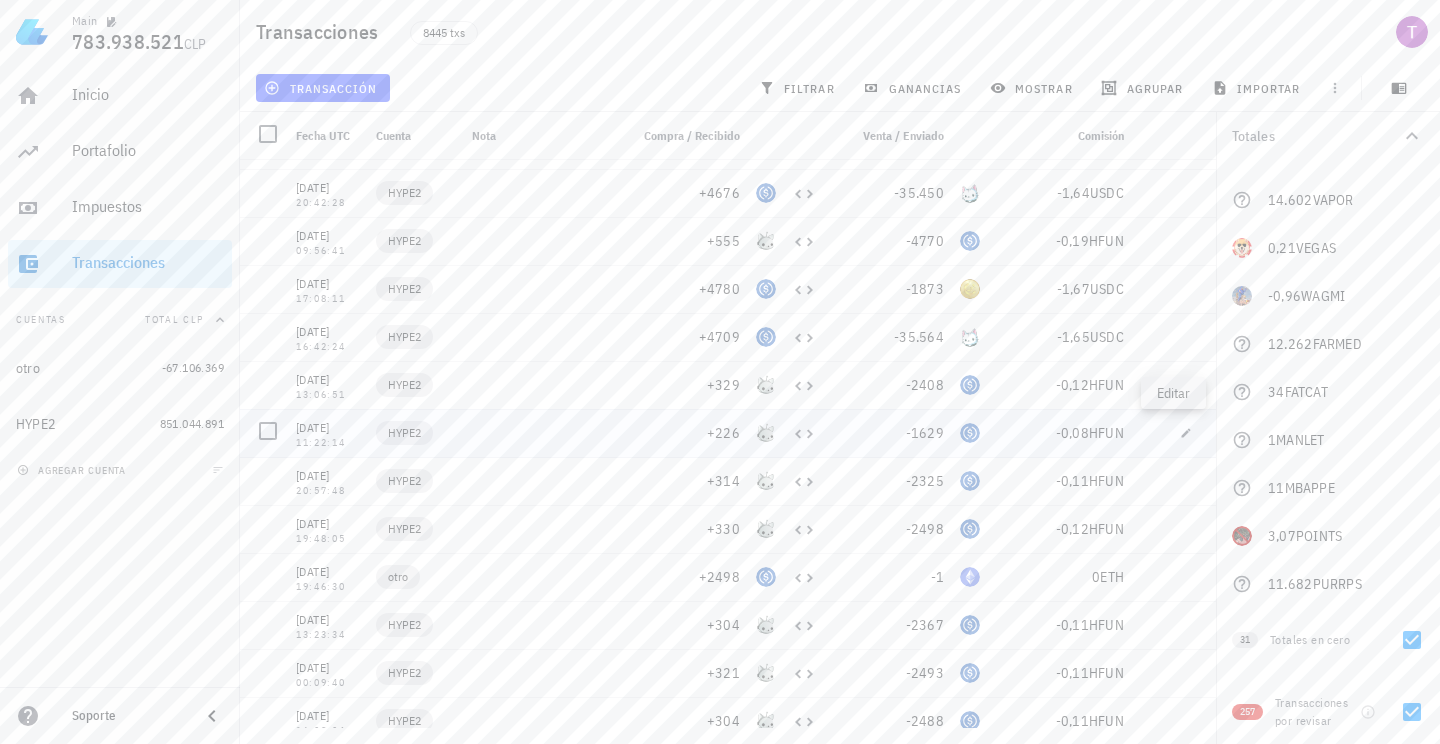 click 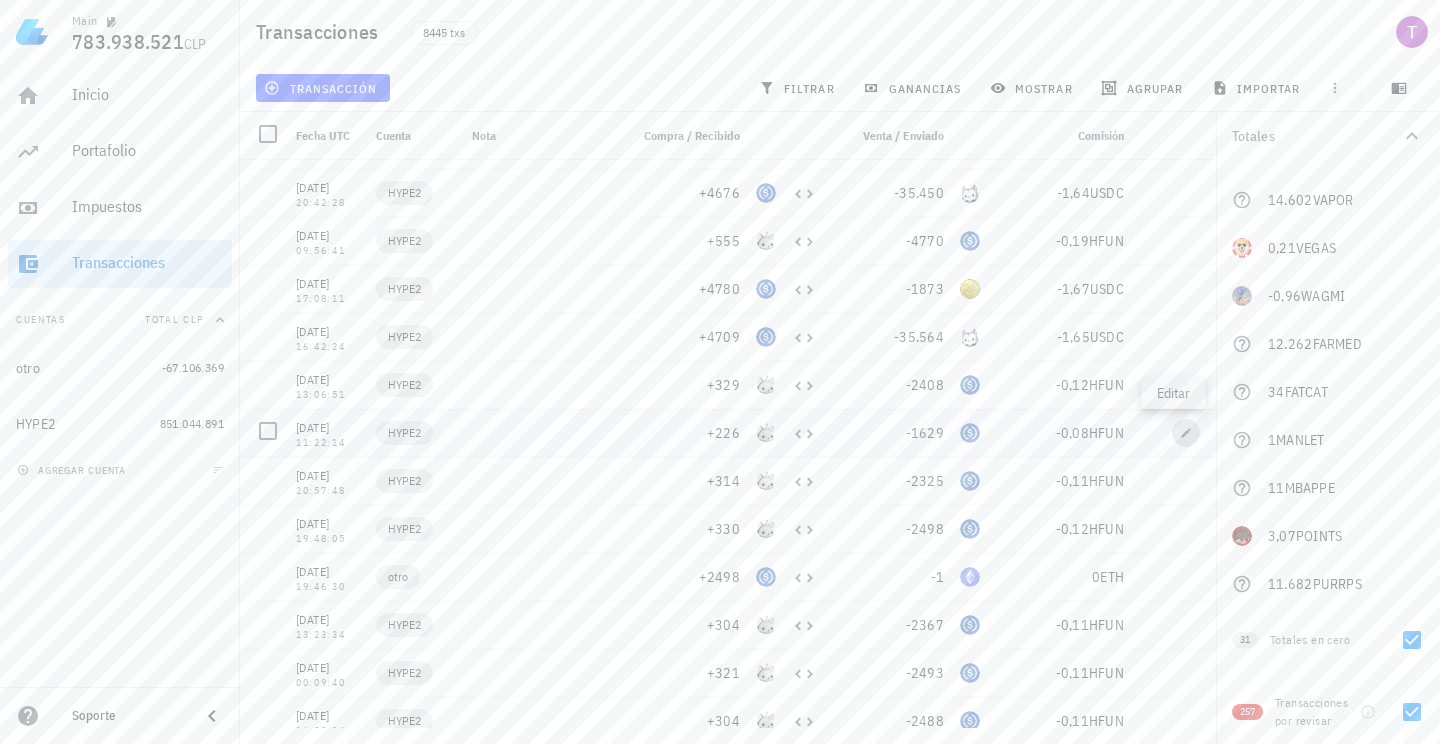 type on "2024-06-21" 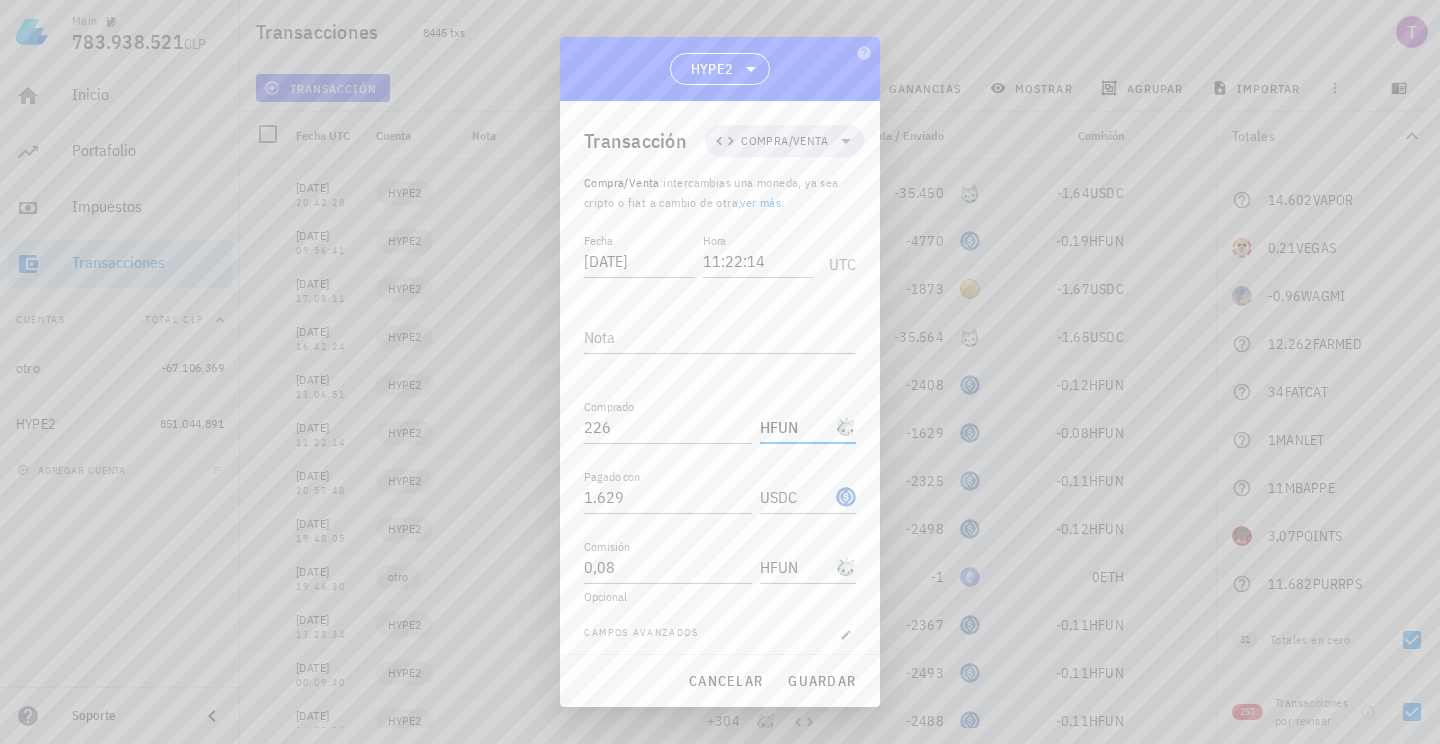 click on "HFUN" at bounding box center (796, 427) 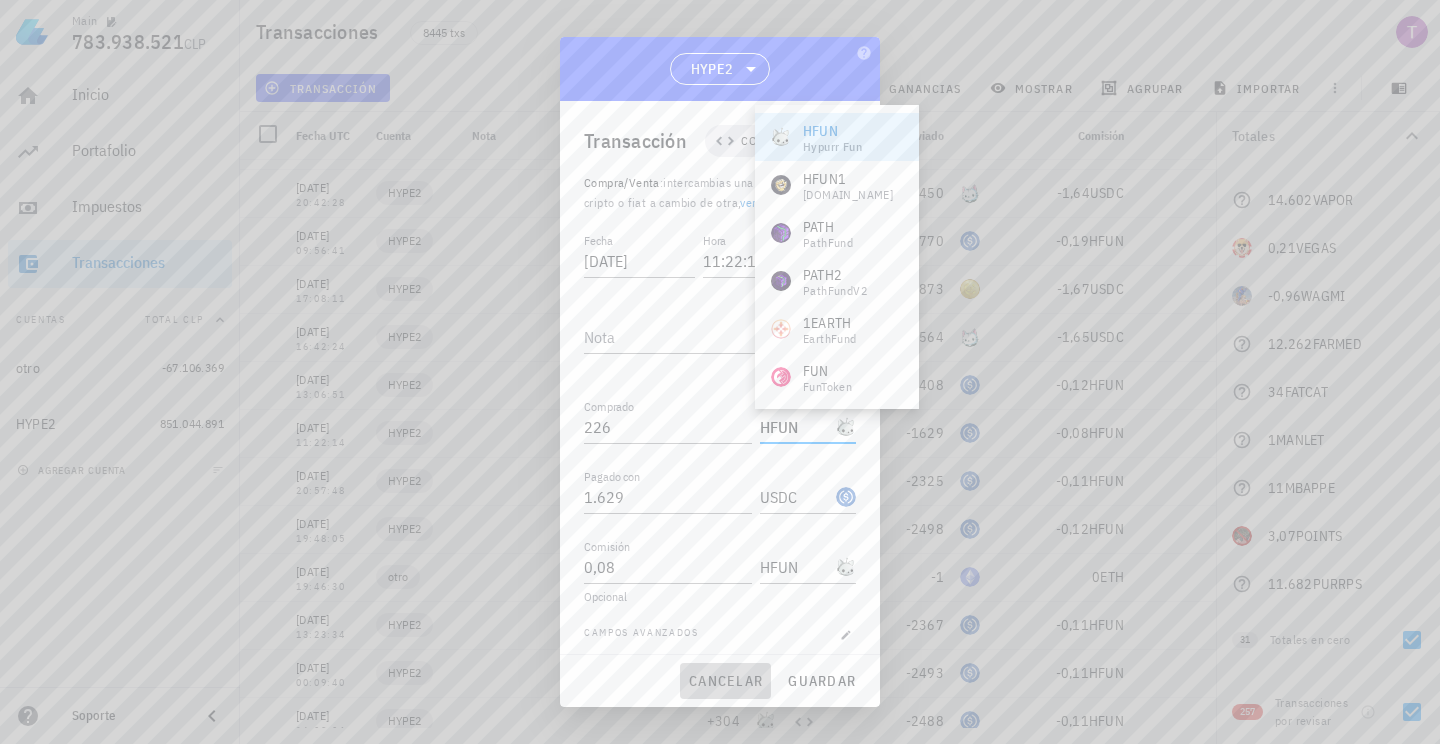 click on "cancelar" at bounding box center [725, 681] 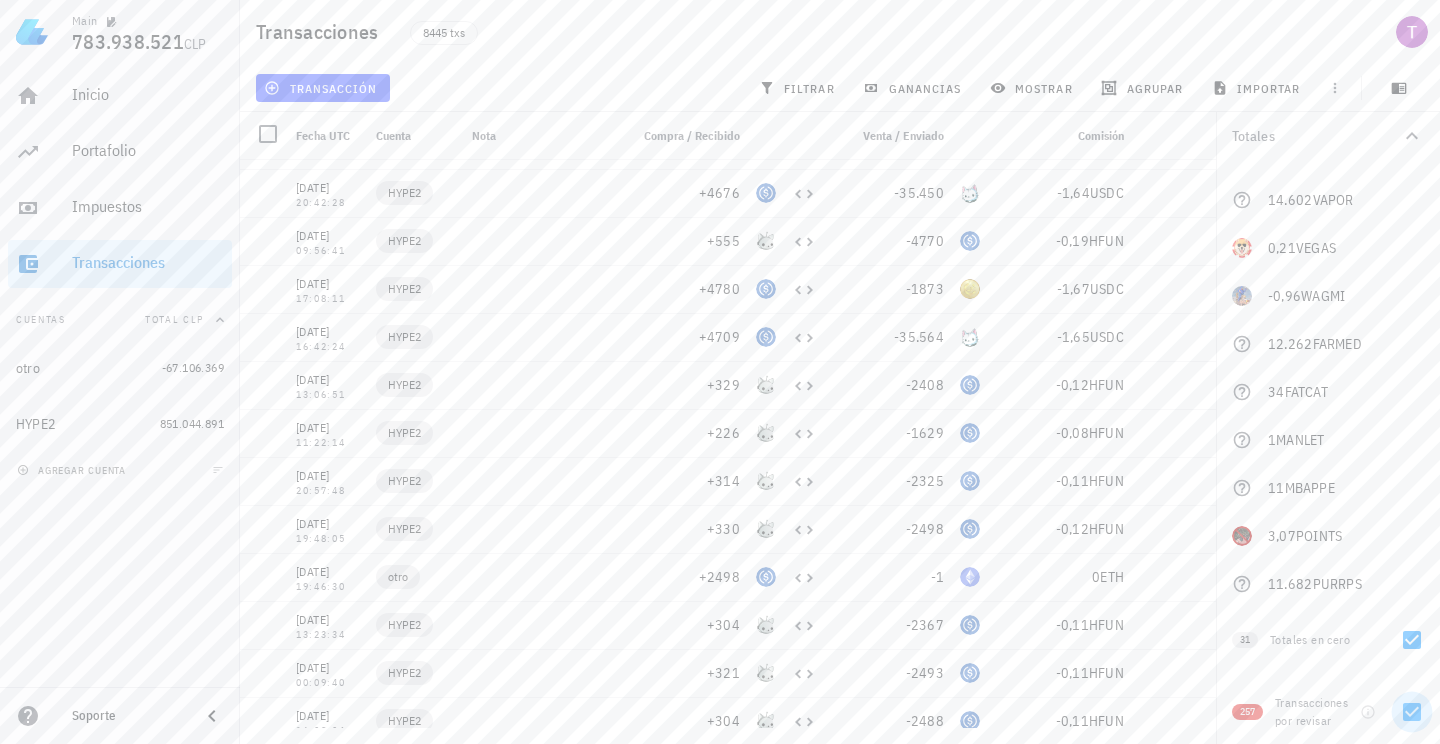 click at bounding box center [1412, 712] 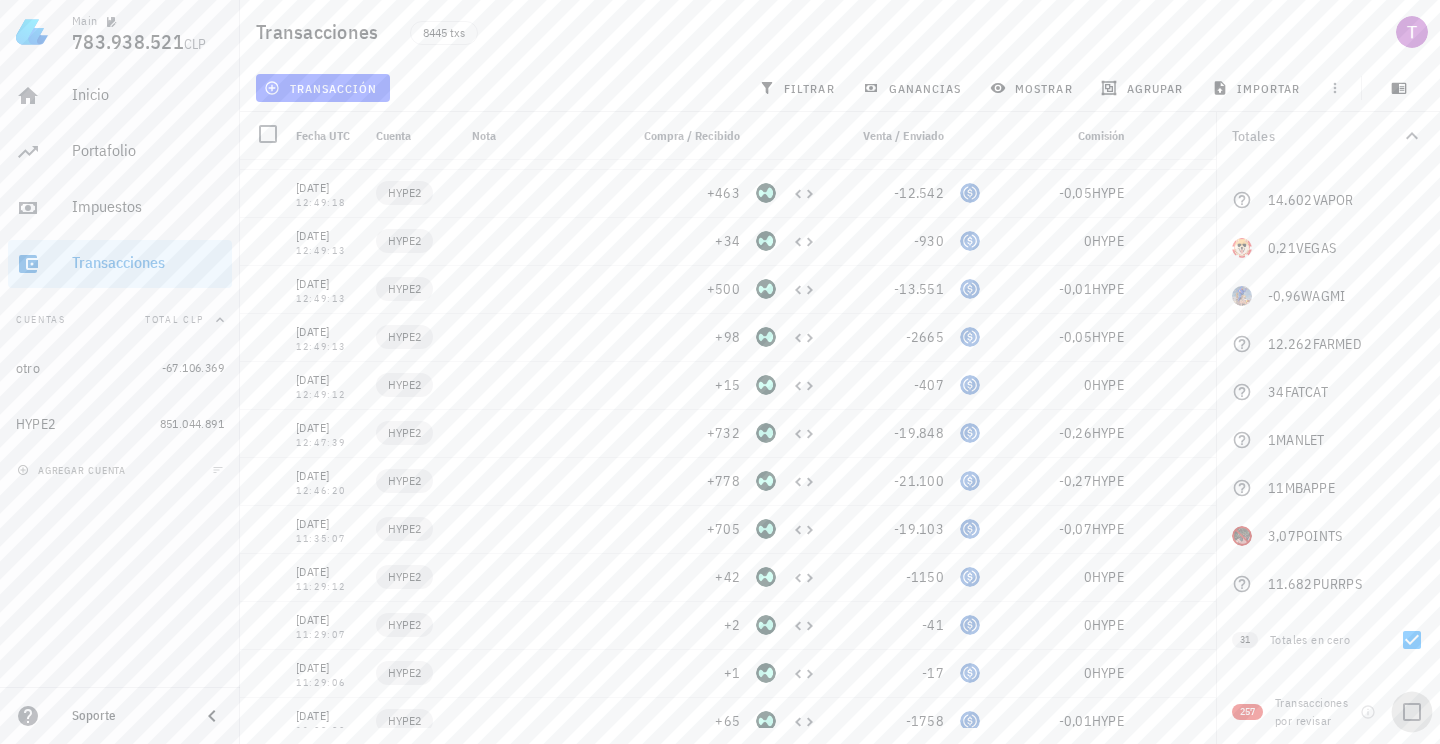 click at bounding box center (1412, 712) 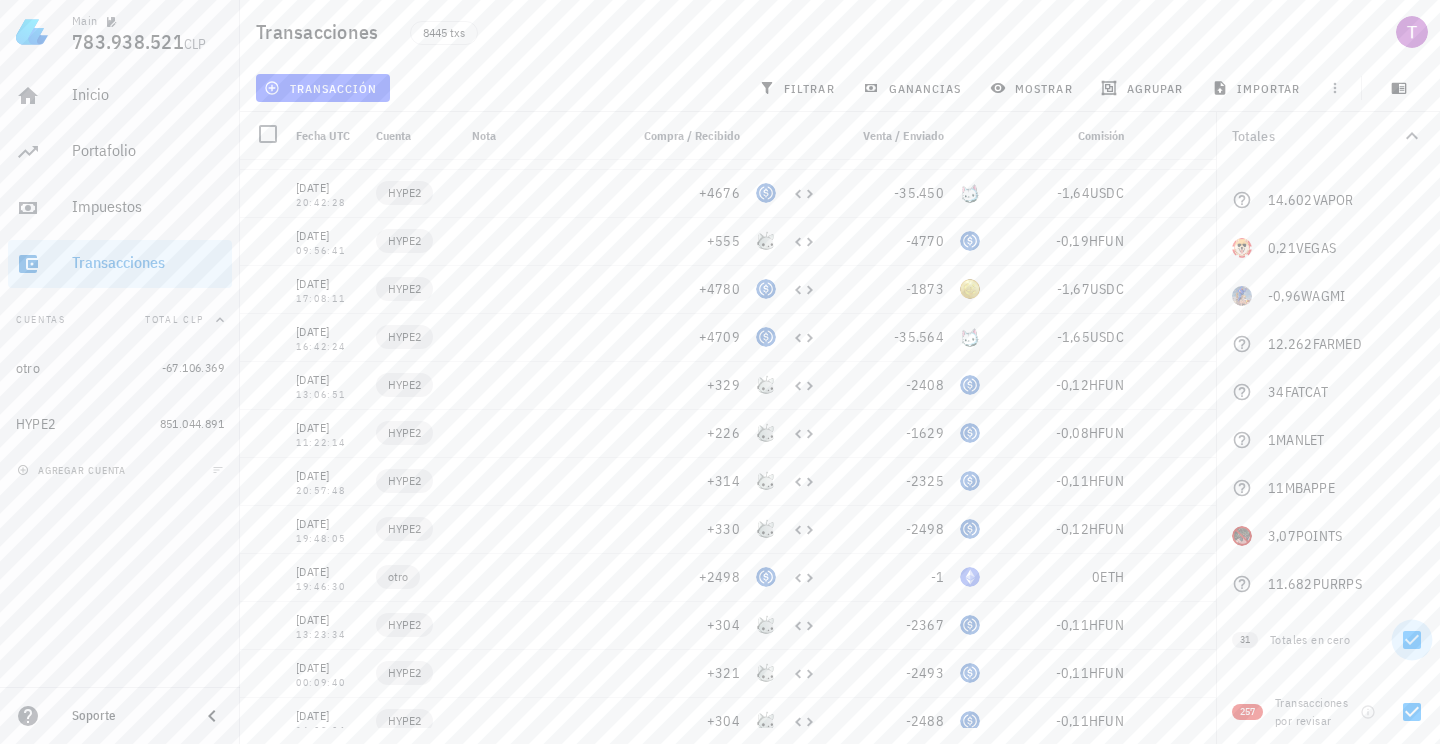click at bounding box center [1412, 640] 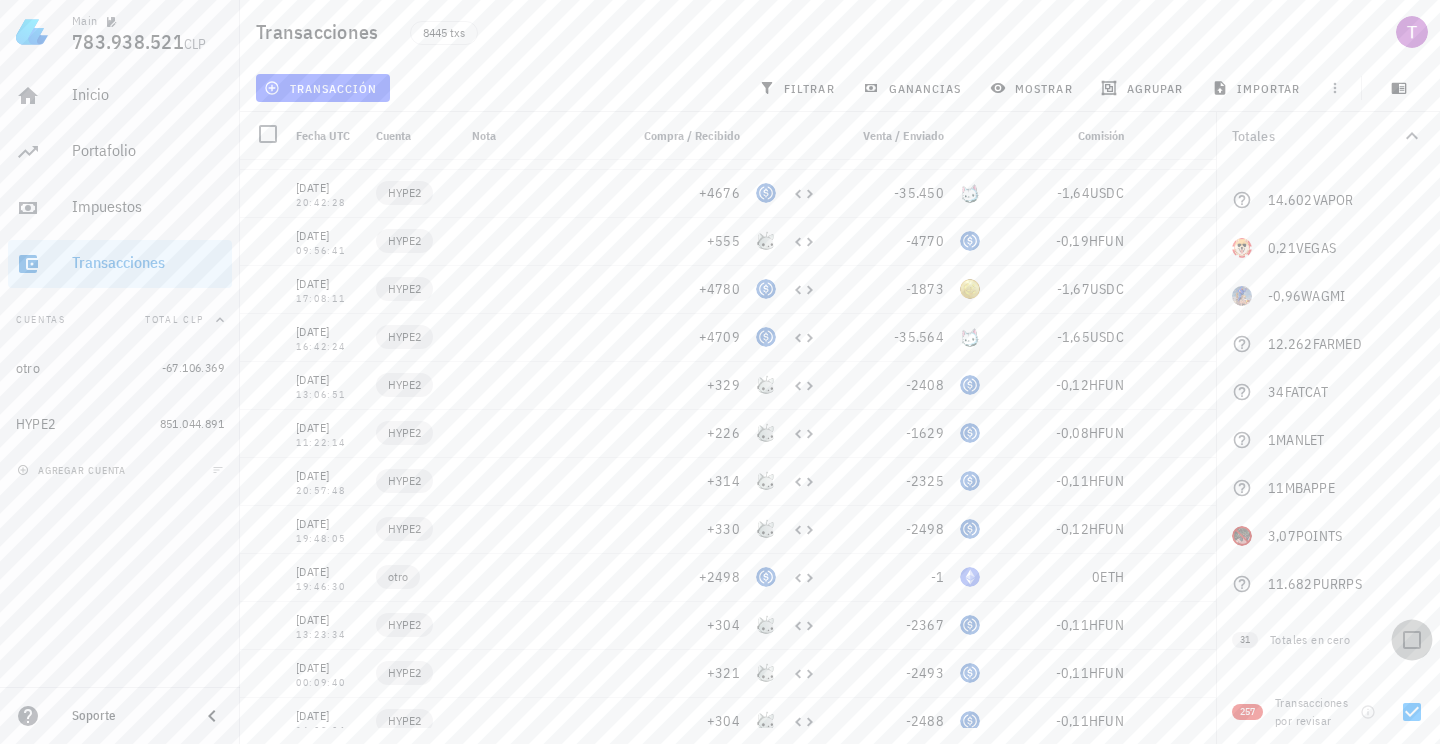 checkbox on "false" 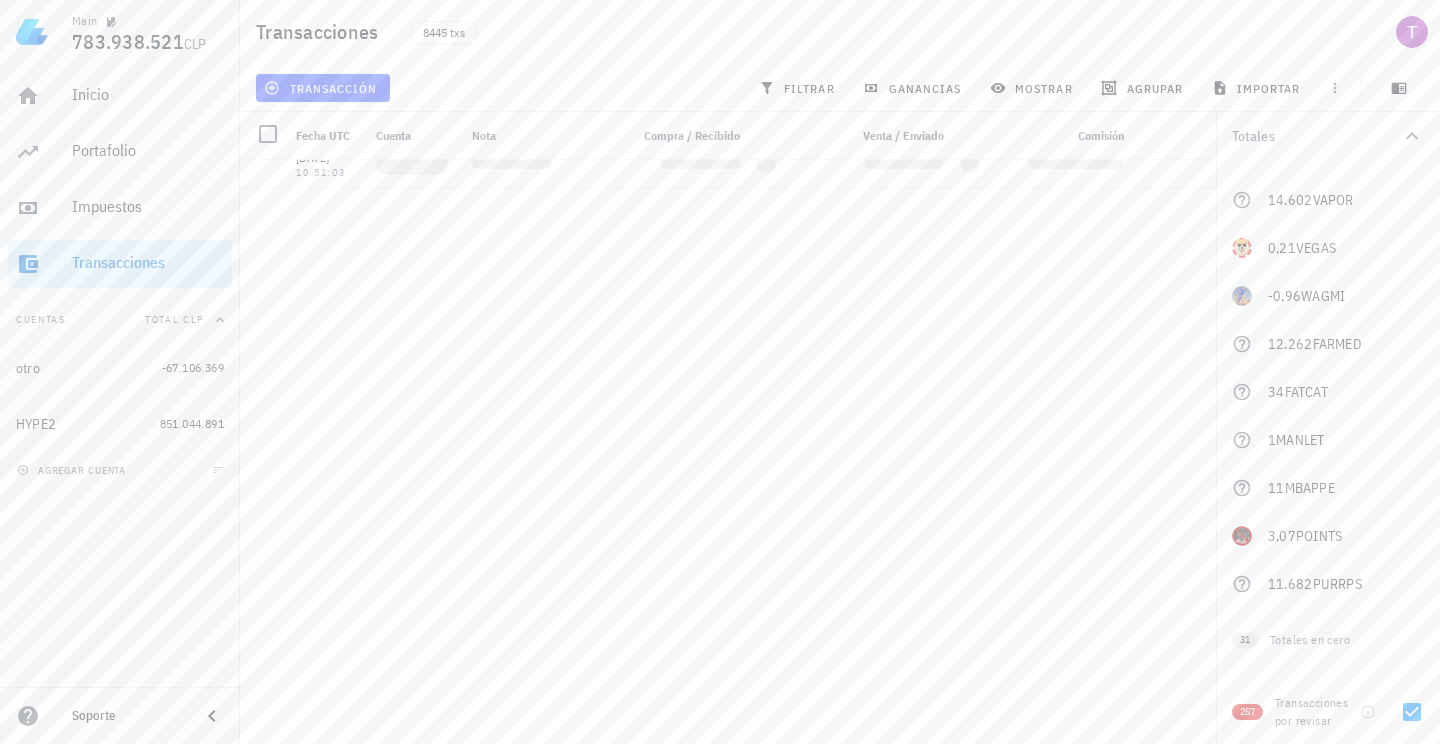 scroll, scrollTop: 3190, scrollLeft: 0, axis: vertical 